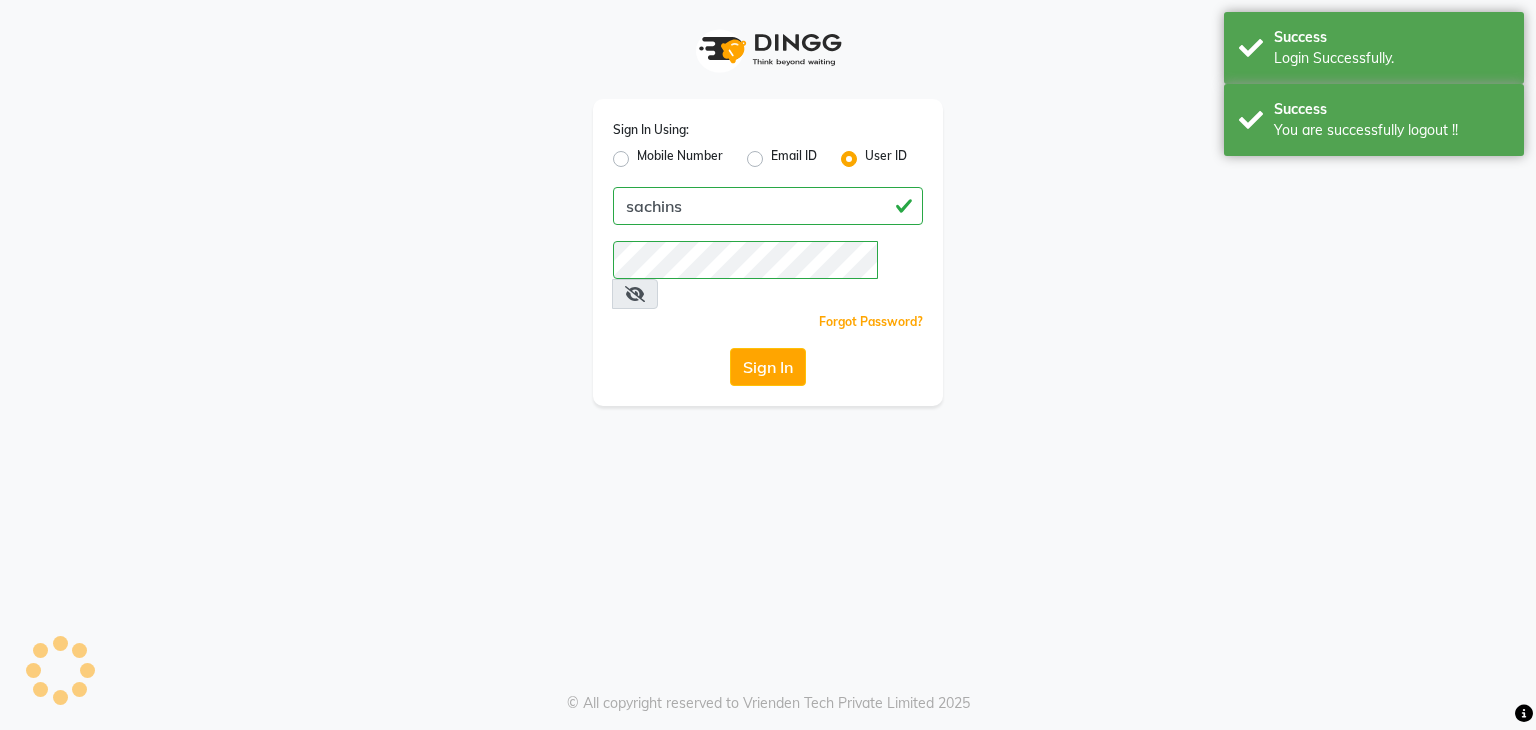scroll, scrollTop: 0, scrollLeft: 0, axis: both 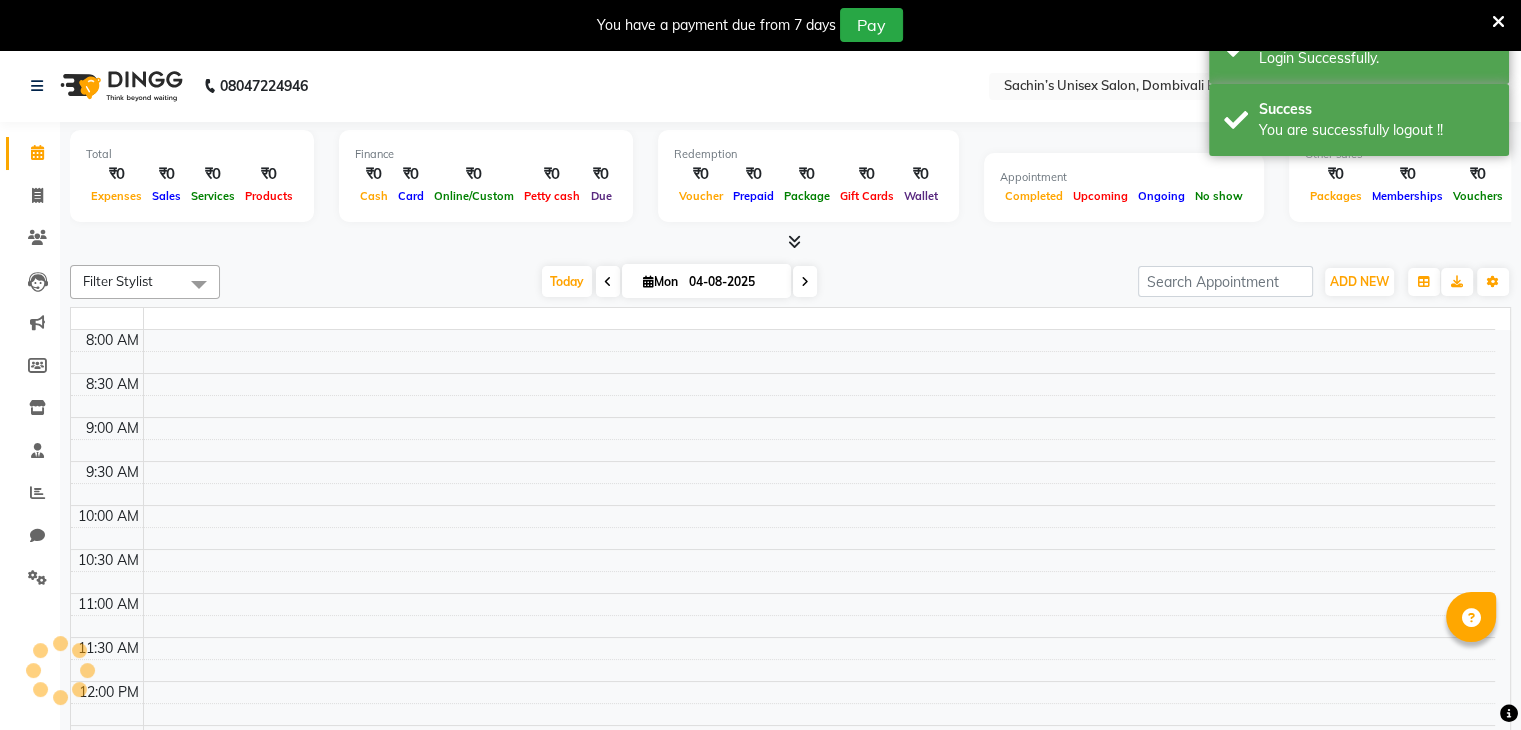 select on "en" 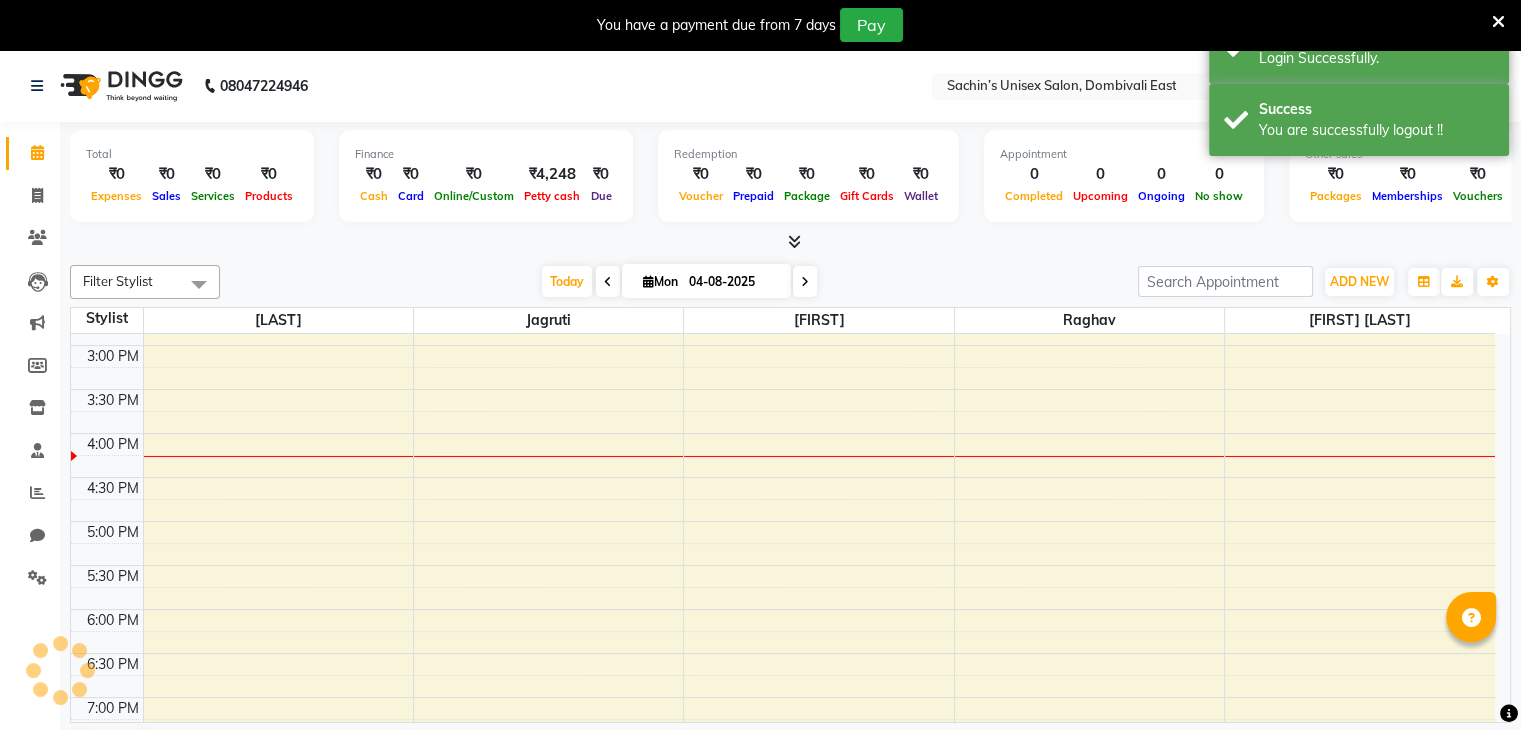 scroll, scrollTop: 0, scrollLeft: 0, axis: both 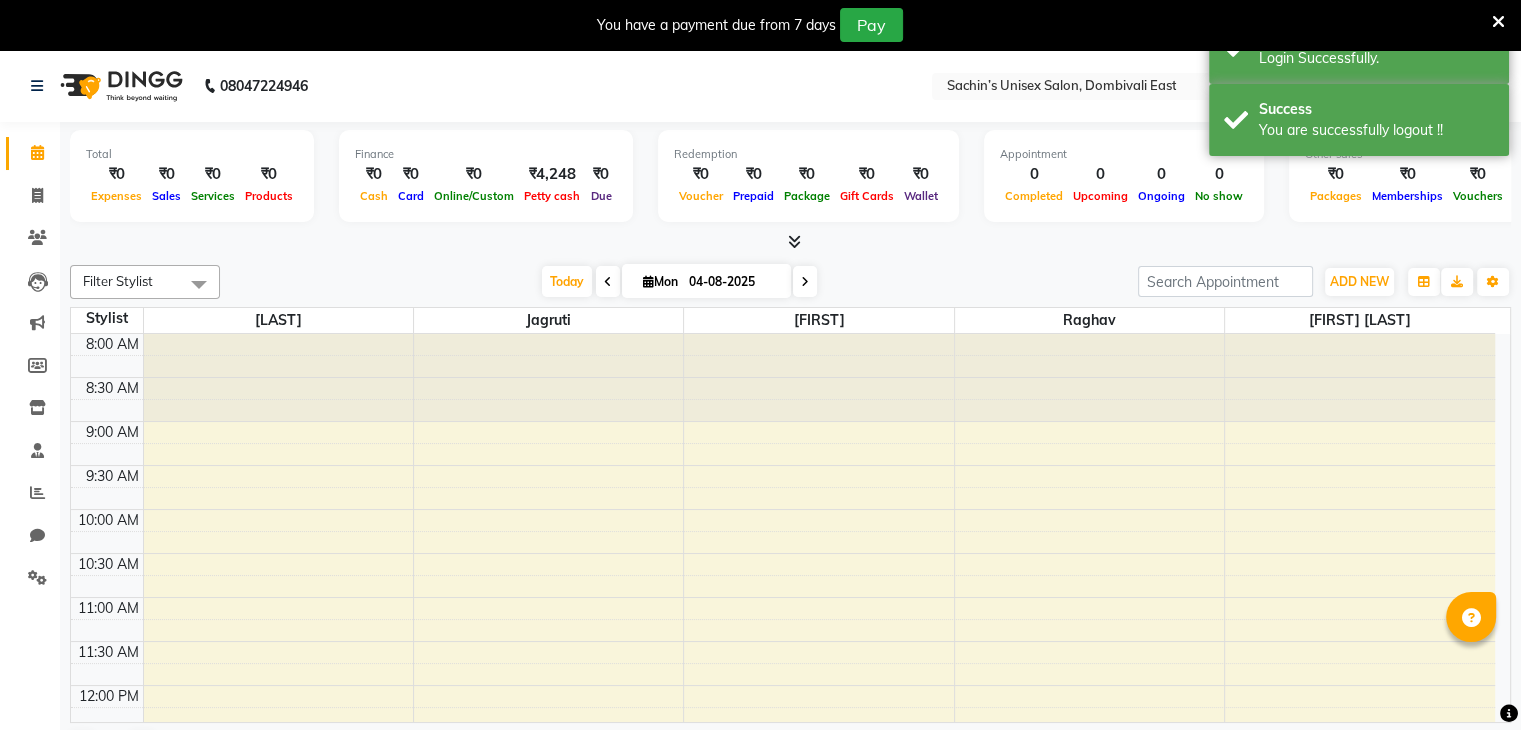 click at bounding box center [1498, 22] 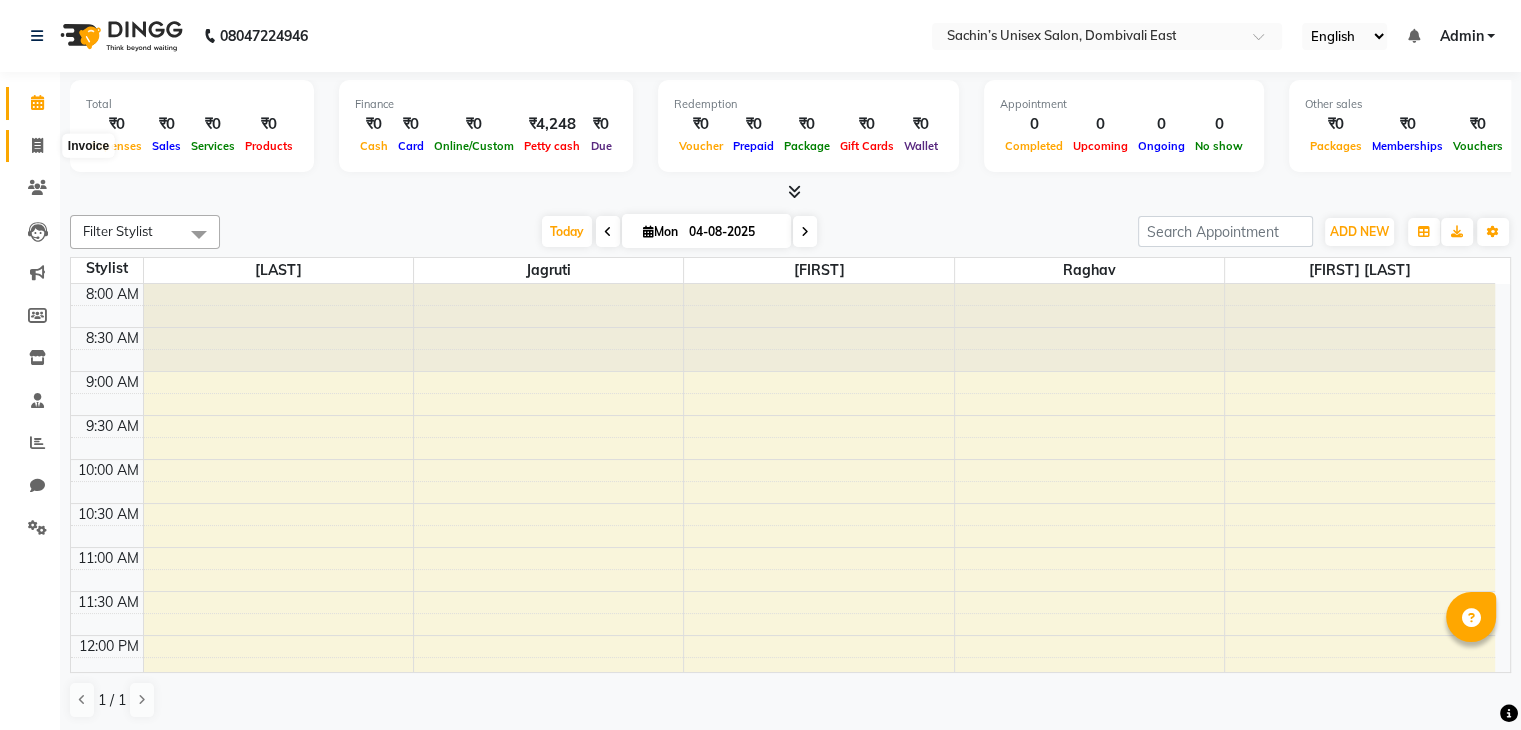 click 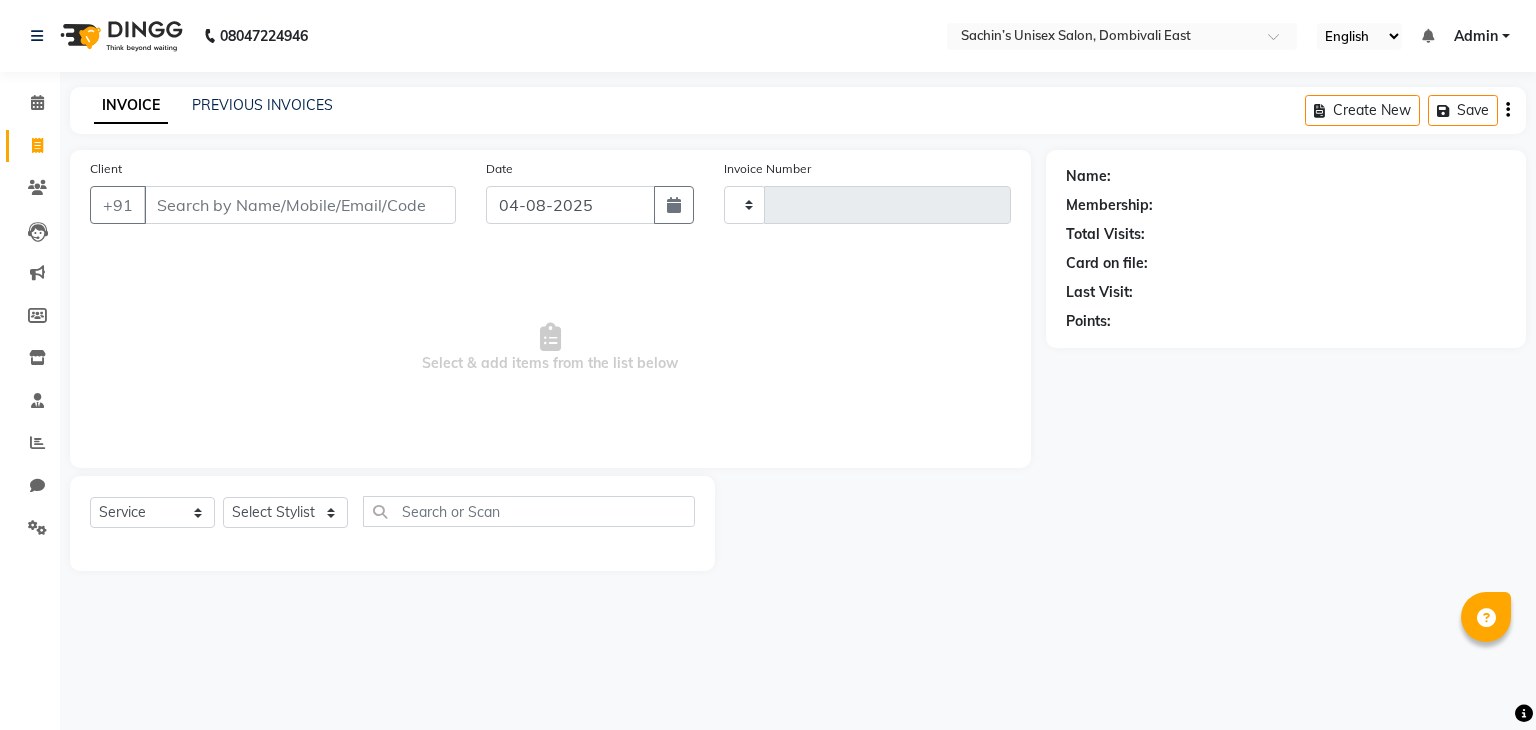 type on "0055" 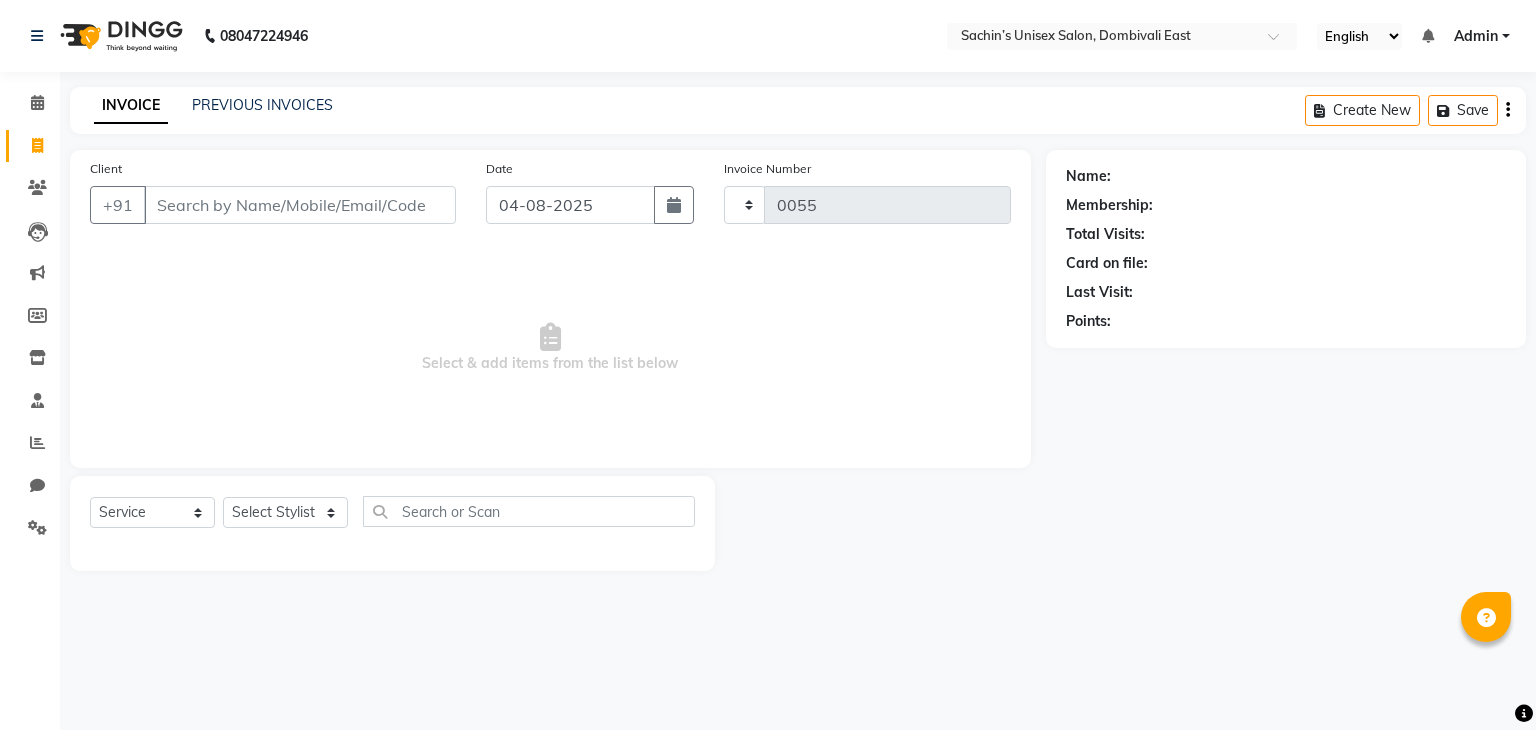 select on "8637" 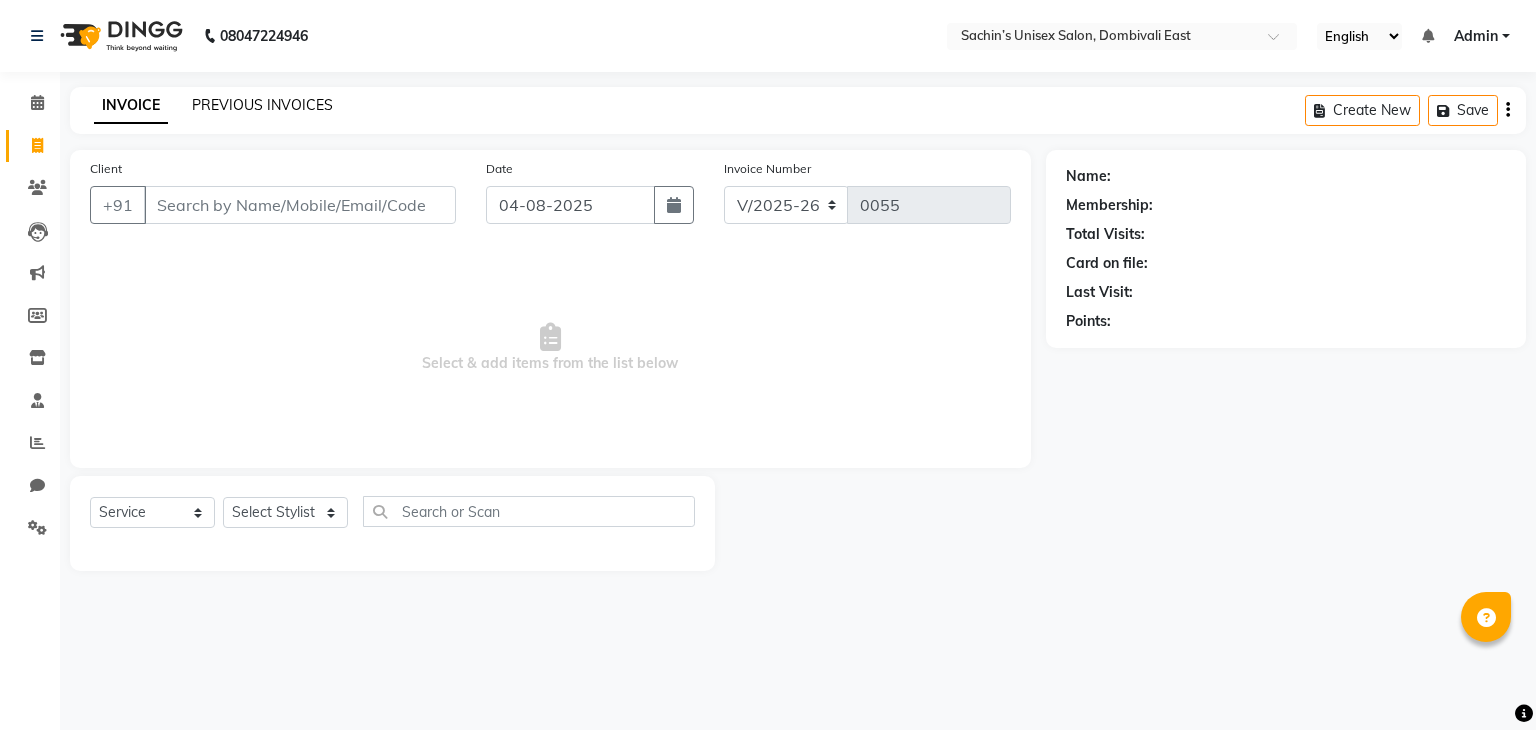 click on "PREVIOUS INVOICES" 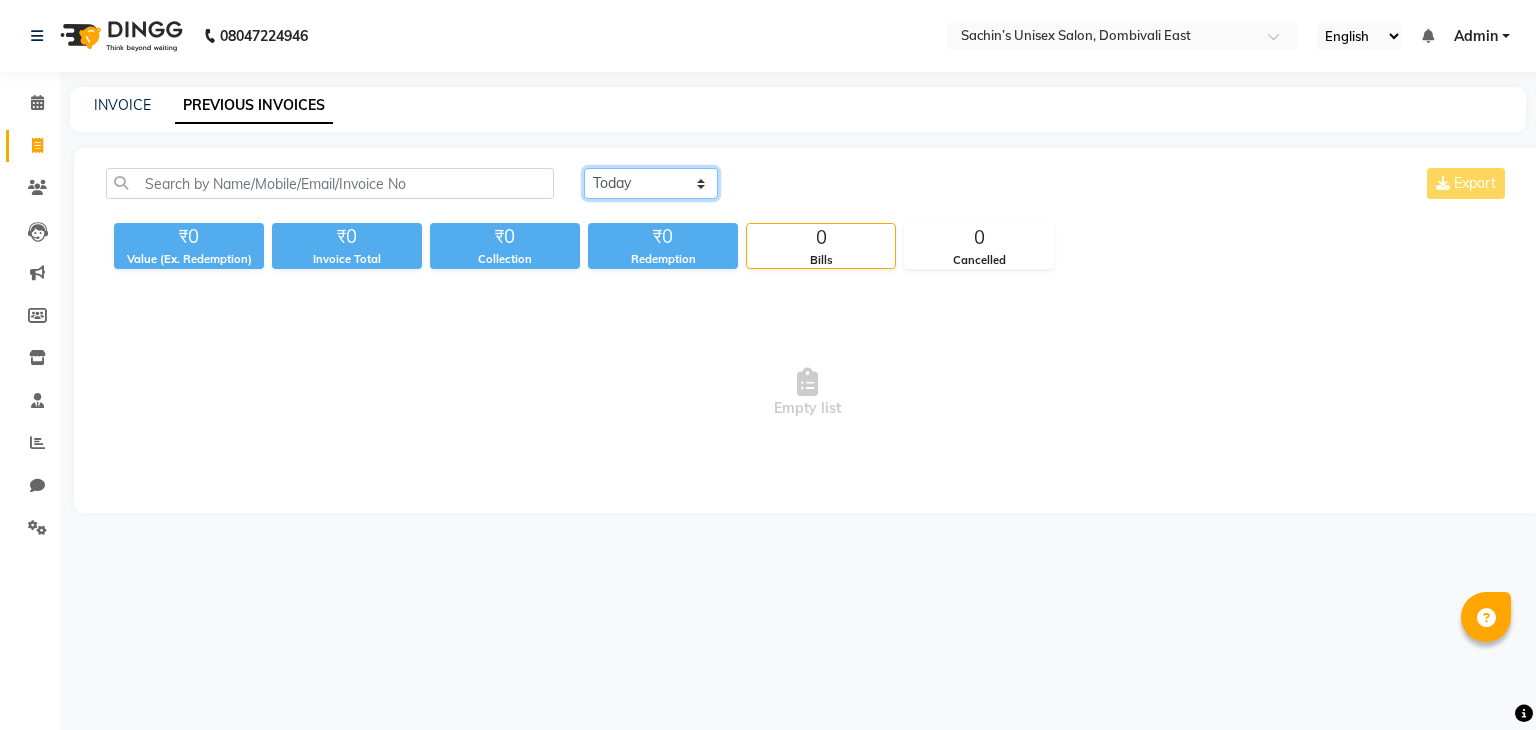 click on "Today Yesterday Custom Range" 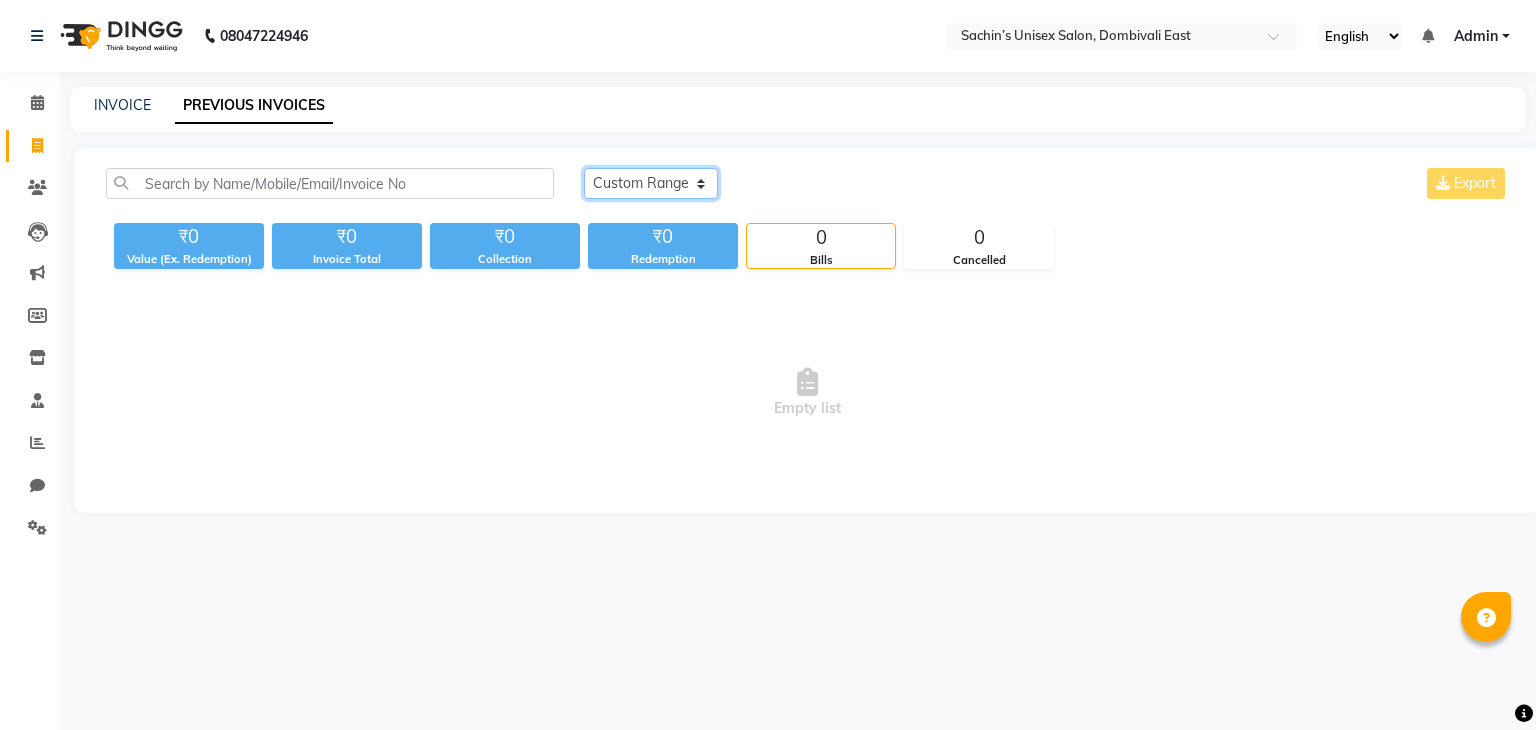 click on "Today Yesterday Custom Range" 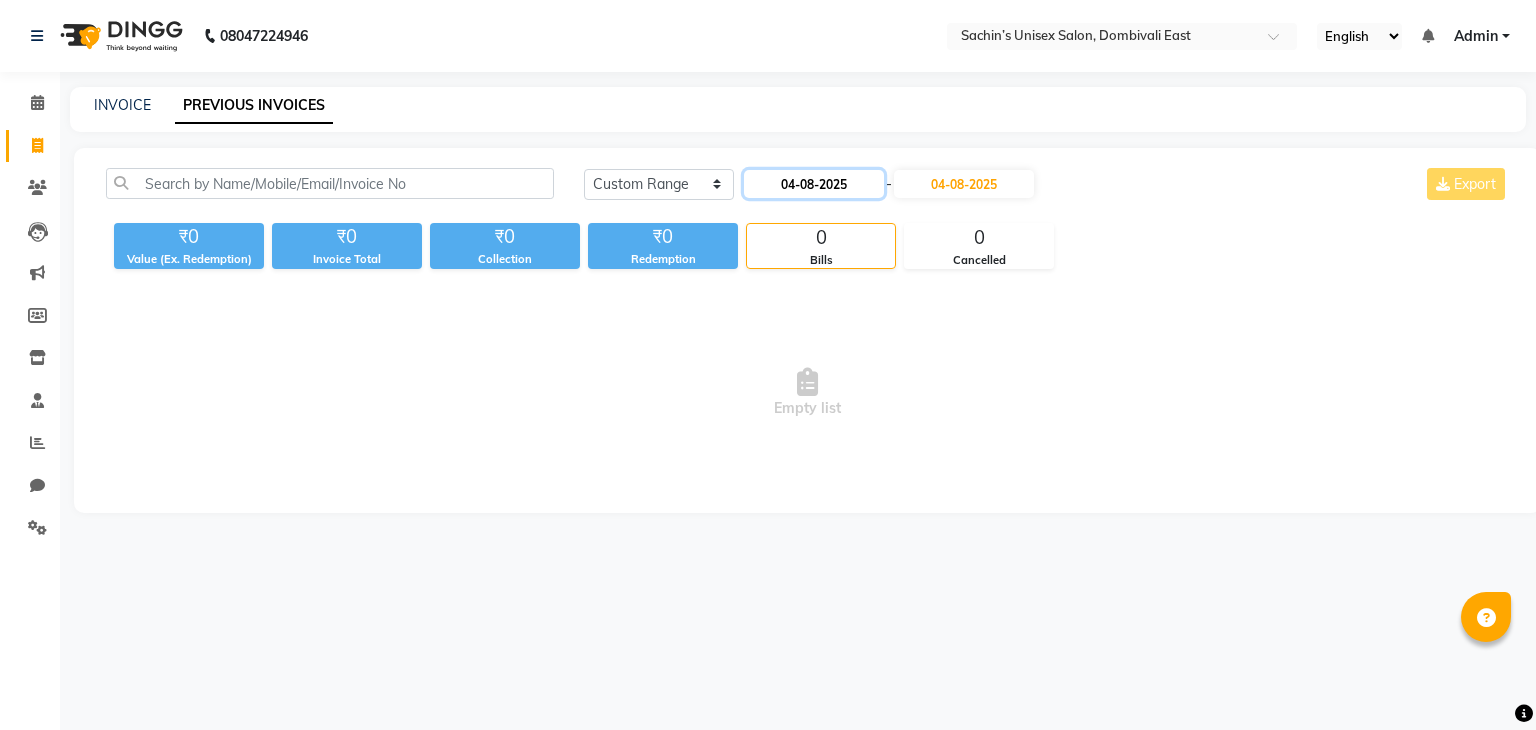 click on "04-08-2025" 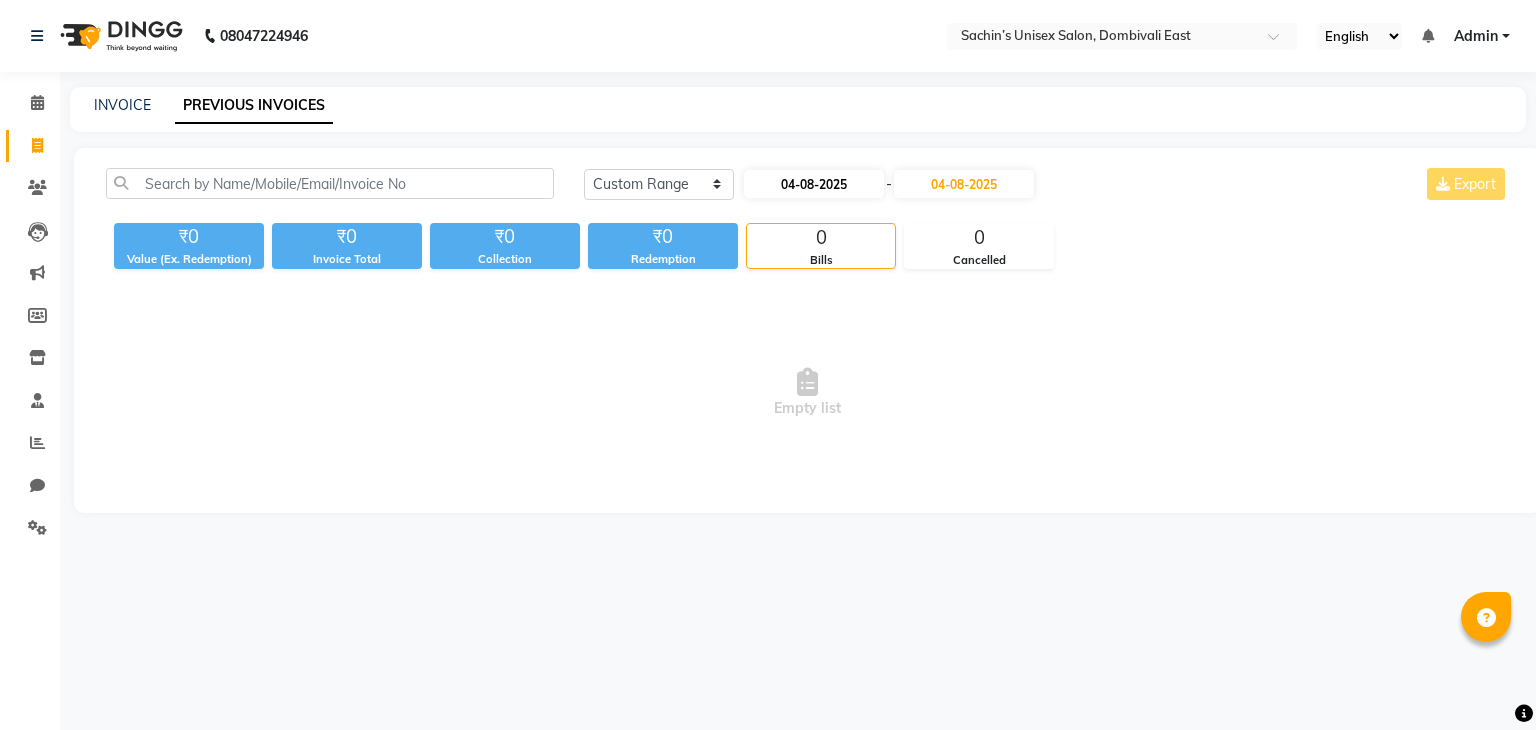 select on "8" 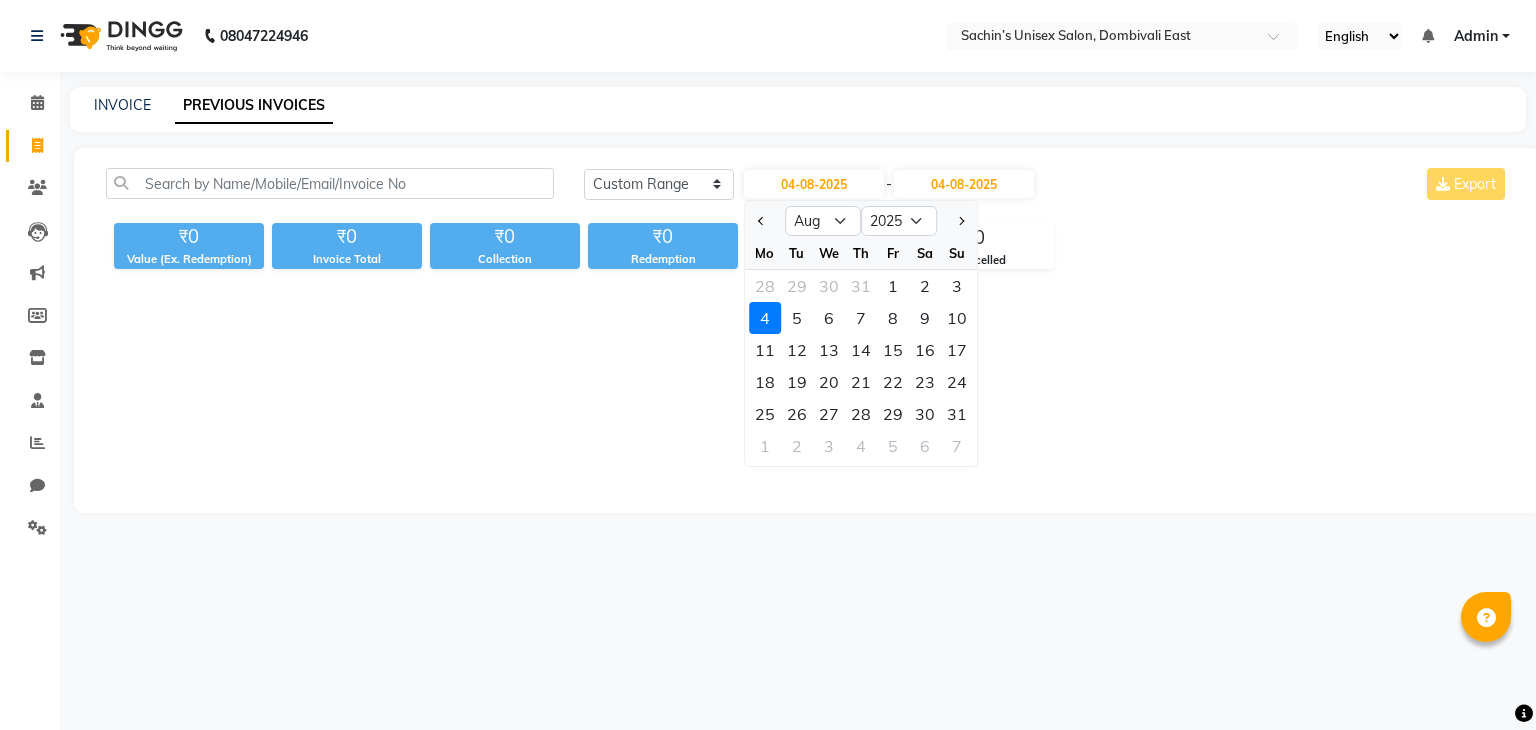 click on "2" 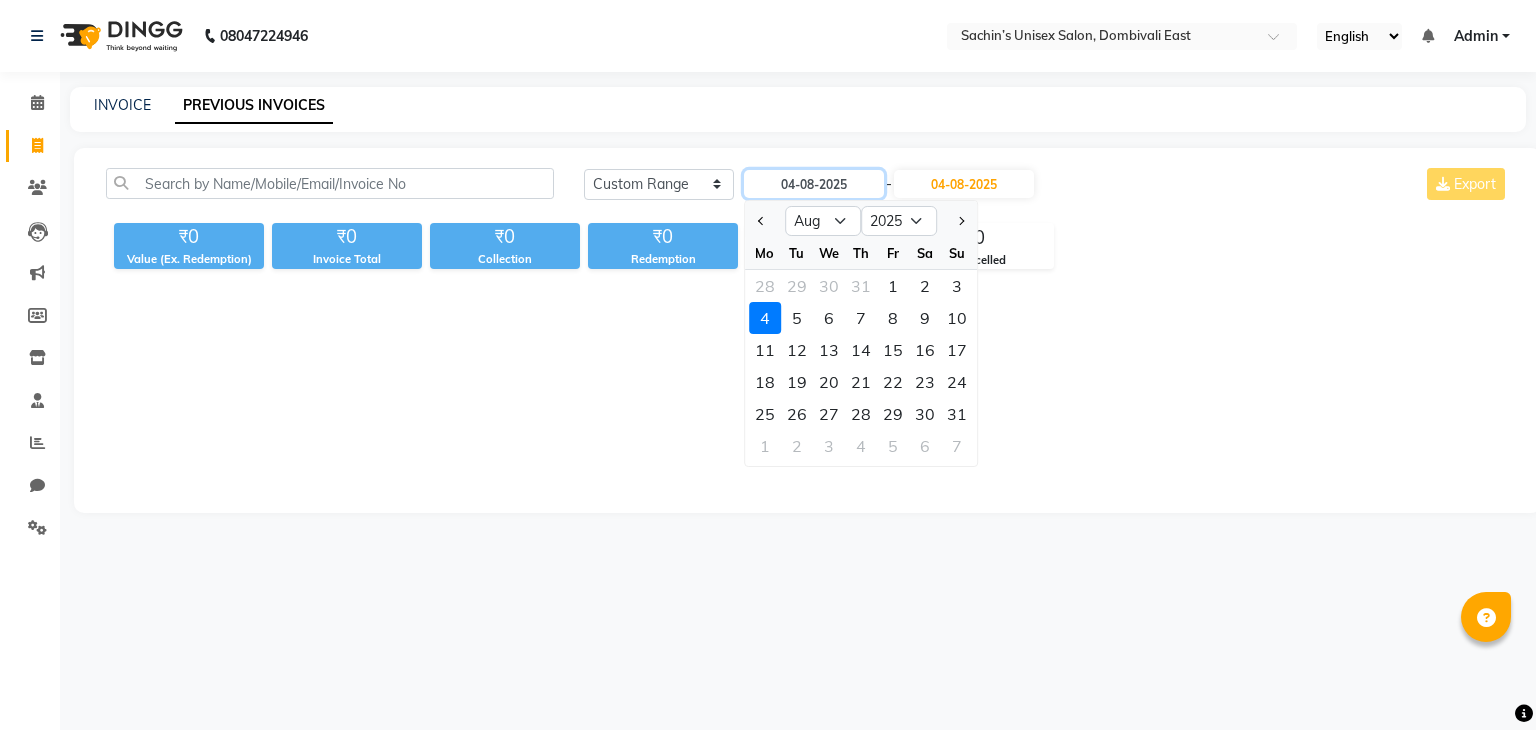 type on "02-08-2025" 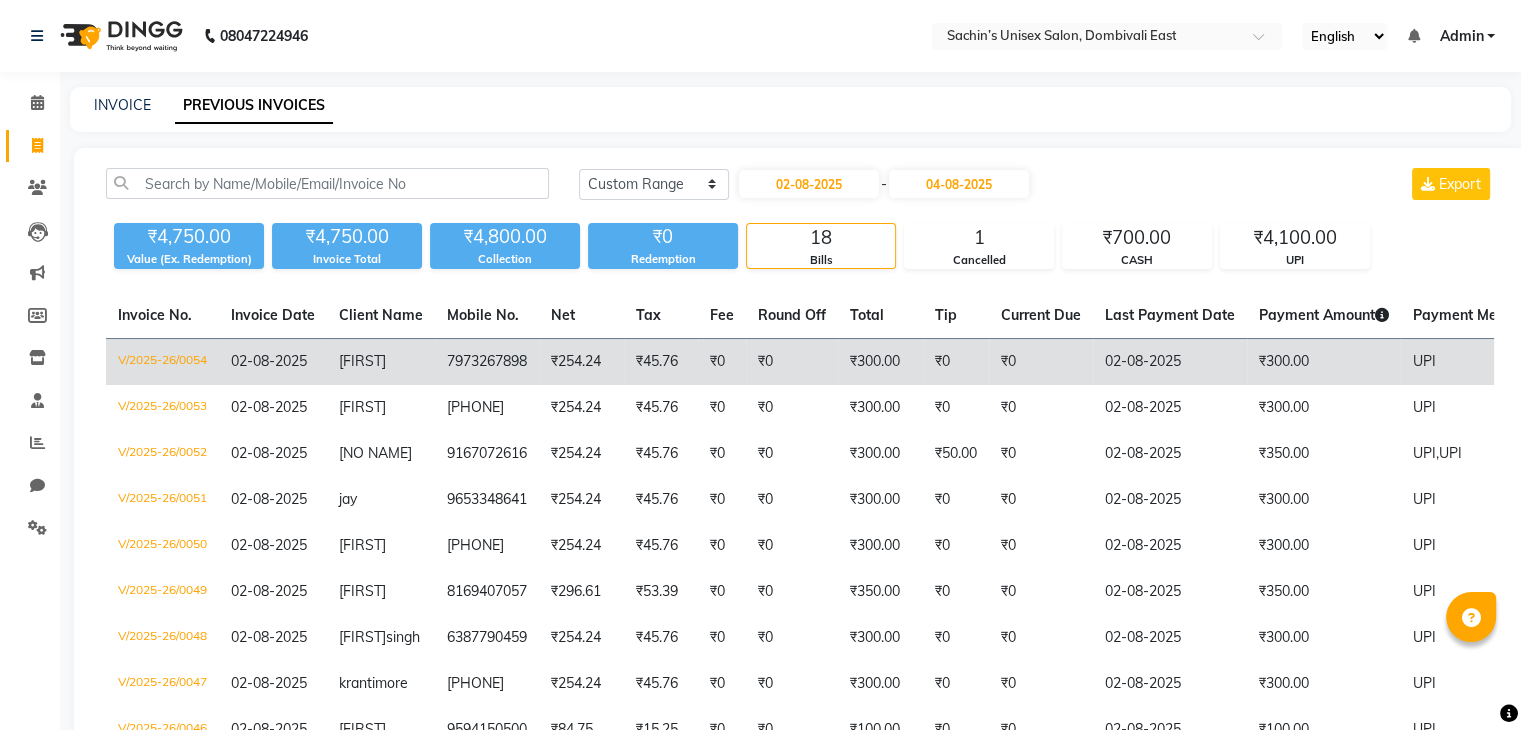 click on "₹0" 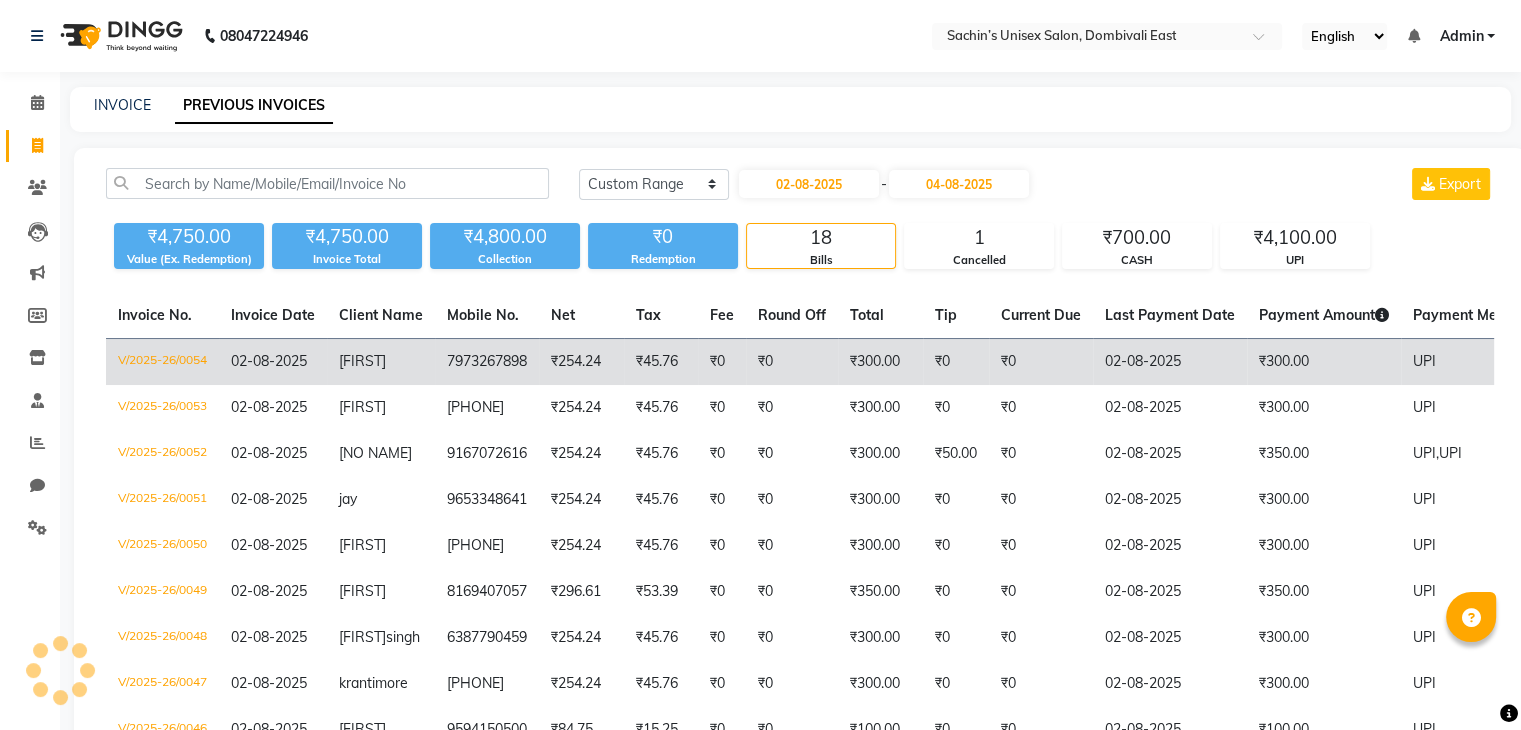 click on "₹0" 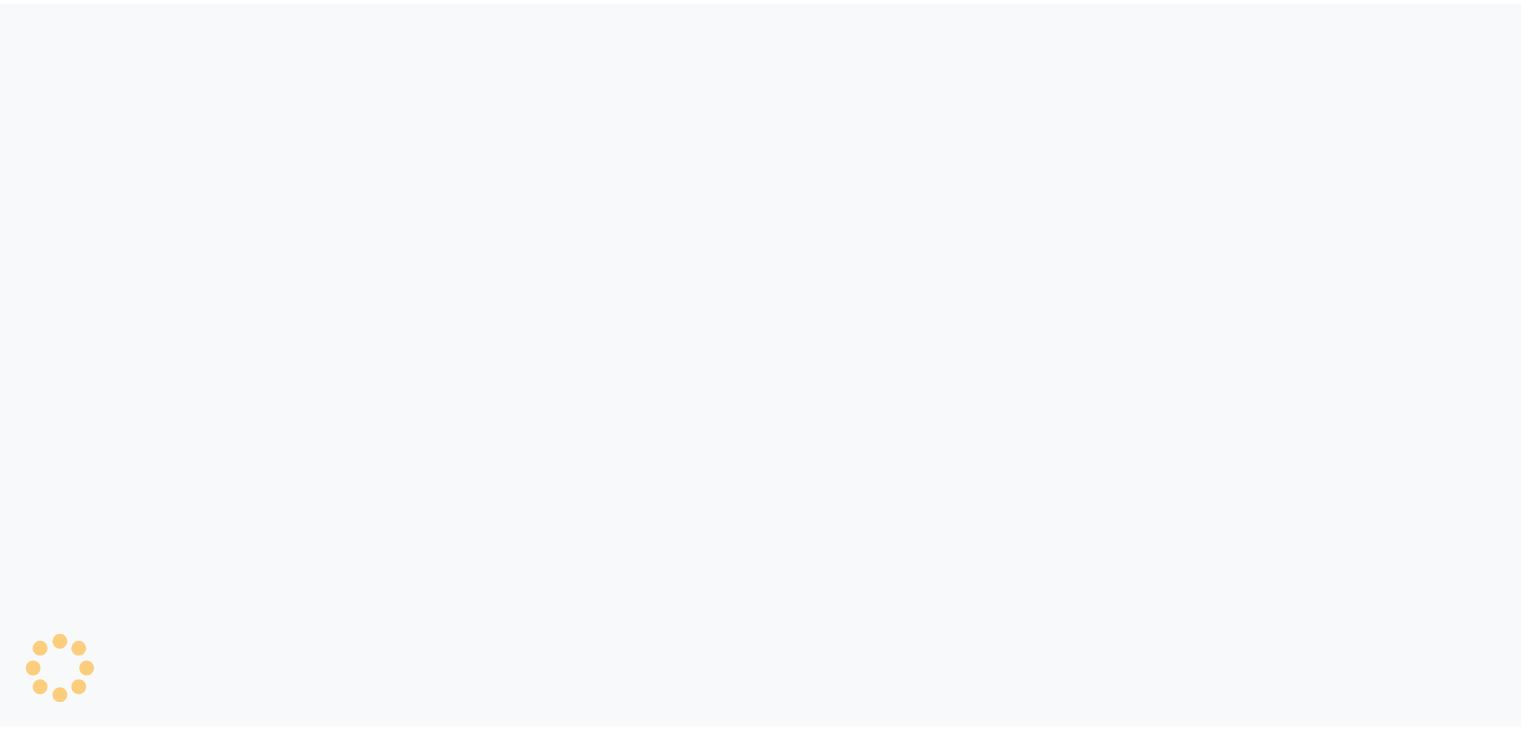scroll, scrollTop: 0, scrollLeft: 0, axis: both 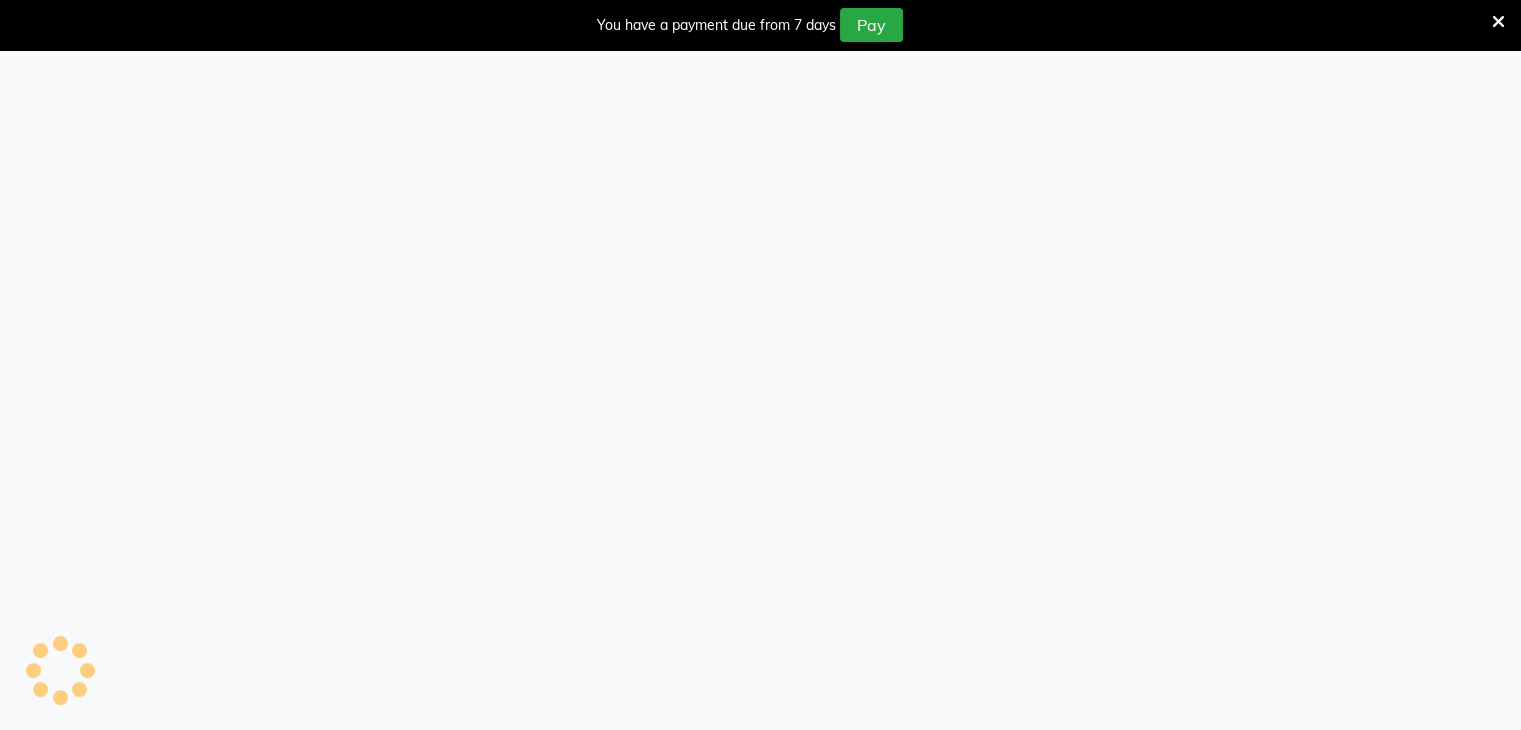 select on "ec" 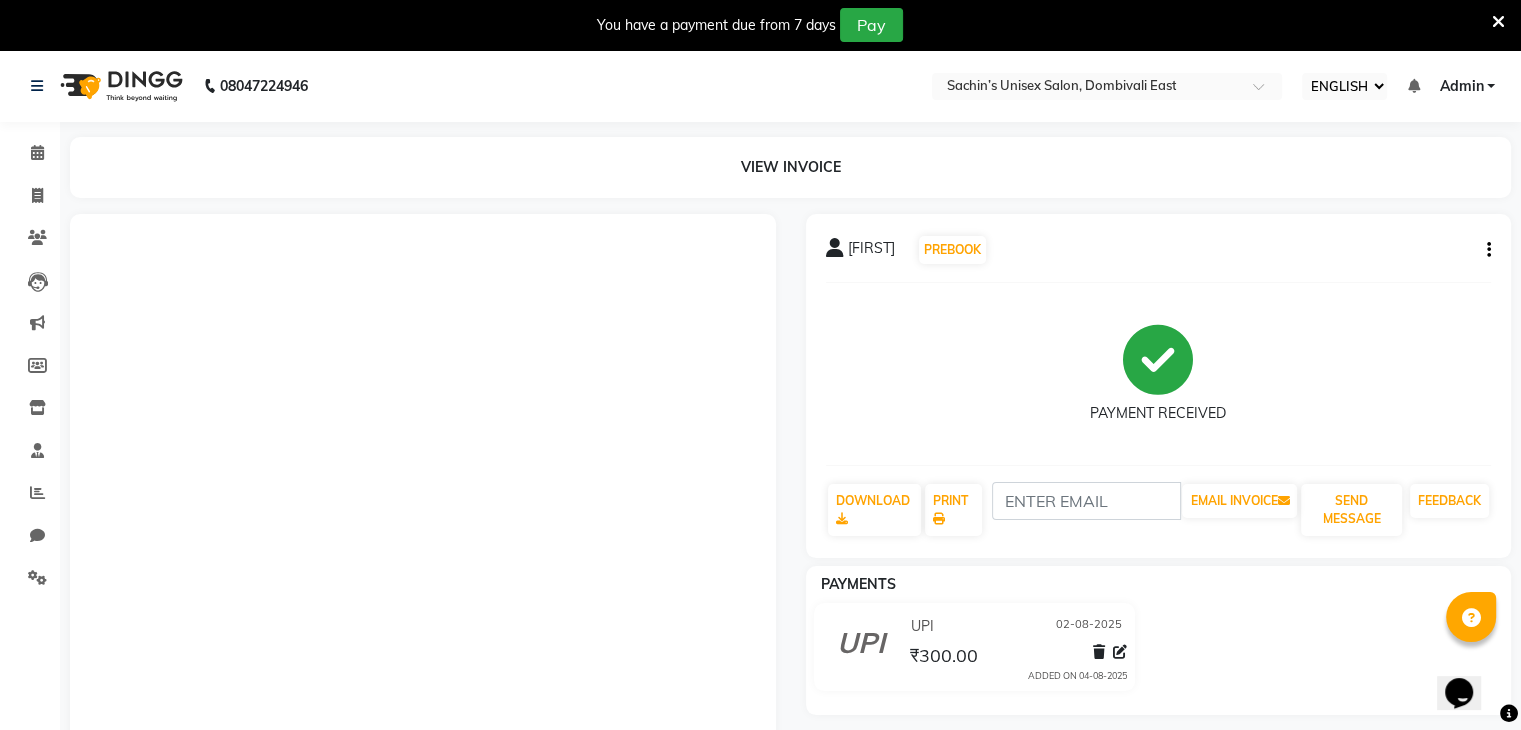 scroll, scrollTop: 0, scrollLeft: 0, axis: both 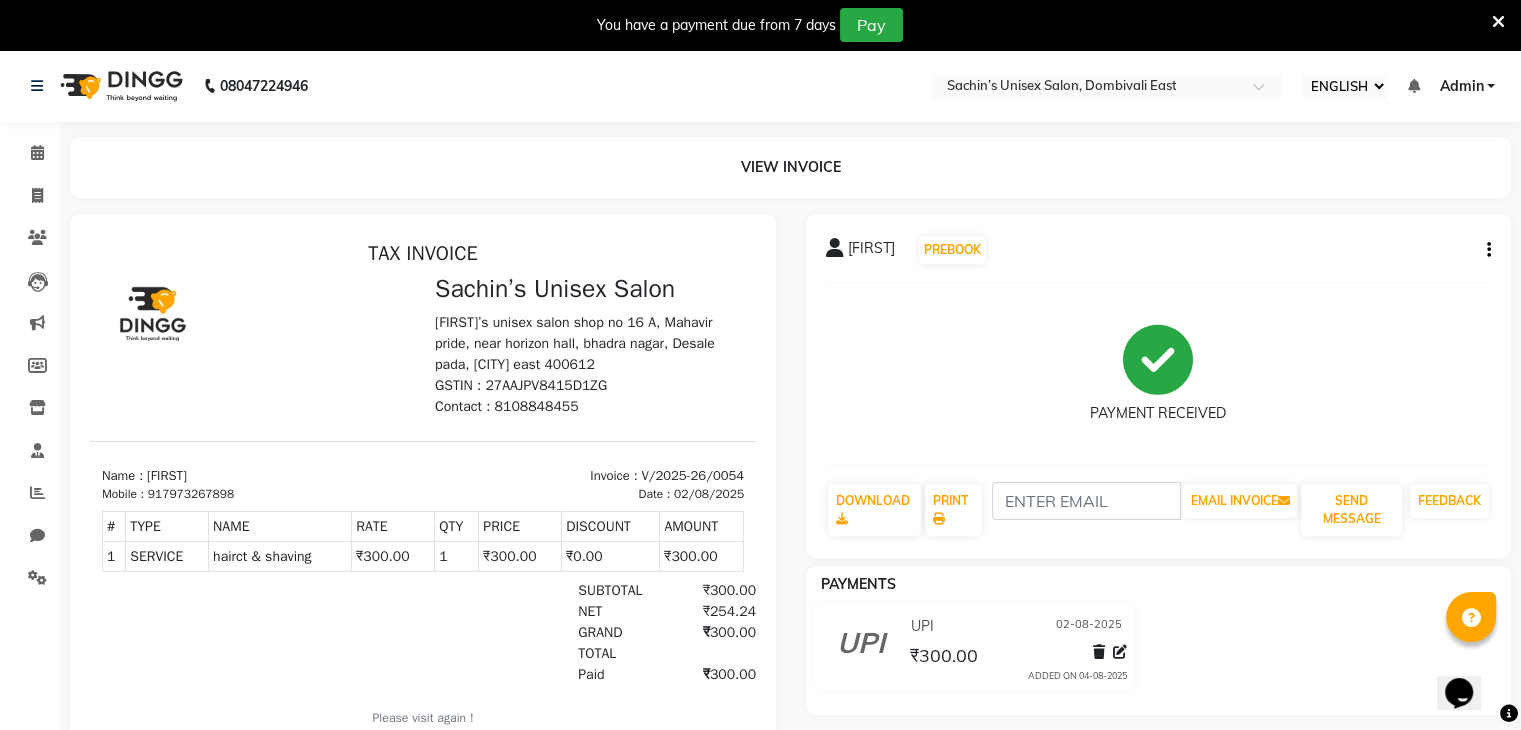 click on "[FIRST]   PREBOOK   PAYMENT RECEIVED  DOWNLOAD  PRINT   EMAIL INVOICE   SEND MESSAGE FEEDBACK" 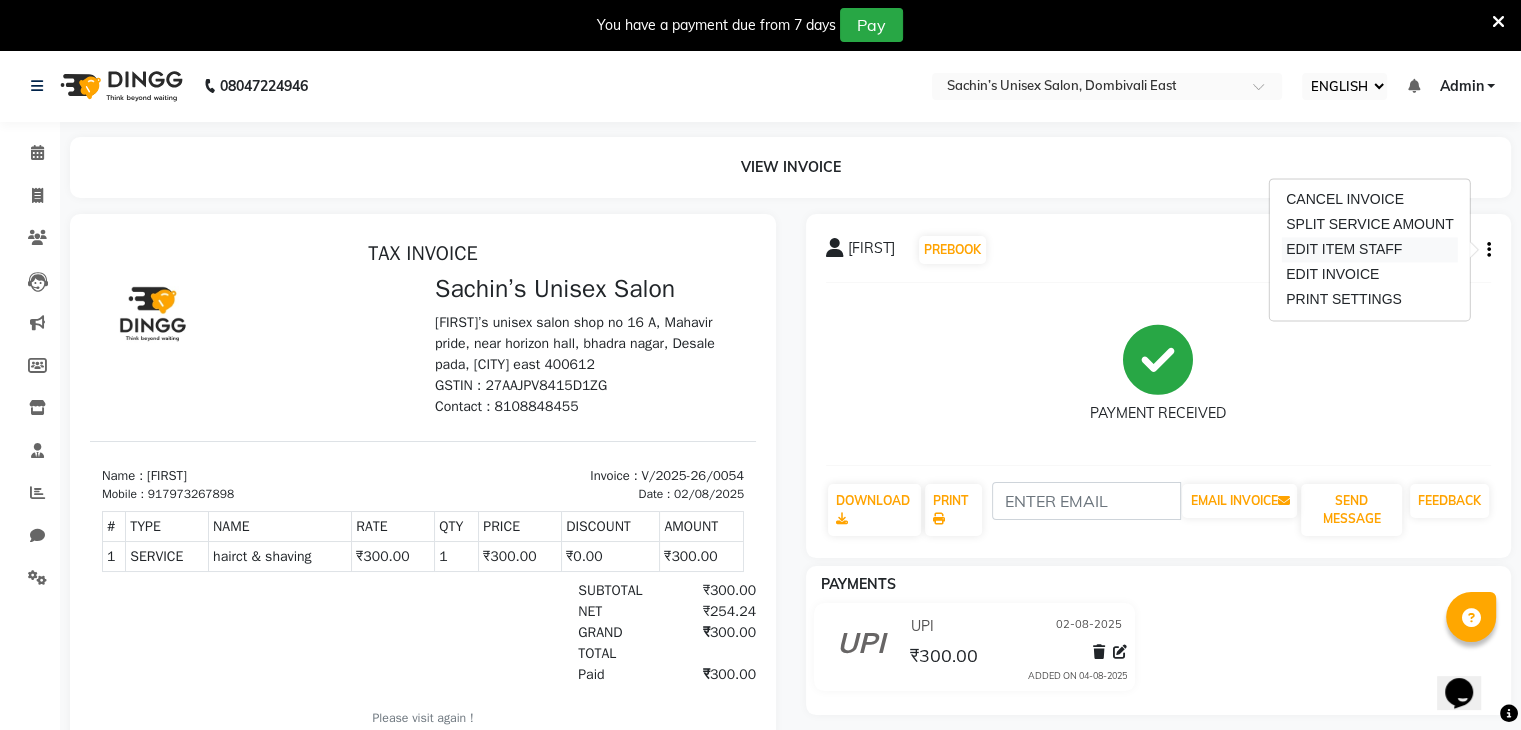 click on "EDIT ITEM STAFF" at bounding box center (1370, 249) 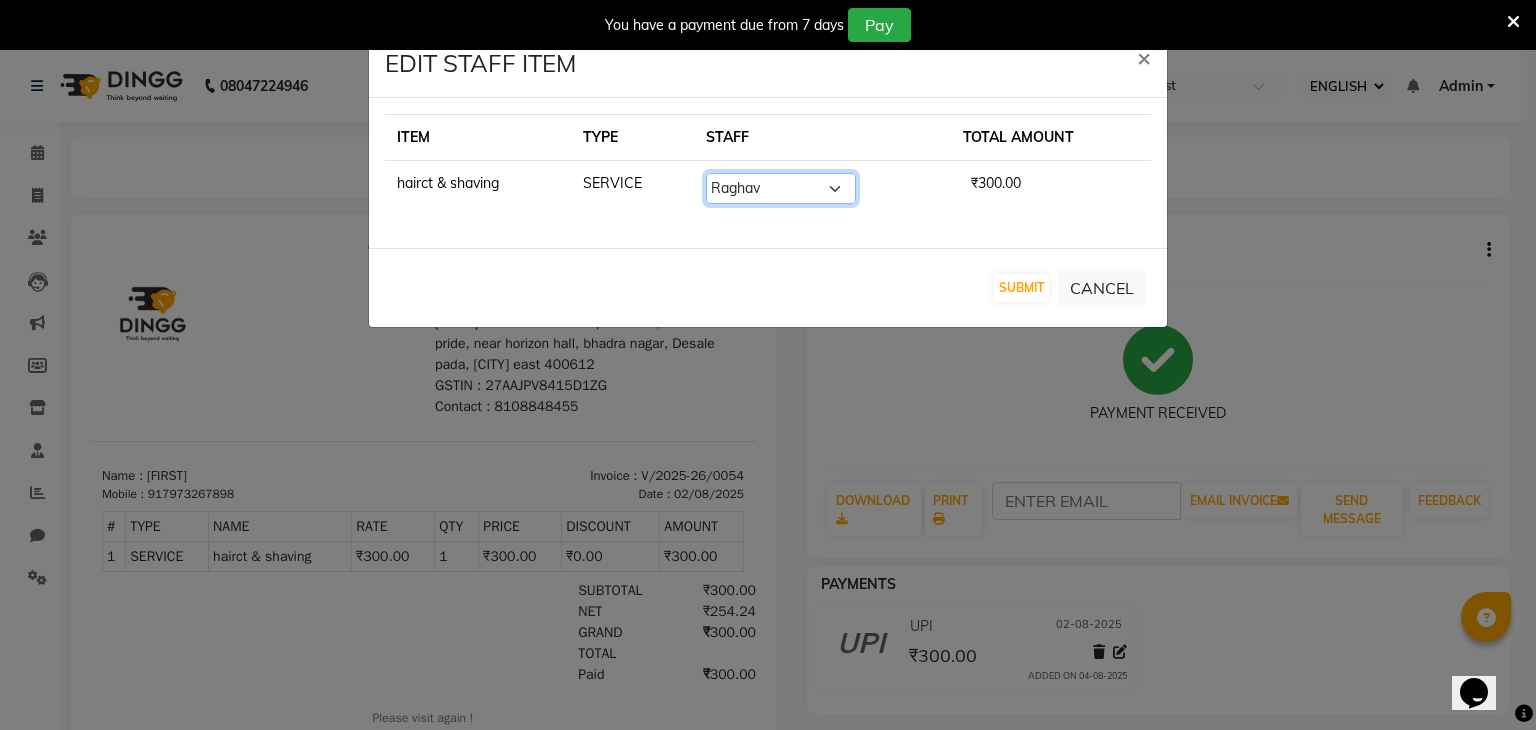 click on "SELECT  [FIRST]   [CITY] Manager   [FIRST]   [LAST]   [LAST]" 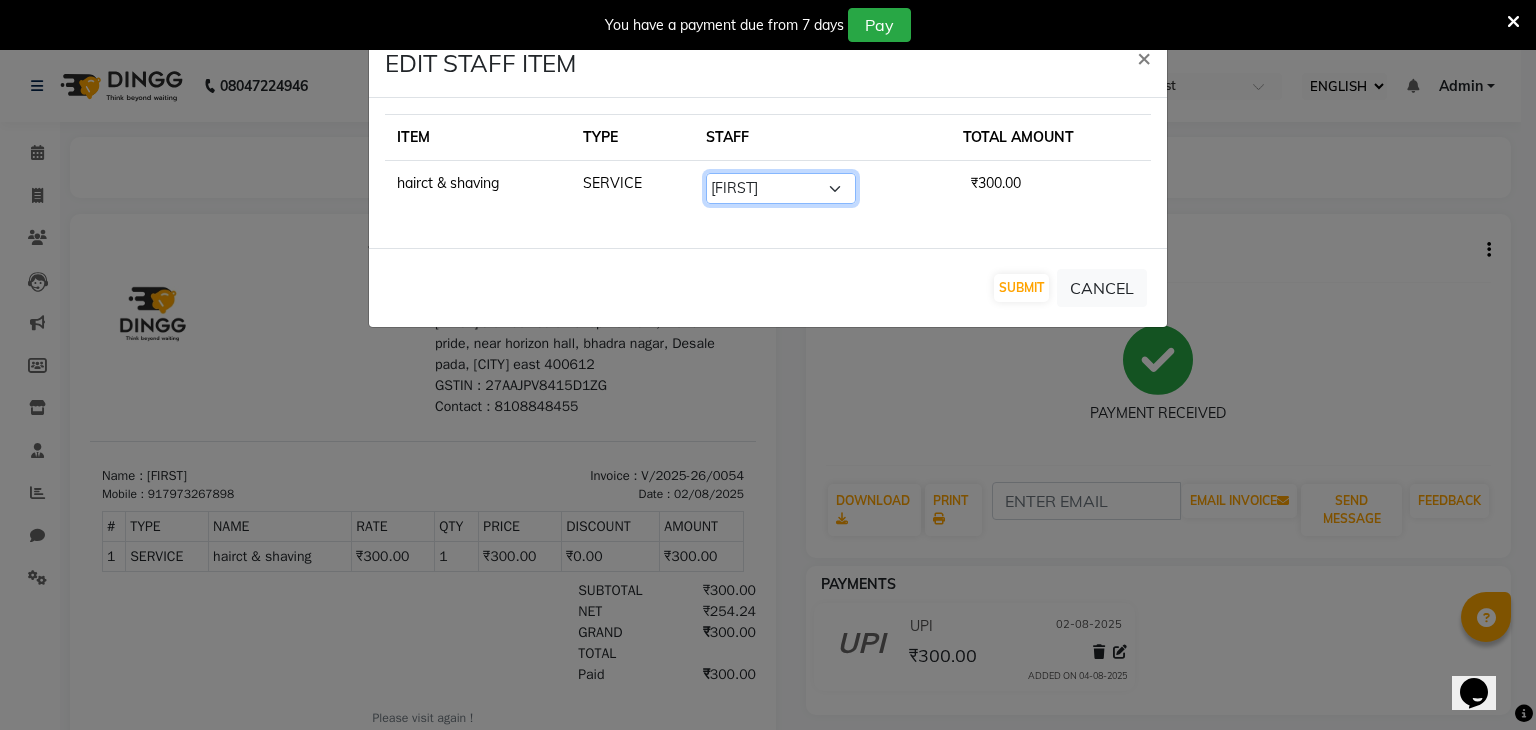 click on "SELECT  [FIRST]   [CITY] Manager   [FIRST]   [LAST]   [LAST]" 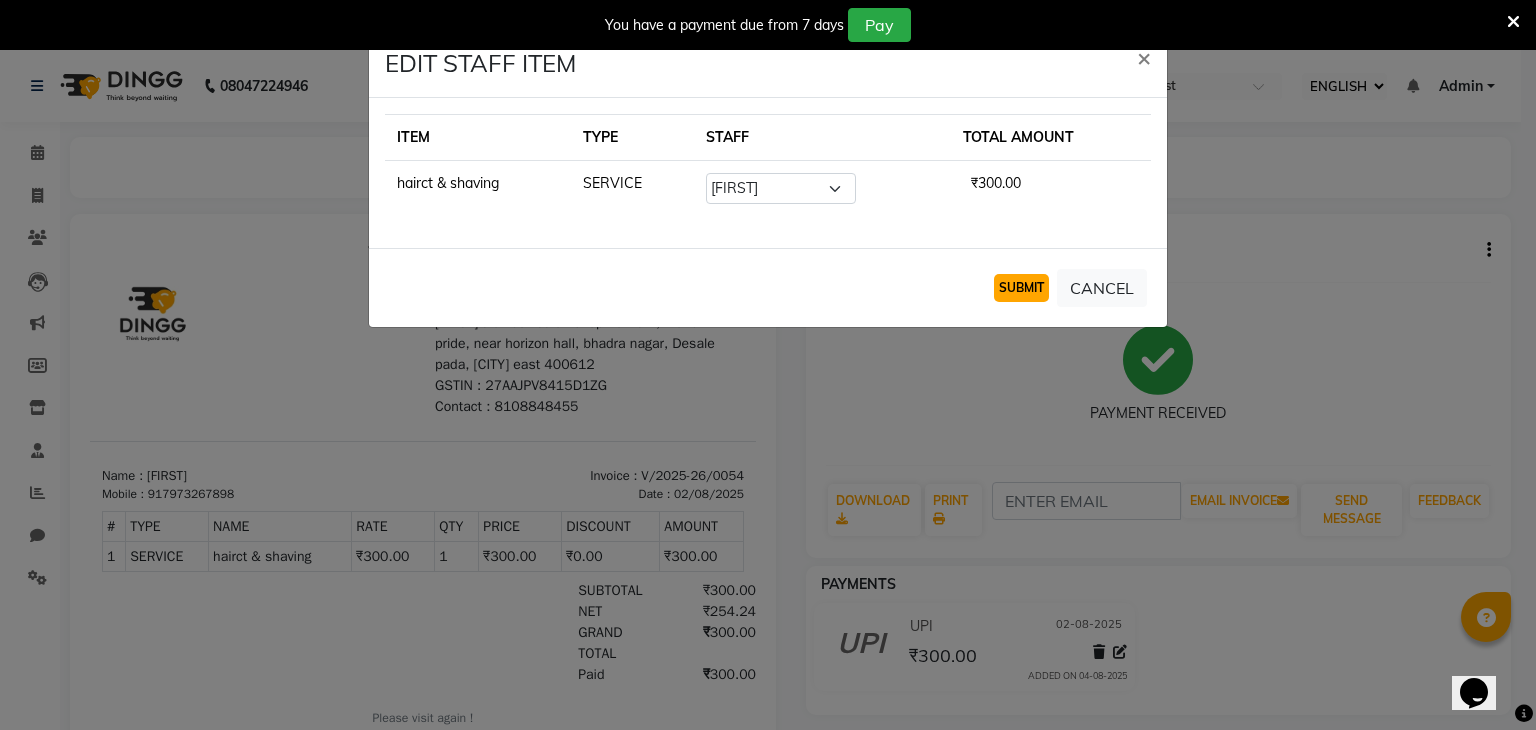 click on "SUBMIT" 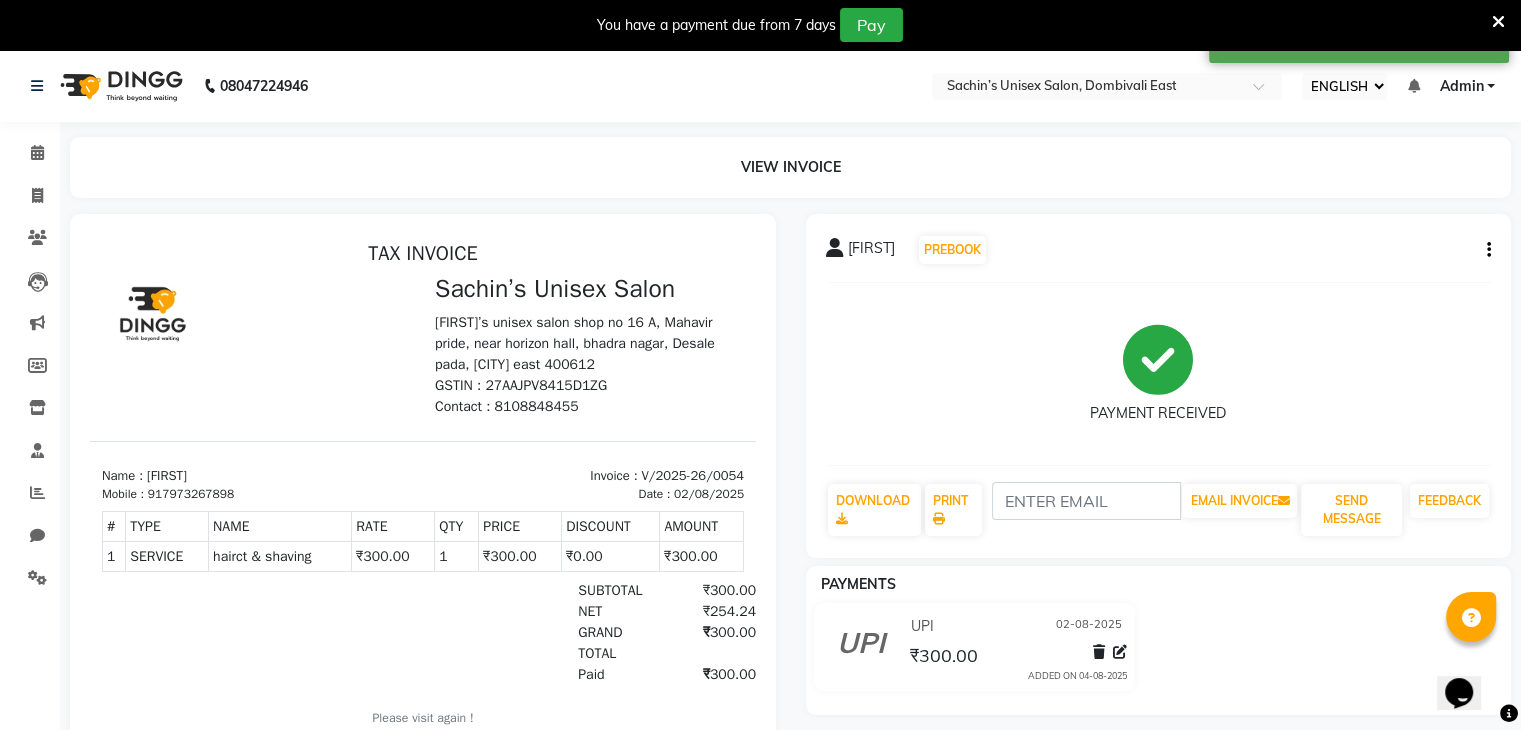 scroll, scrollTop: 85, scrollLeft: 0, axis: vertical 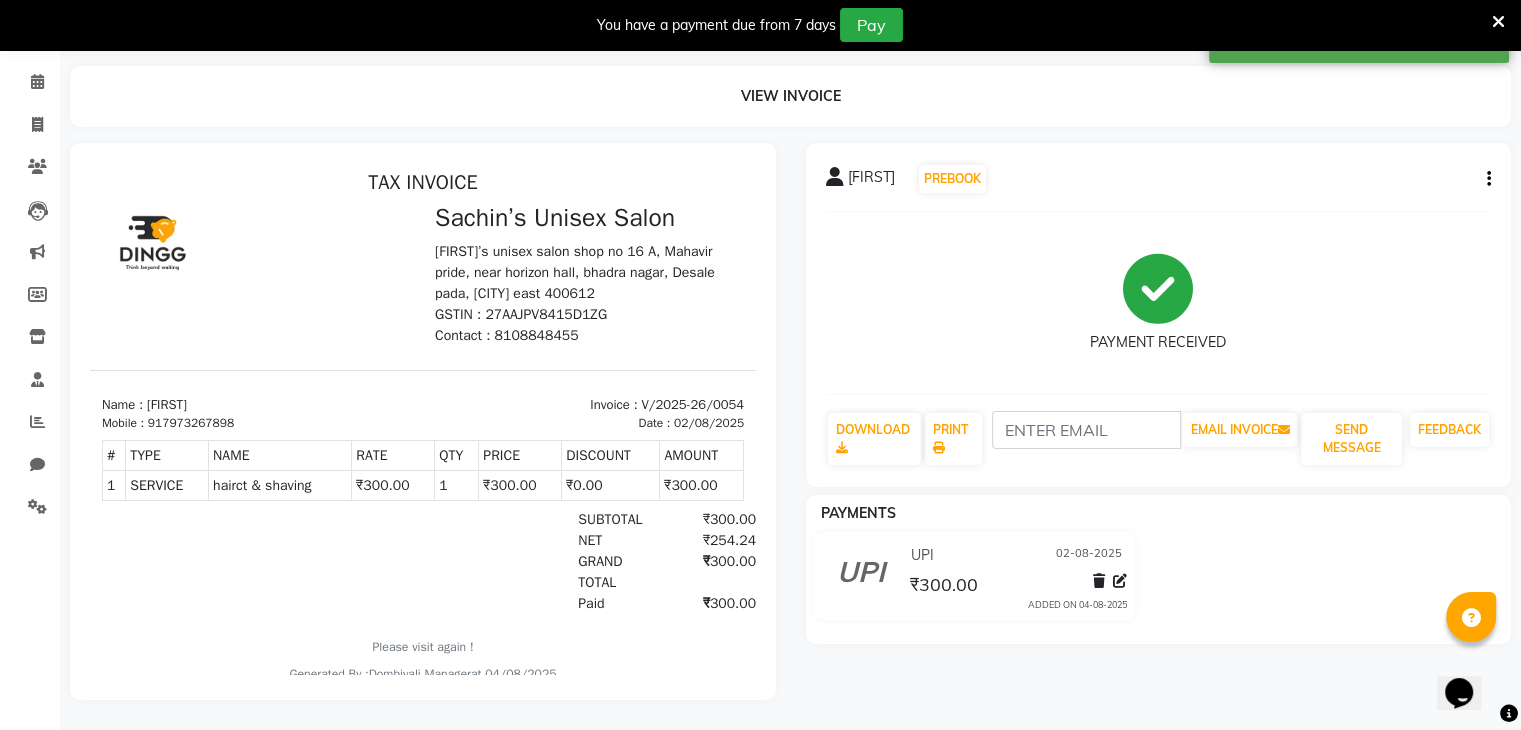 click on "[FIRST]   PREBOOK   PAYMENT RECEIVED  DOWNLOAD  PRINT   EMAIL INVOICE   SEND MESSAGE FEEDBACK" 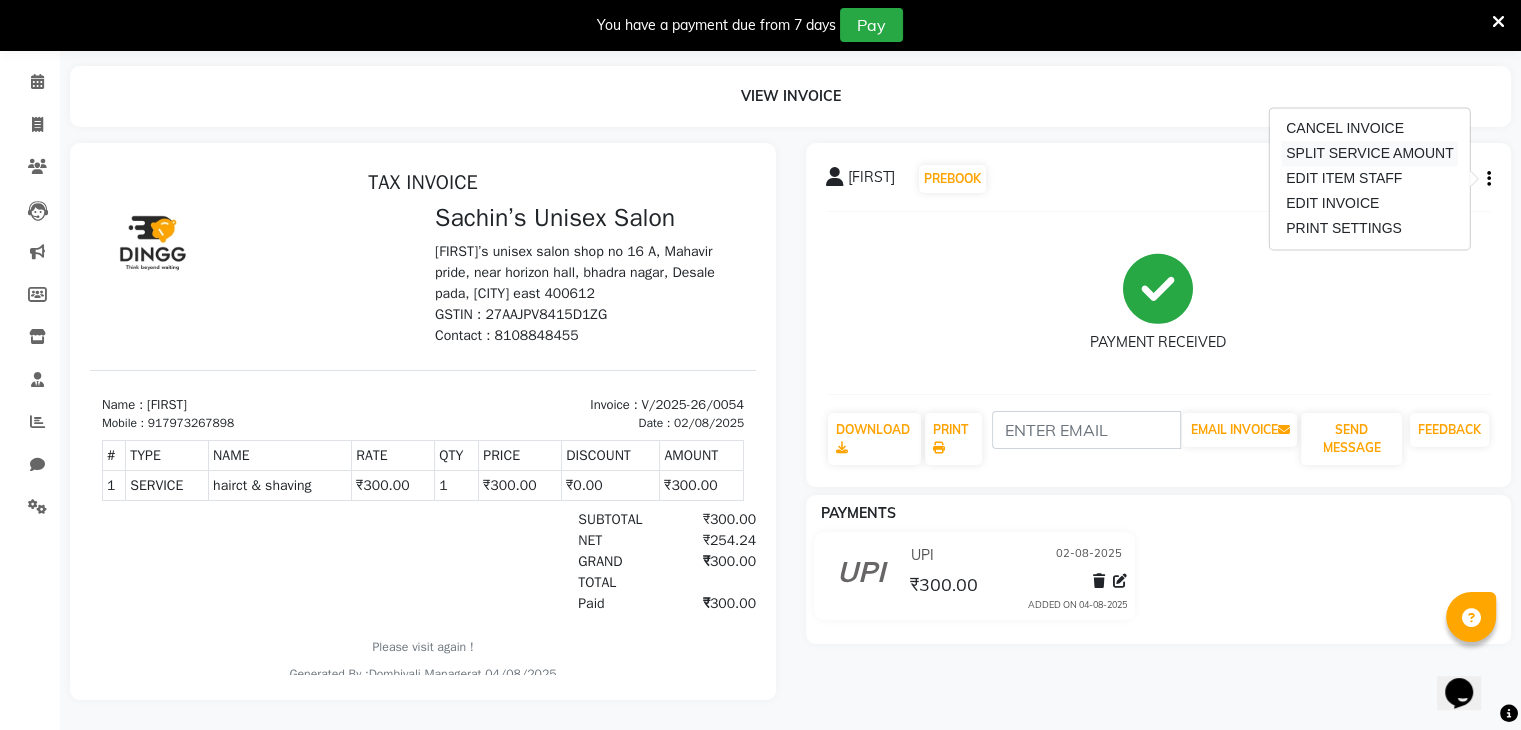 click on "SPLIT SERVICE AMOUNT" at bounding box center (1370, 153) 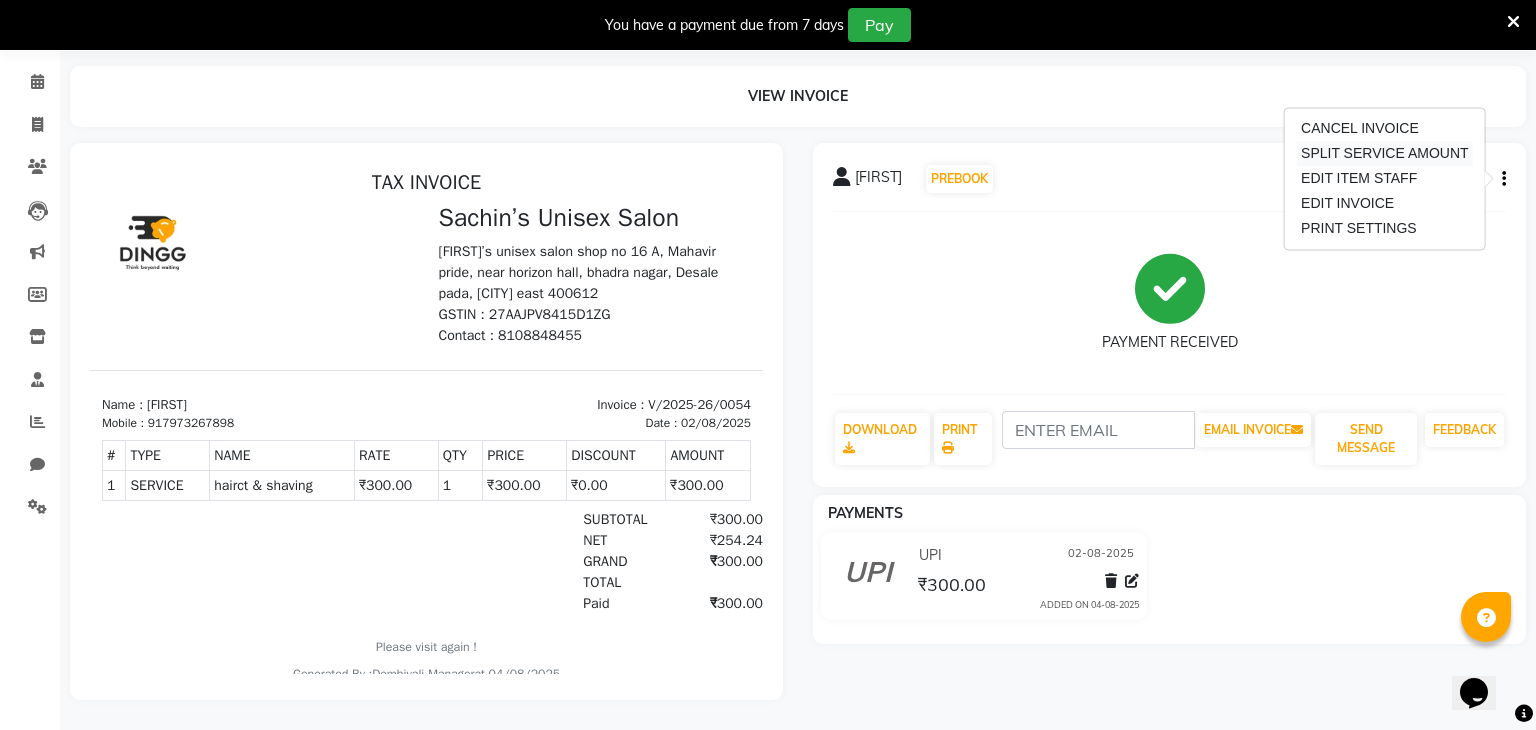 select on "86910" 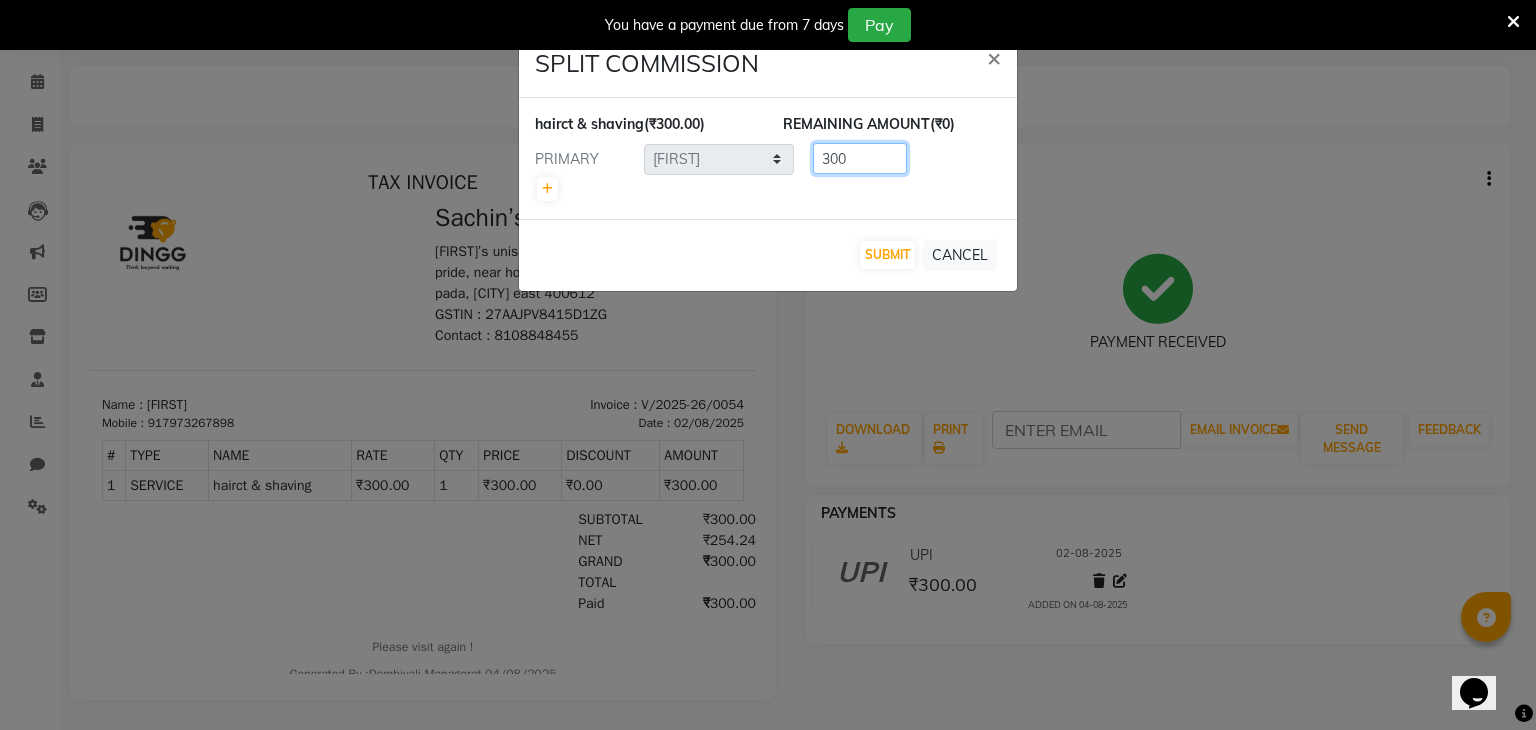 click on "300" 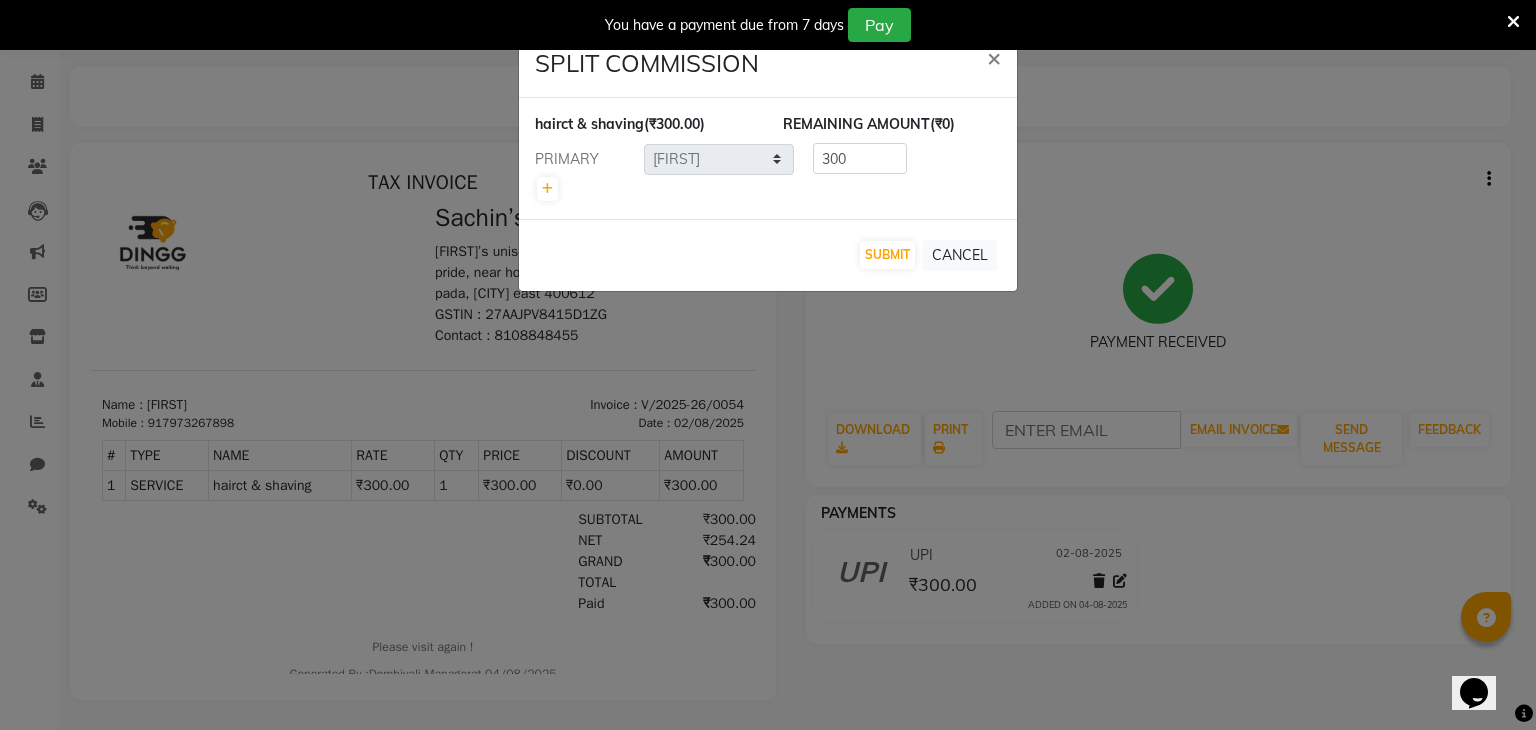 click on "hairct  & shaving  (₹300.00) REMAINING AMOUNT  (₹0) PRIMARY SELECT  [FIRST]   [CITY] Manager   [FIRST]   [LAST]   [LAST]  300" 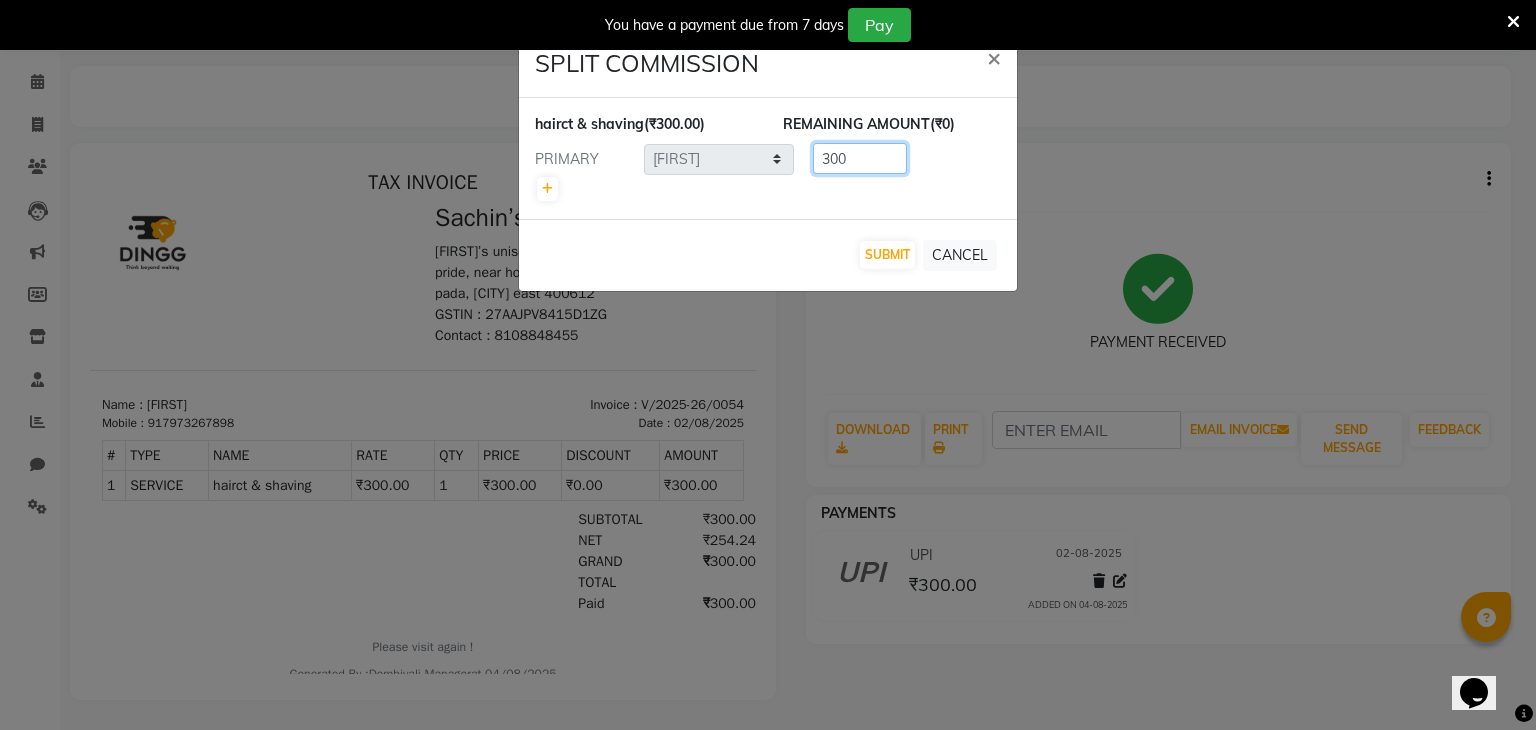 click on "300" 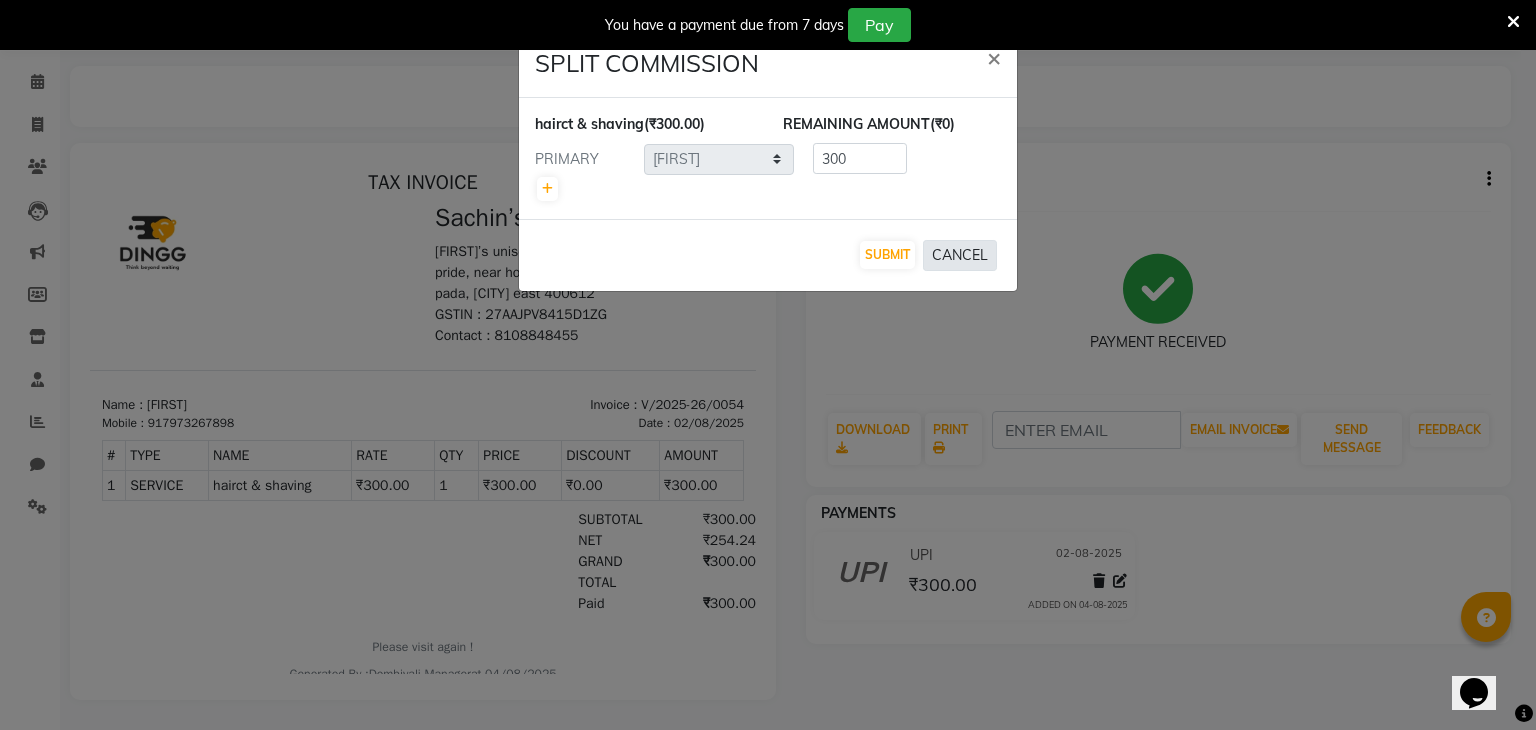 click on "CANCEL" 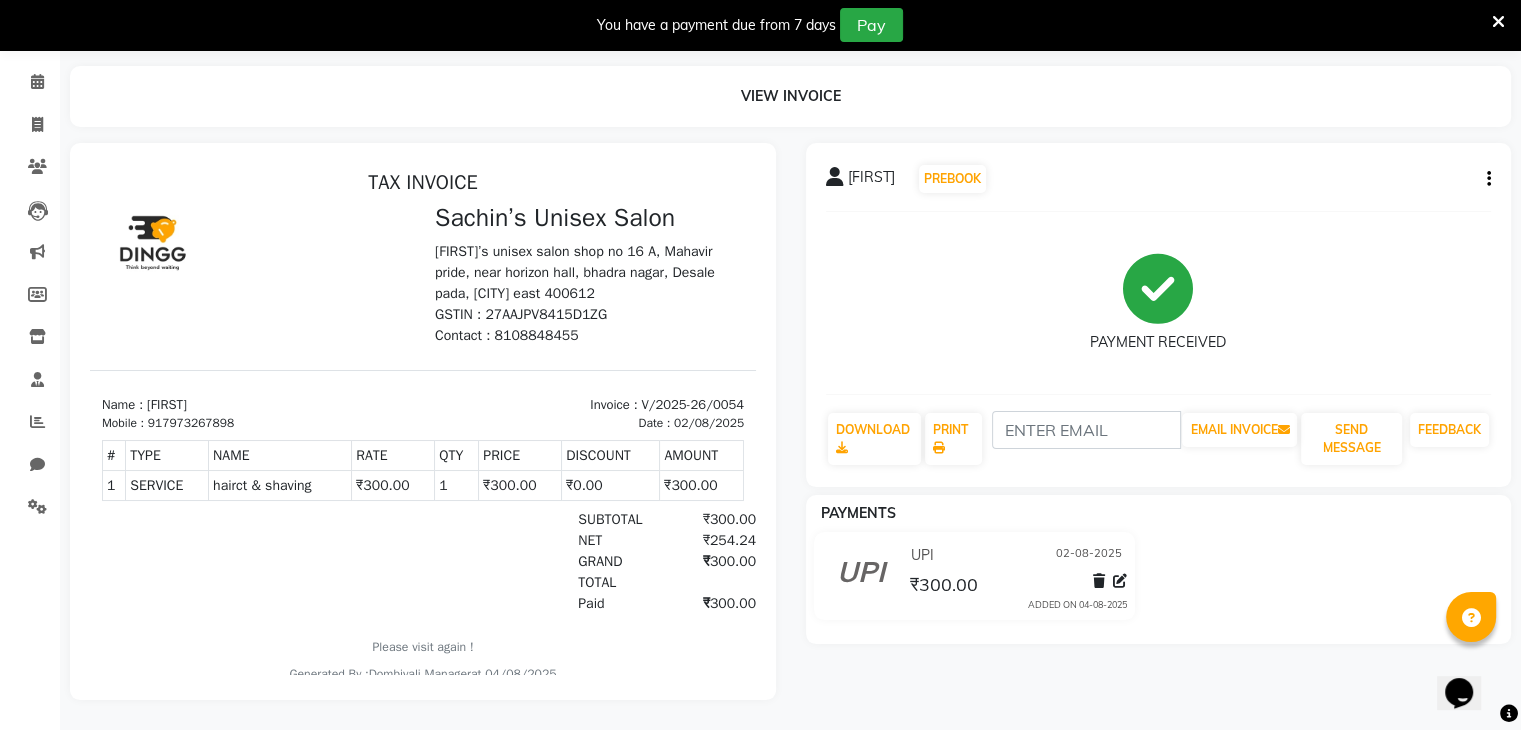 click on "[FIRST]   PREBOOK" 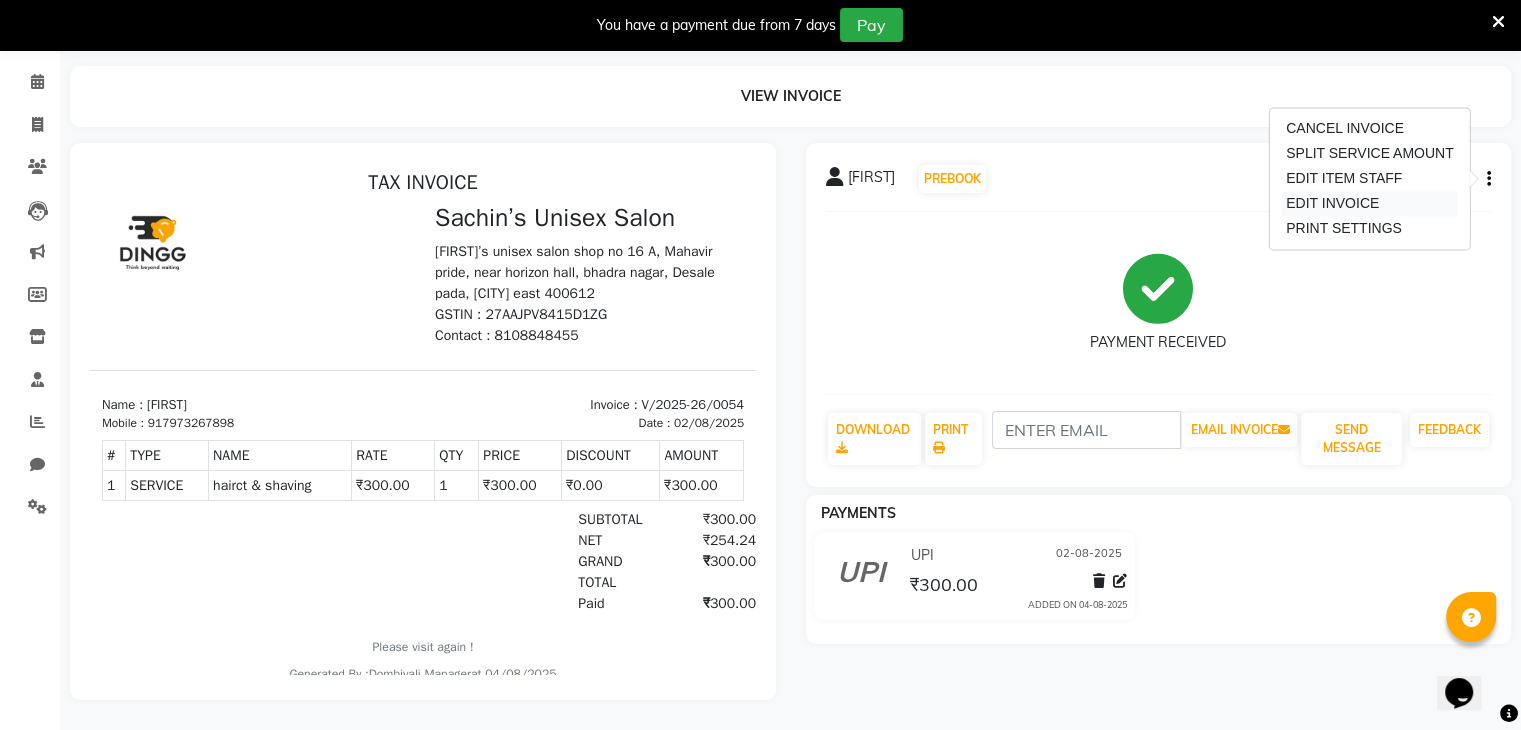 click on "EDIT INVOICE" at bounding box center [1370, 203] 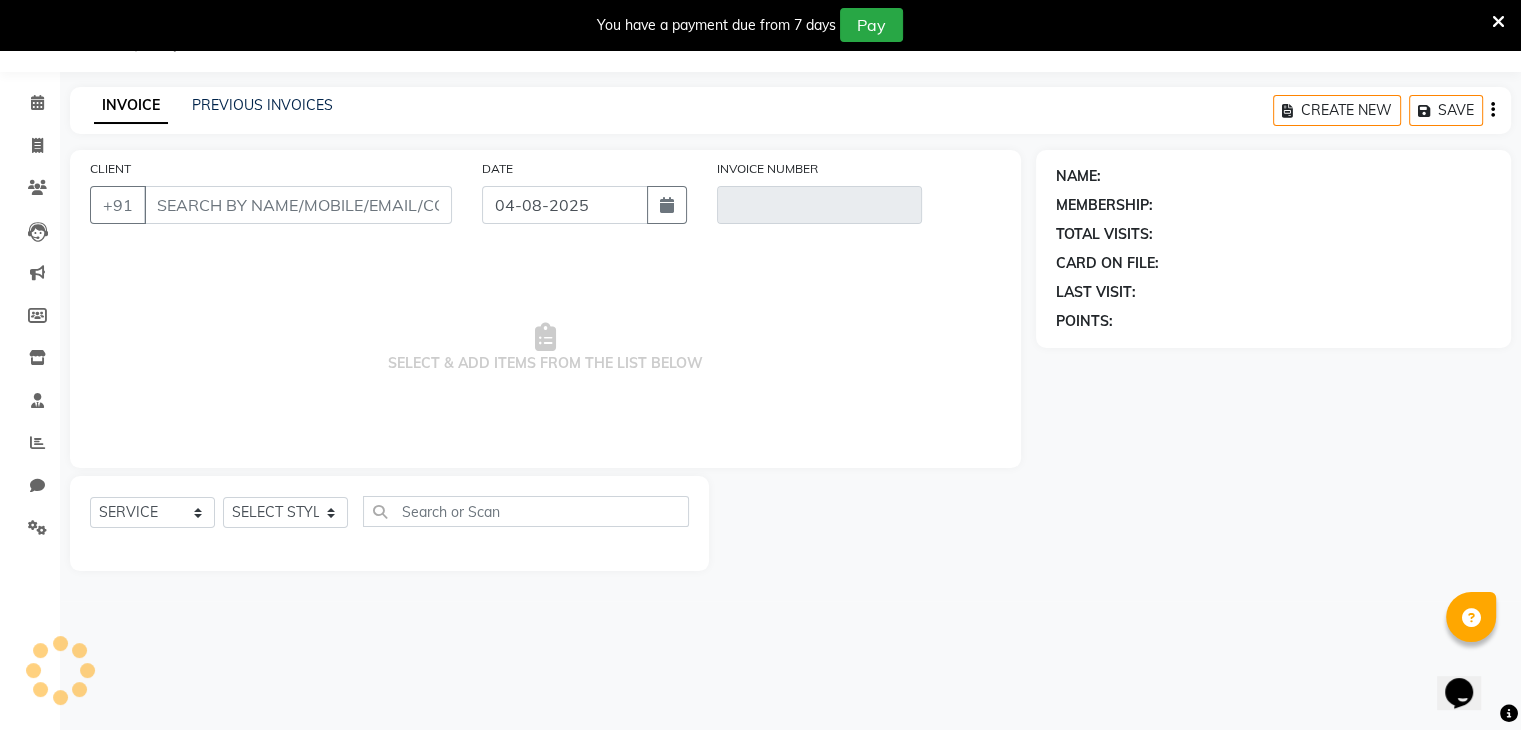 scroll, scrollTop: 50, scrollLeft: 0, axis: vertical 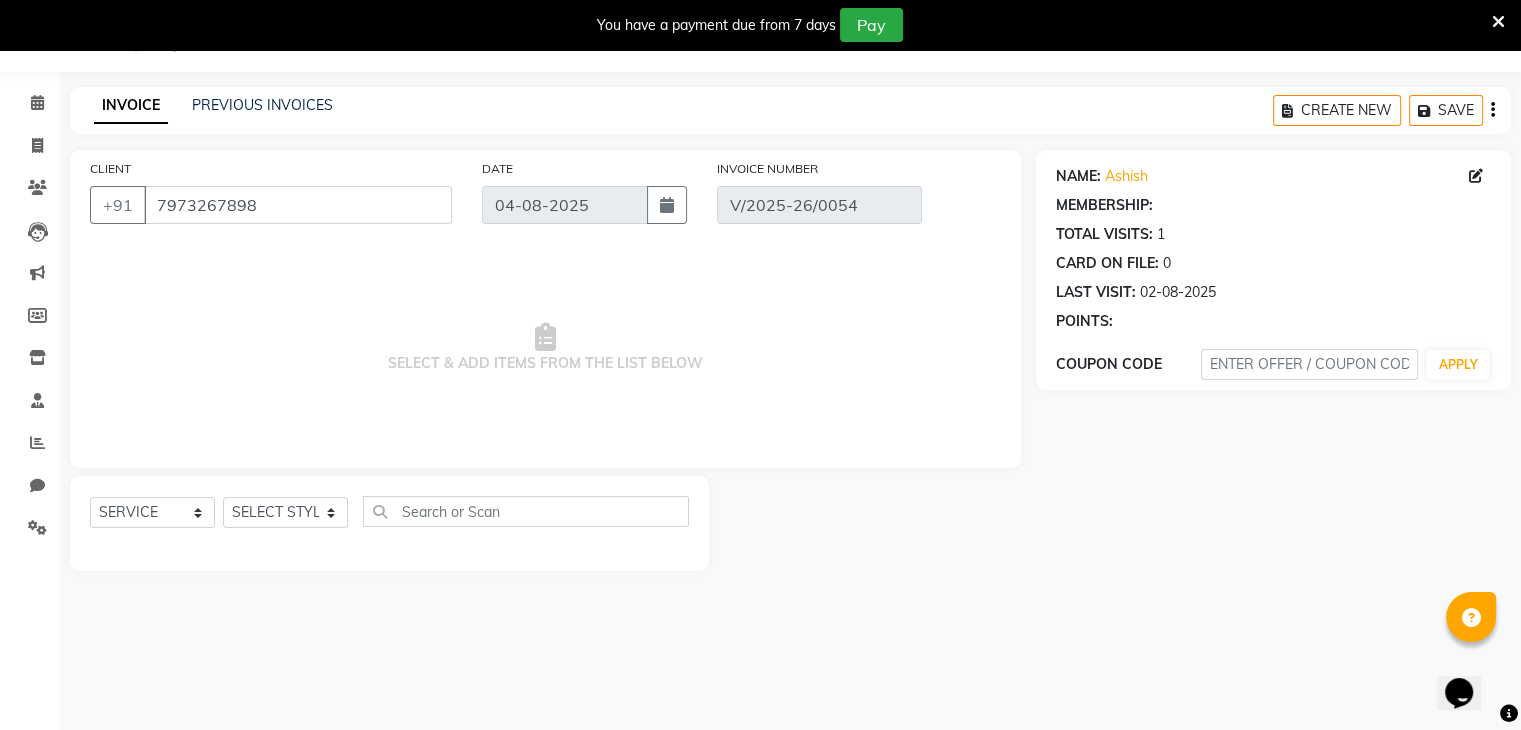 select on "1: Object" 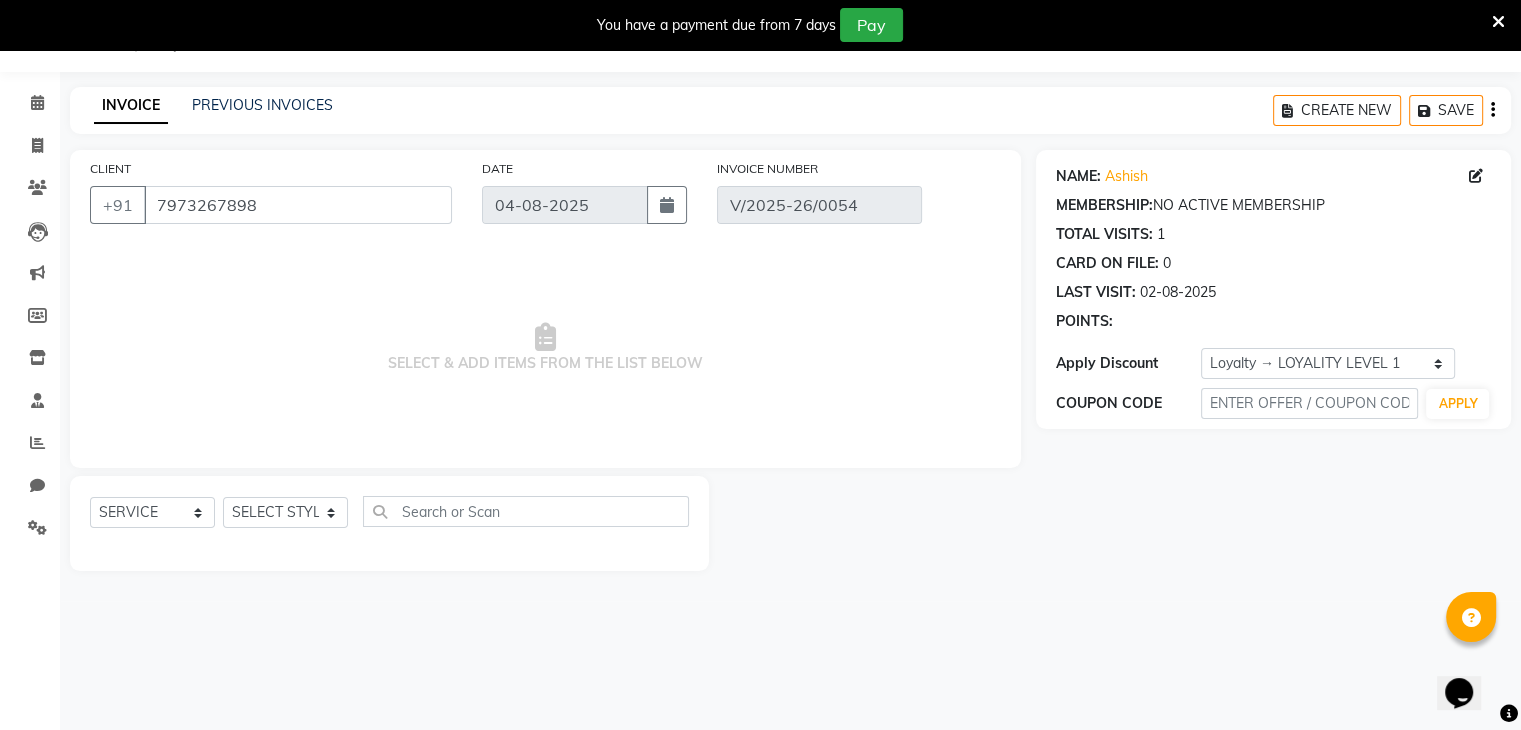 type on "02-08-2025" 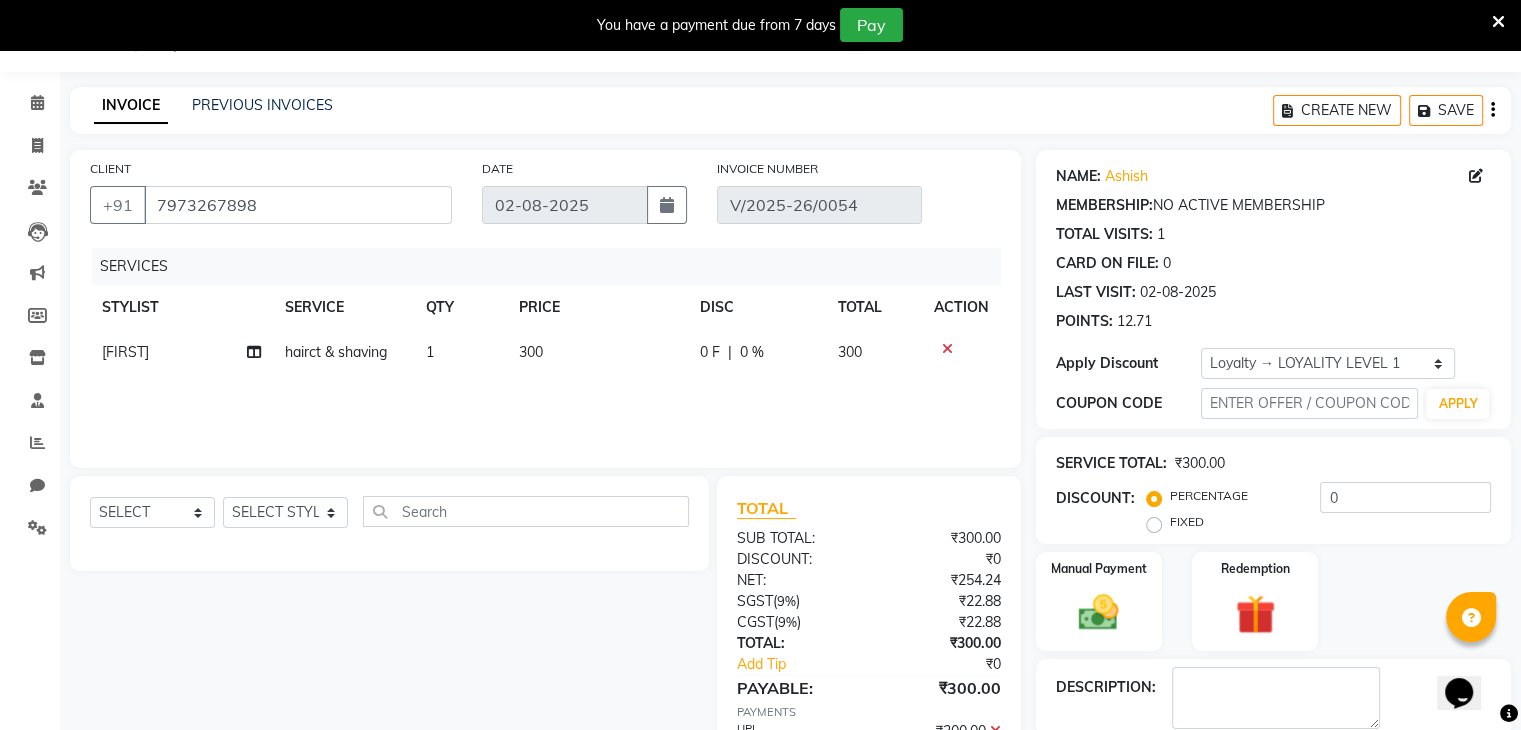 click 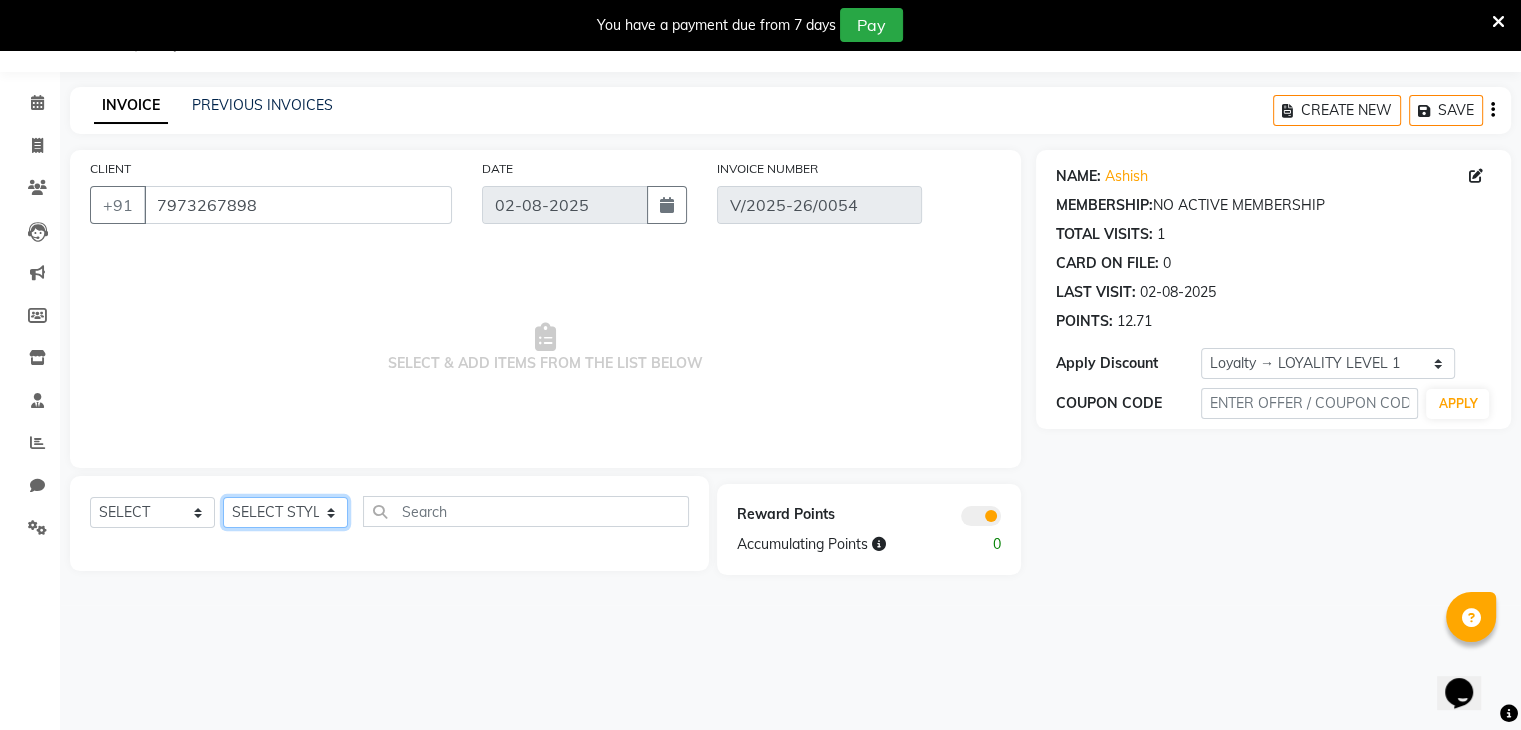 click on "SELECT STYLIST [FIRST] [CITY] Manager [FIRST] [LAST] [LAST]" 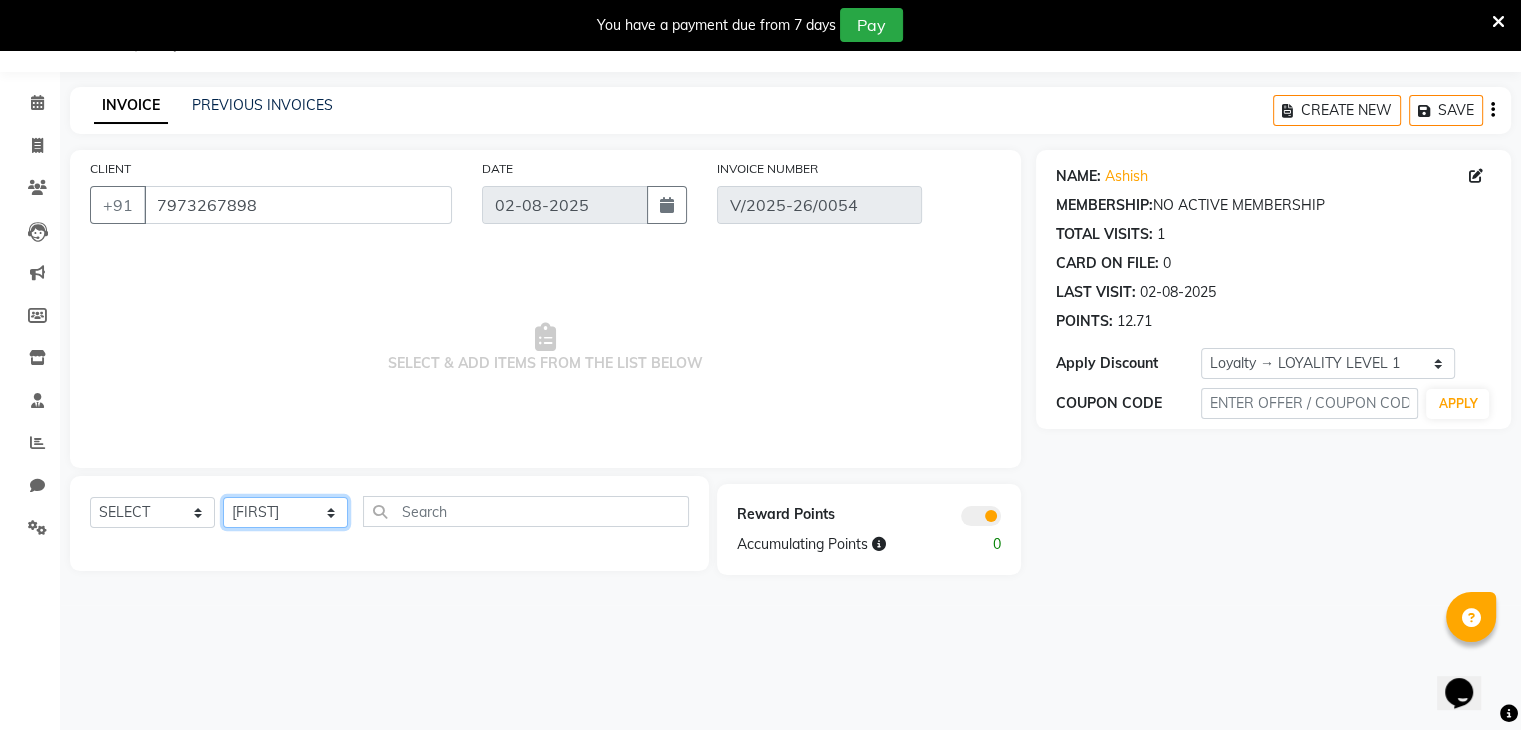 click on "SELECT STYLIST [FIRST] [CITY] Manager [FIRST] [LAST] [LAST]" 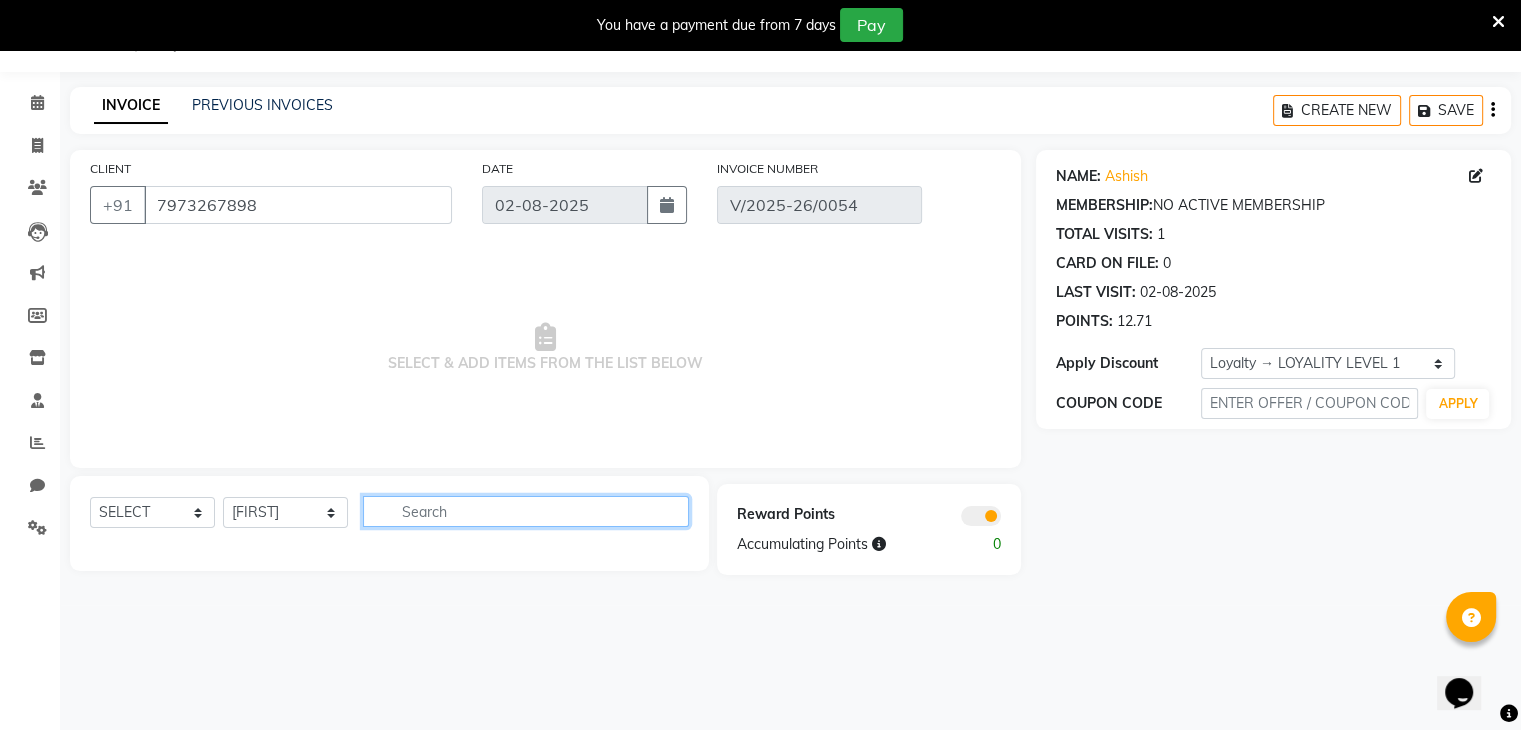 click 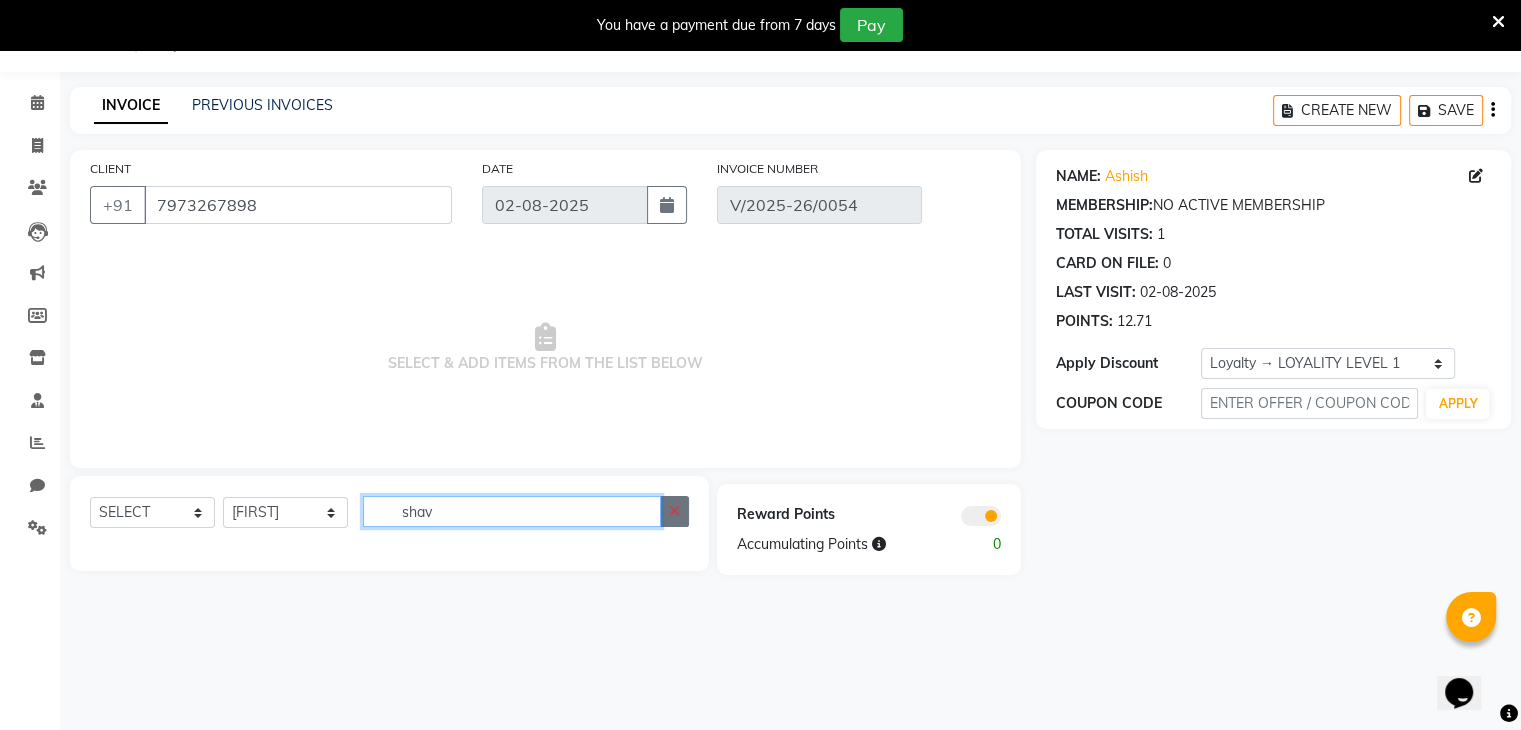 type on "shav" 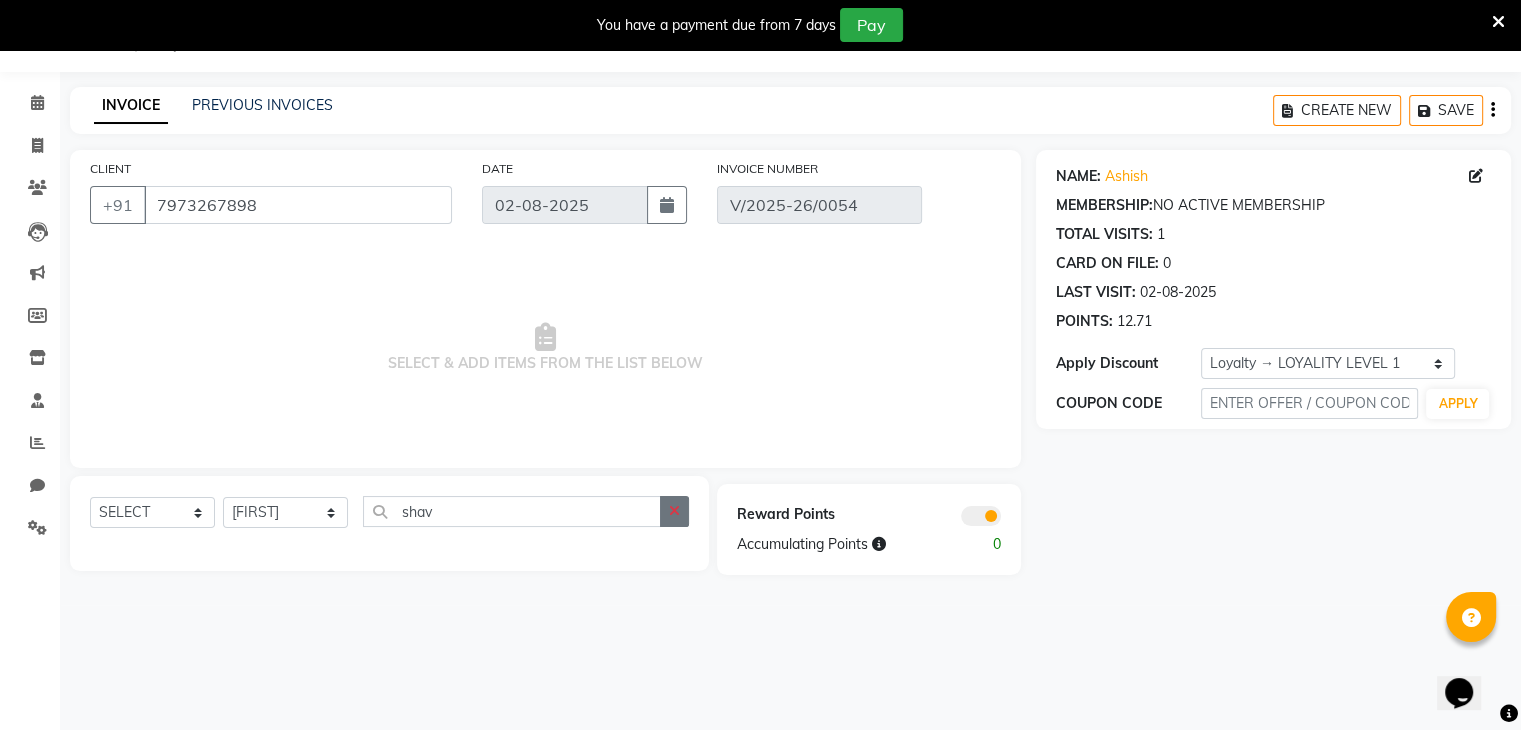 click 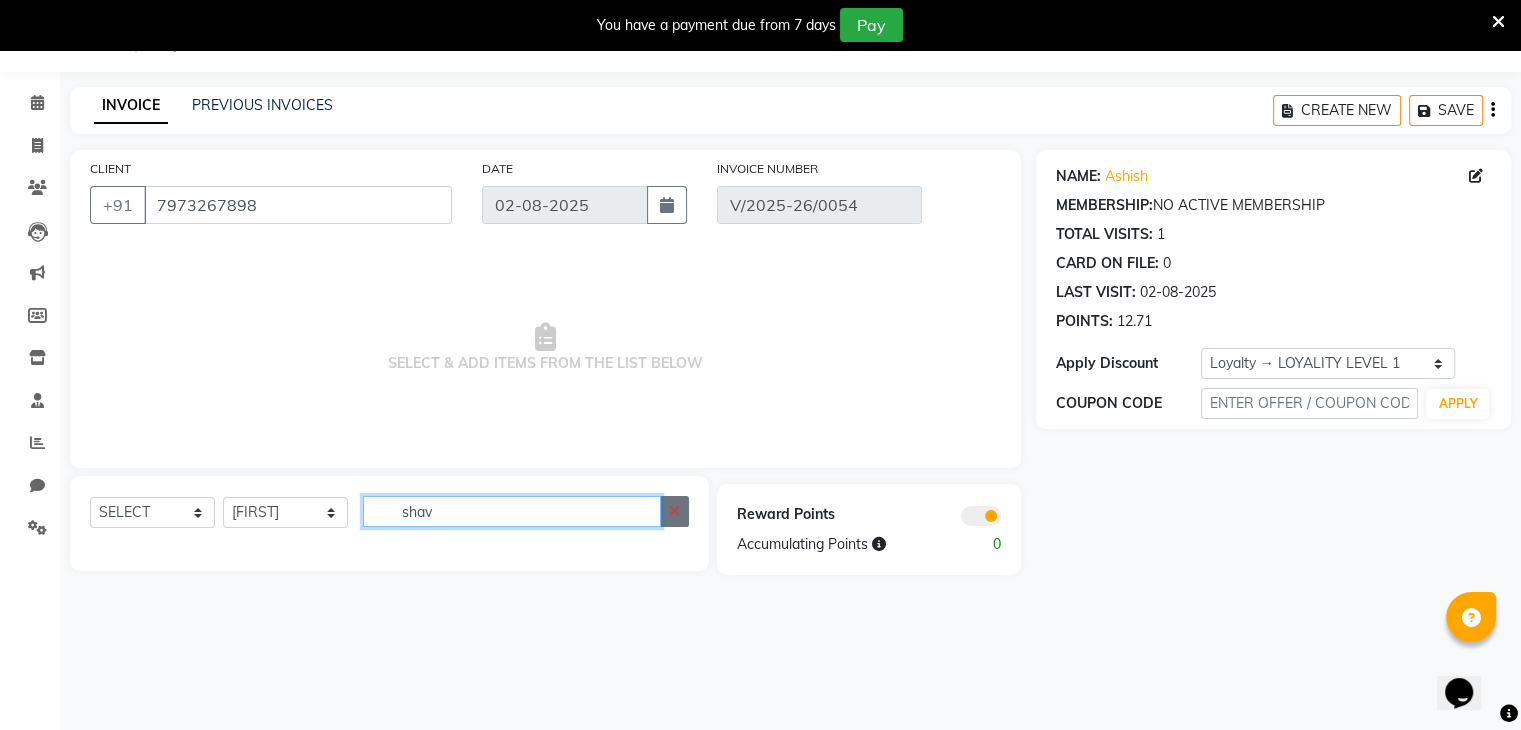 type 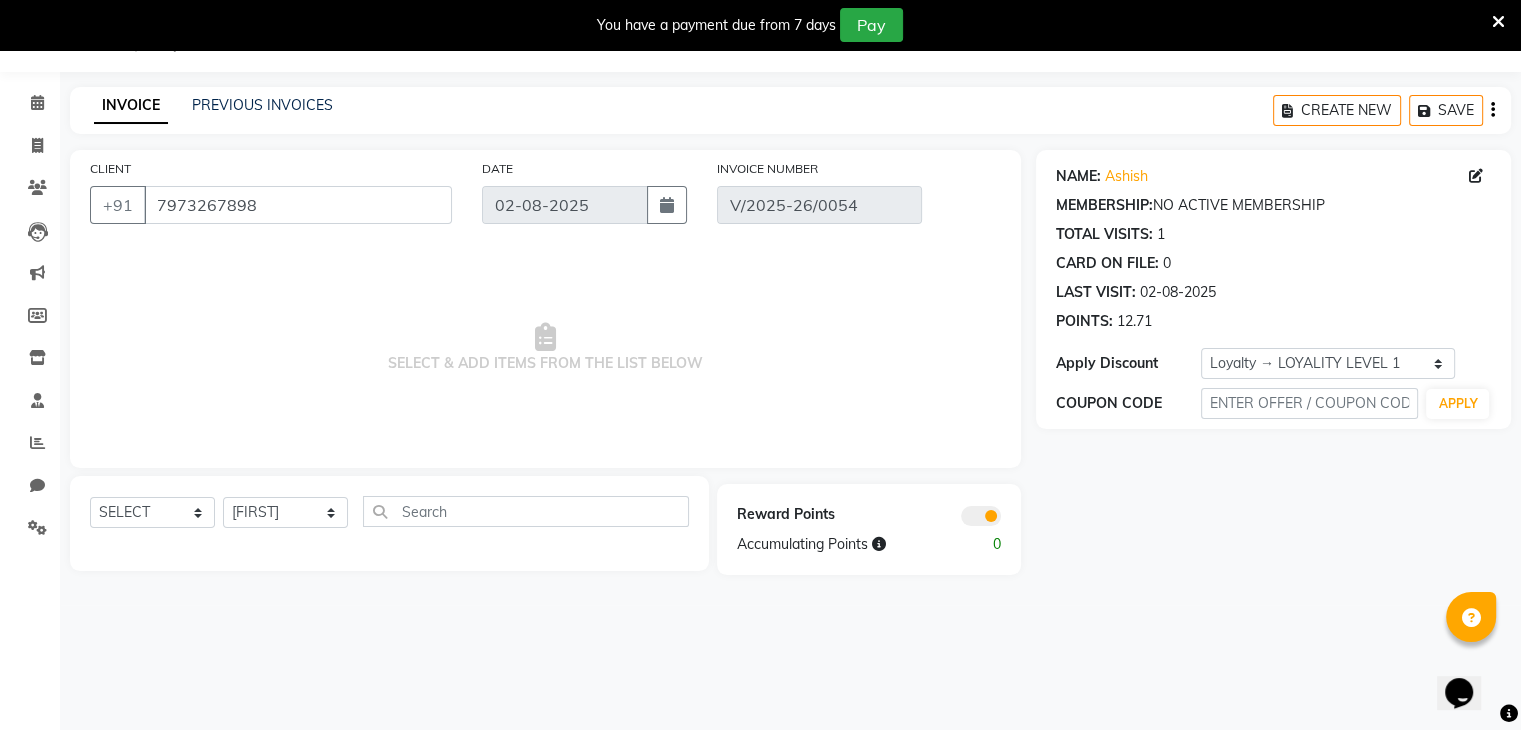 click at bounding box center [1498, 21] 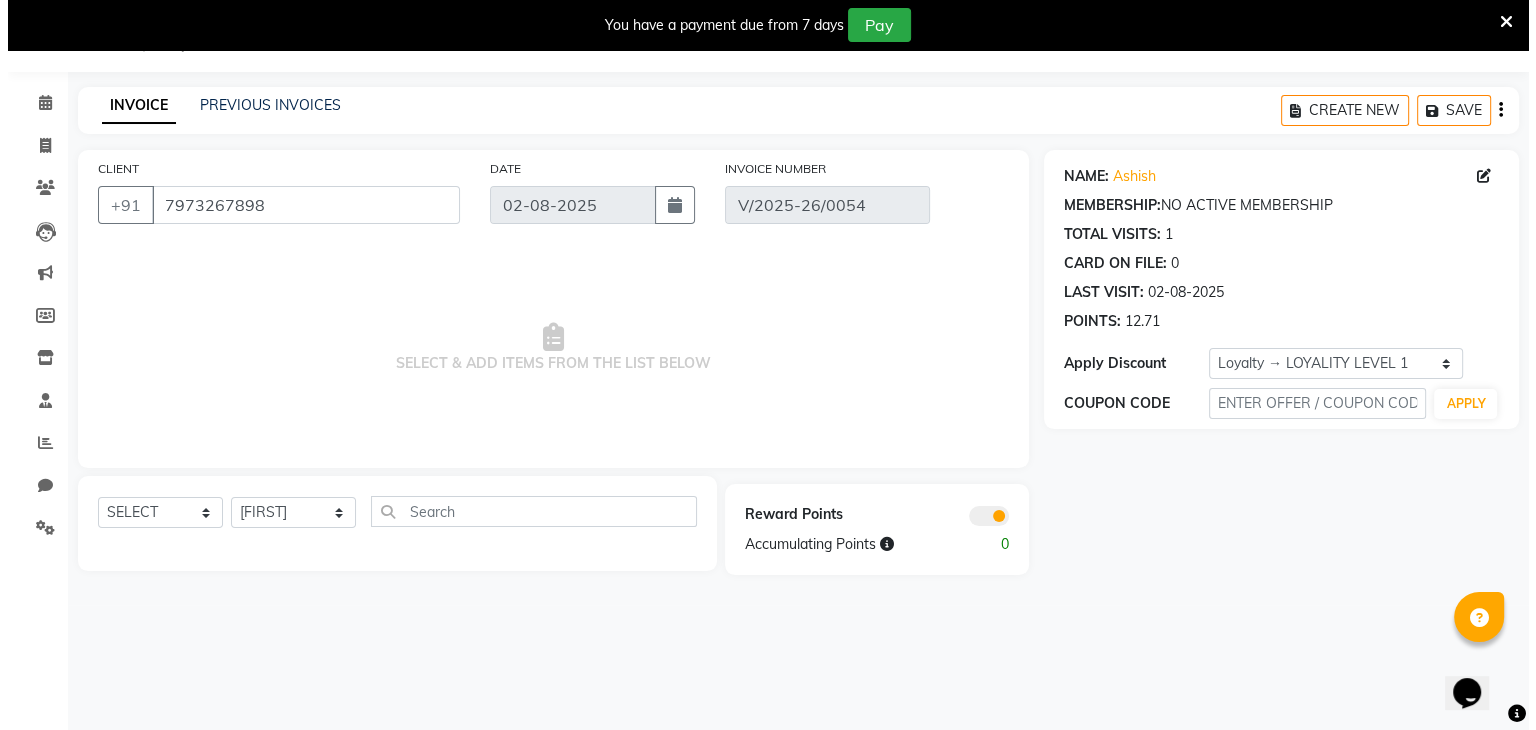 scroll, scrollTop: 0, scrollLeft: 0, axis: both 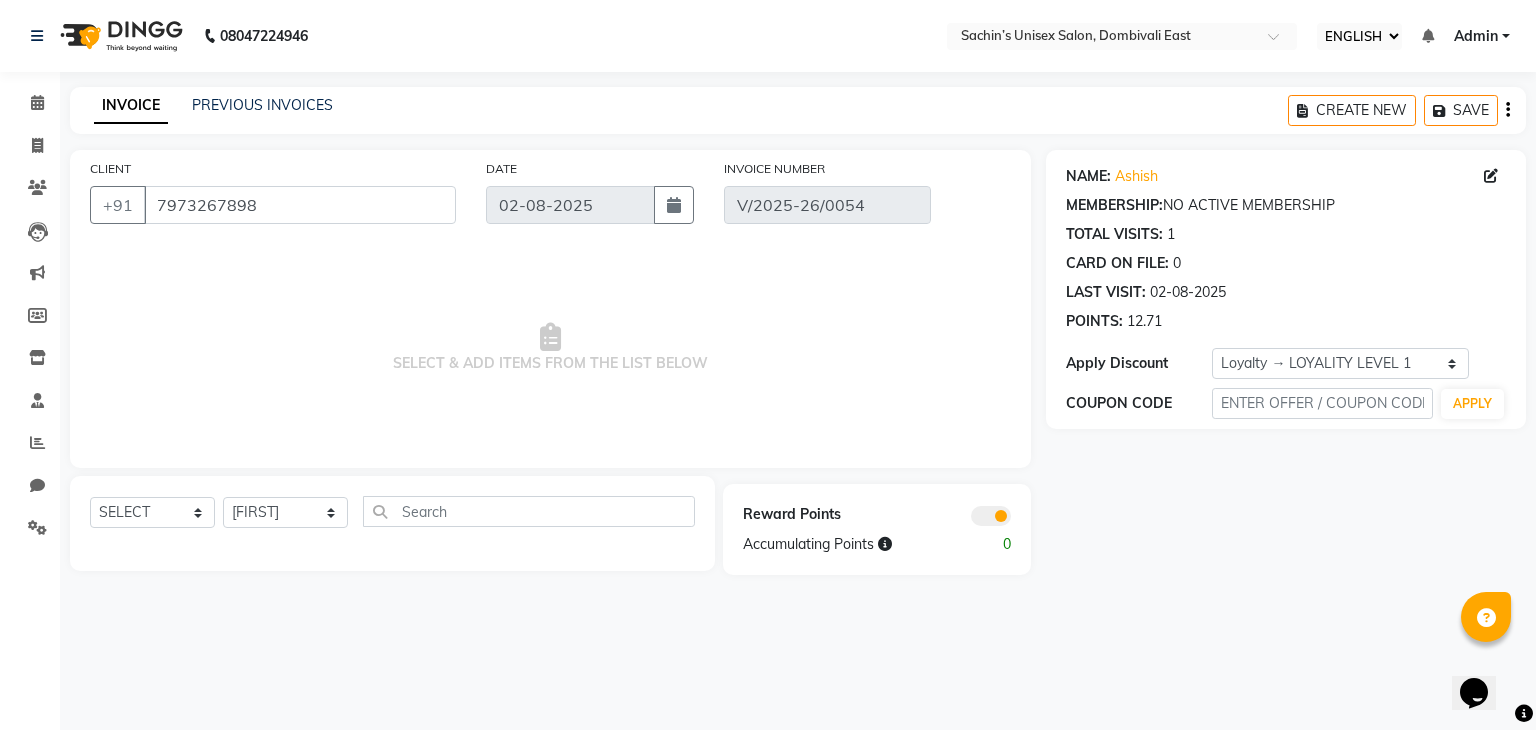 click 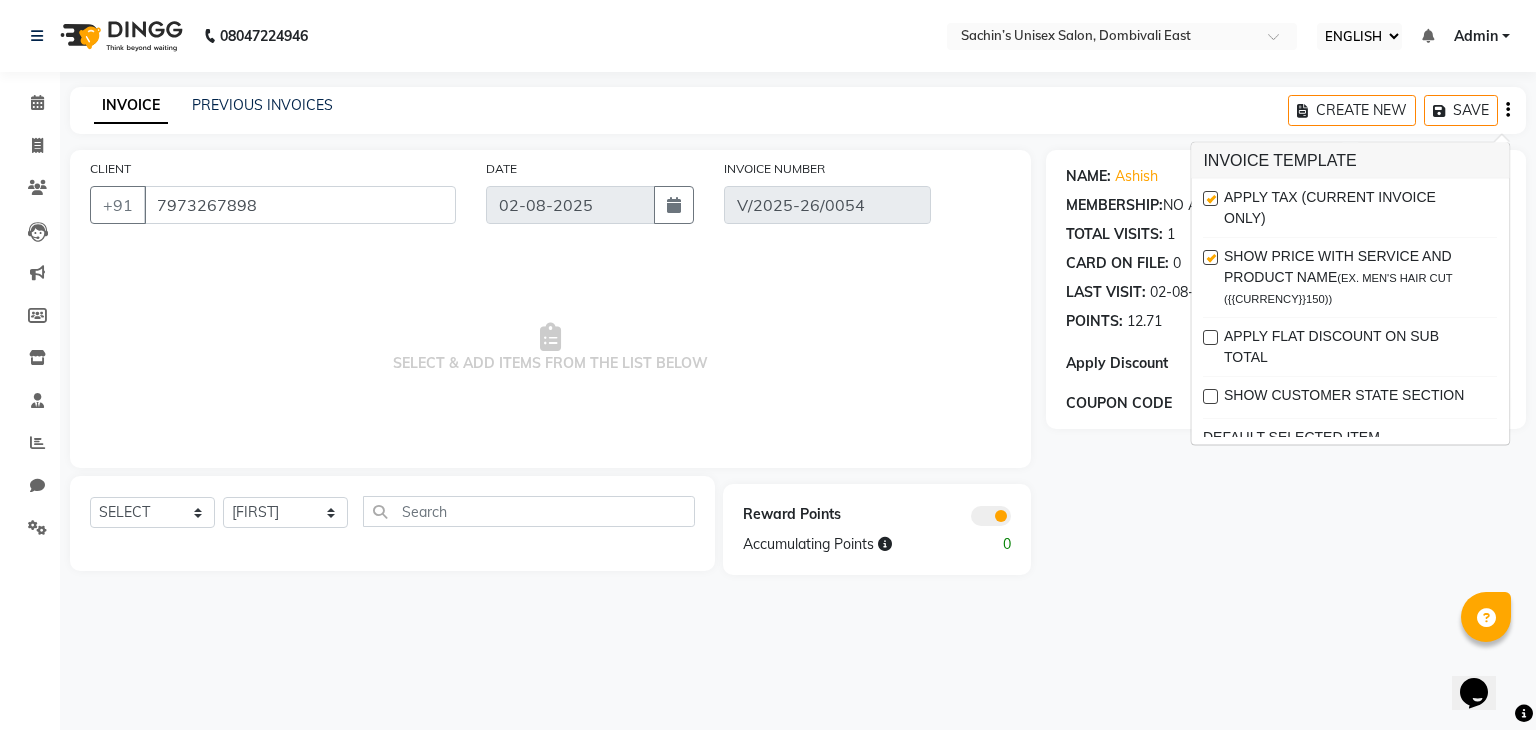click on "INVOICE PREVIOUS INVOICES CREATE NEW   SAVE" 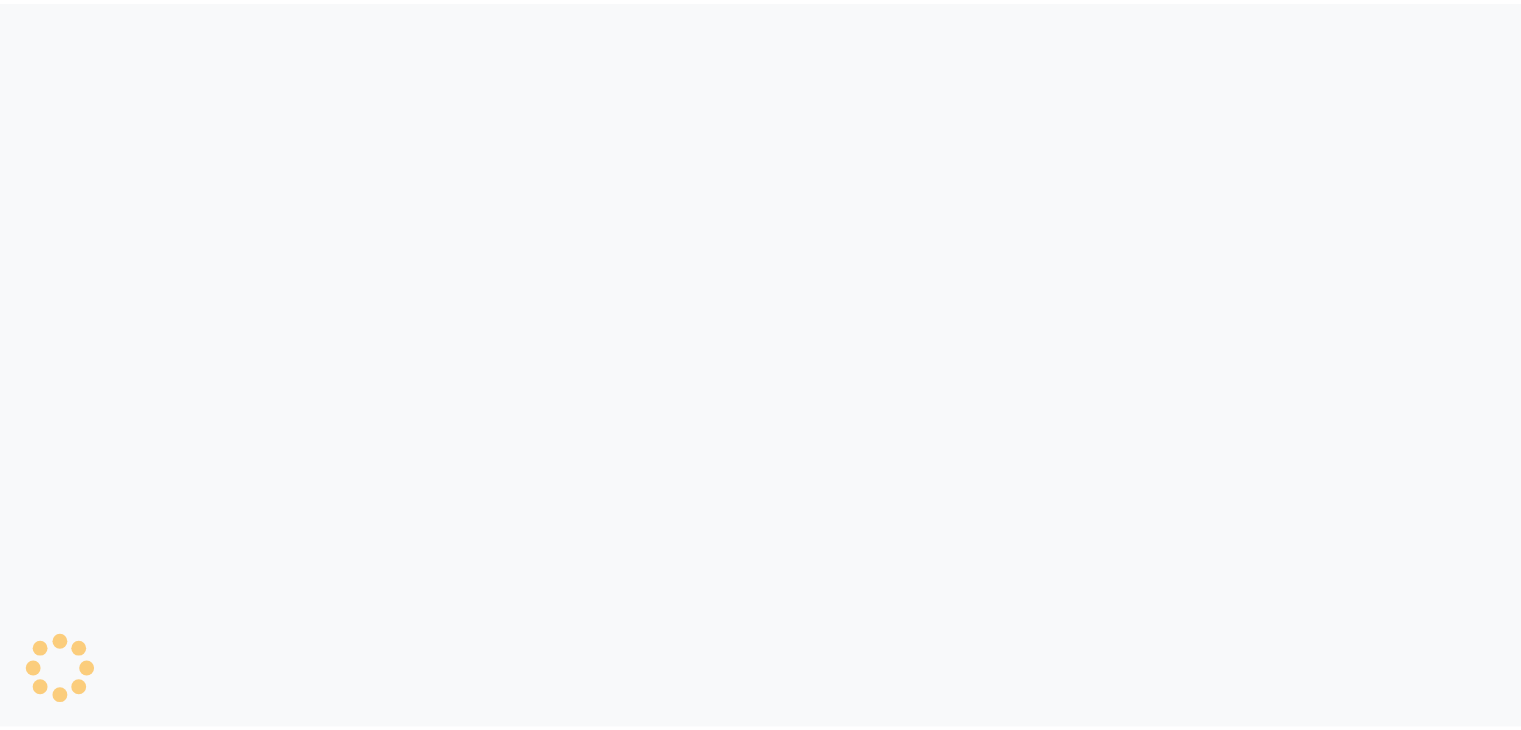 scroll, scrollTop: 0, scrollLeft: 0, axis: both 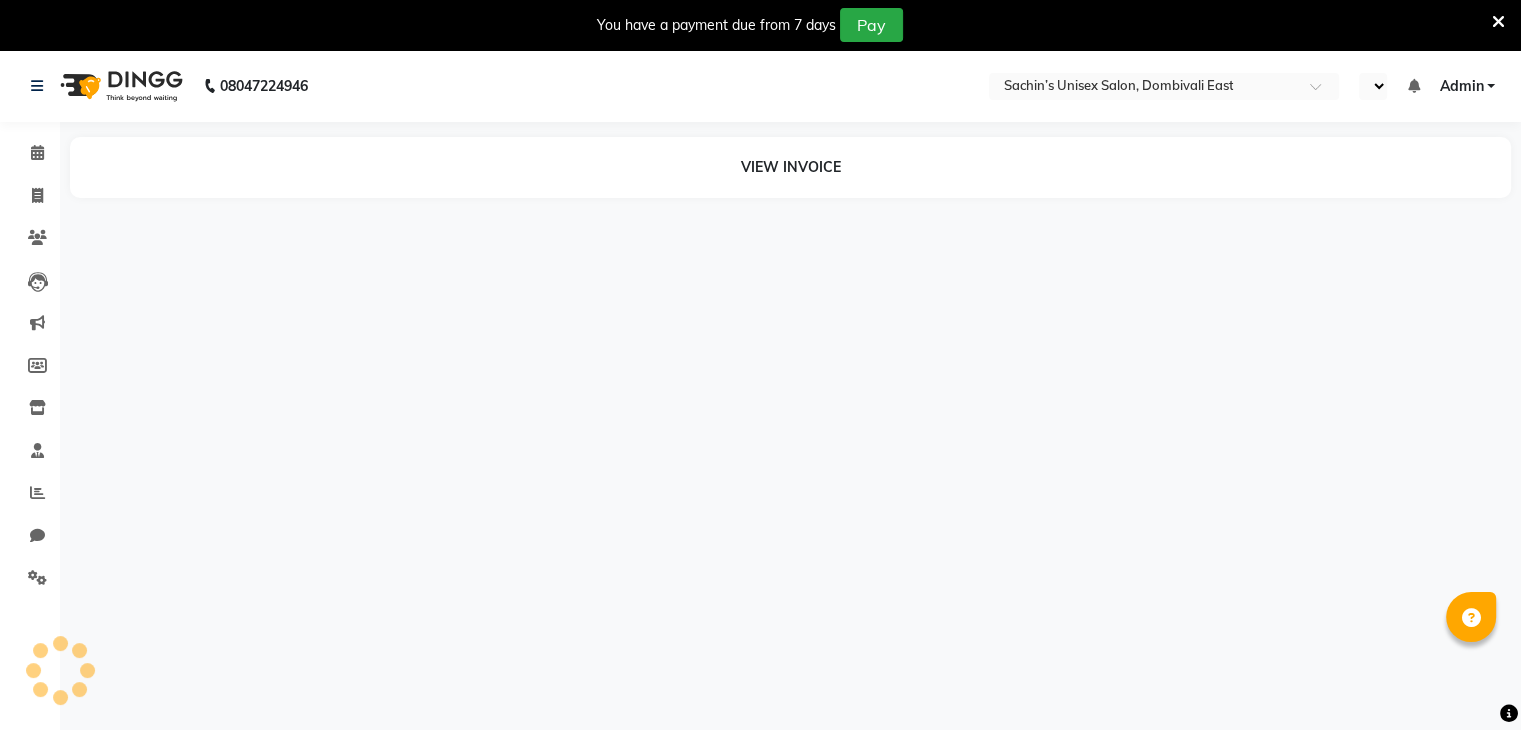 select on "ec" 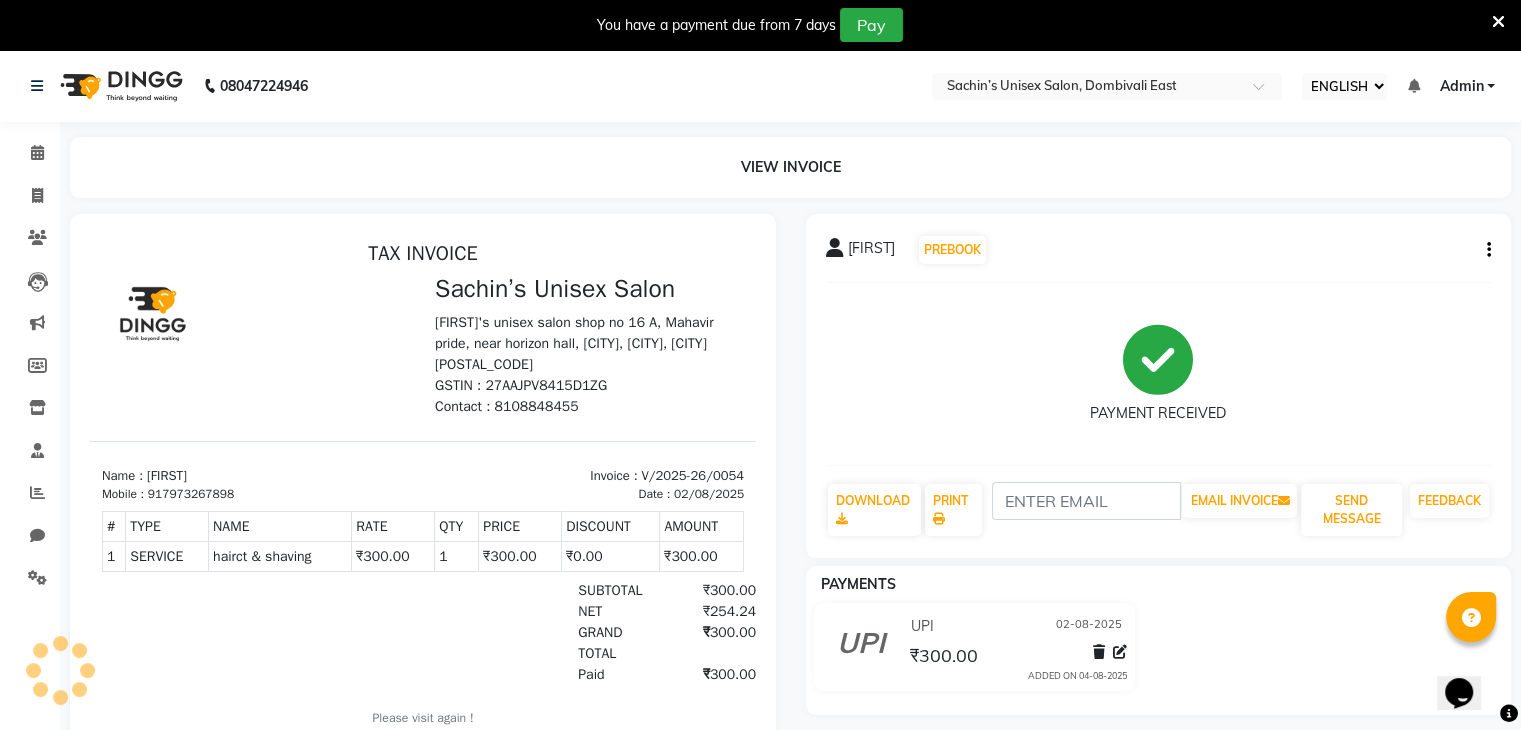 scroll, scrollTop: 0, scrollLeft: 0, axis: both 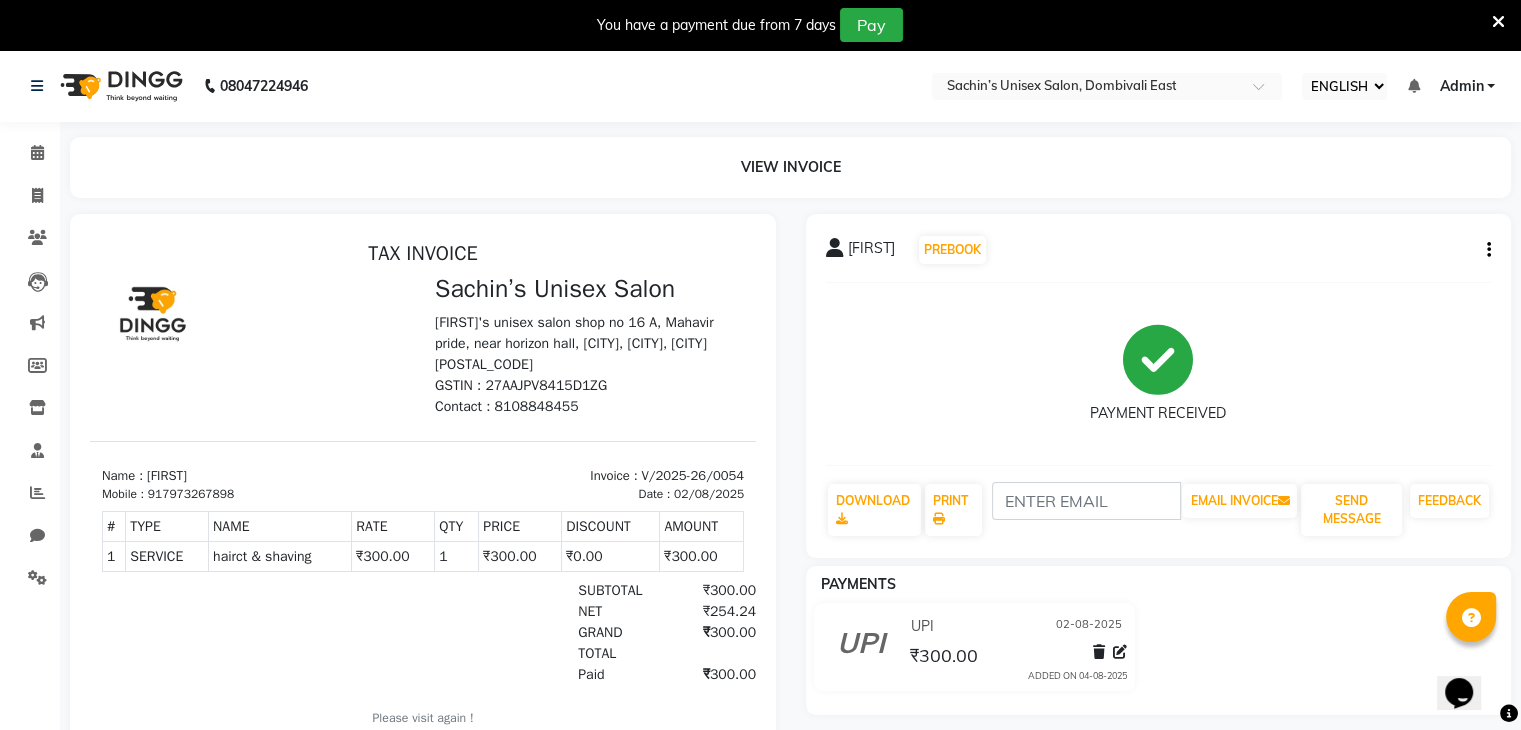 click on "[FIRST]   PREBOOK   PAYMENT RECEIVED  DOWNLOAD  PRINT   EMAIL INVOICE   SEND MESSAGE FEEDBACK" 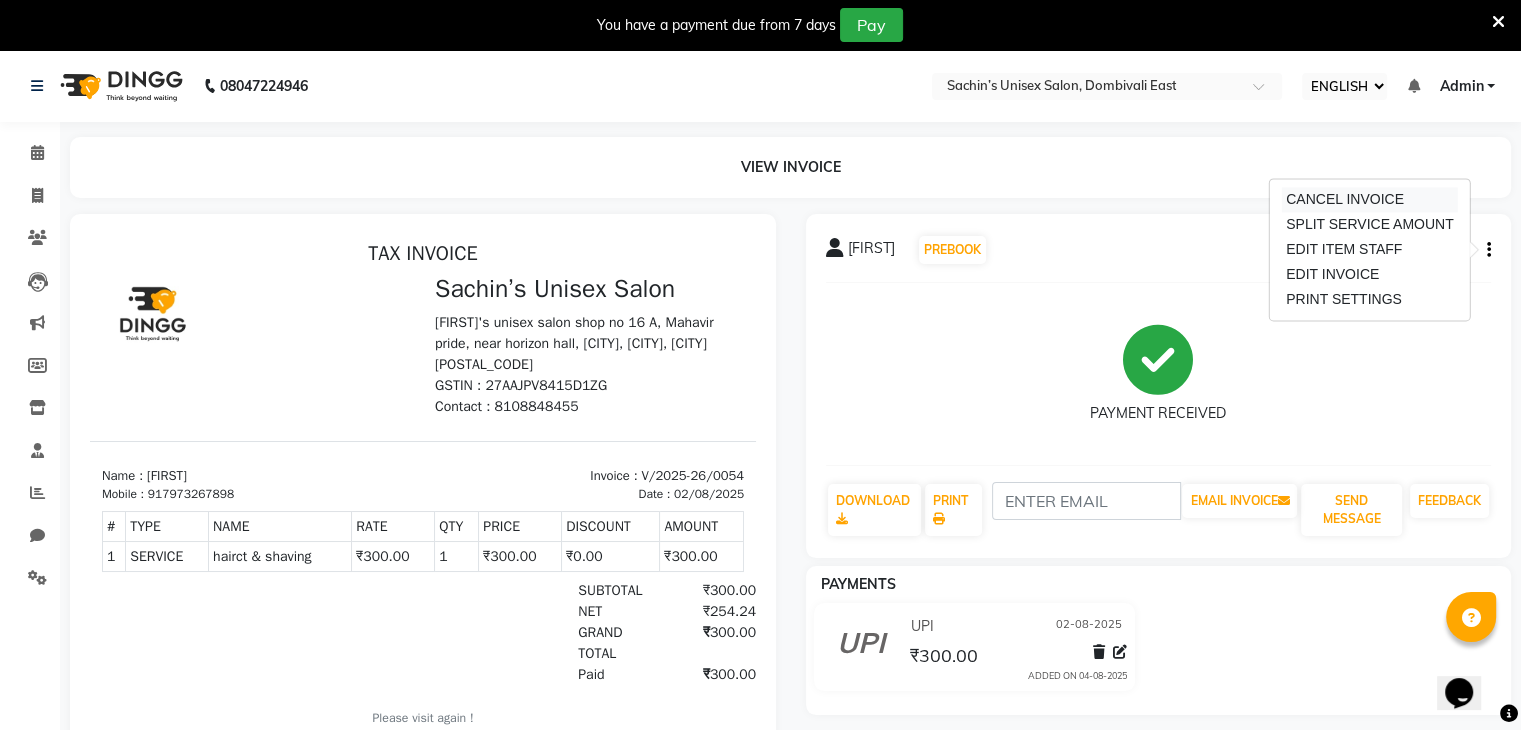 click on "CANCEL INVOICE" at bounding box center [1370, 199] 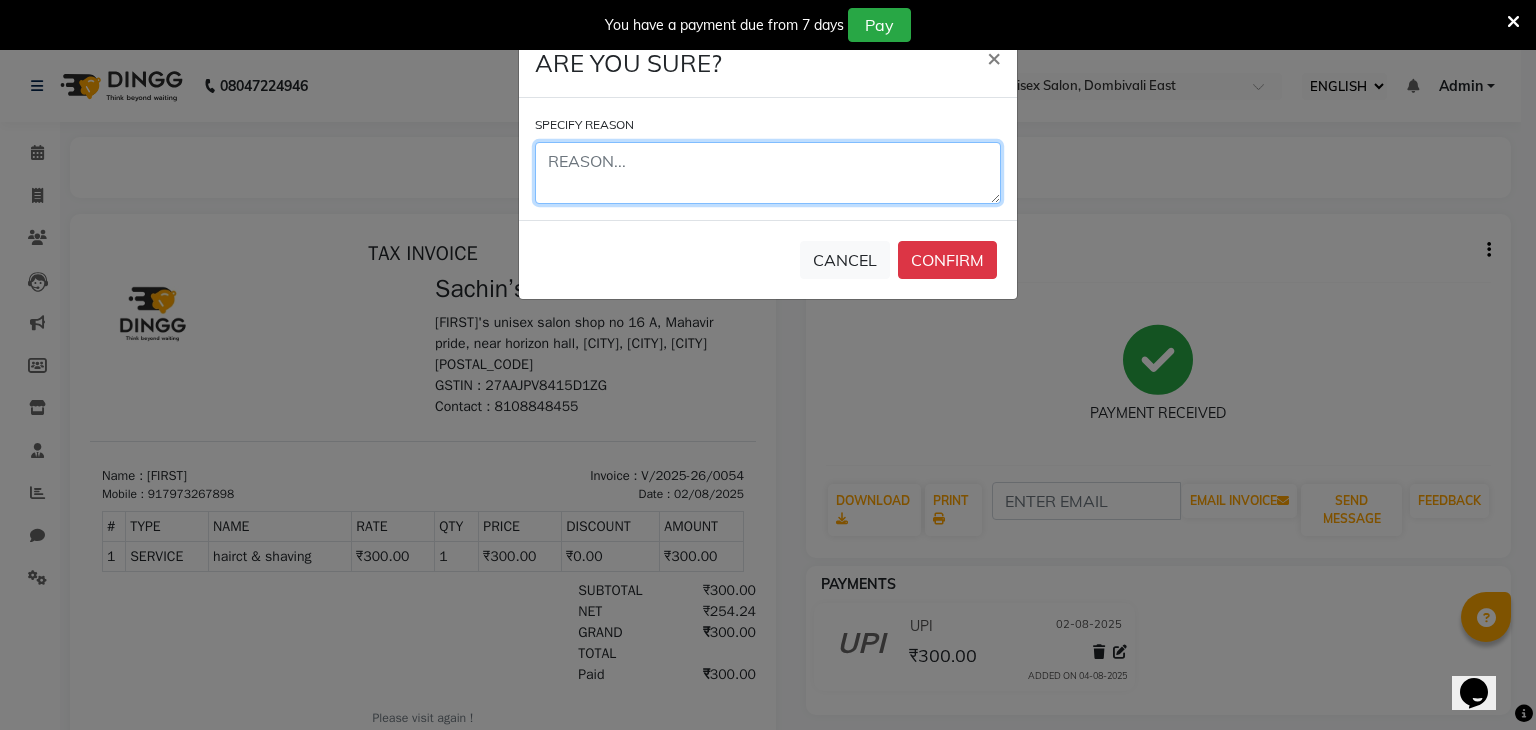 click 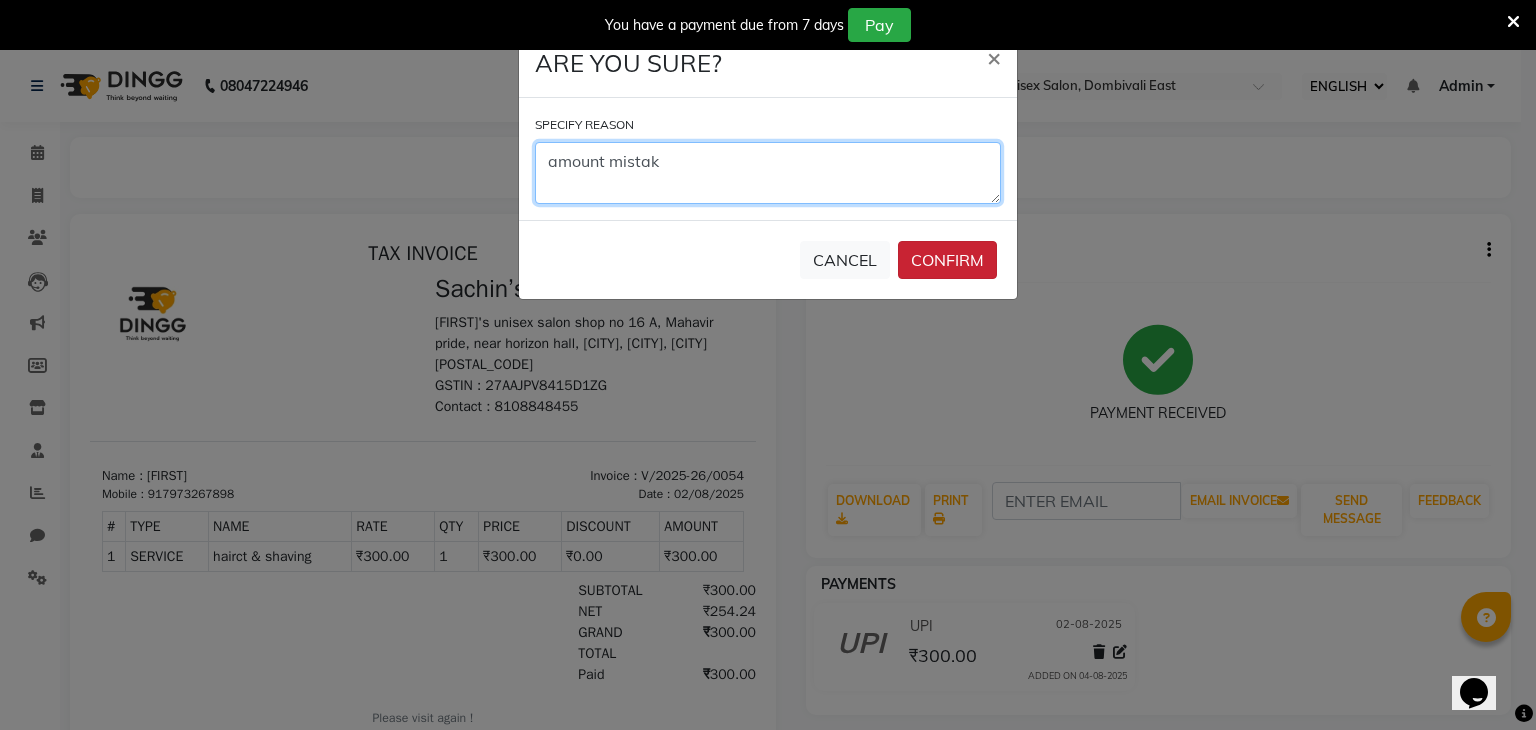 type on "amount mistak" 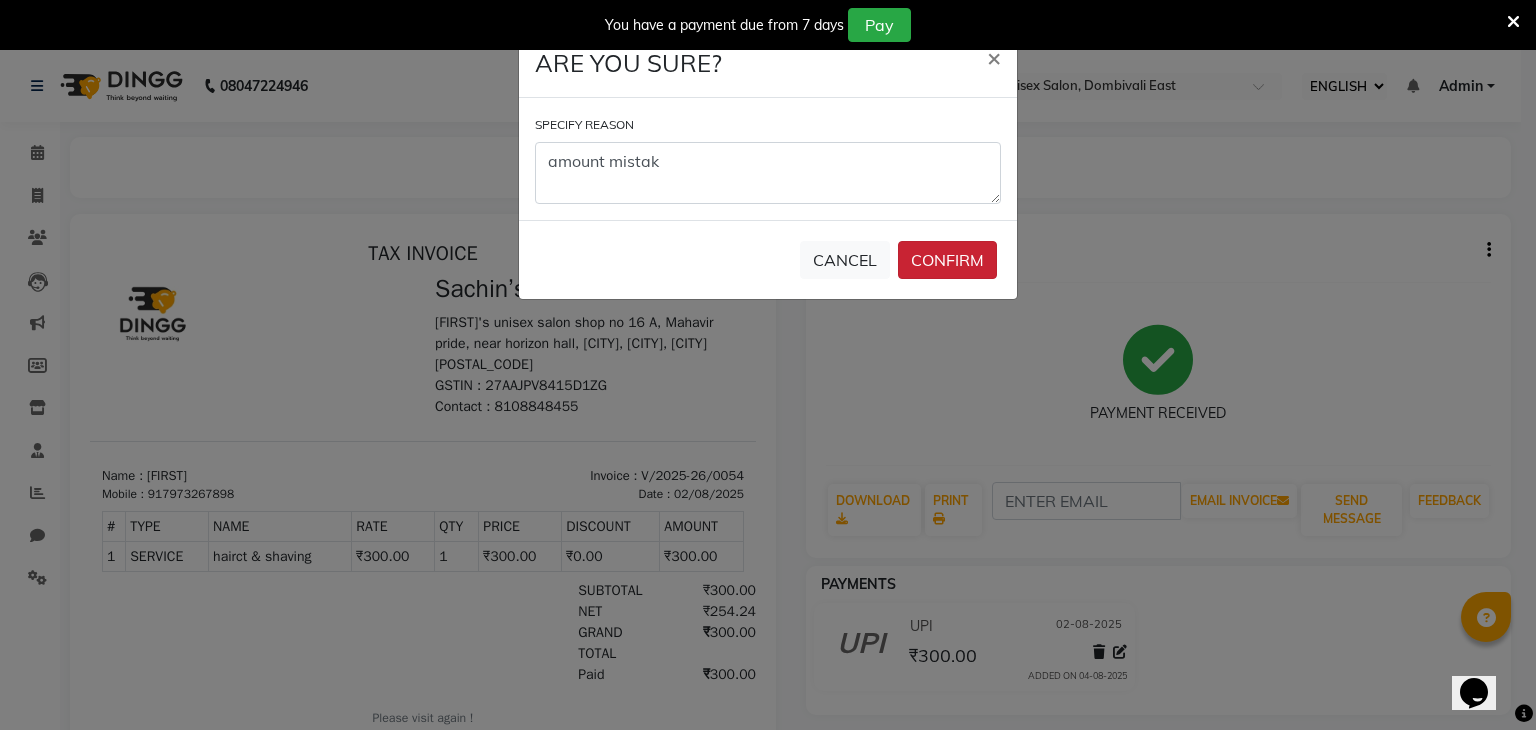 click on "CONFIRM" 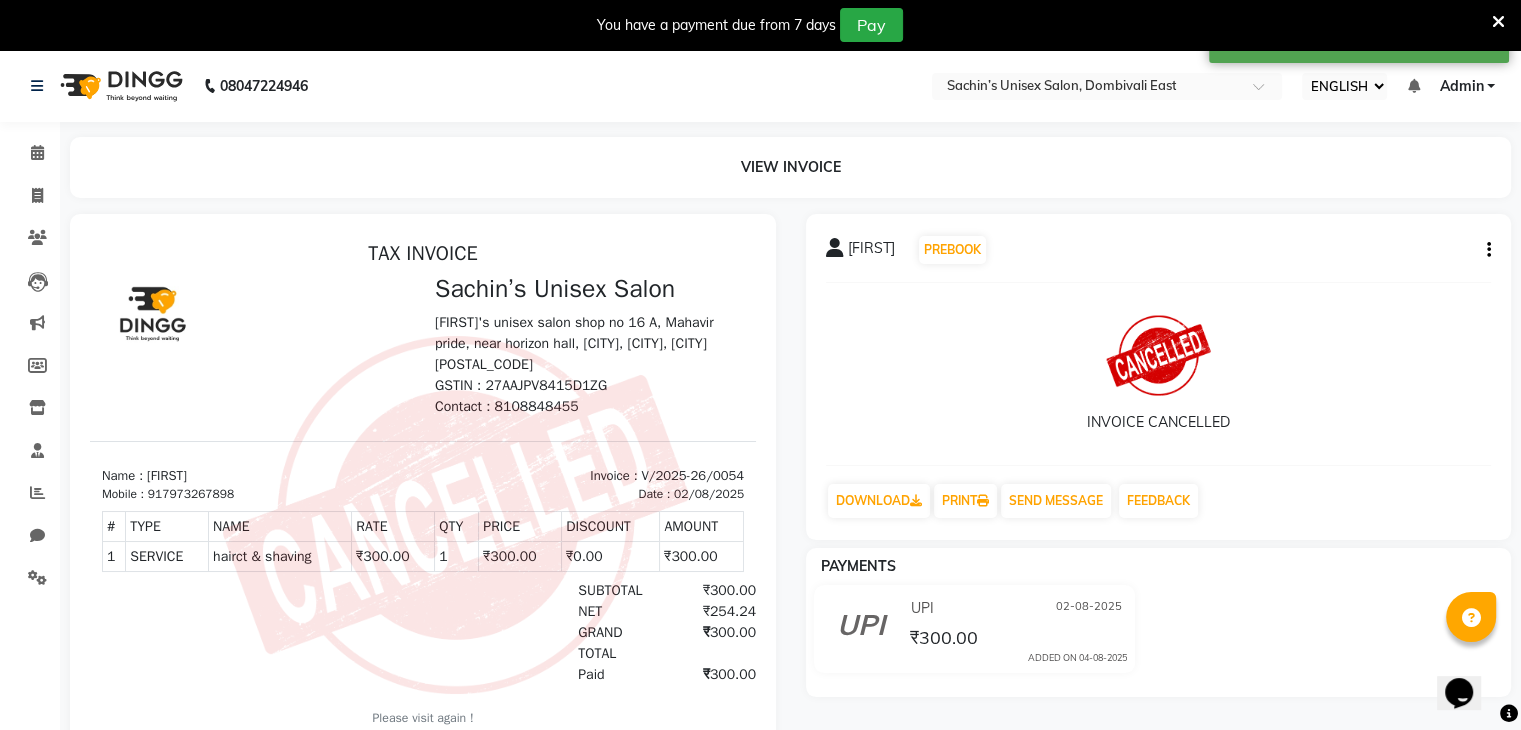 click at bounding box center (1498, 22) 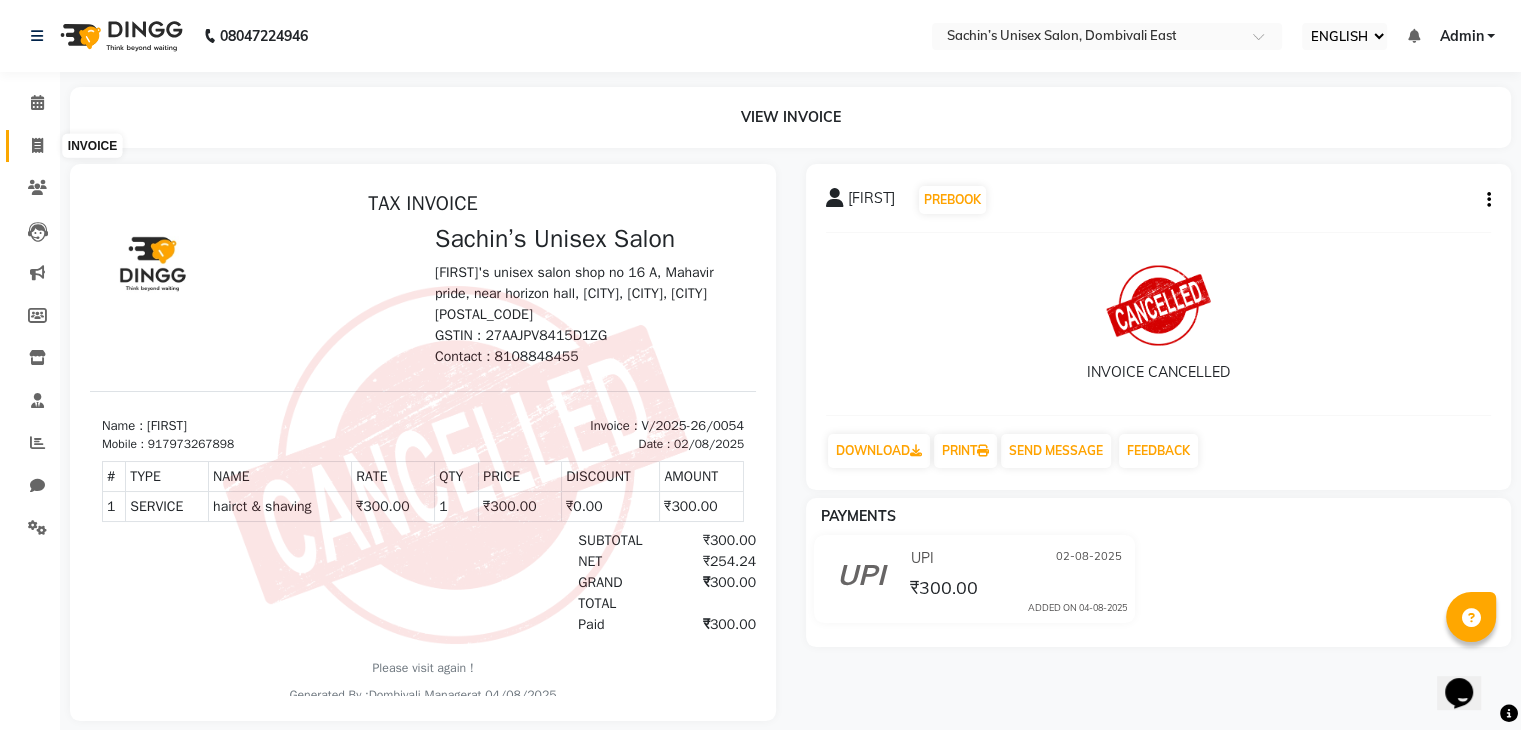 click 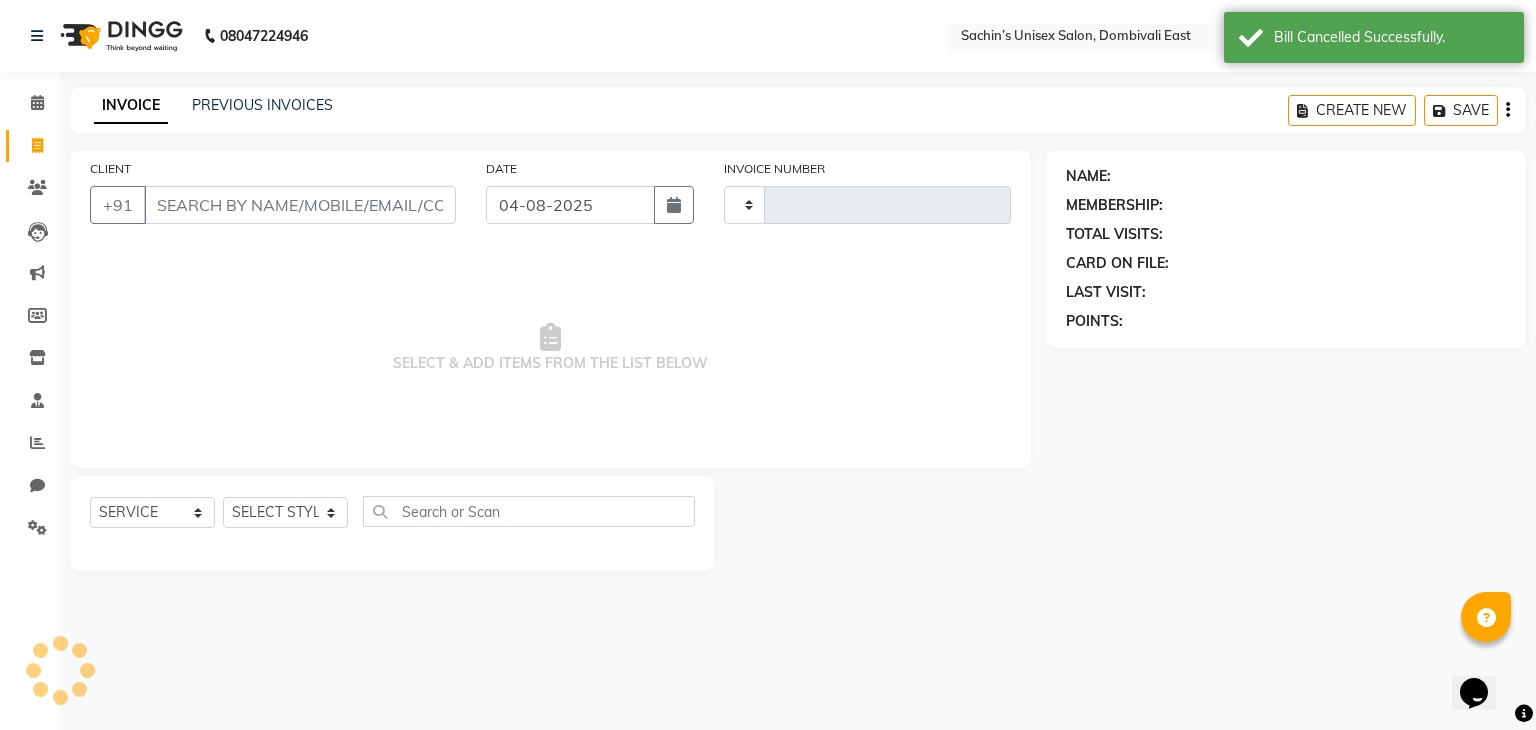 type on "0055" 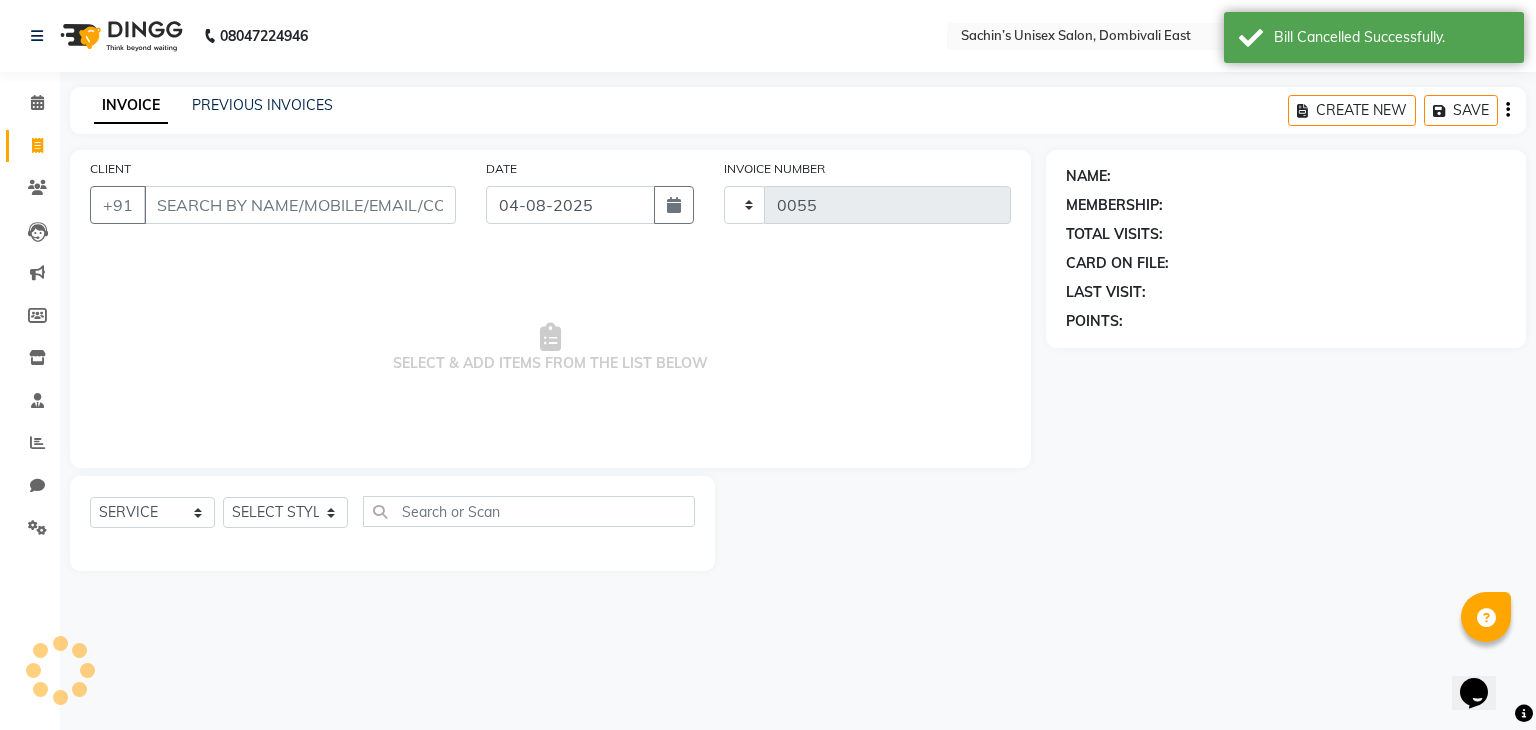 select on "8637" 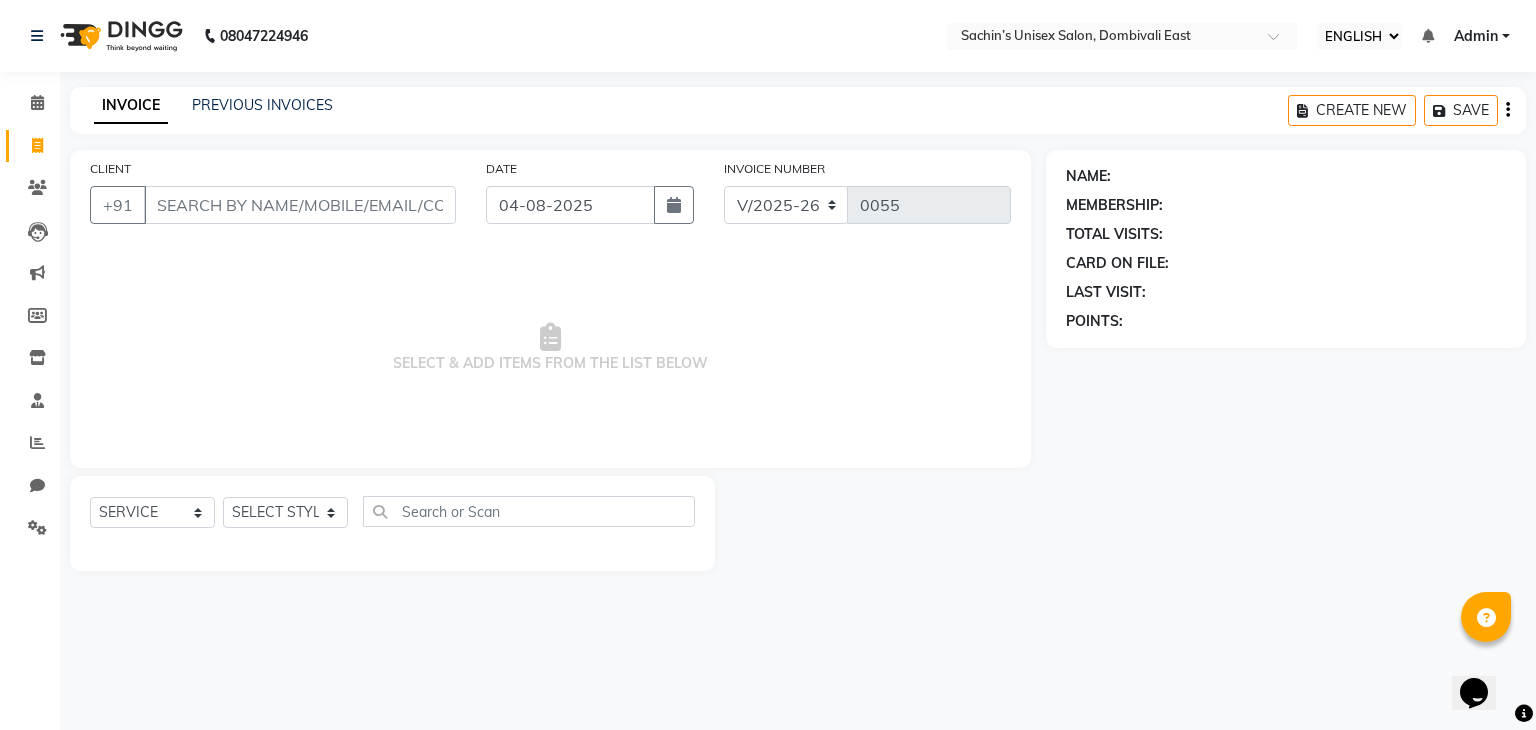 click on "CLIENT" at bounding box center [300, 205] 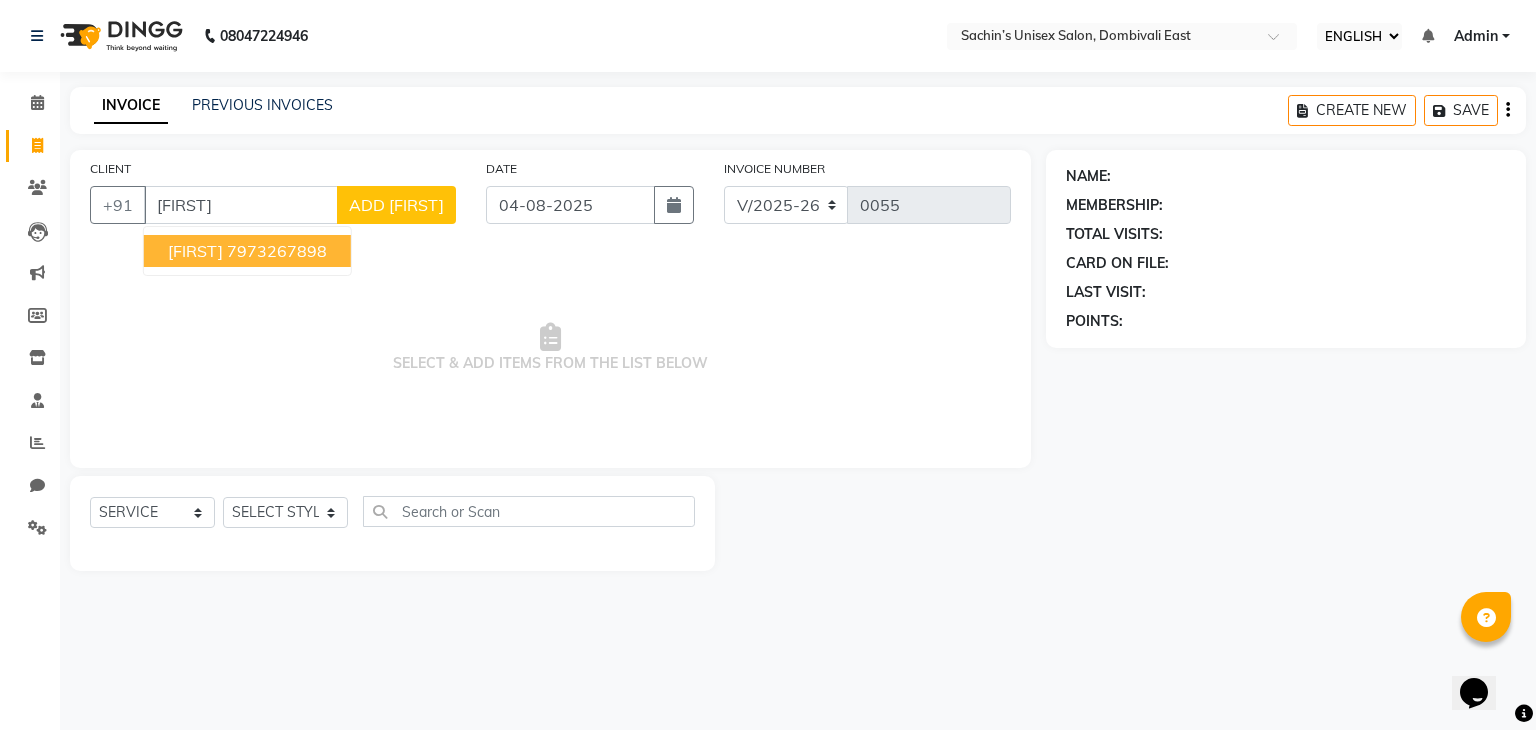 click on "7973267898" at bounding box center (277, 251) 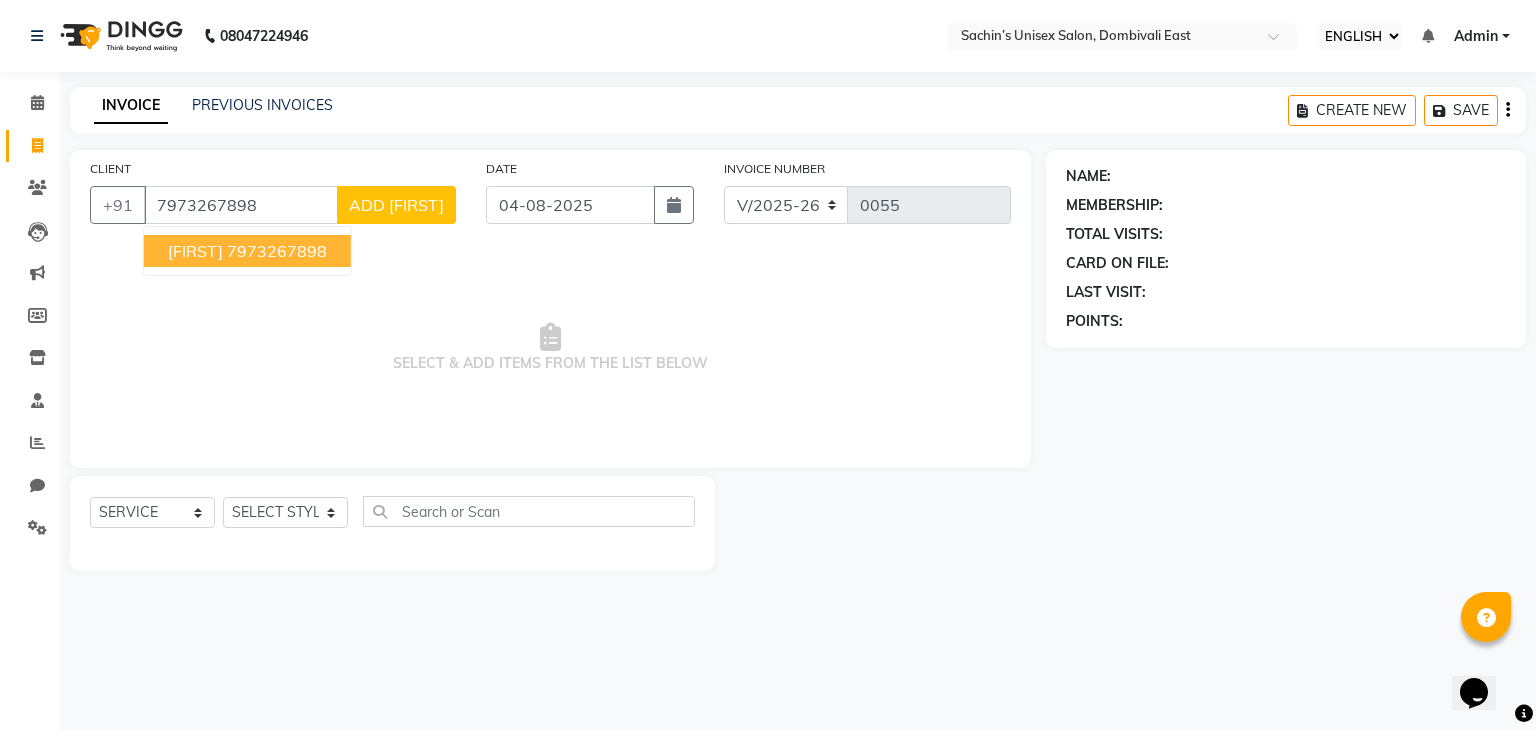 type on "7973267898" 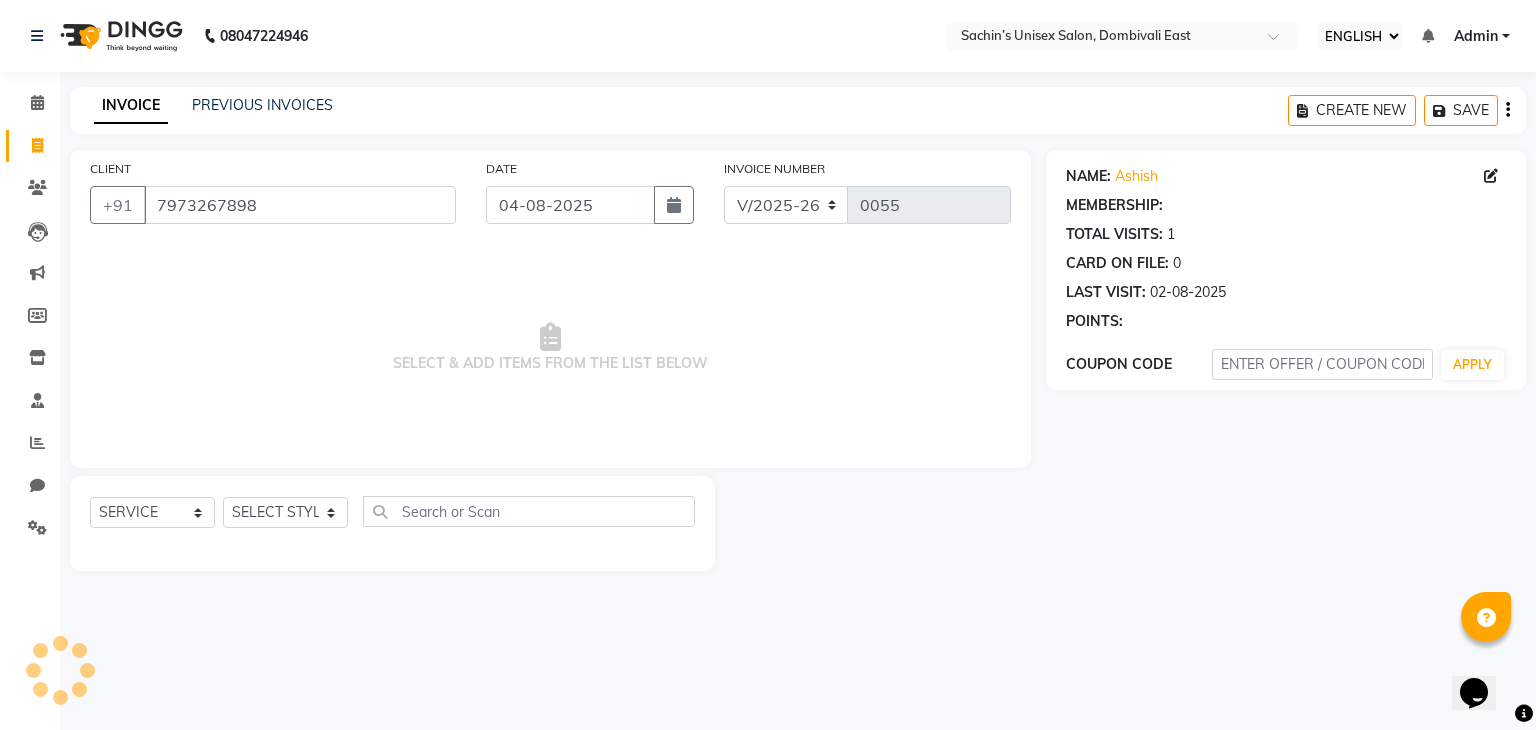 select on "1: Object" 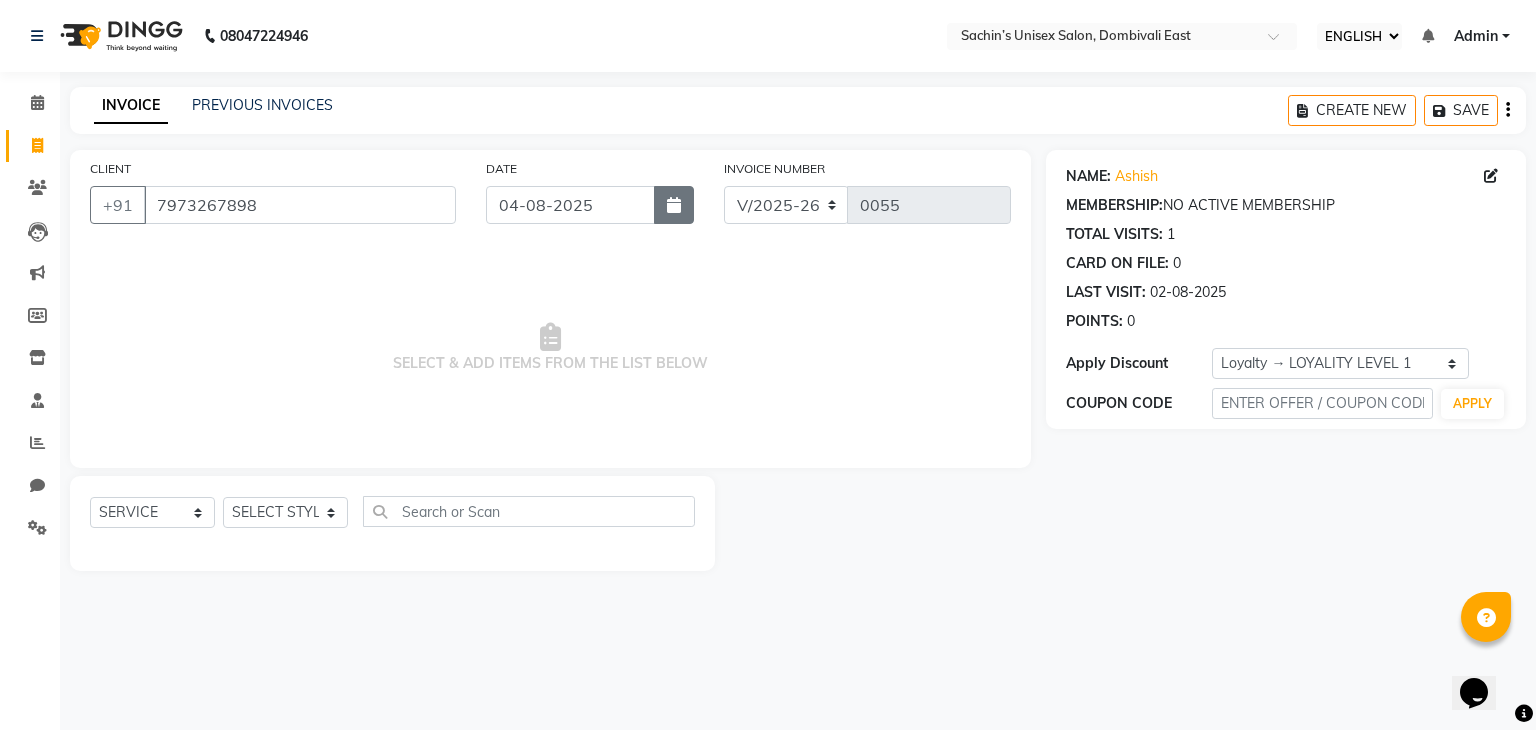 click 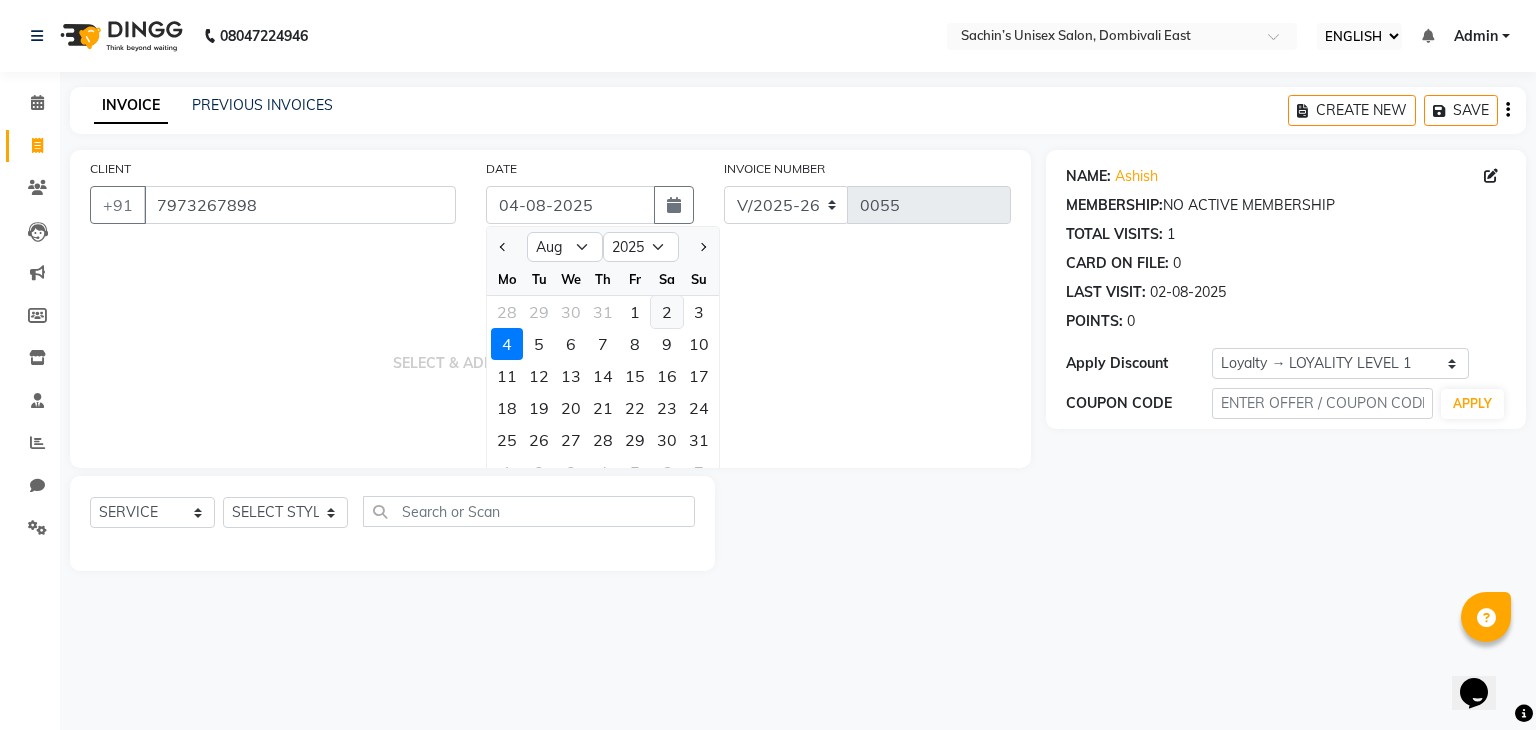 click on "2" 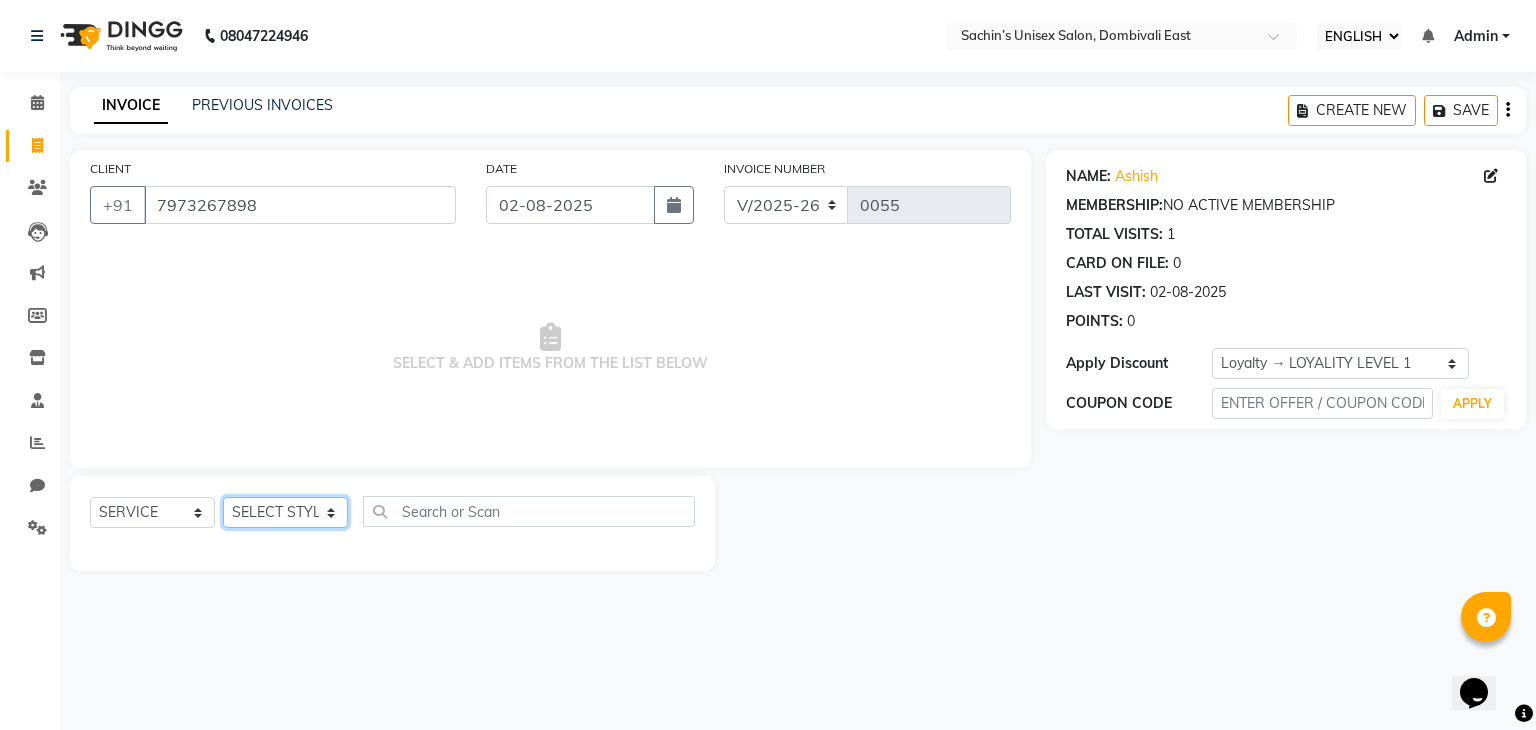 click on "SELECT STYLIST [FIRST] [CITY] Manager [FIRST] [LAST] [LAST]" 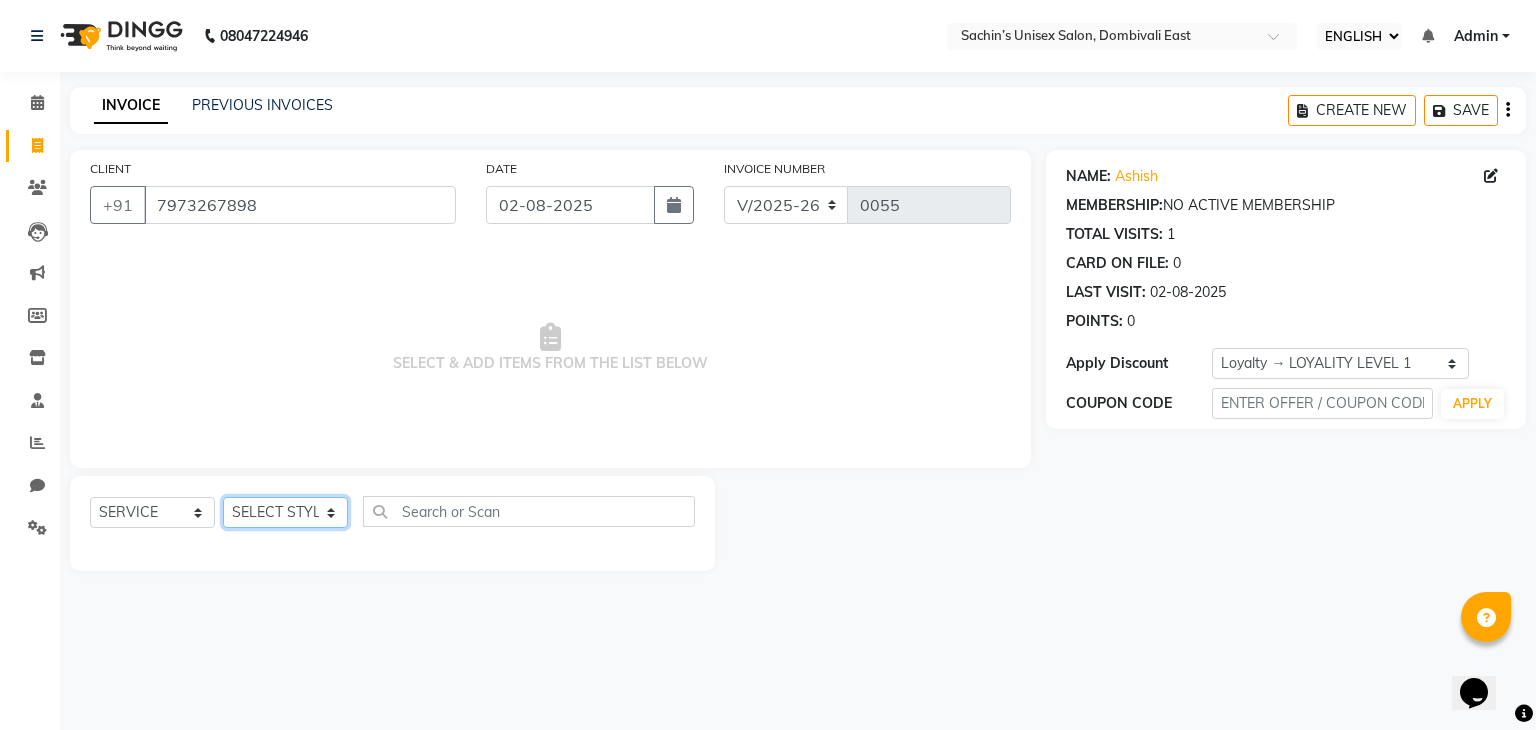 select on "86910" 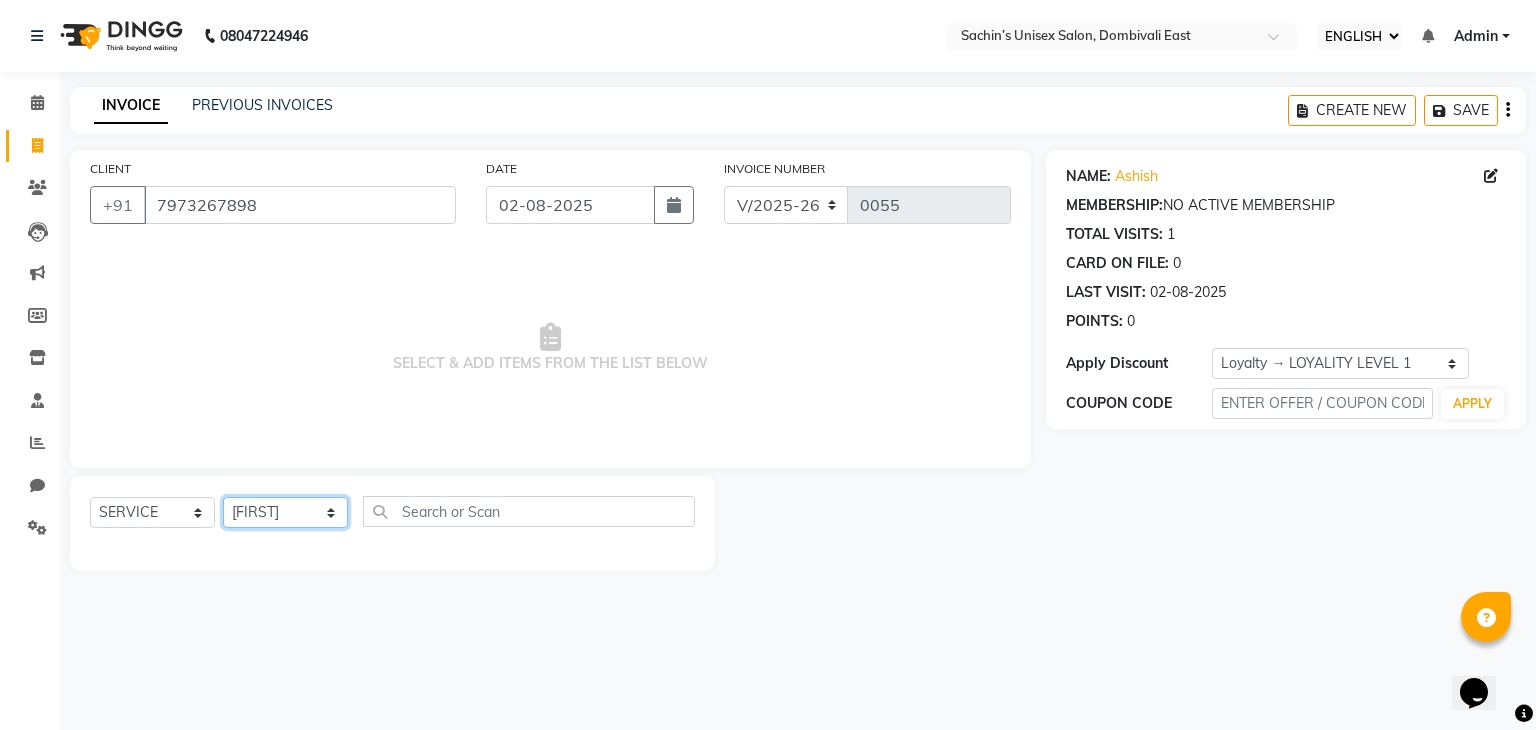 click on "SELECT STYLIST [FIRST] [CITY] Manager [FIRST] [LAST] [LAST]" 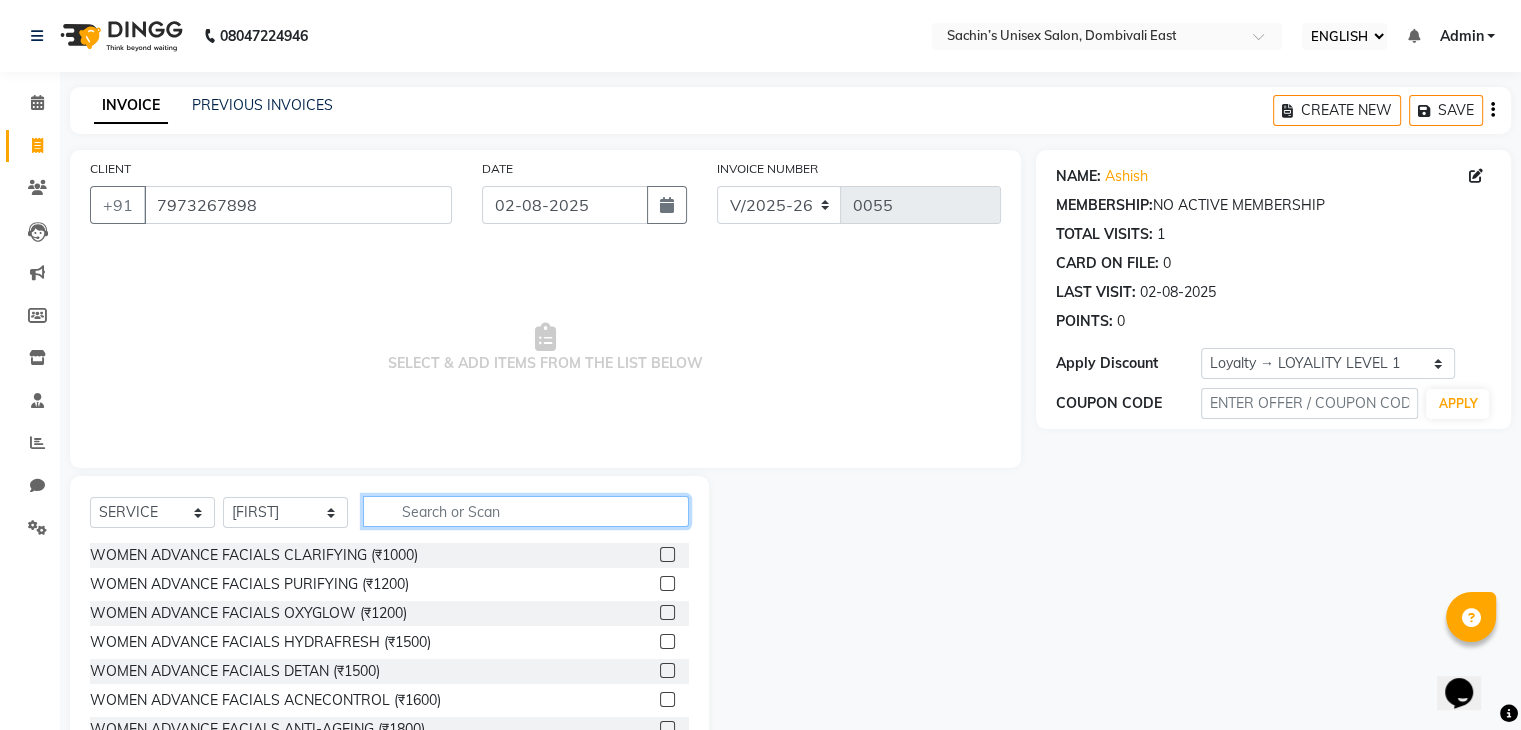 click 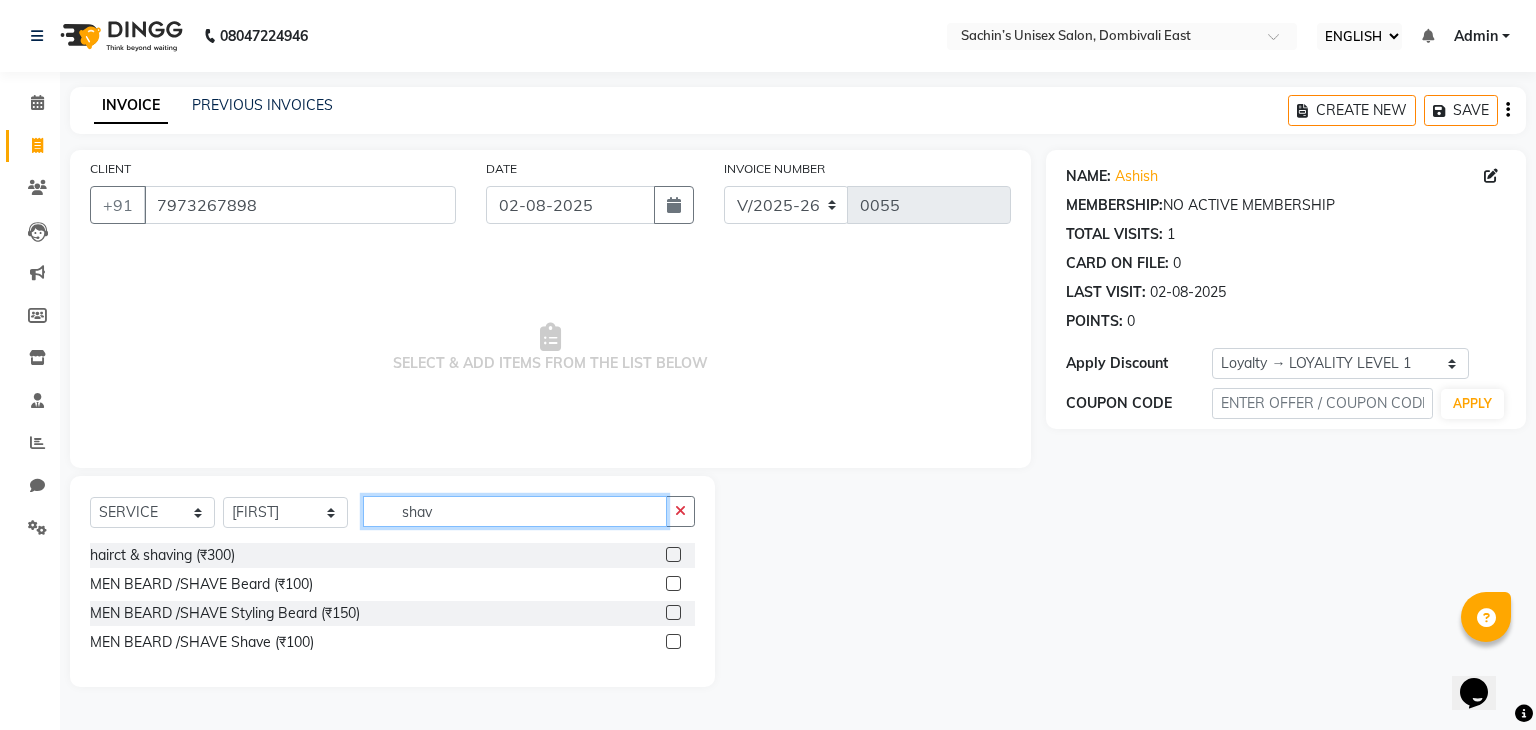 type on "shav" 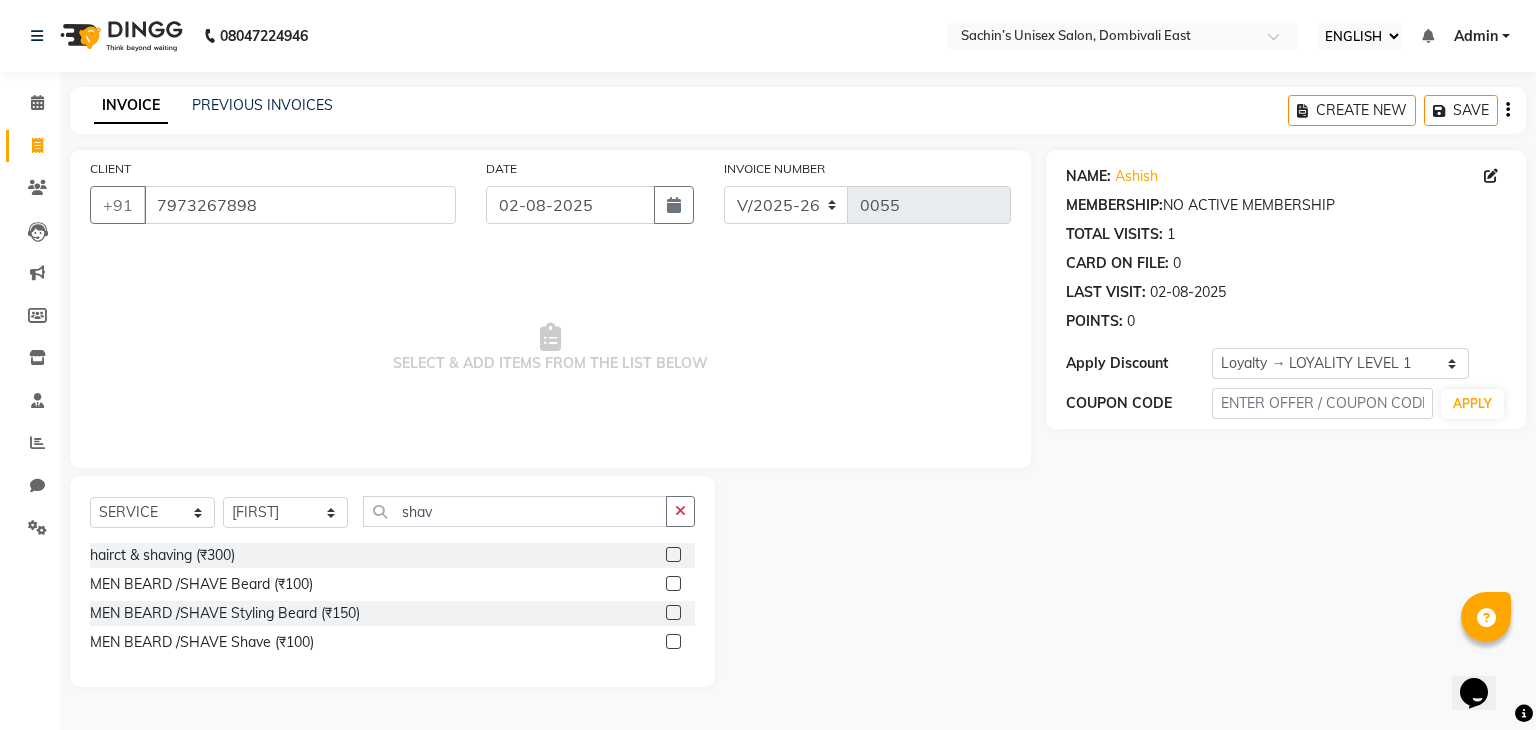 click 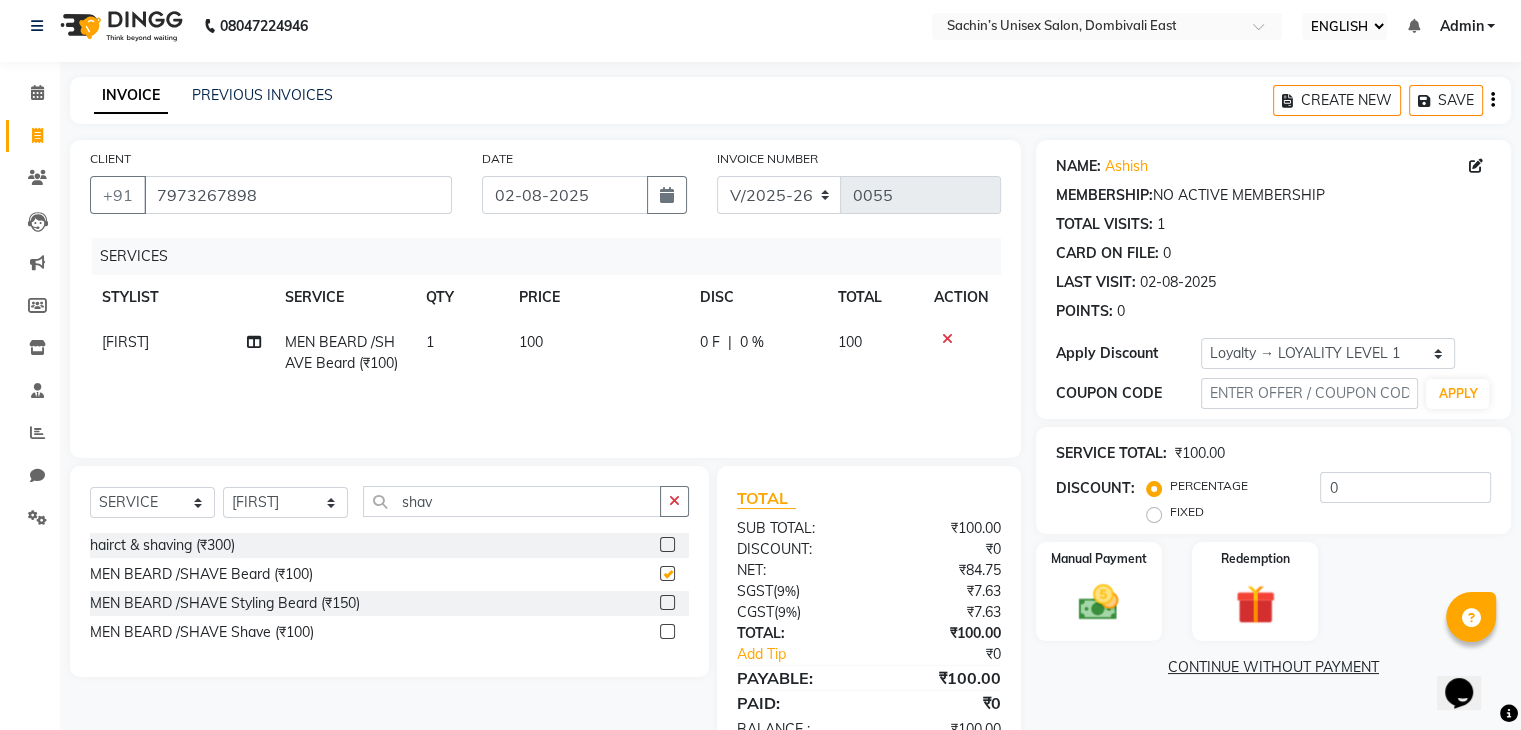 checkbox on "false" 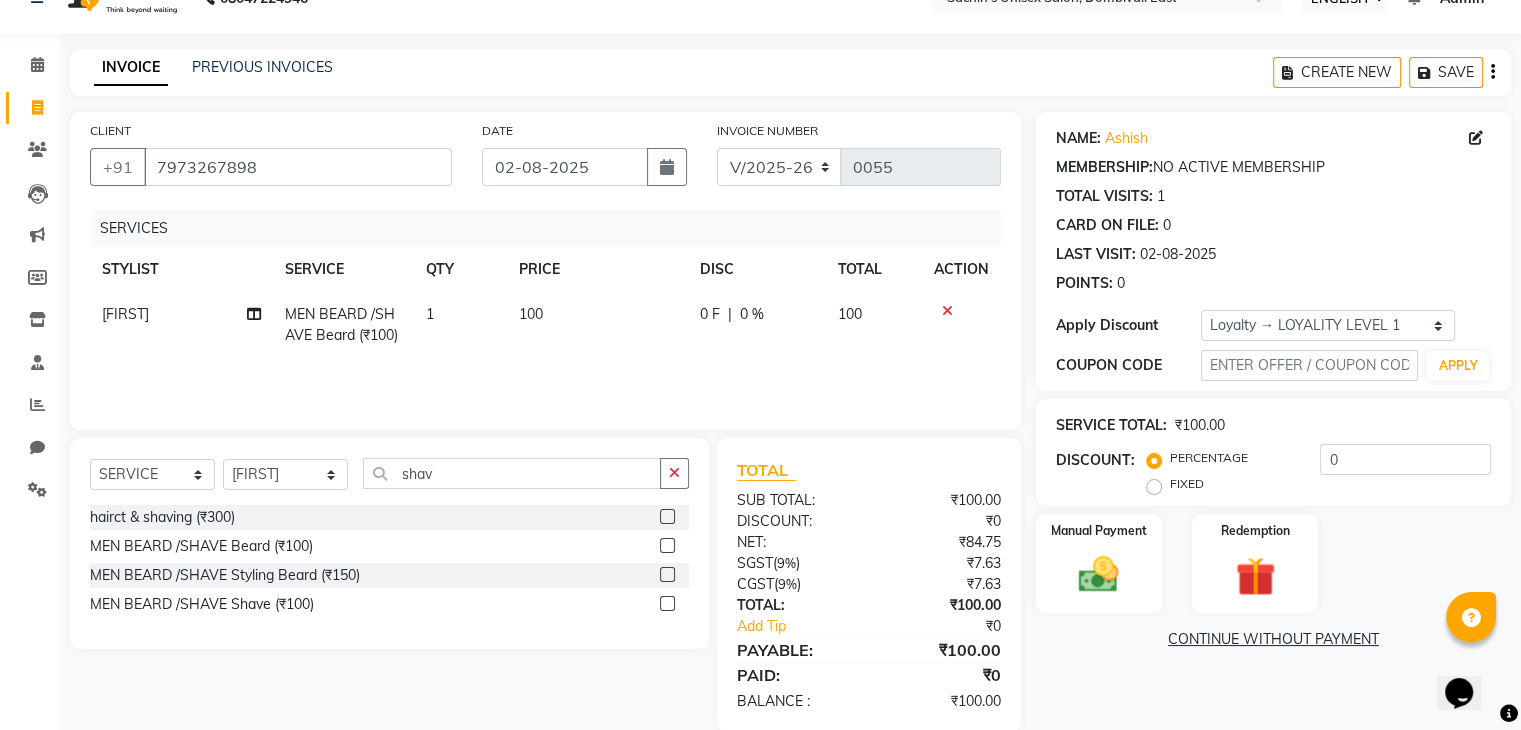 scroll, scrollTop: 71, scrollLeft: 0, axis: vertical 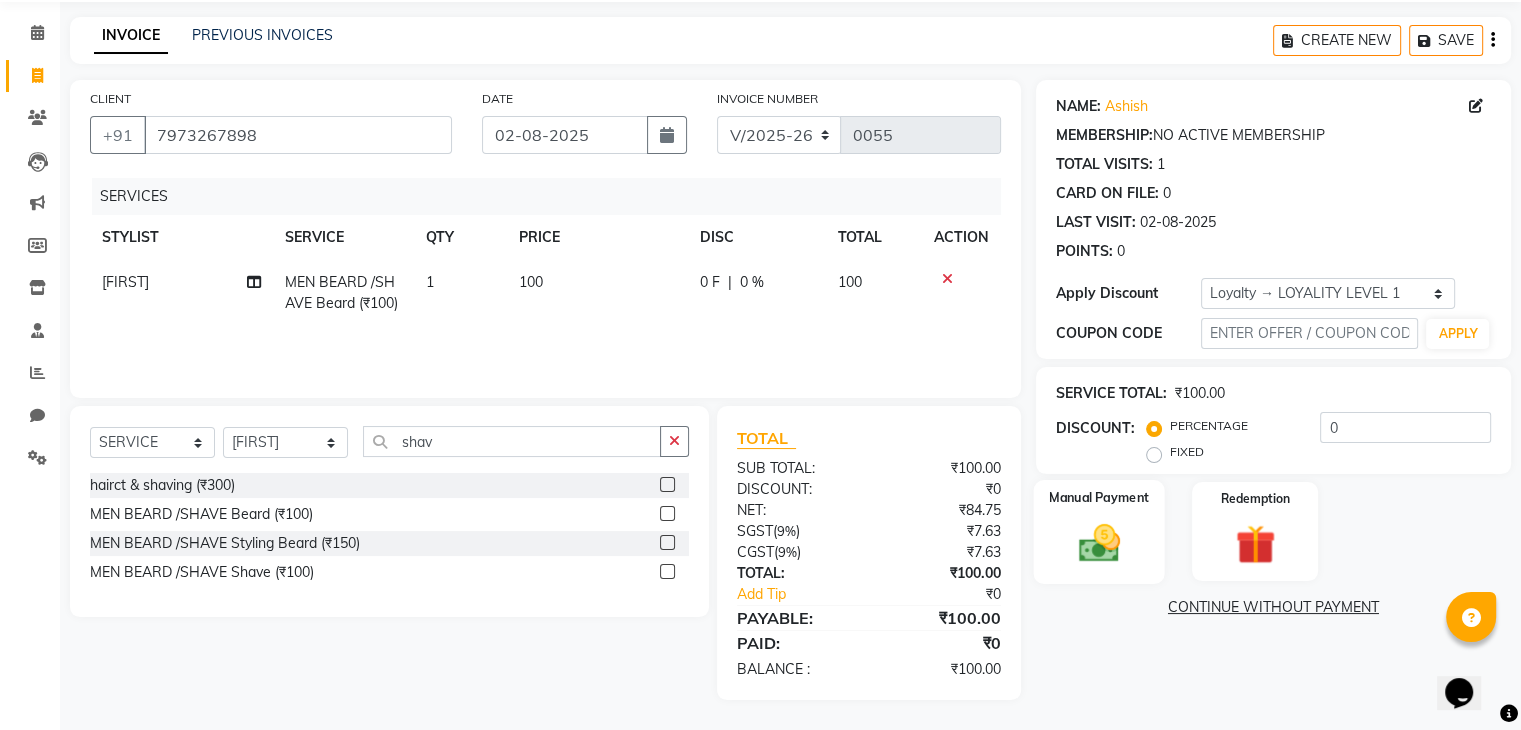 click 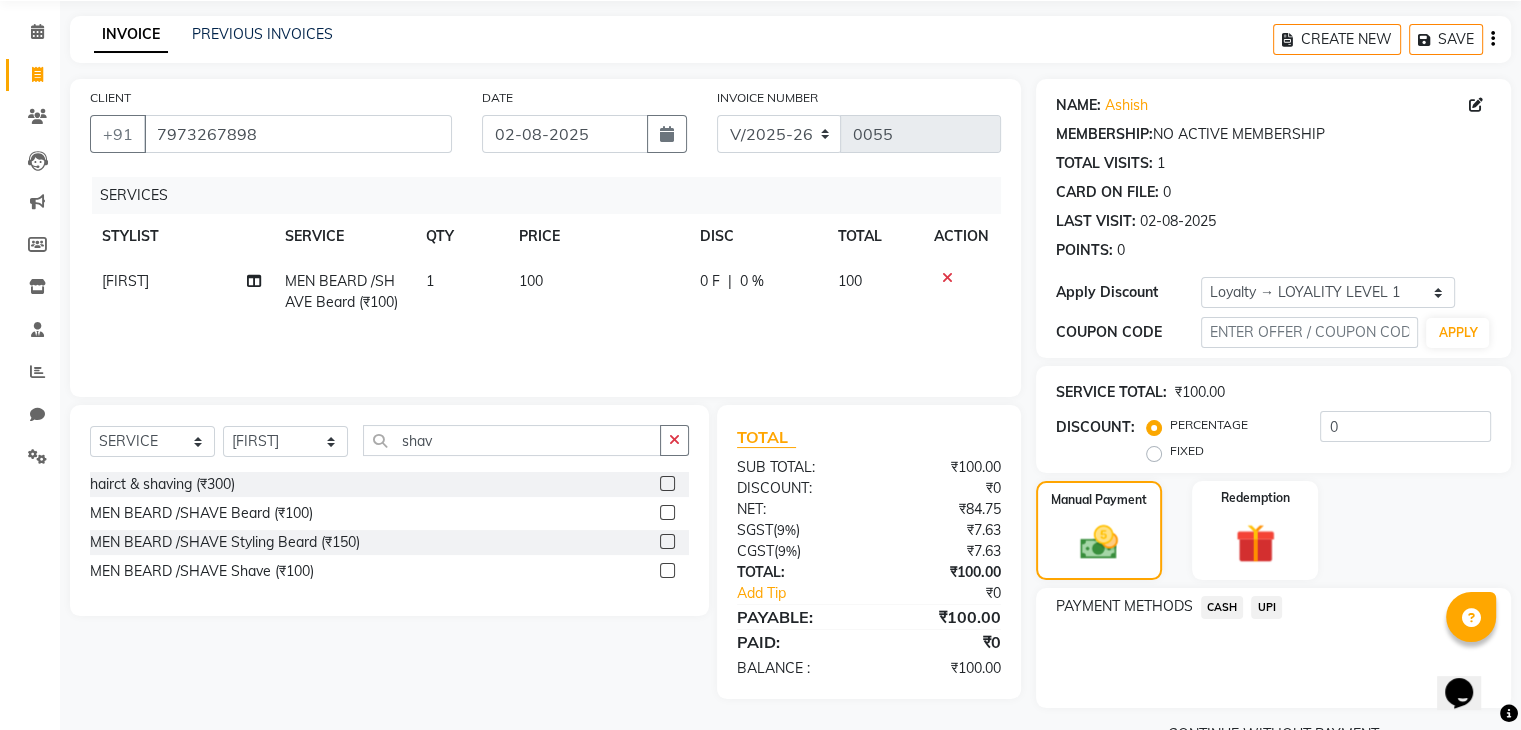 click on "UPI" 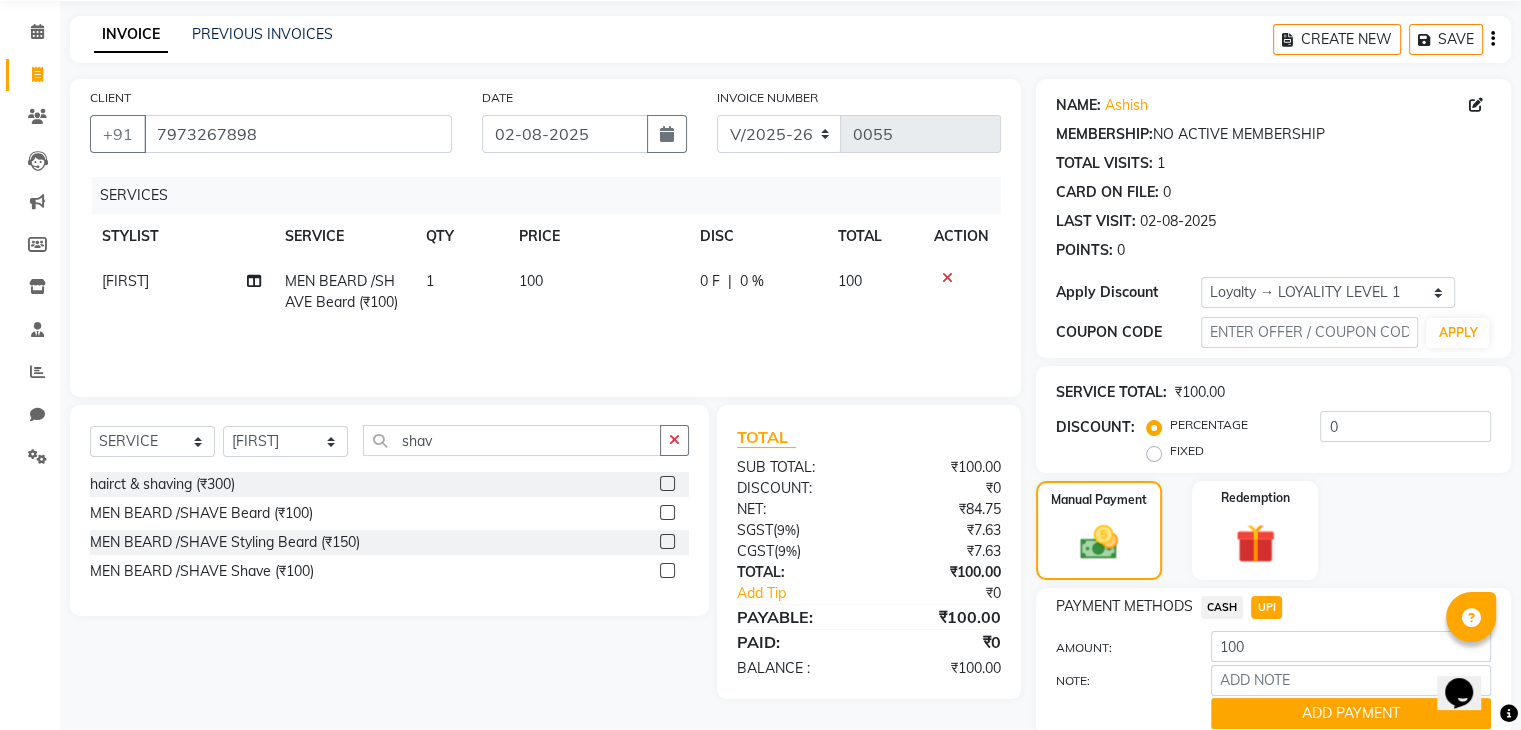 click on "ADD PAYMENT" 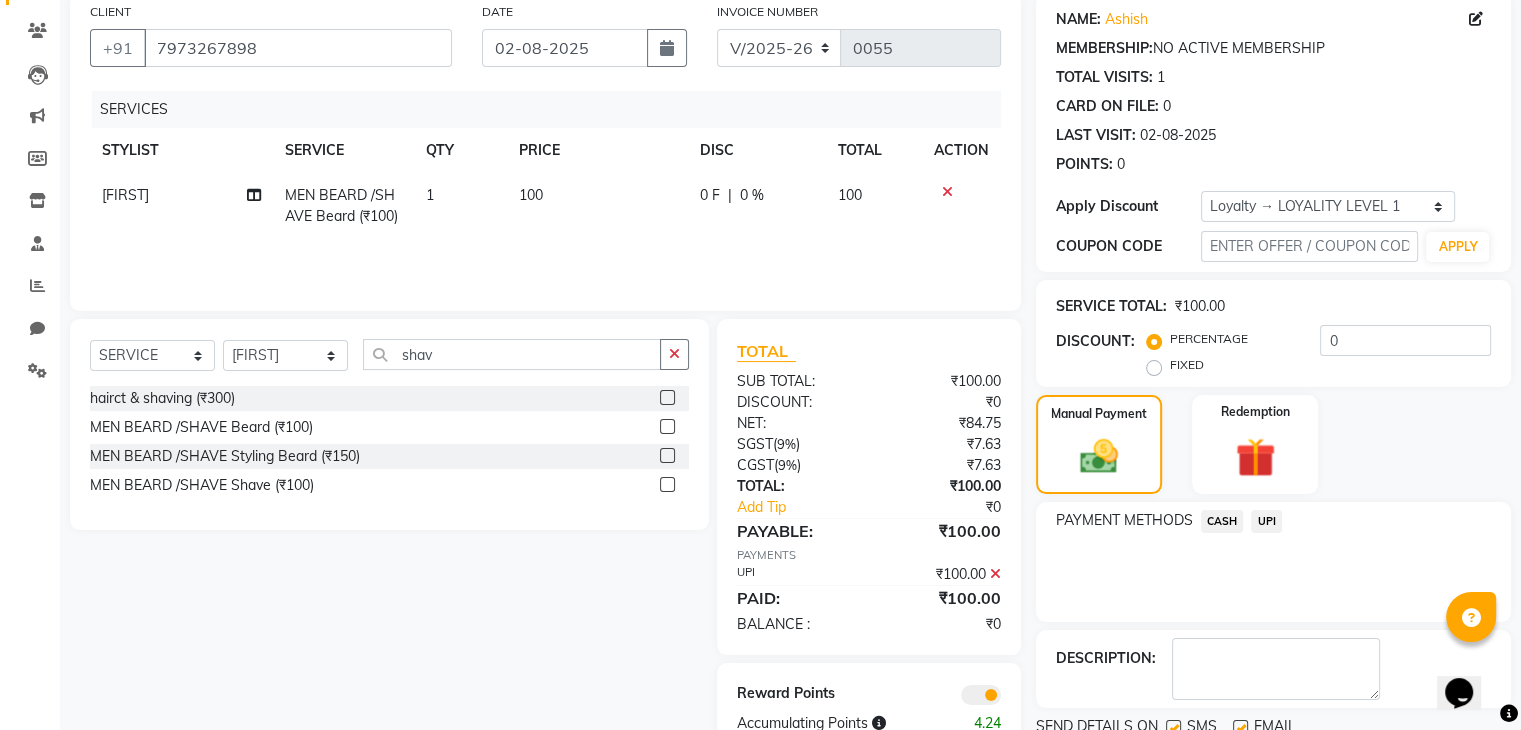 scroll, scrollTop: 232, scrollLeft: 0, axis: vertical 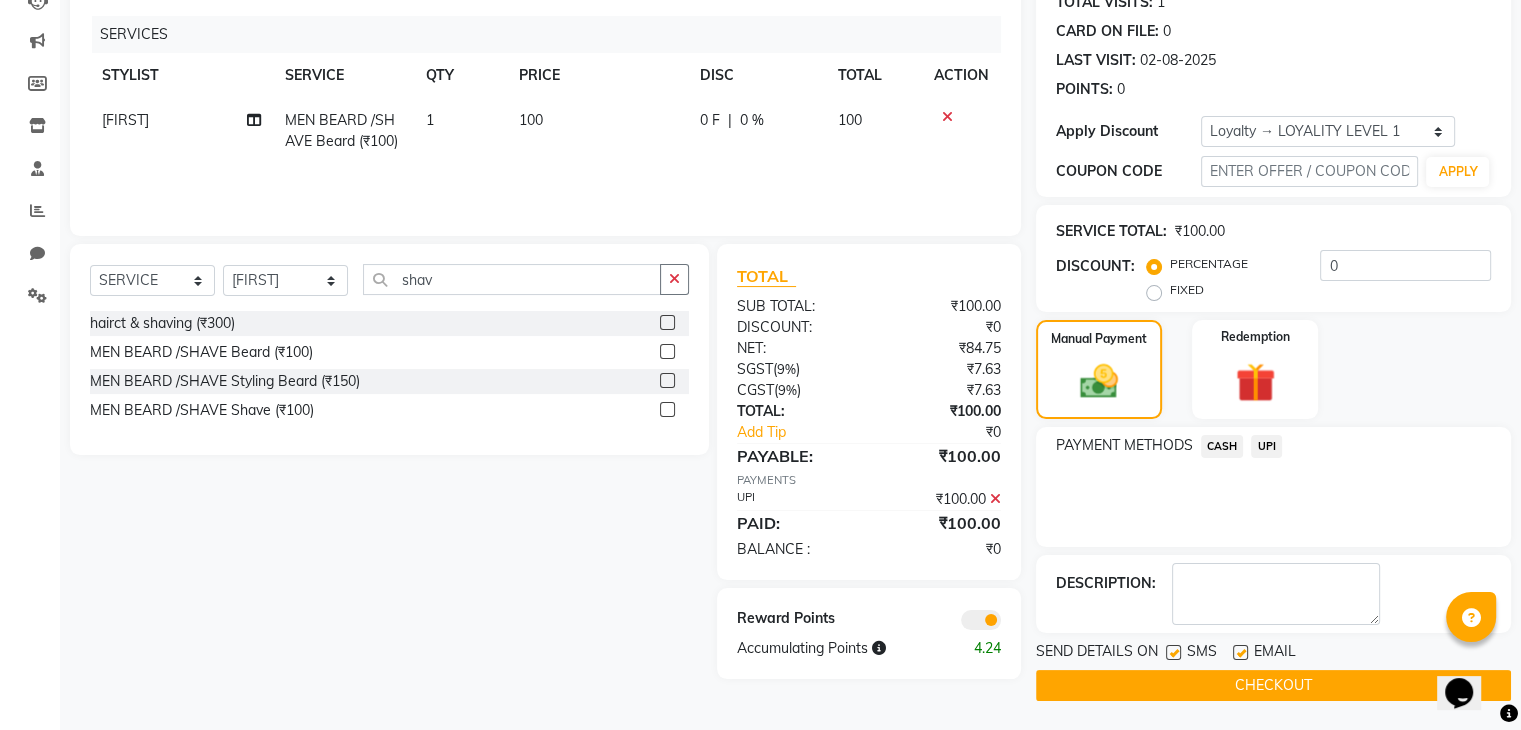 click on "CHECKOUT" 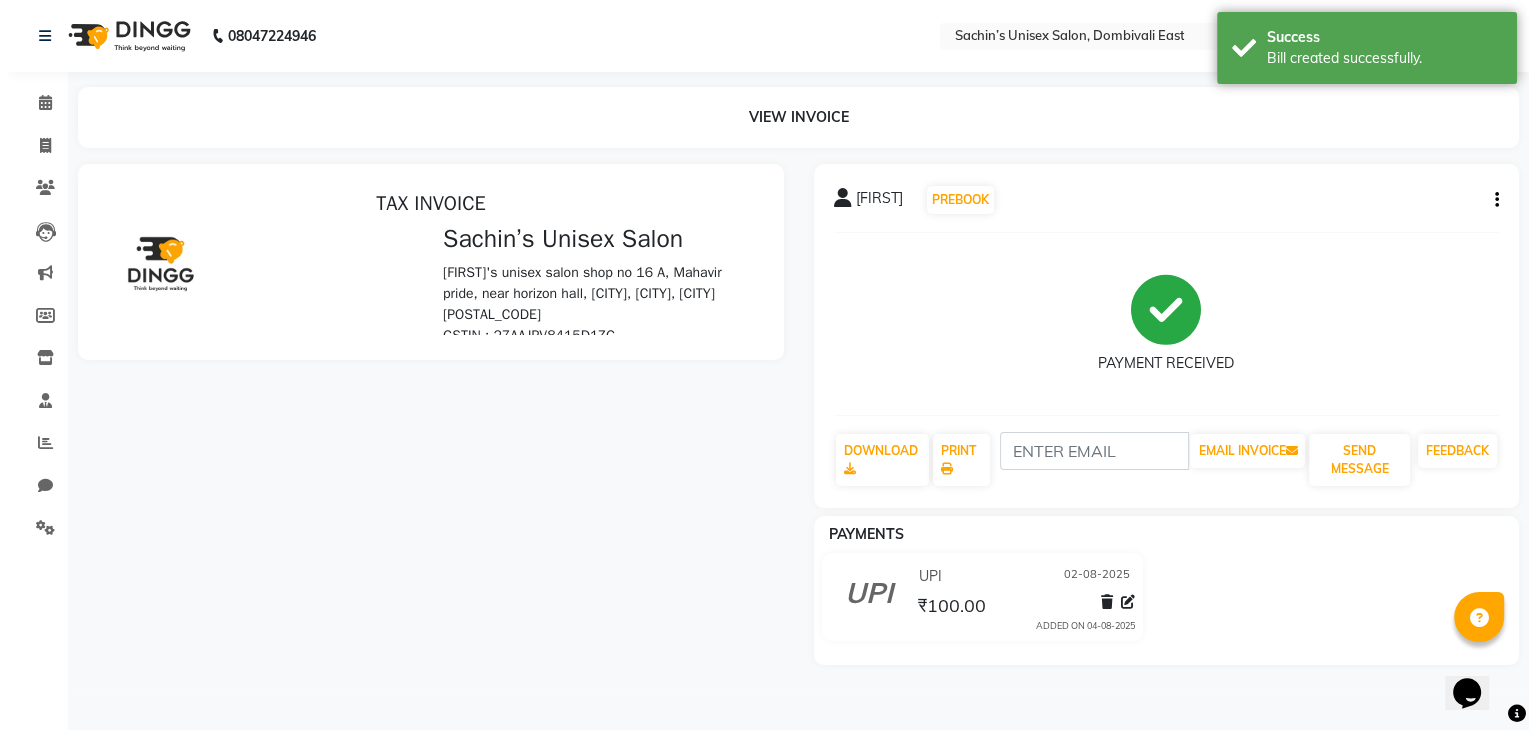 scroll, scrollTop: 0, scrollLeft: 0, axis: both 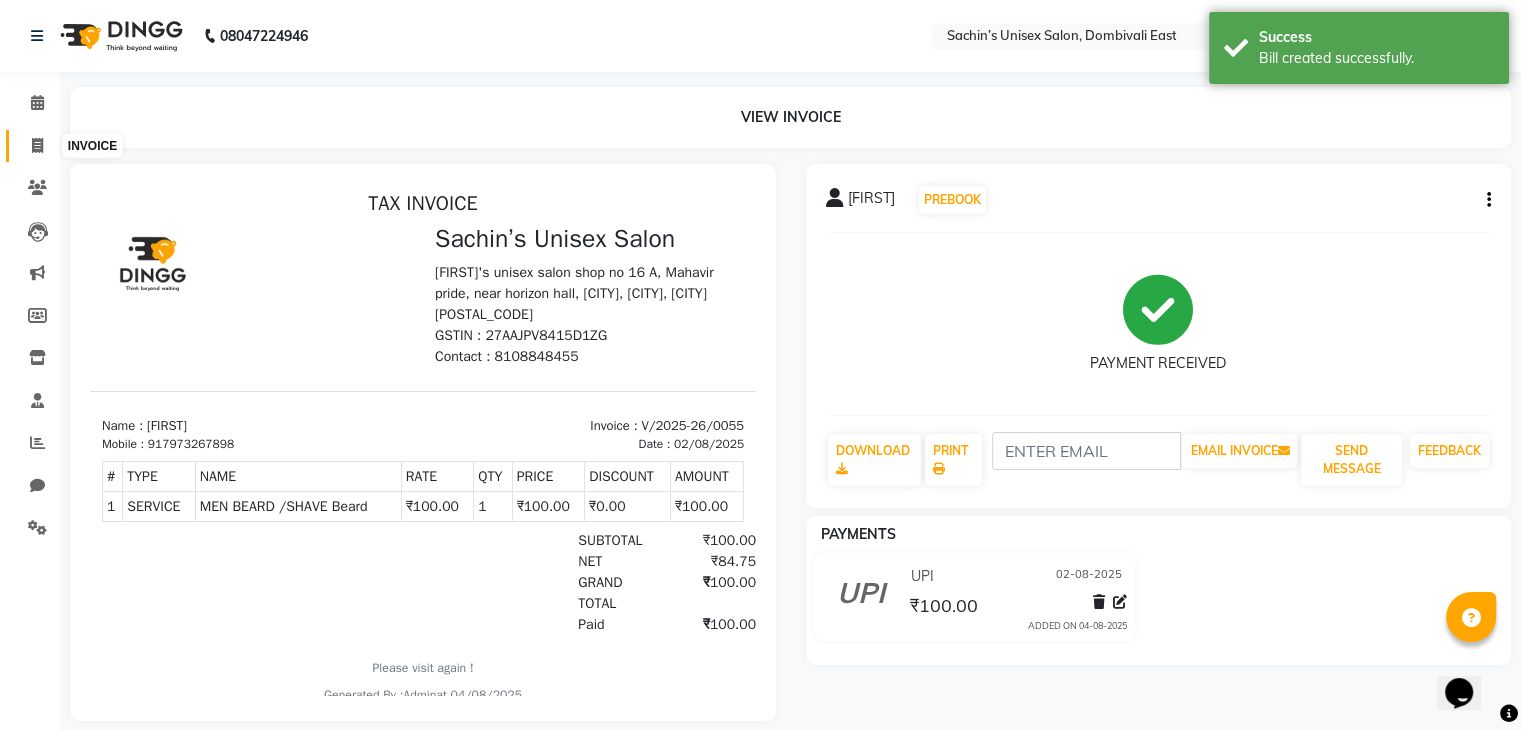click 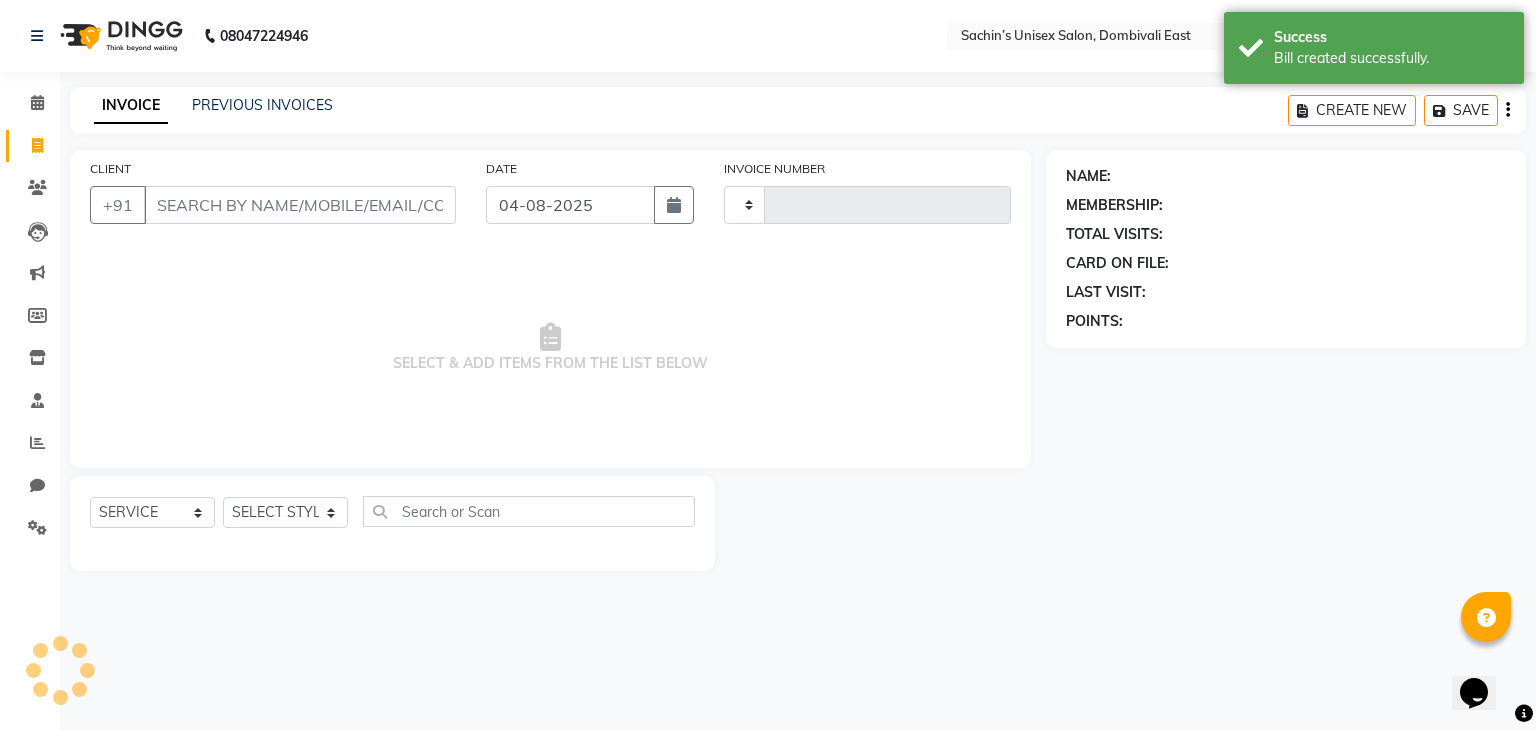 type on "0056" 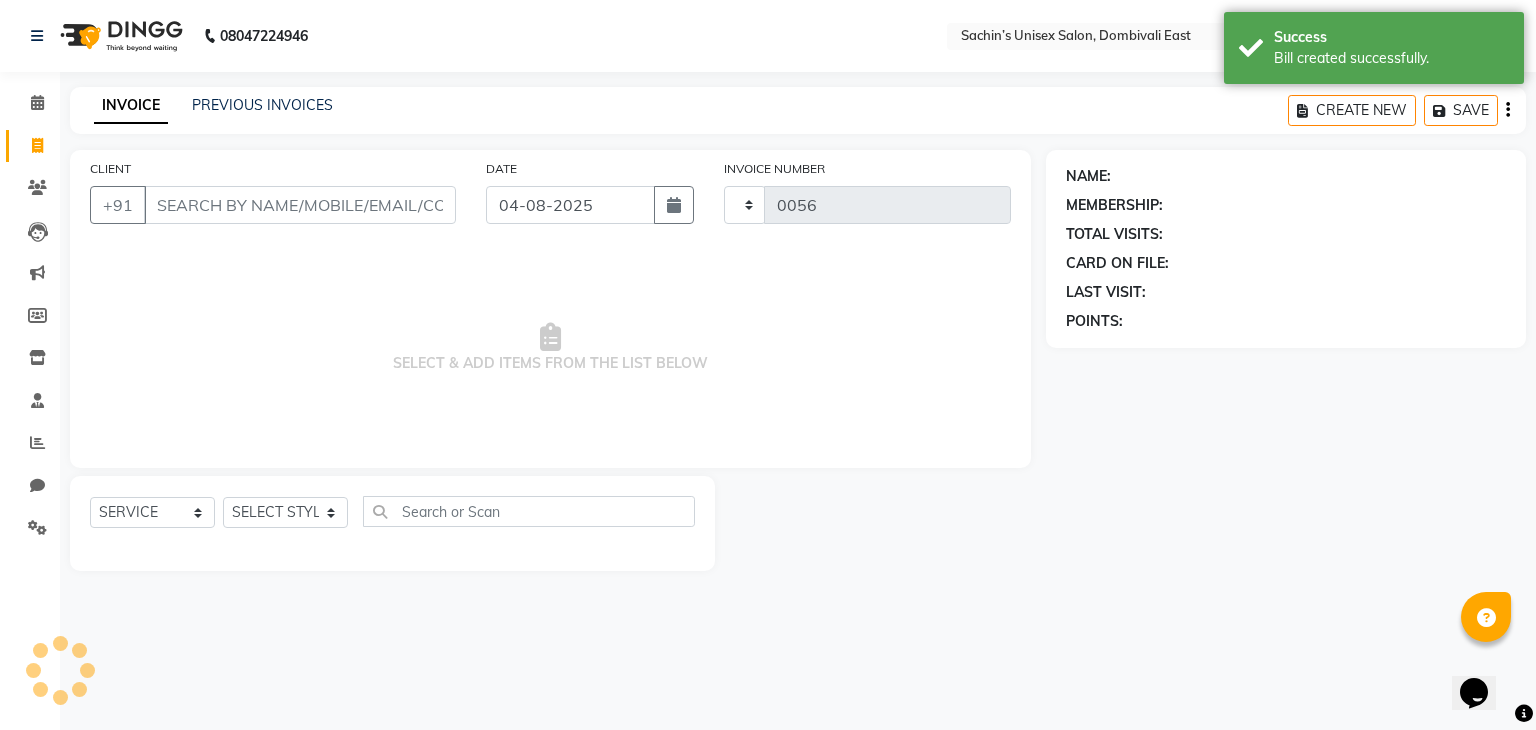 select on "8637" 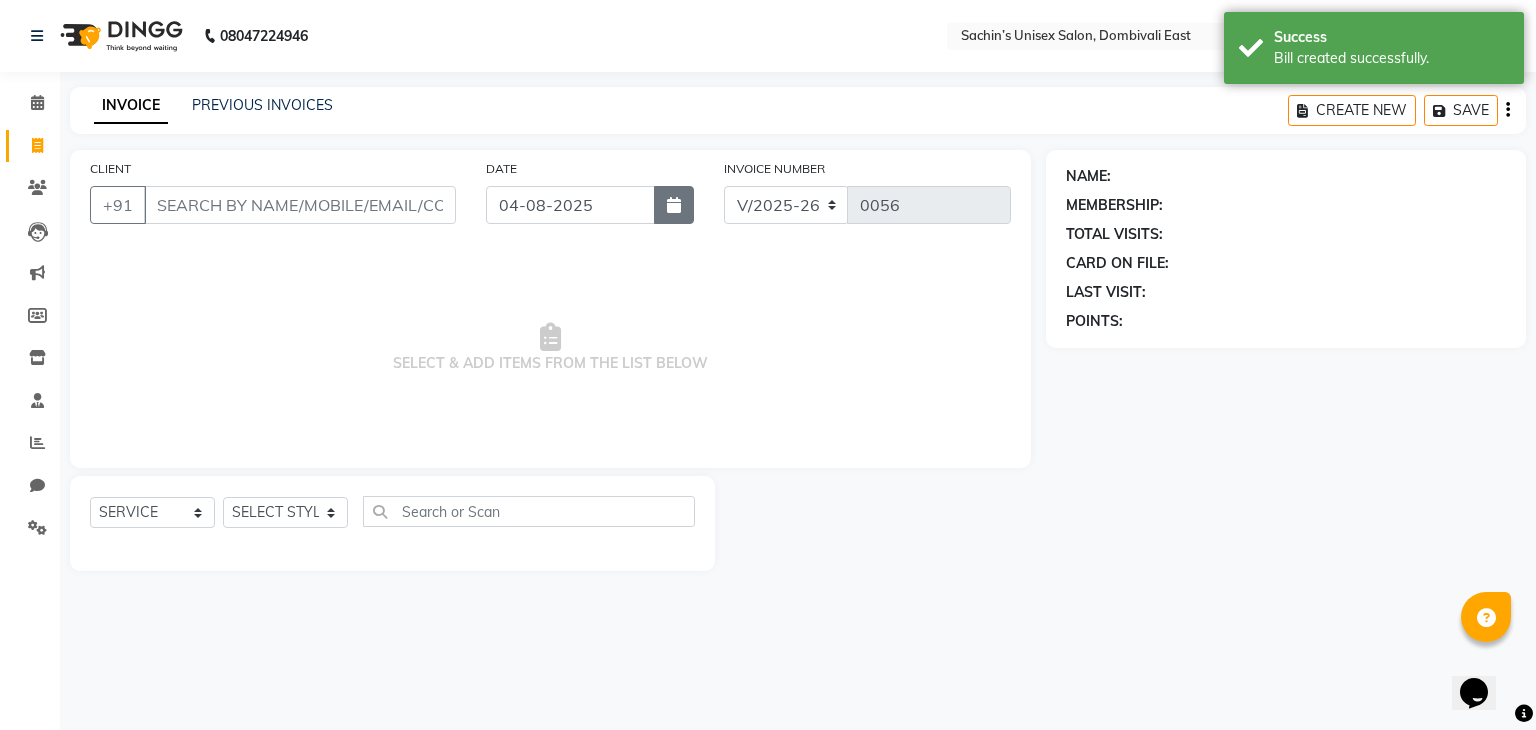 click 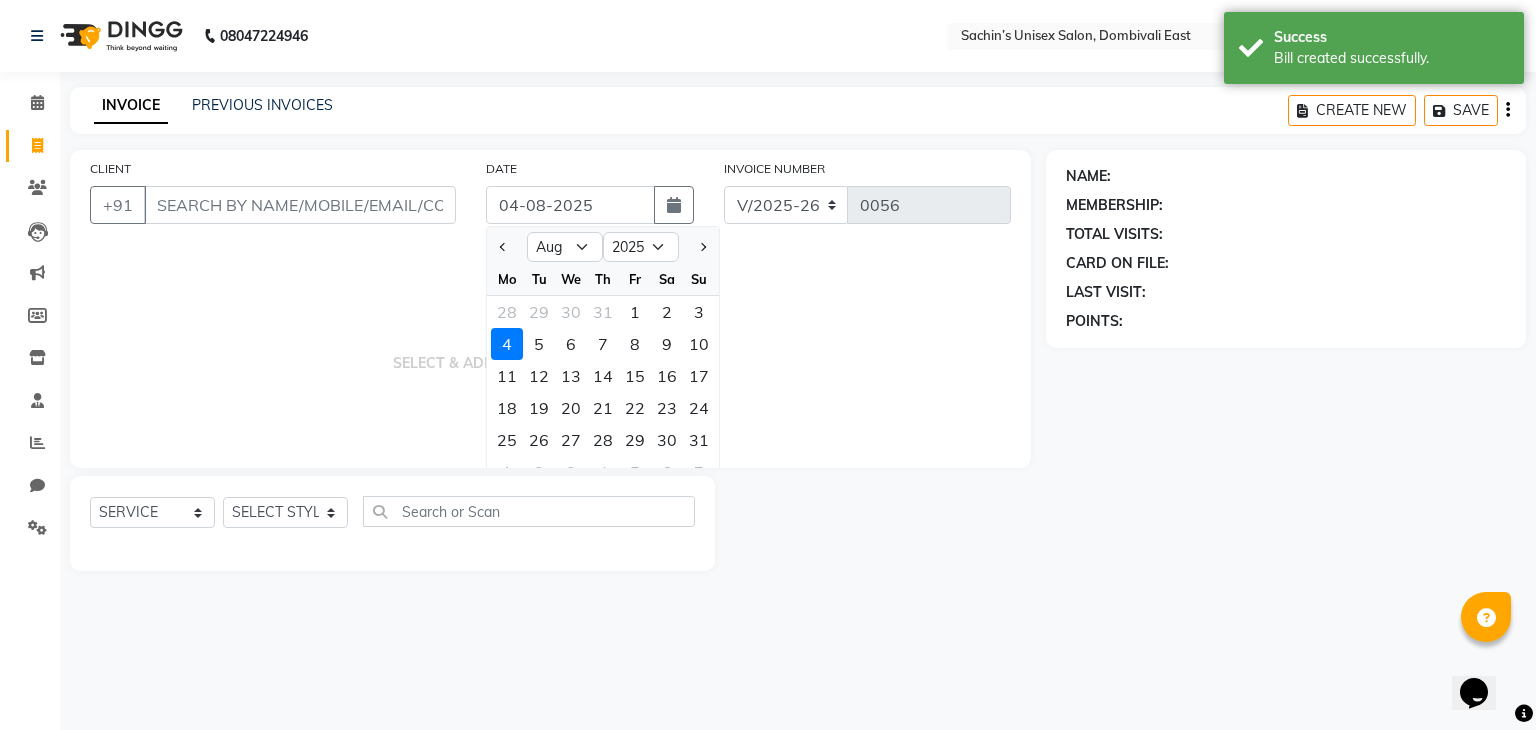 click on "2" 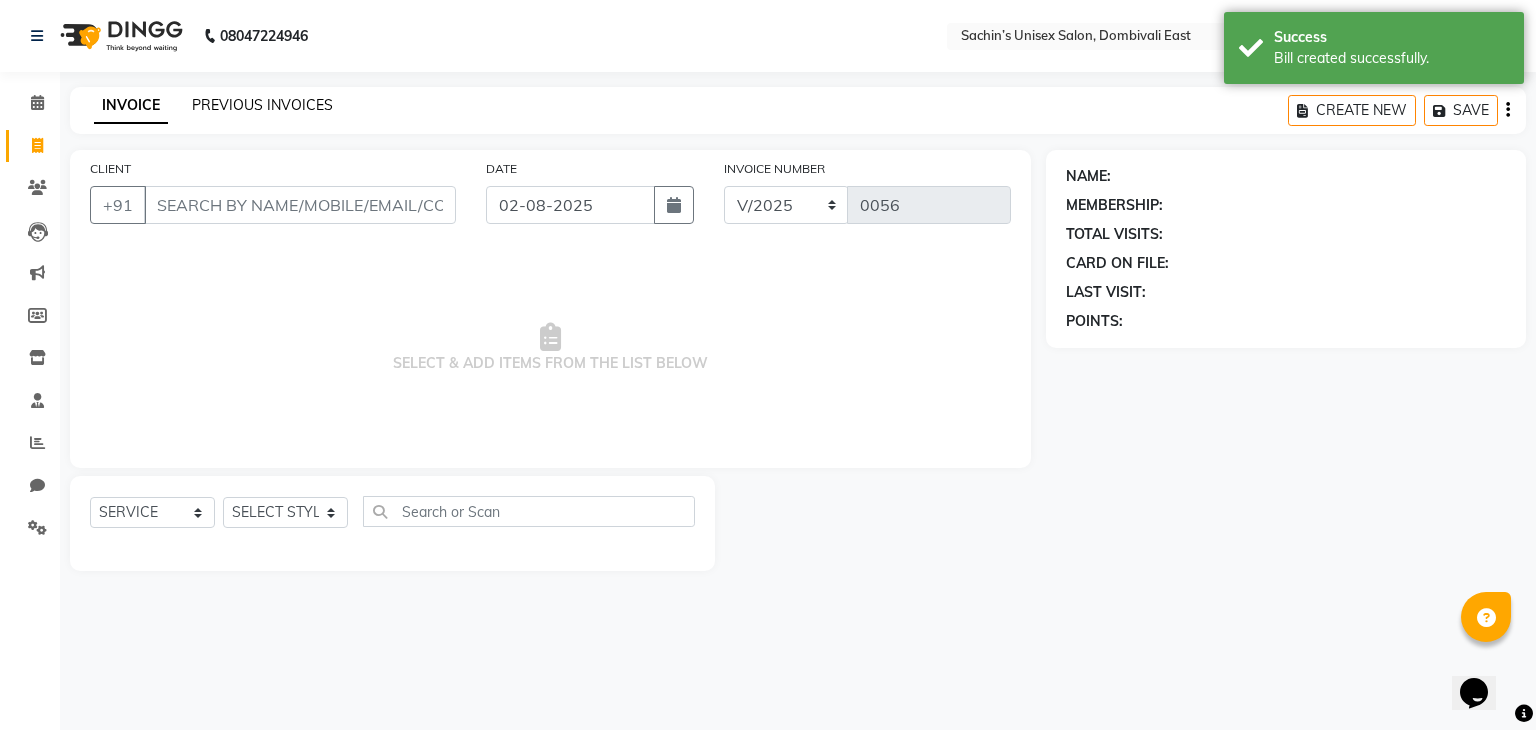 click on "PREVIOUS INVOICES" 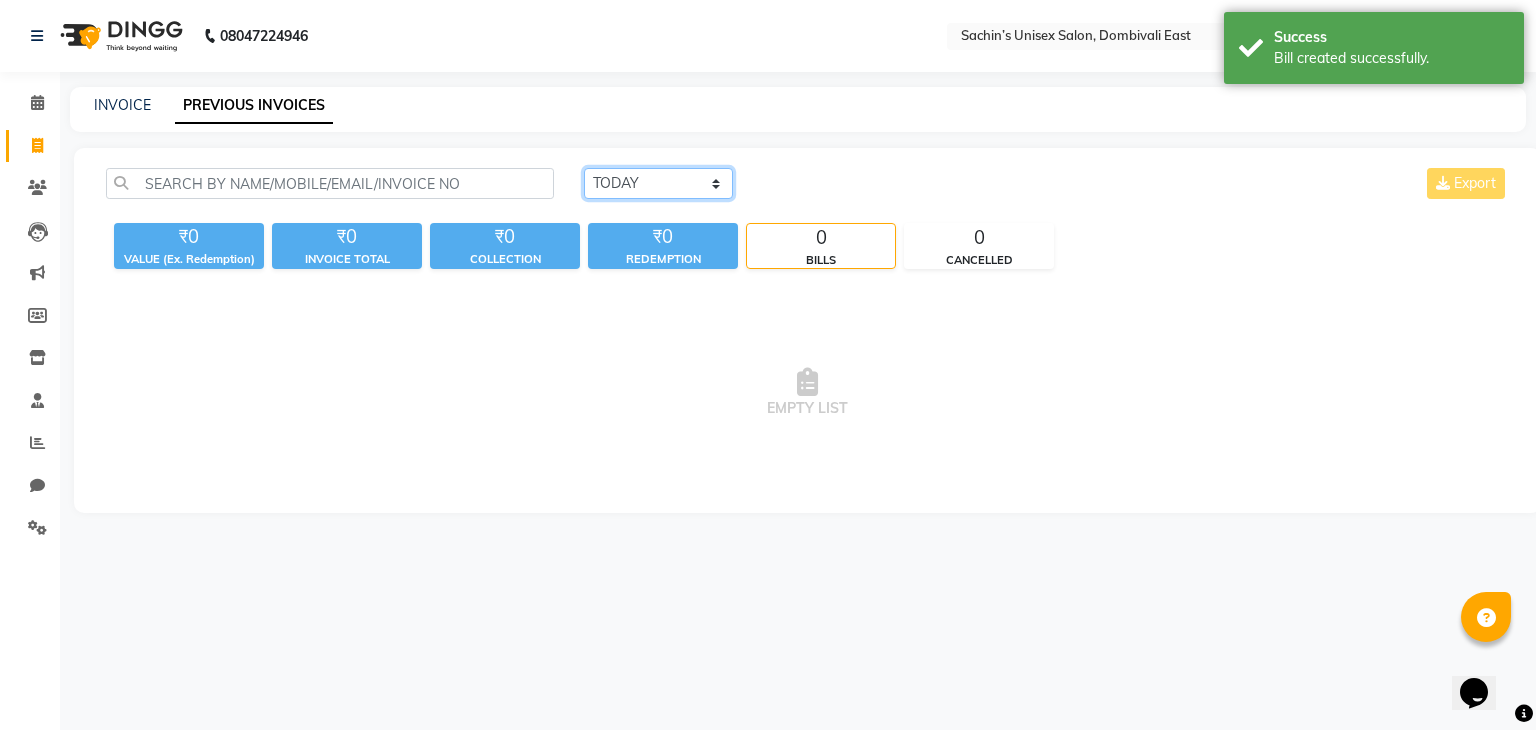 click on "TODAY YESTERDAY CUSTOM RANGE" 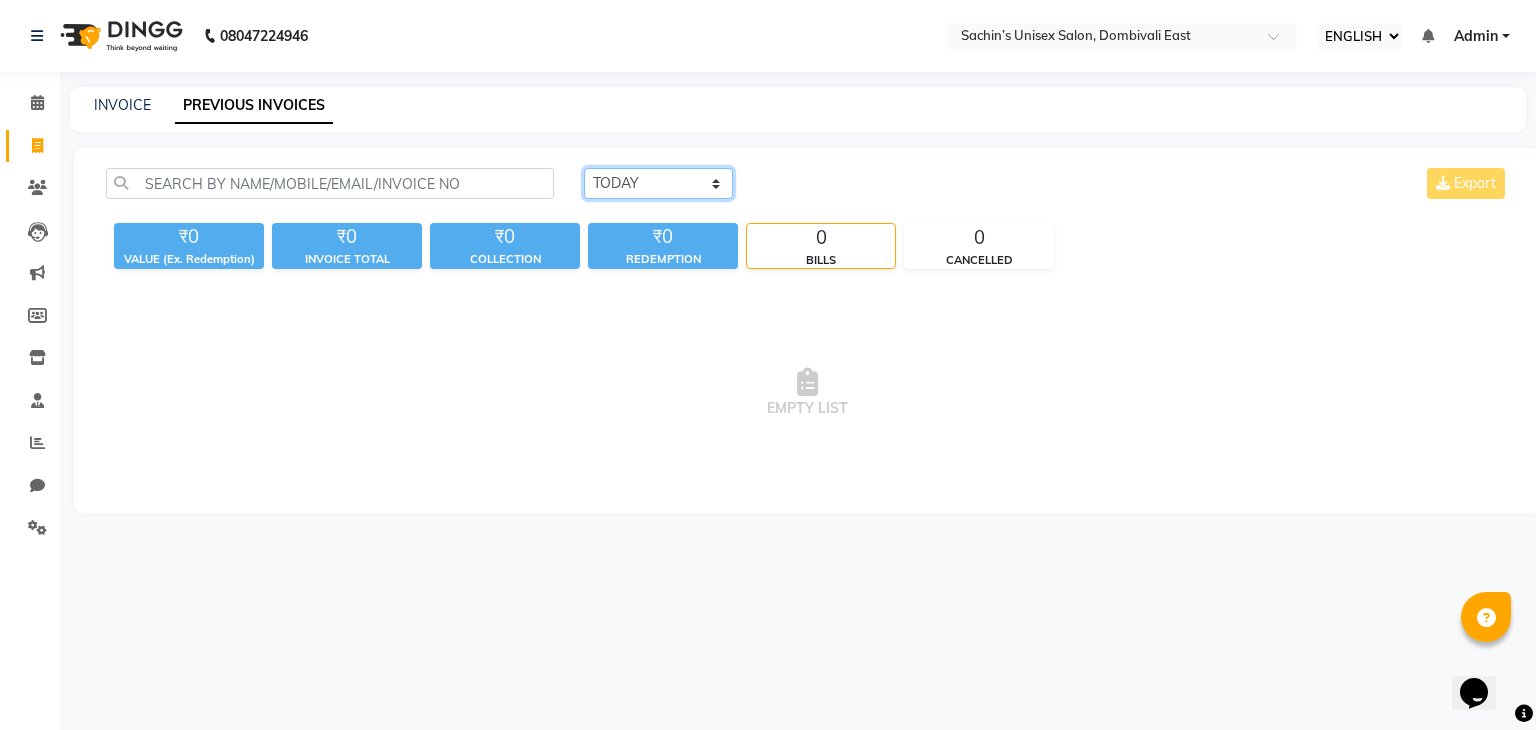 select on "range" 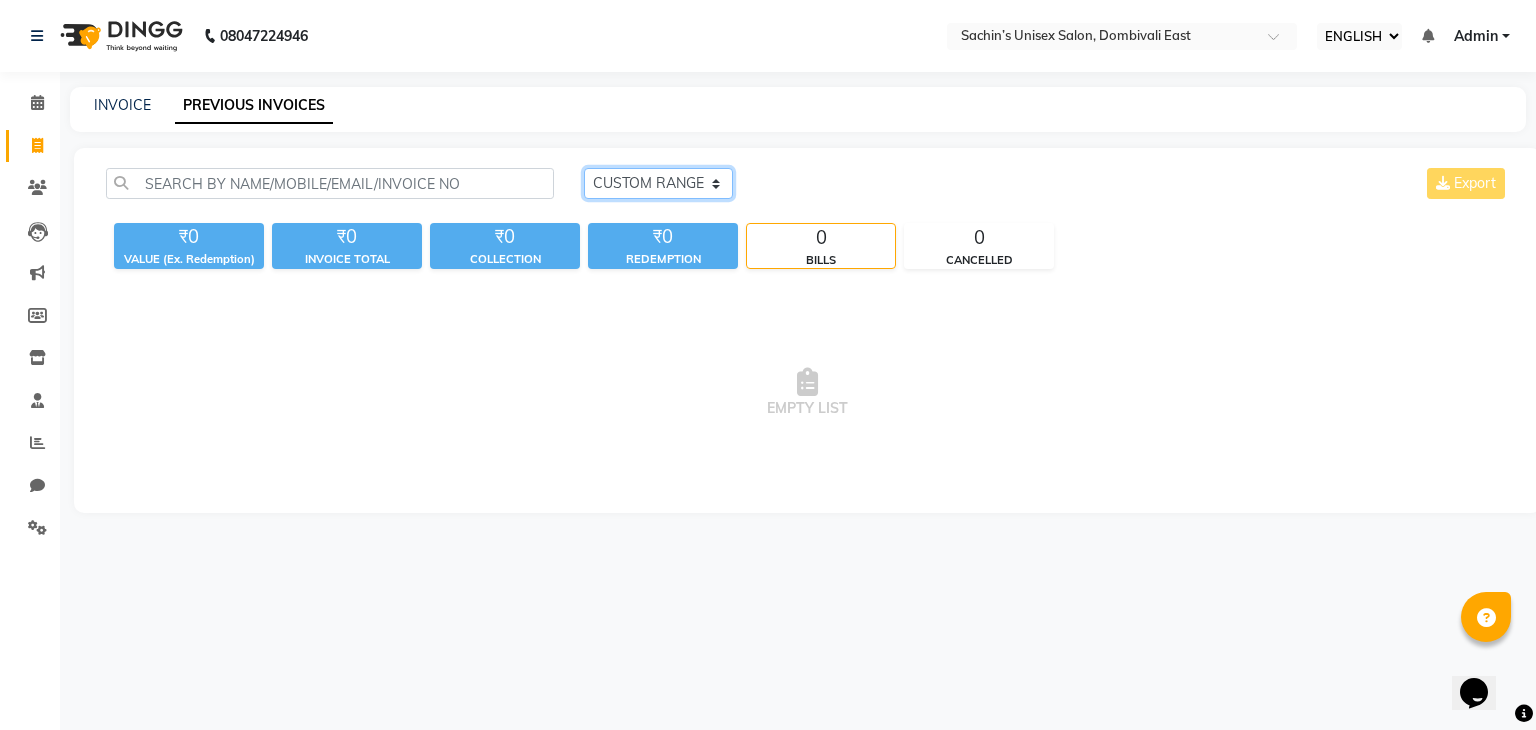 click on "TODAY YESTERDAY CUSTOM RANGE" 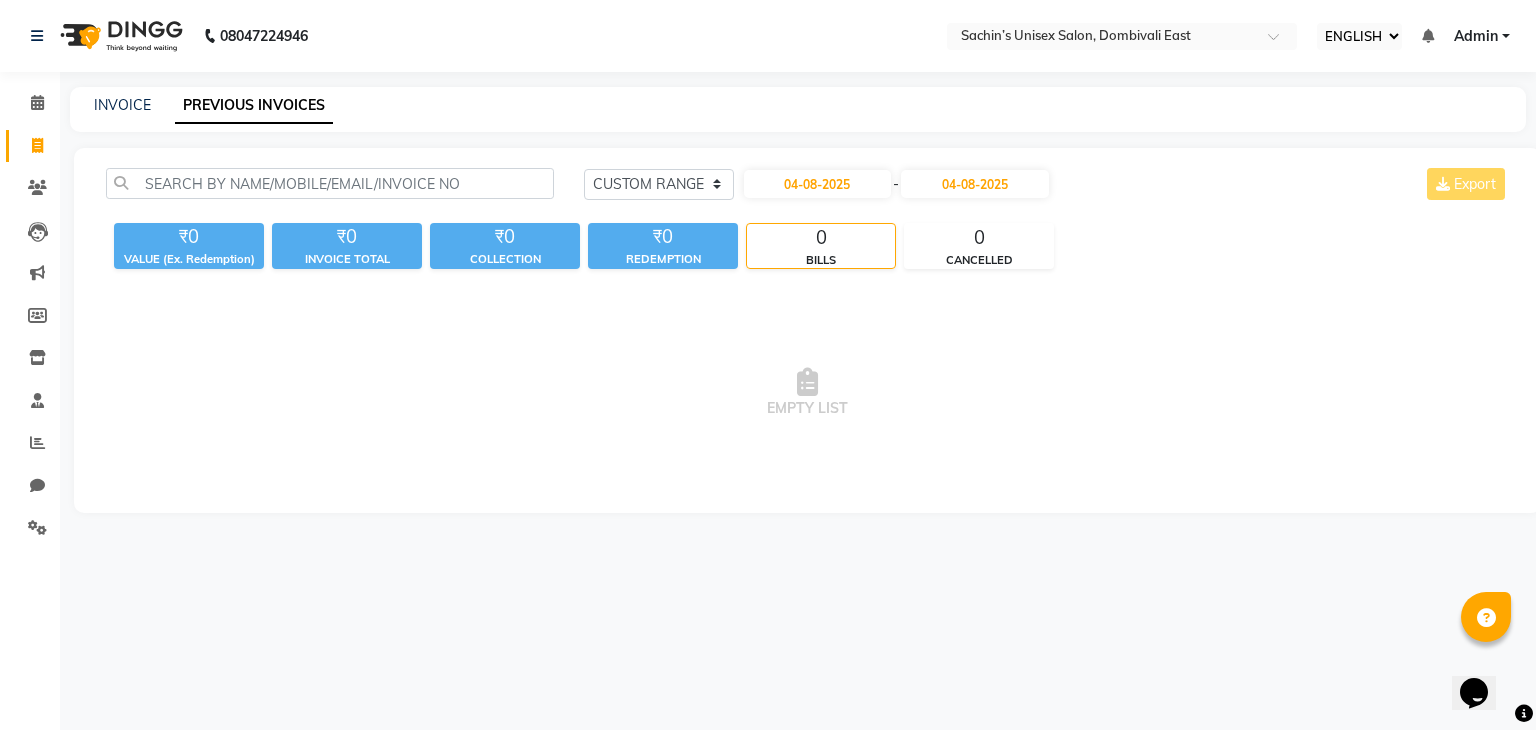 click on "04-08-2025 - 04-08-2025" 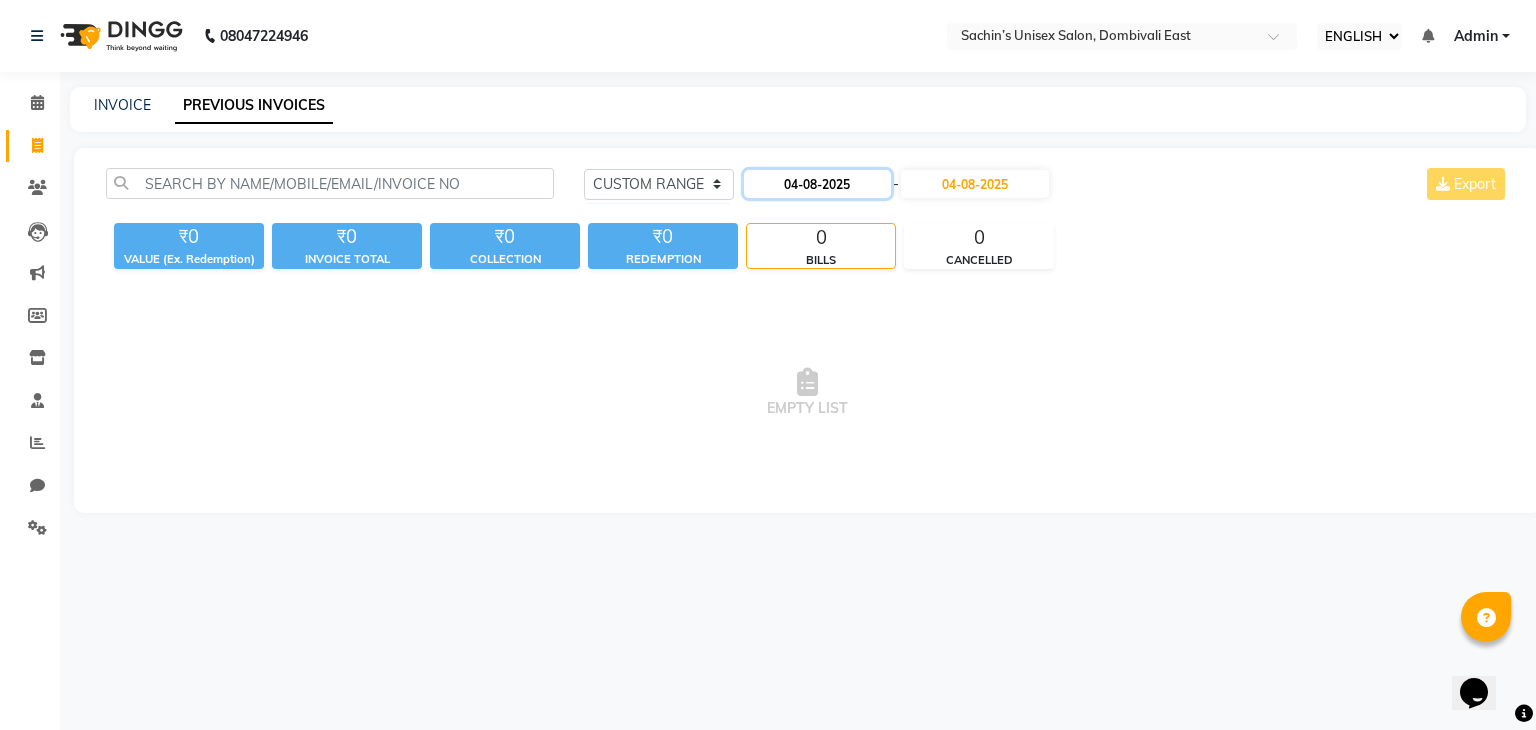 click on "04-08-2025" 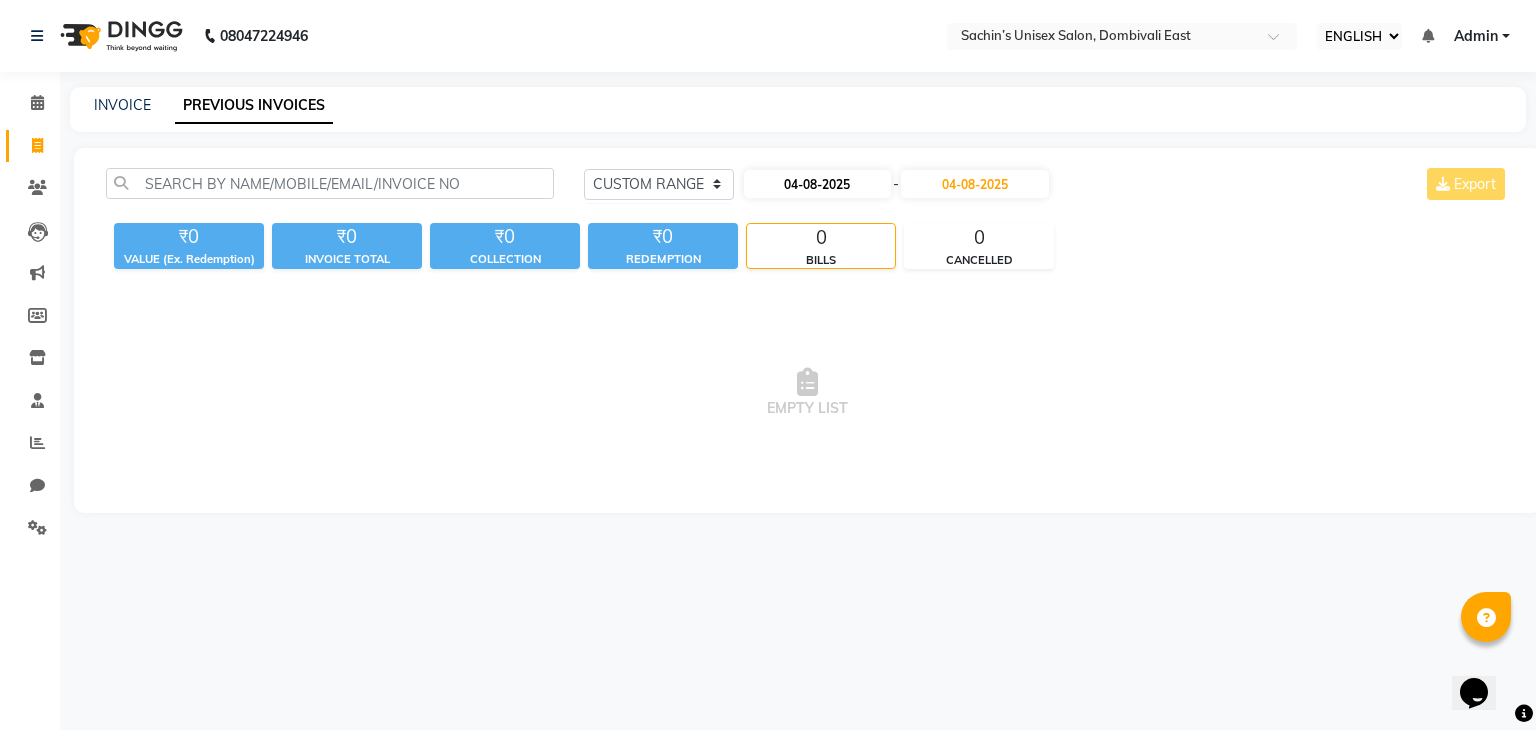 select on "8" 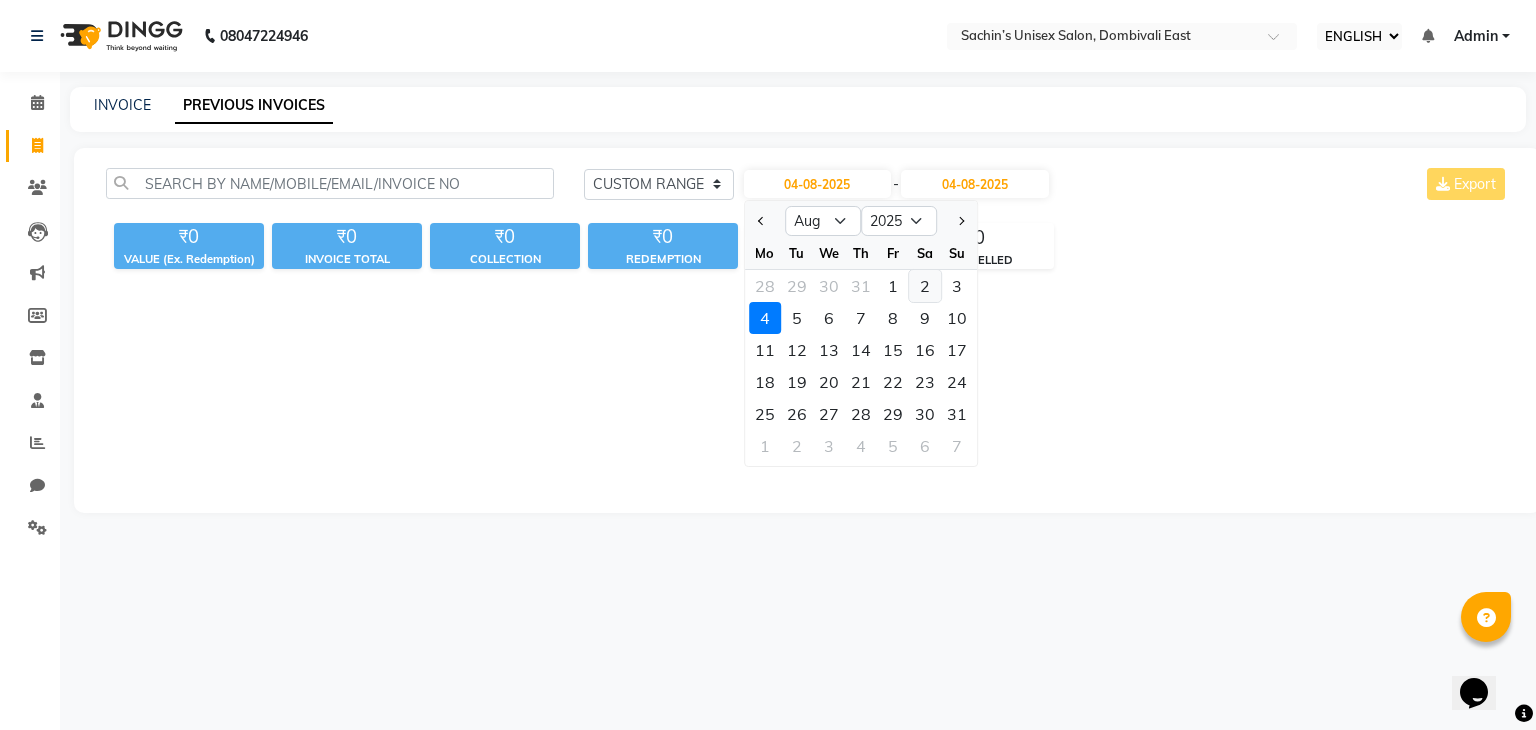 click on "2" 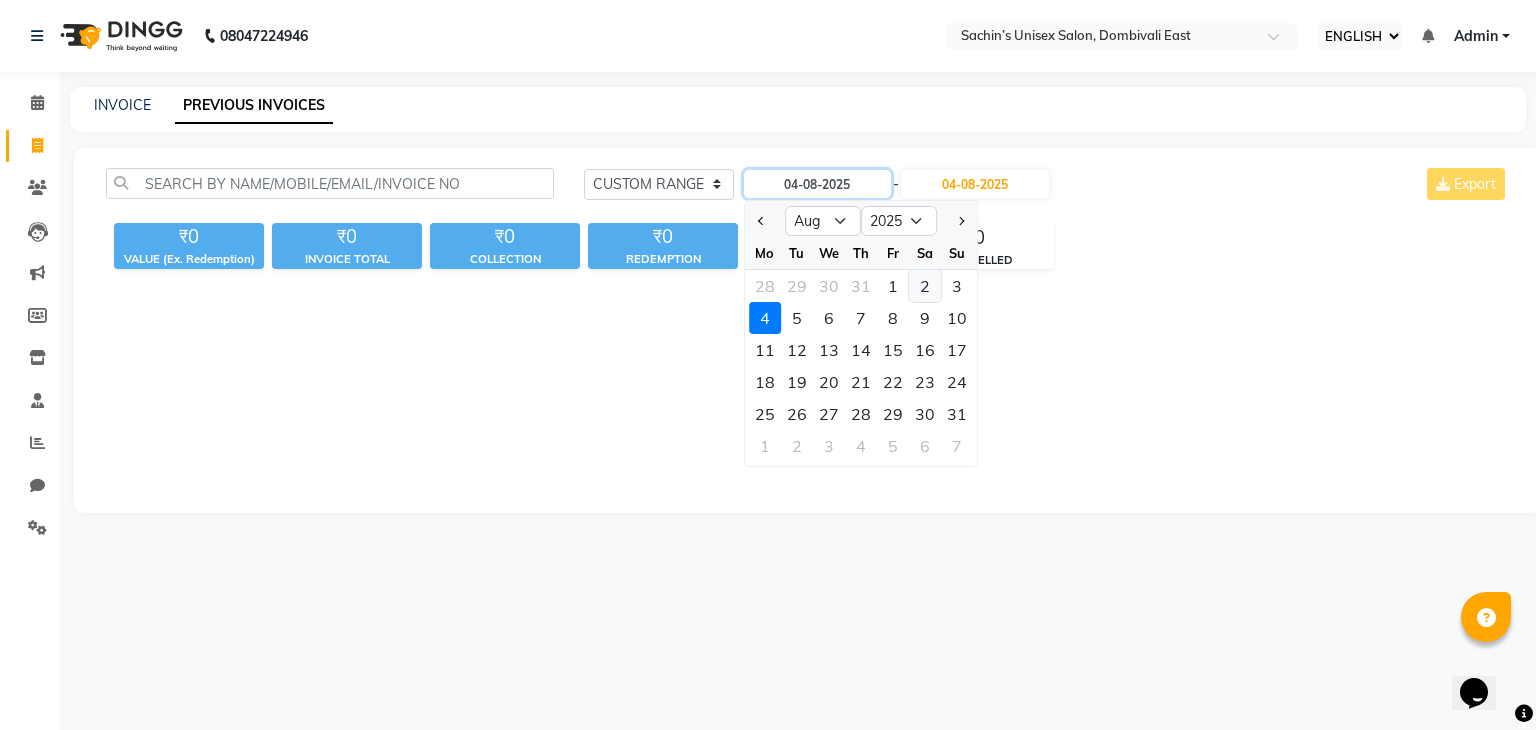 type on "02-08-2025" 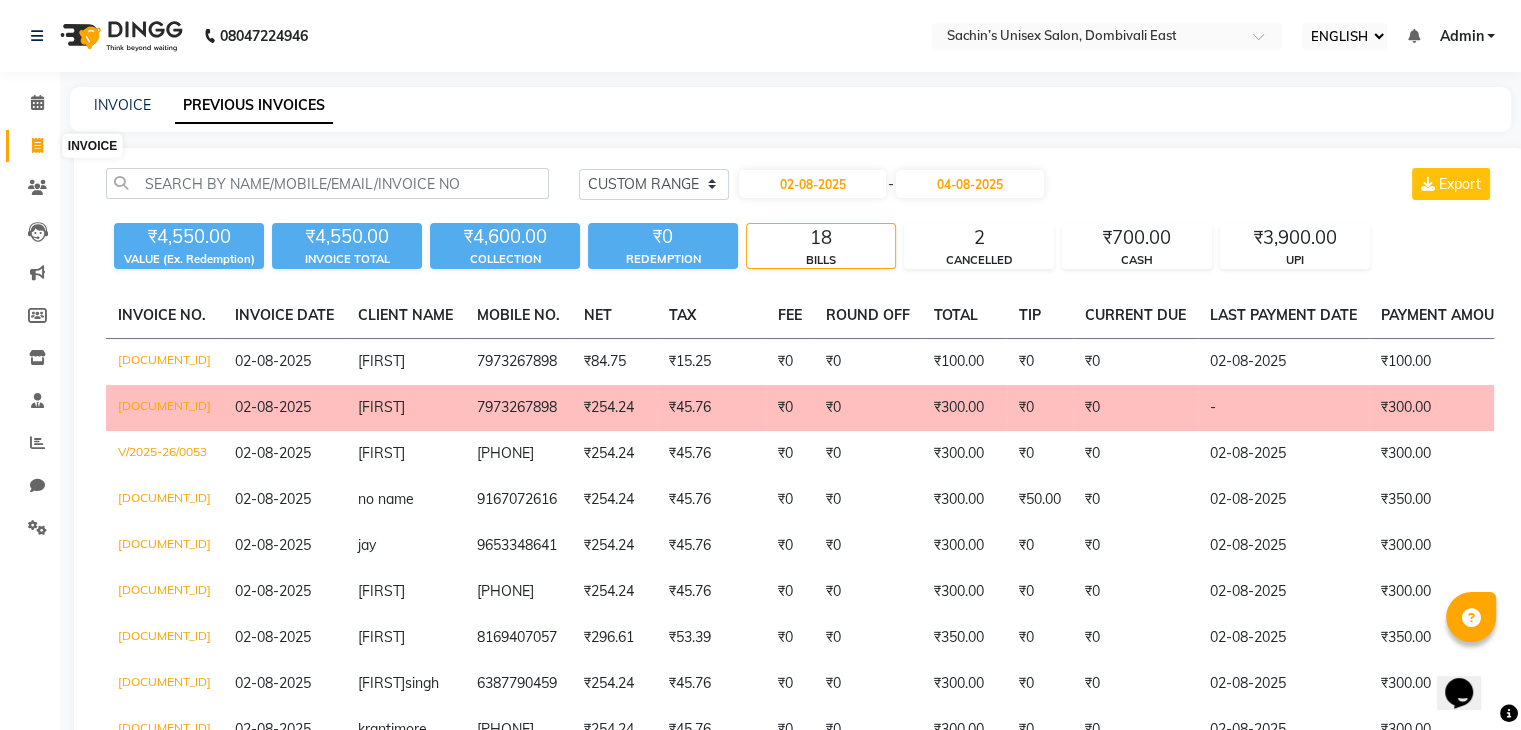click 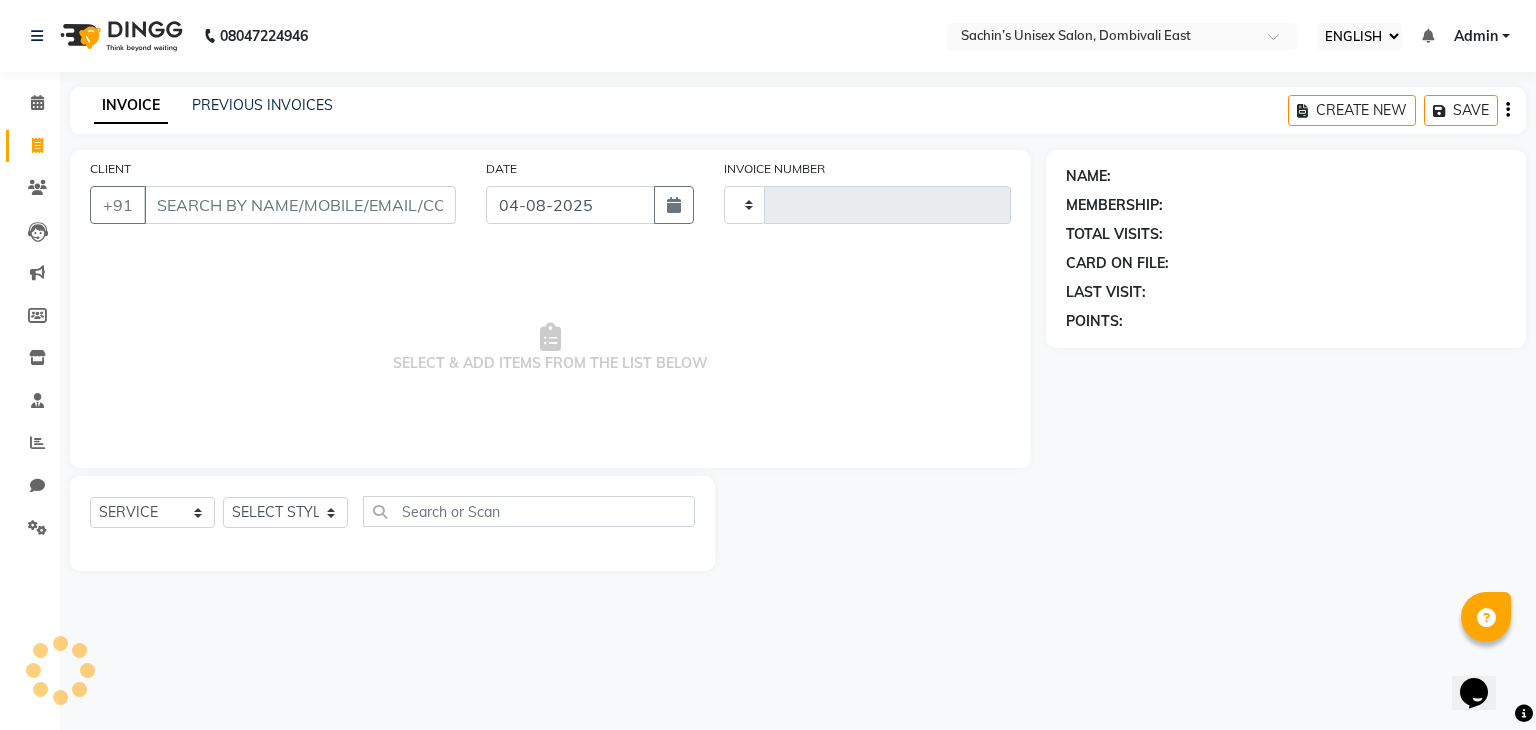 type on "0056" 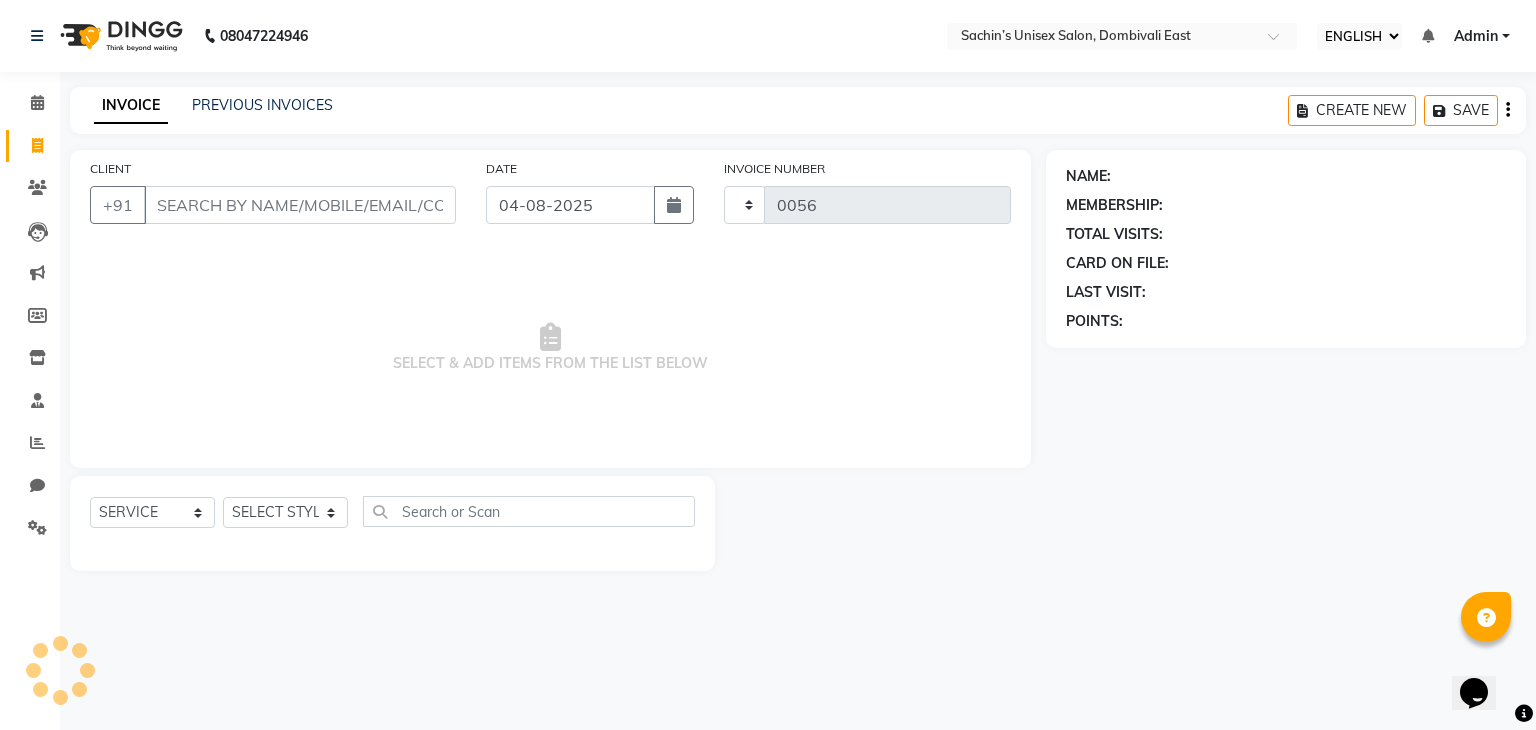 select on "8637" 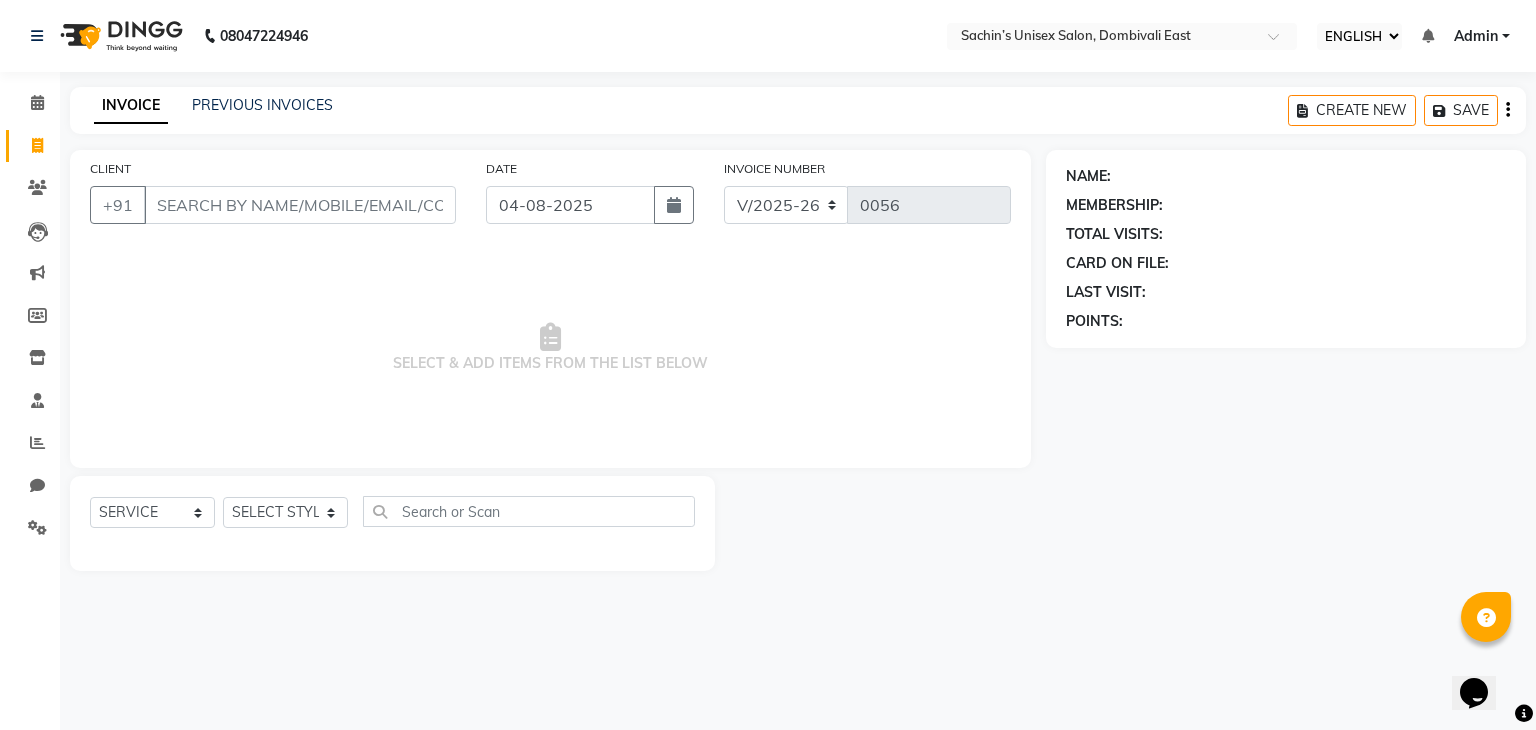click on "CLIENT" at bounding box center [300, 205] 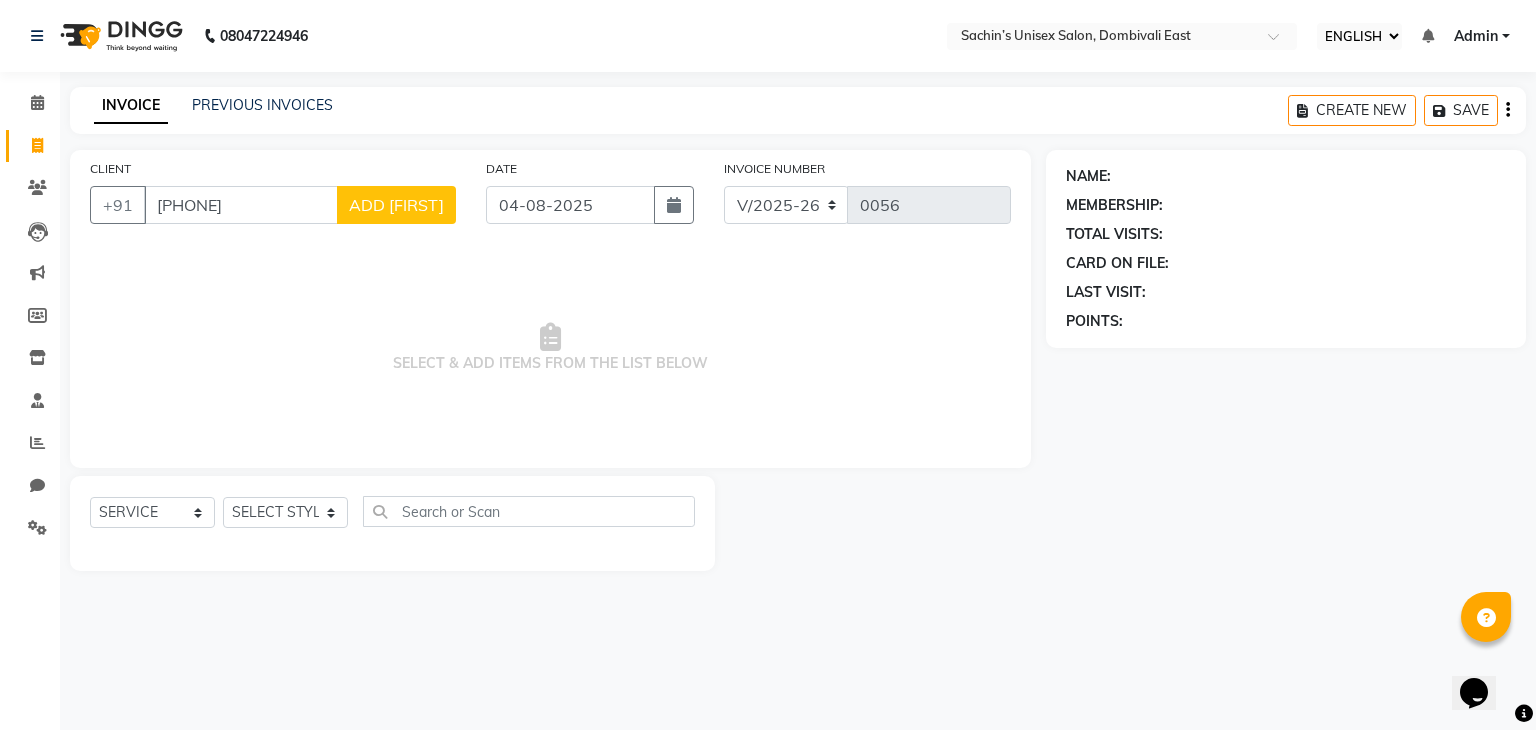 type on "8777724413" 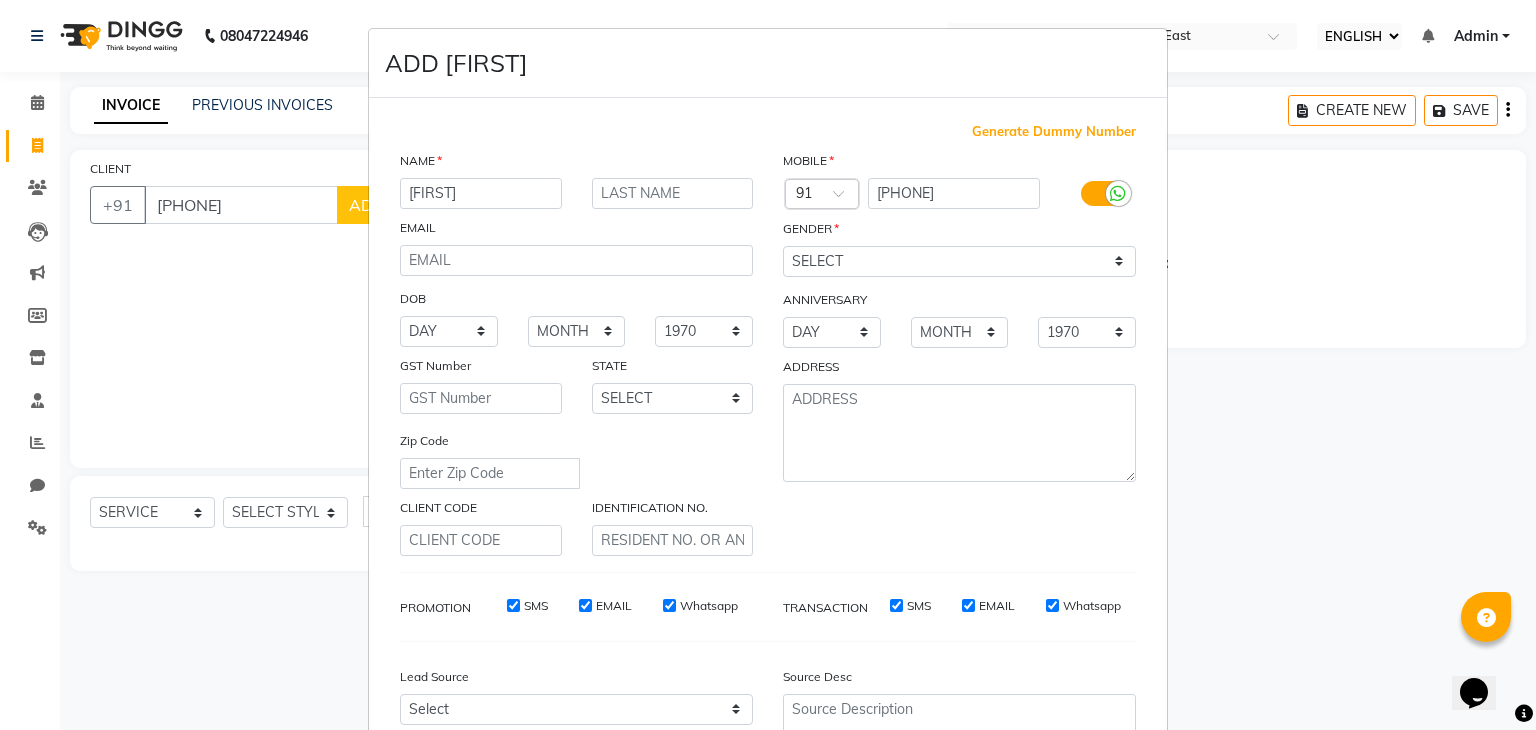 type on "ria" 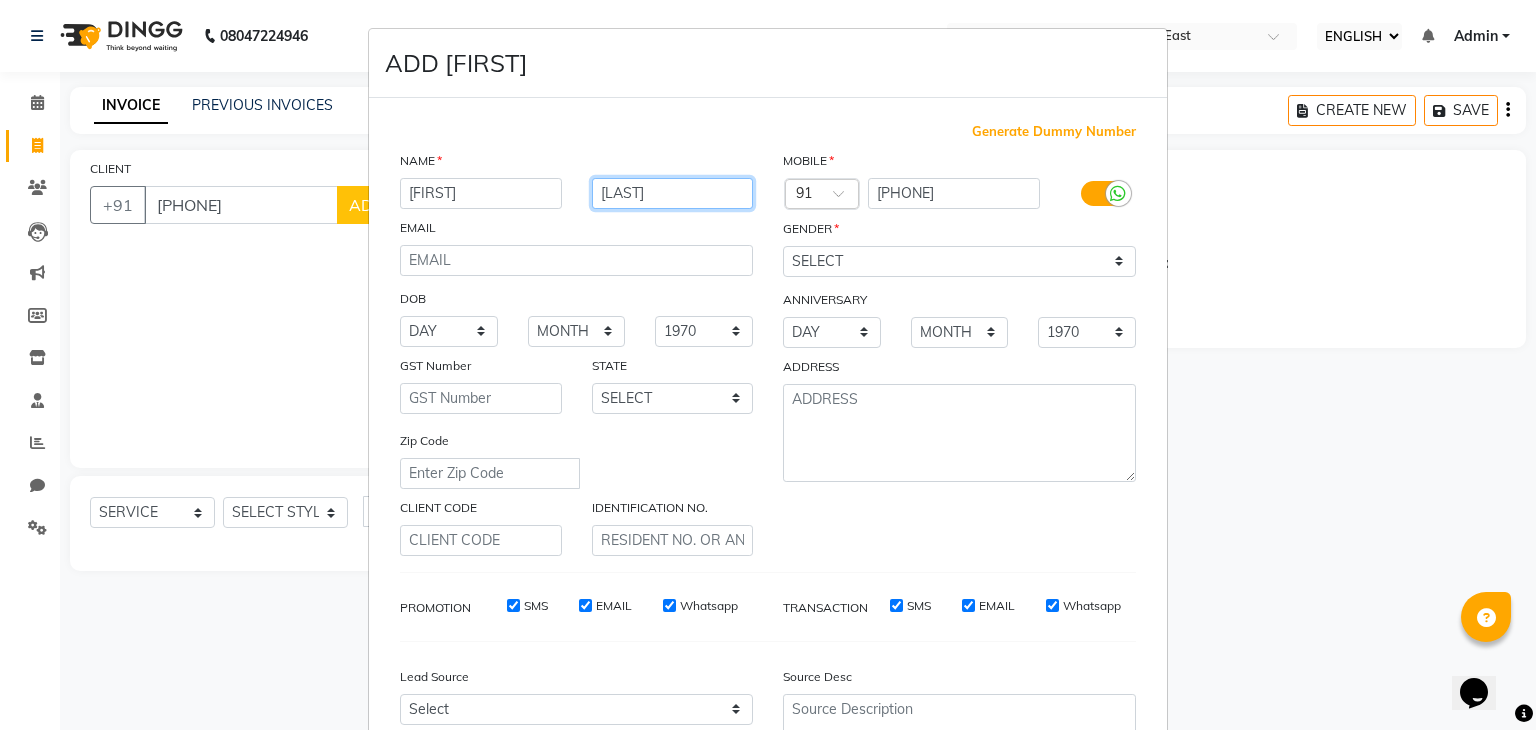 type on "sankan" 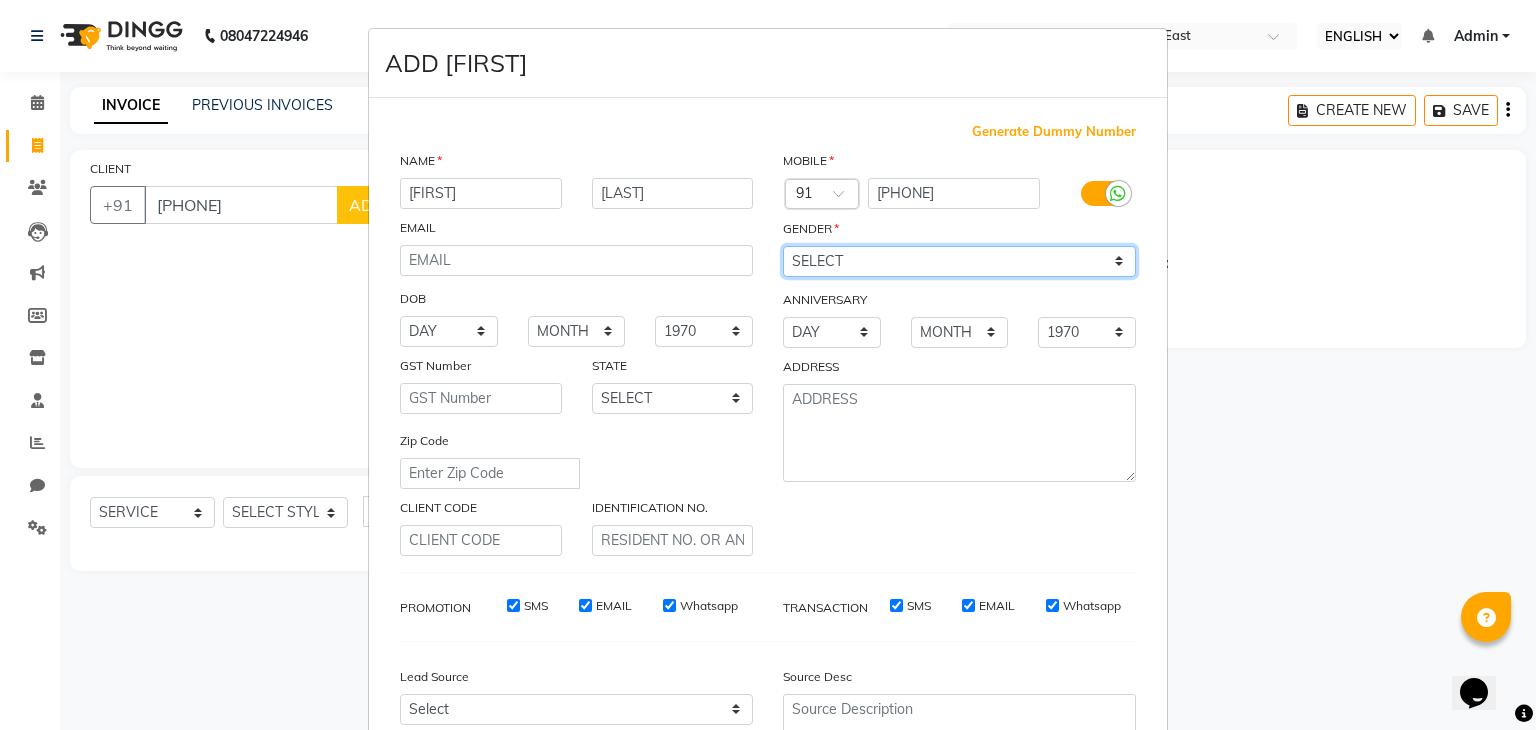 click on "SELECT MALE FEMALE OTHER PREFER NOT TO SAY" at bounding box center [959, 261] 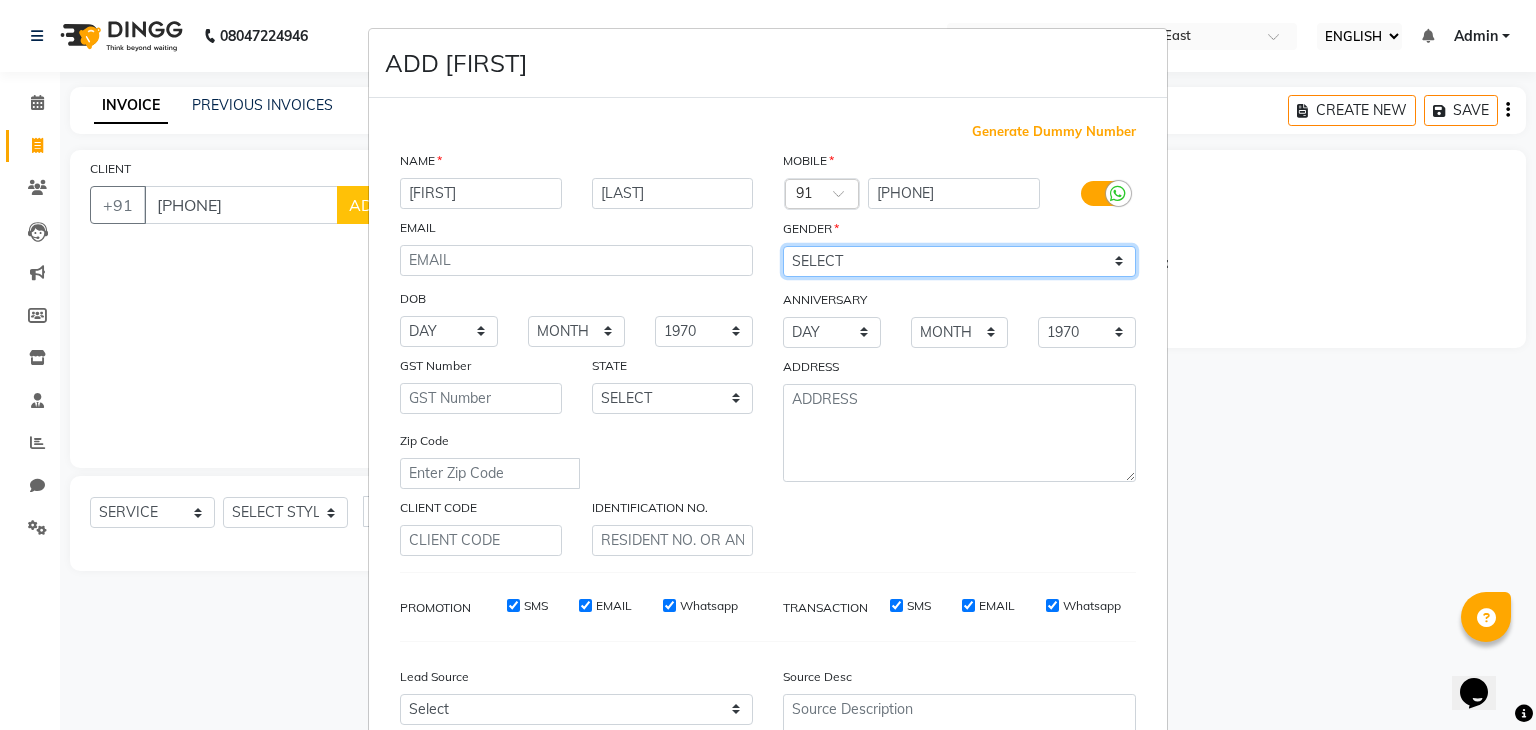 select on "female" 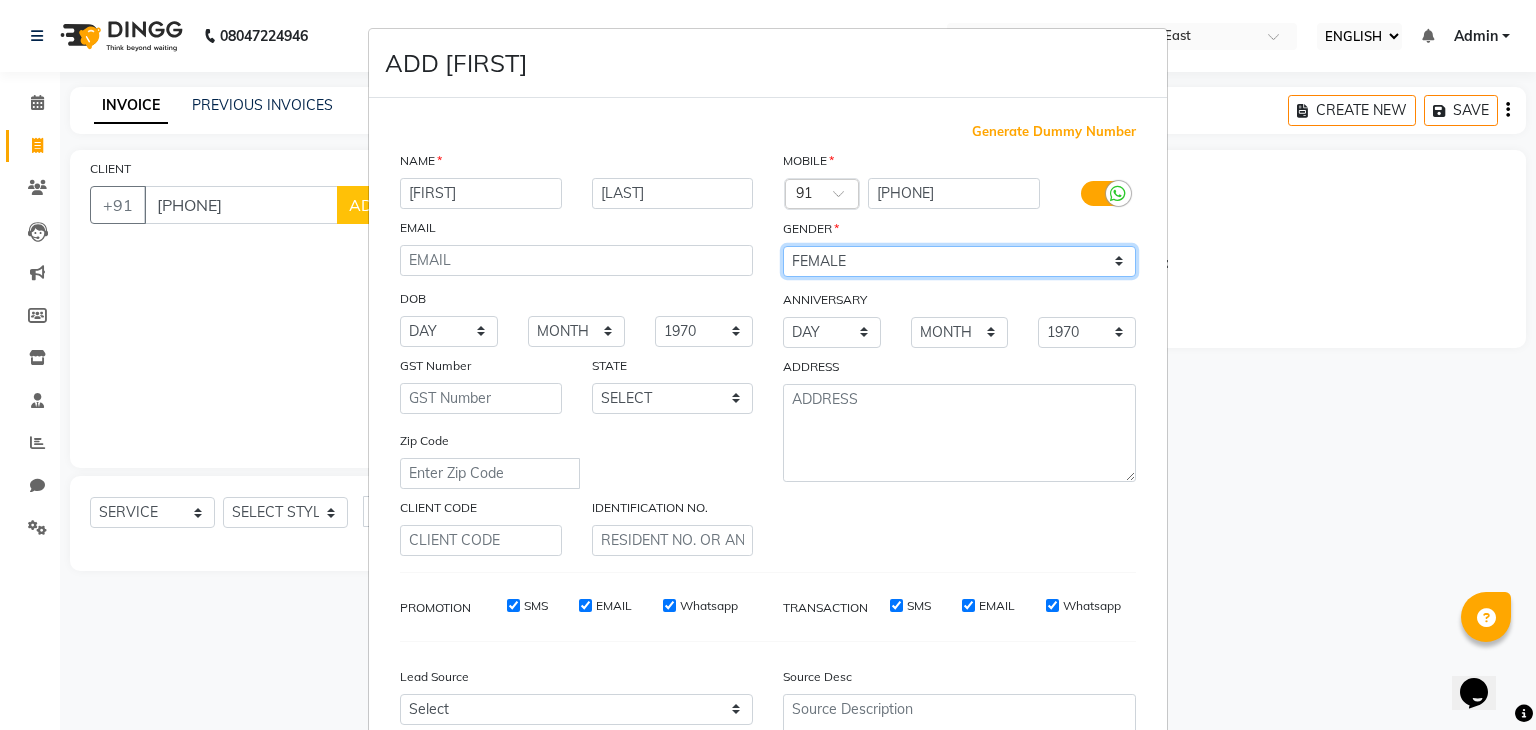 click on "SELECT MALE FEMALE OTHER PREFER NOT TO SAY" at bounding box center (959, 261) 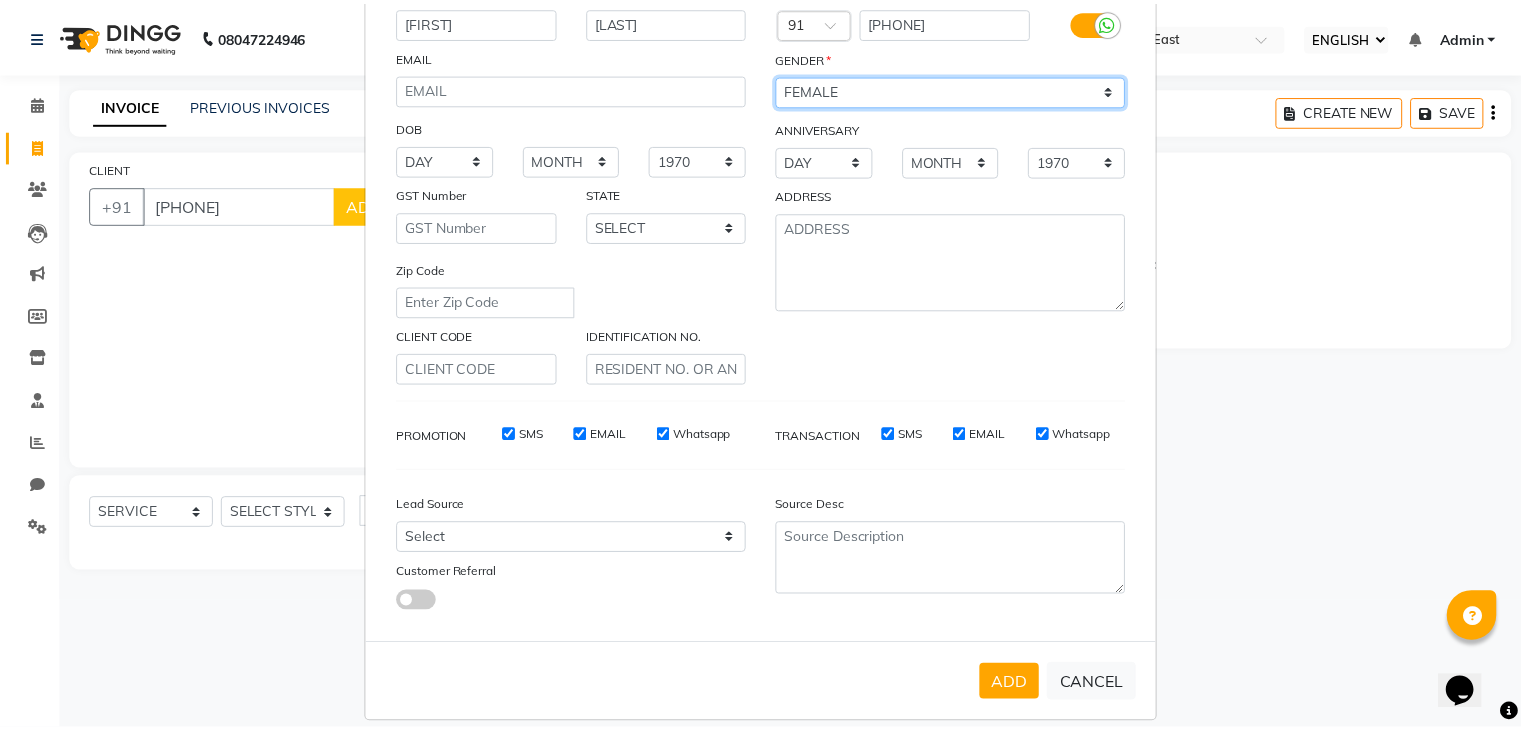 scroll, scrollTop: 203, scrollLeft: 0, axis: vertical 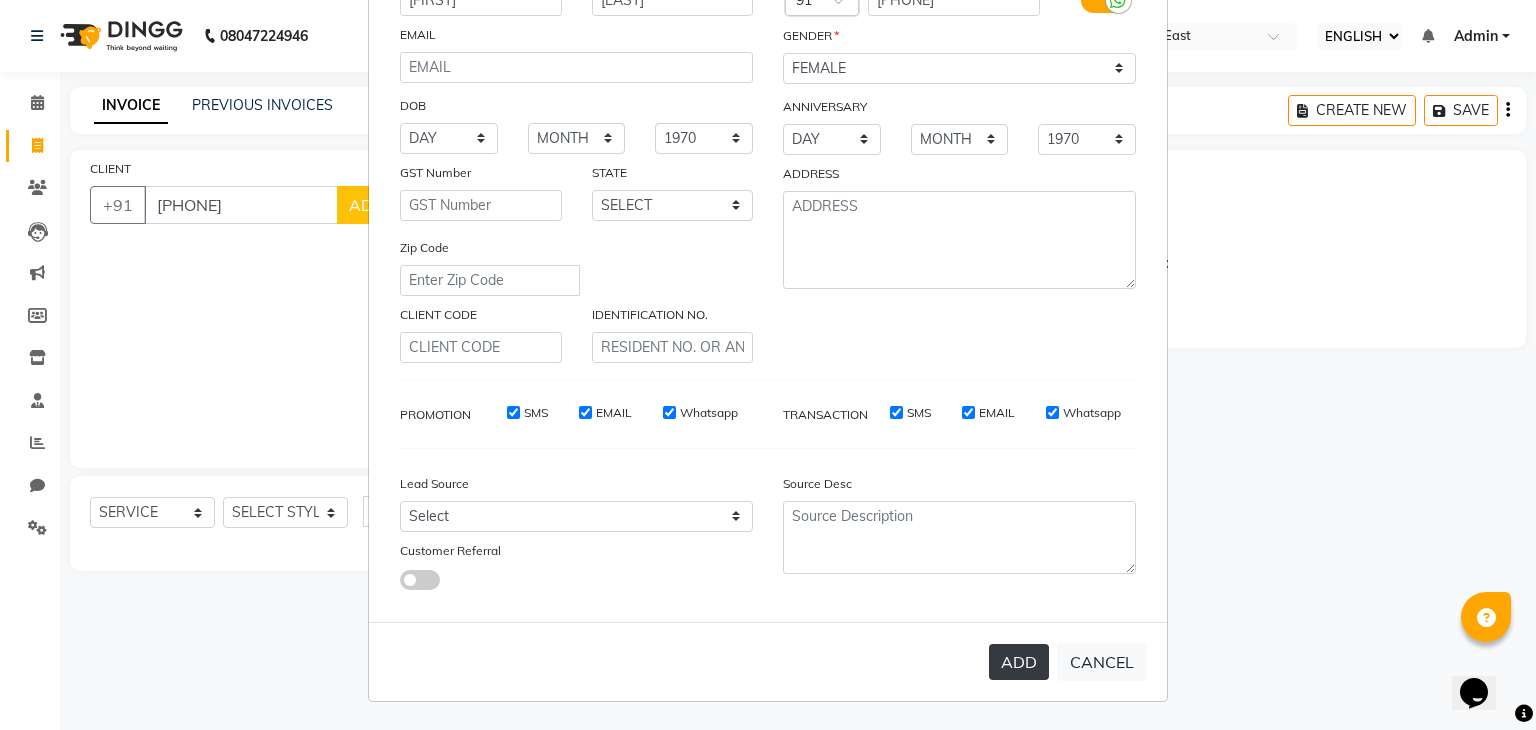 click on "ADD" at bounding box center (1019, 662) 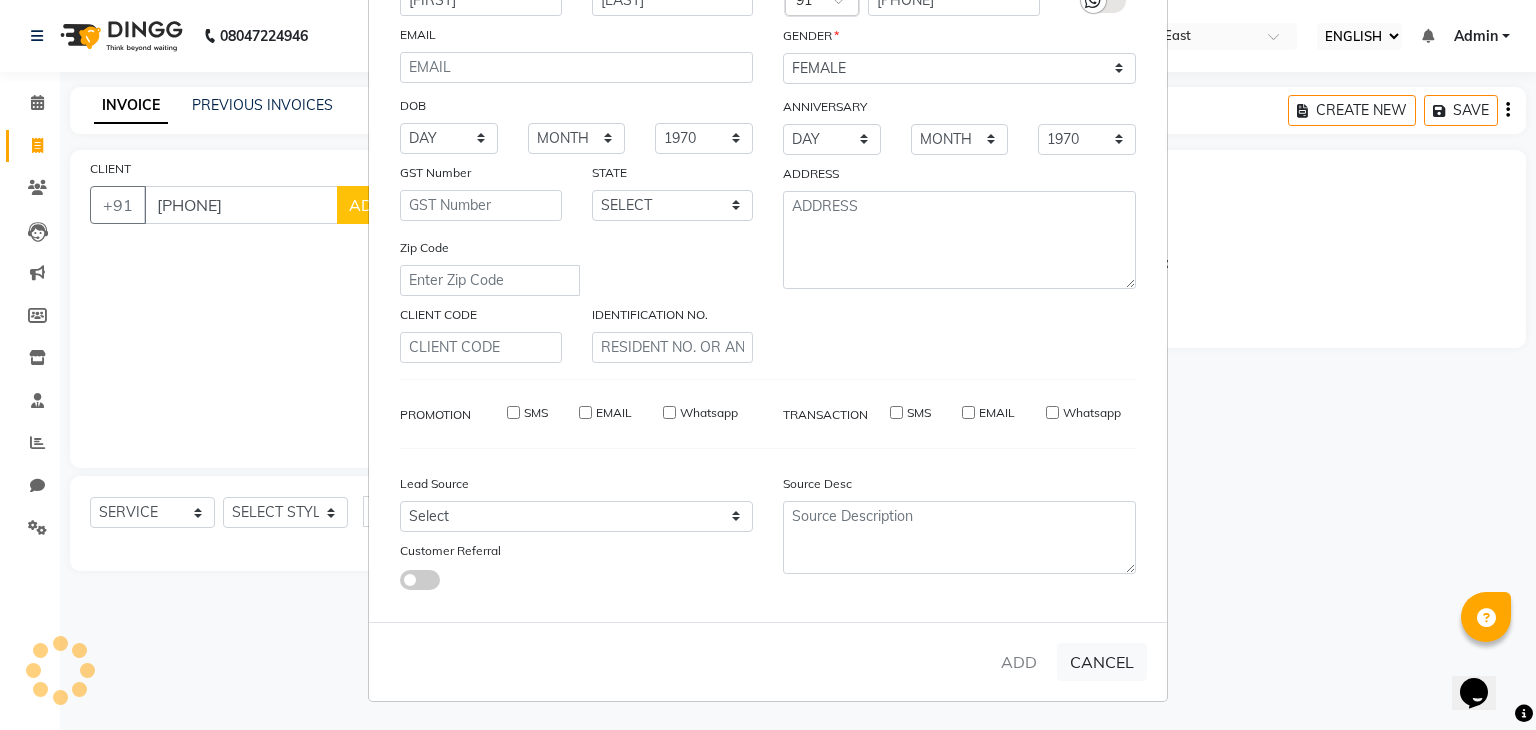type 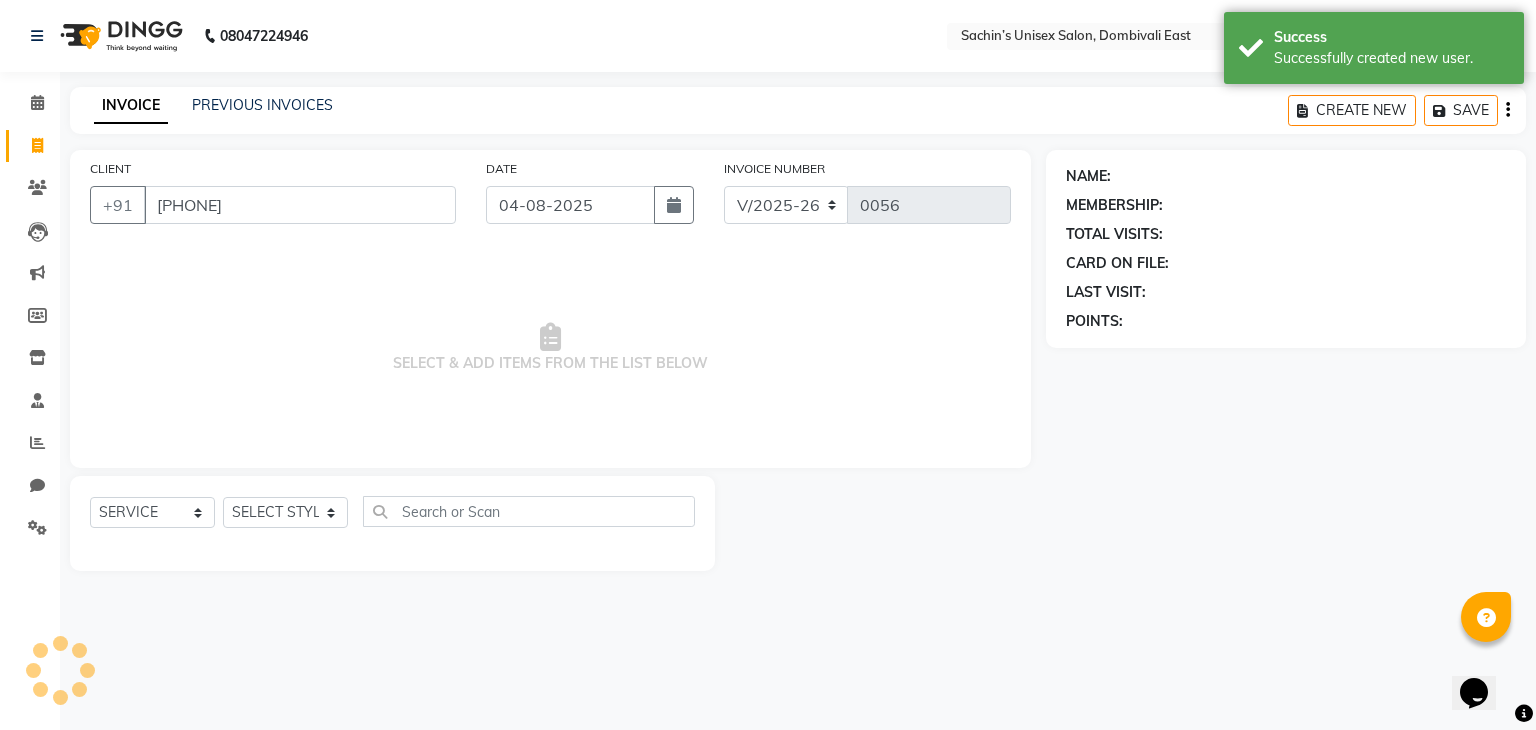 select on "1: Object" 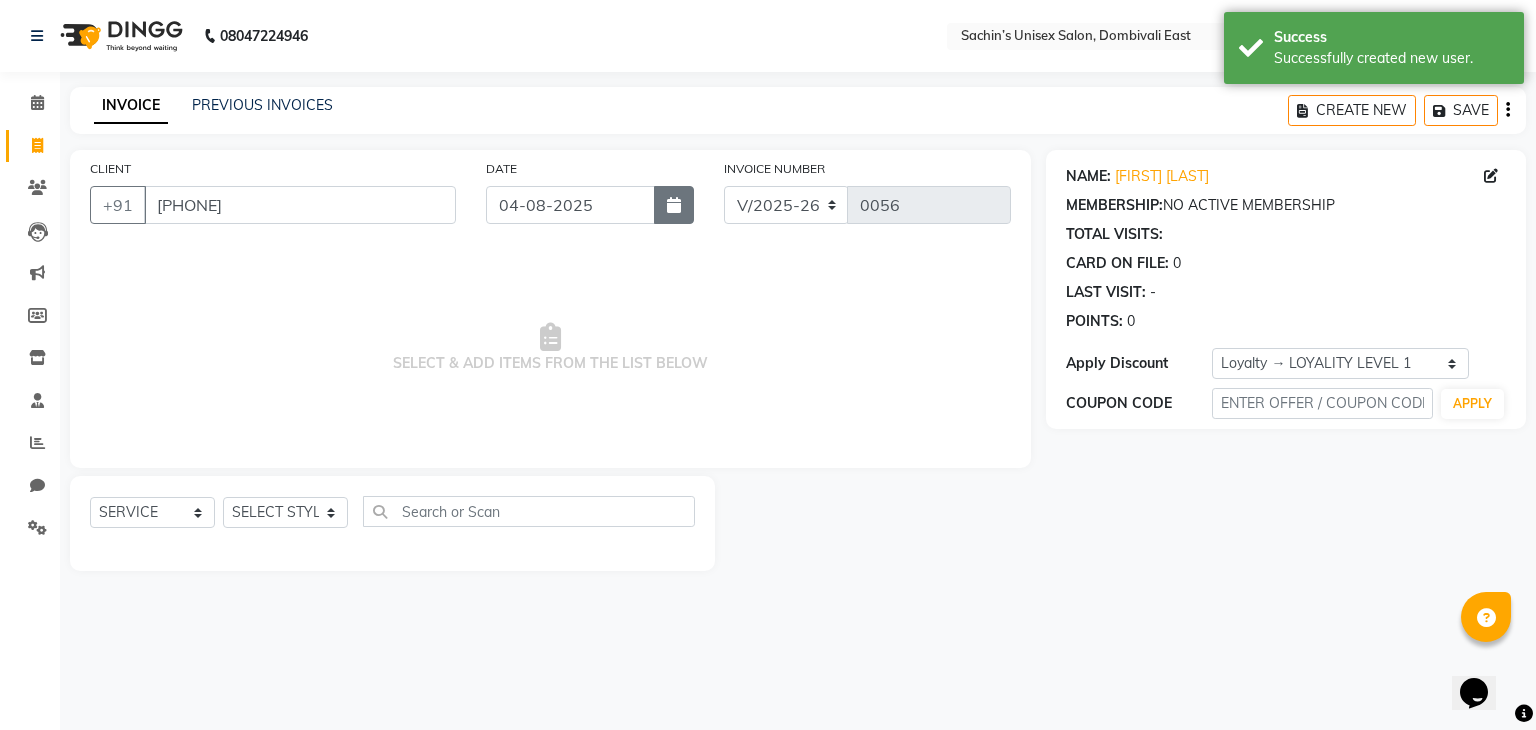 click 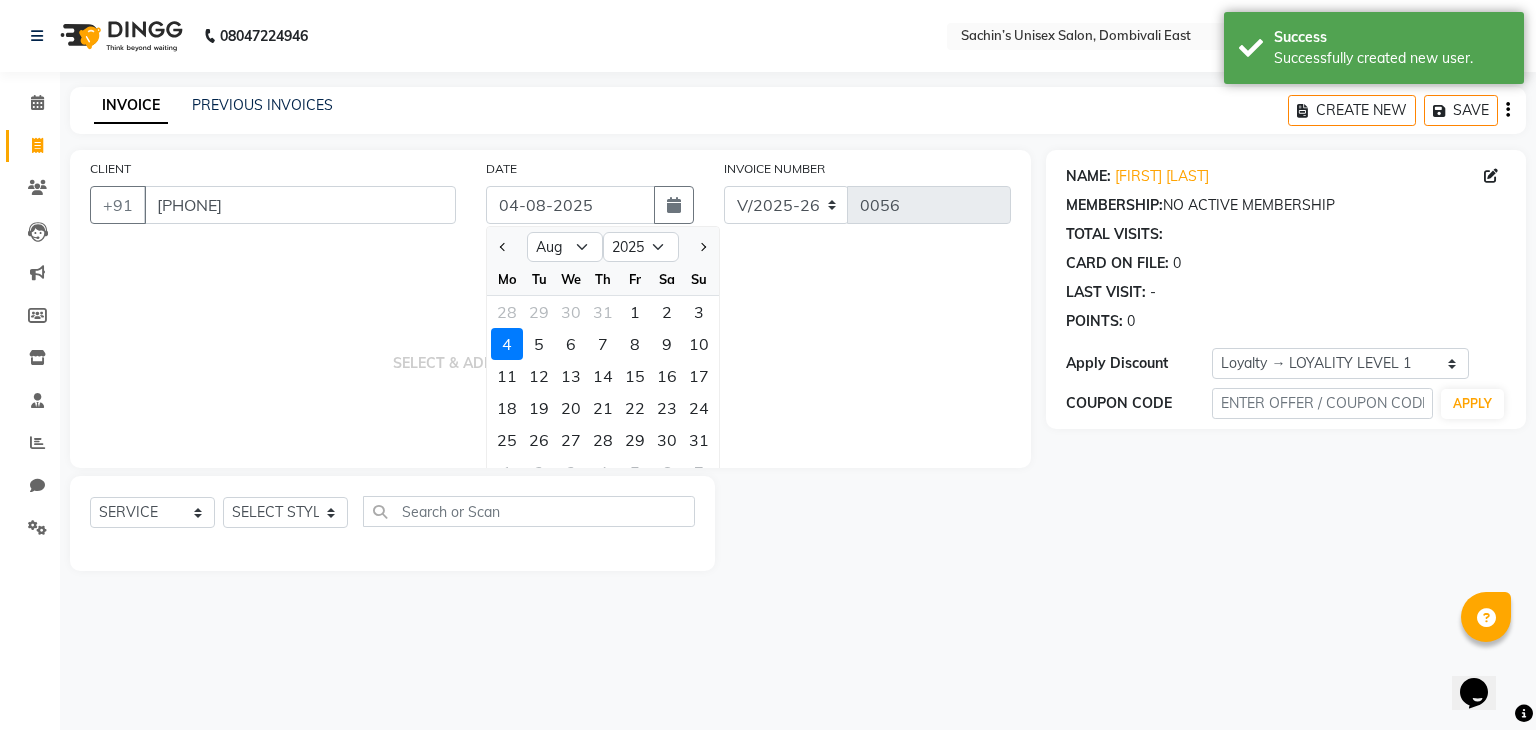 click on "2" 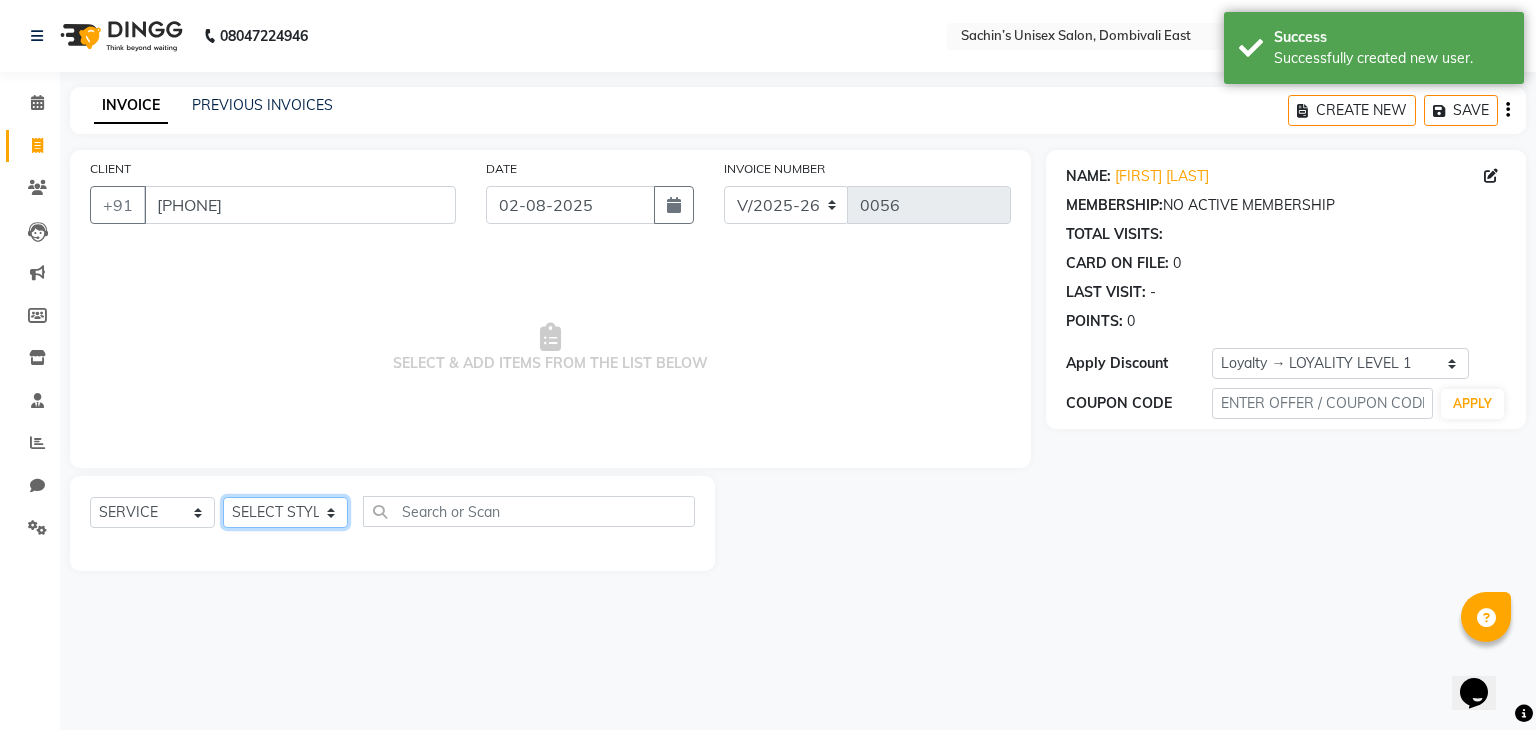 drag, startPoint x: 280, startPoint y: 509, endPoint x: 286, endPoint y: 528, distance: 19.924858 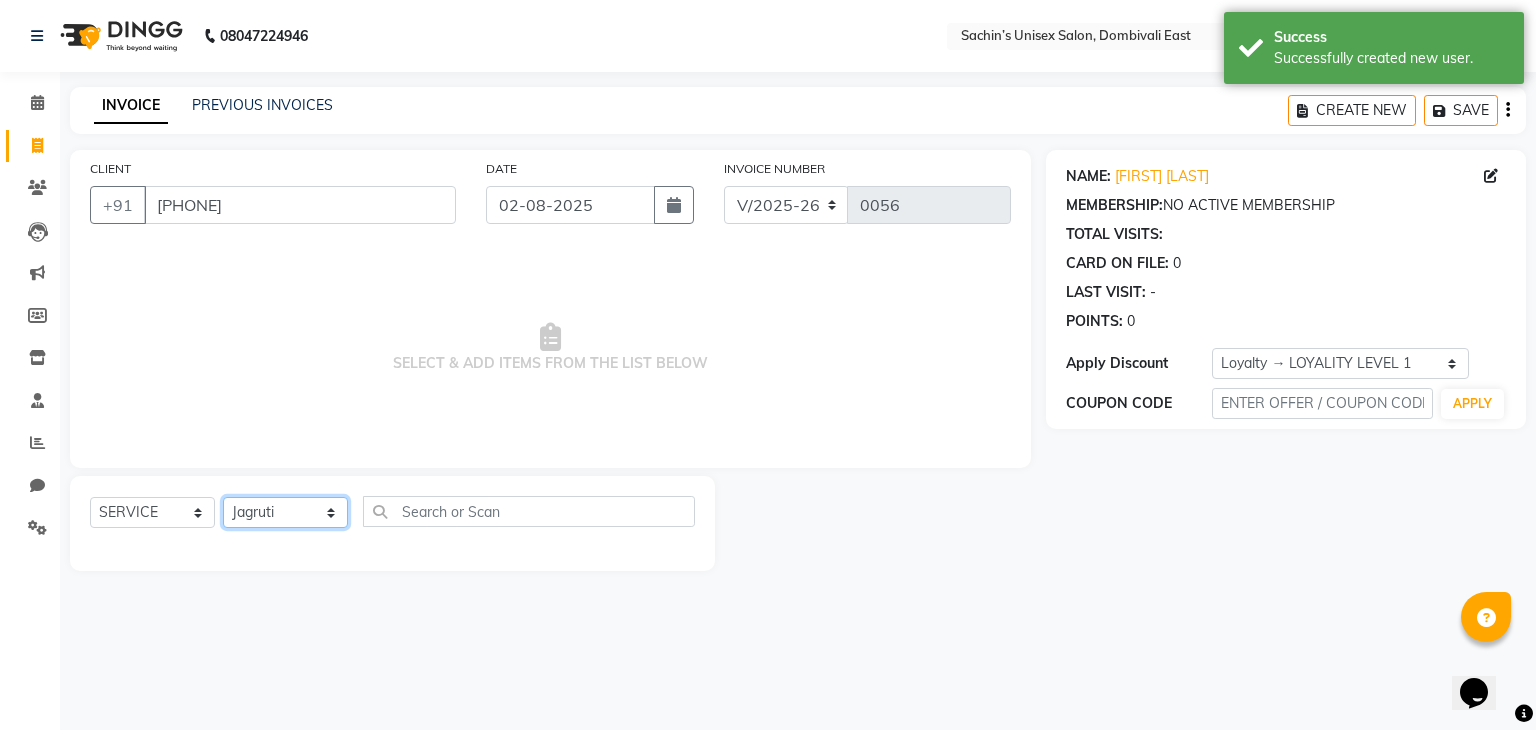 click on "SELECT STYLIST [FIRST] [CITY] Manager [FIRST] [LAST] [LAST]" 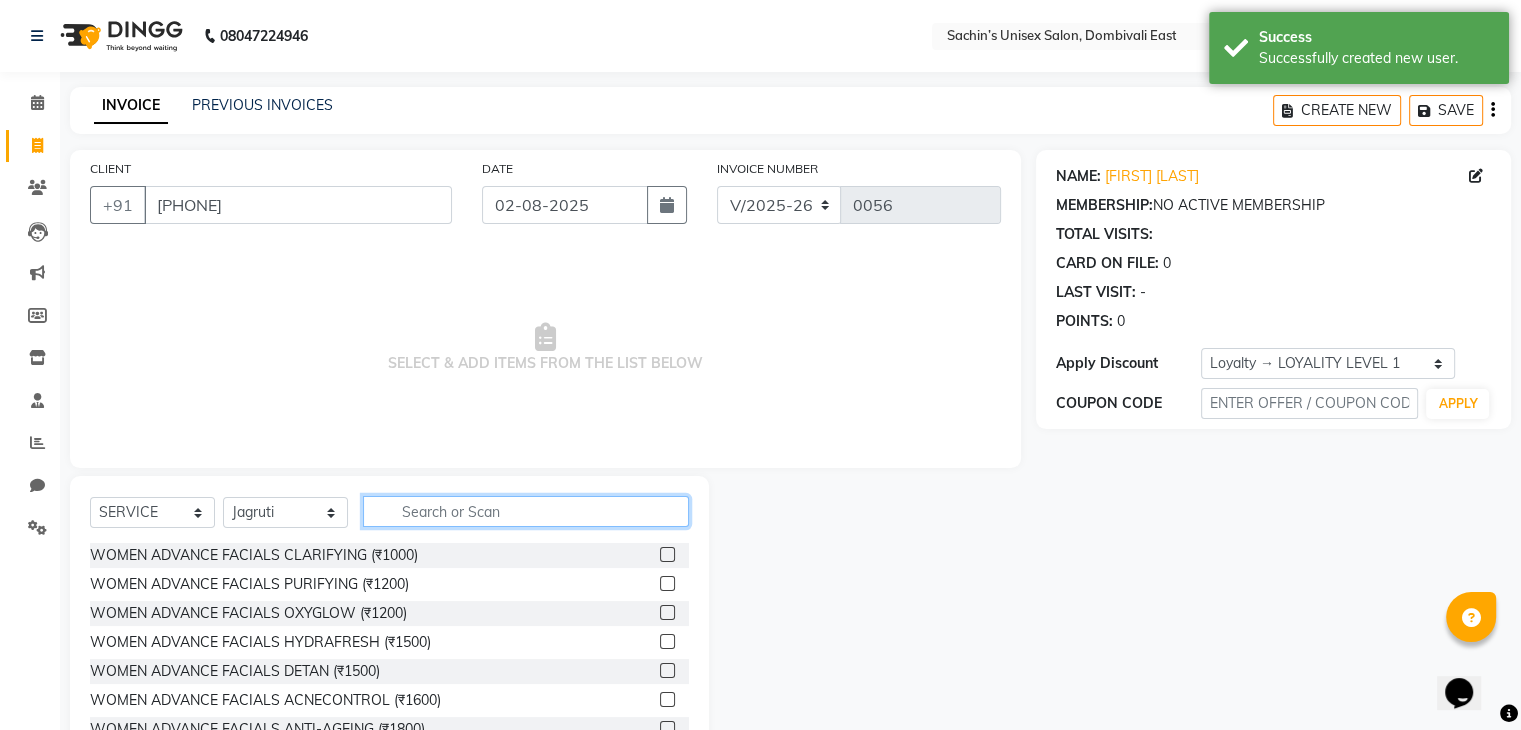 click 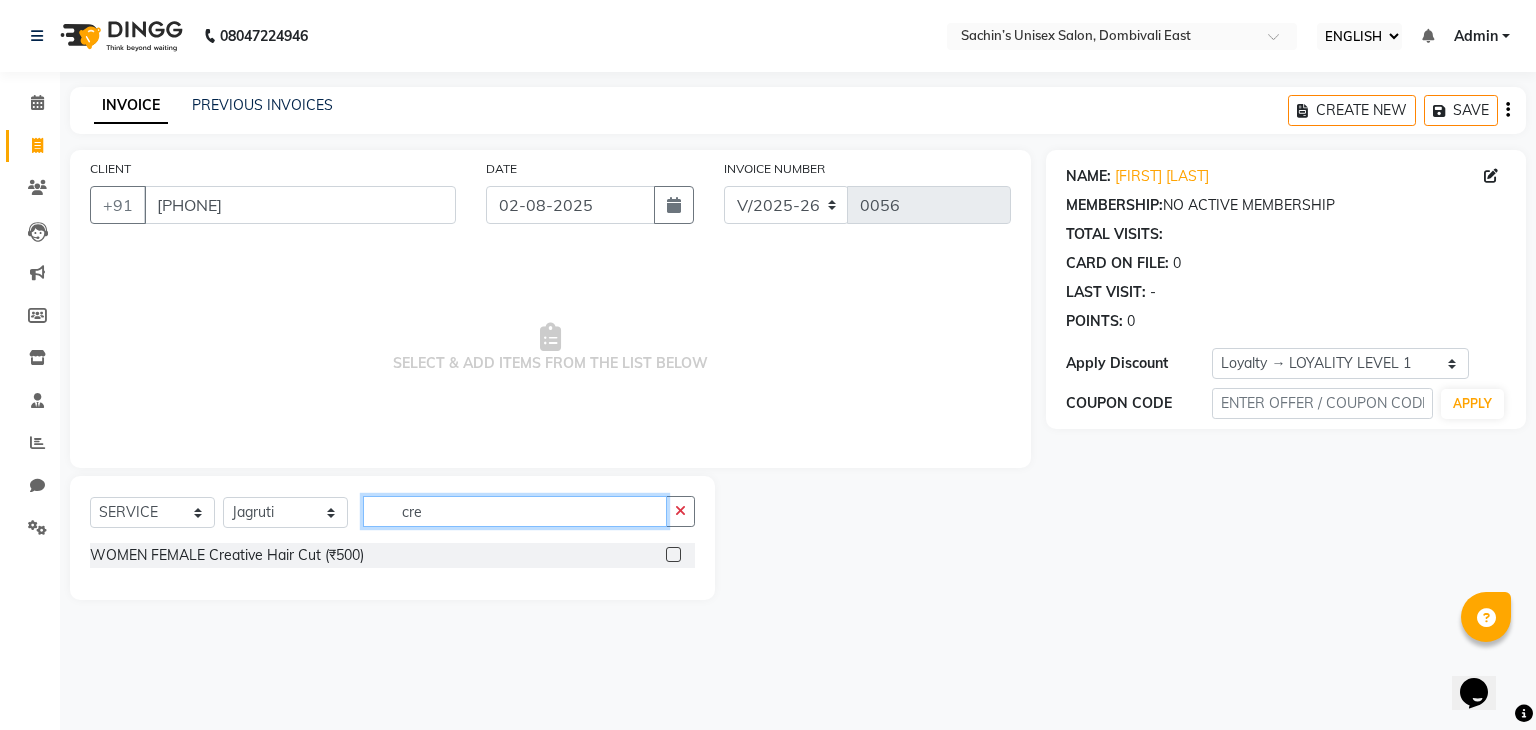 type on "cre" 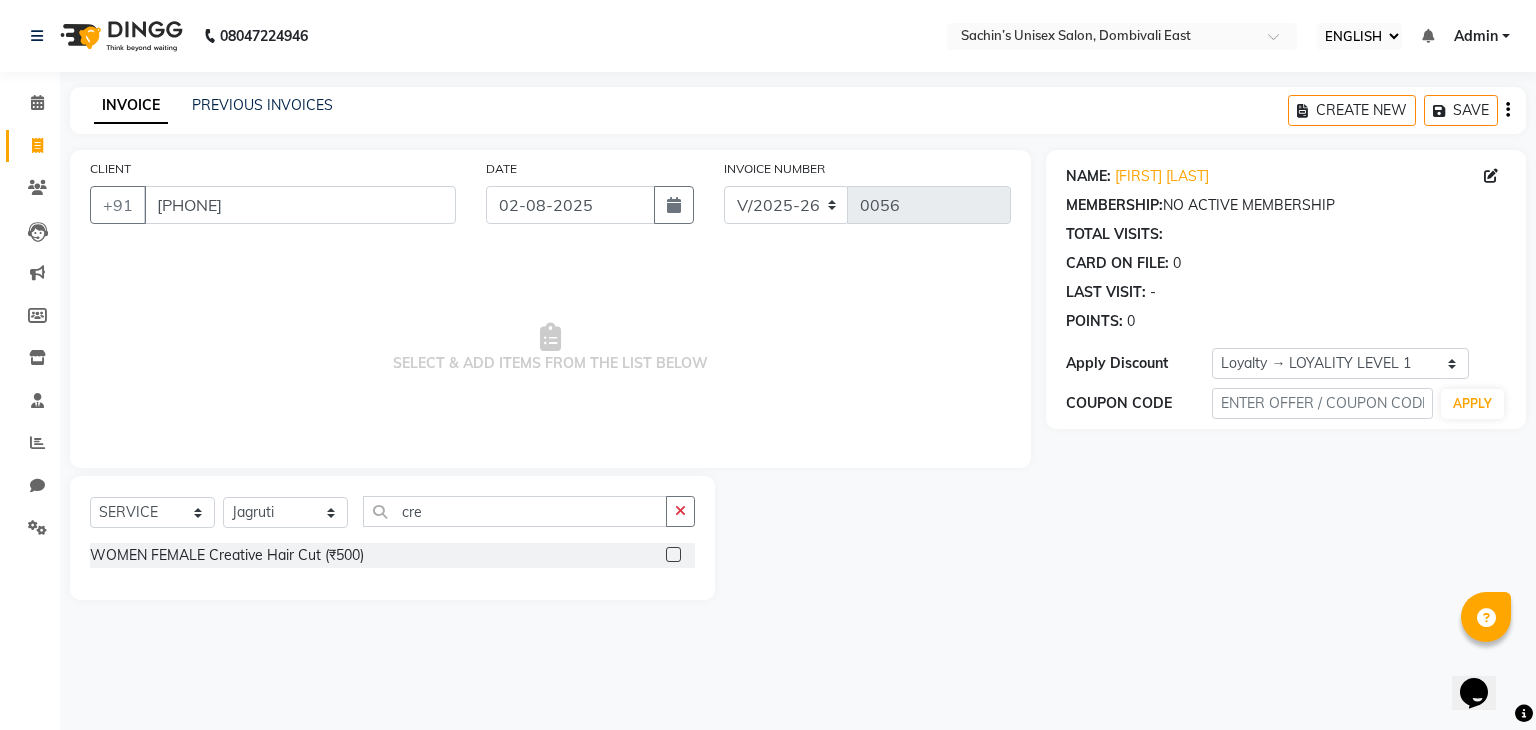 click 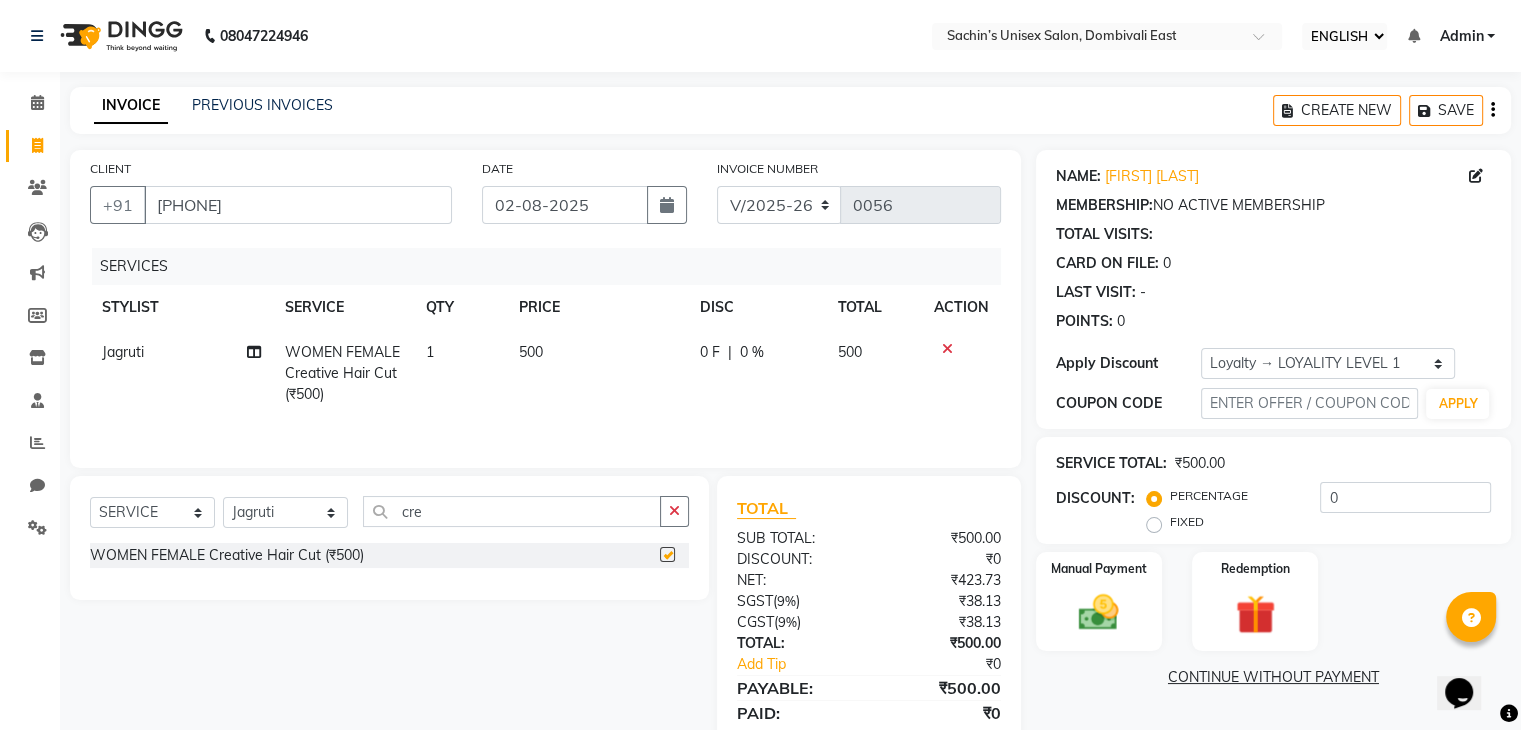 checkbox on "false" 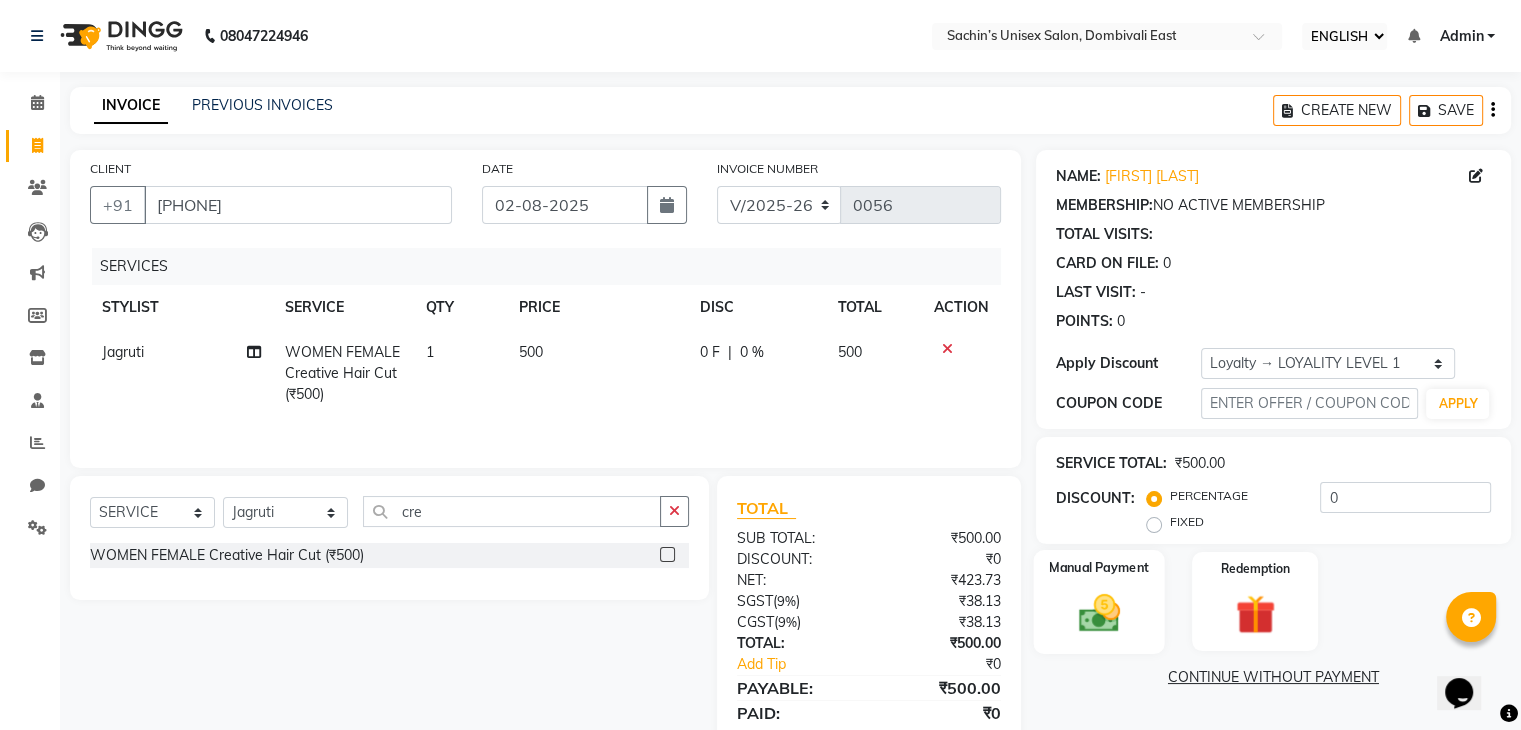 click 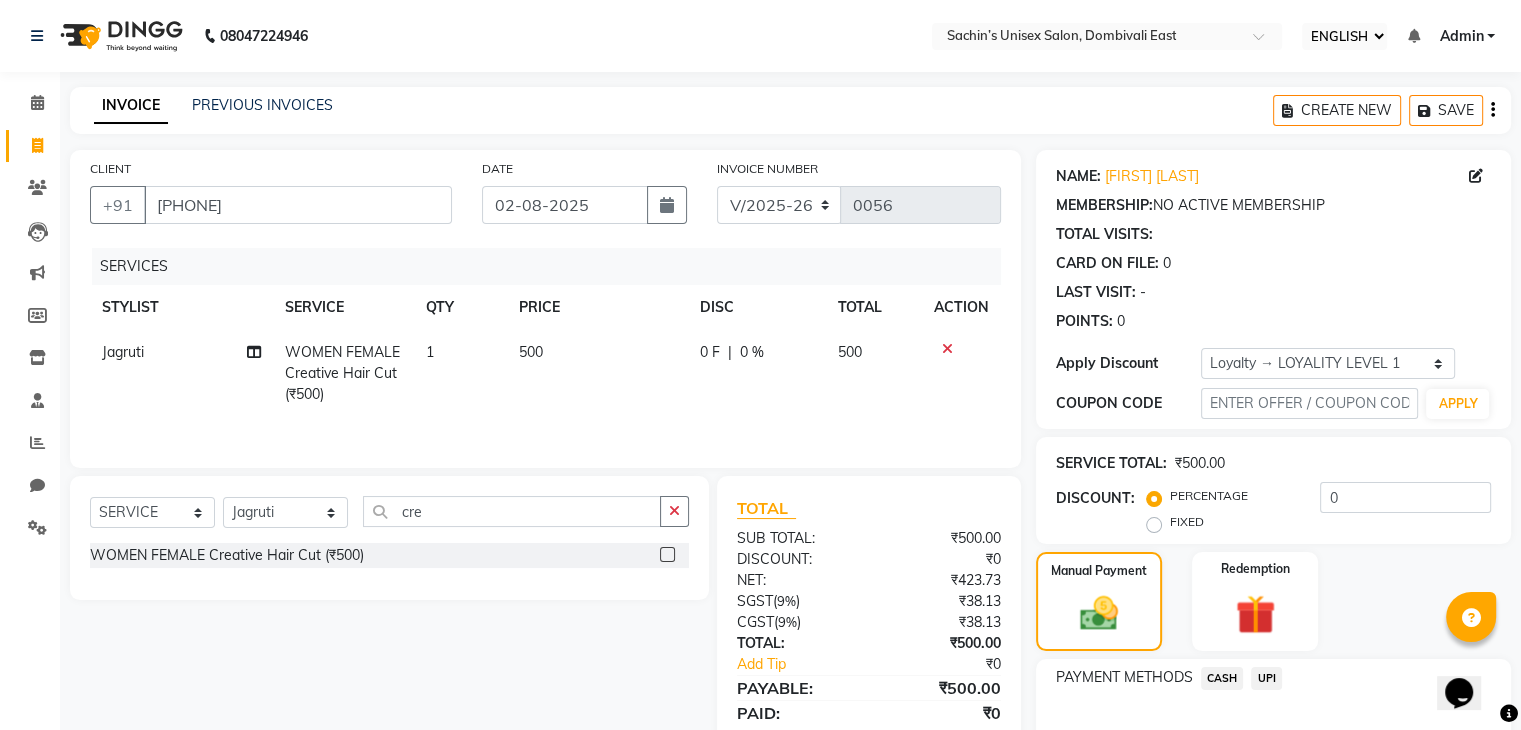 click on "UPI" 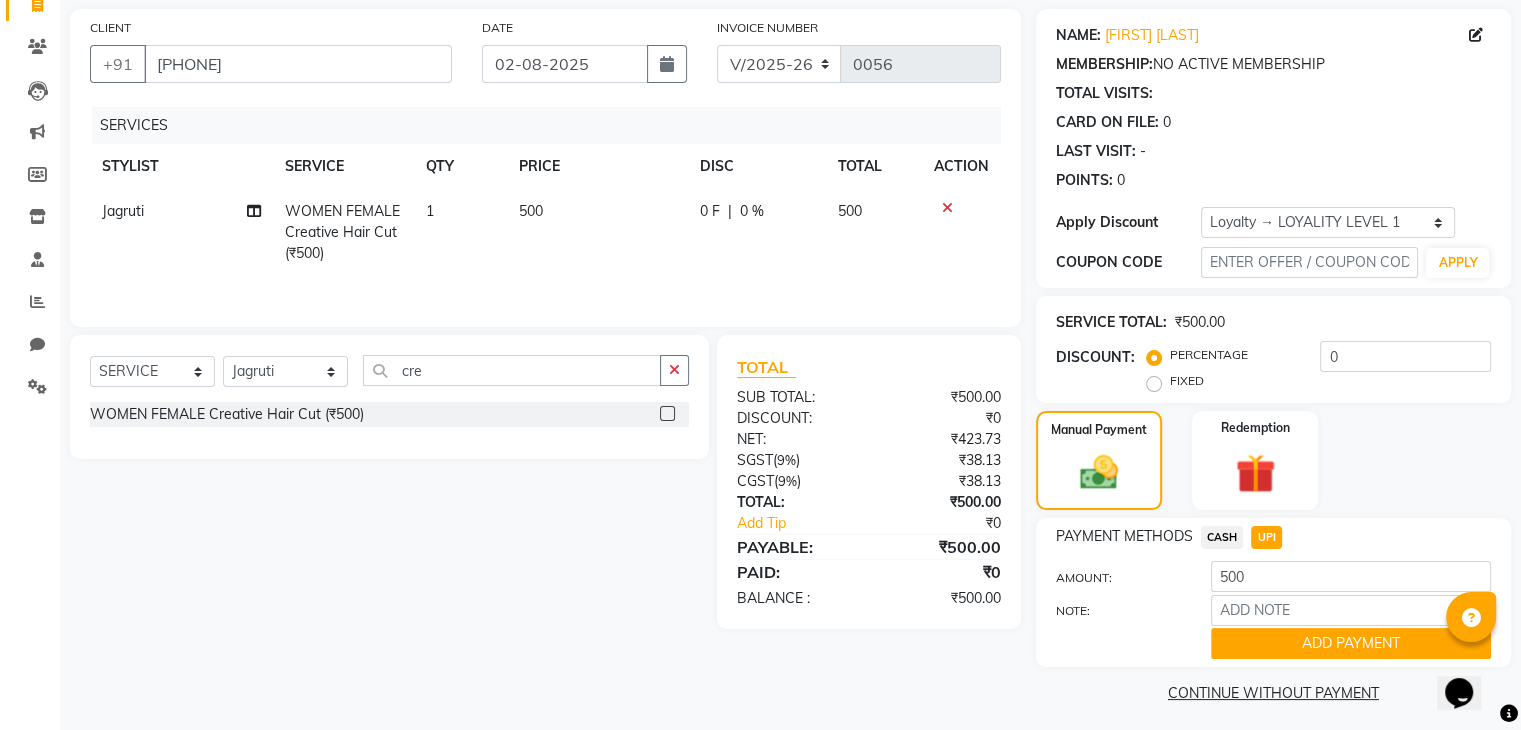 scroll, scrollTop: 152, scrollLeft: 0, axis: vertical 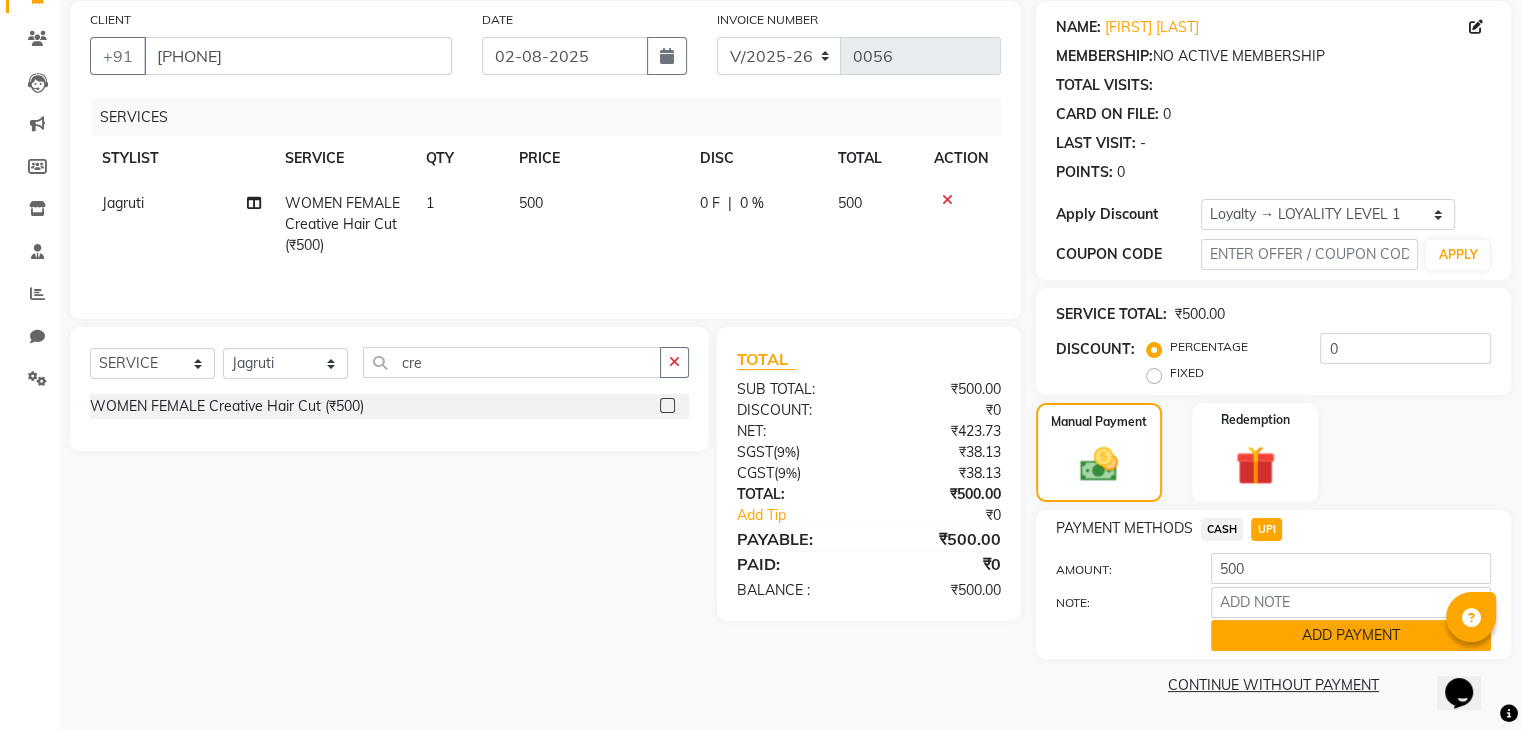 click on "ADD PAYMENT" 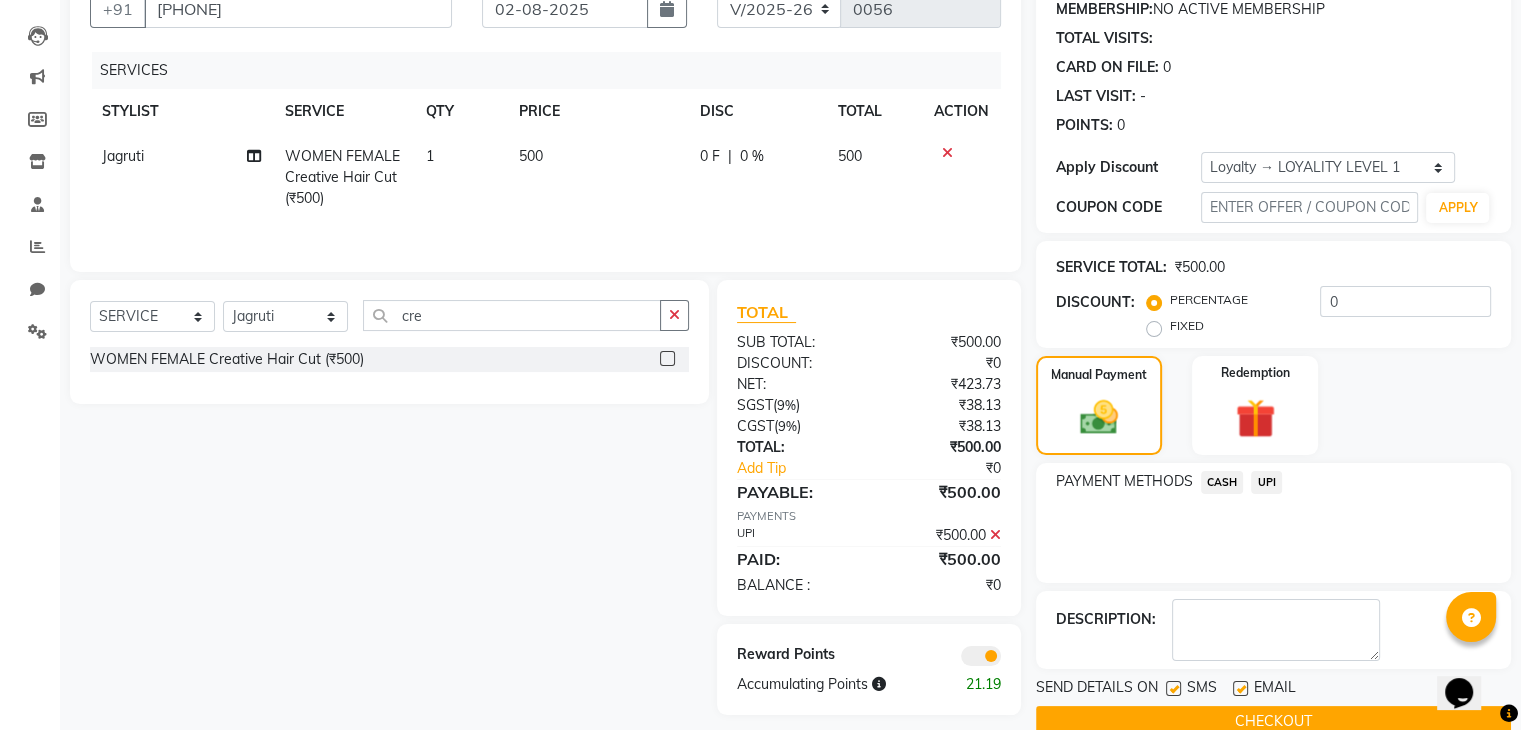 scroll, scrollTop: 232, scrollLeft: 0, axis: vertical 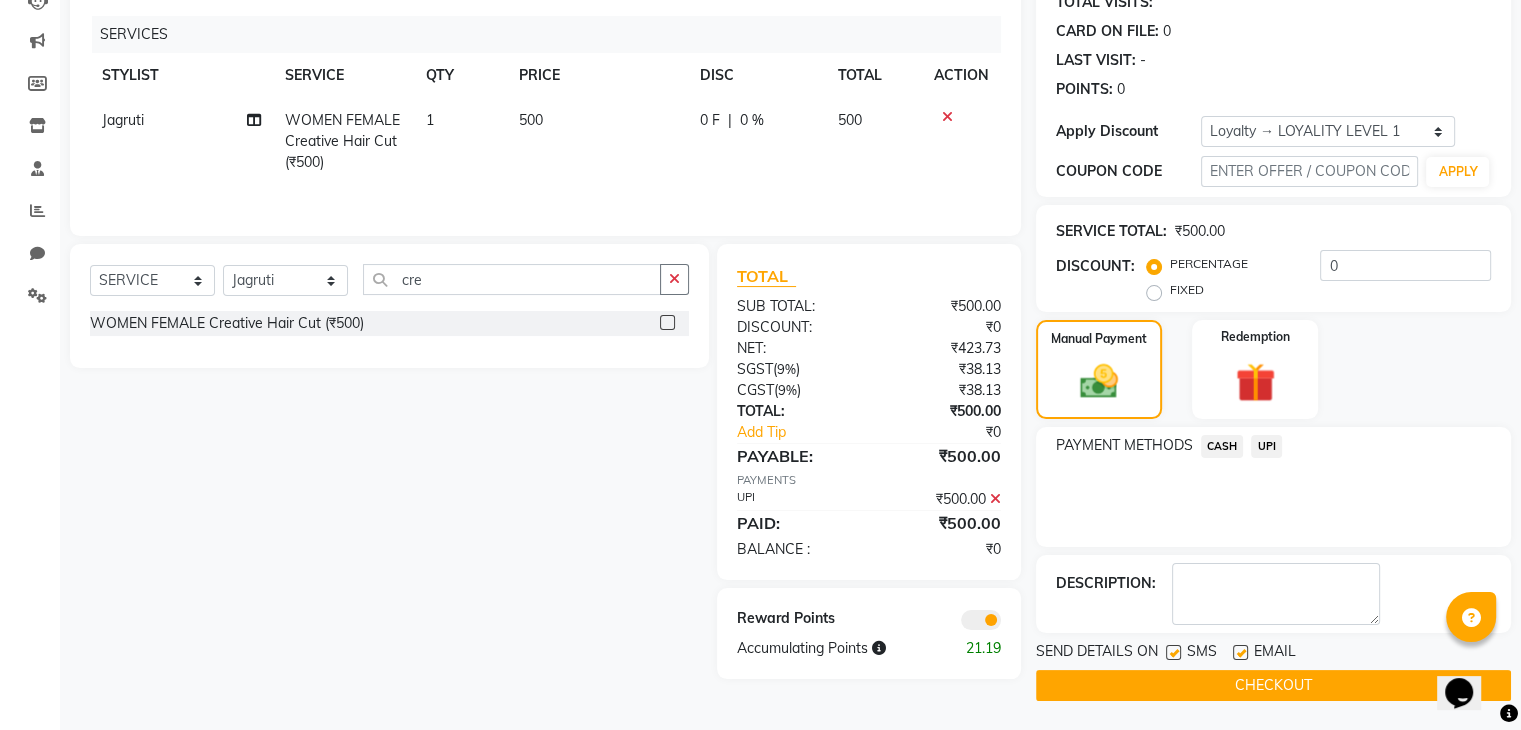 click on "CHECKOUT" 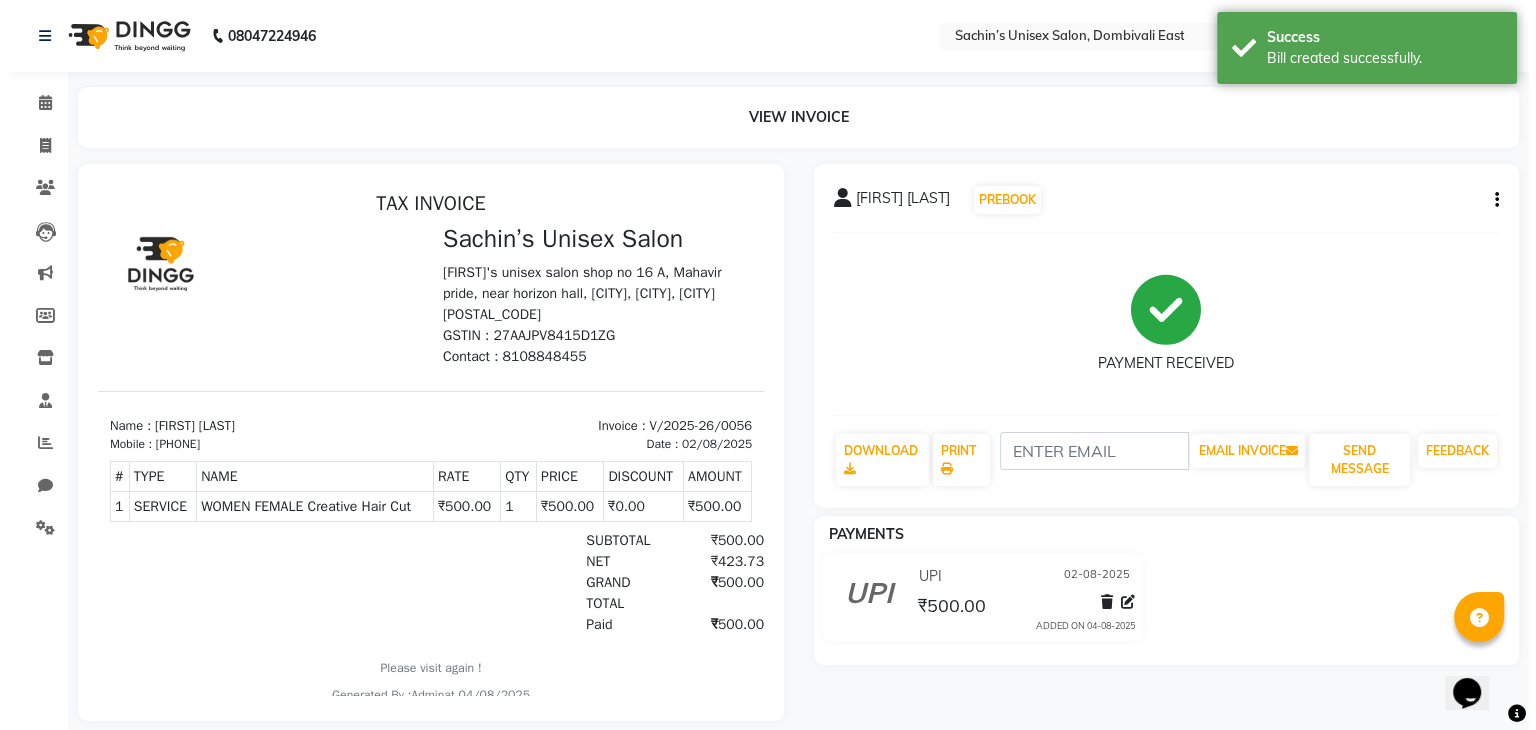scroll, scrollTop: 0, scrollLeft: 0, axis: both 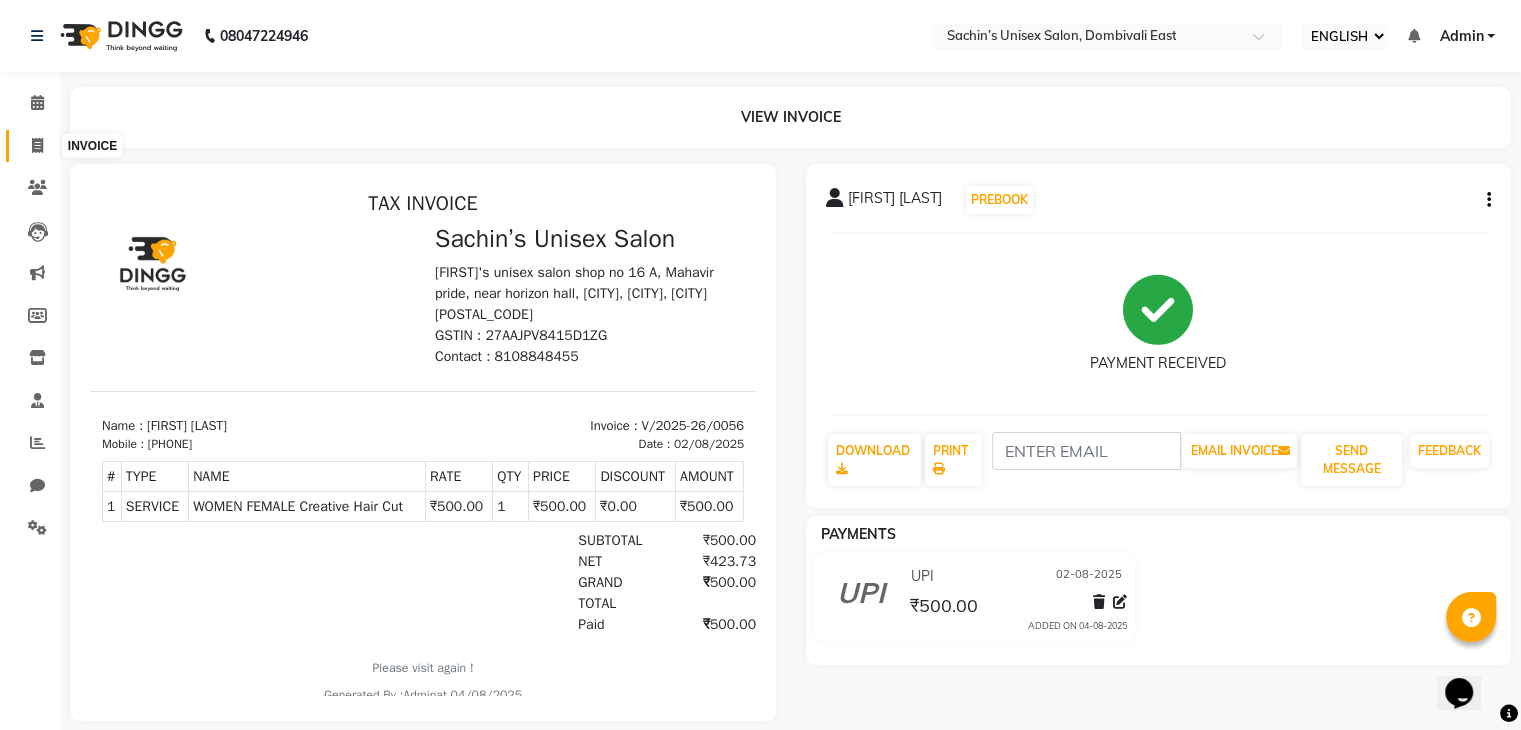 click 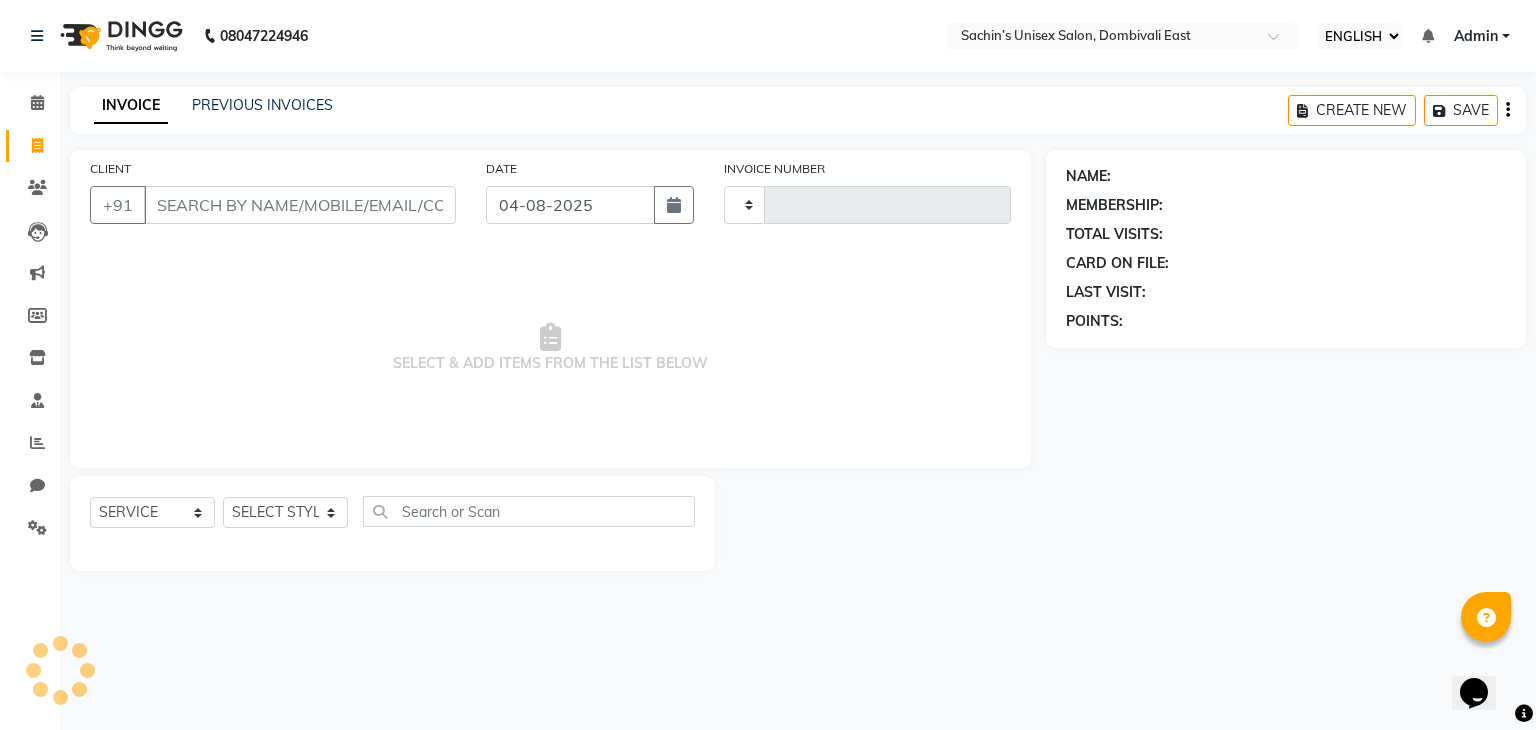 type on "0057" 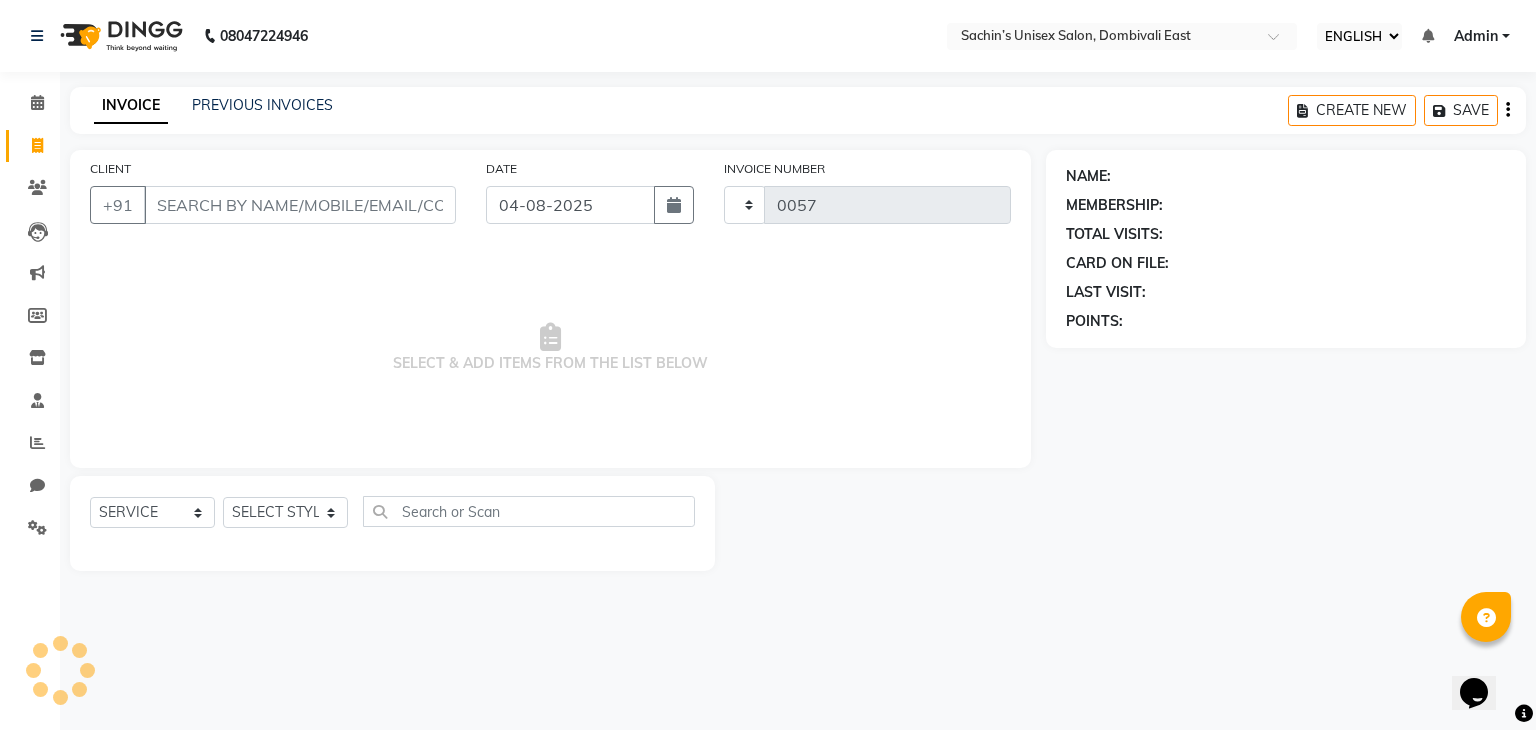select on "8637" 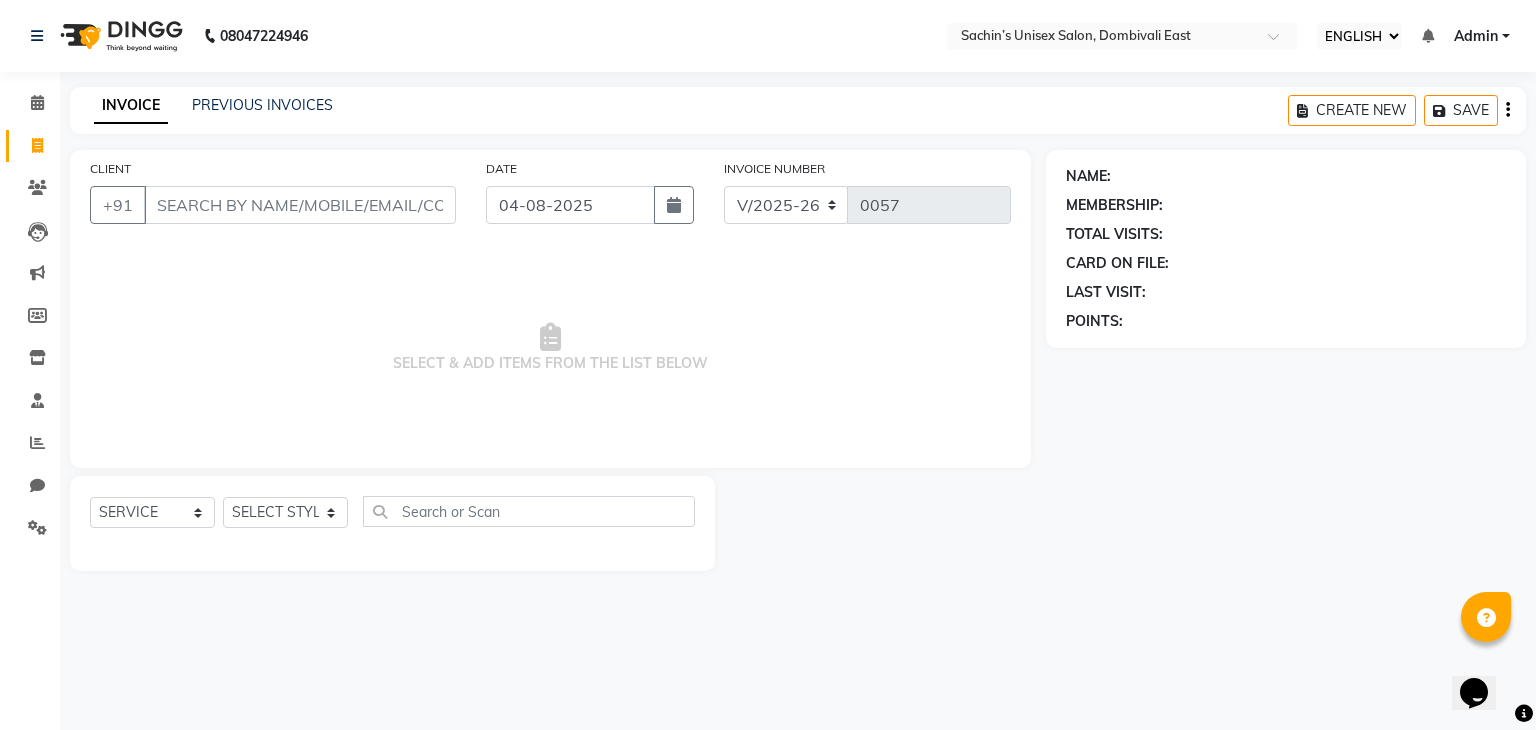 click on "CLIENT" at bounding box center (300, 205) 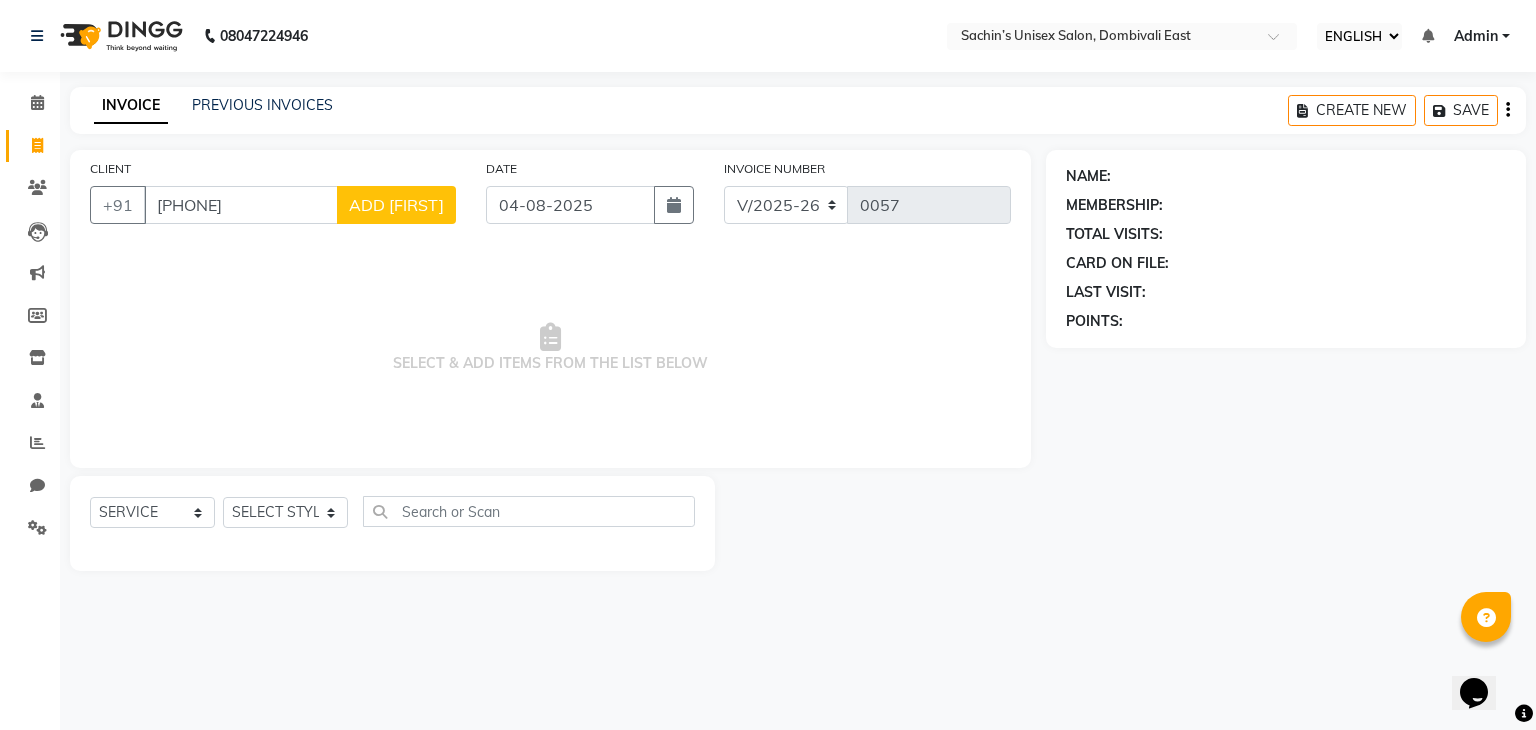 type on "9702501198" 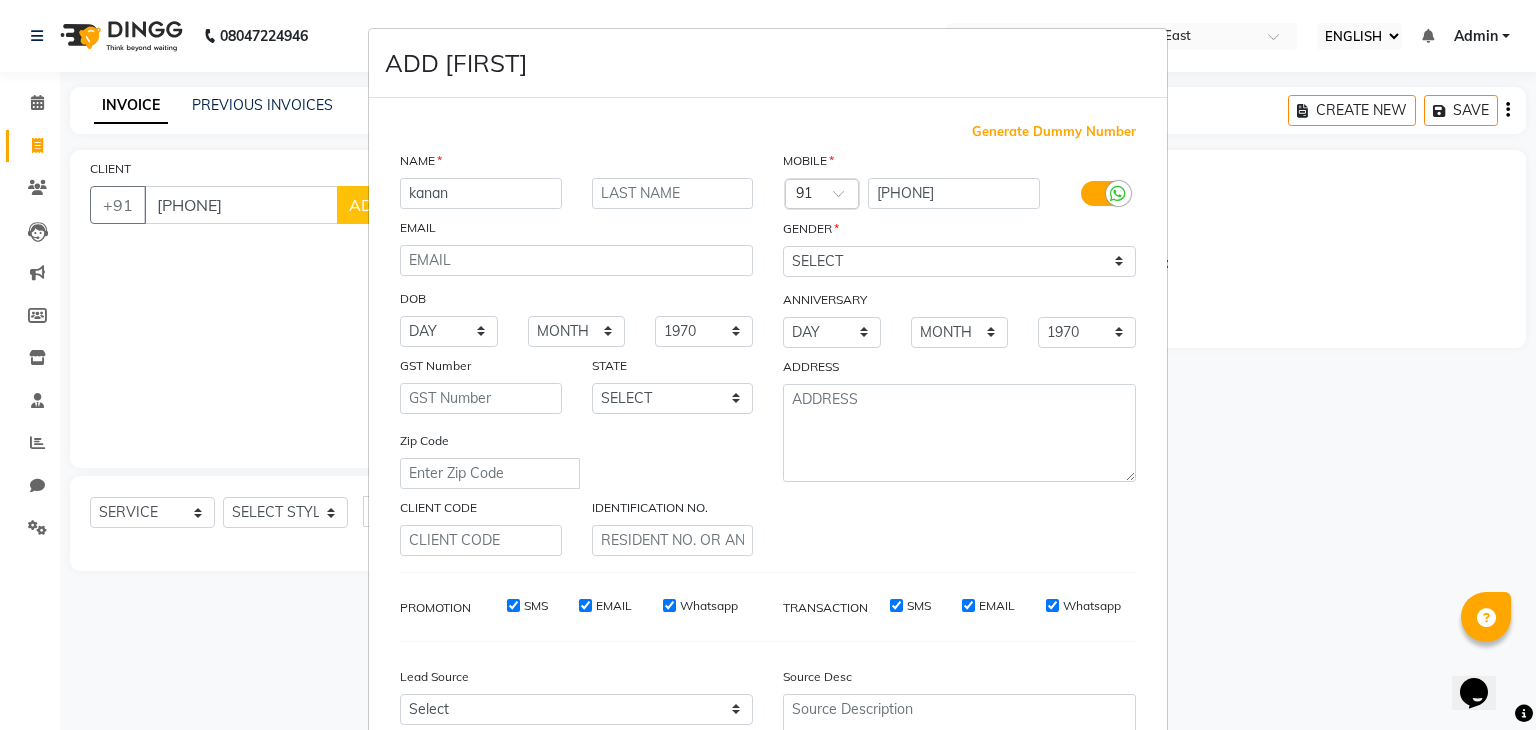 type on "kanan" 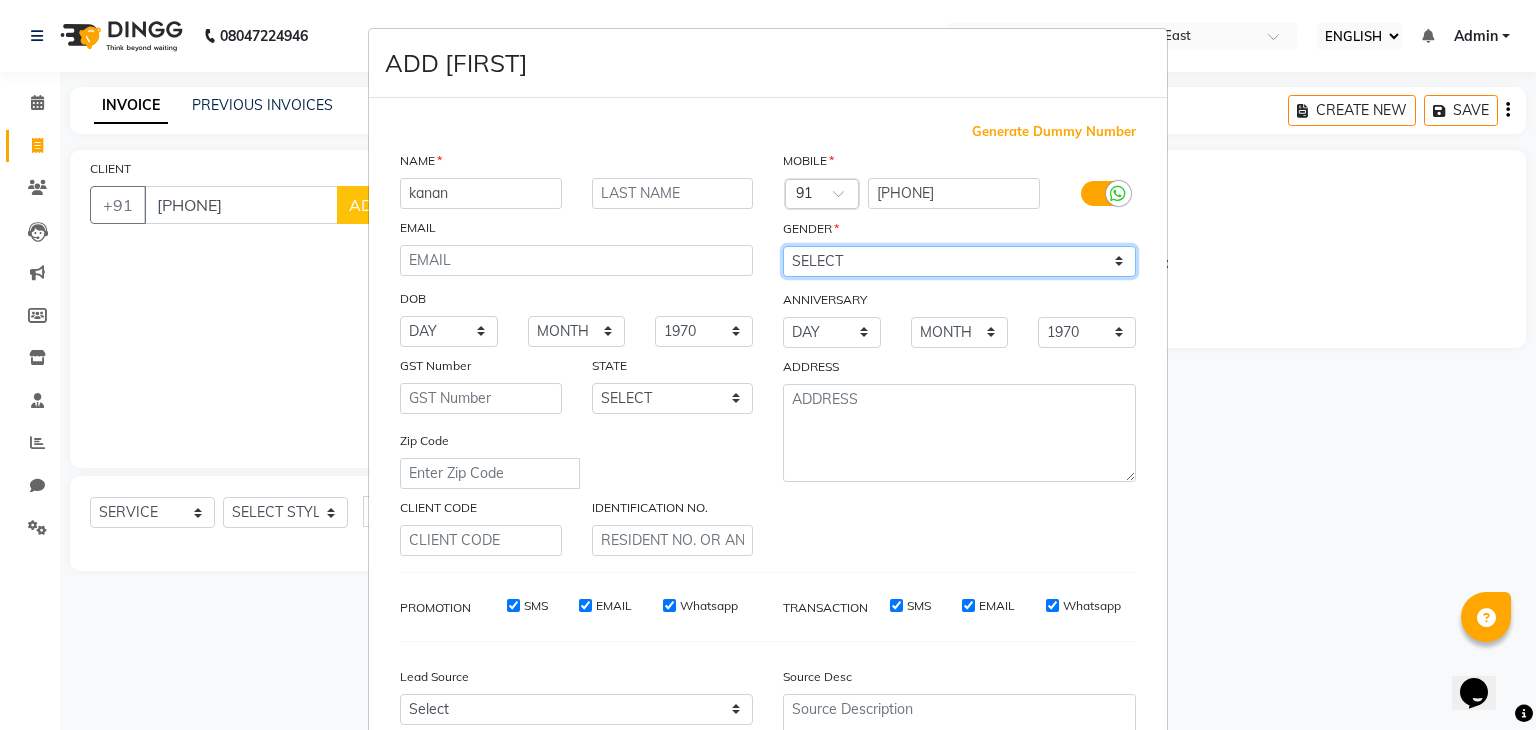 click on "SELECT MALE FEMALE OTHER PREFER NOT TO SAY" at bounding box center [959, 261] 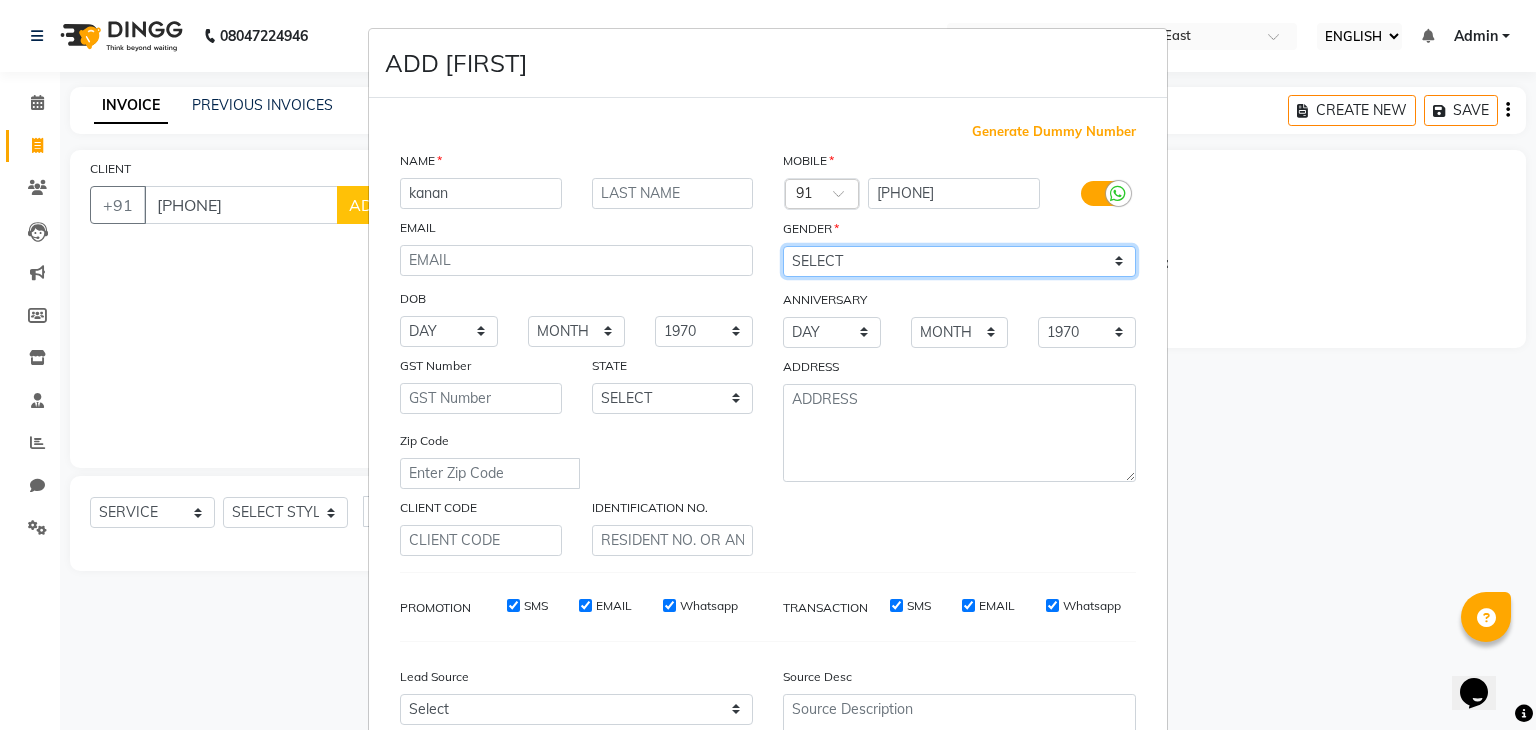 select on "female" 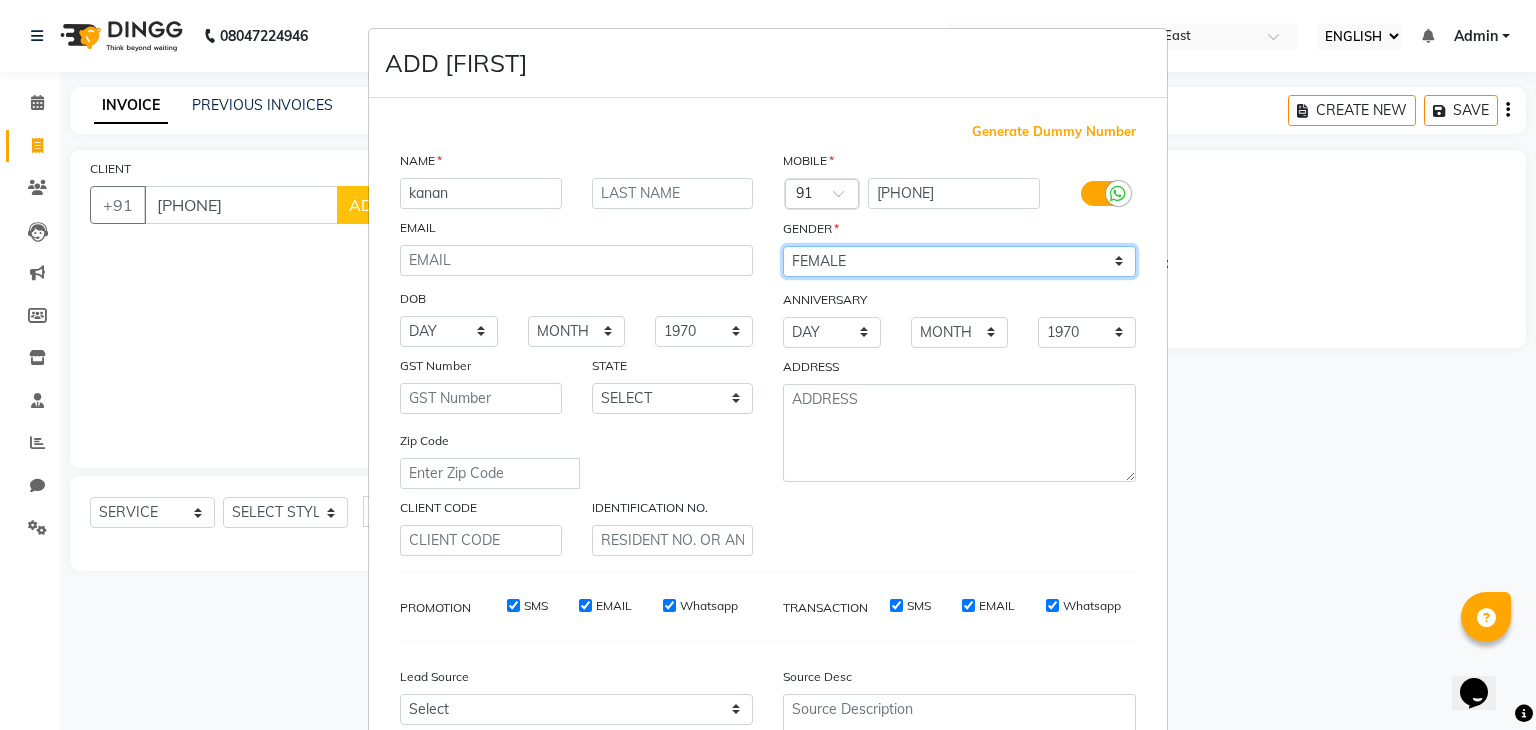 click on "SELECT MALE FEMALE OTHER PREFER NOT TO SAY" at bounding box center [959, 261] 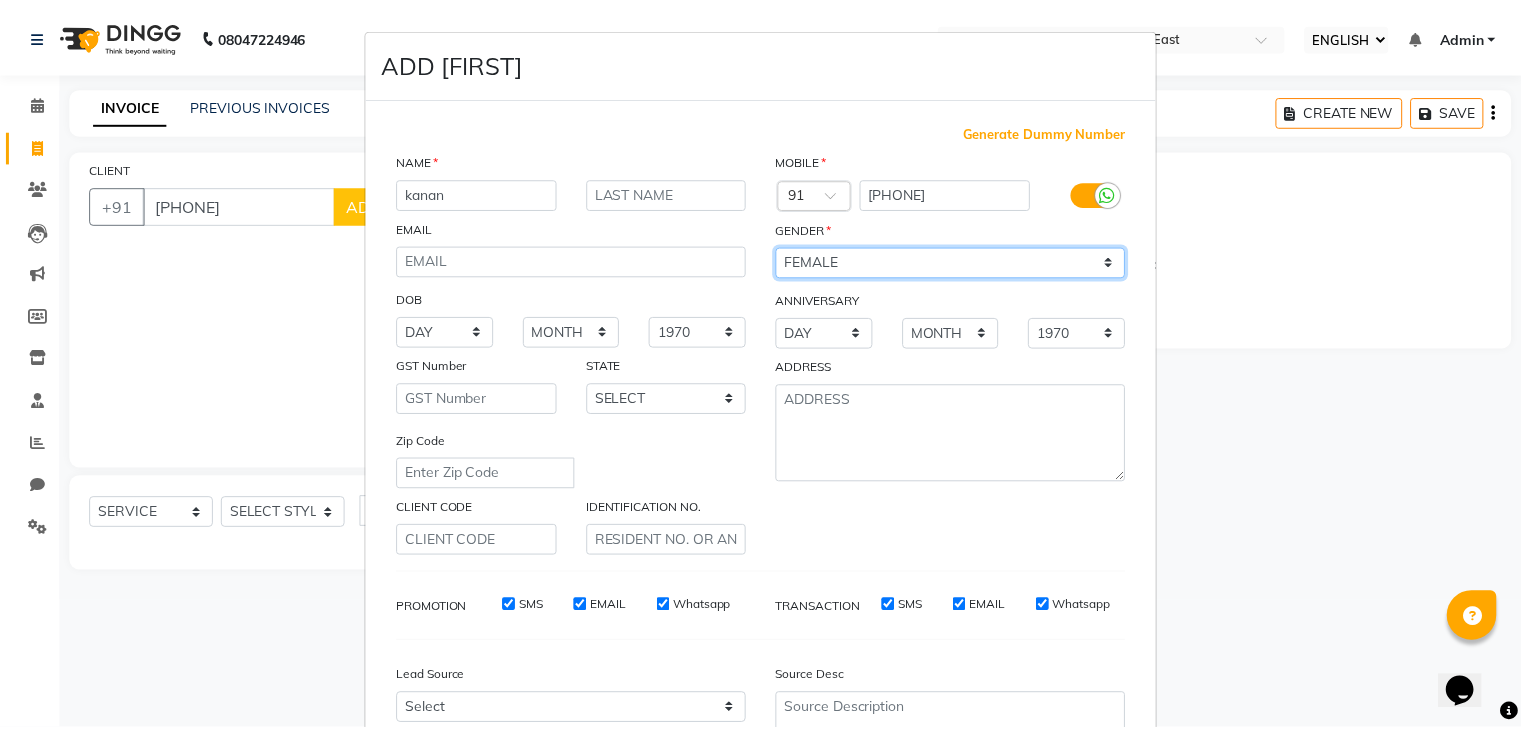 scroll, scrollTop: 203, scrollLeft: 0, axis: vertical 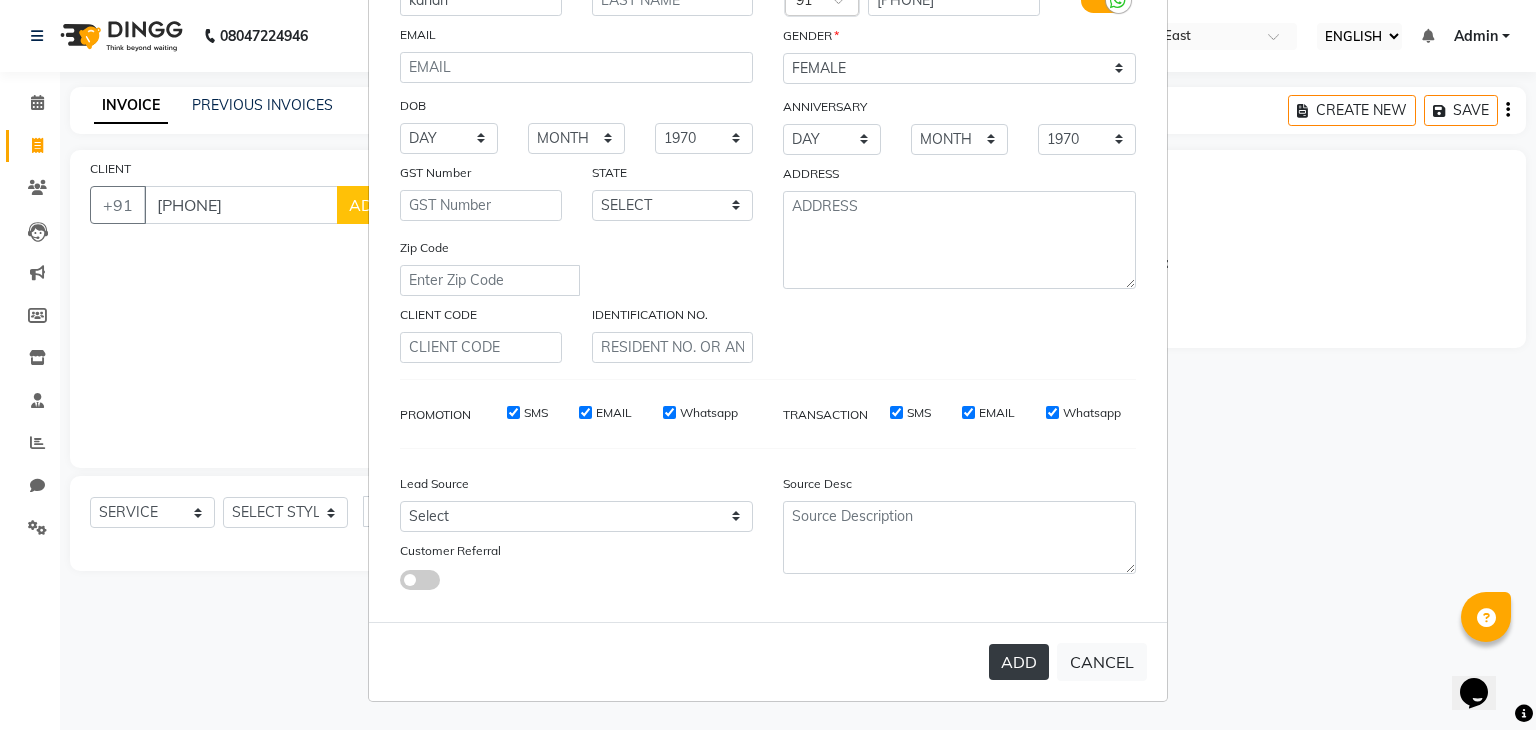 click on "ADD" at bounding box center (1019, 662) 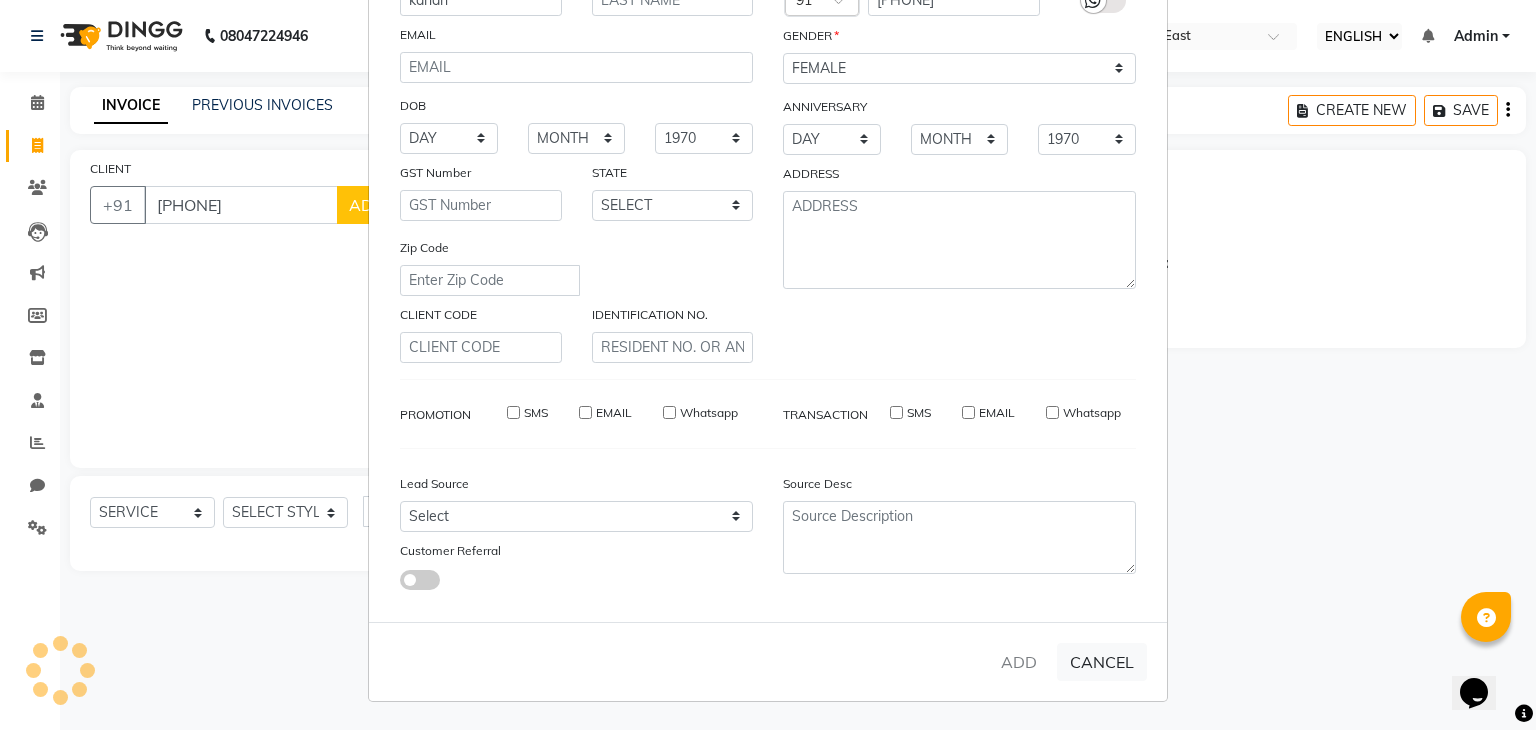 type 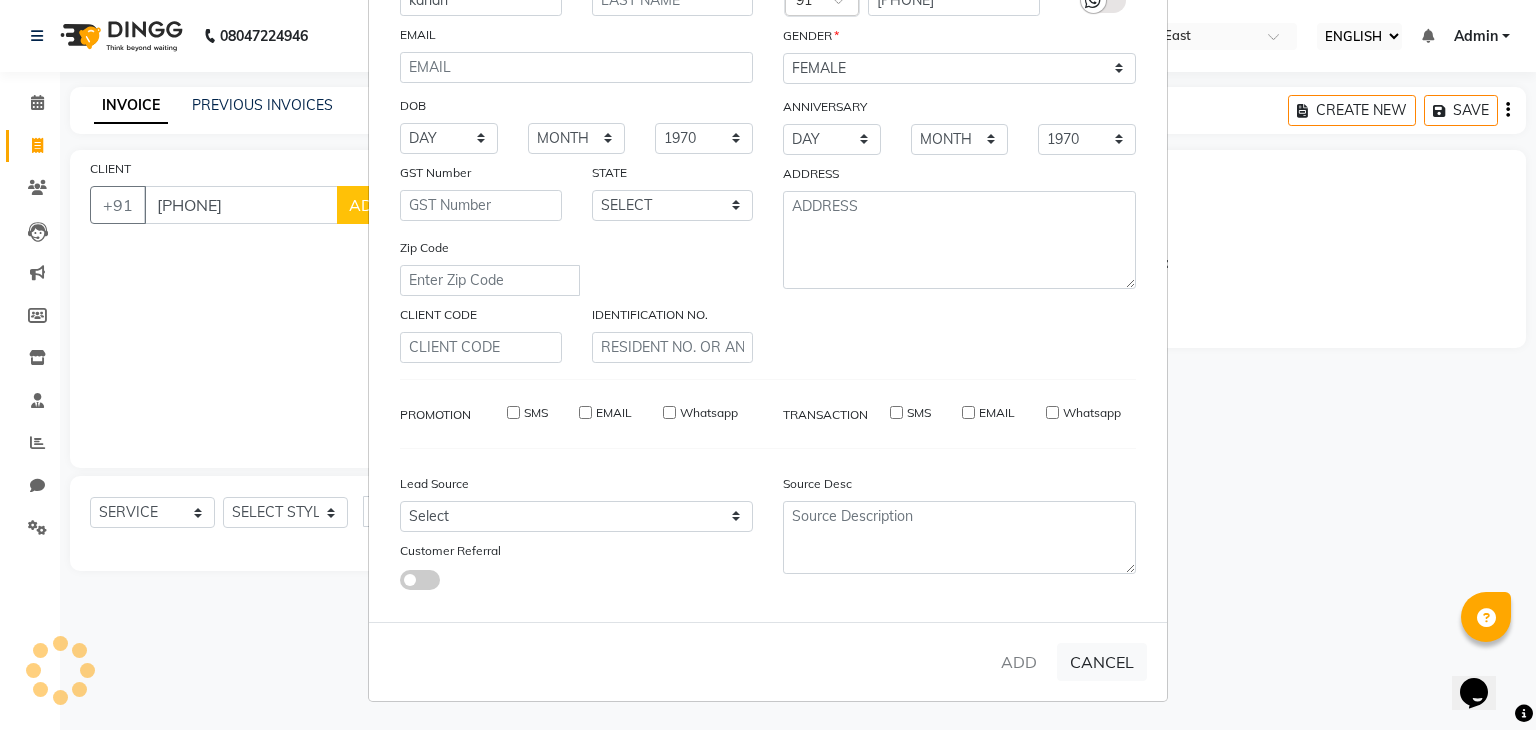 select 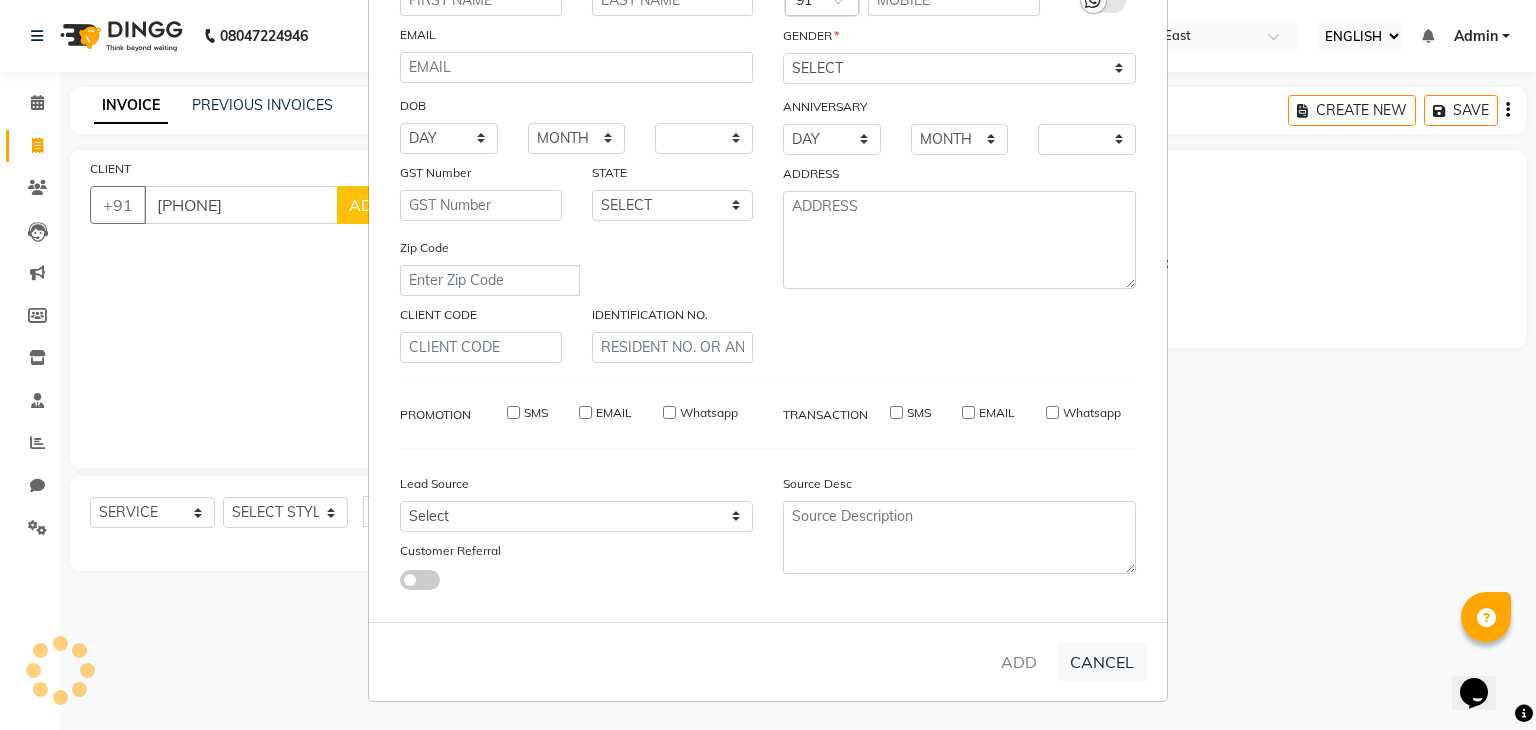 select on "1: Object" 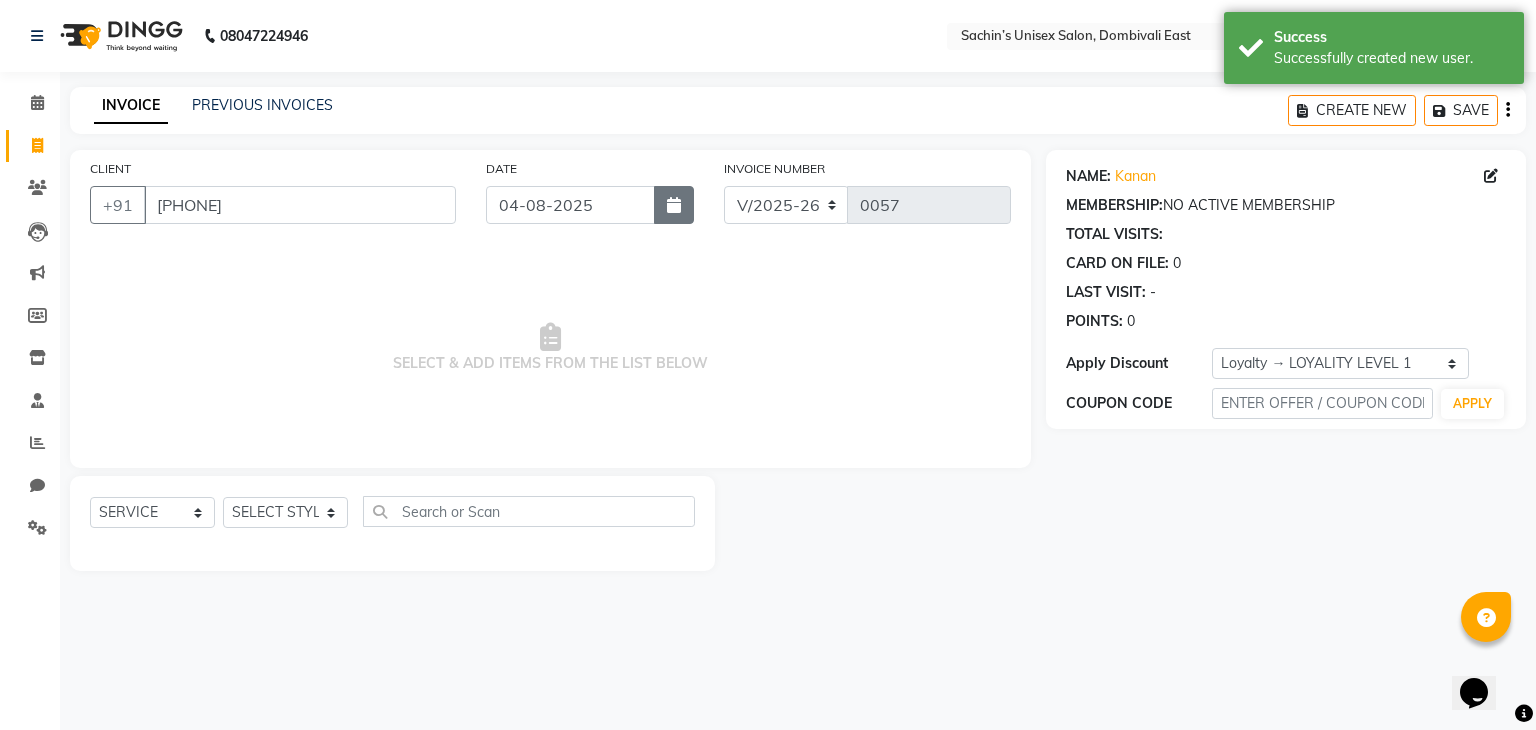 click 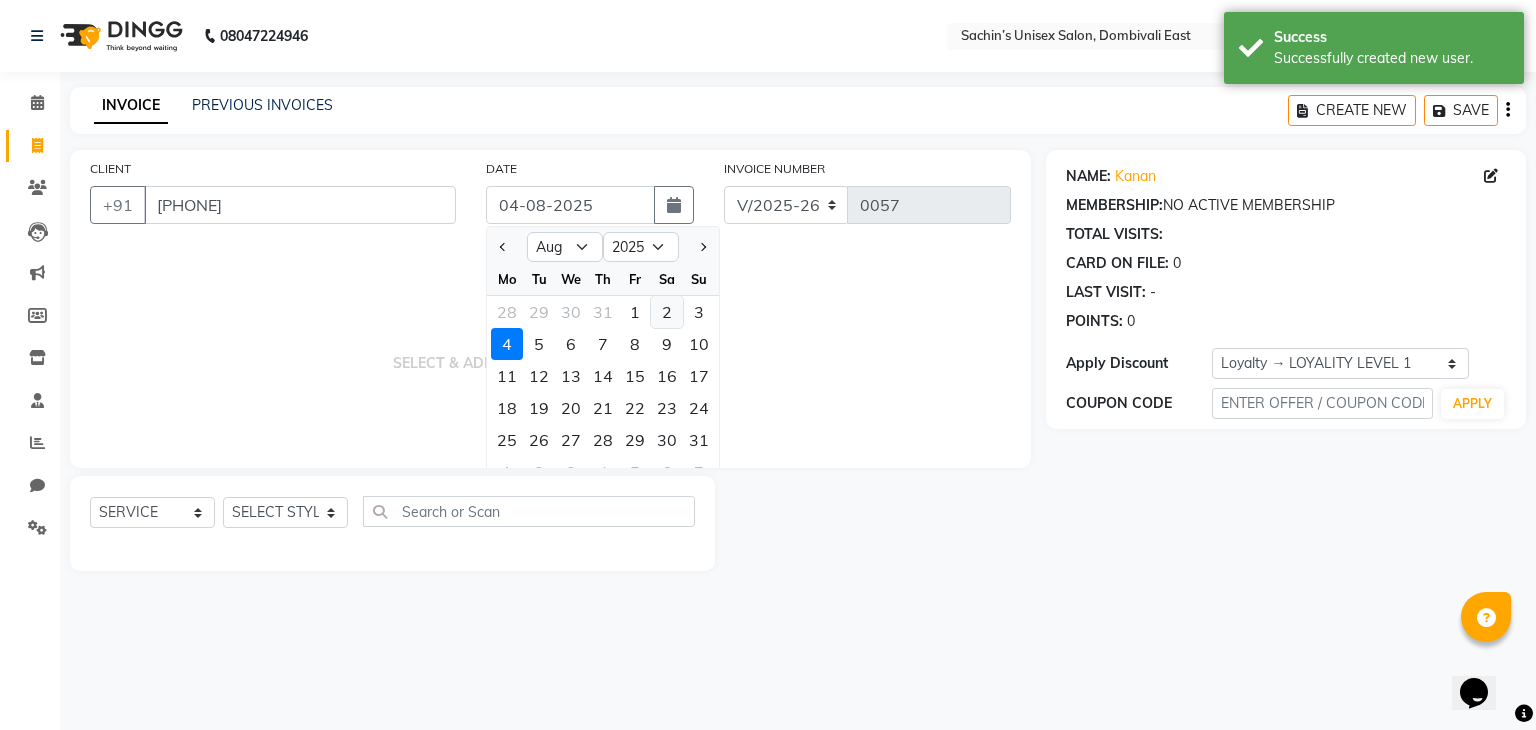 click on "2" 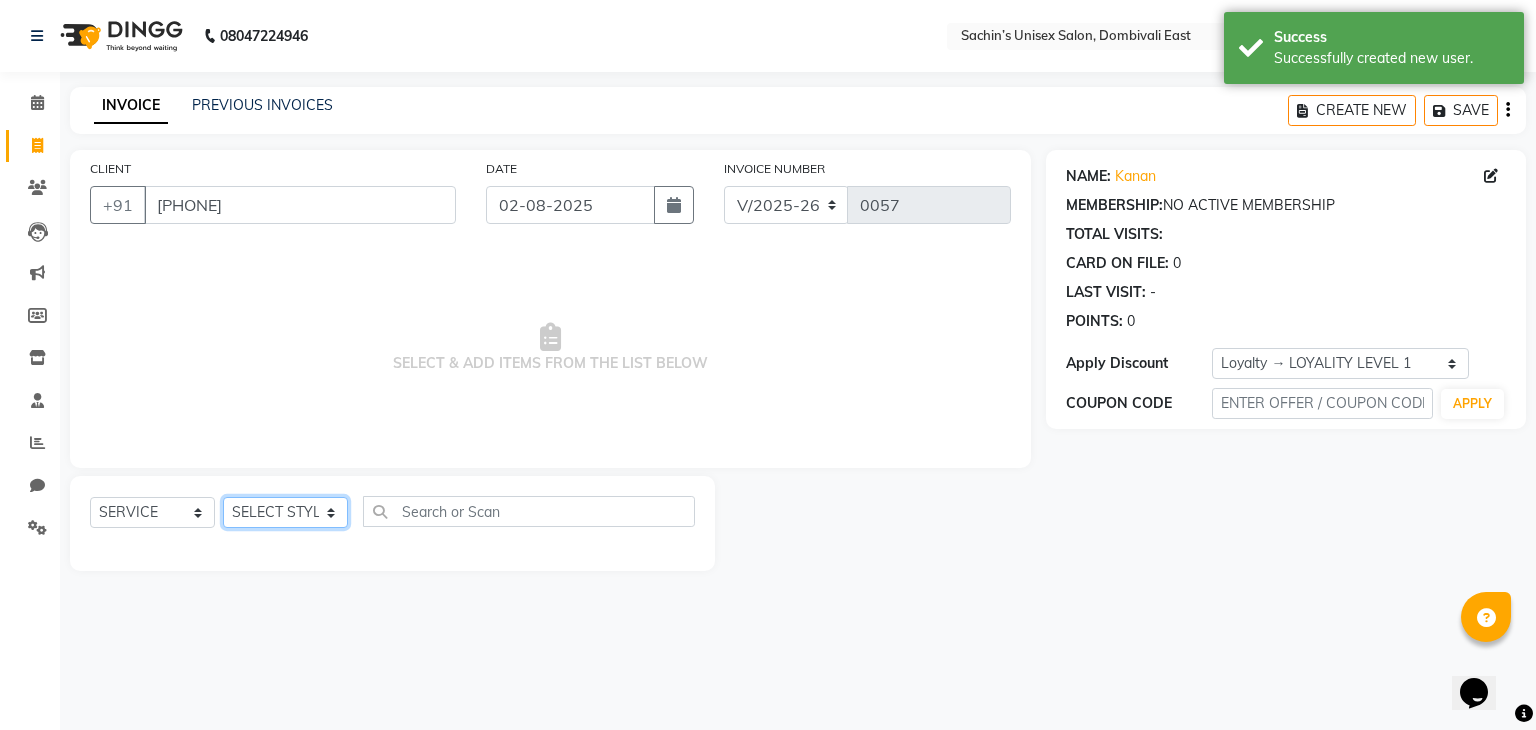 drag, startPoint x: 229, startPoint y: 526, endPoint x: 246, endPoint y: 512, distance: 22.022715 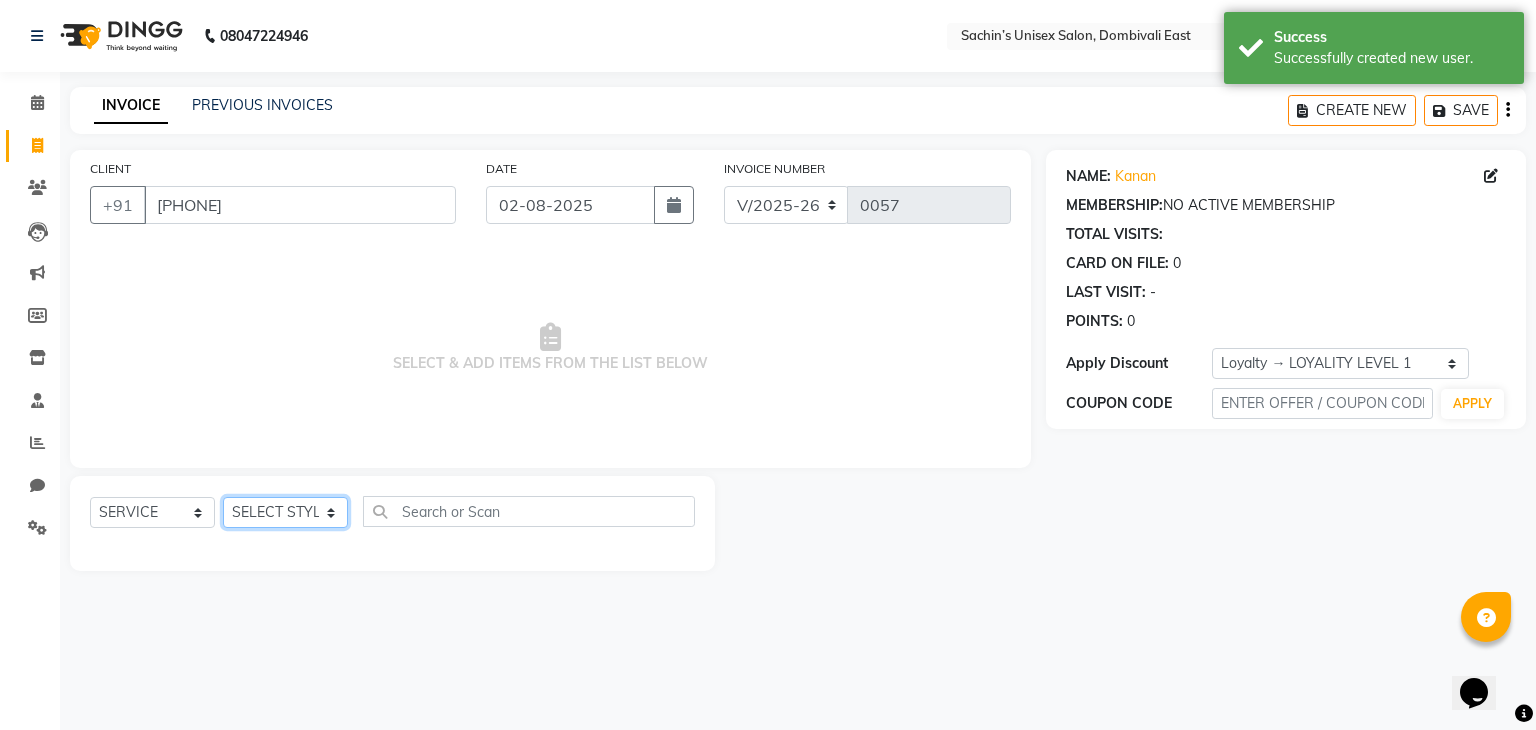 select on "86911" 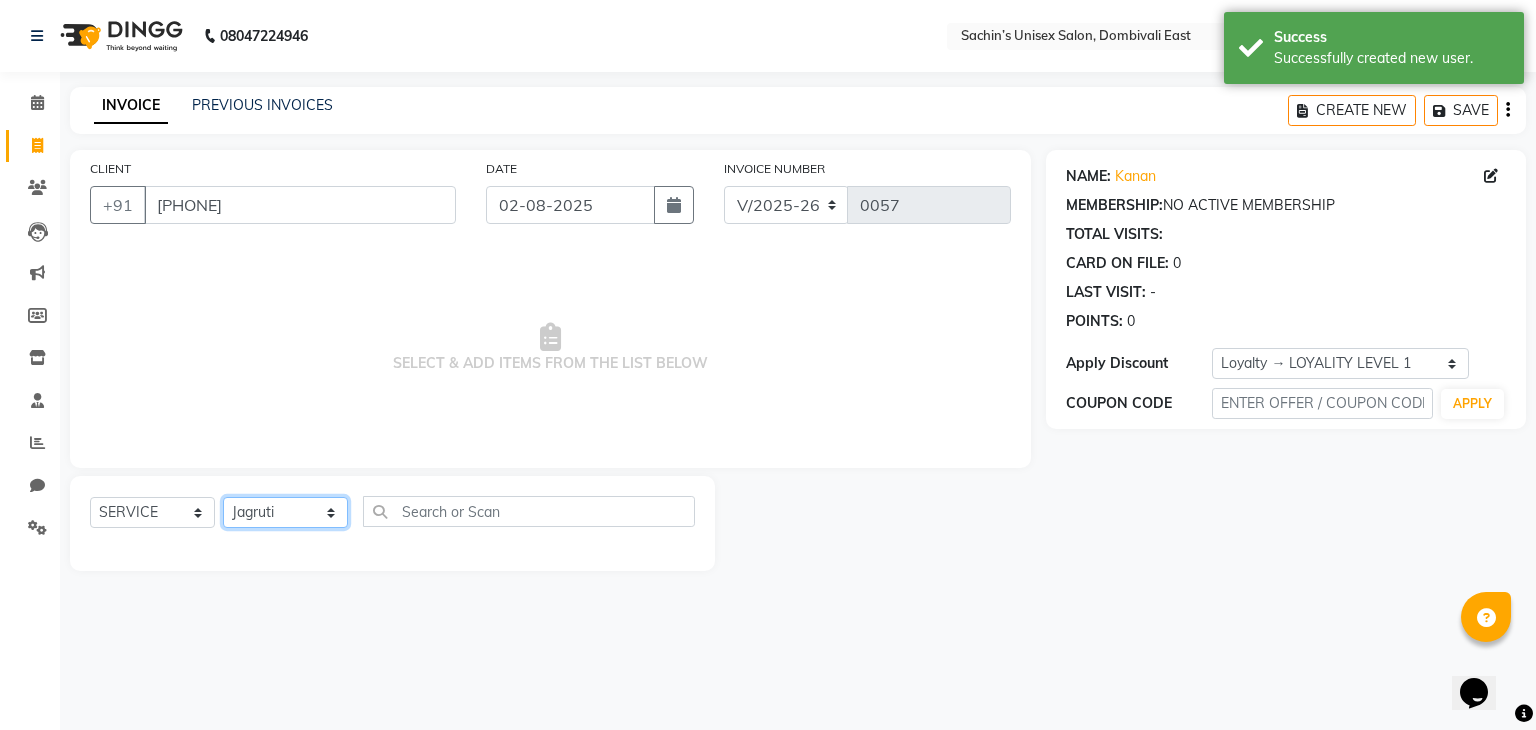 click on "SELECT STYLIST [FIRST] [CITY] Manager [FIRST] [LAST] [LAST]" 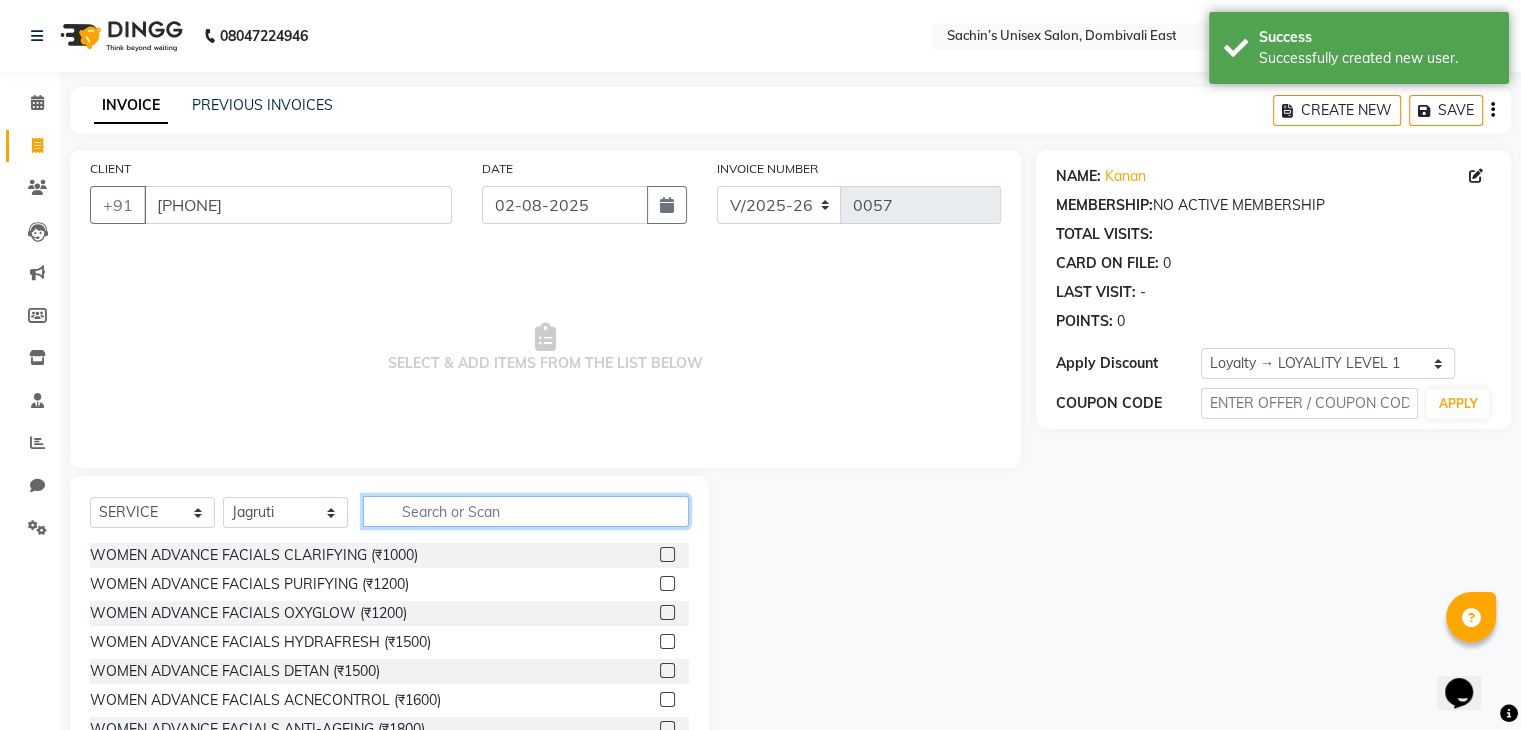 click 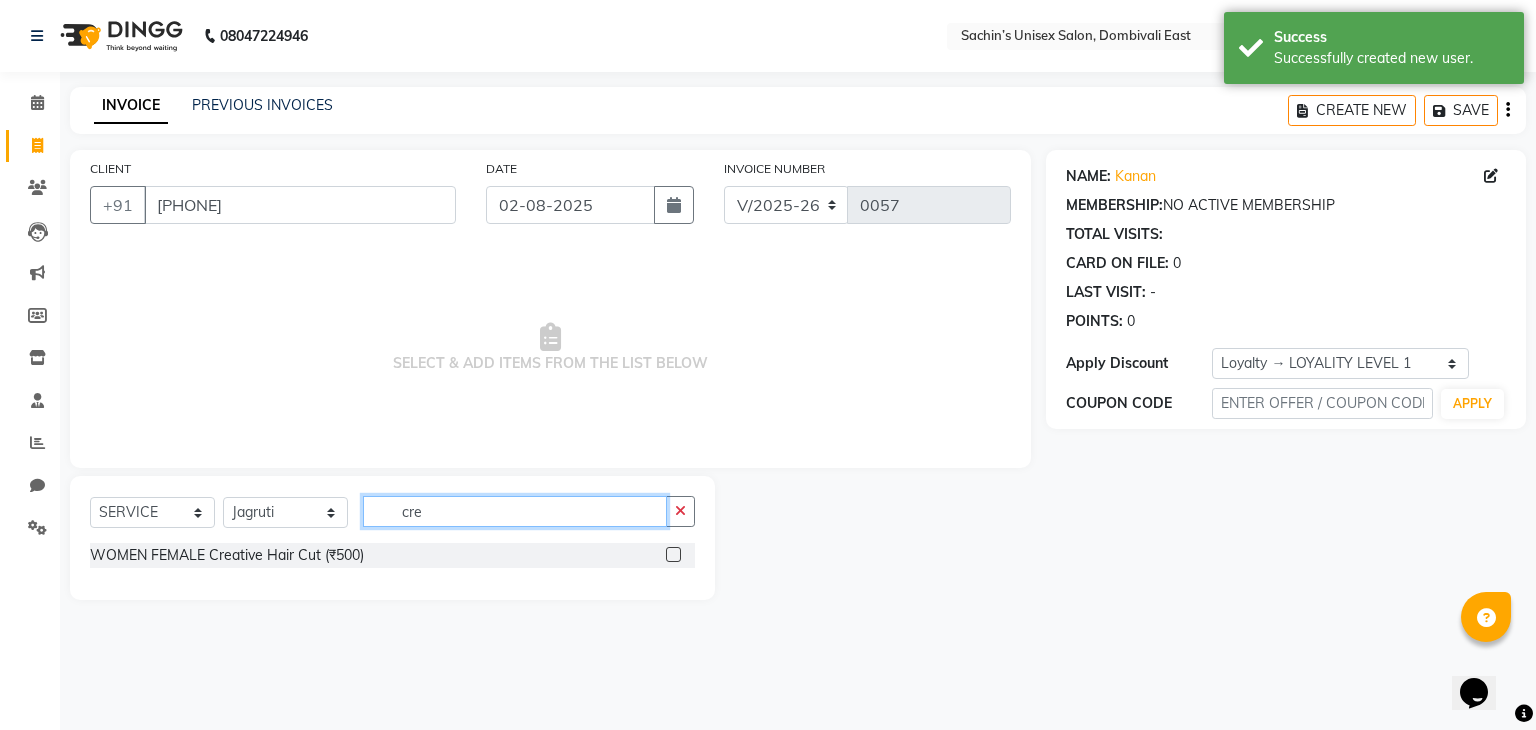 type on "cre" 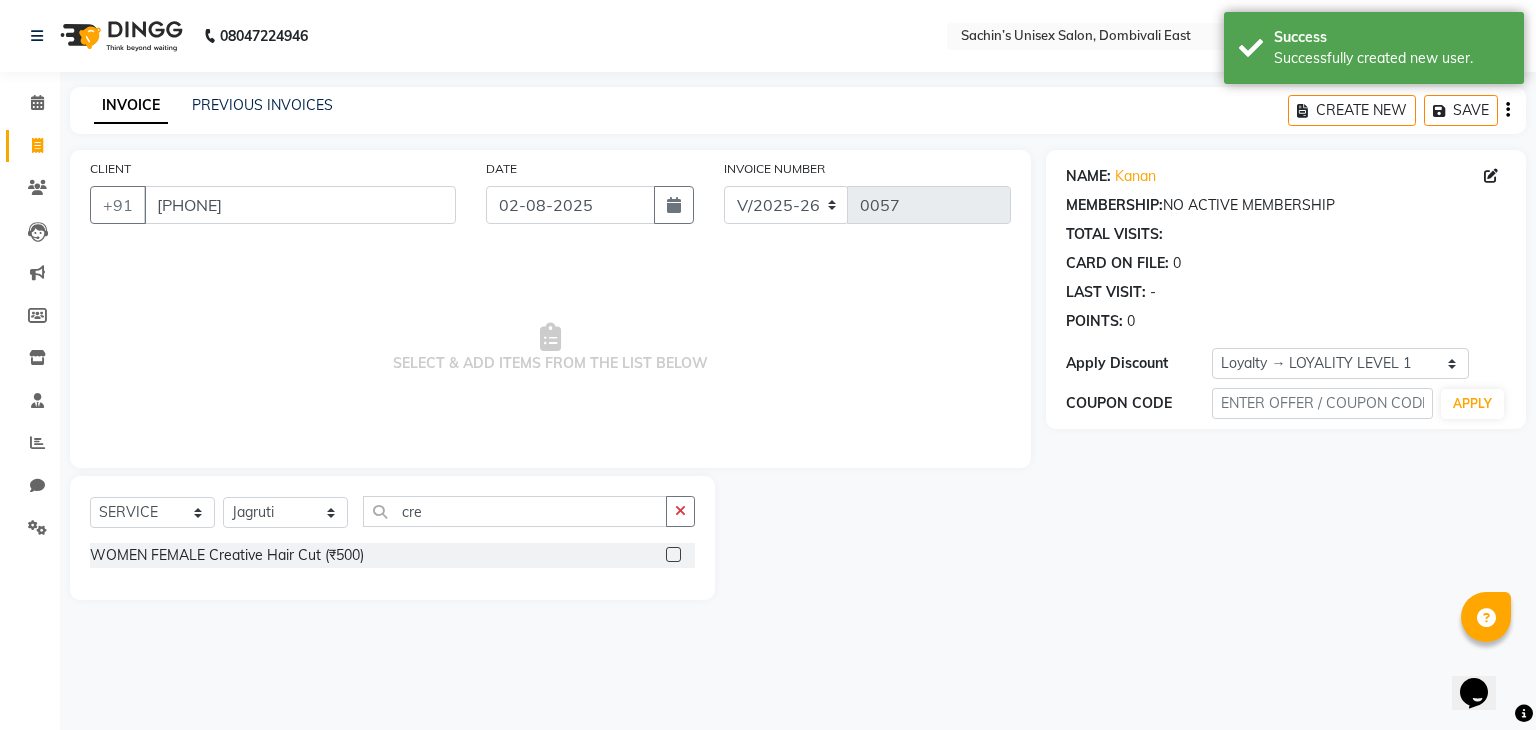 click 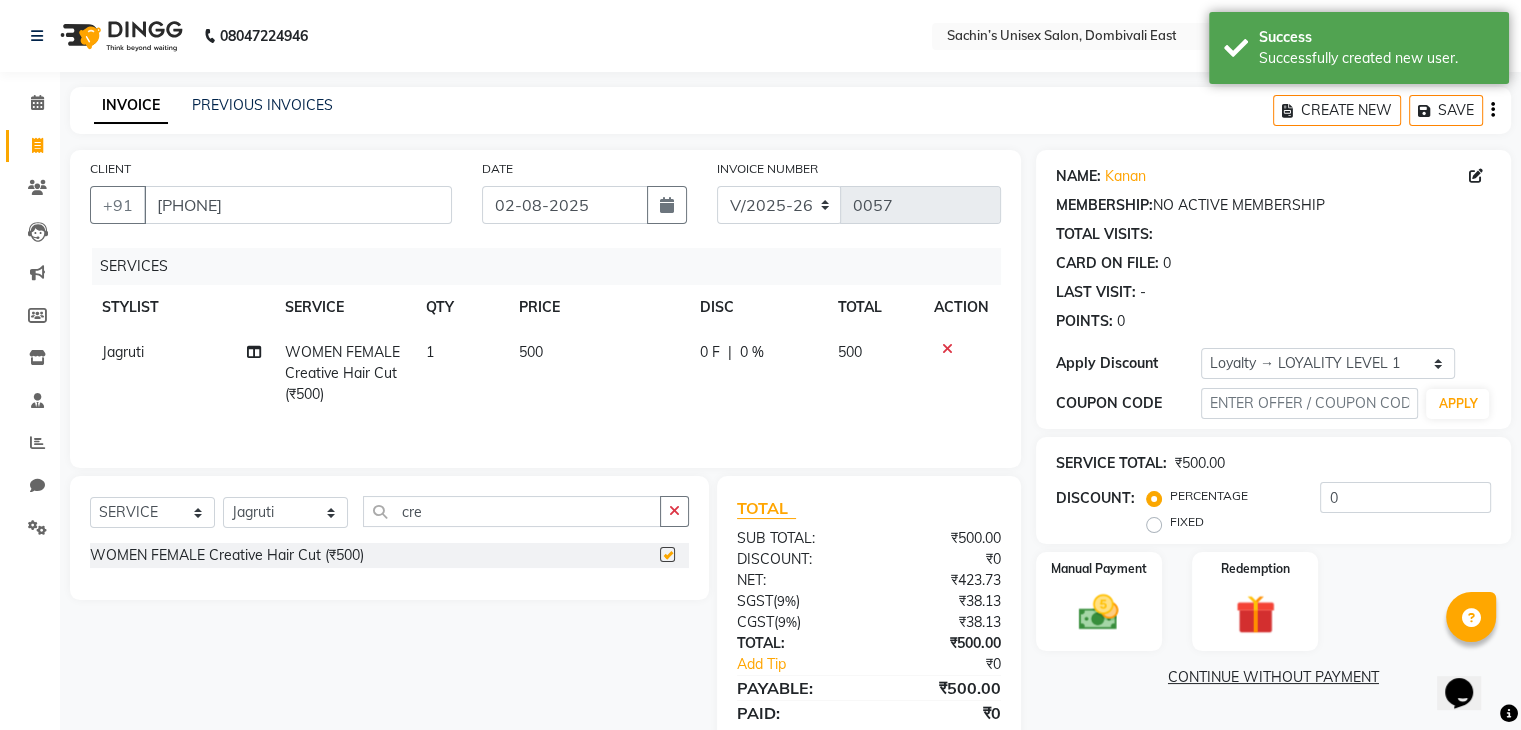 checkbox on "false" 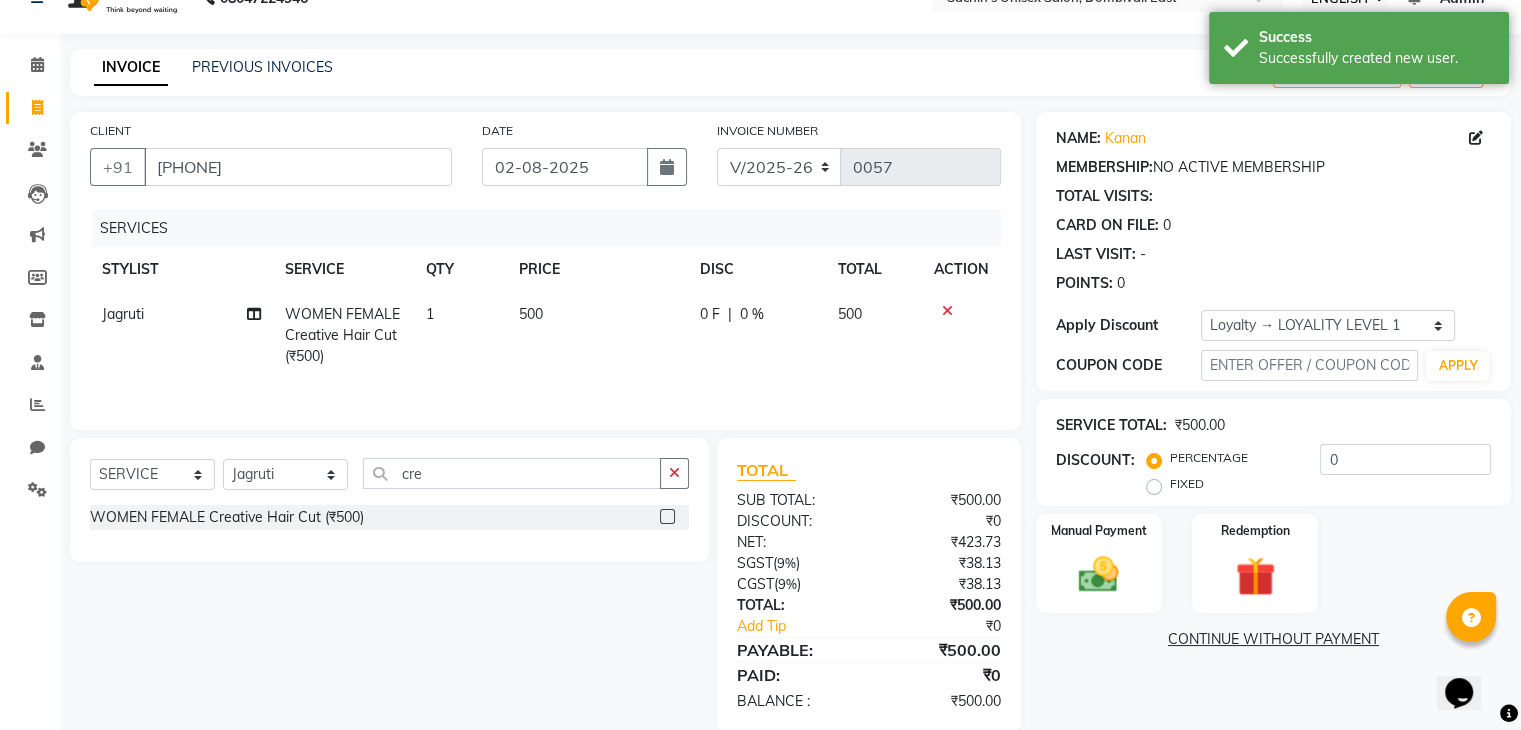 scroll, scrollTop: 71, scrollLeft: 0, axis: vertical 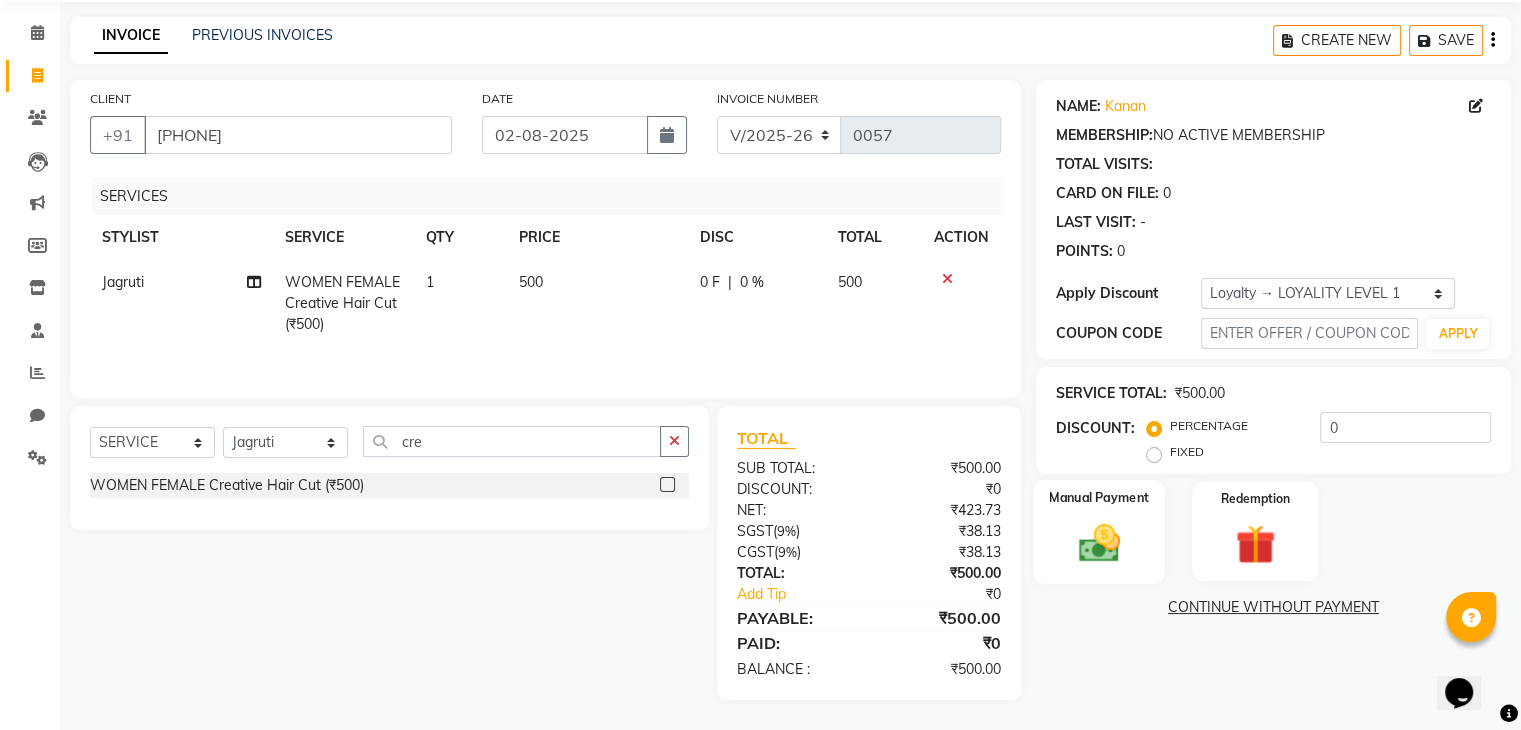 click on "Manual Payment" 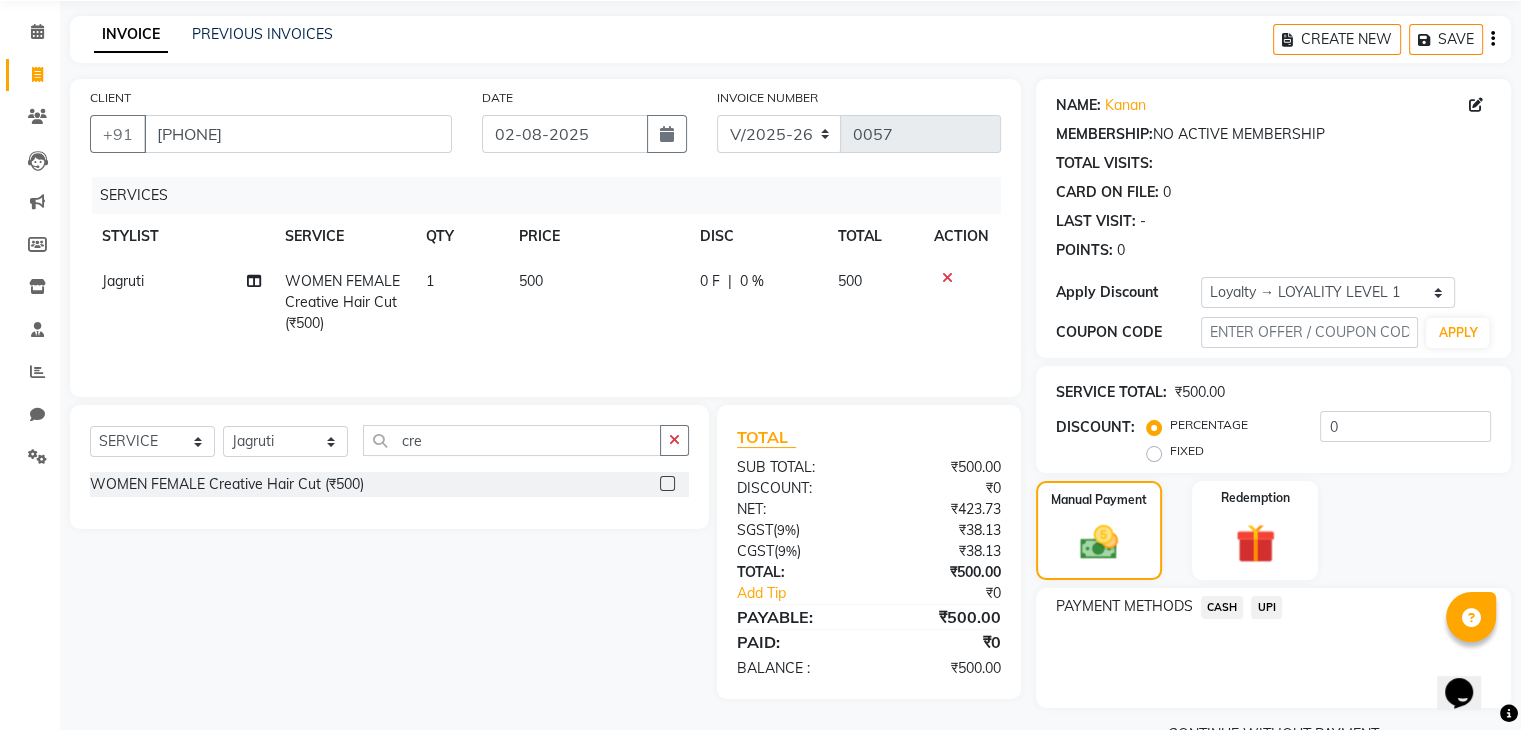 click on "UPI" 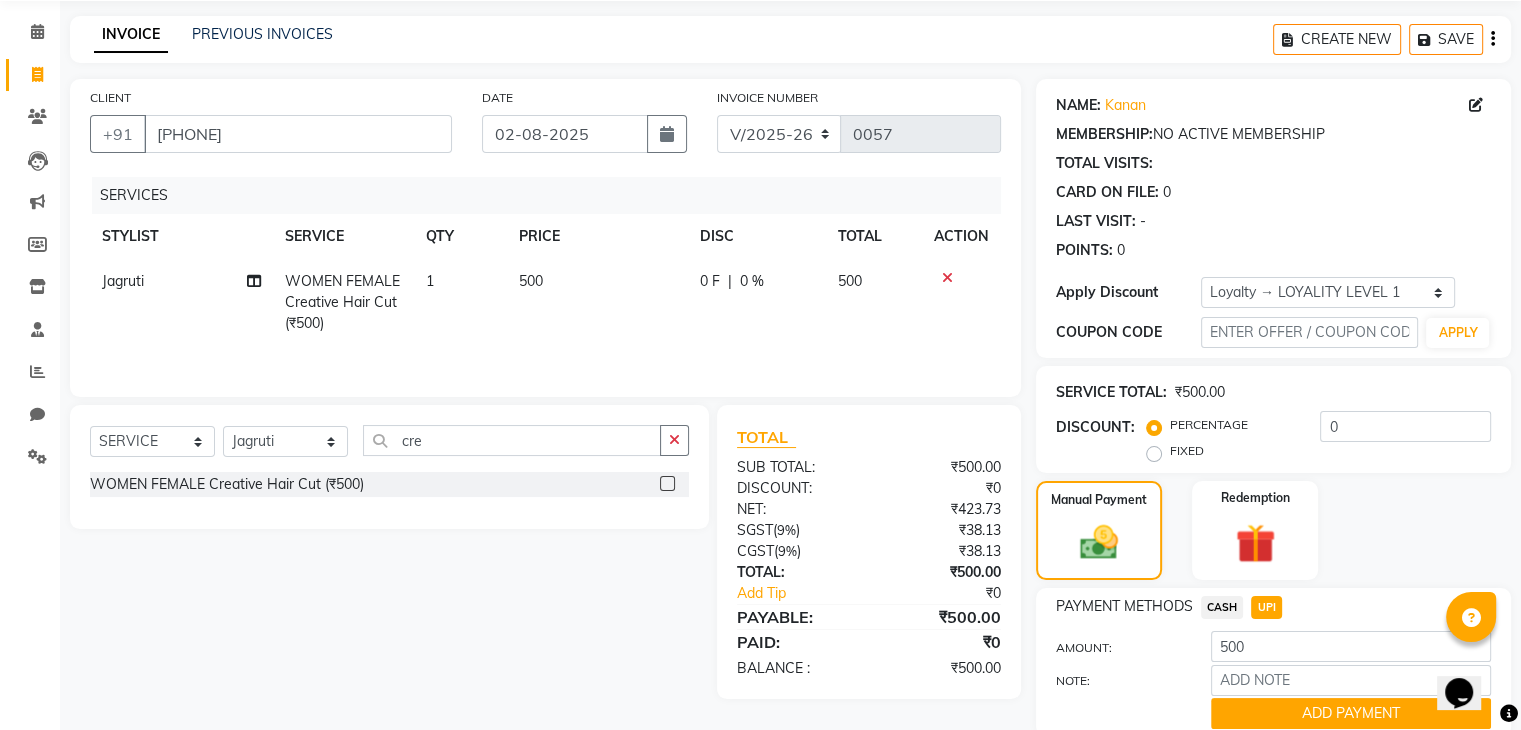 drag, startPoint x: 1268, startPoint y: 720, endPoint x: 1248, endPoint y: 684, distance: 41.18252 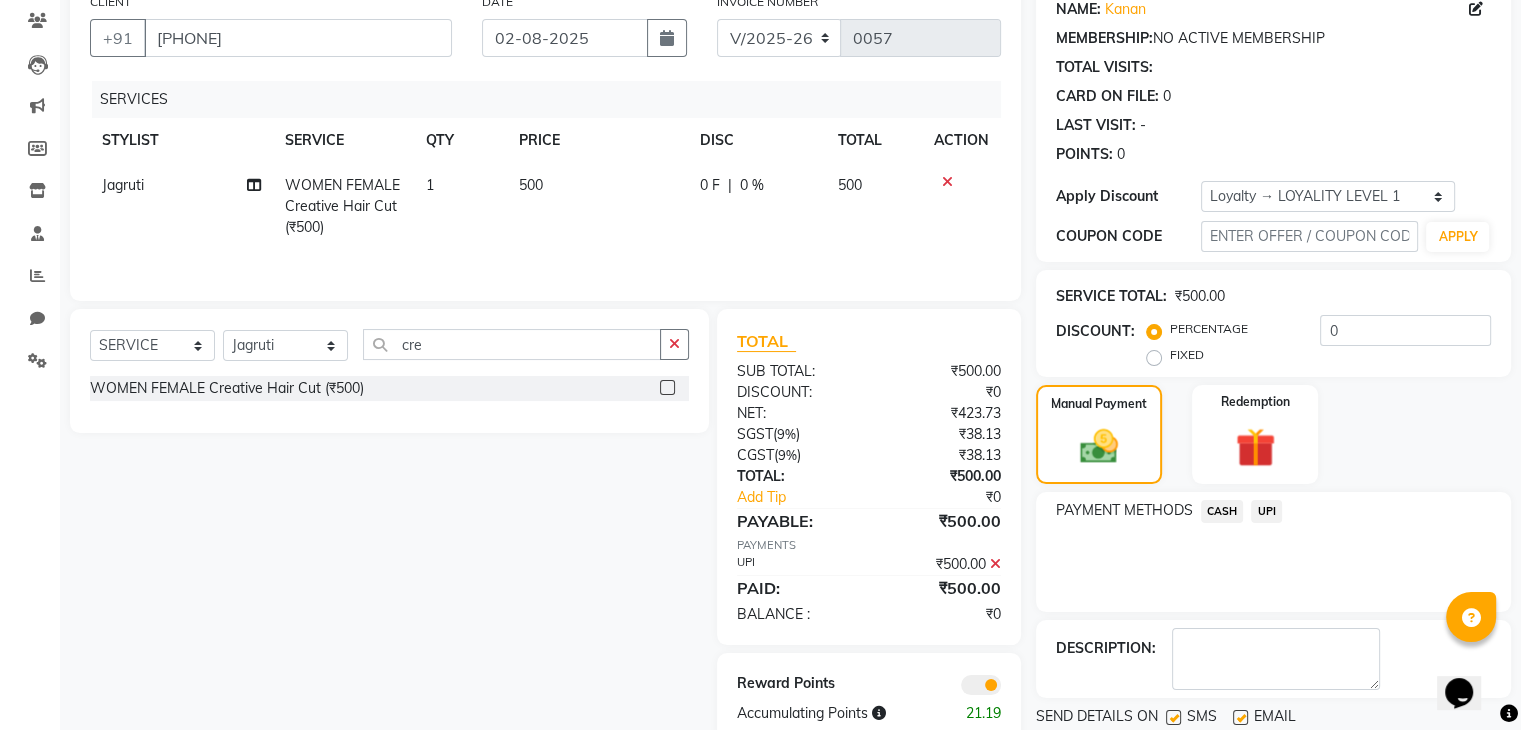 scroll, scrollTop: 232, scrollLeft: 0, axis: vertical 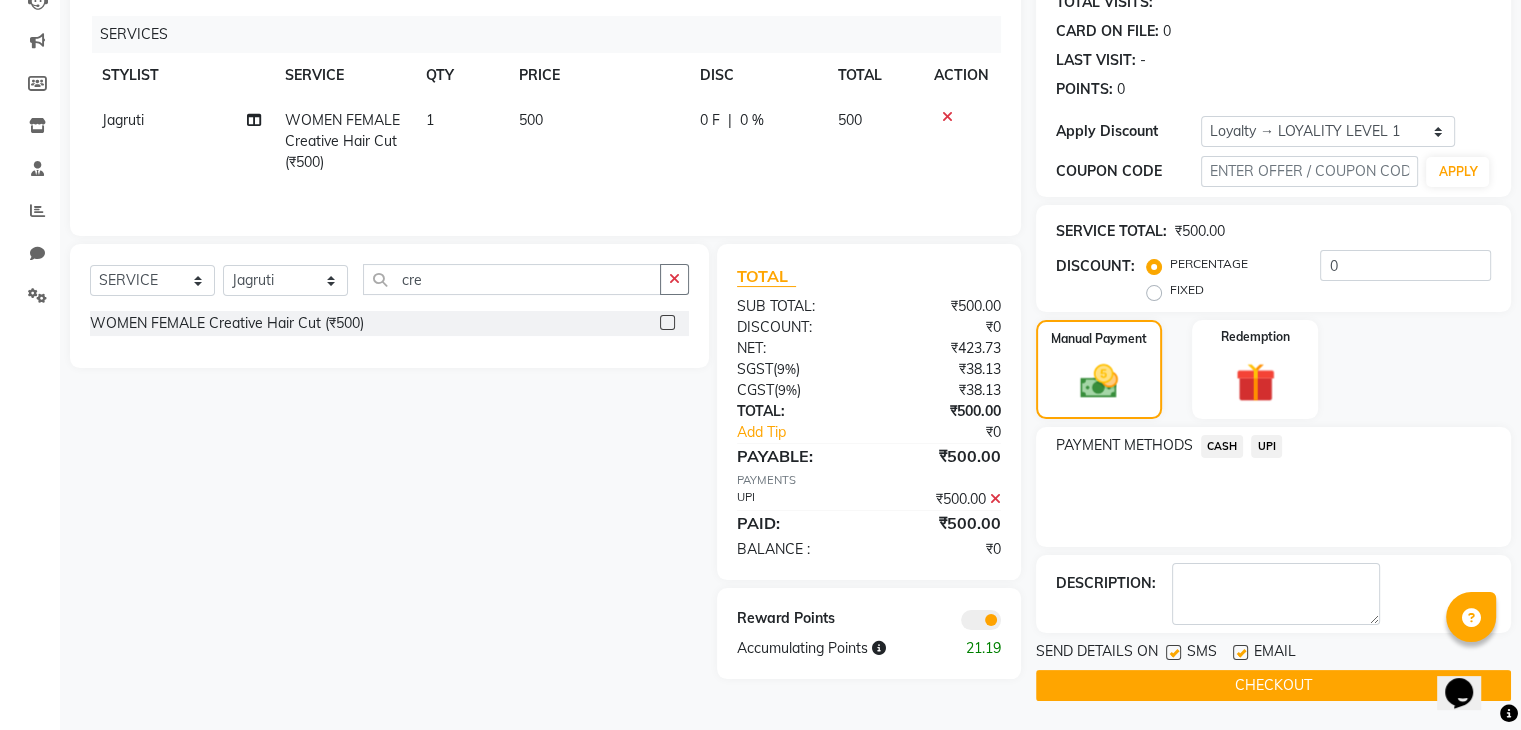 click on "CHECKOUT" 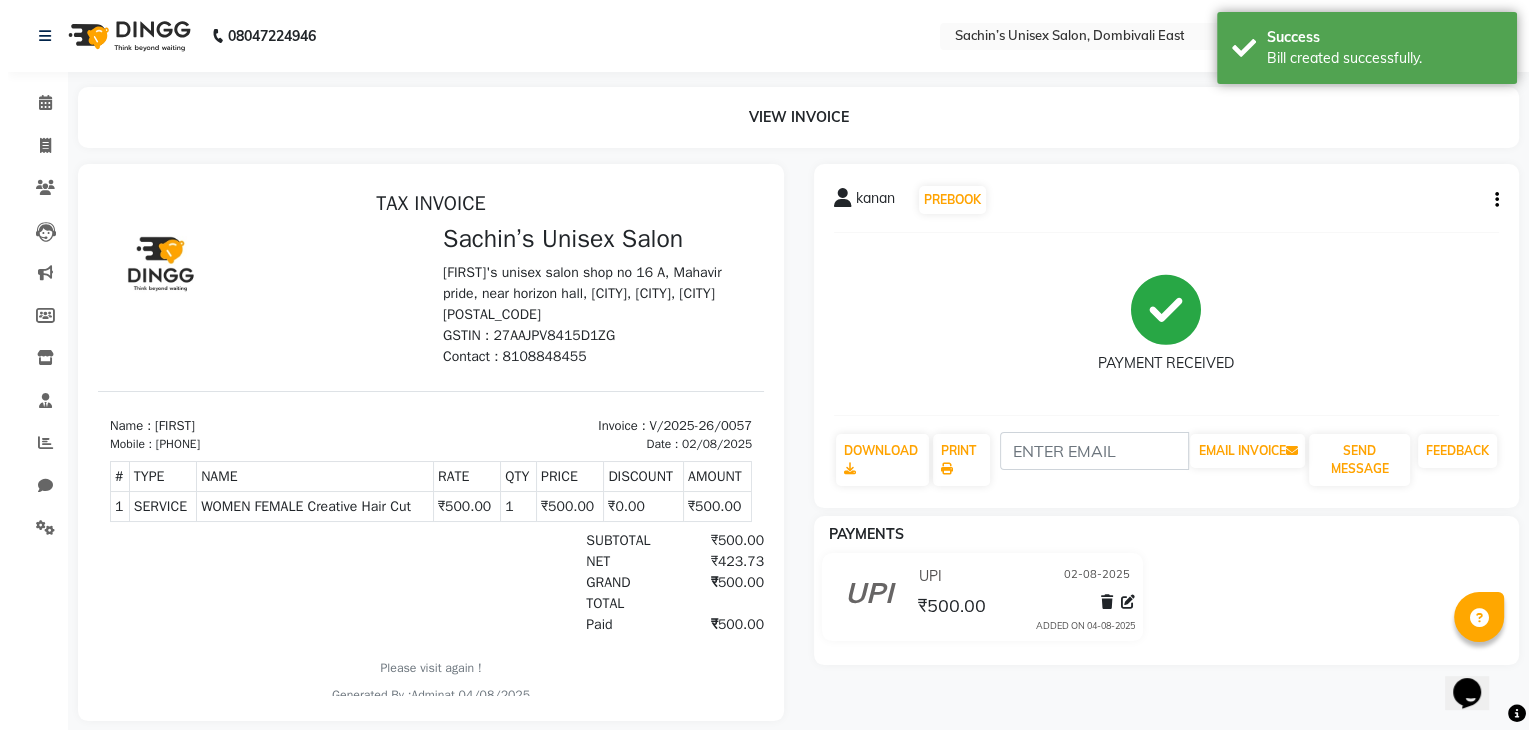 scroll, scrollTop: 0, scrollLeft: 0, axis: both 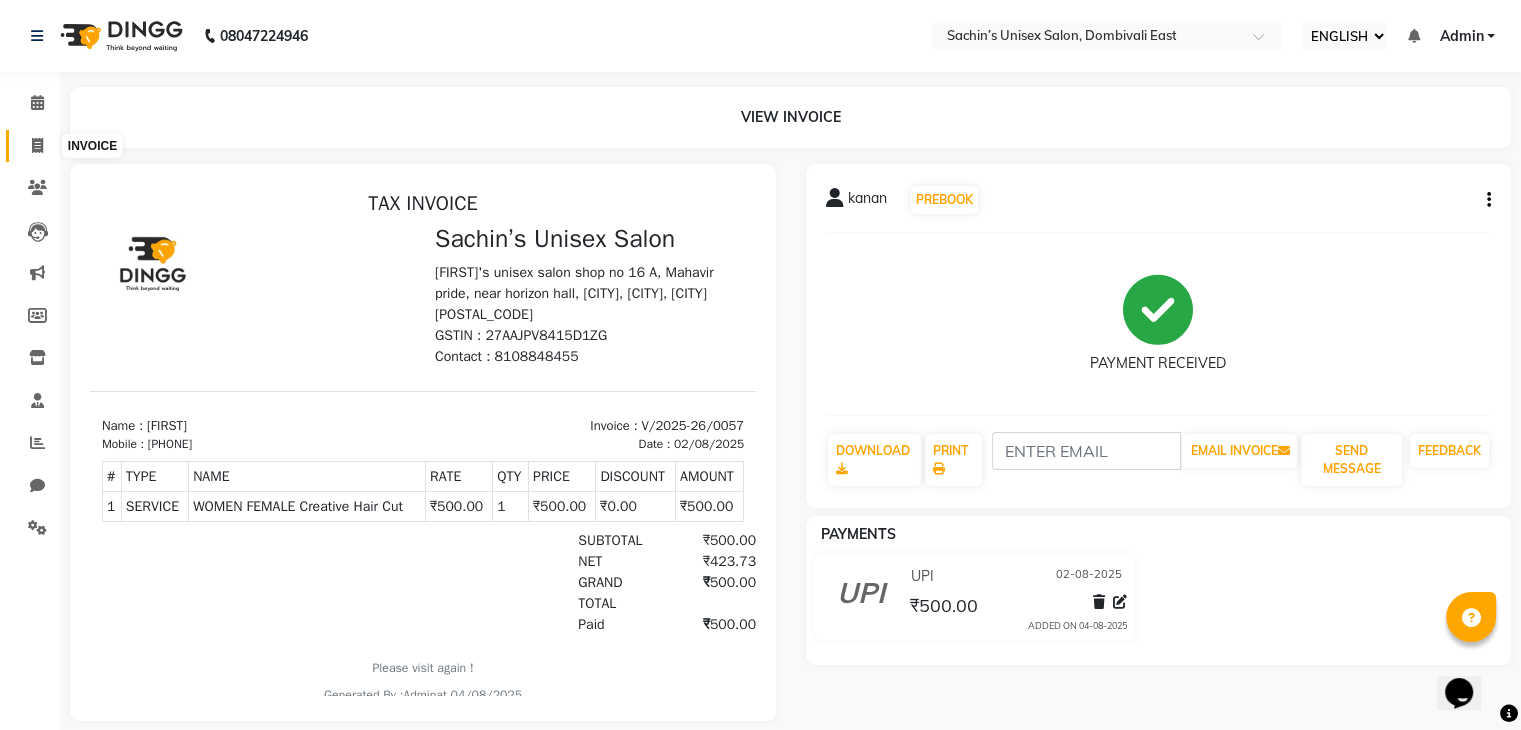 click 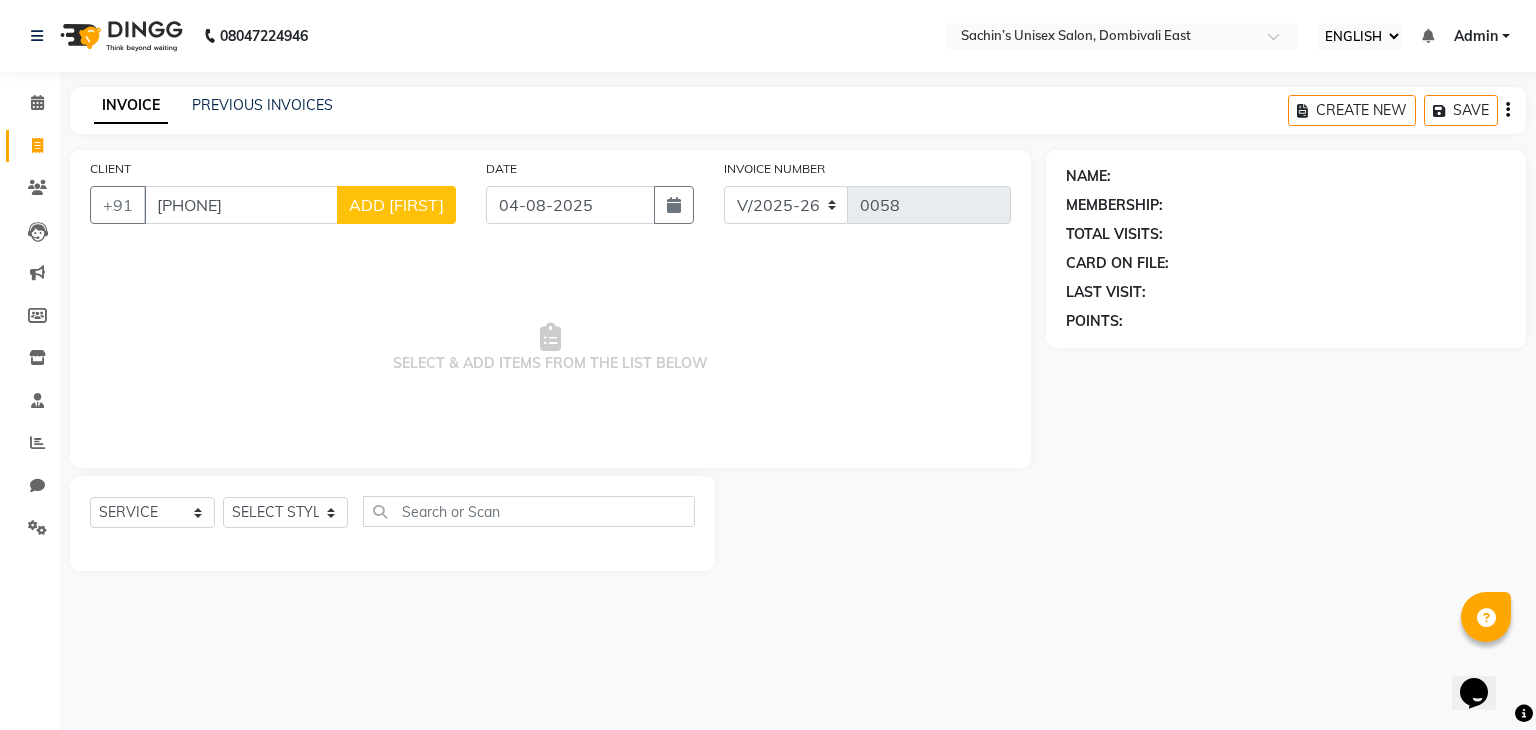 type on "9819966505" 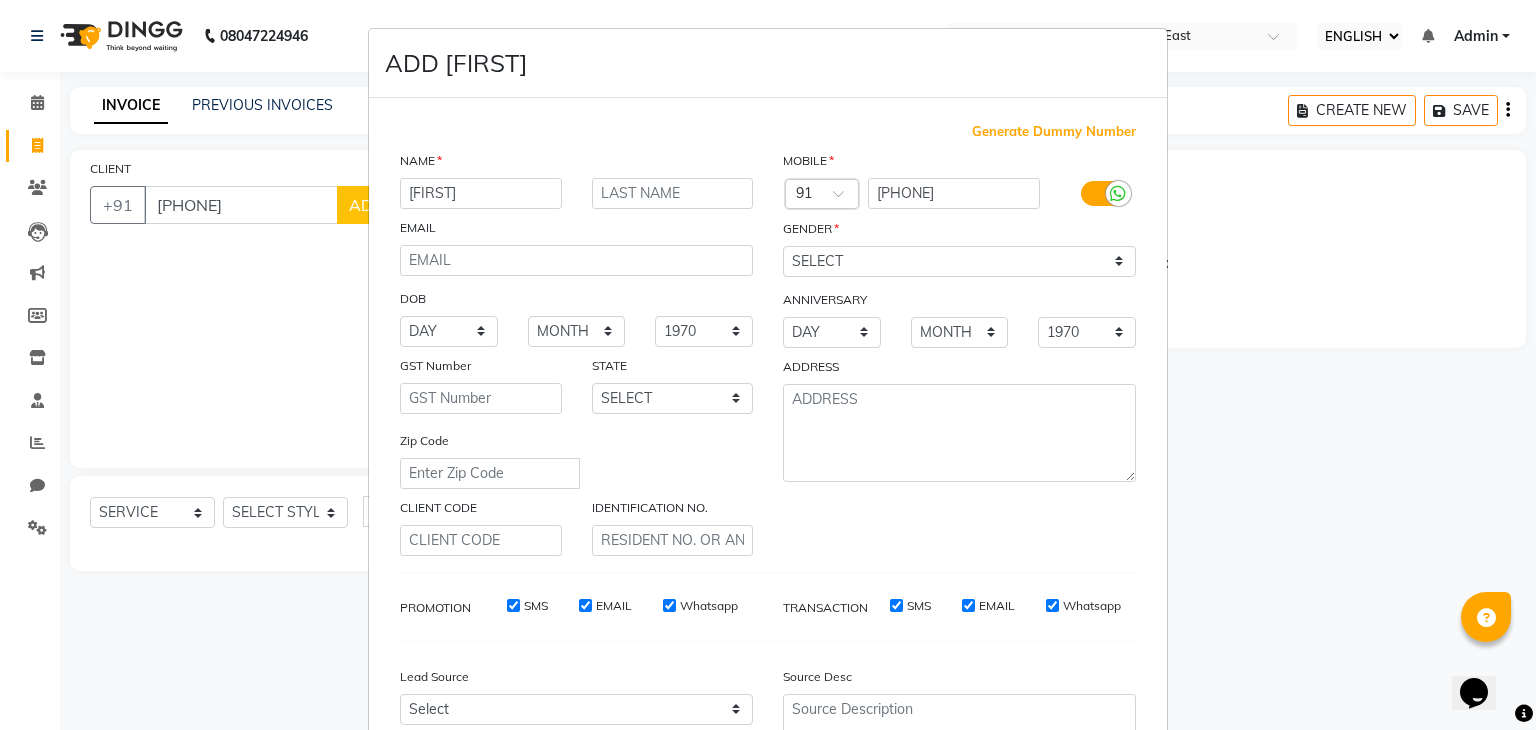 type on "yogesh" 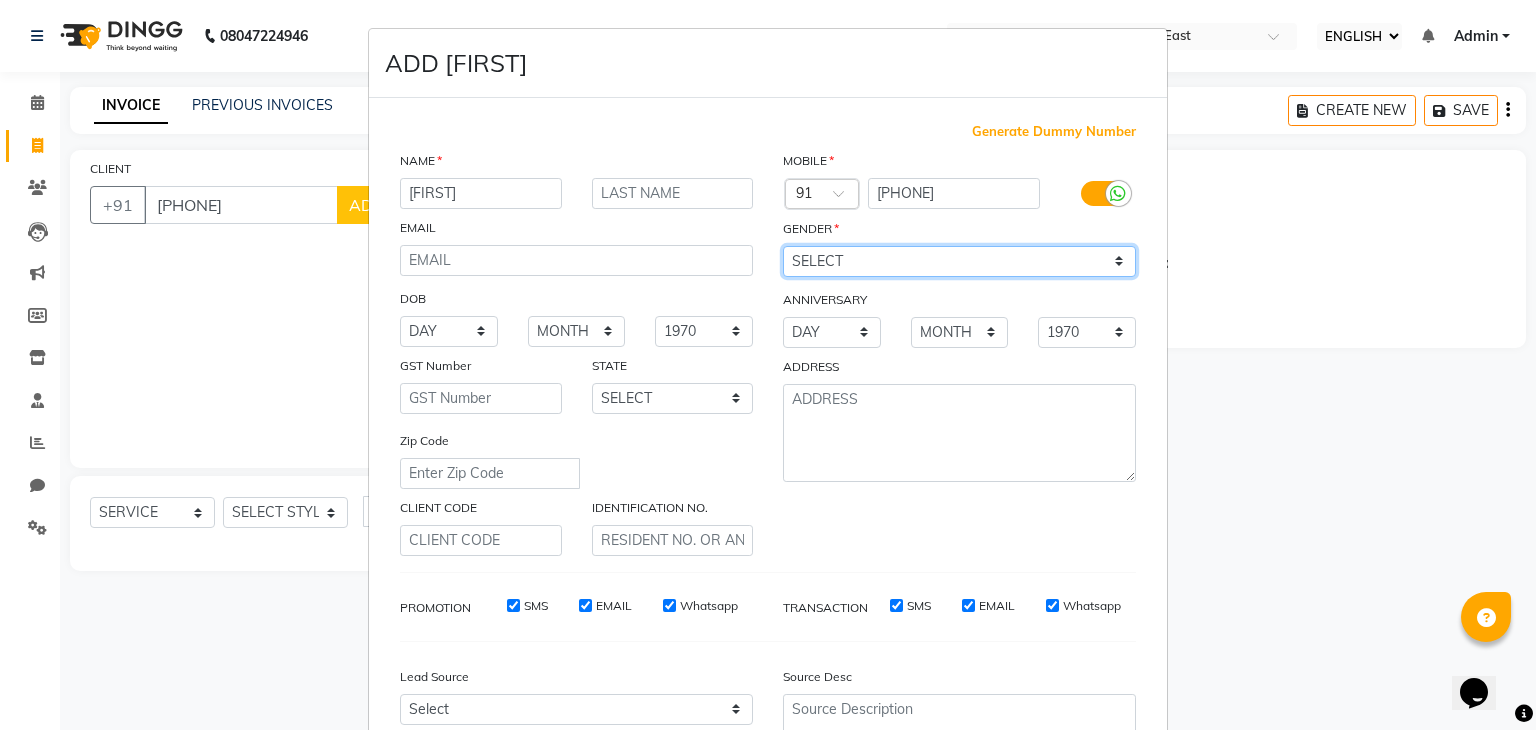 click on "SELECT MALE FEMALE OTHER PREFER NOT TO SAY" at bounding box center [959, 261] 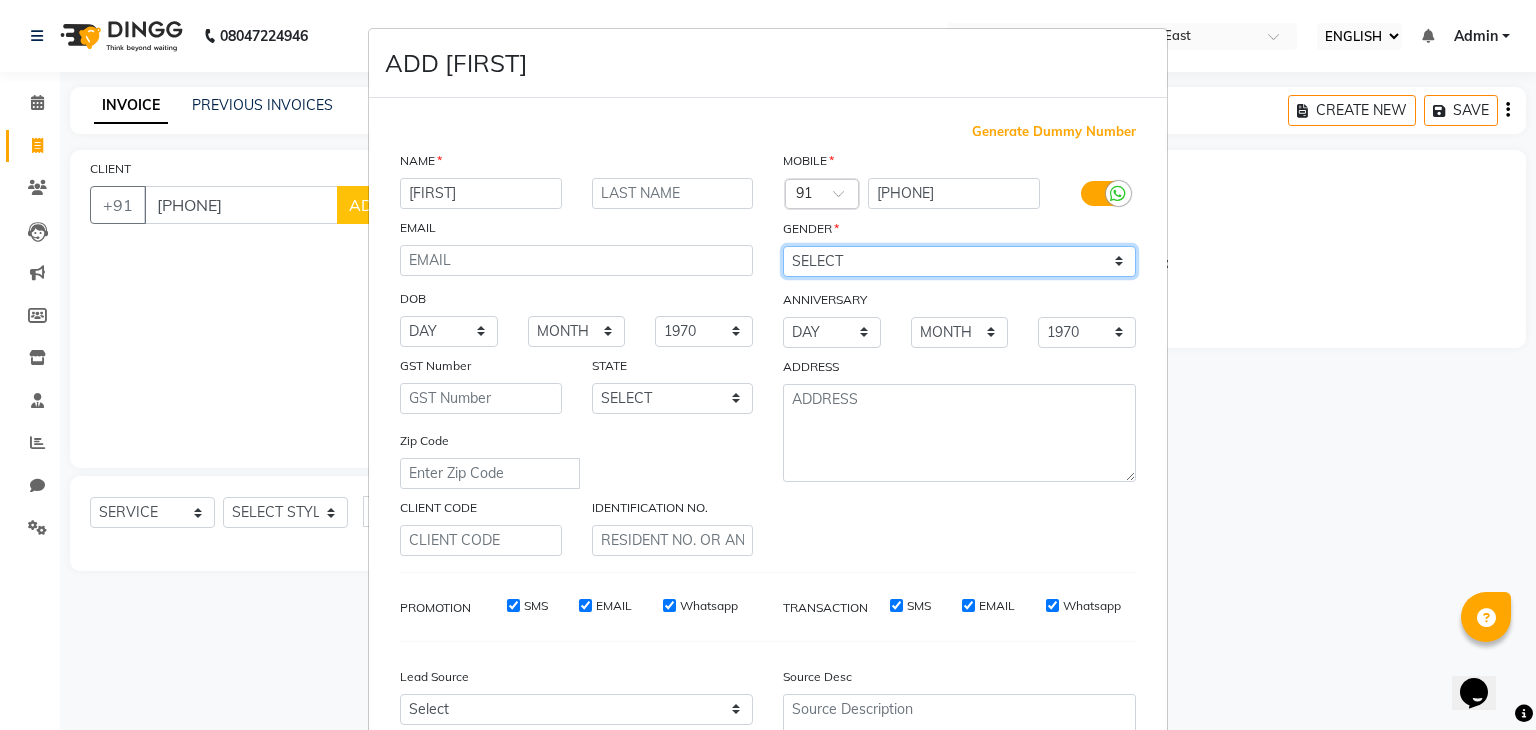 select on "male" 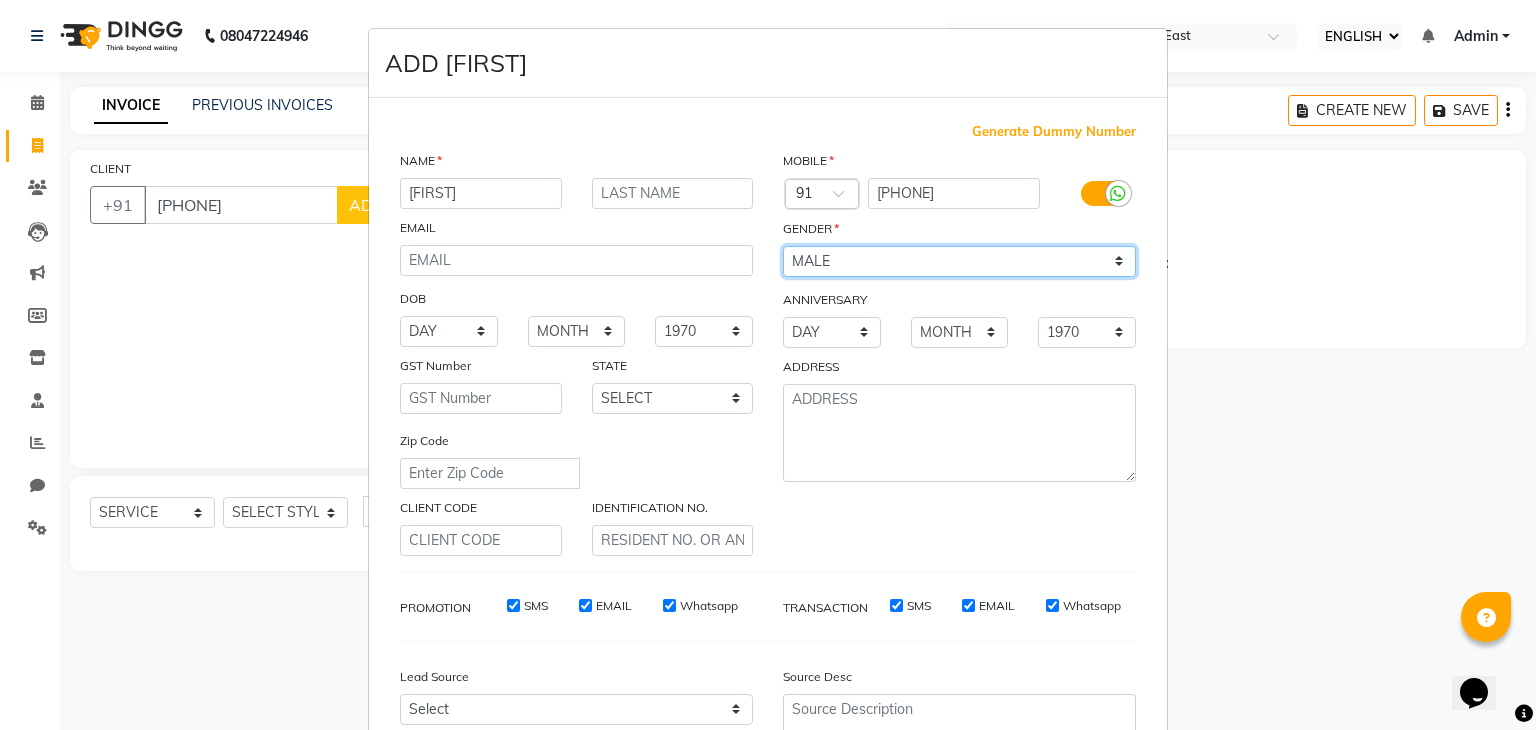 click on "SELECT MALE FEMALE OTHER PREFER NOT TO SAY" at bounding box center [959, 261] 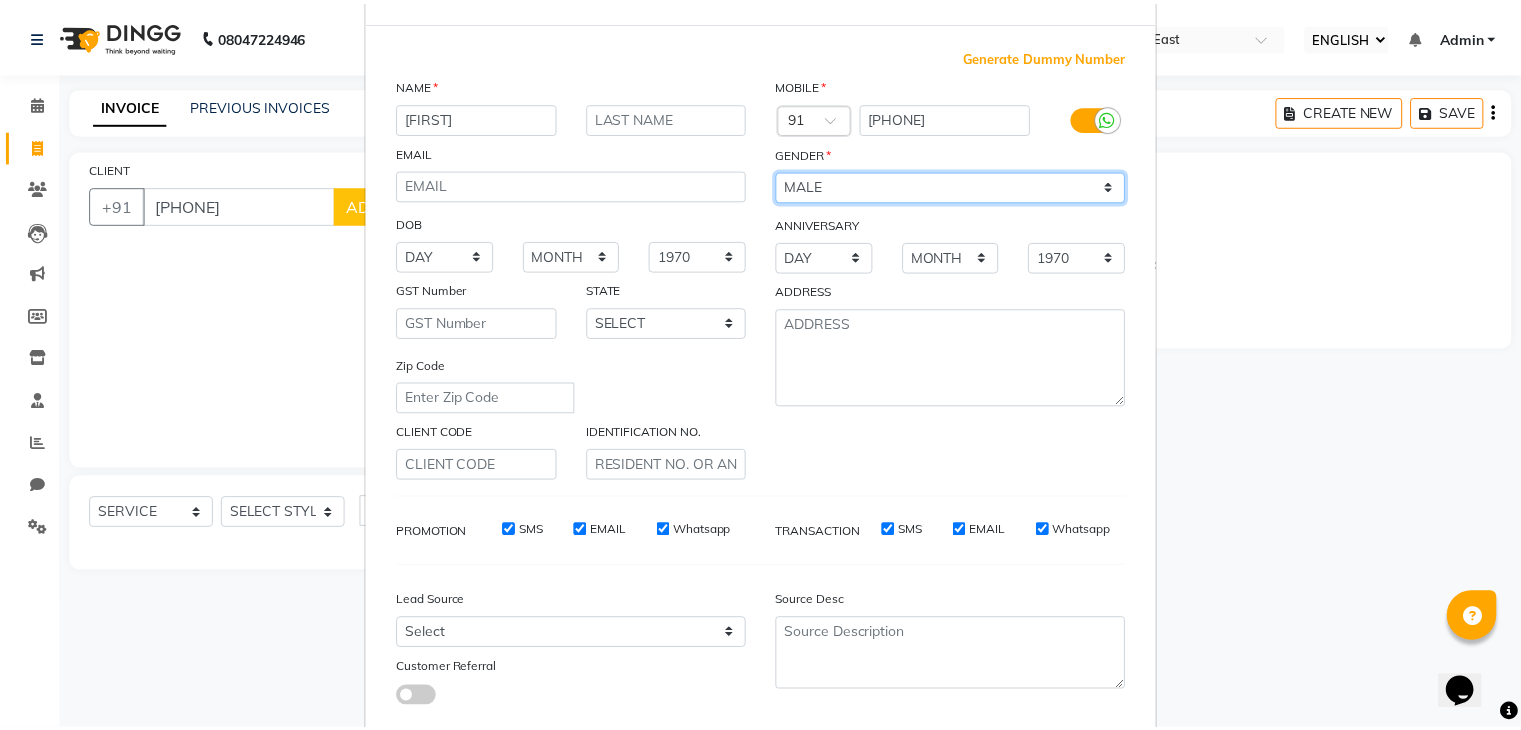 scroll, scrollTop: 203, scrollLeft: 0, axis: vertical 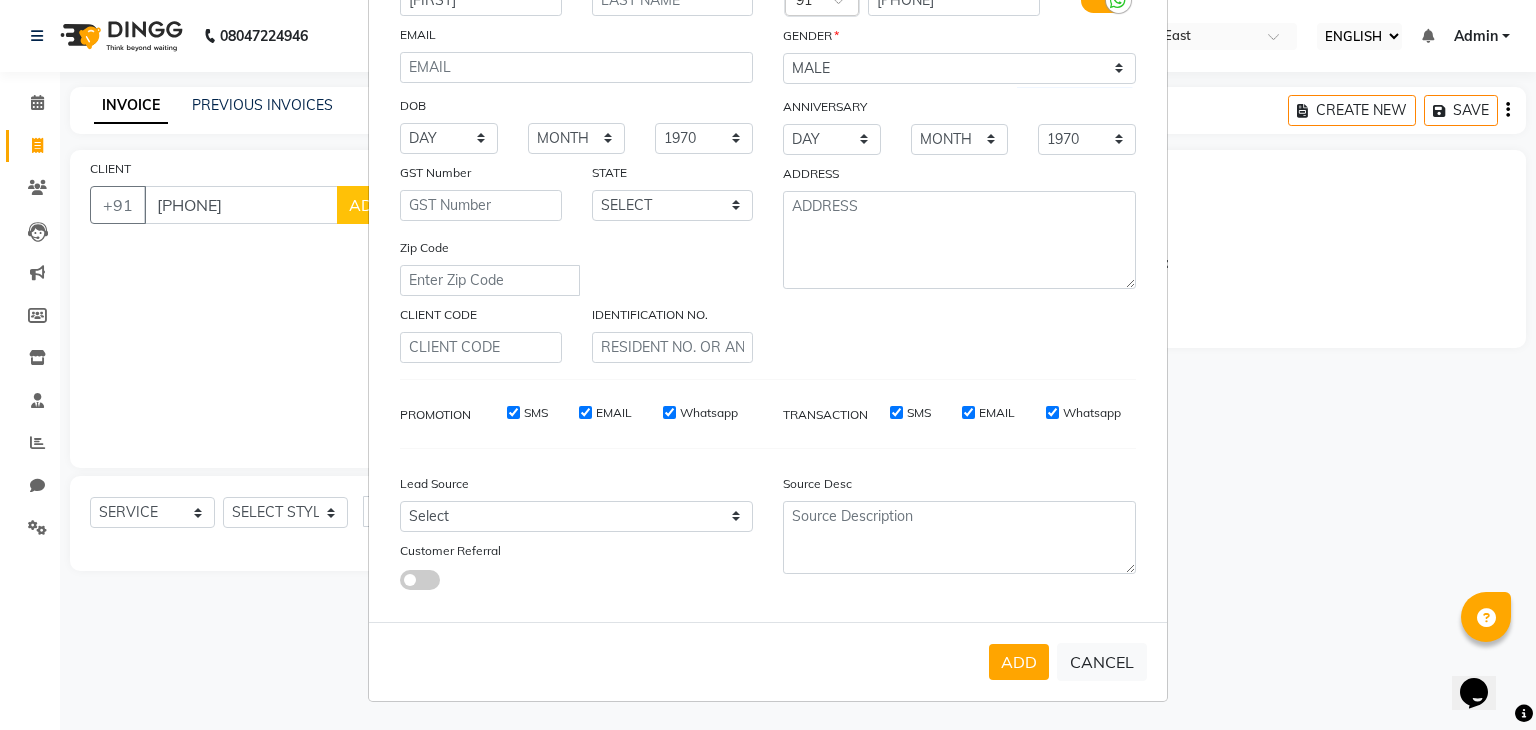 click on "ADD" at bounding box center (1019, 662) 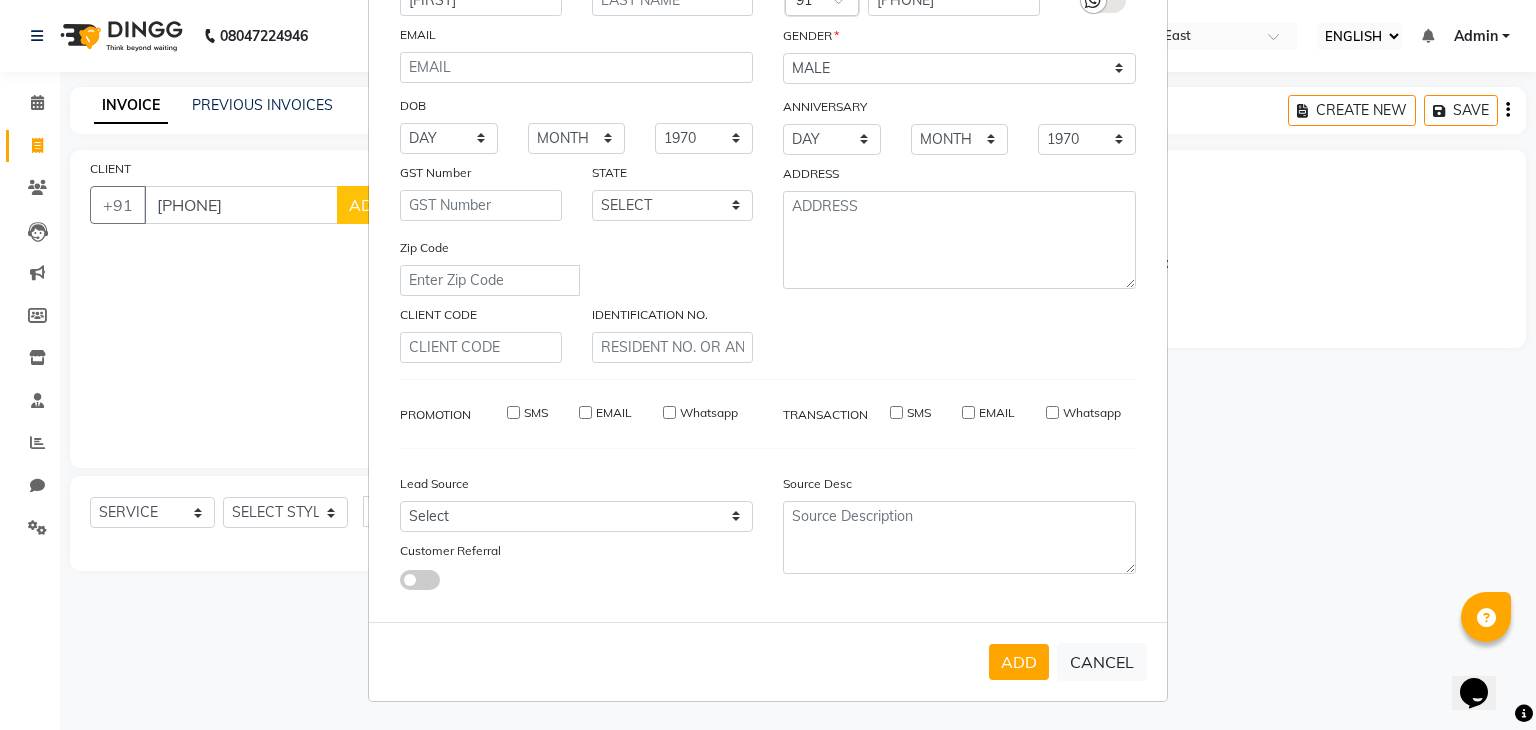 type 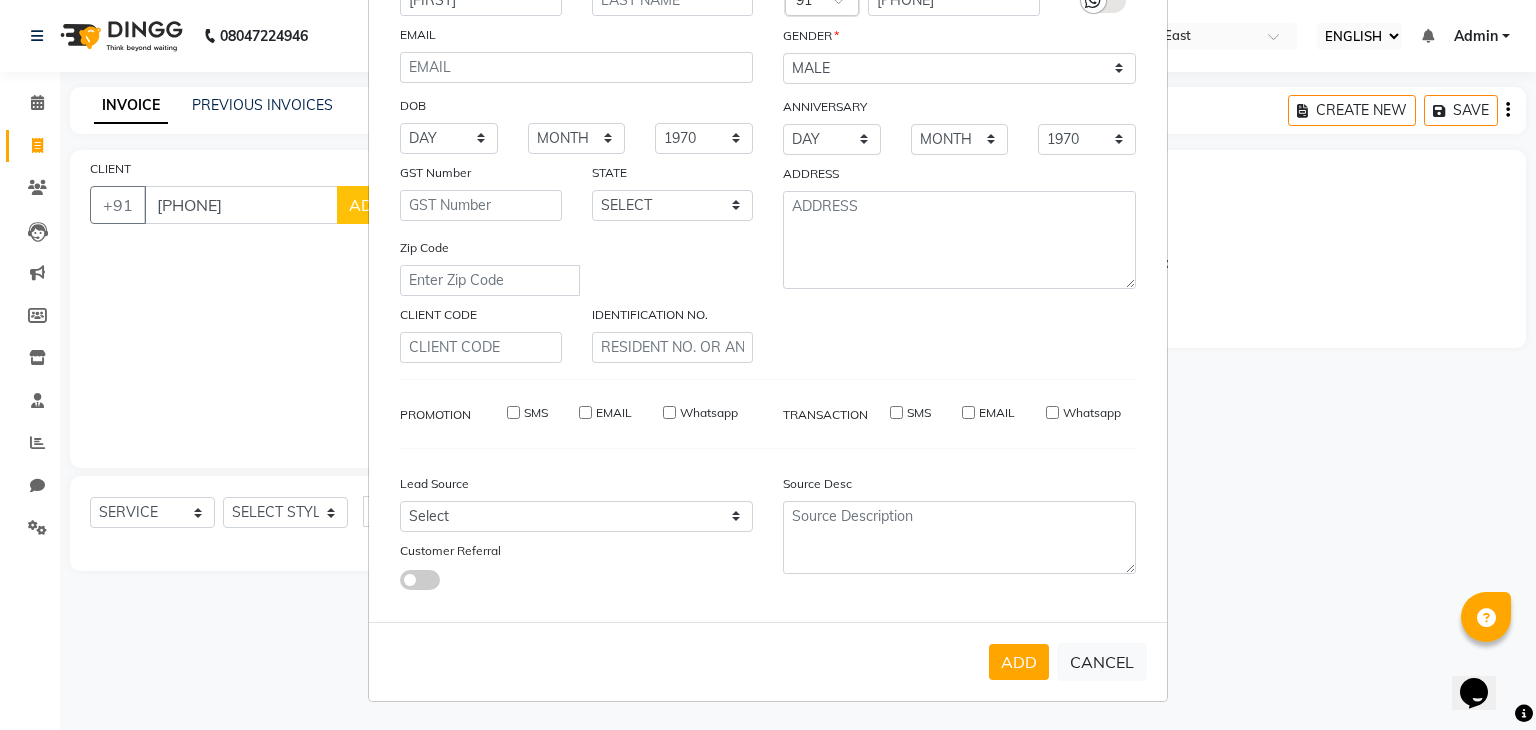 select 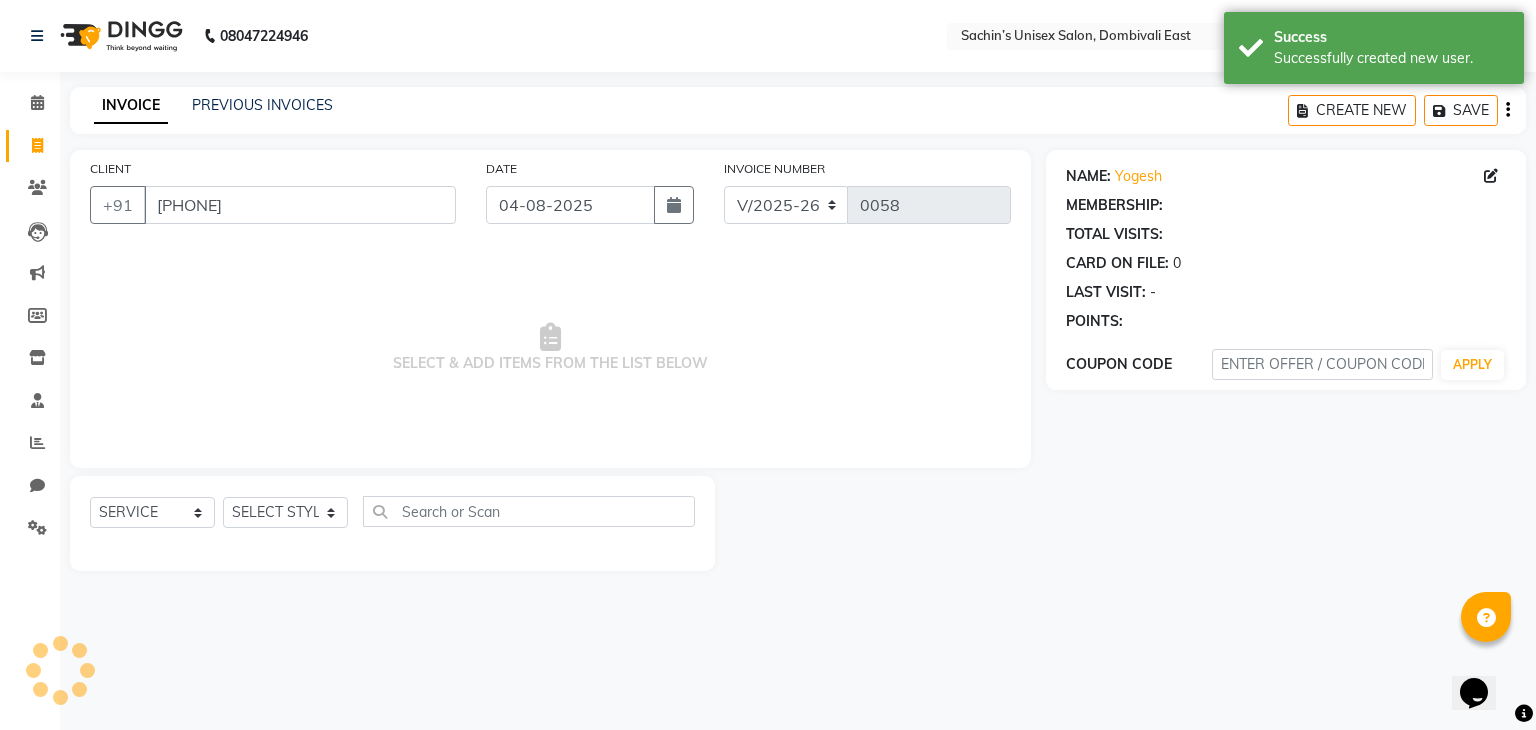select on "1: Object" 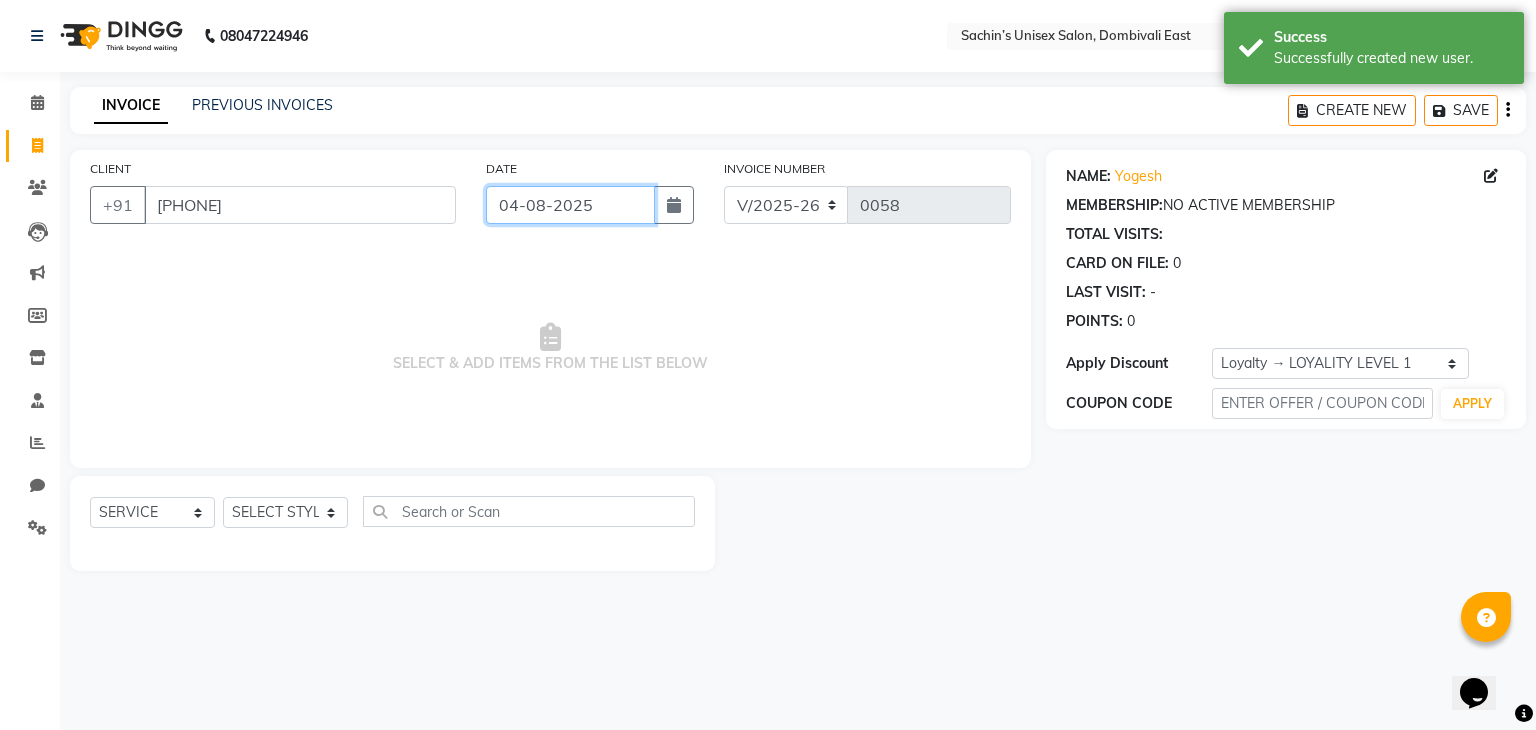 click on "04-08-2025" 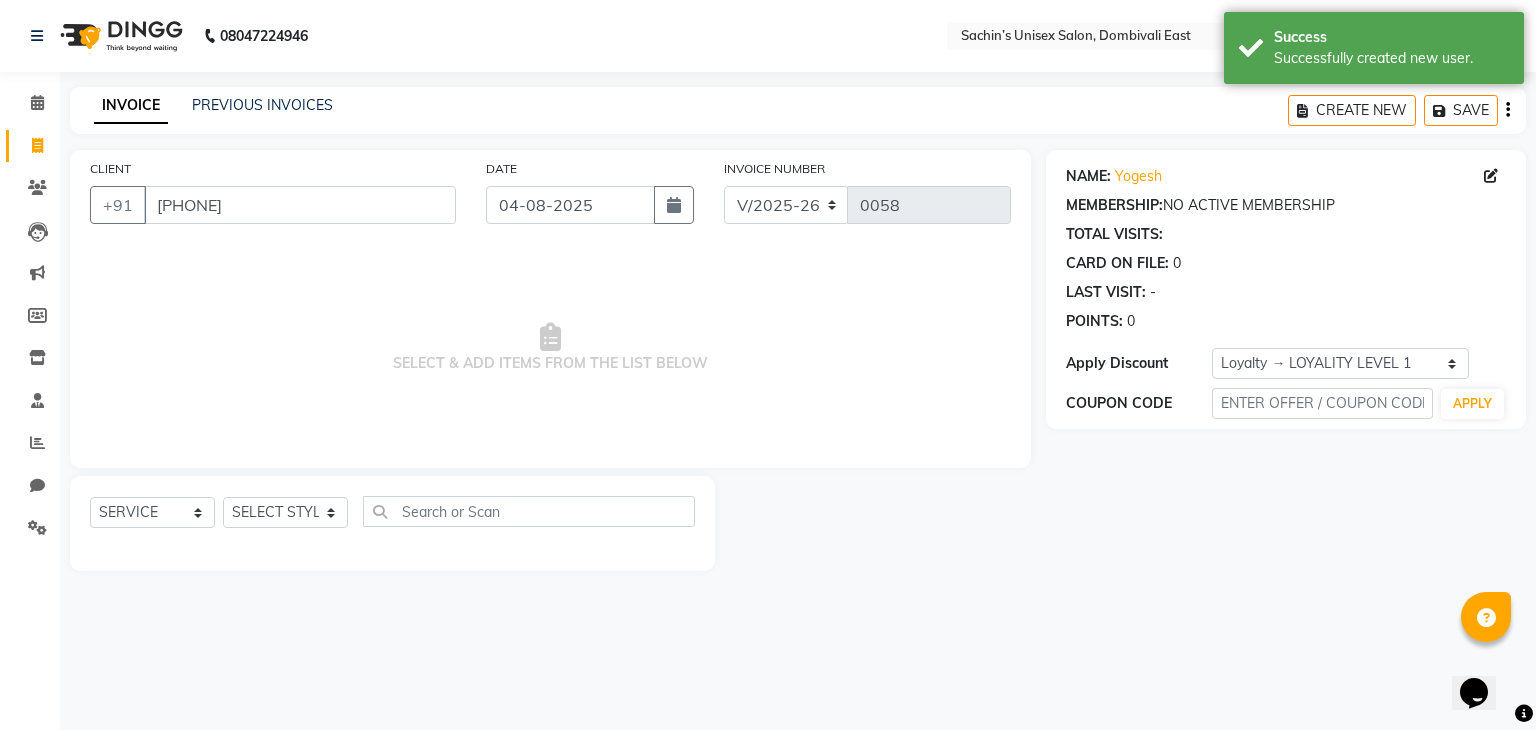 select on "8" 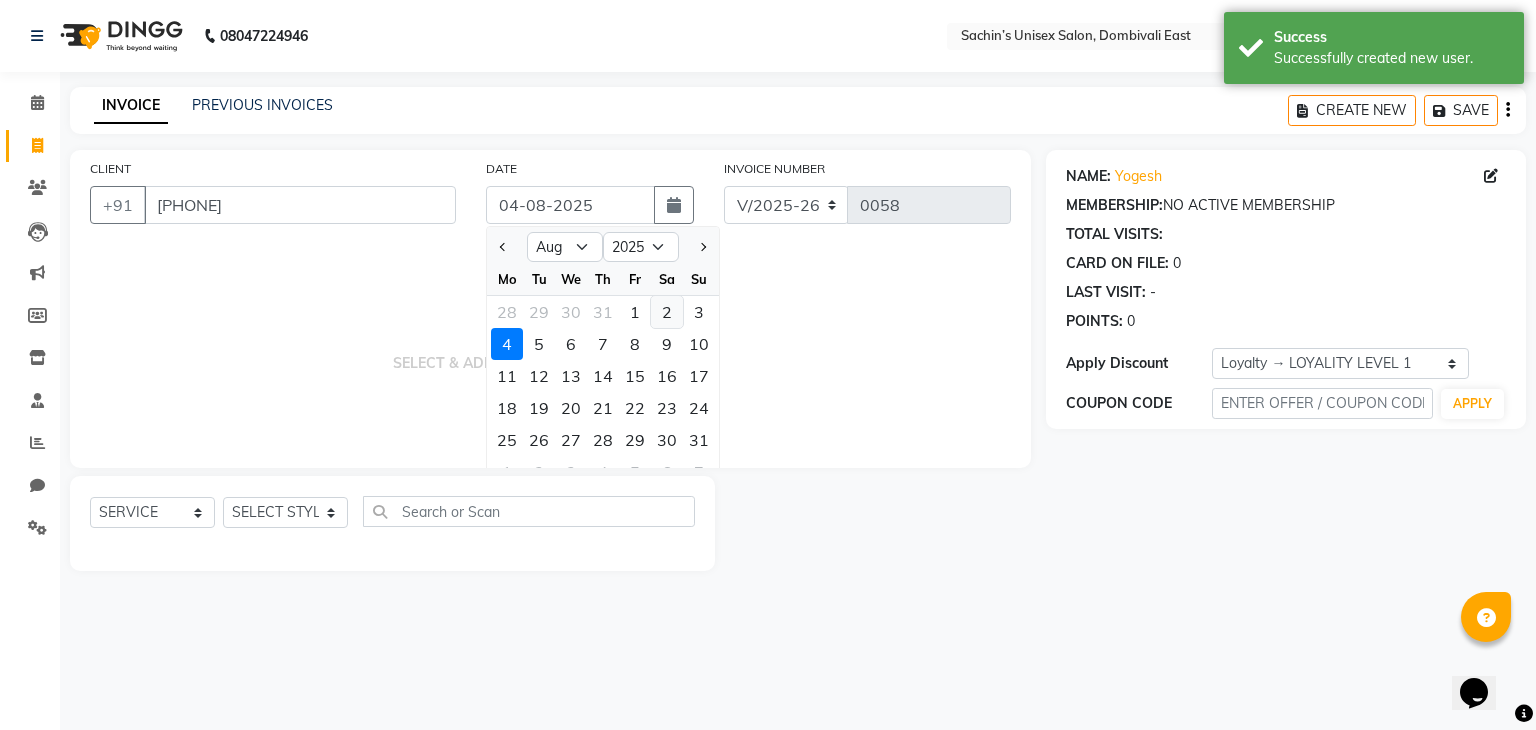 click on "2" 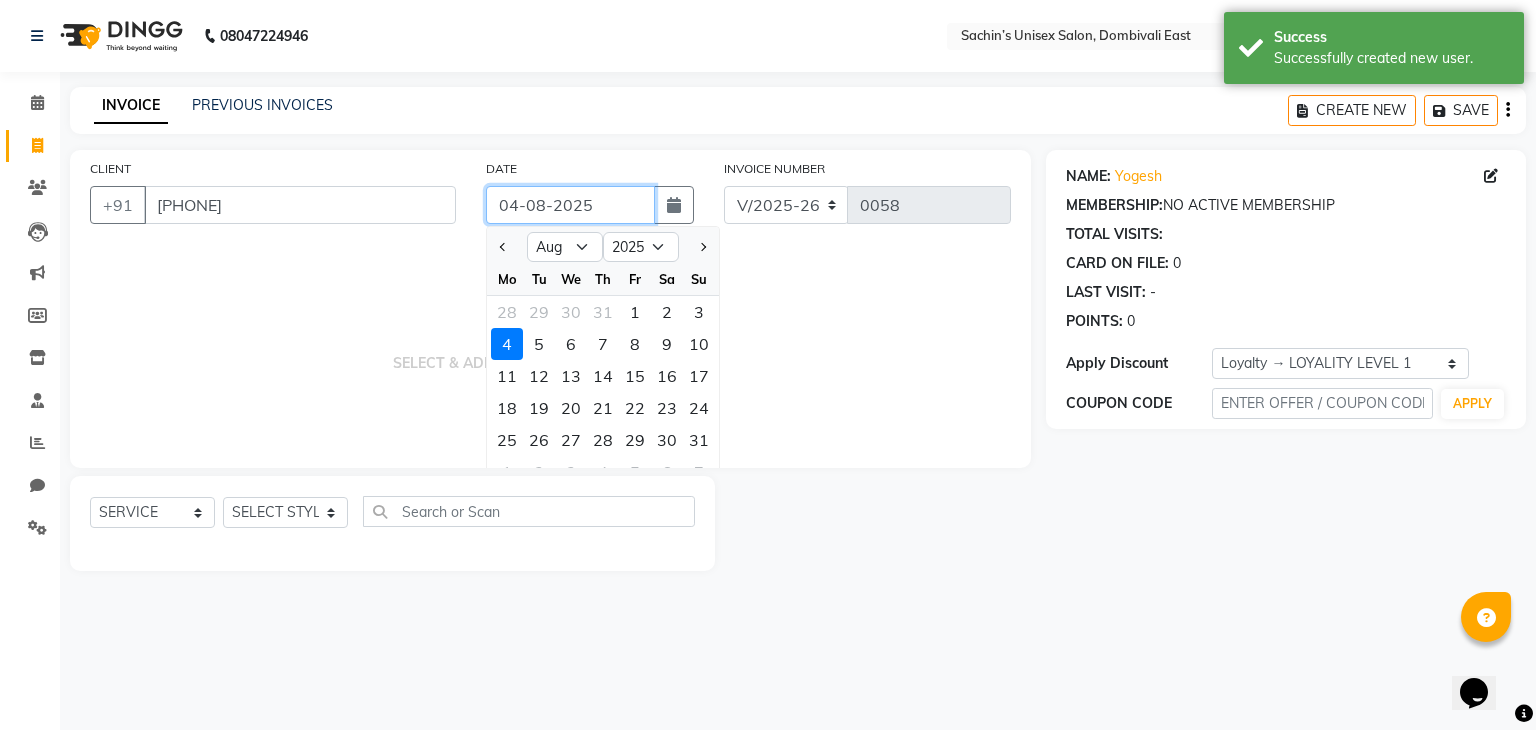 type on "02-08-2025" 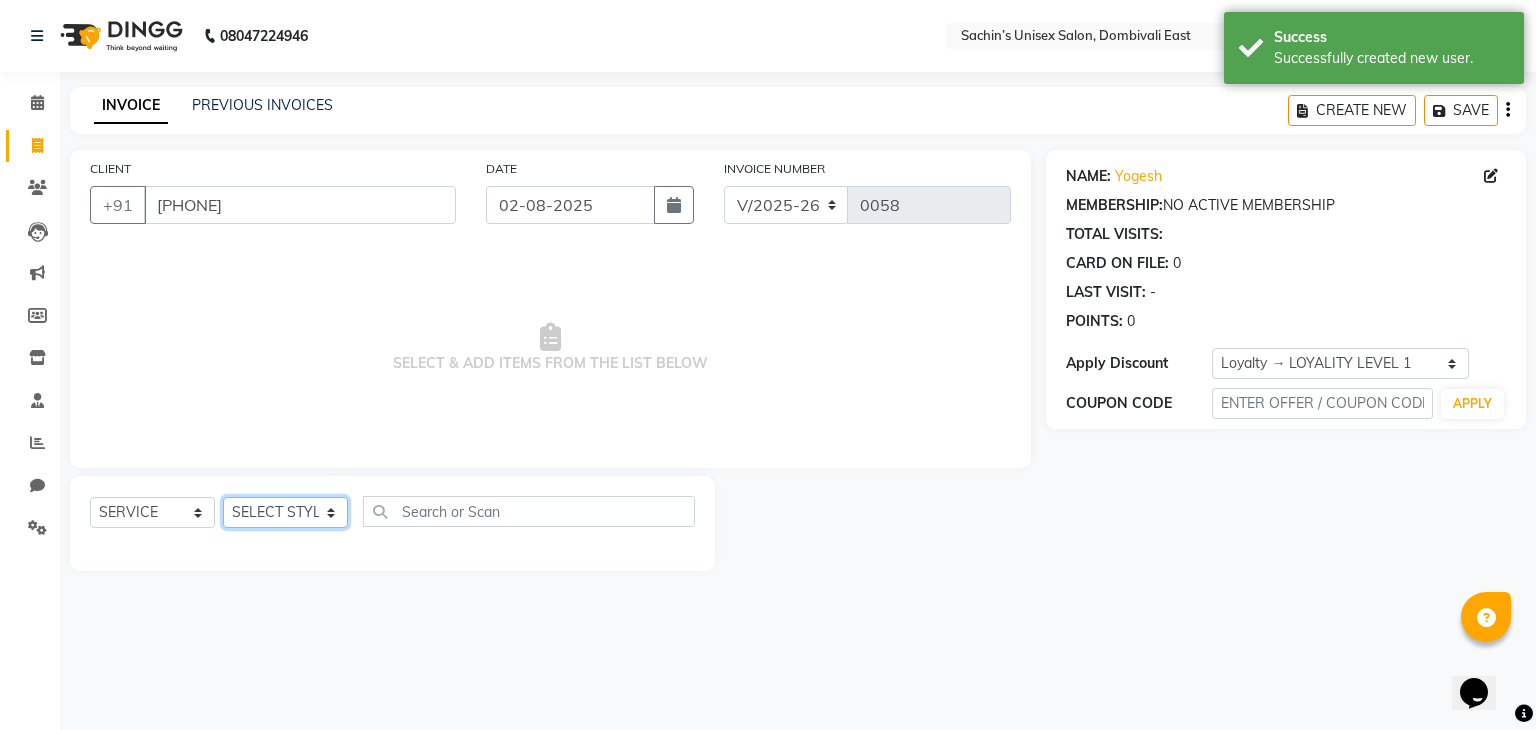 click on "SELECT STYLIST [FIRST] [CITY] Manager [FIRST] [LAST] [LAST]" 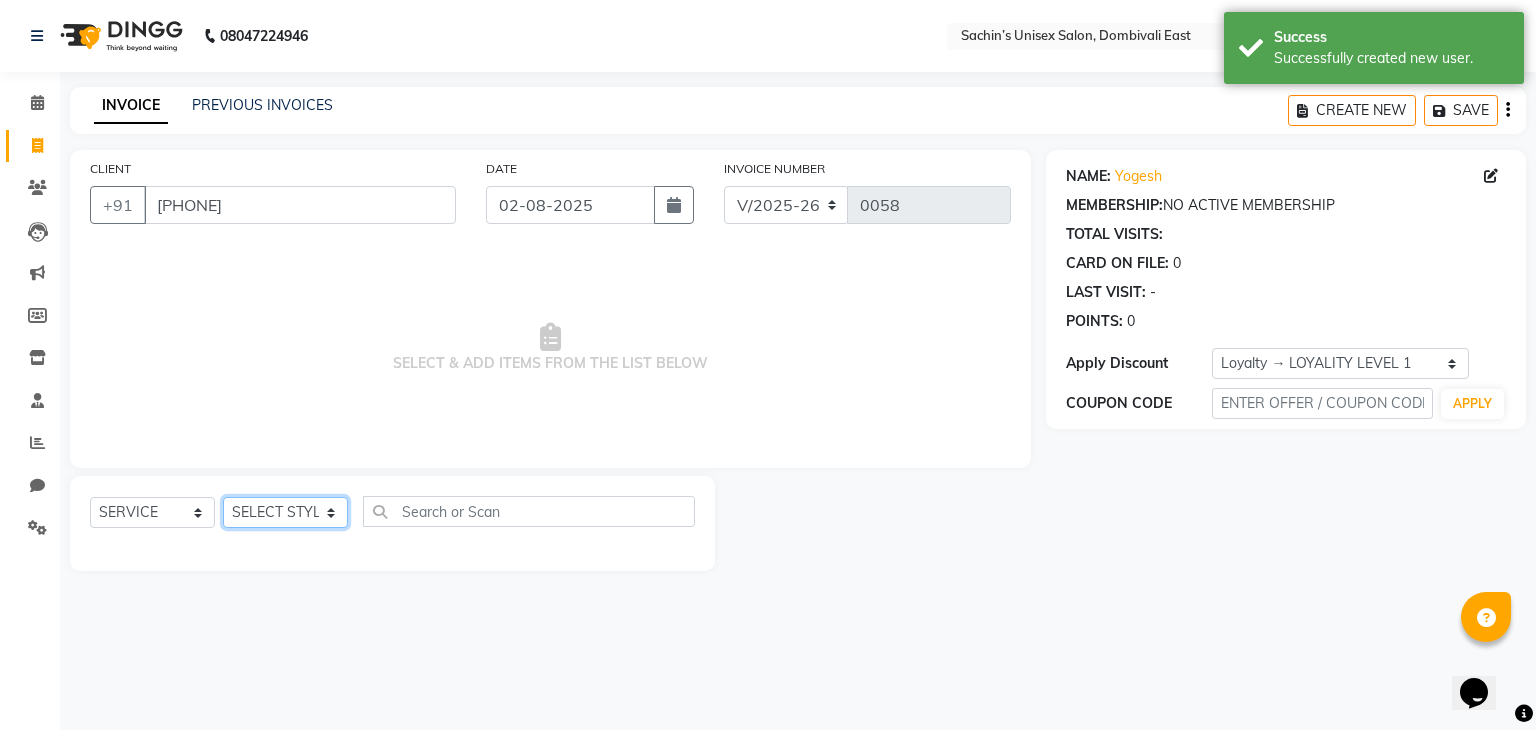 select on "86917" 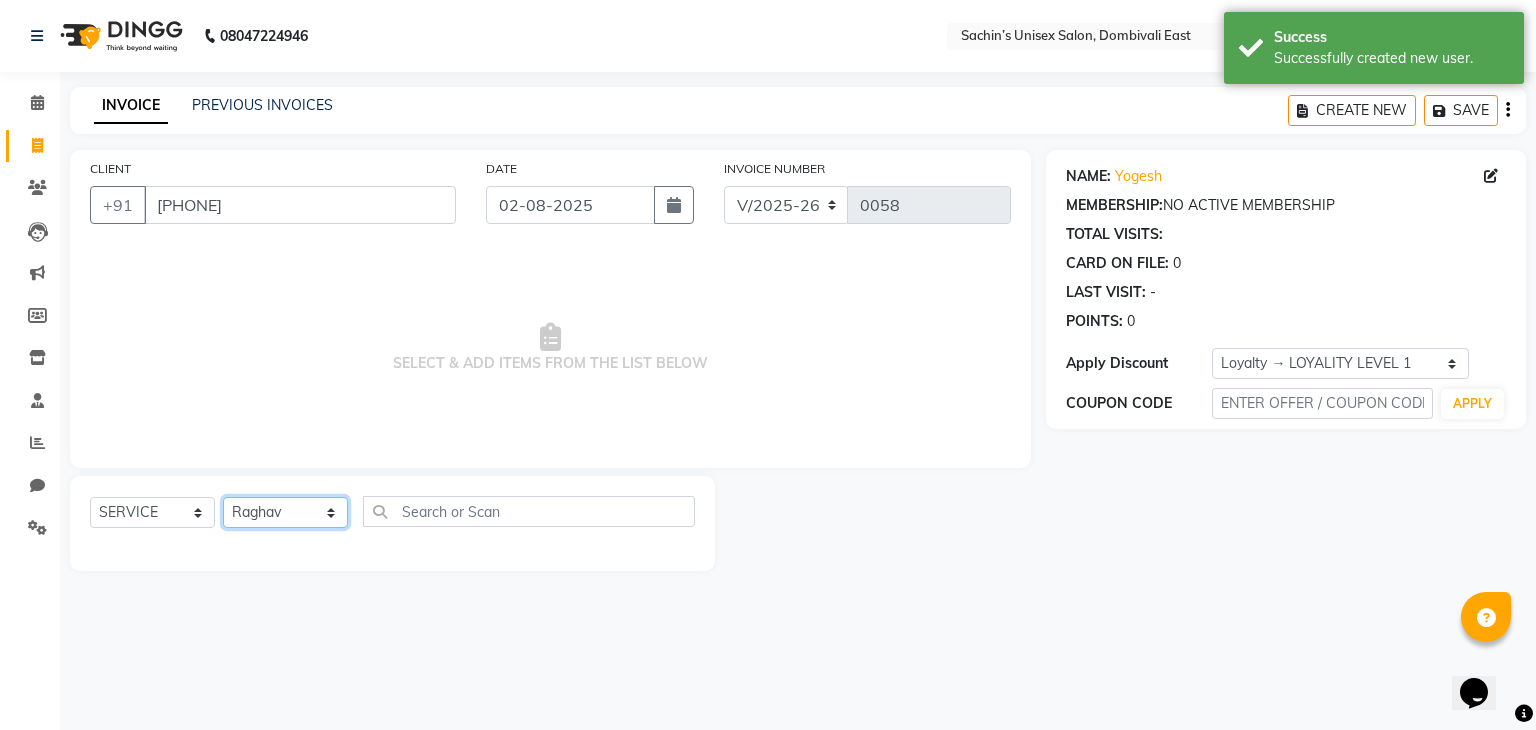 click on "SELECT STYLIST [FIRST] [CITY] Manager [FIRST] [LAST] [LAST]" 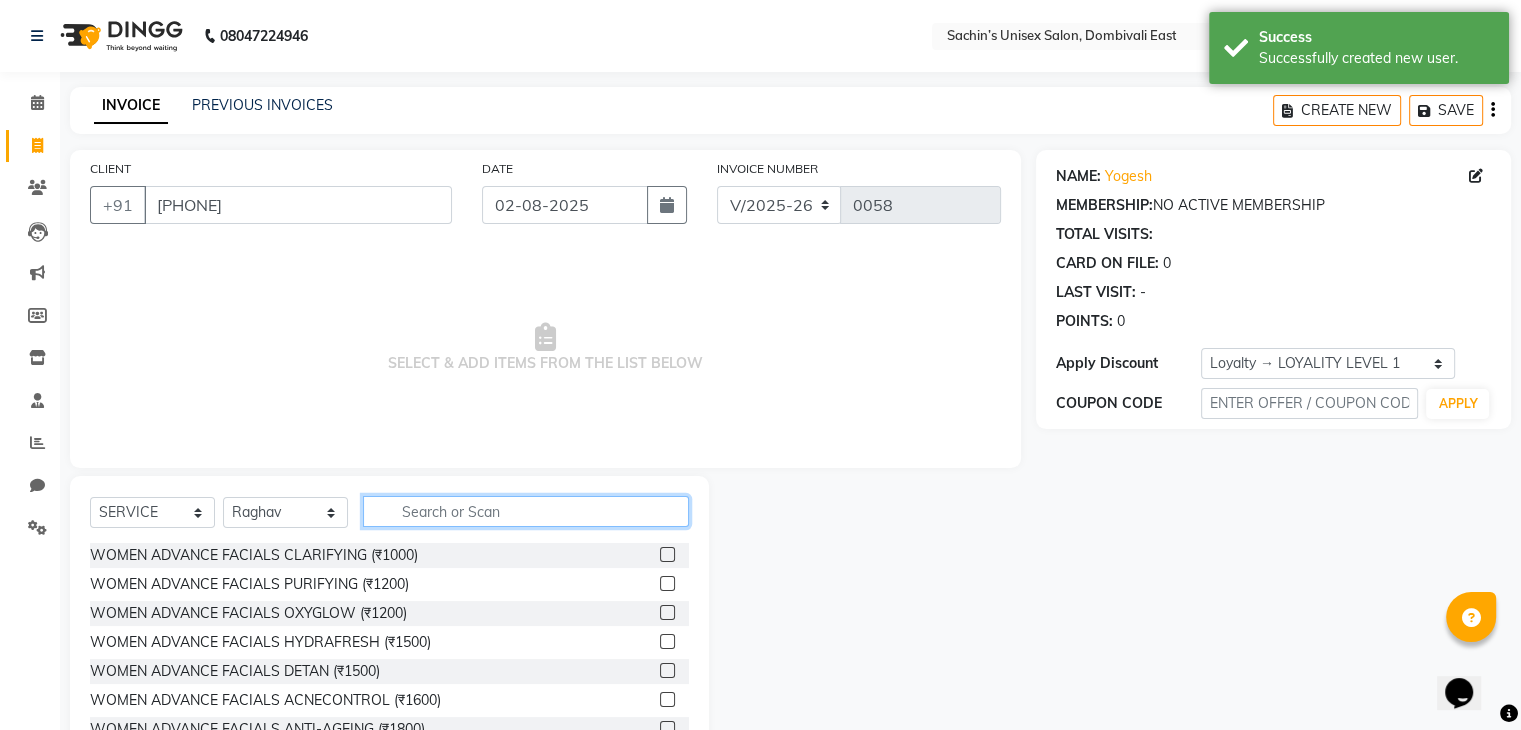 click 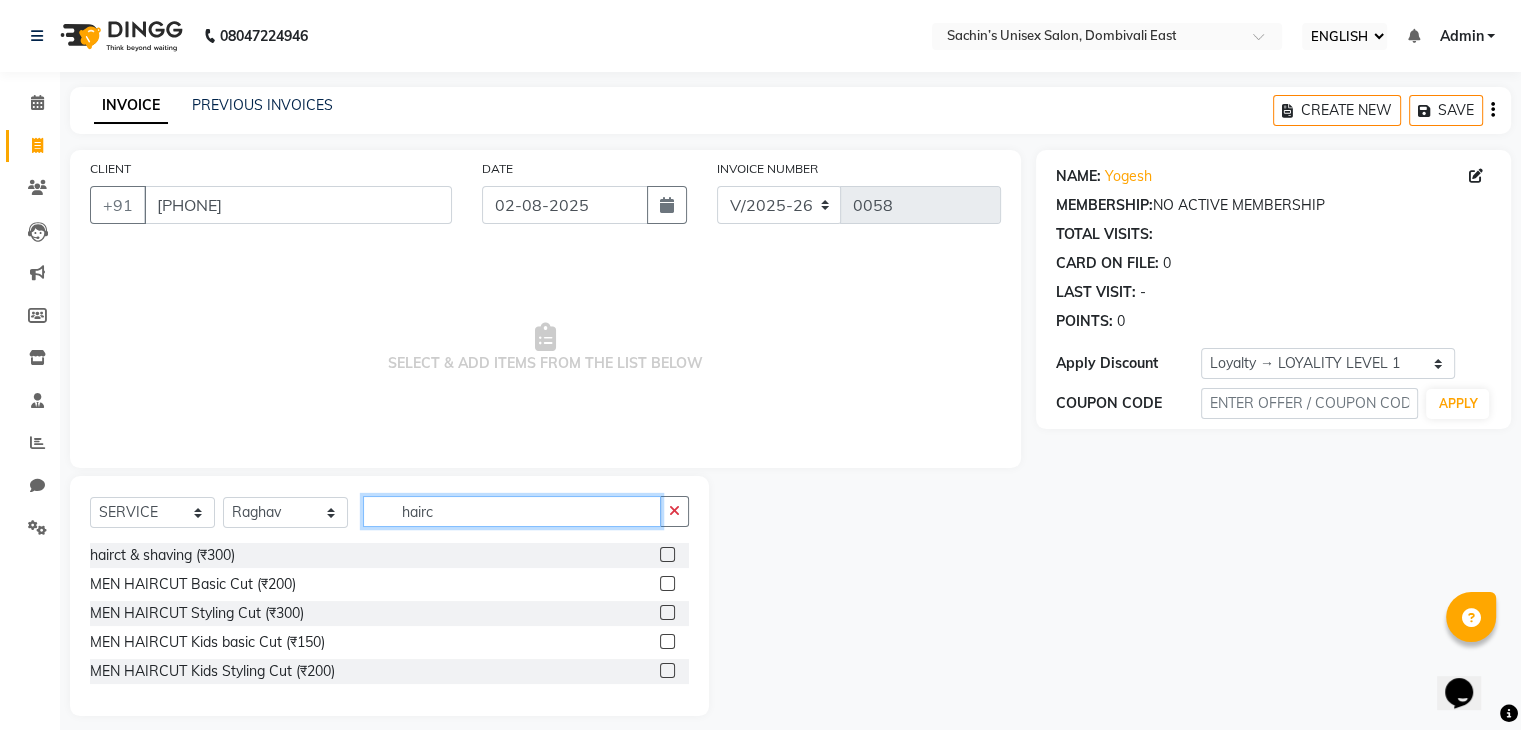 type on "hairc" 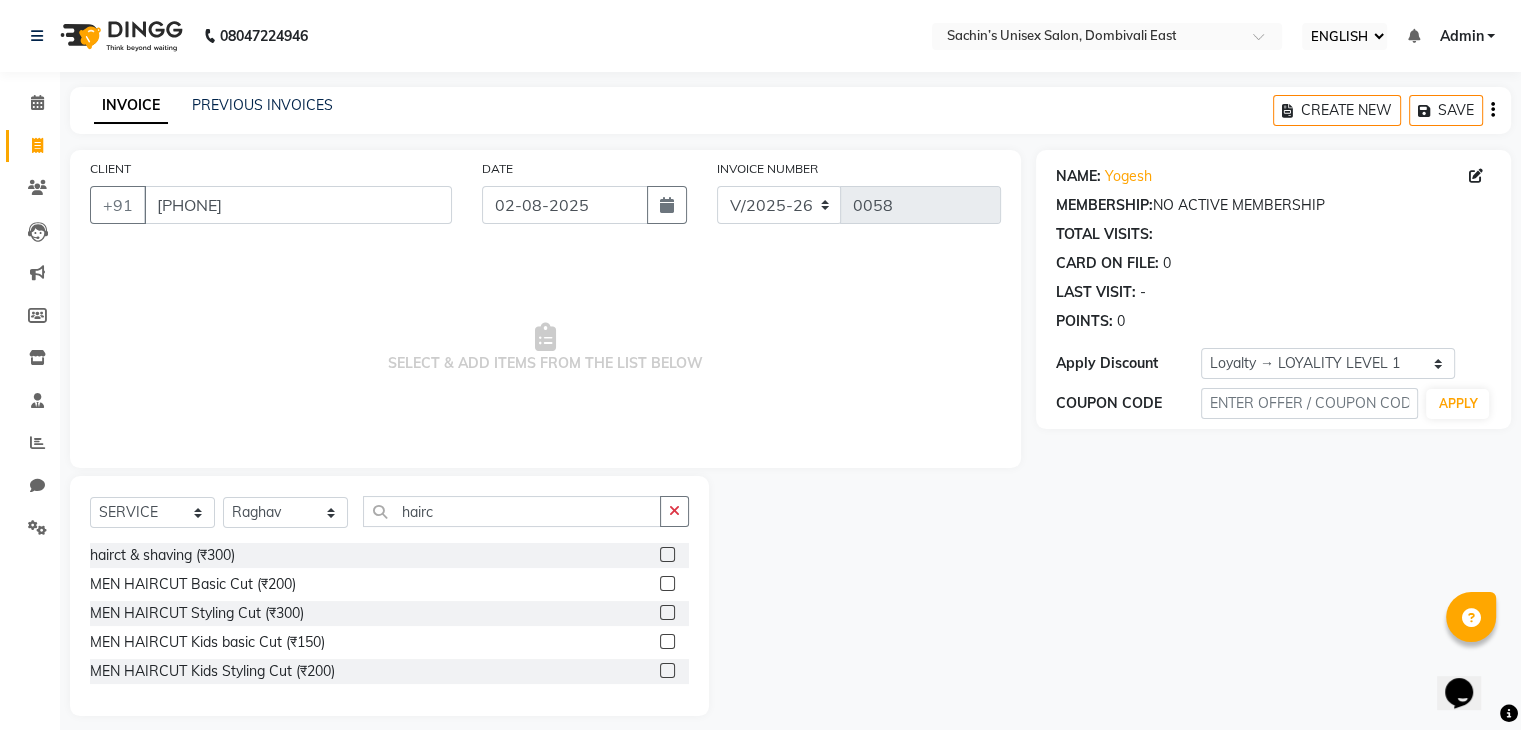 click 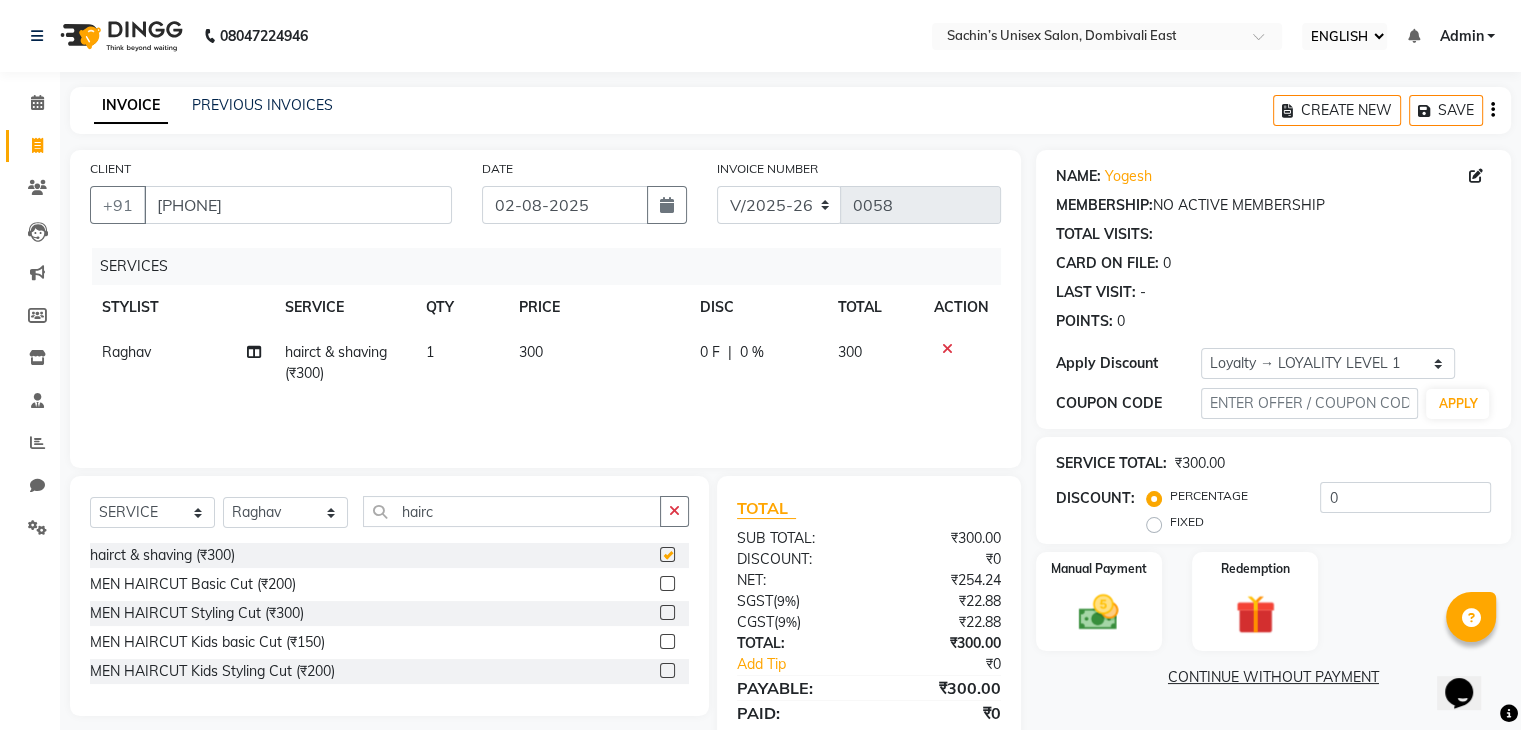 checkbox on "false" 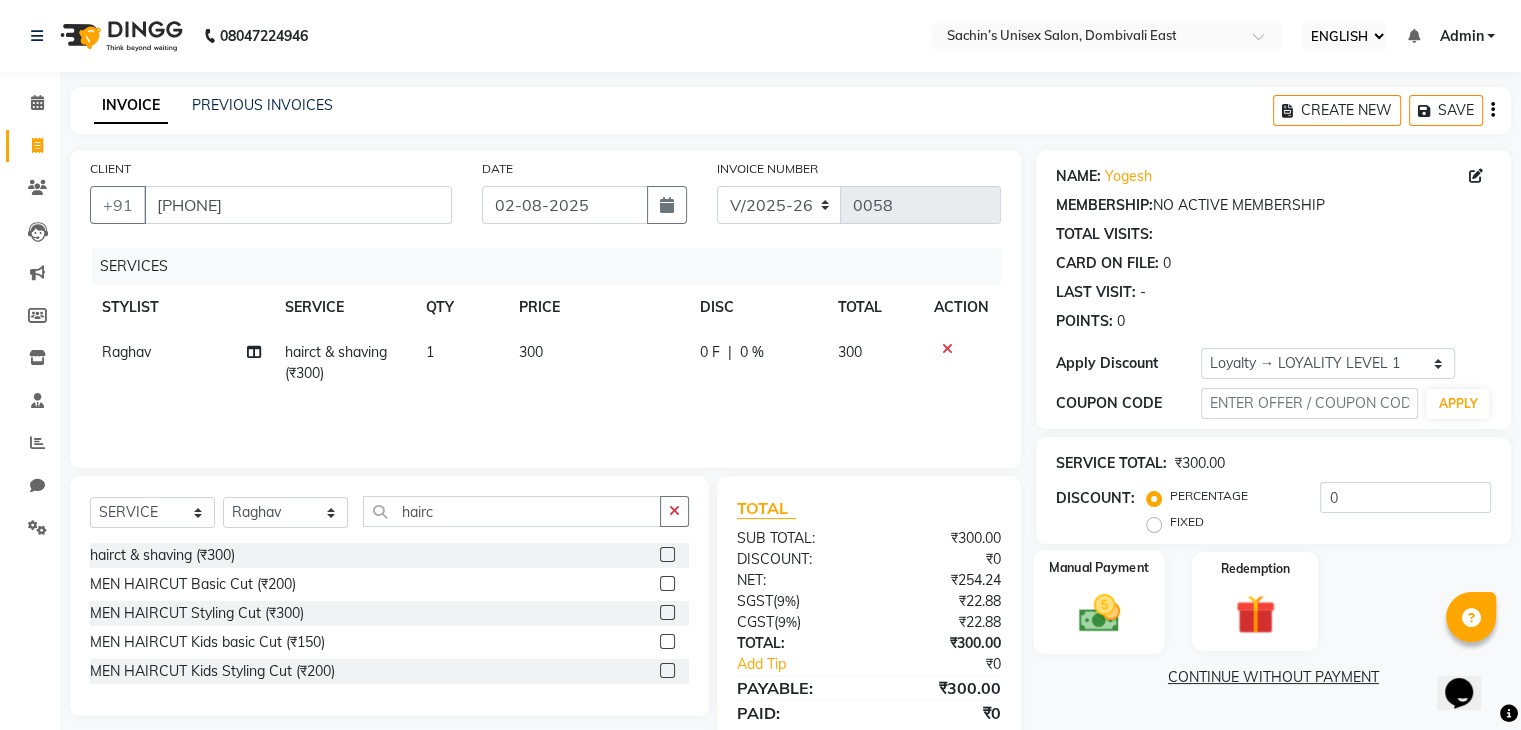 click on "Manual Payment" 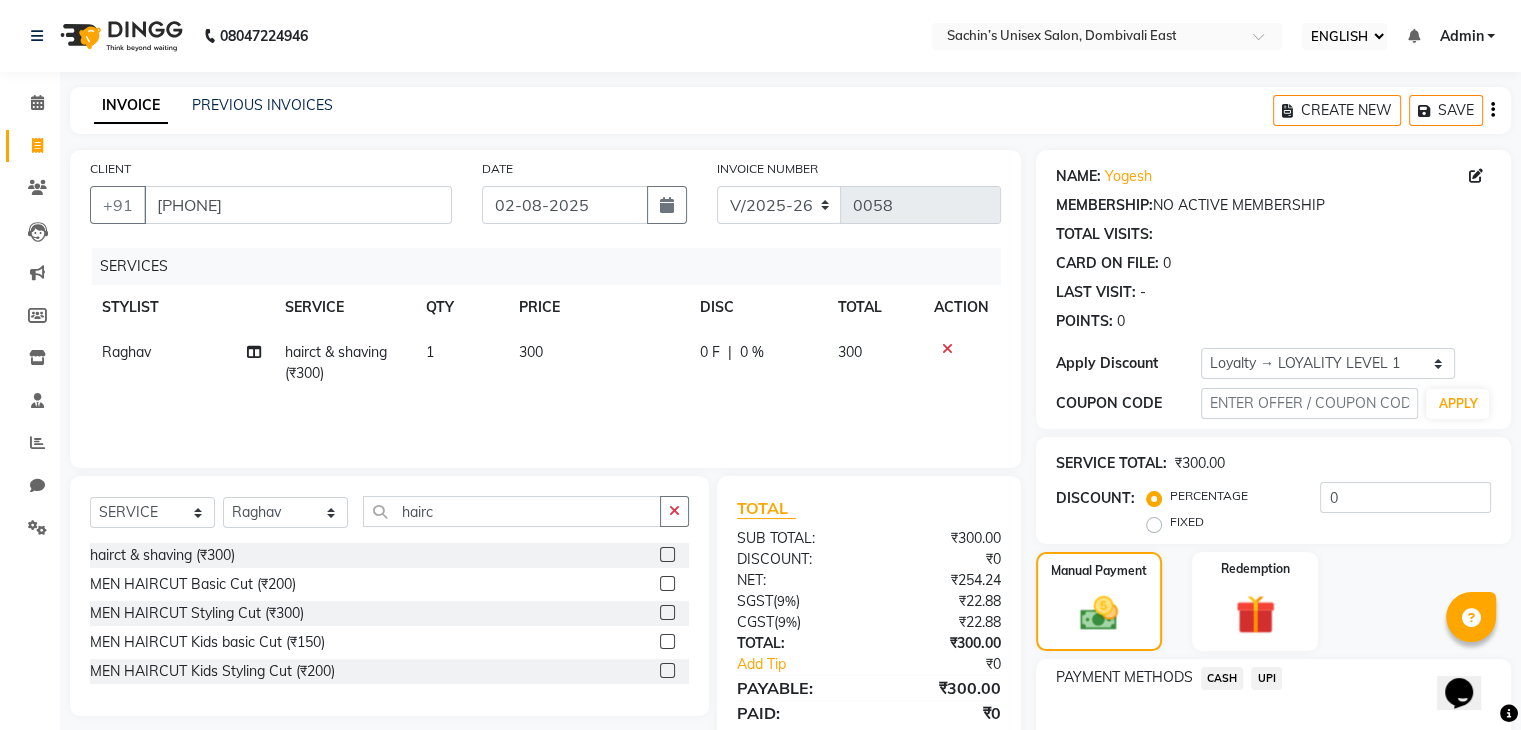 click on "UPI" 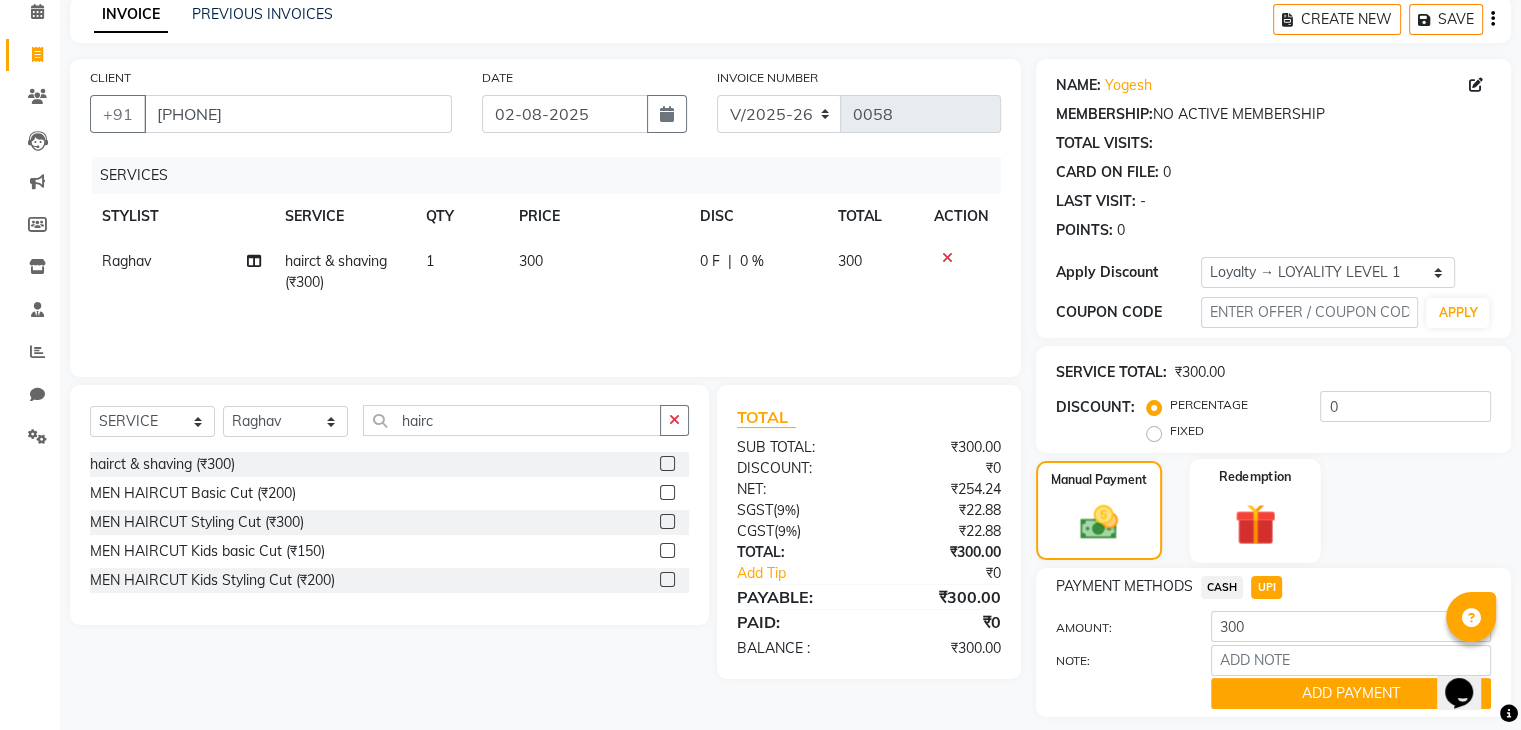 scroll, scrollTop: 152, scrollLeft: 0, axis: vertical 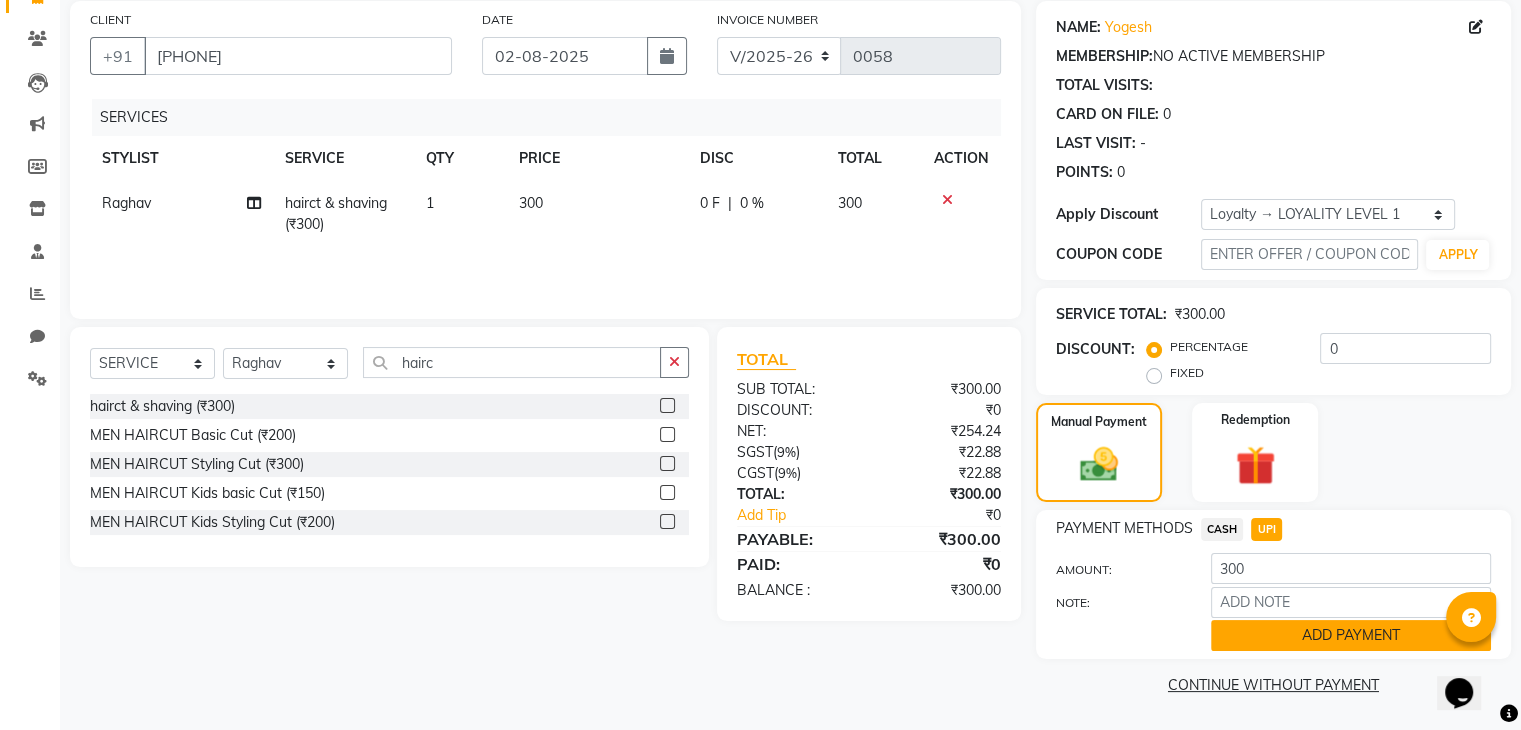 click on "ADD PAYMENT" 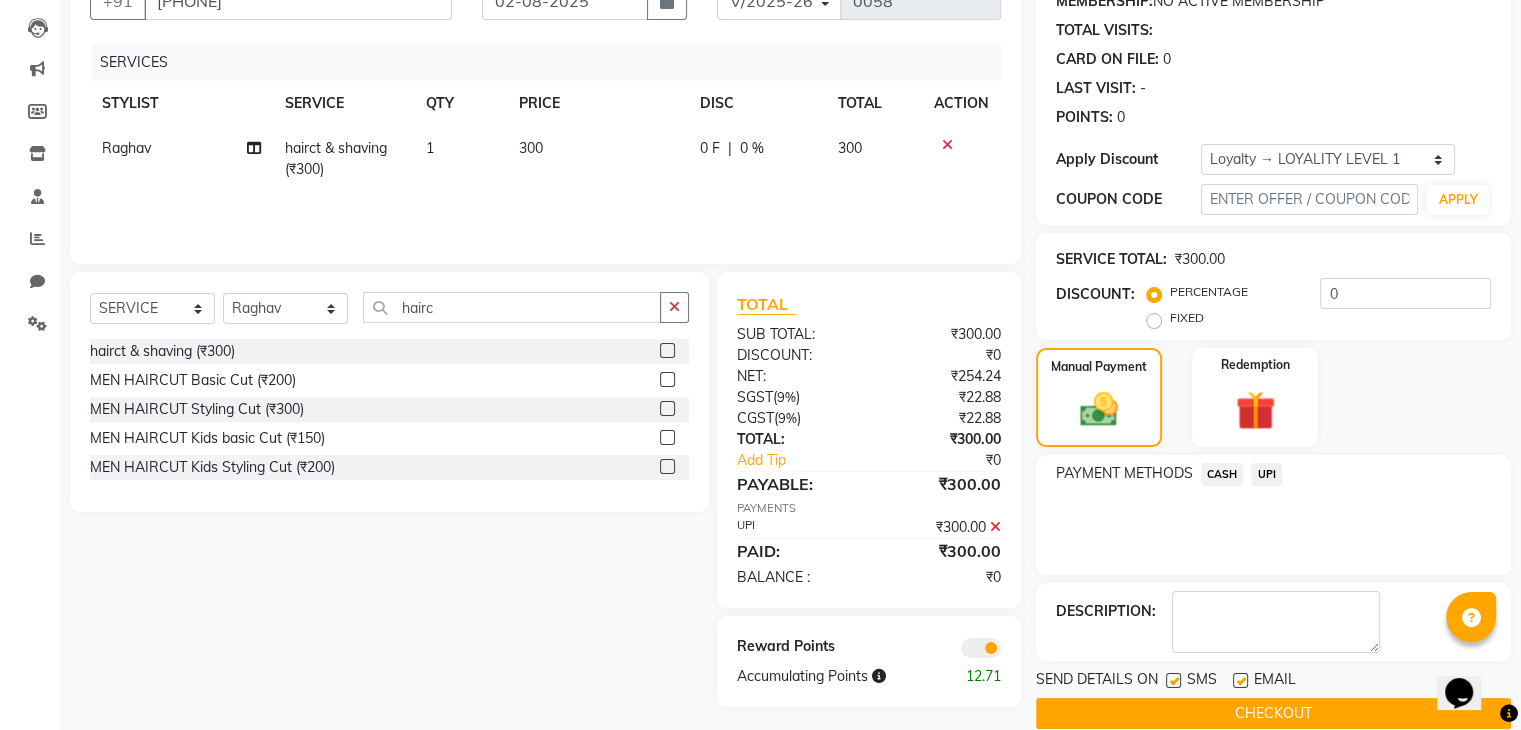 scroll, scrollTop: 232, scrollLeft: 0, axis: vertical 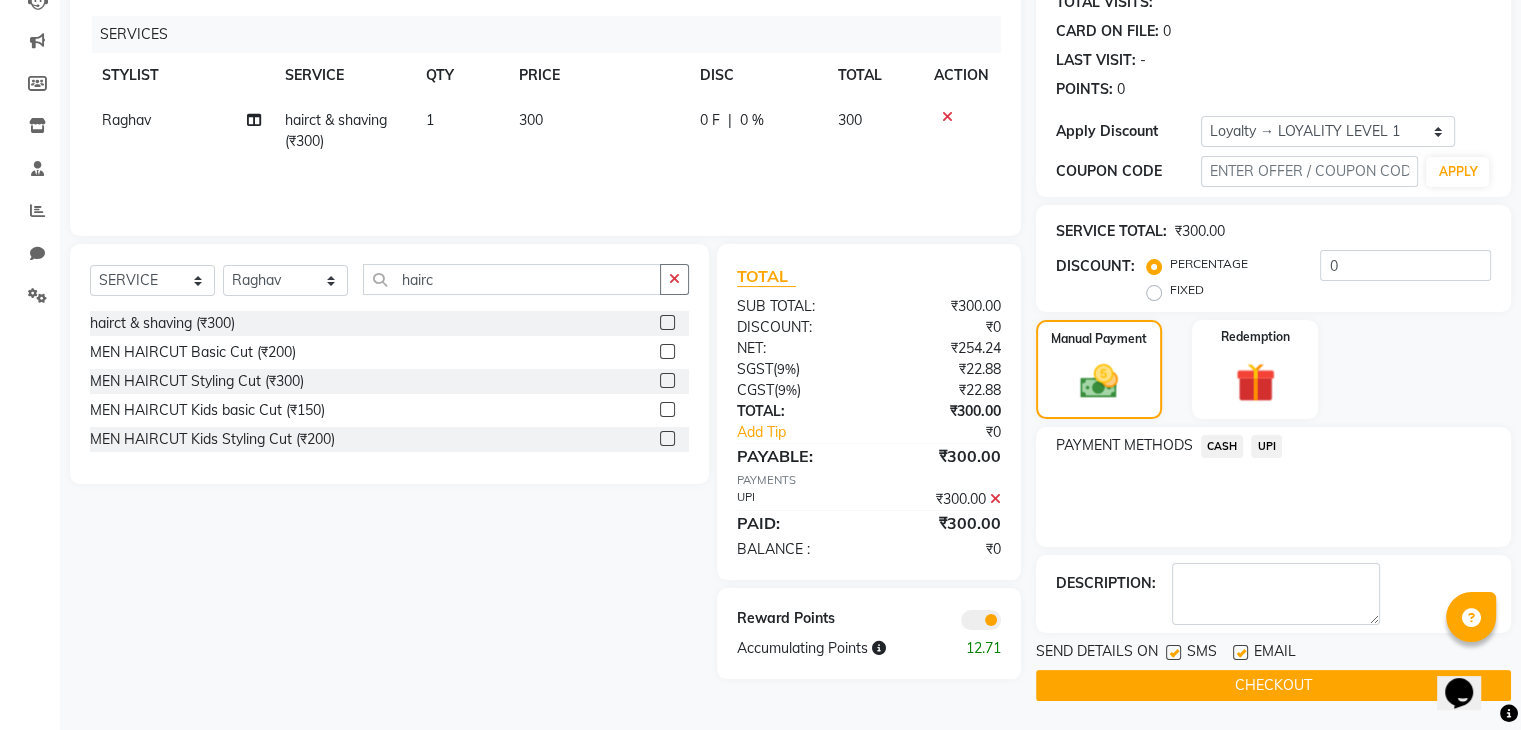 click on "CHECKOUT" 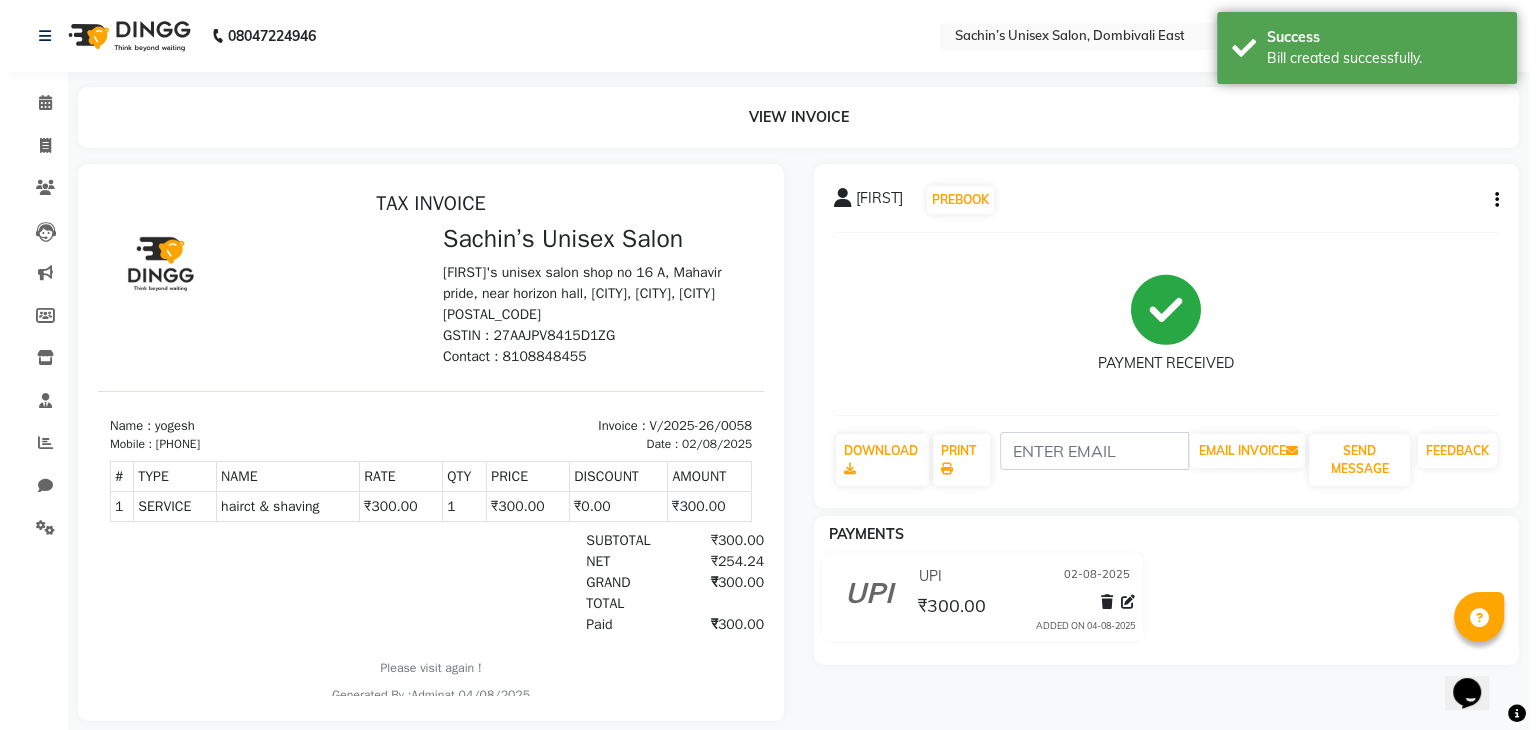 scroll, scrollTop: 0, scrollLeft: 0, axis: both 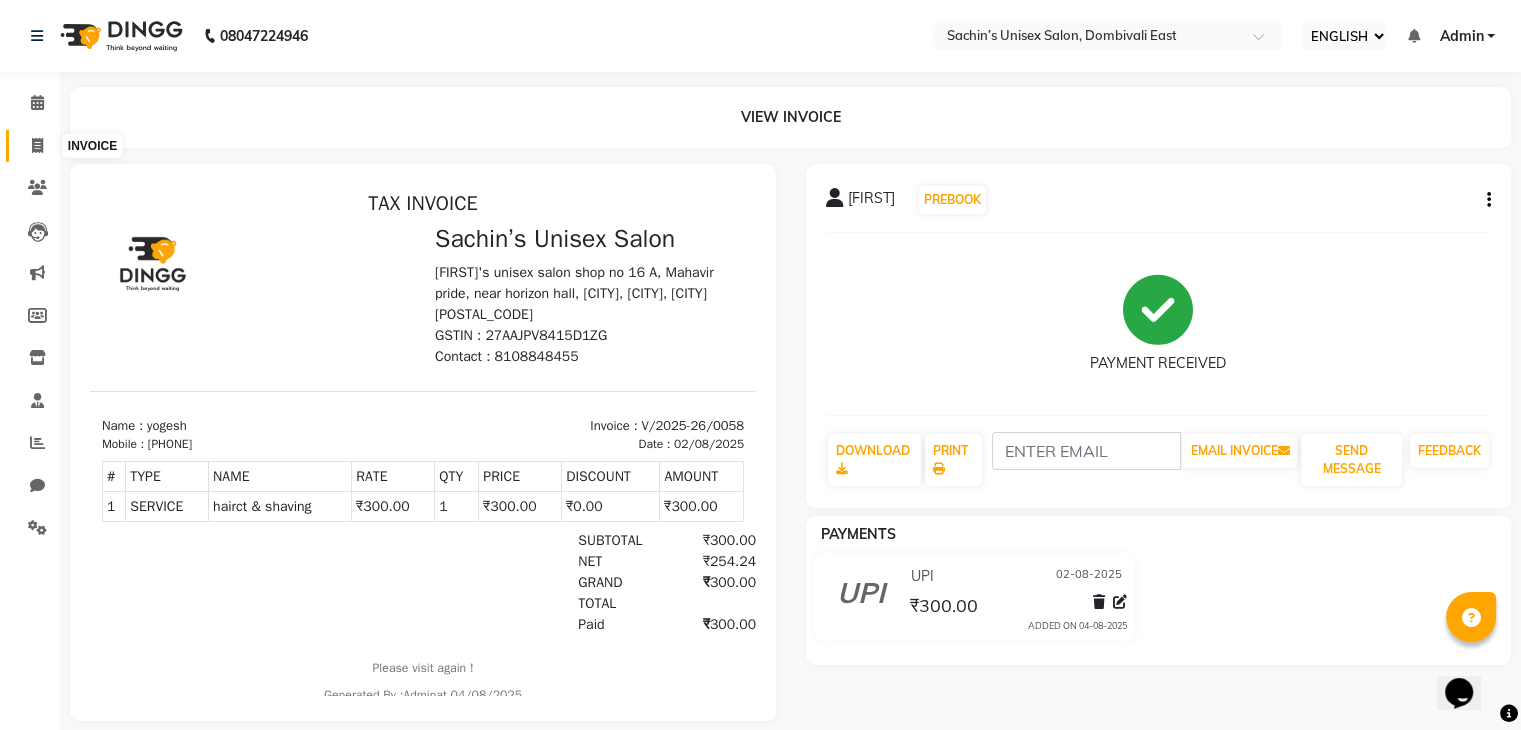 click 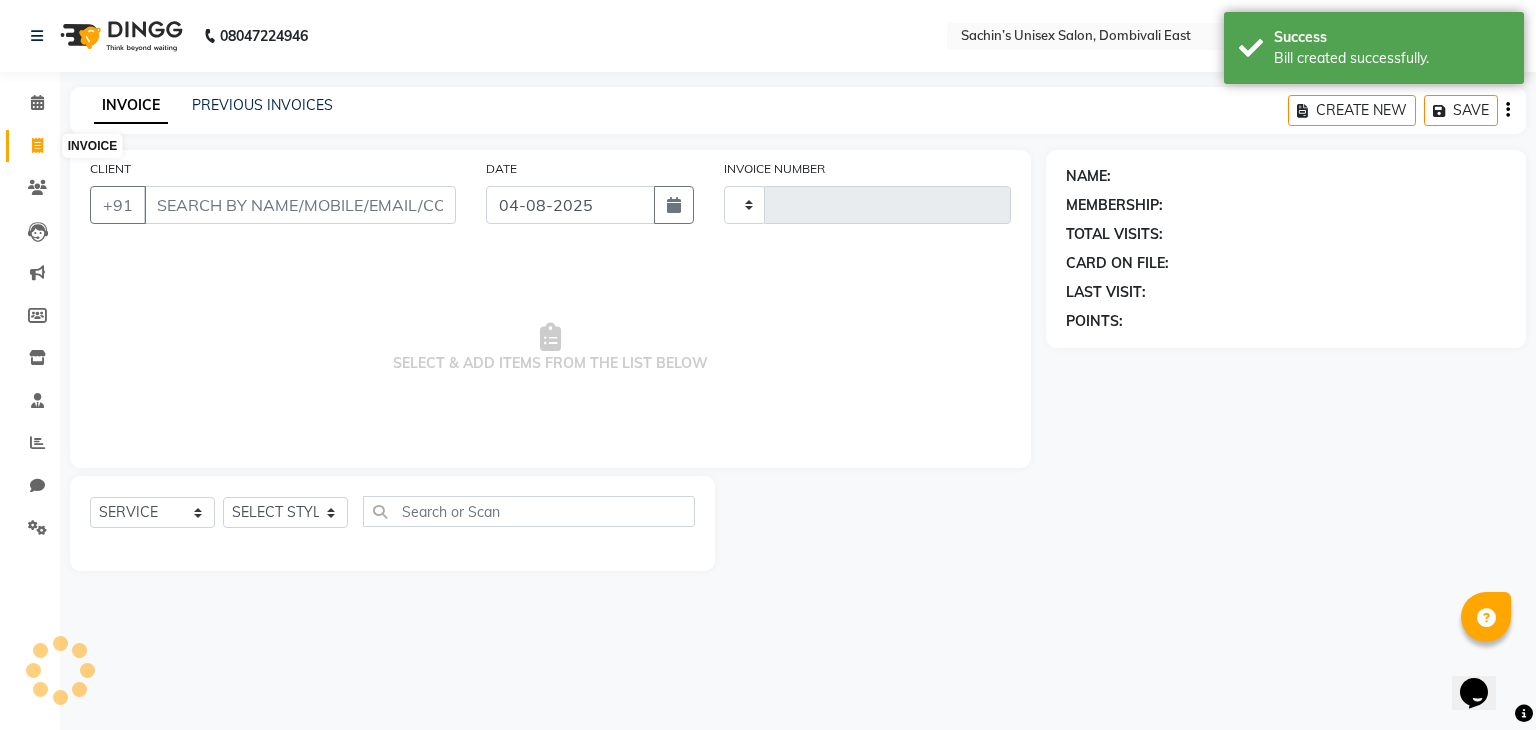 type on "0059" 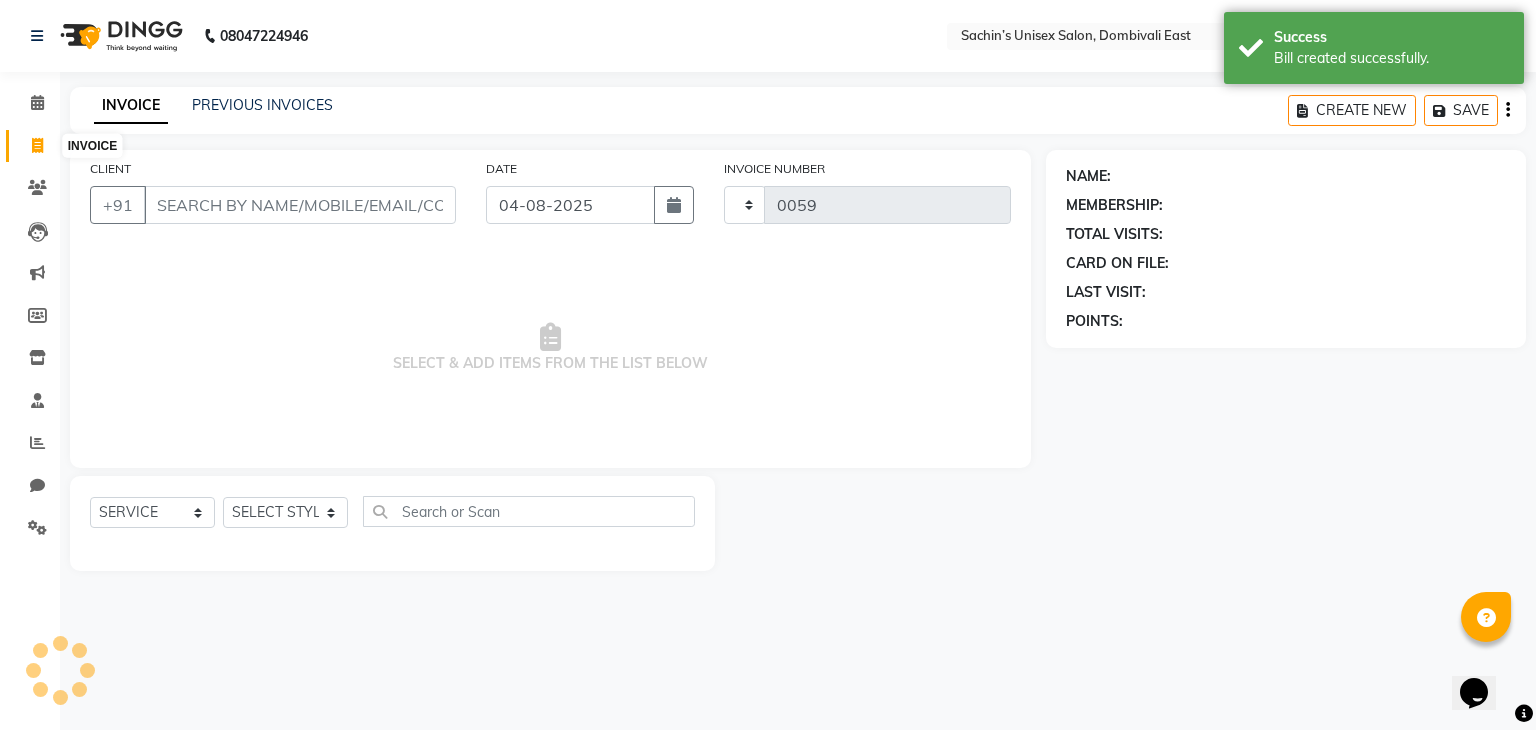select on "8637" 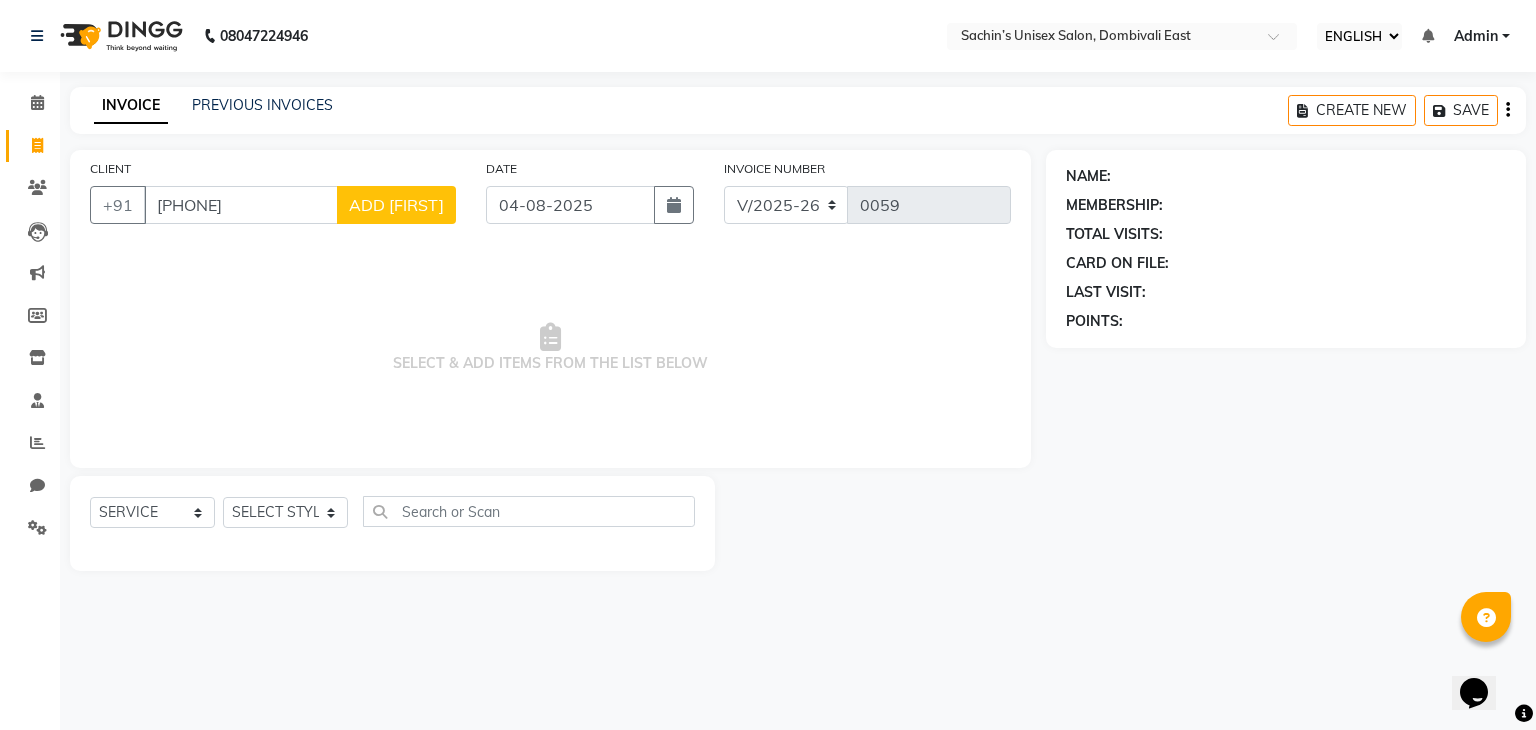 type on "7021736812" 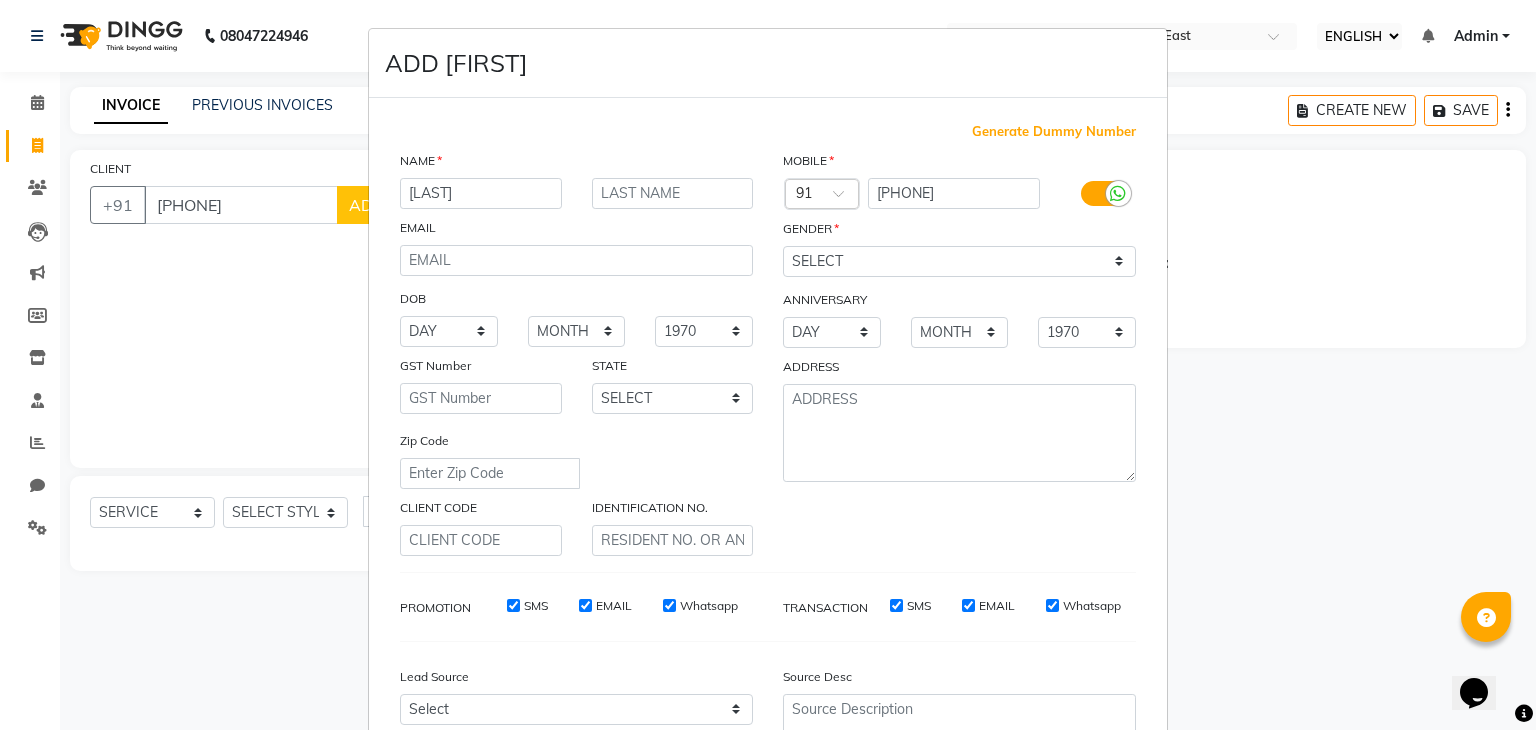 type on "shatal" 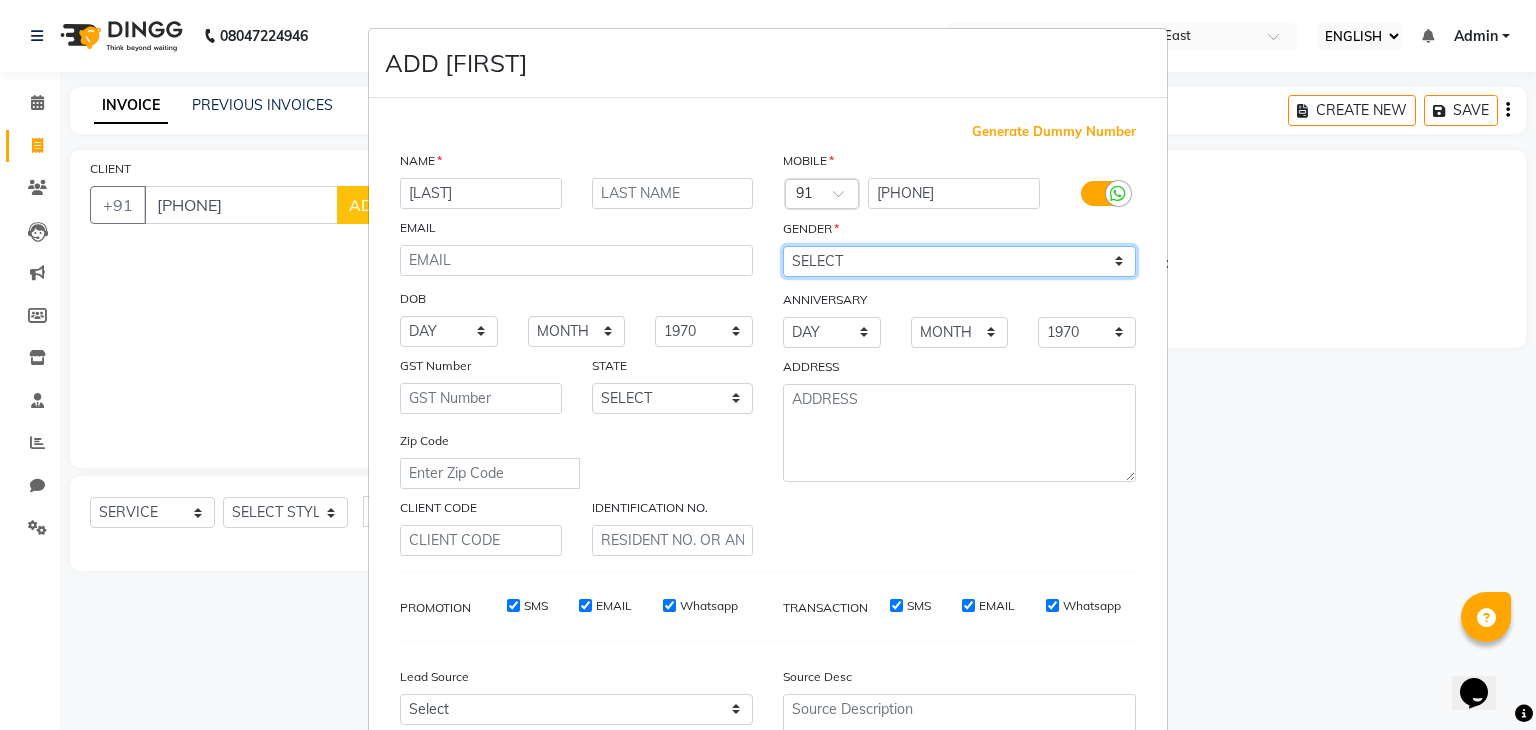click on "SELECT MALE FEMALE OTHER PREFER NOT TO SAY" at bounding box center [959, 261] 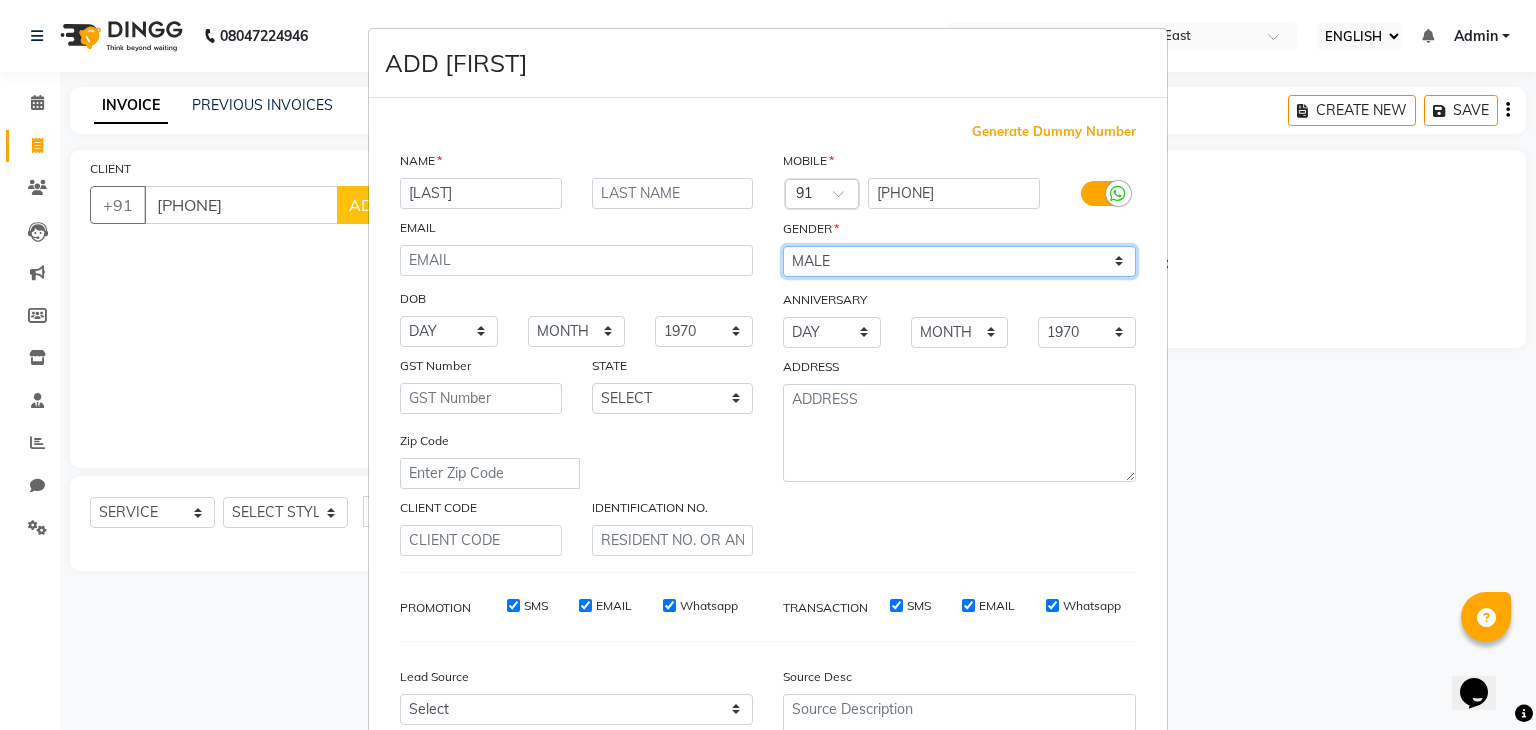 click on "SELECT MALE FEMALE OTHER PREFER NOT TO SAY" at bounding box center (959, 261) 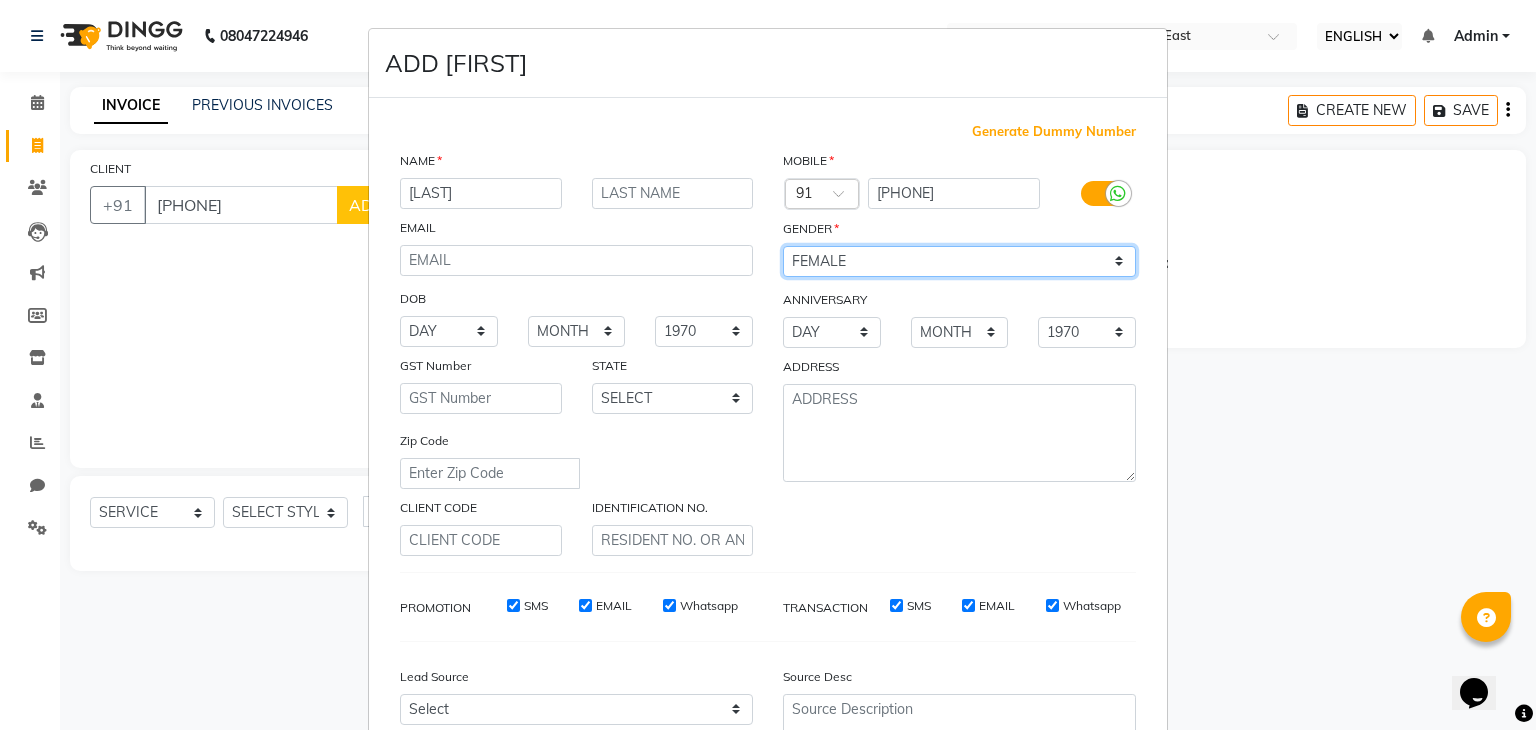click on "SELECT MALE FEMALE OTHER PREFER NOT TO SAY" at bounding box center (959, 261) 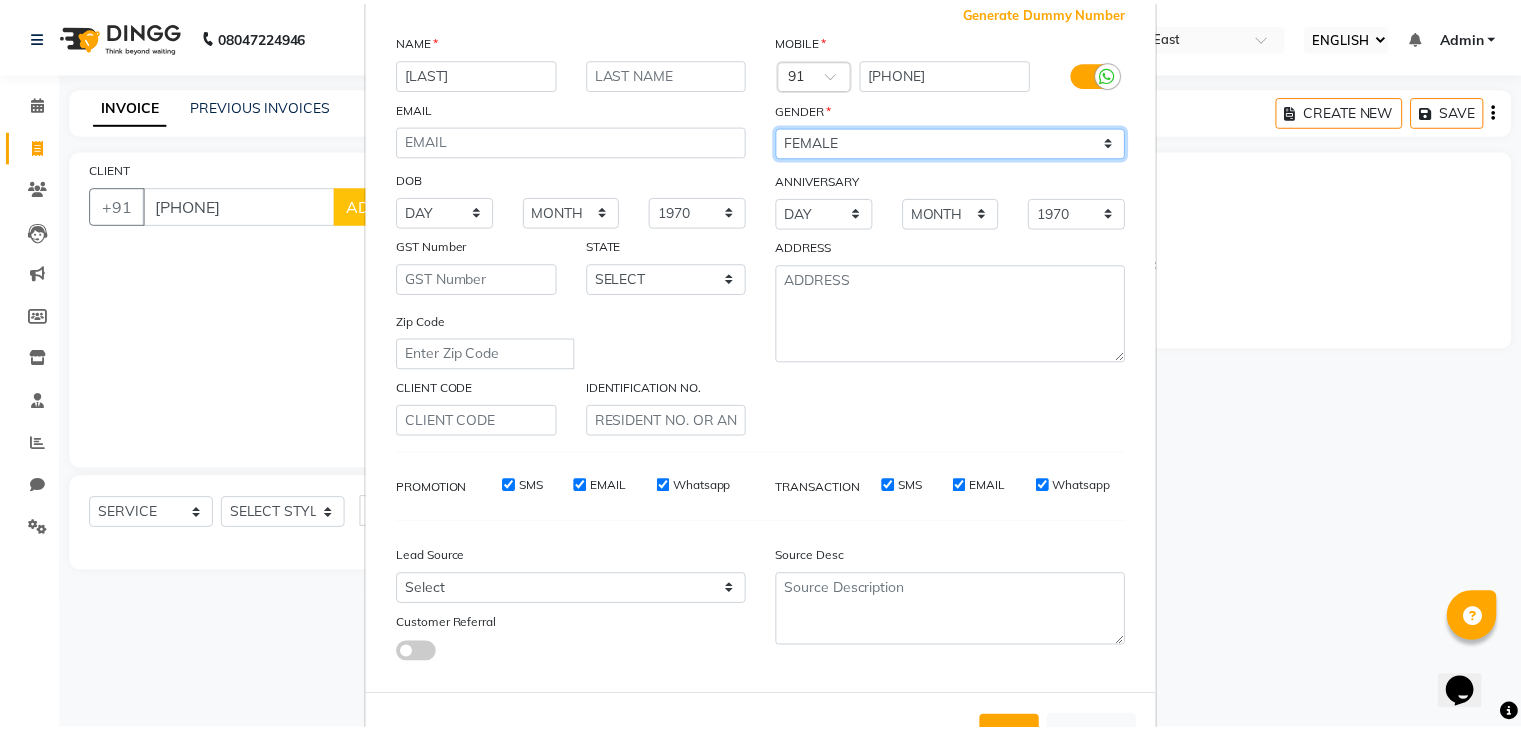 scroll, scrollTop: 203, scrollLeft: 0, axis: vertical 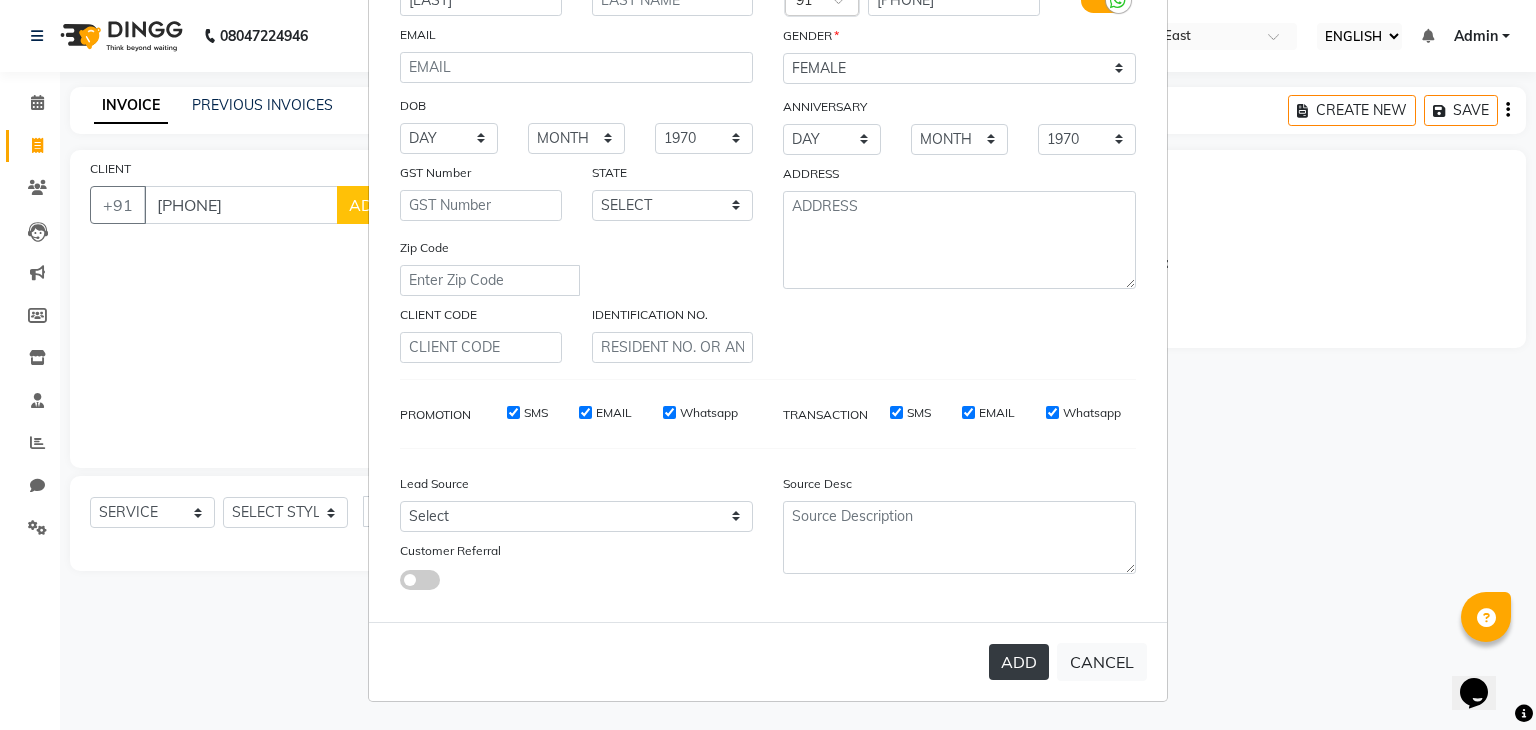 click on "ADD" at bounding box center (1019, 662) 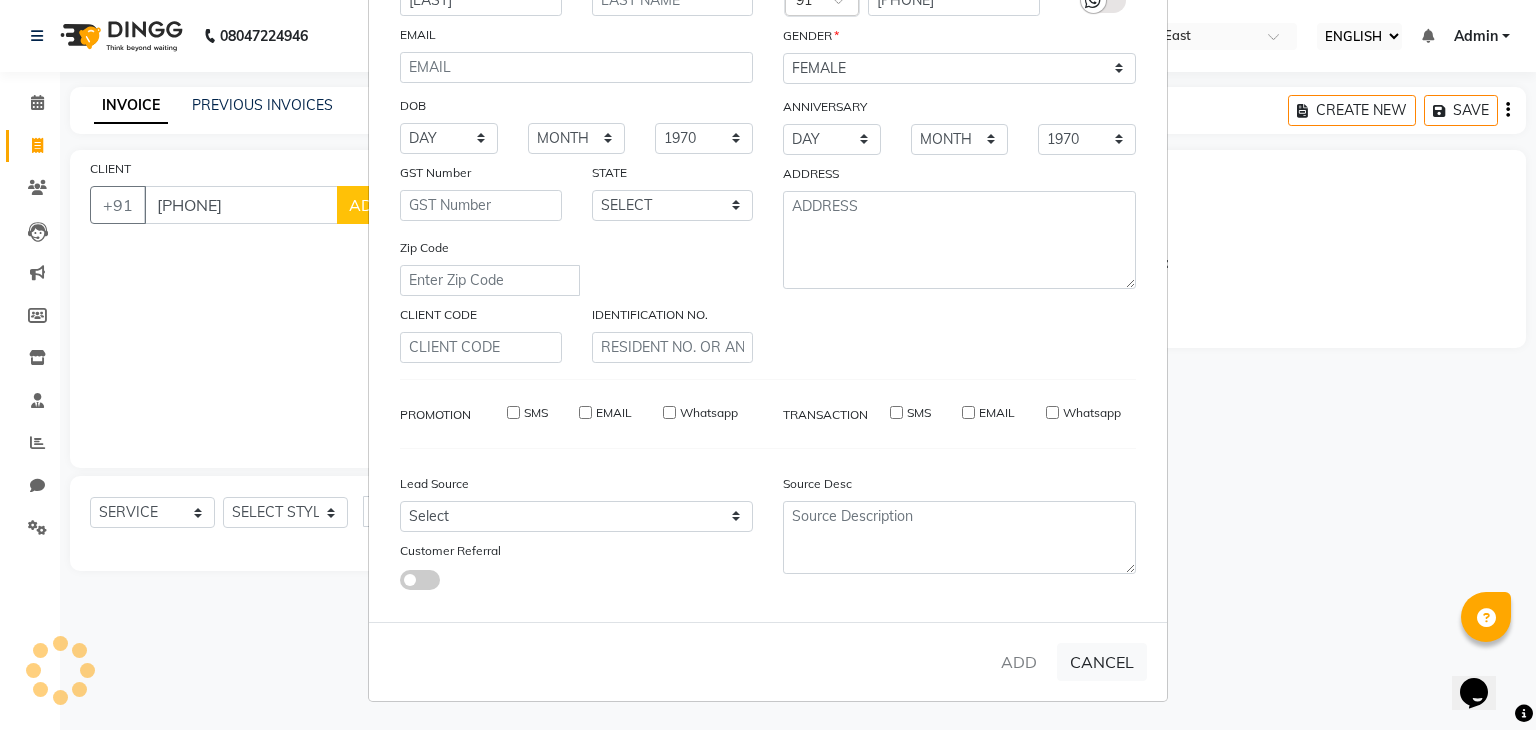 type 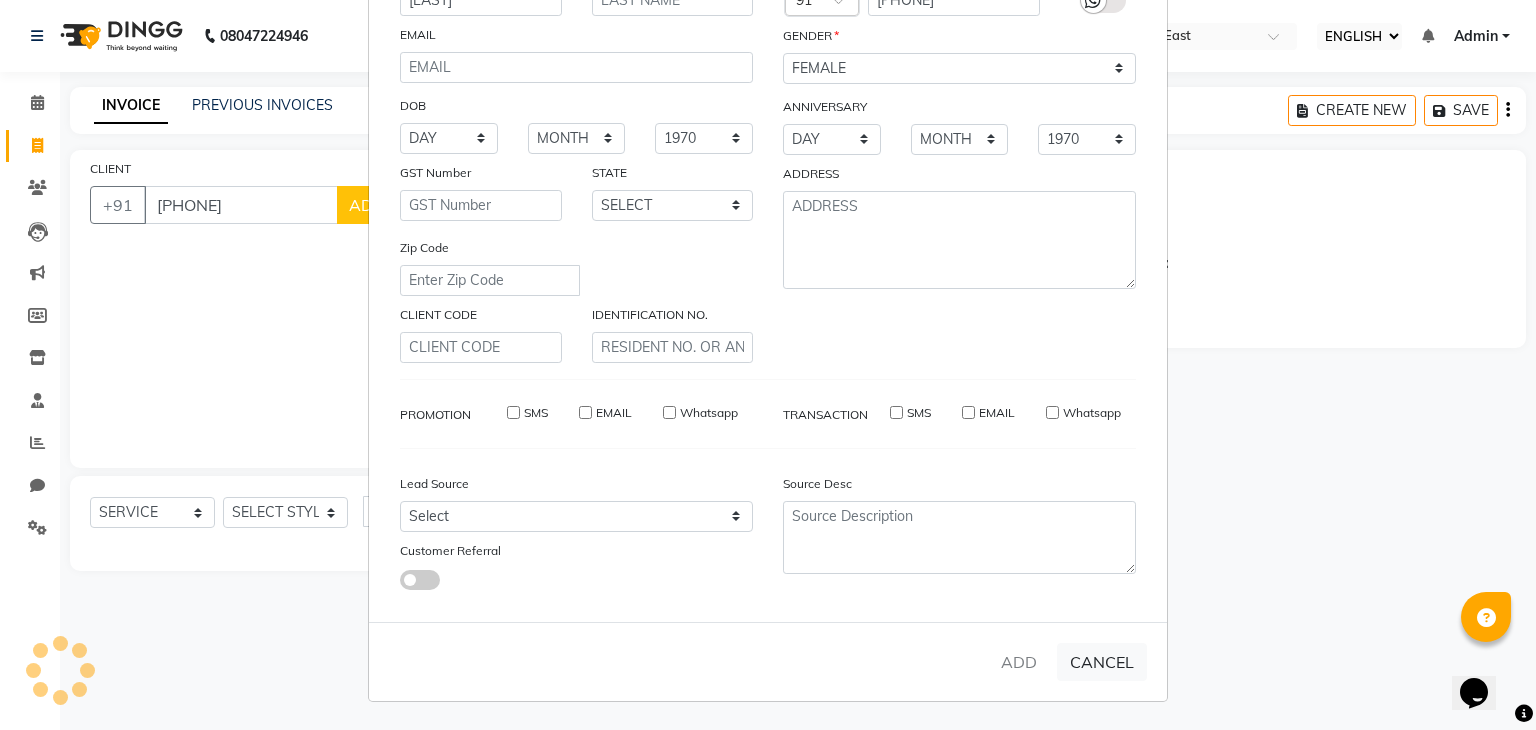 select 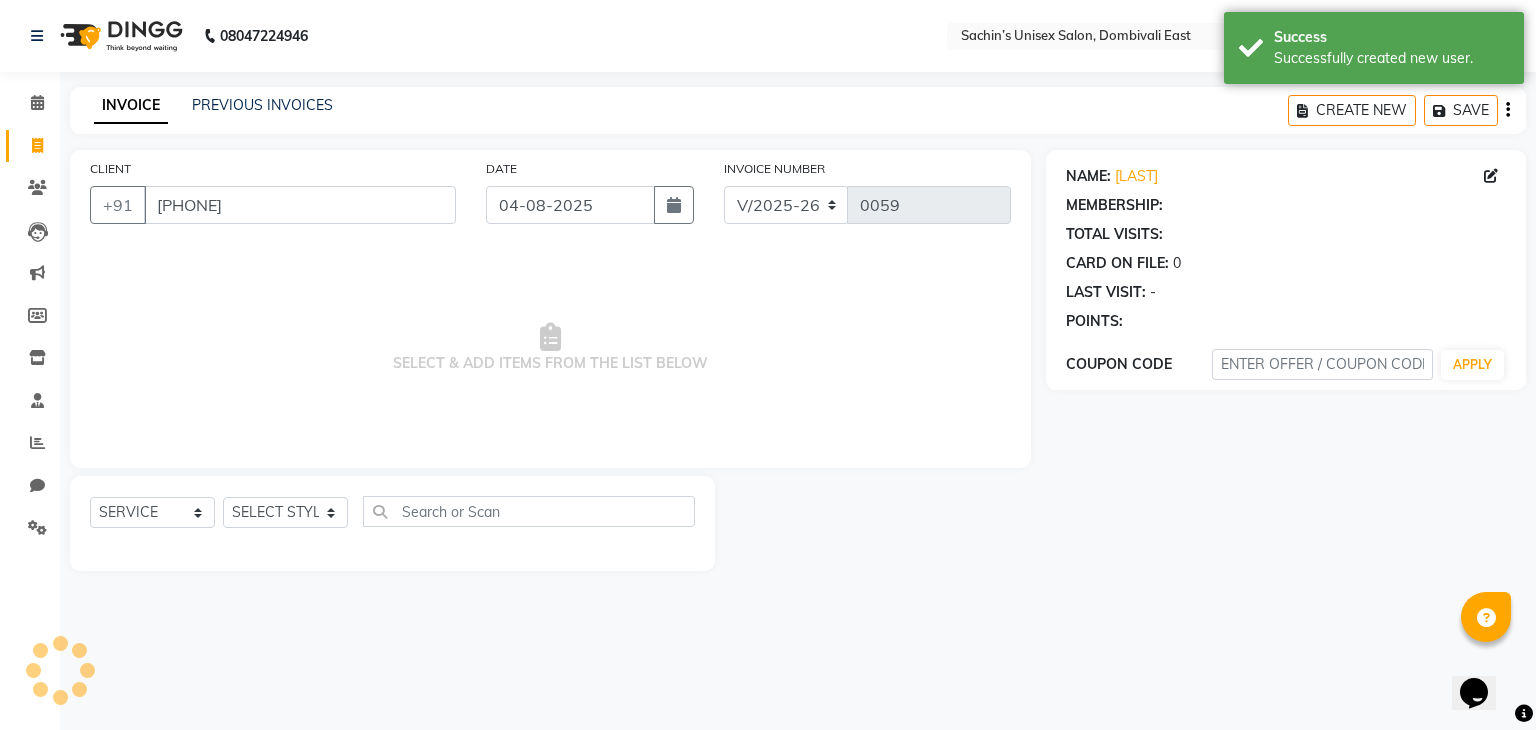 select on "1: Object" 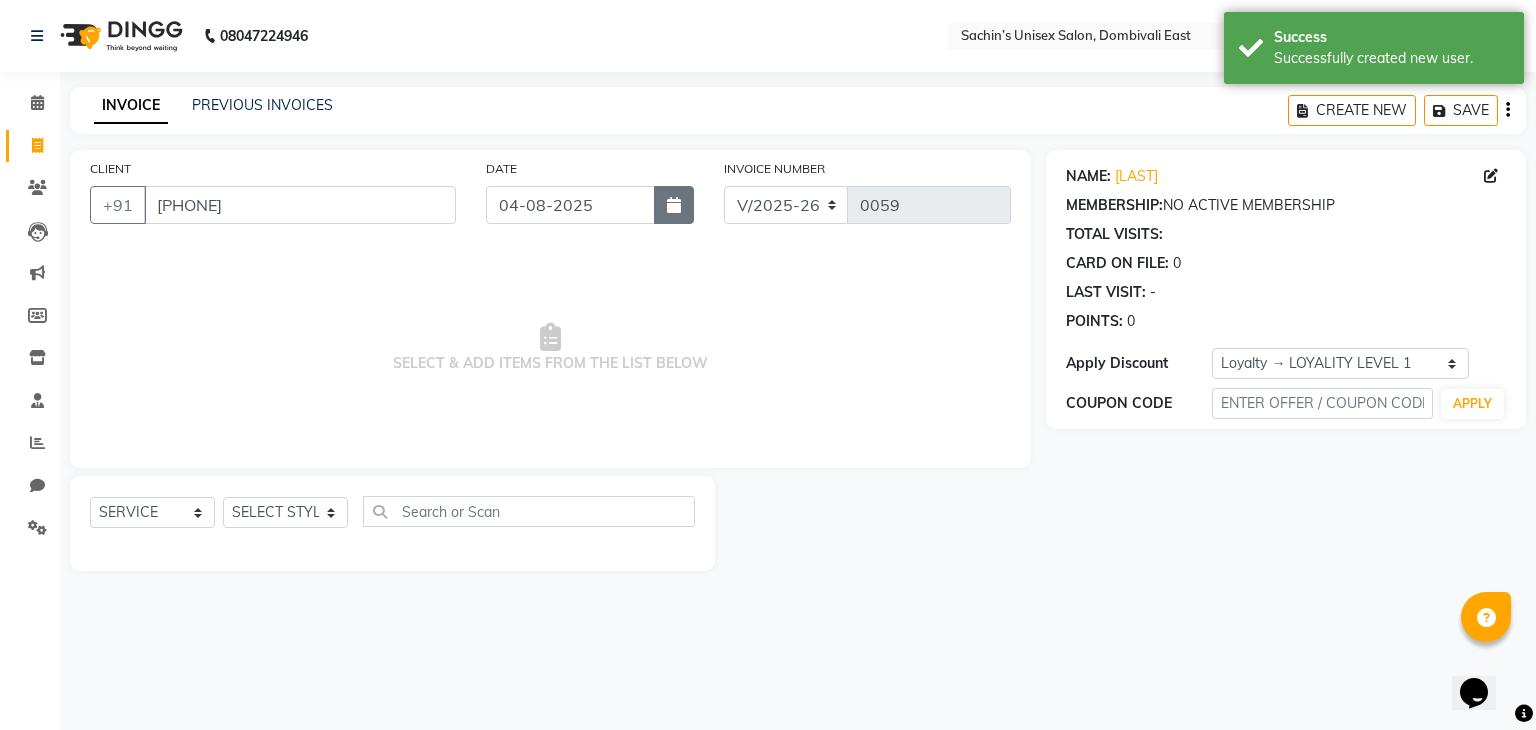 click 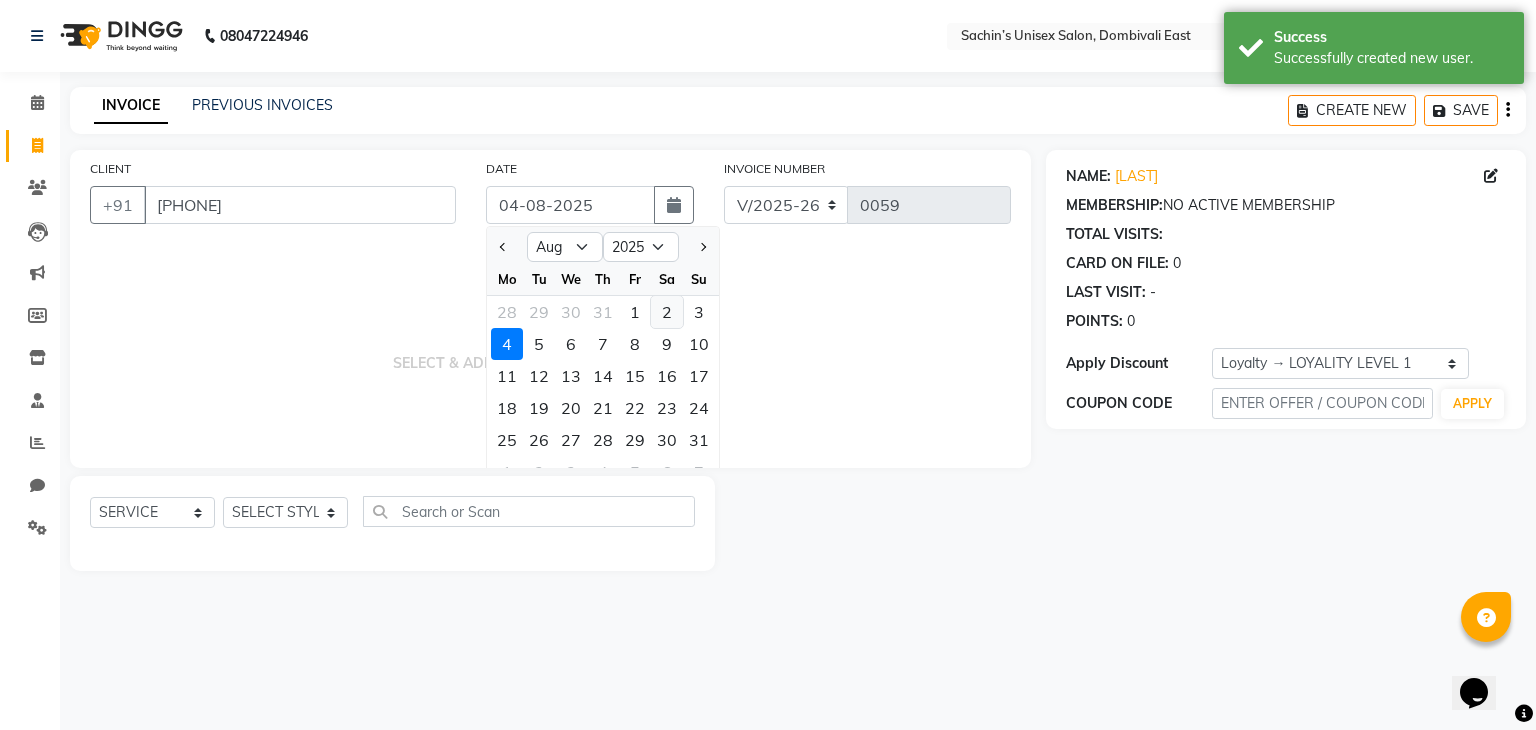 click on "2" 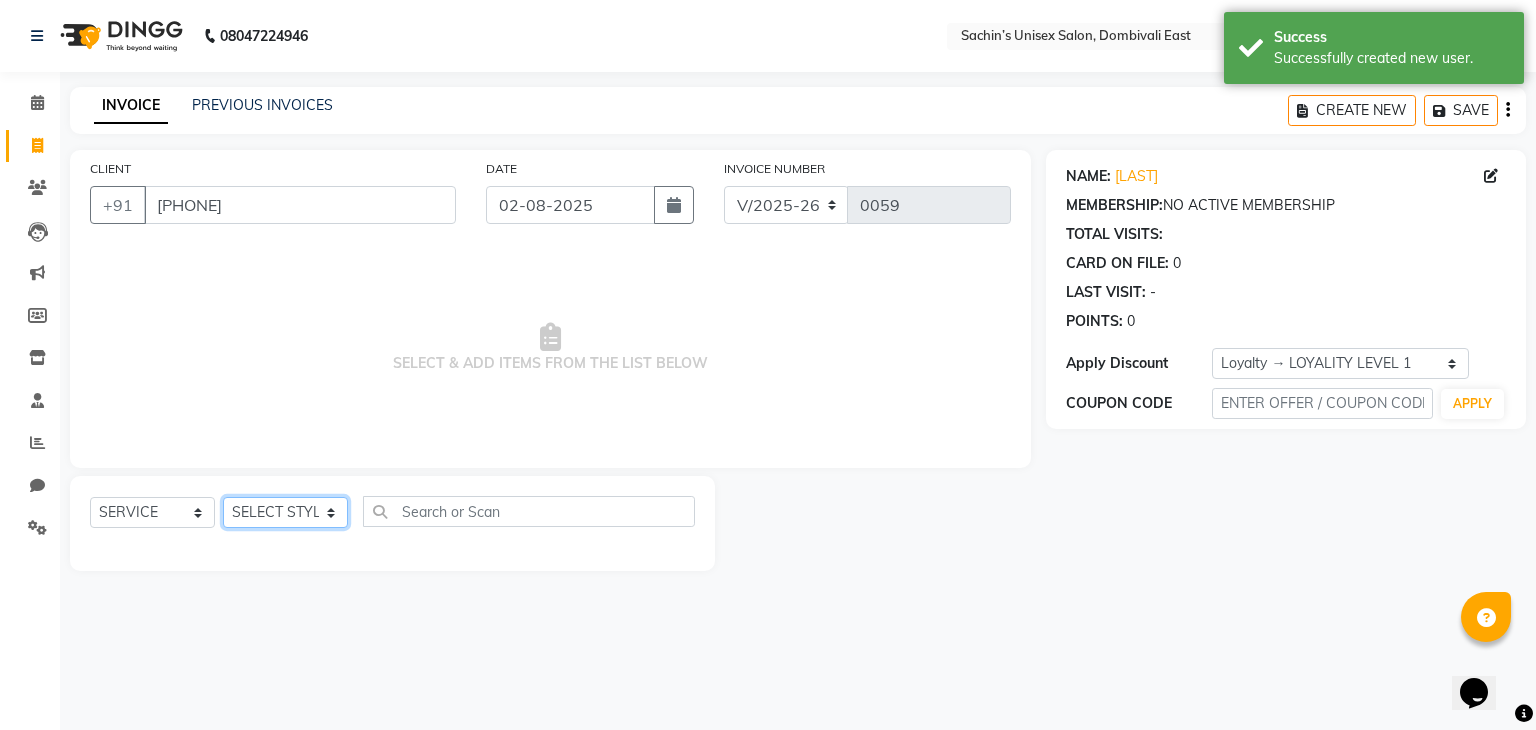 click on "SELECT STYLIST [FIRST] [CITY] Manager [FIRST] [LAST] [LAST]" 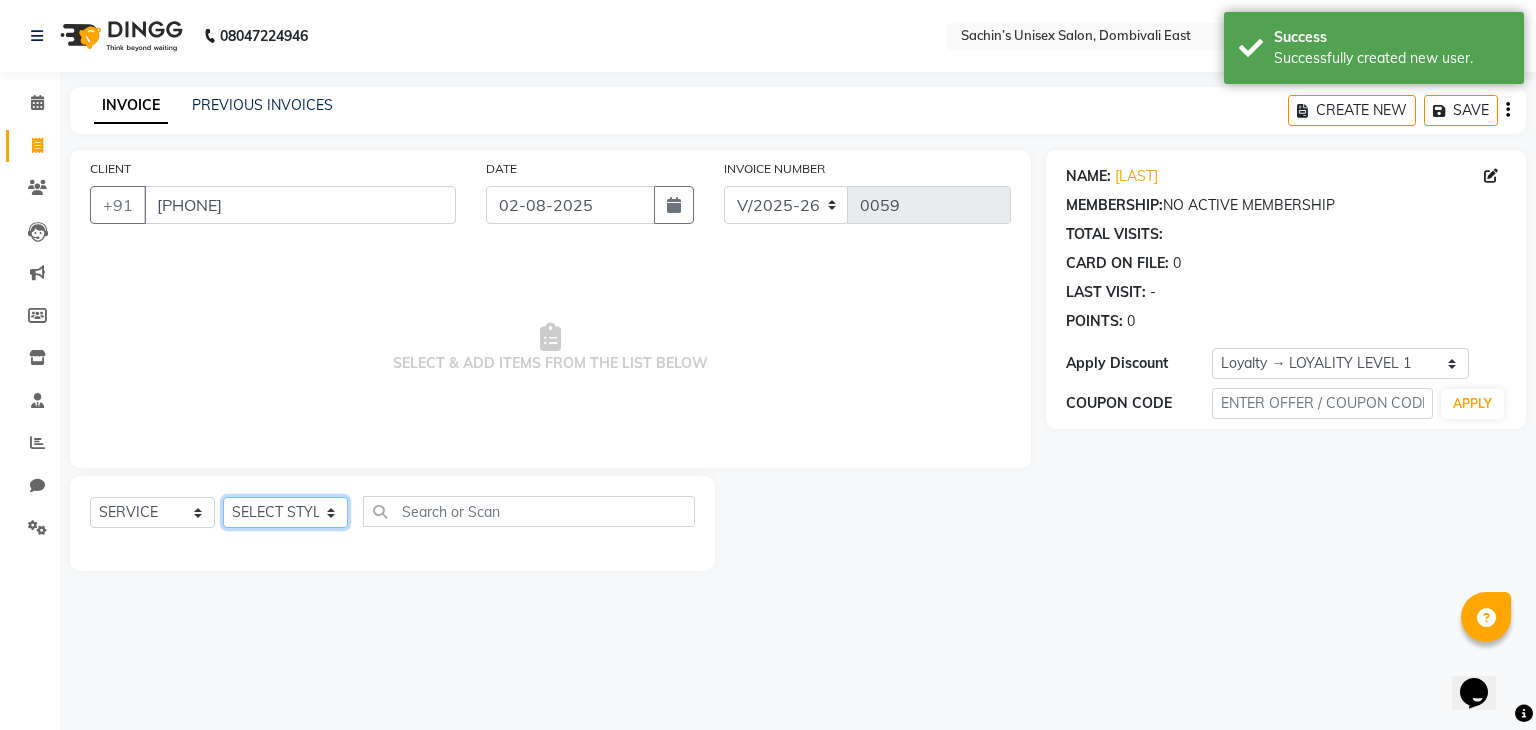 select on "86911" 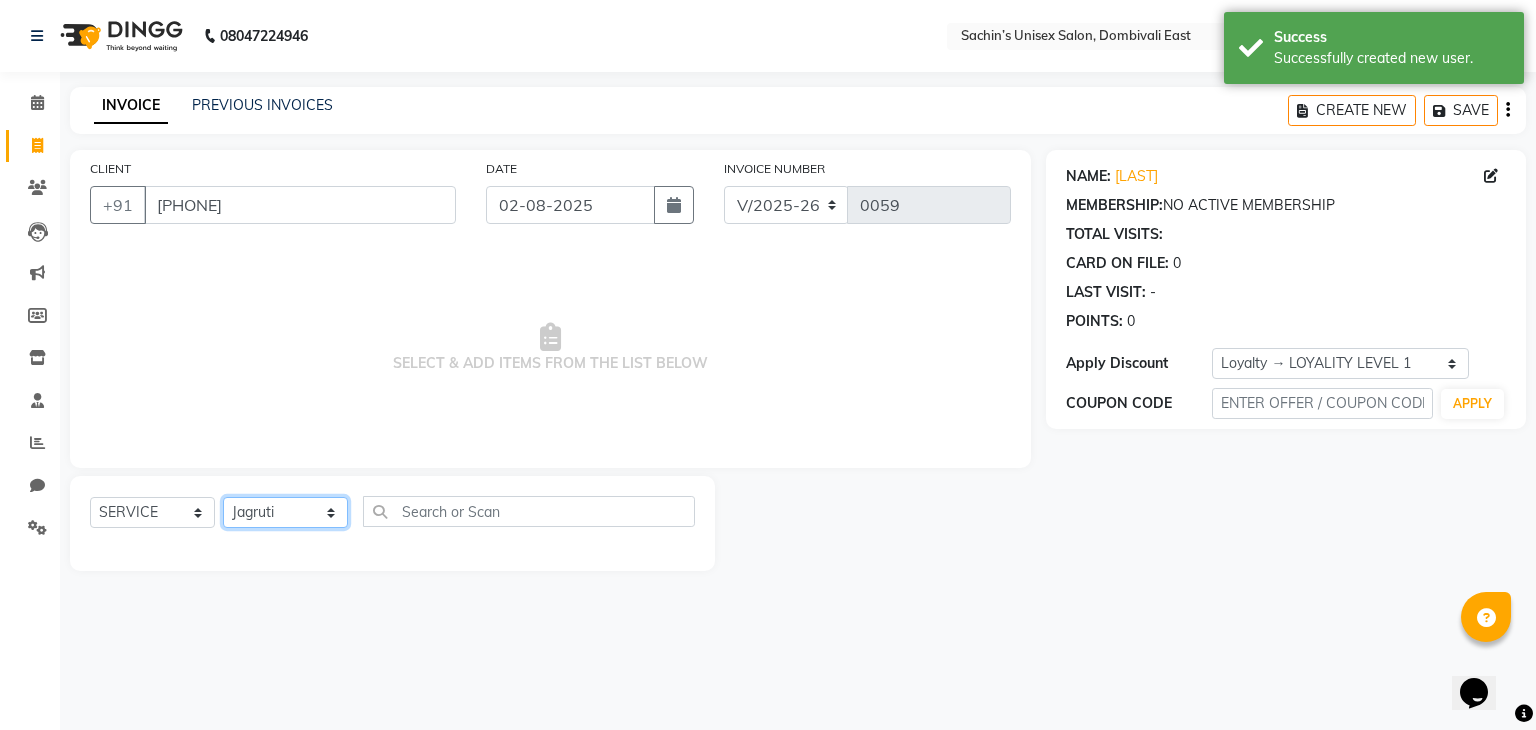 click on "SELECT STYLIST [FIRST] [CITY] Manager [FIRST] [LAST] [LAST]" 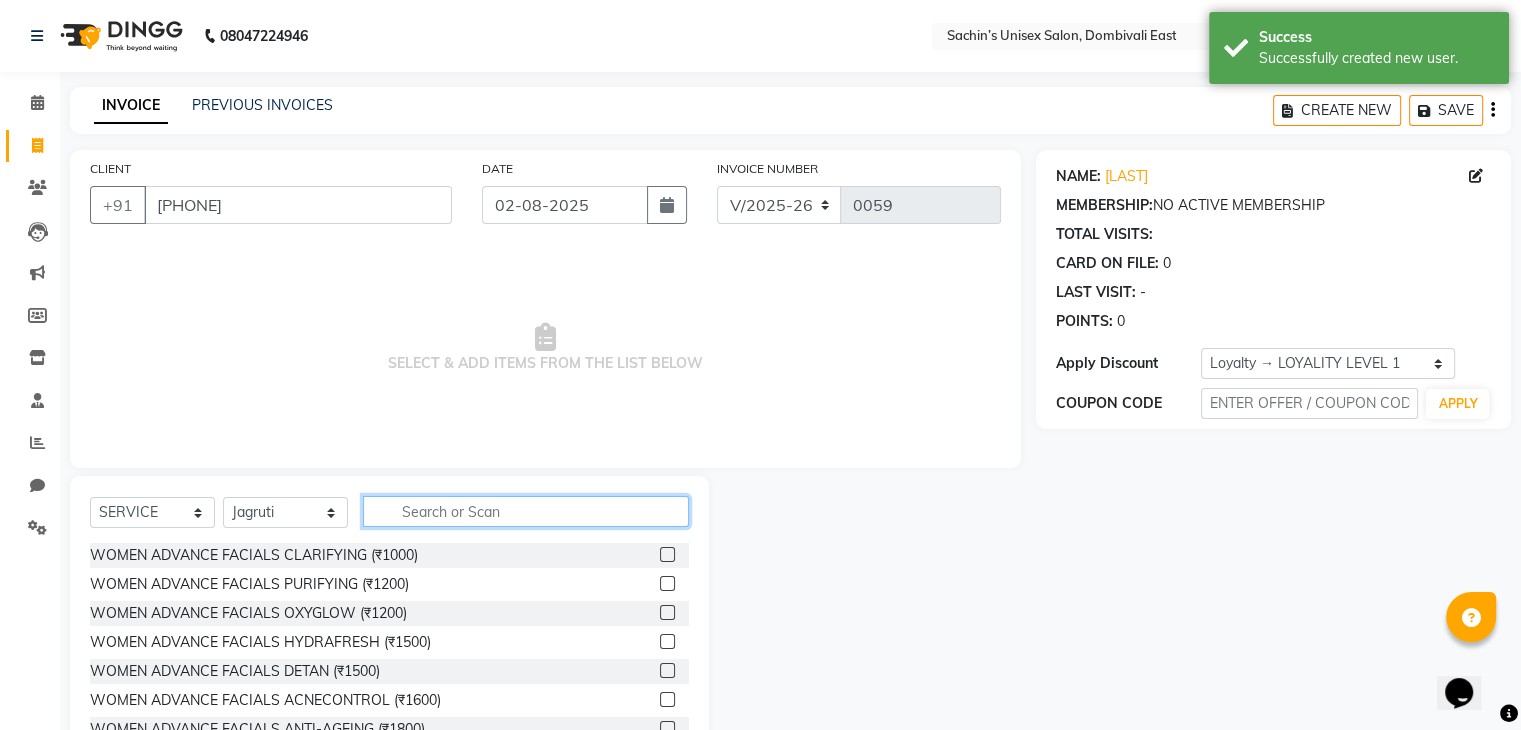 click 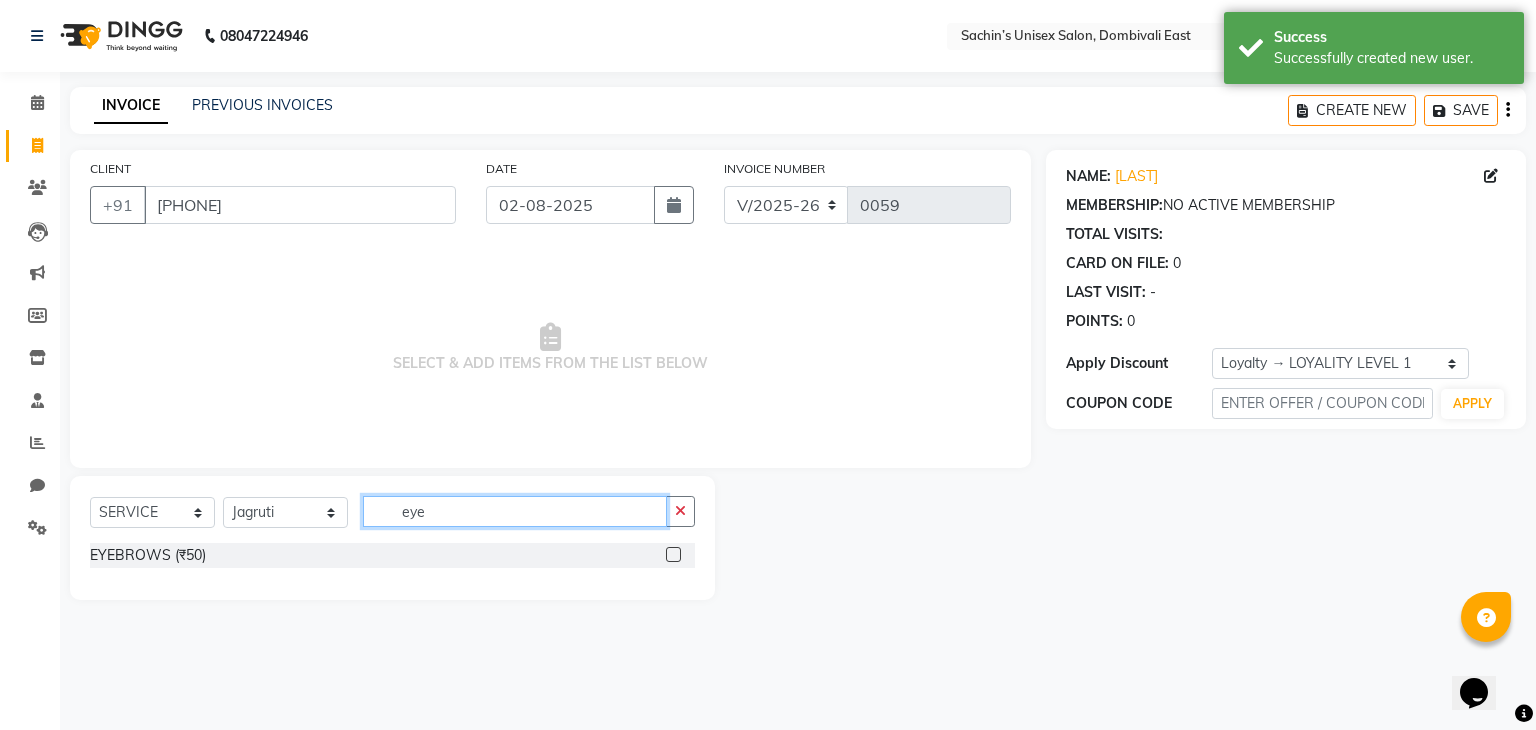type on "eye" 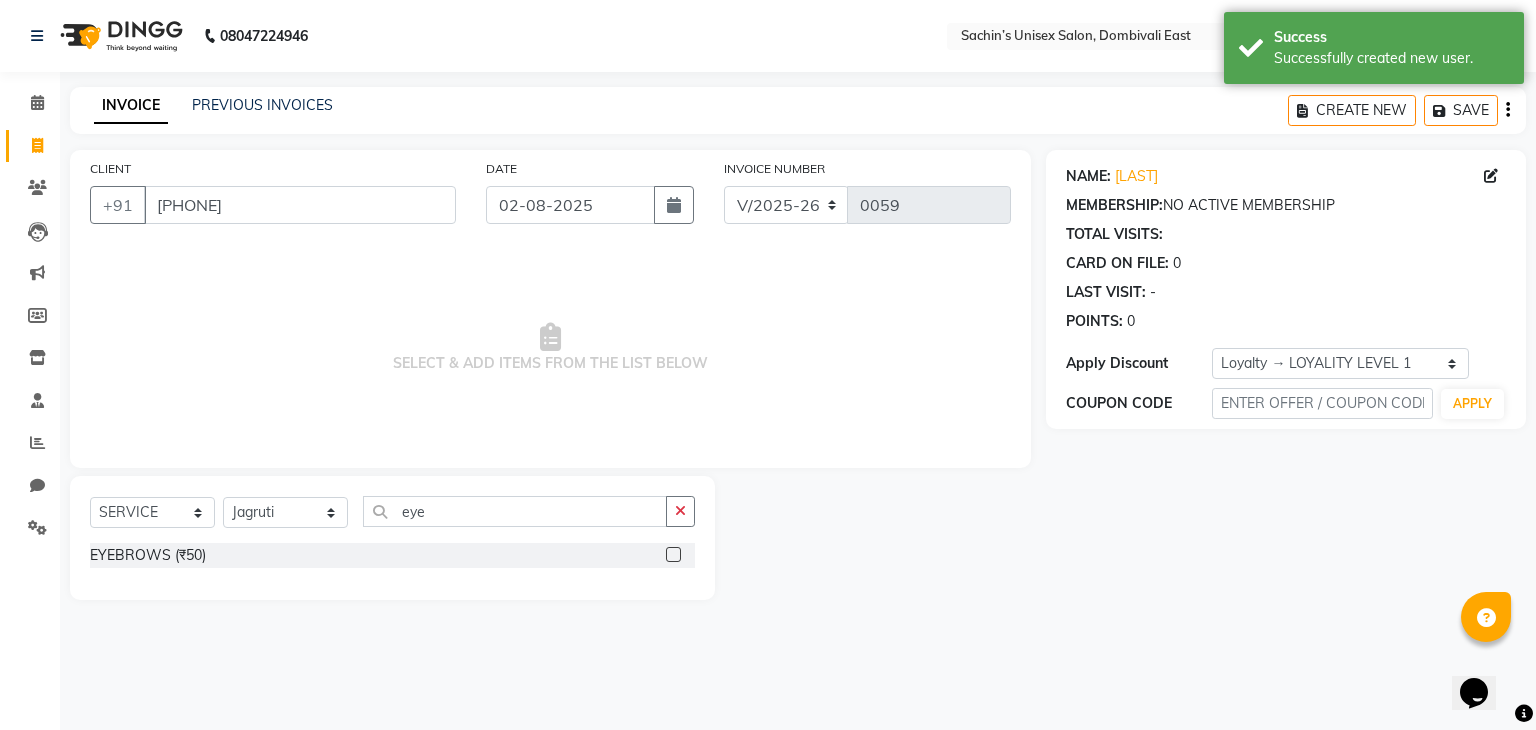 click 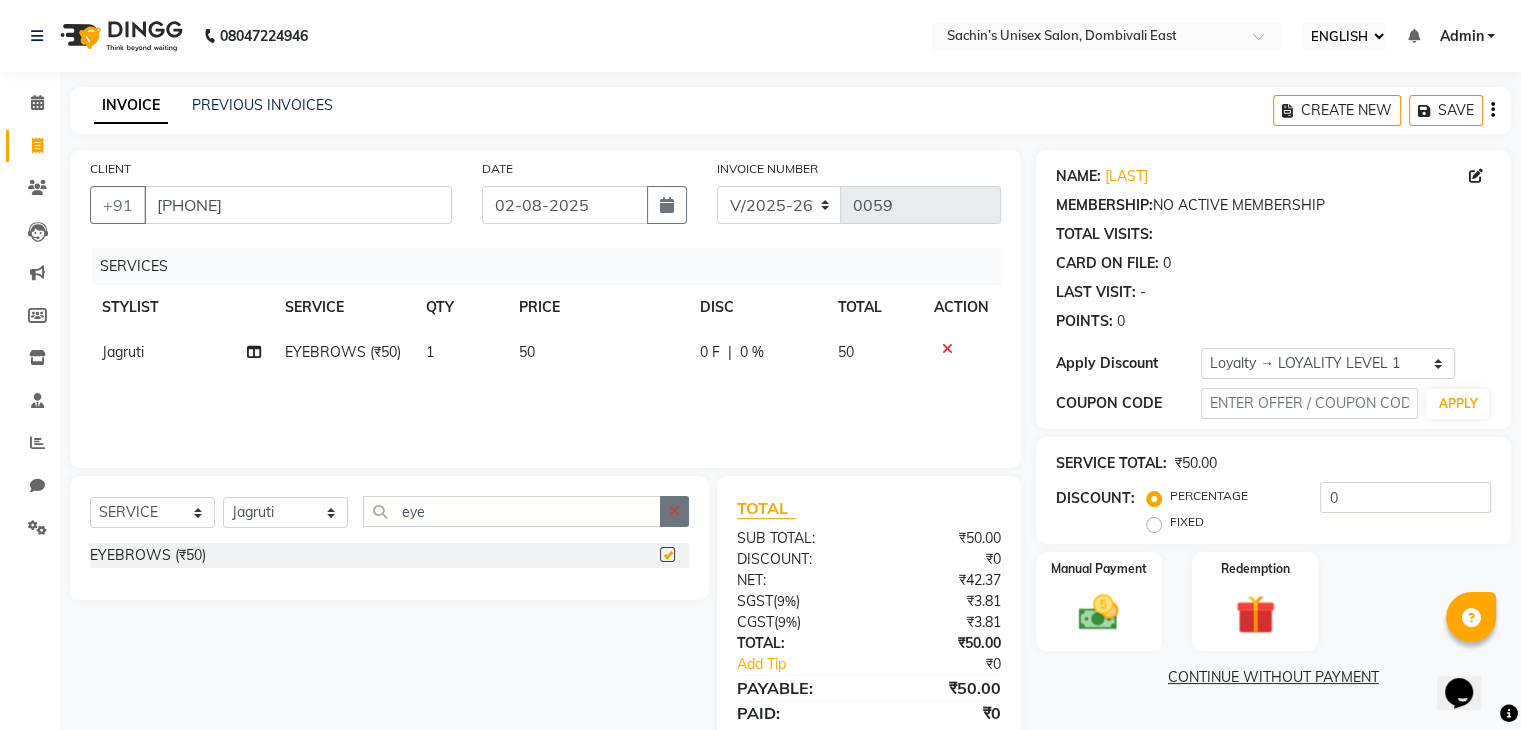 checkbox on "false" 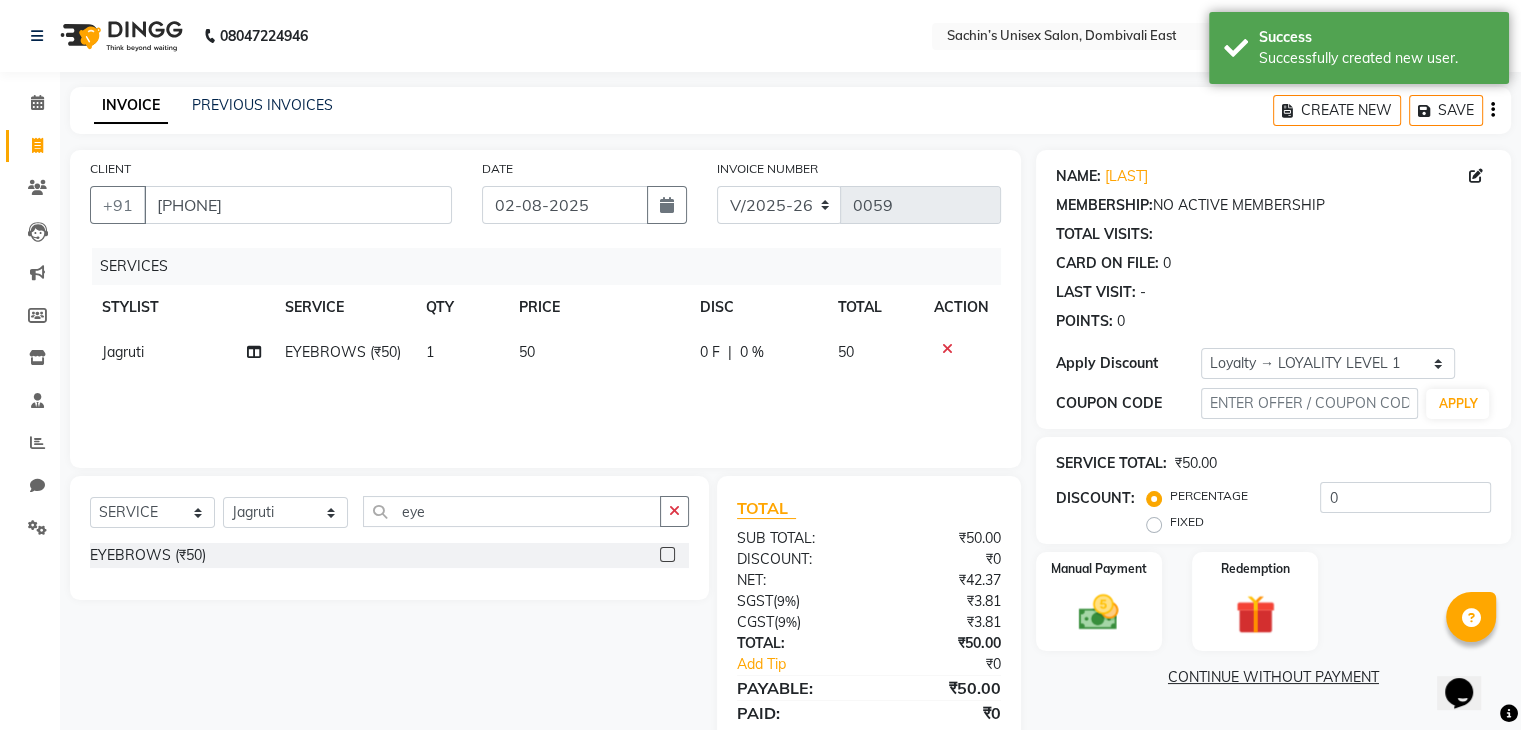 click 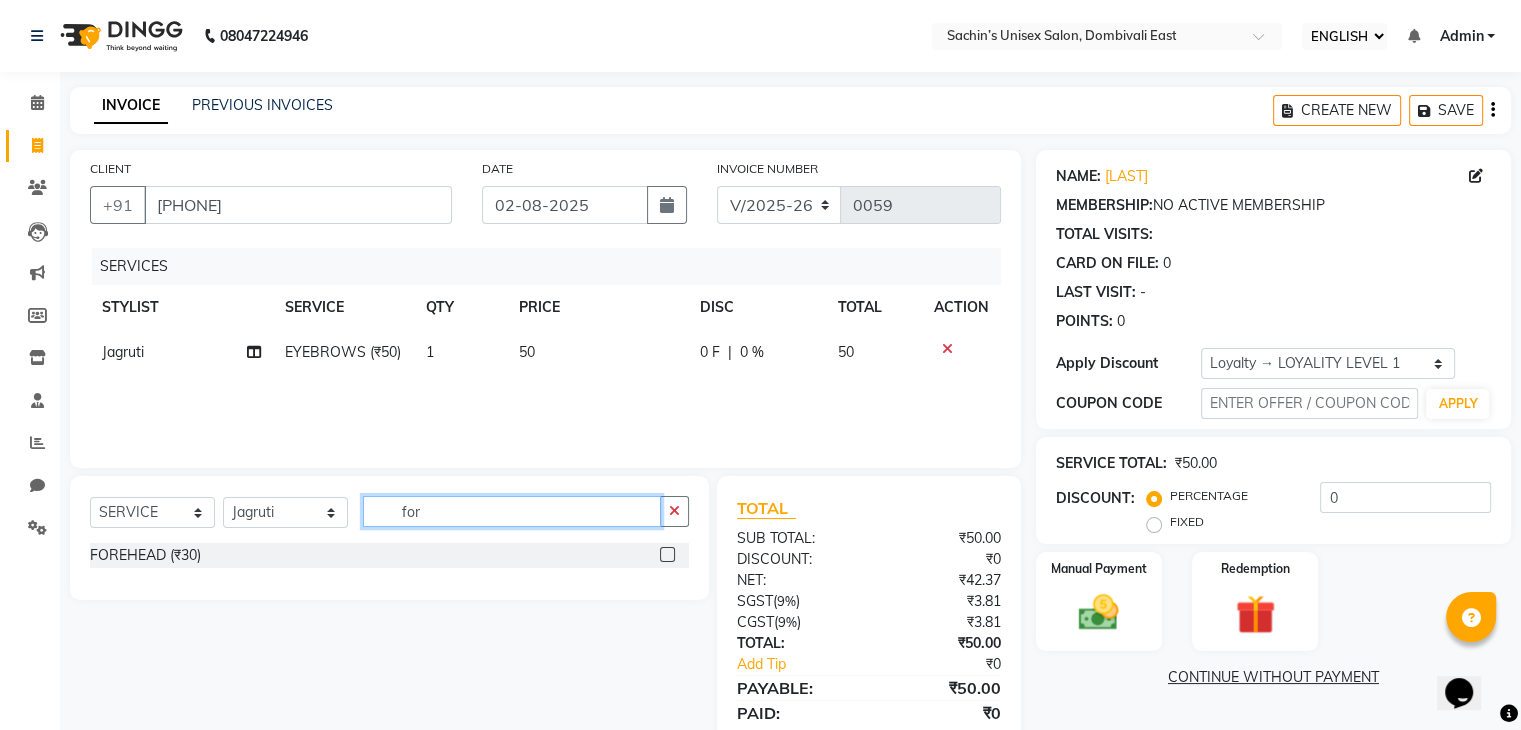 type on "for" 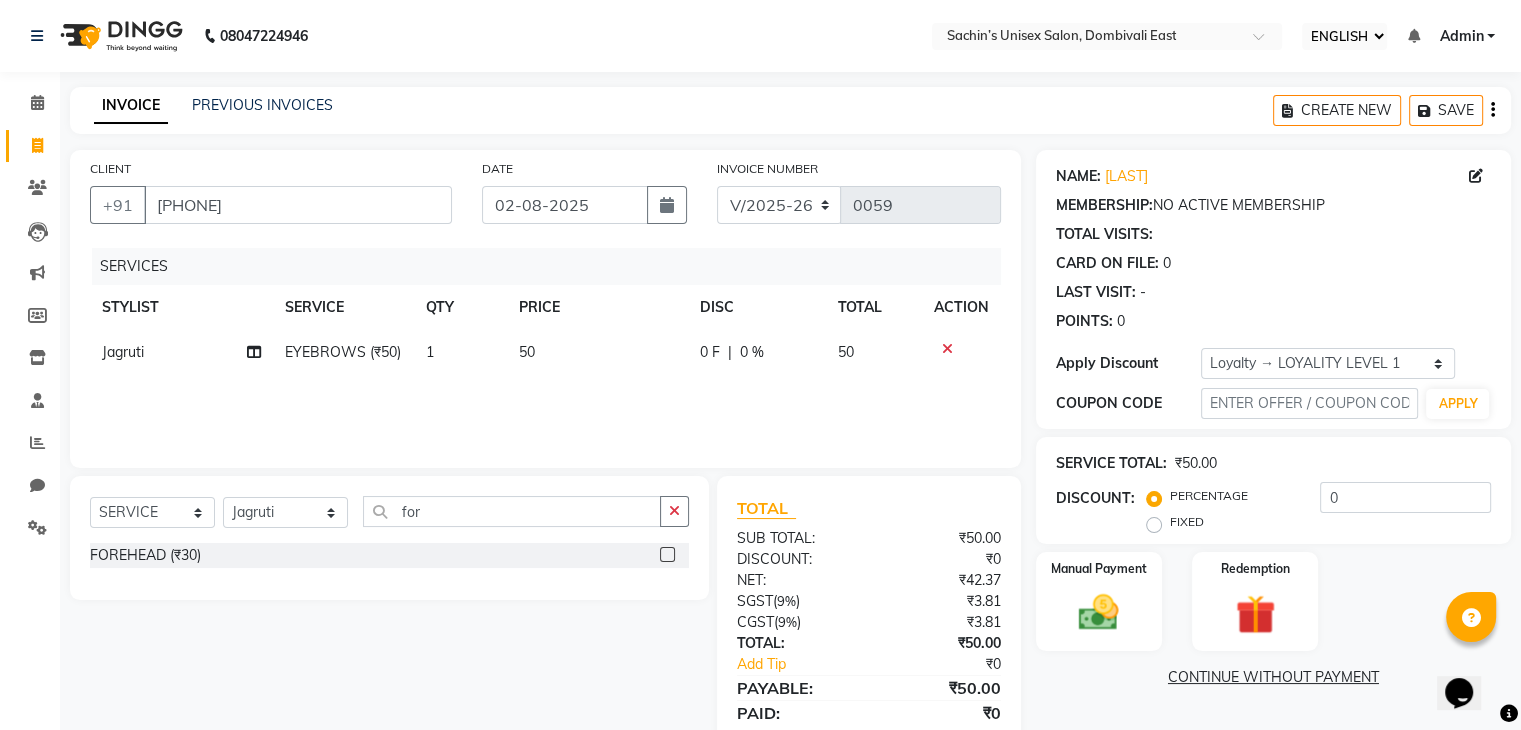 click 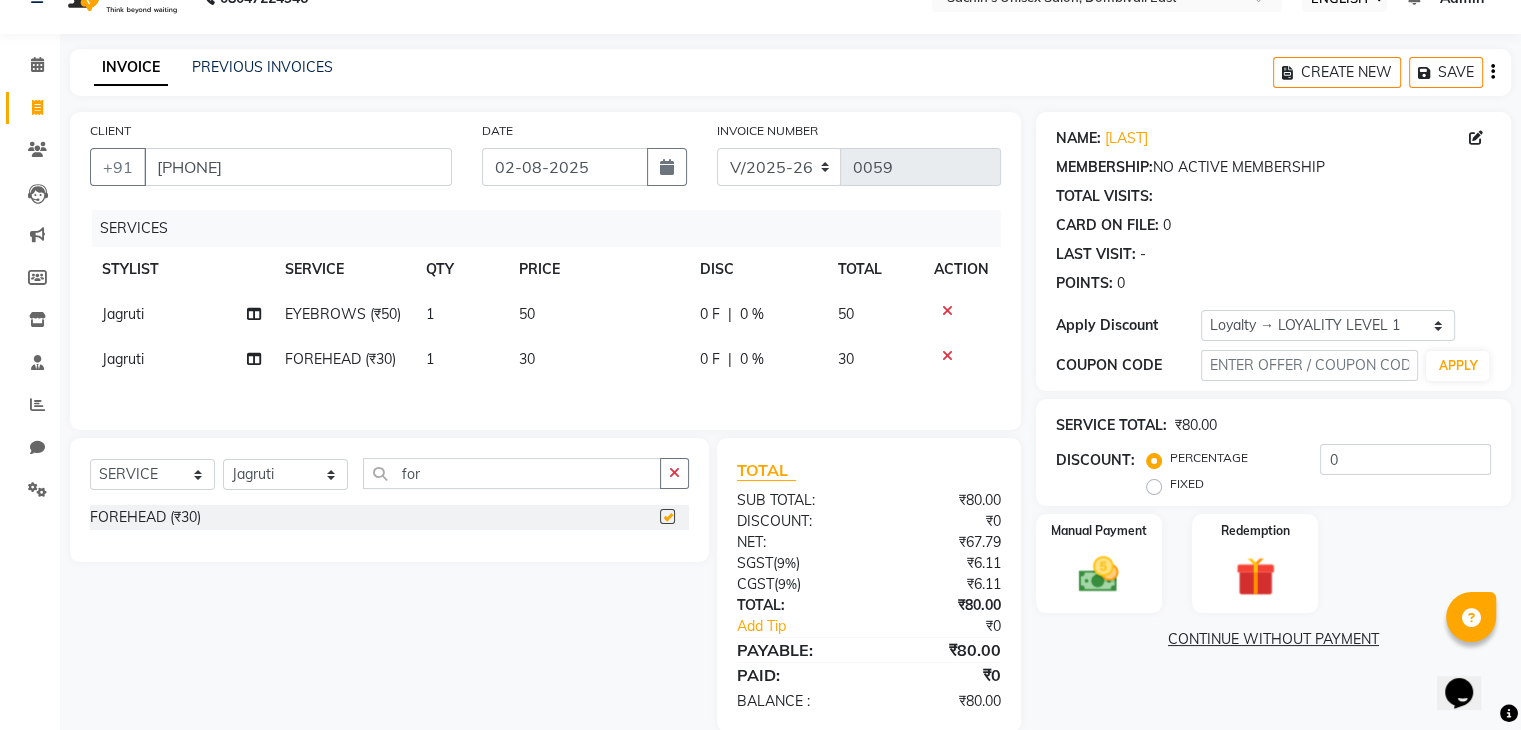 checkbox on "false" 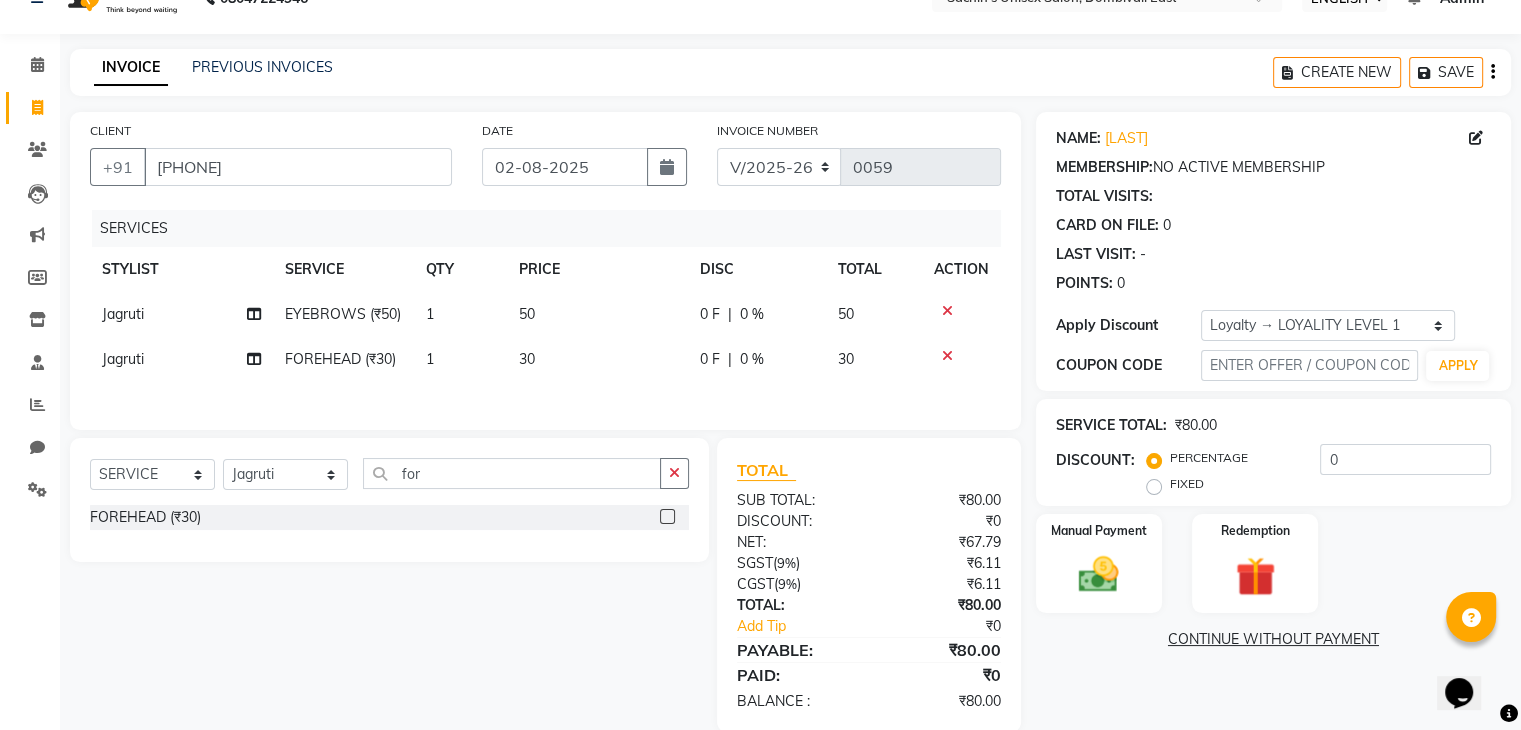 scroll, scrollTop: 74, scrollLeft: 0, axis: vertical 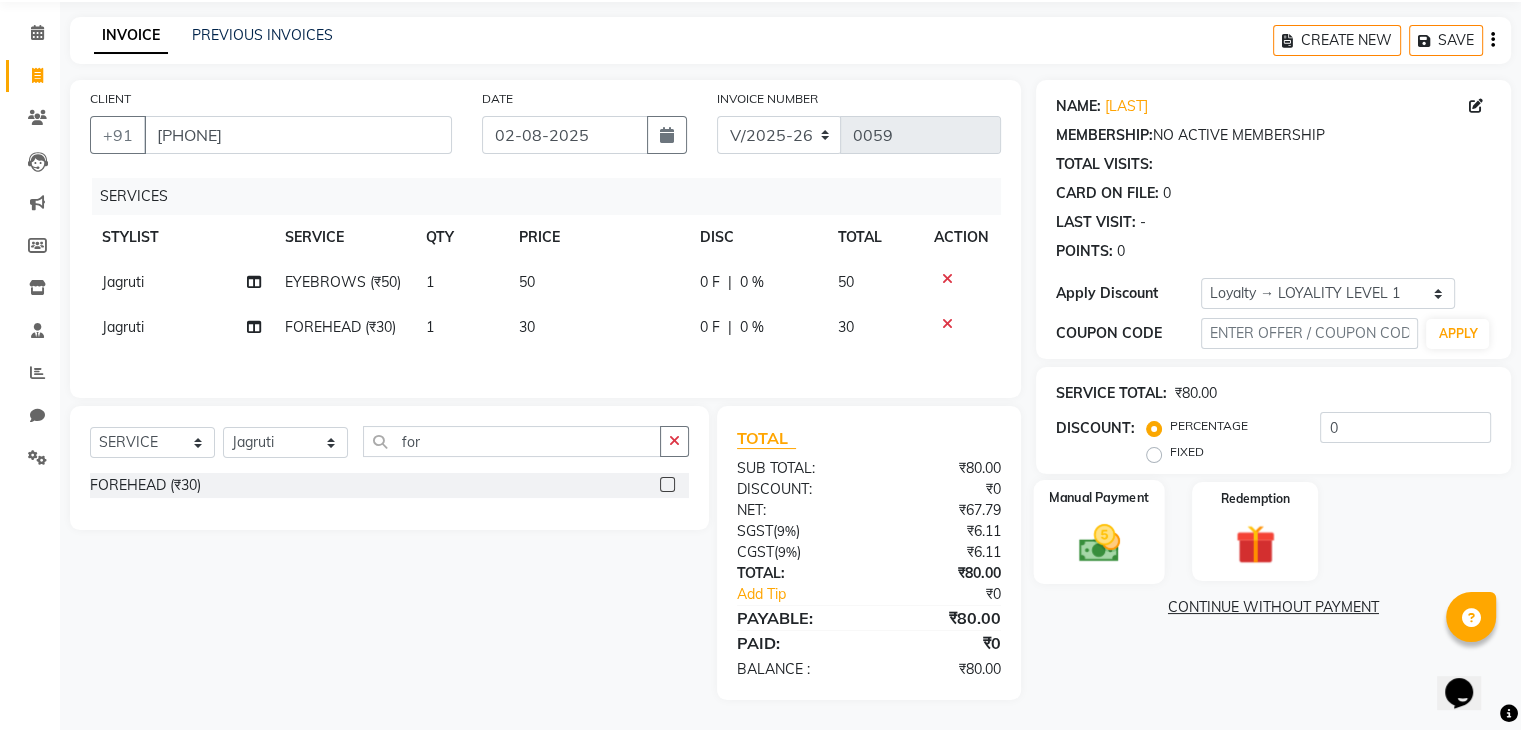 click on "Manual Payment" 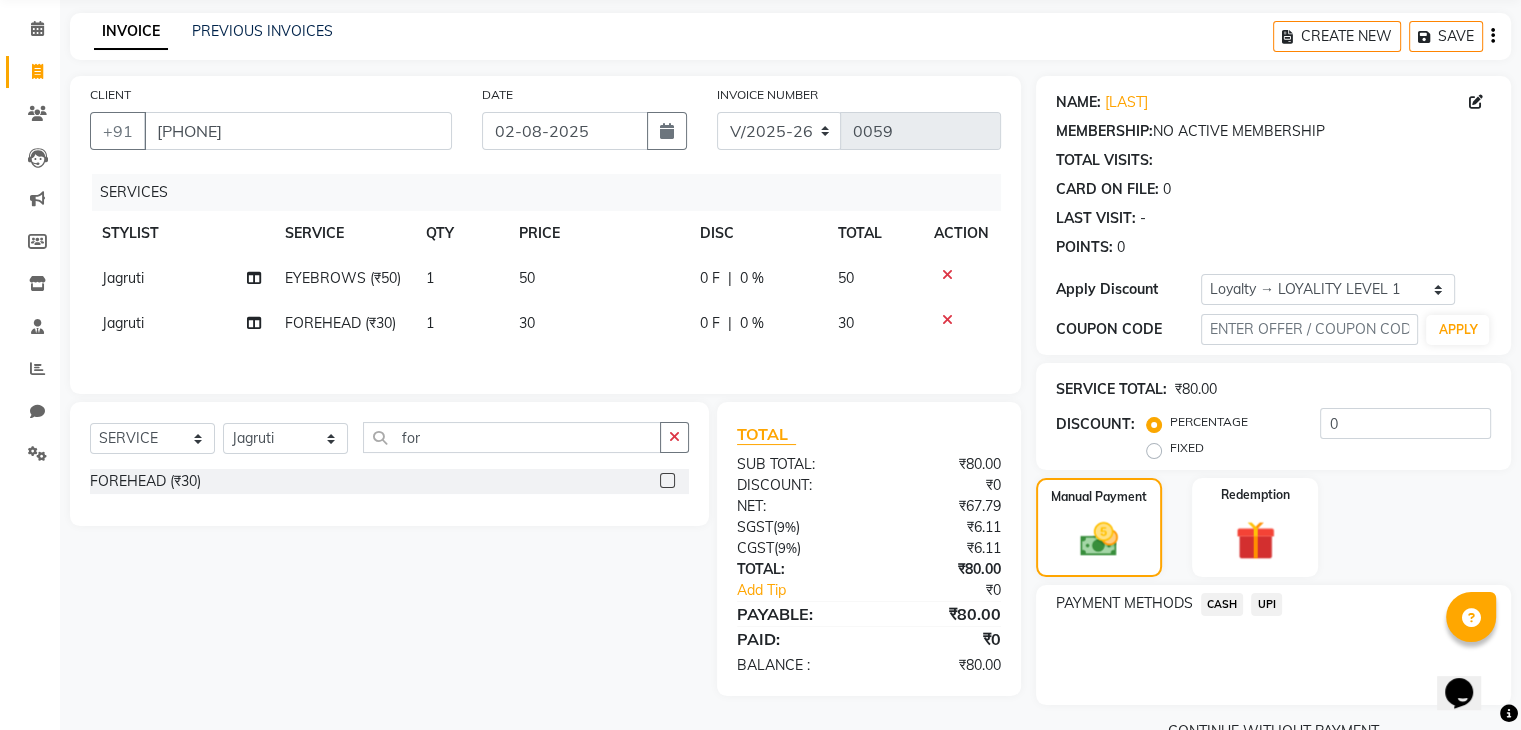 click on "CASH" 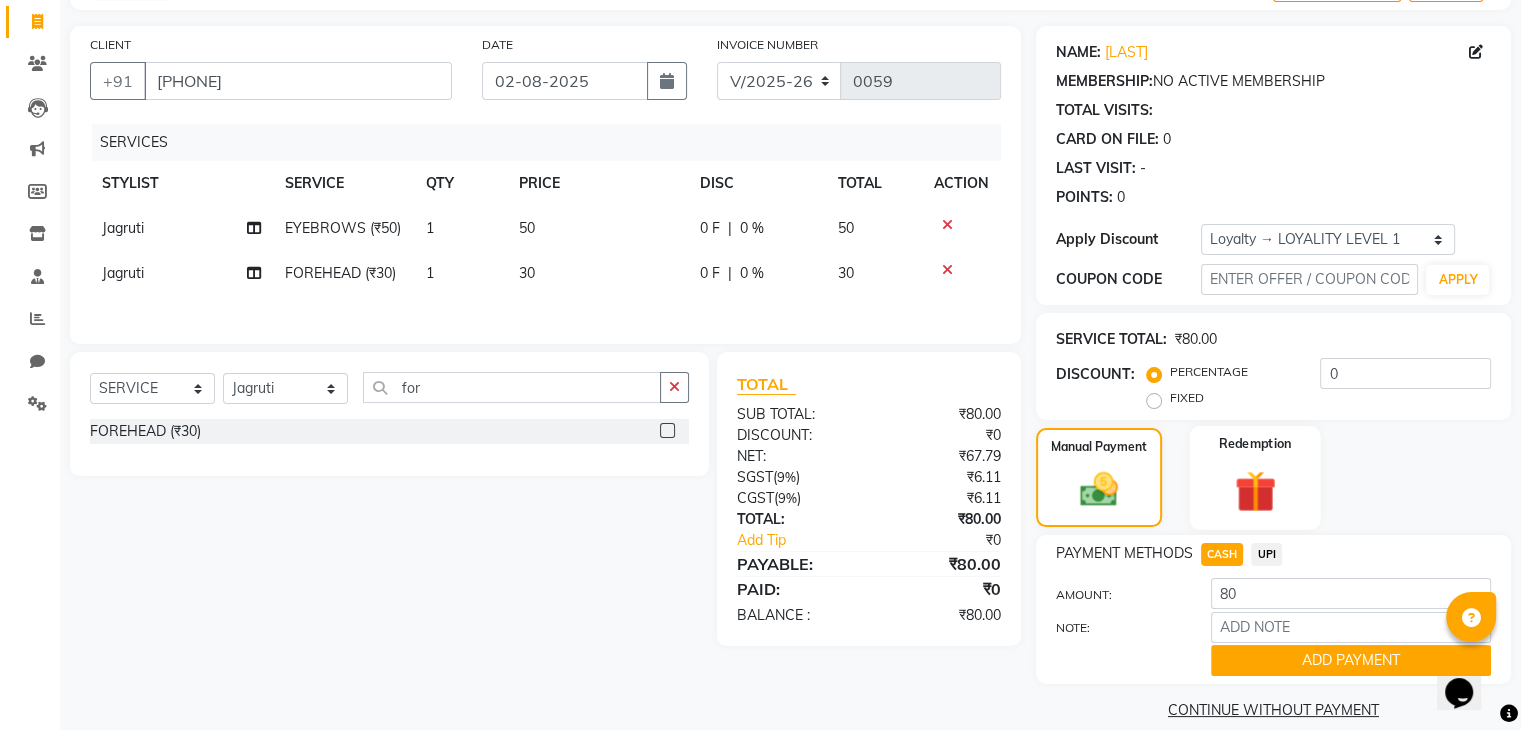 scroll, scrollTop: 152, scrollLeft: 0, axis: vertical 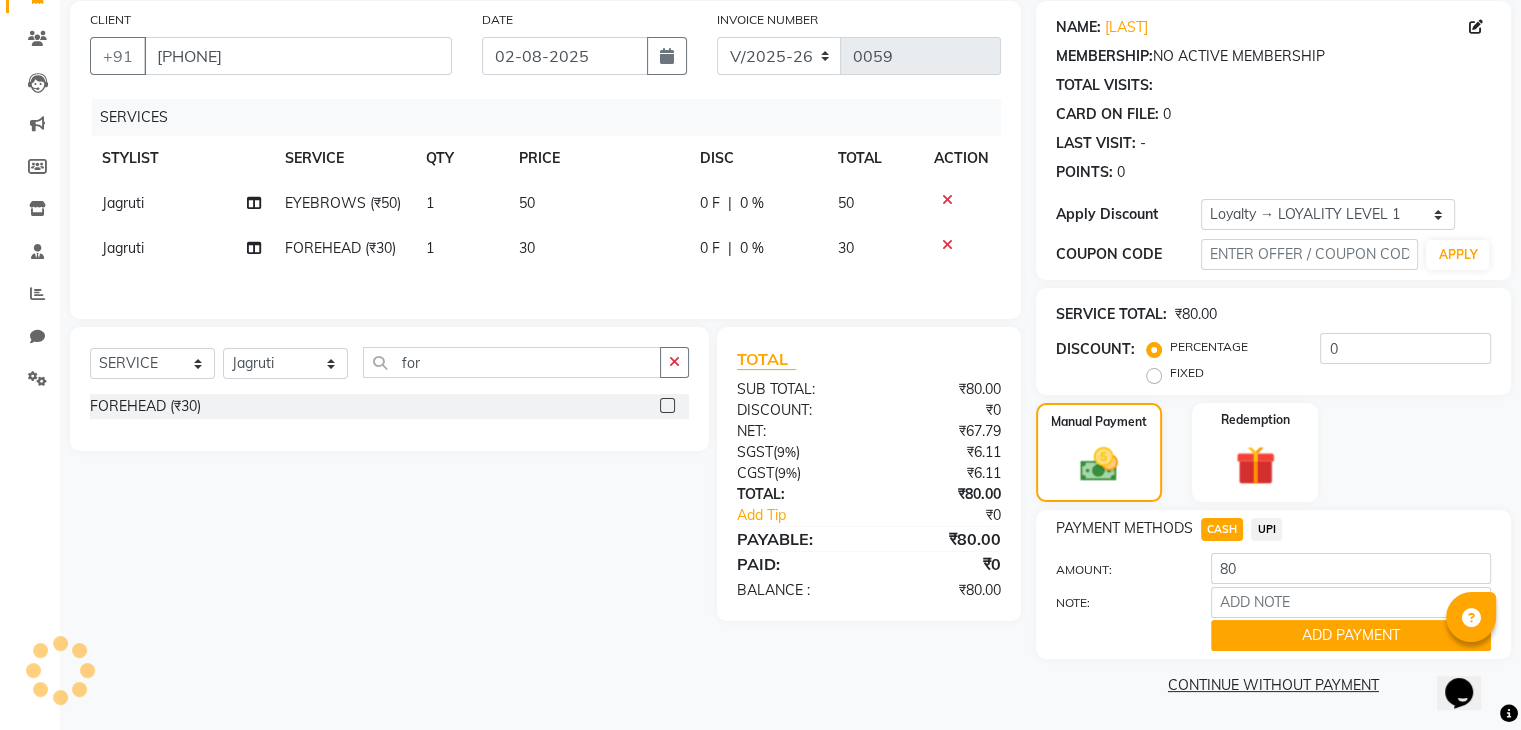 click on "NOTE:" 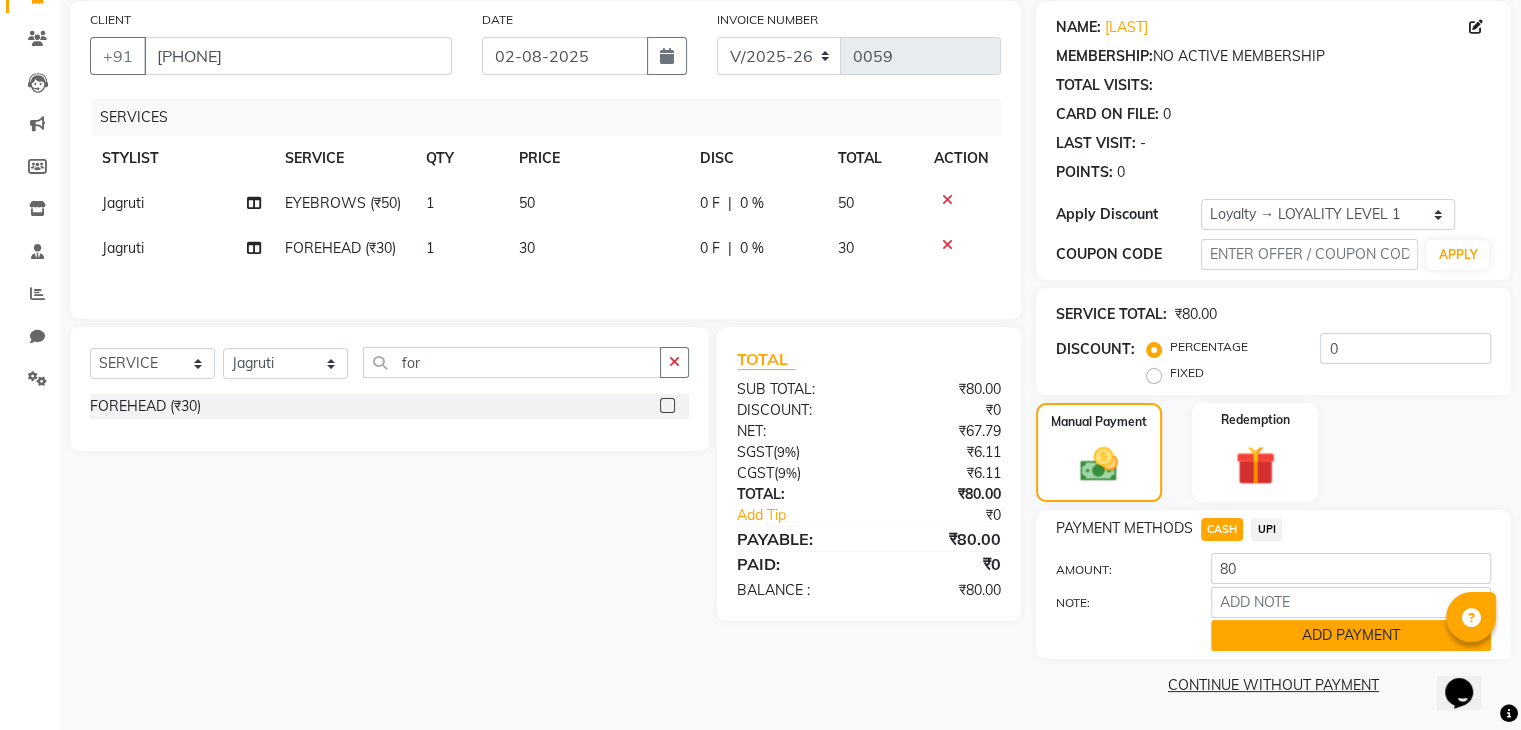 click on "ADD PAYMENT" 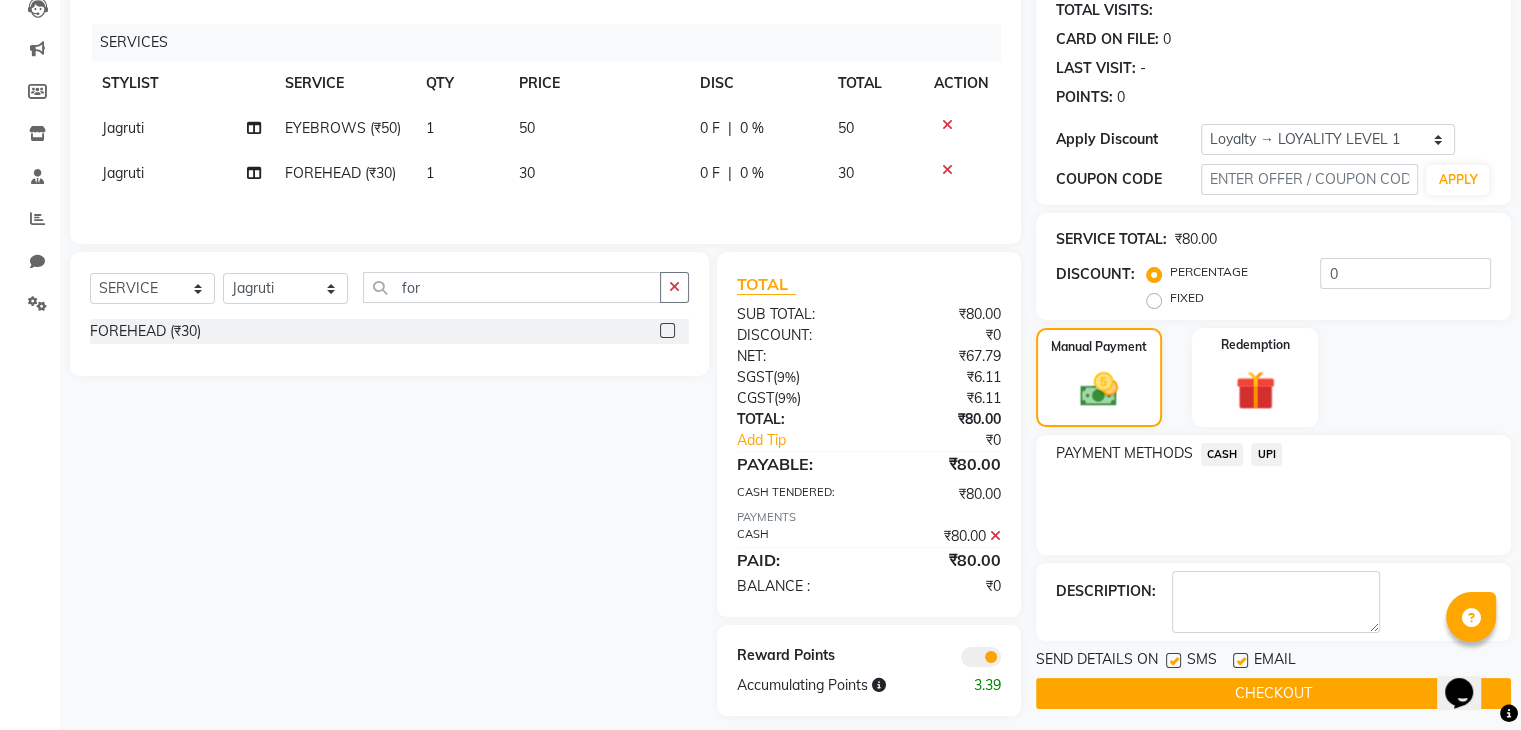 scroll, scrollTop: 245, scrollLeft: 0, axis: vertical 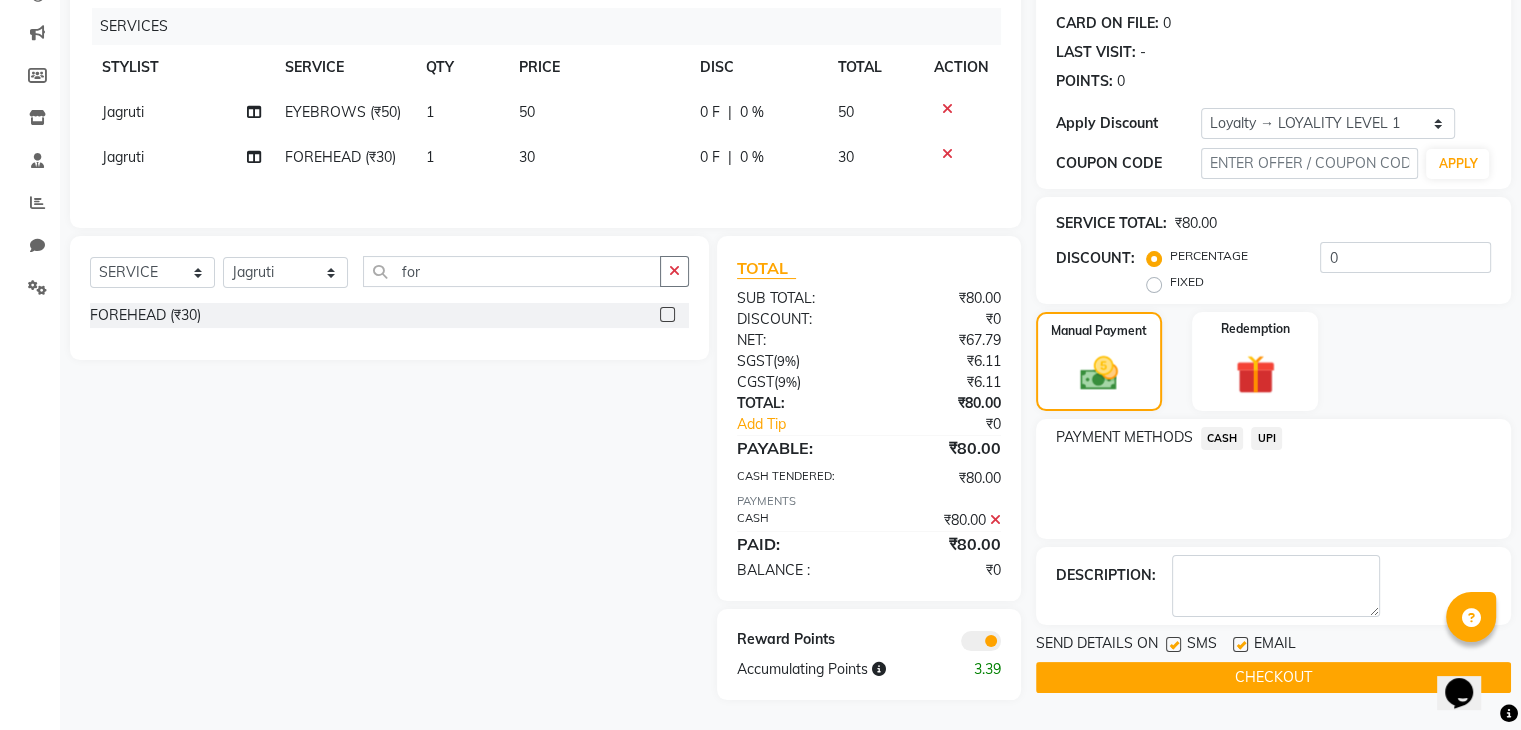 click on "CHECKOUT" 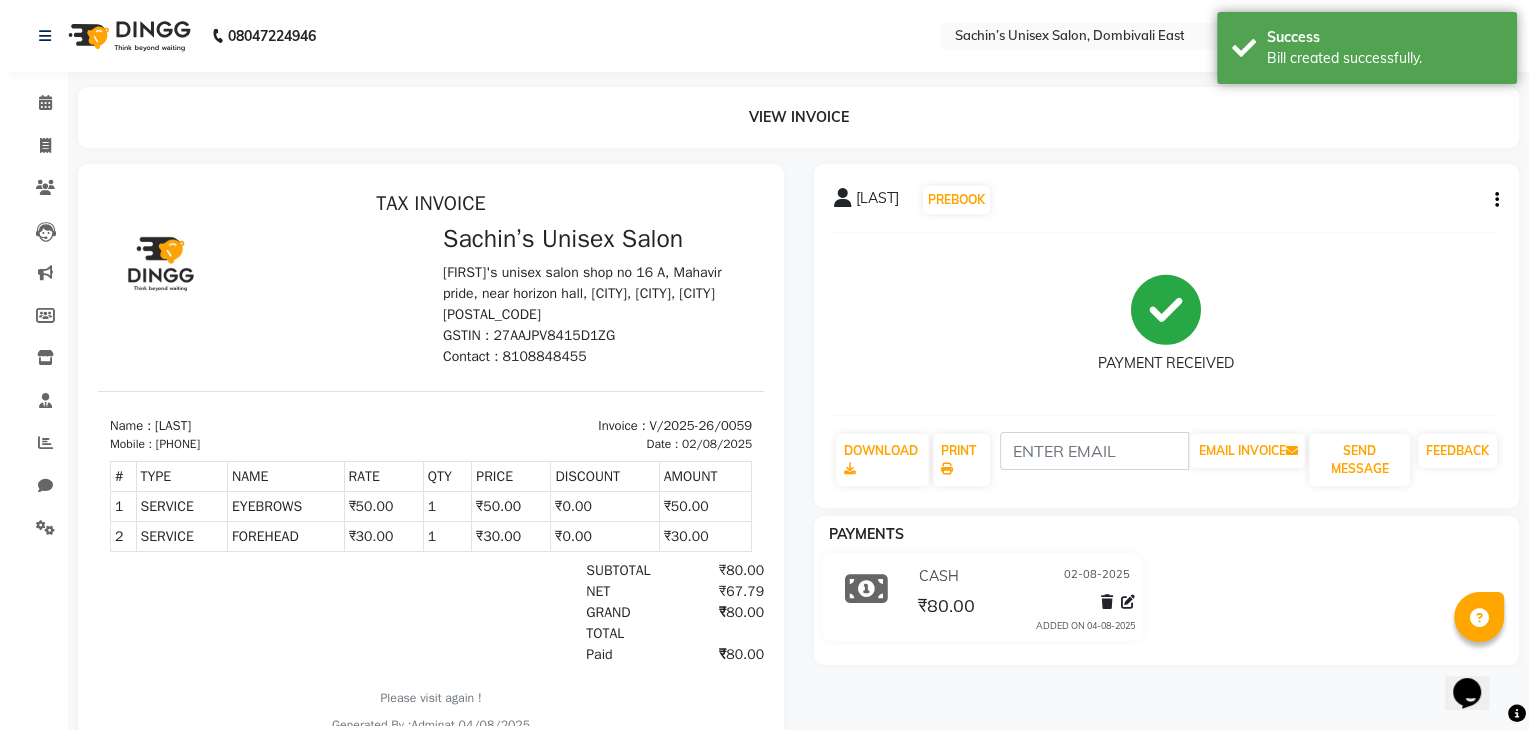 scroll, scrollTop: 0, scrollLeft: 0, axis: both 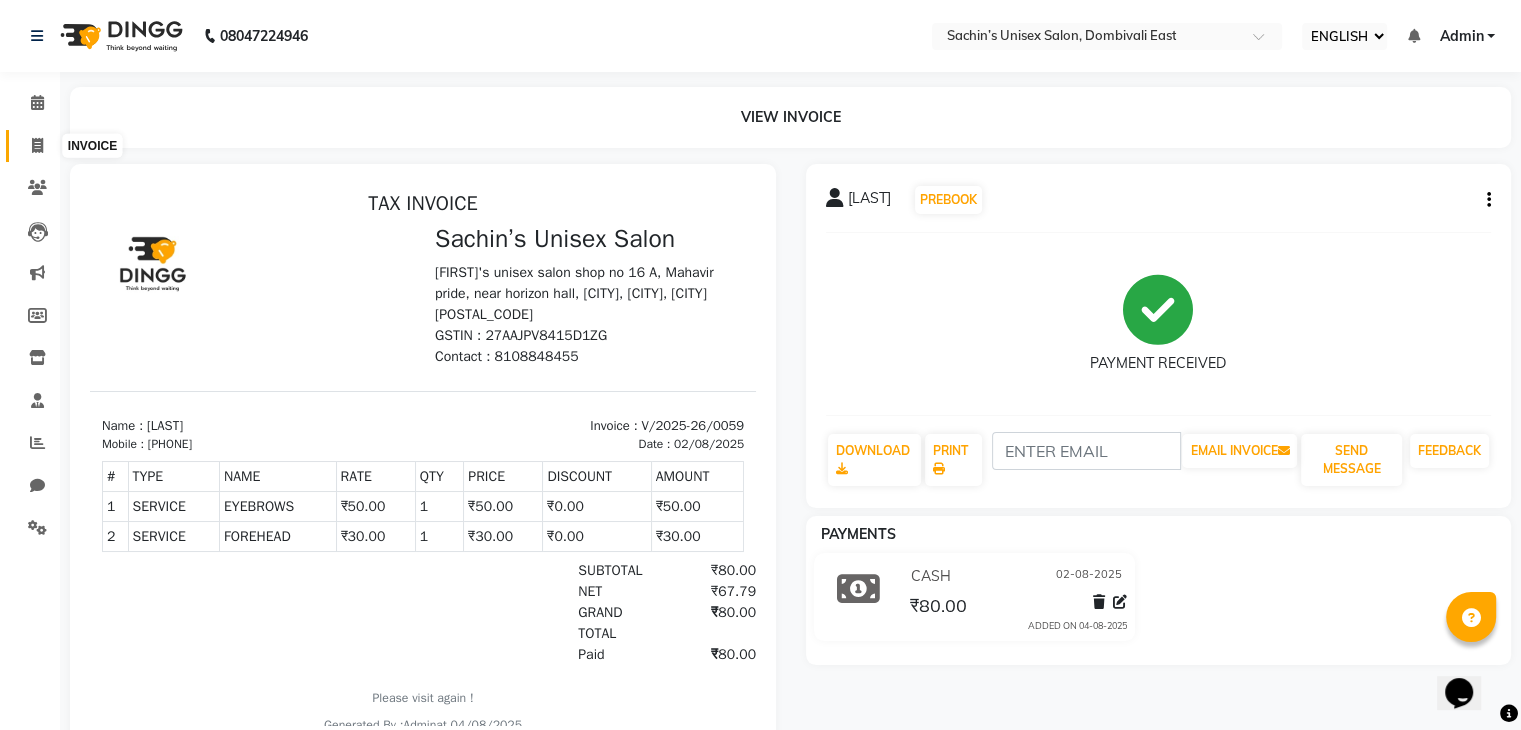 click 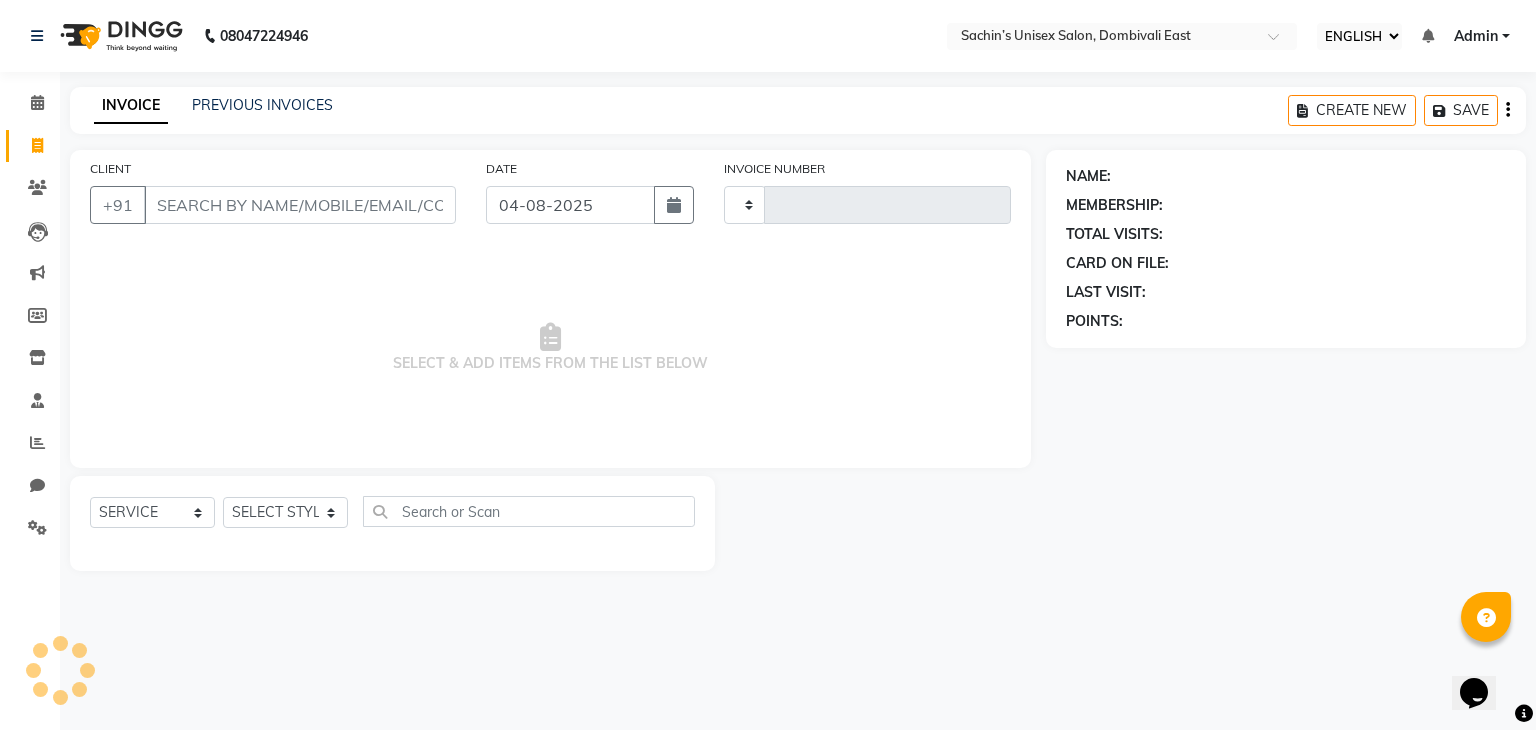 type on "0060" 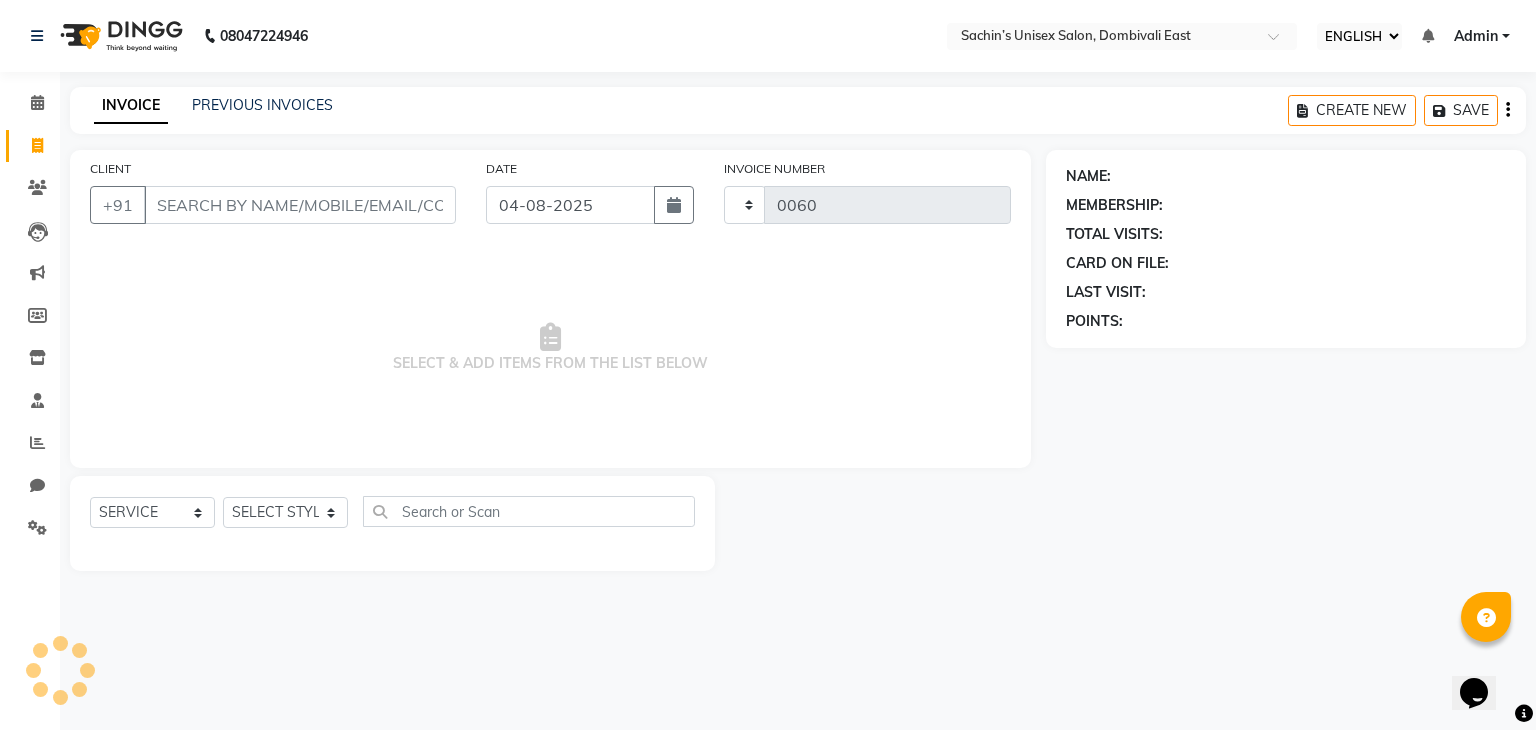 select on "8637" 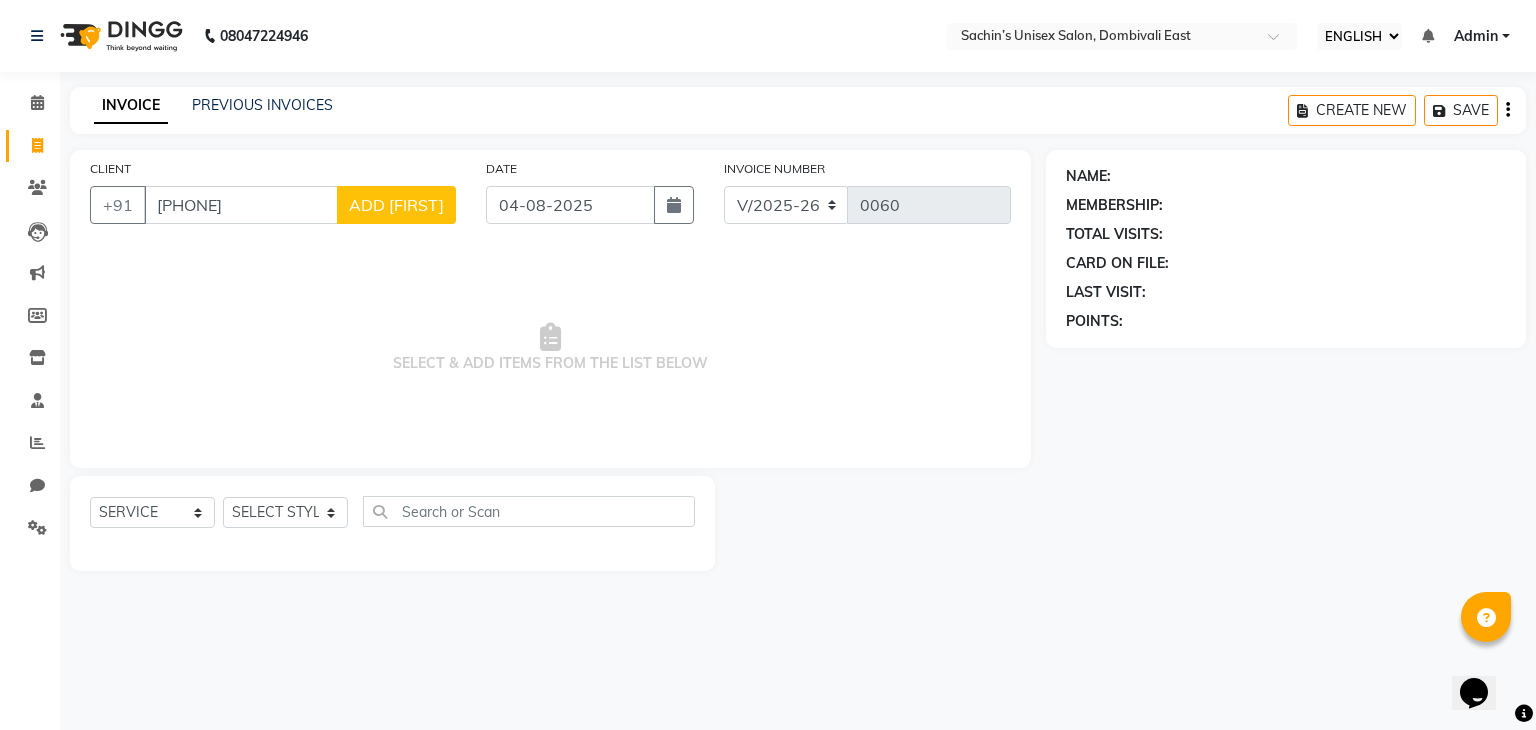 type on "8898603777" 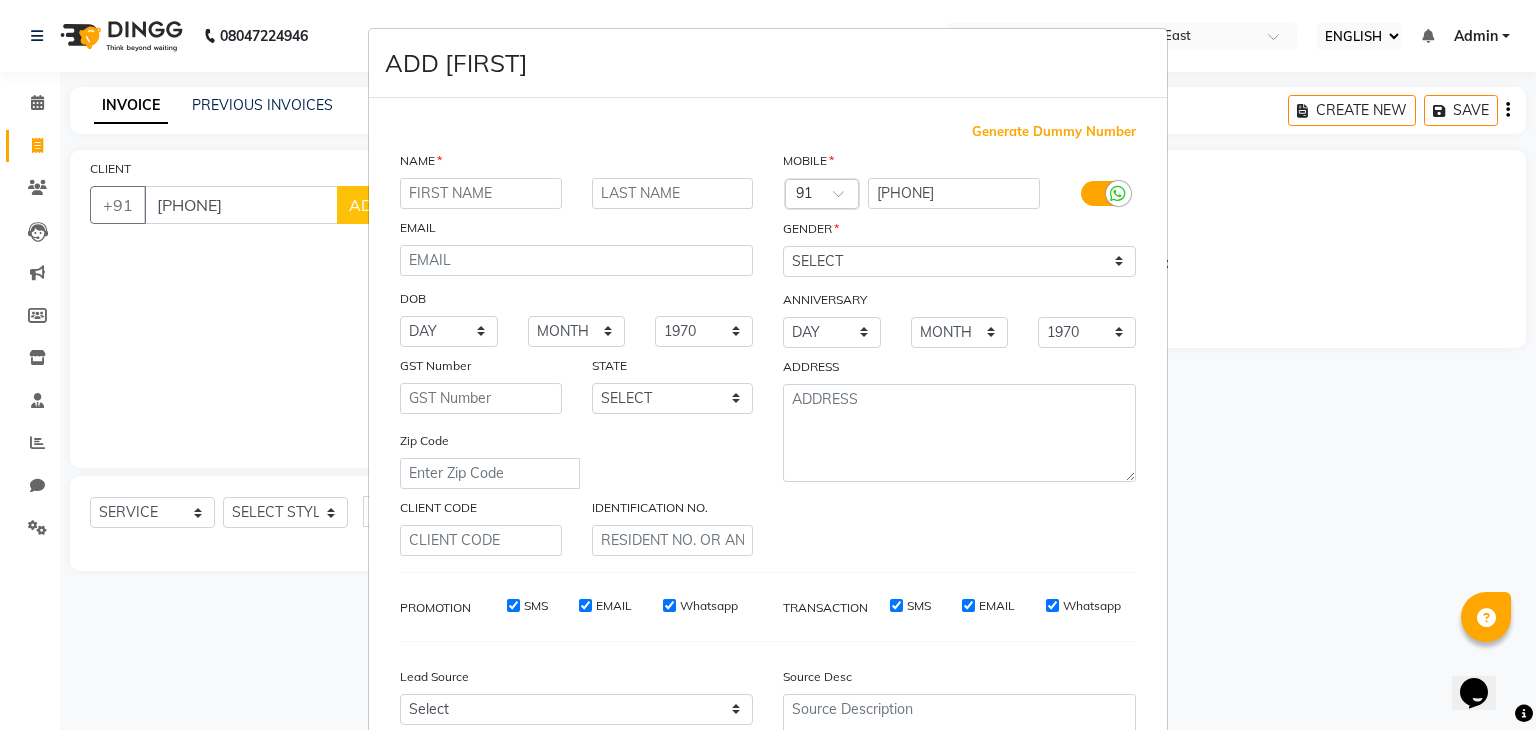 click at bounding box center (481, 193) 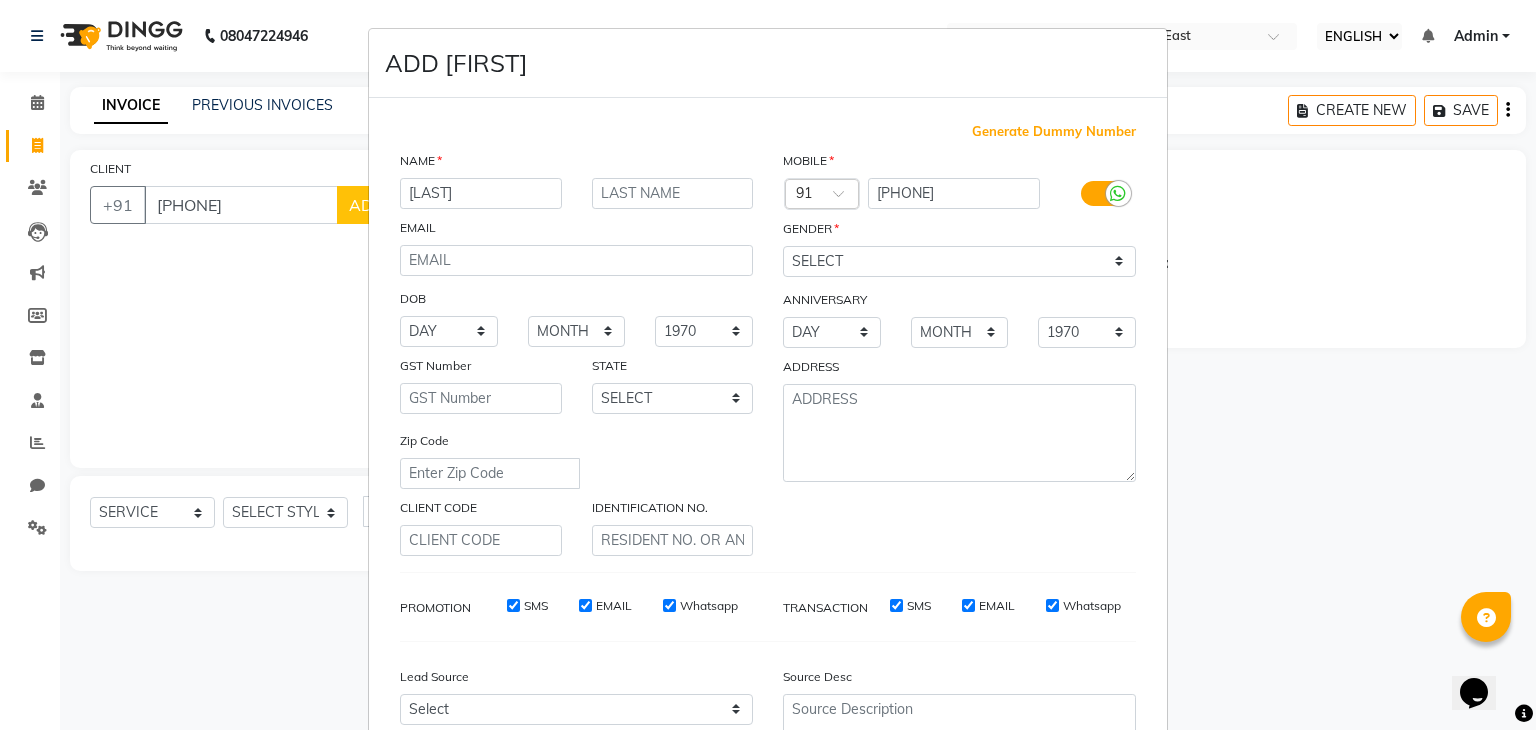 type on "tuahar" 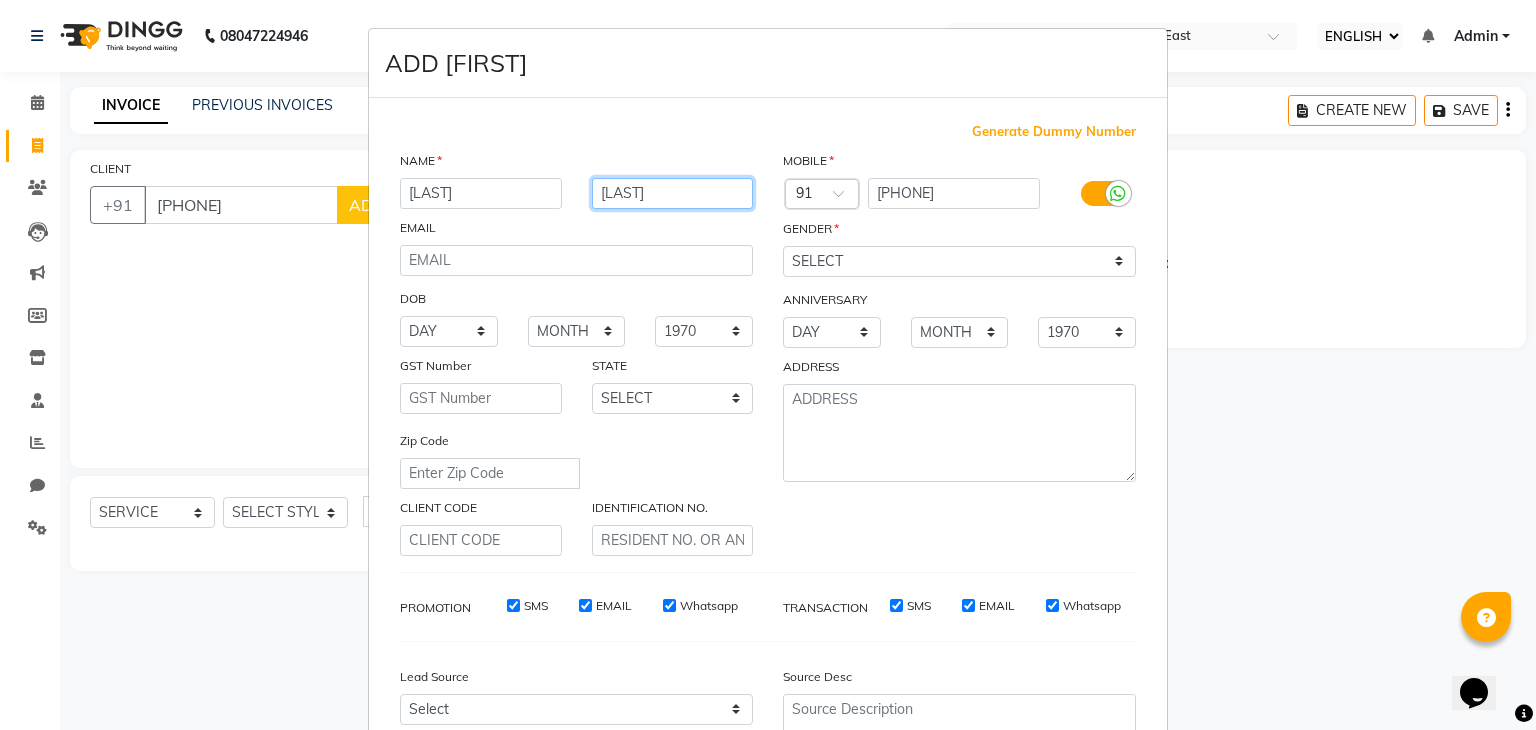 type on "patil" 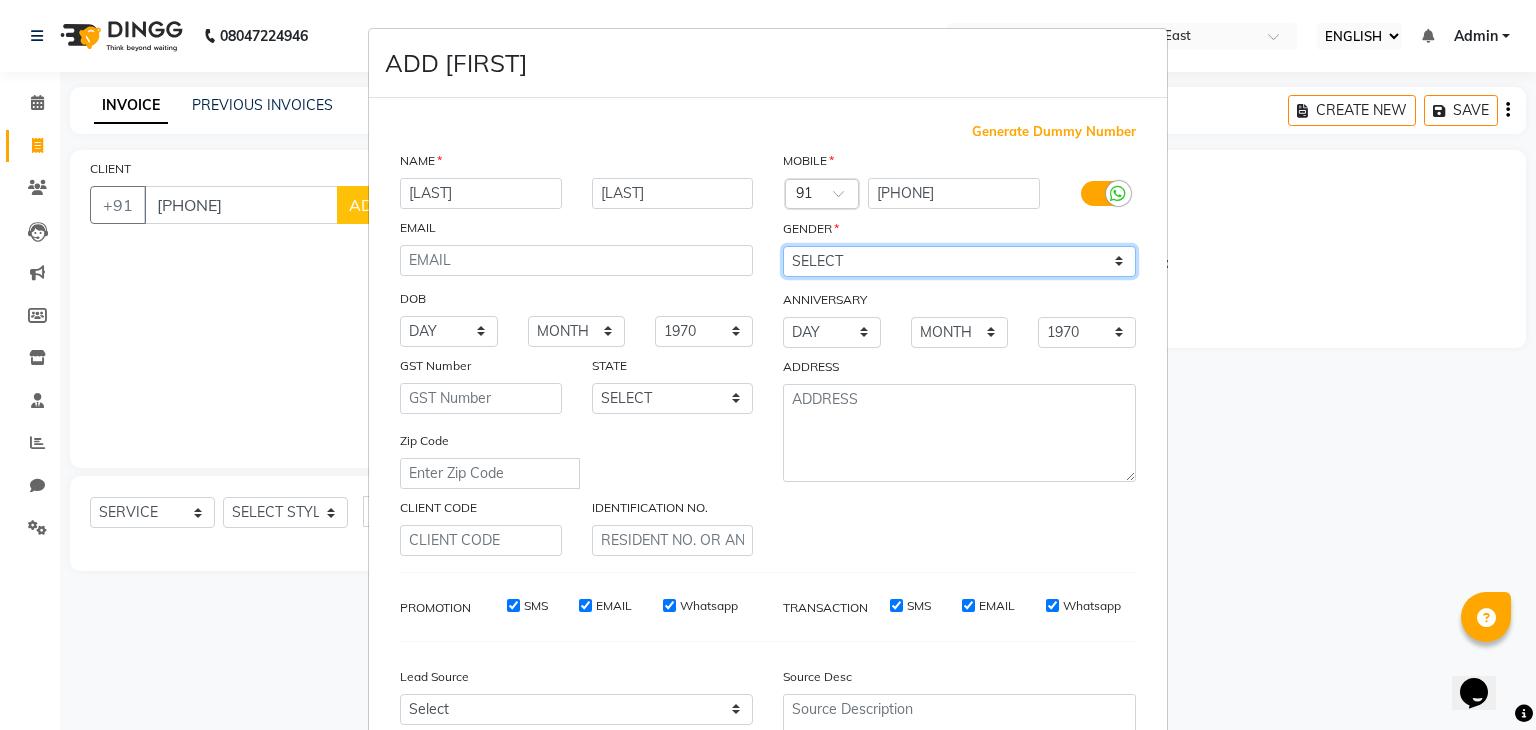 click on "SELECT MALE FEMALE OTHER PREFER NOT TO SAY" at bounding box center [959, 261] 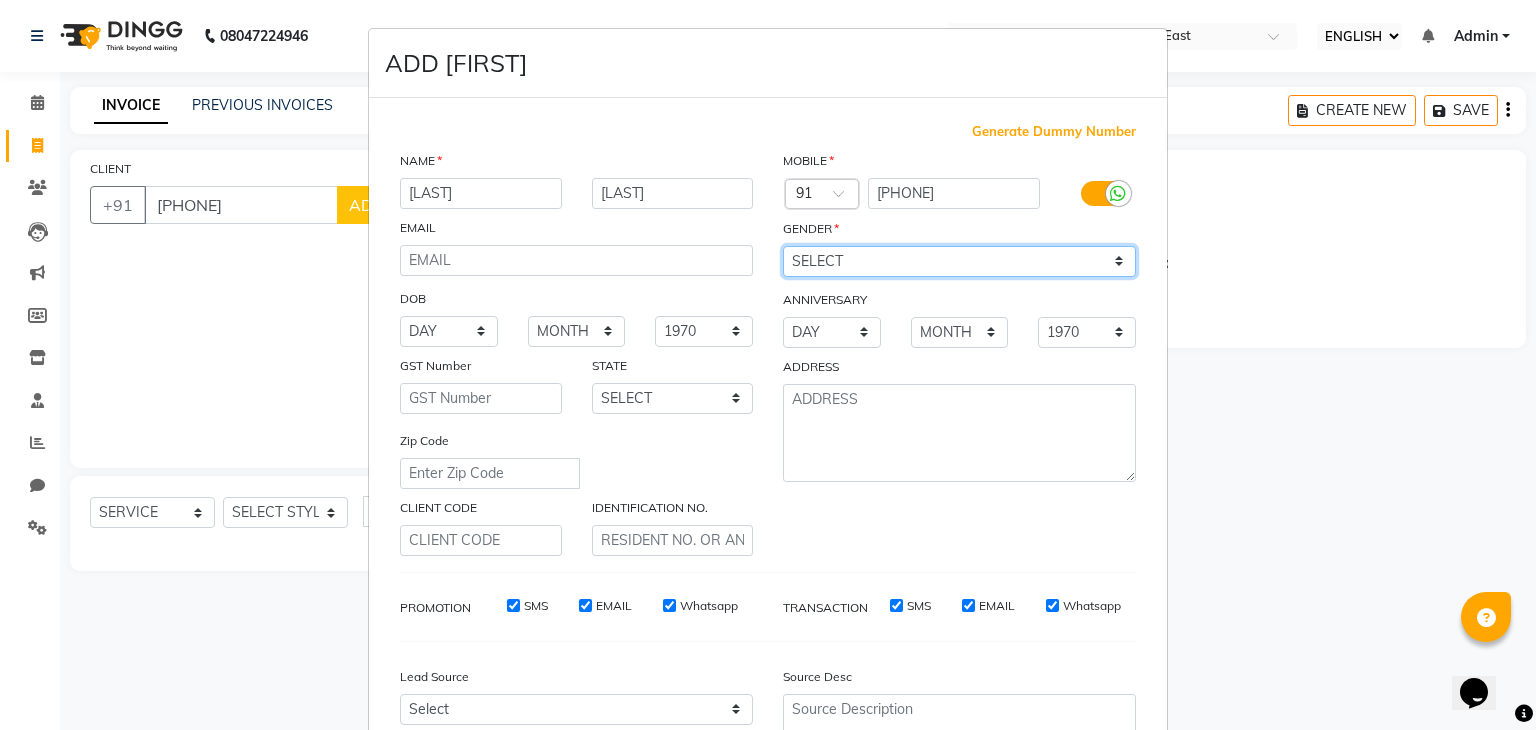 select on "male" 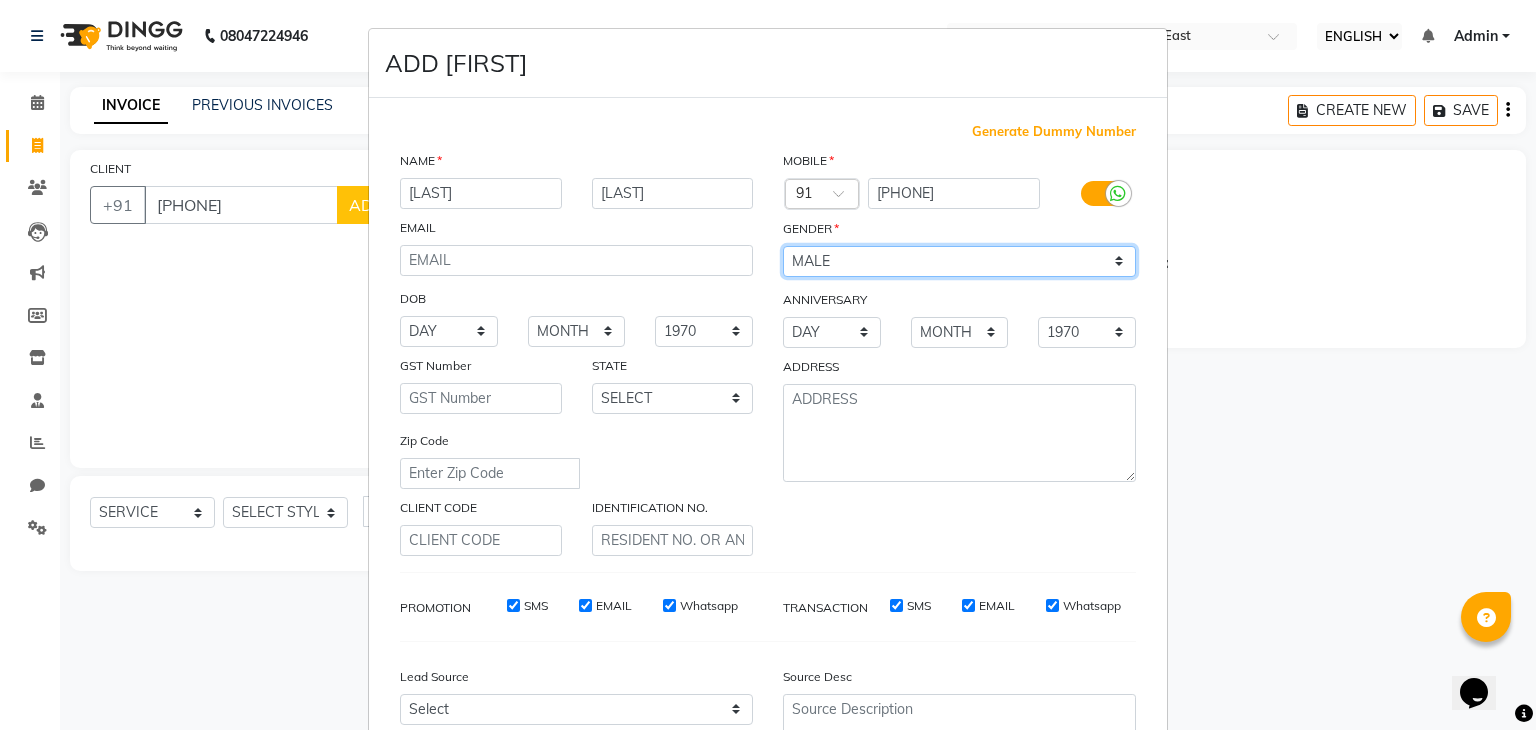 click on "SELECT MALE FEMALE OTHER PREFER NOT TO SAY" at bounding box center [959, 261] 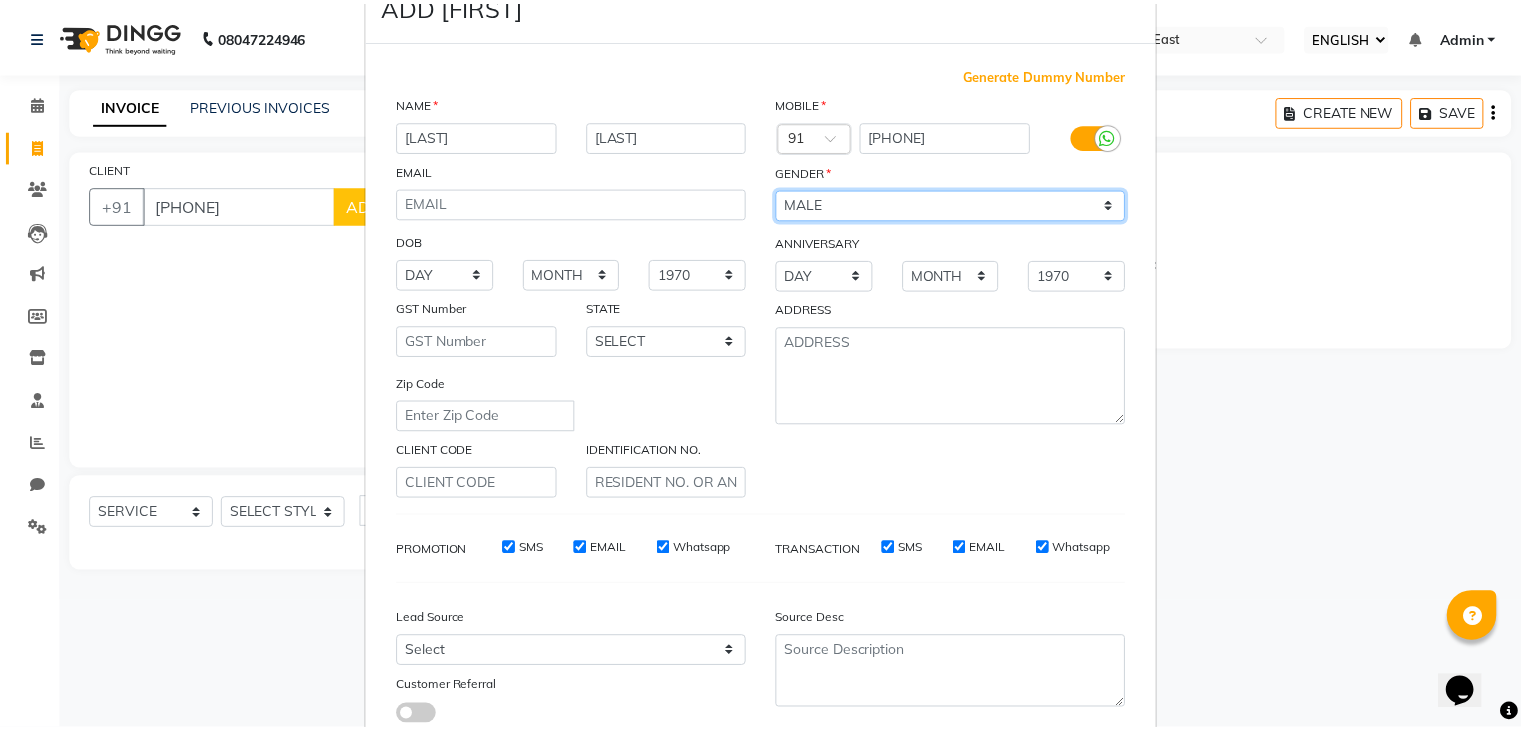 scroll, scrollTop: 203, scrollLeft: 0, axis: vertical 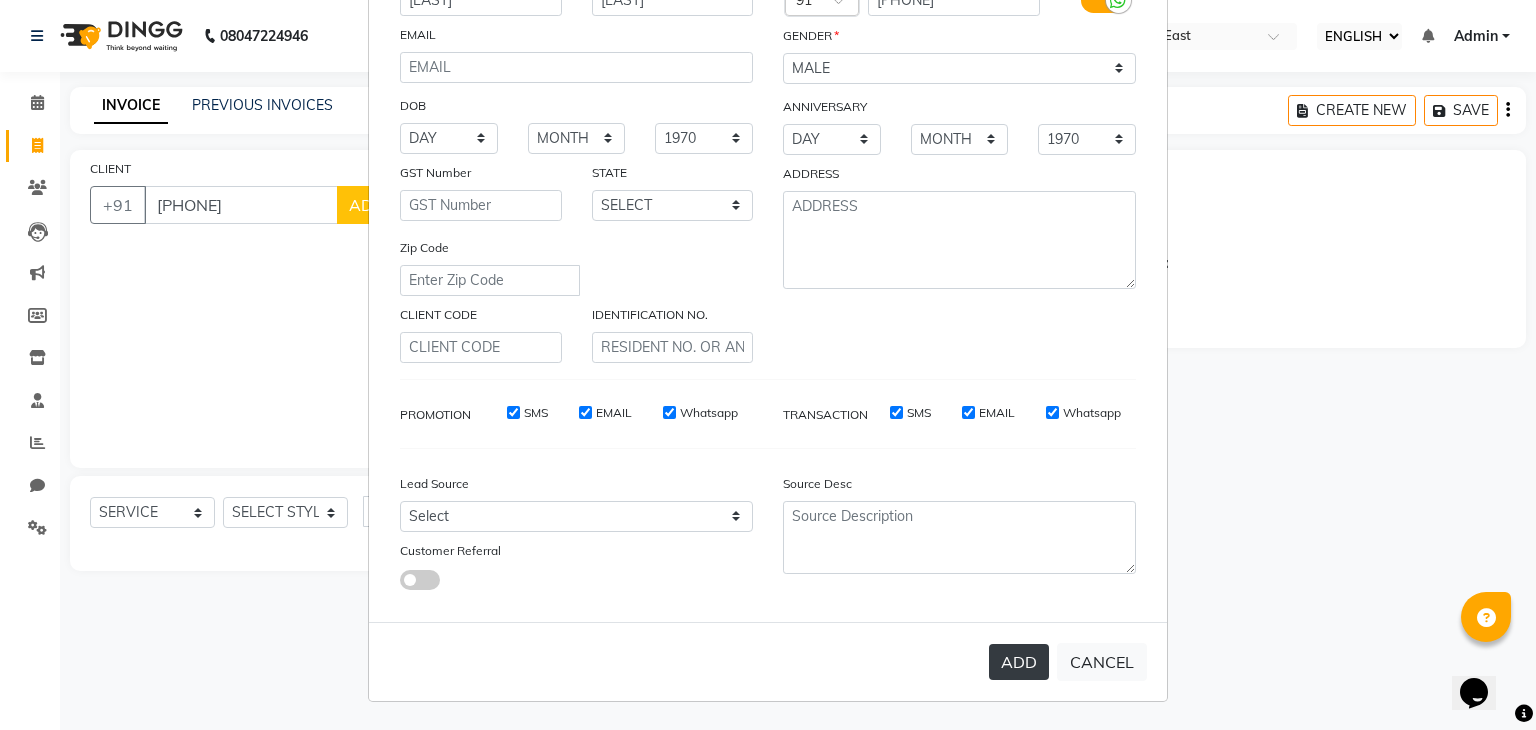click on "ADD" at bounding box center (1019, 662) 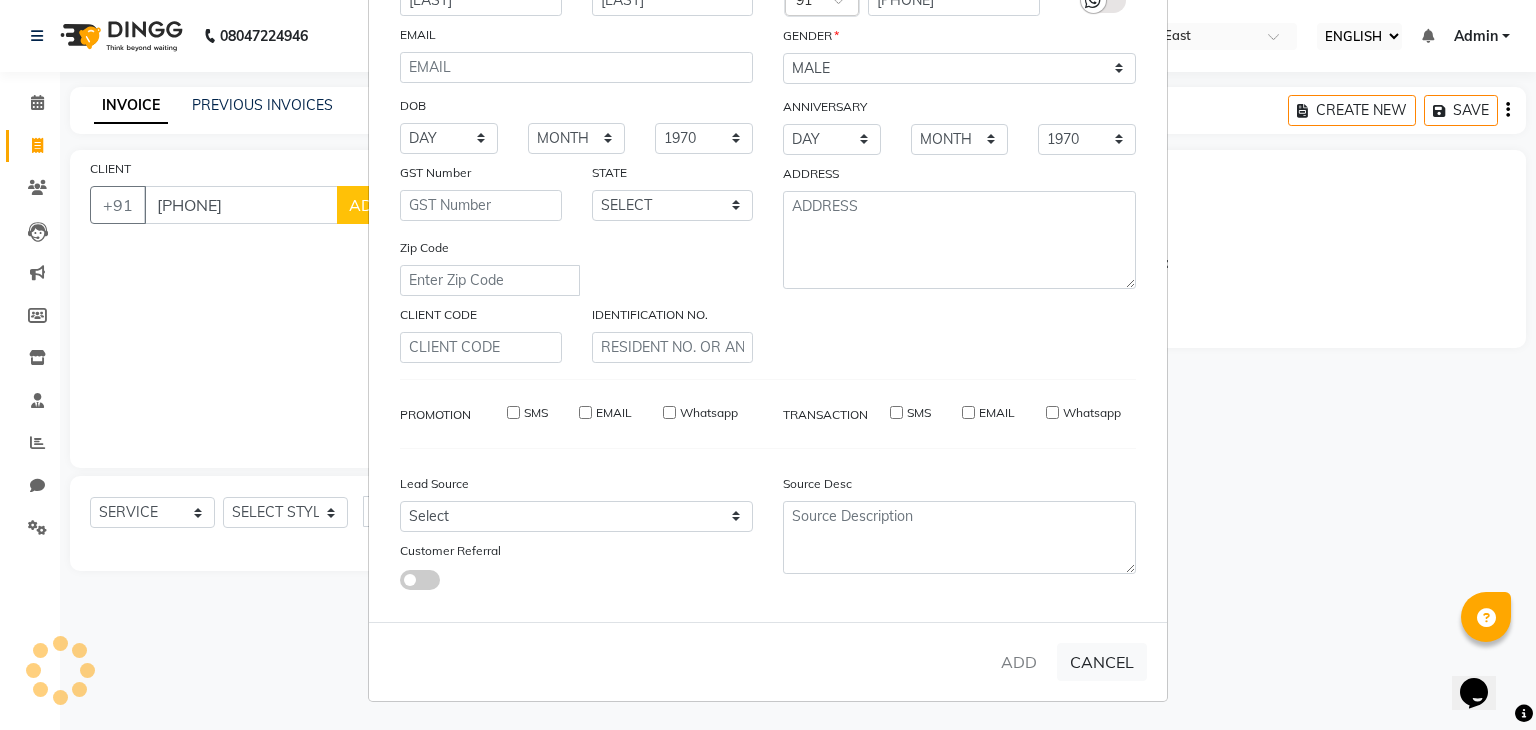 type 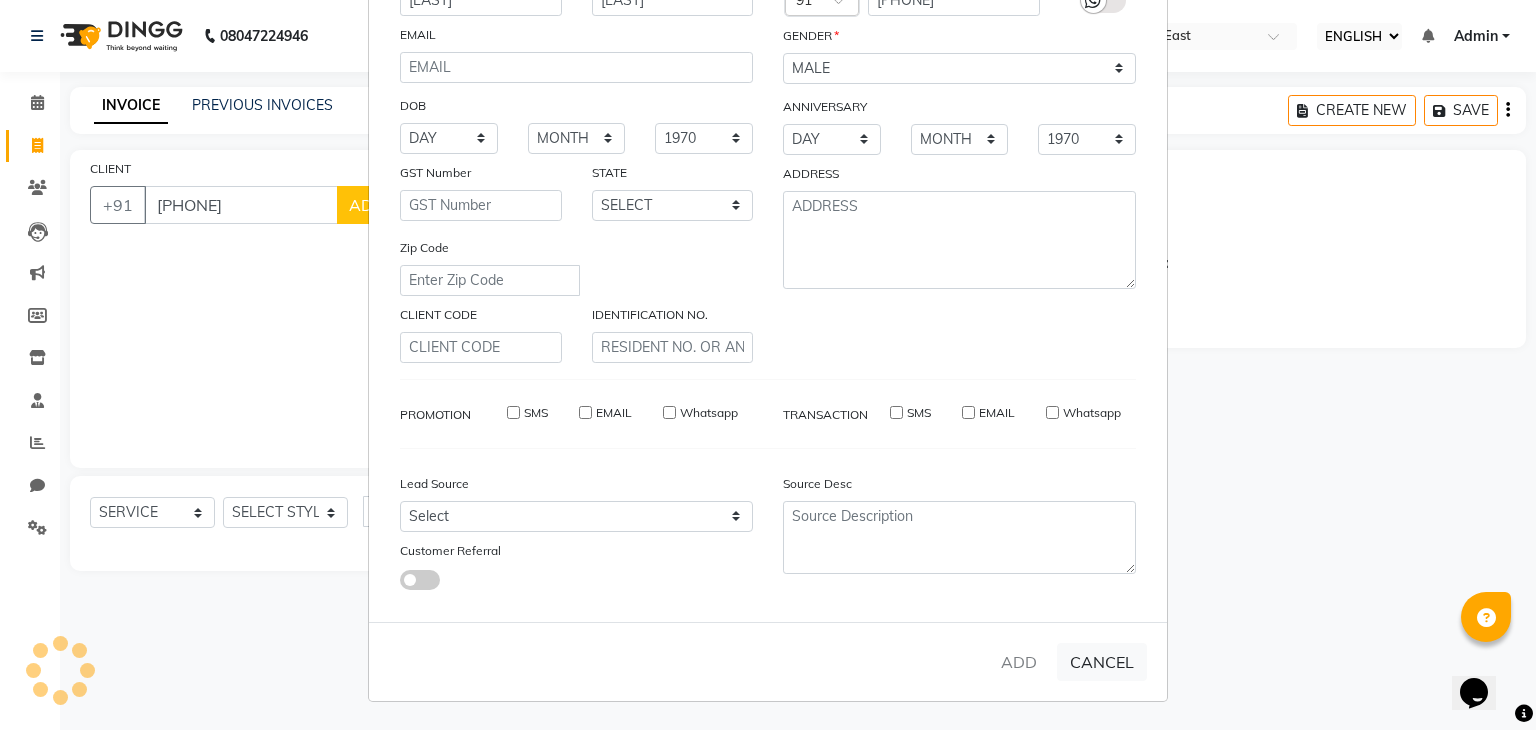 type 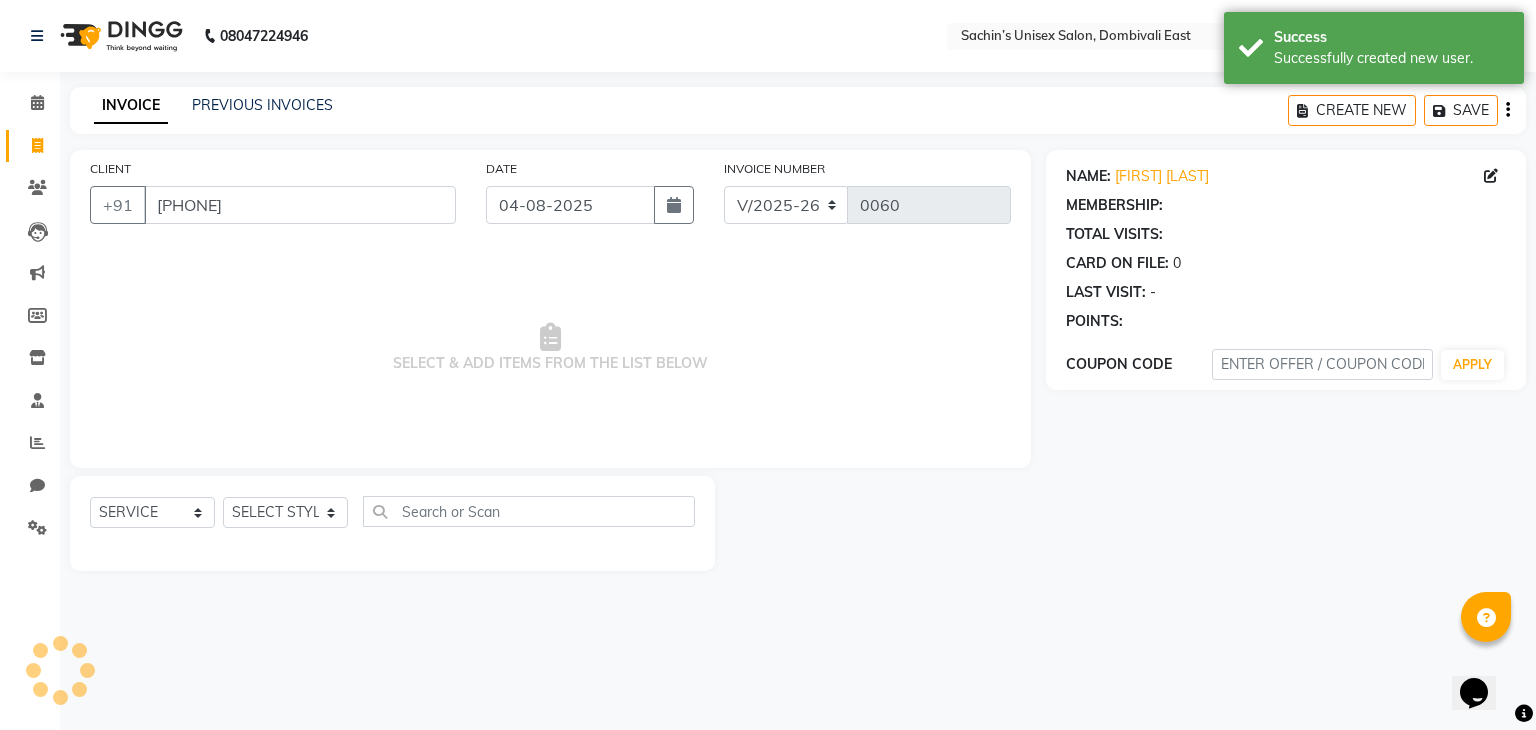 select on "1: Object" 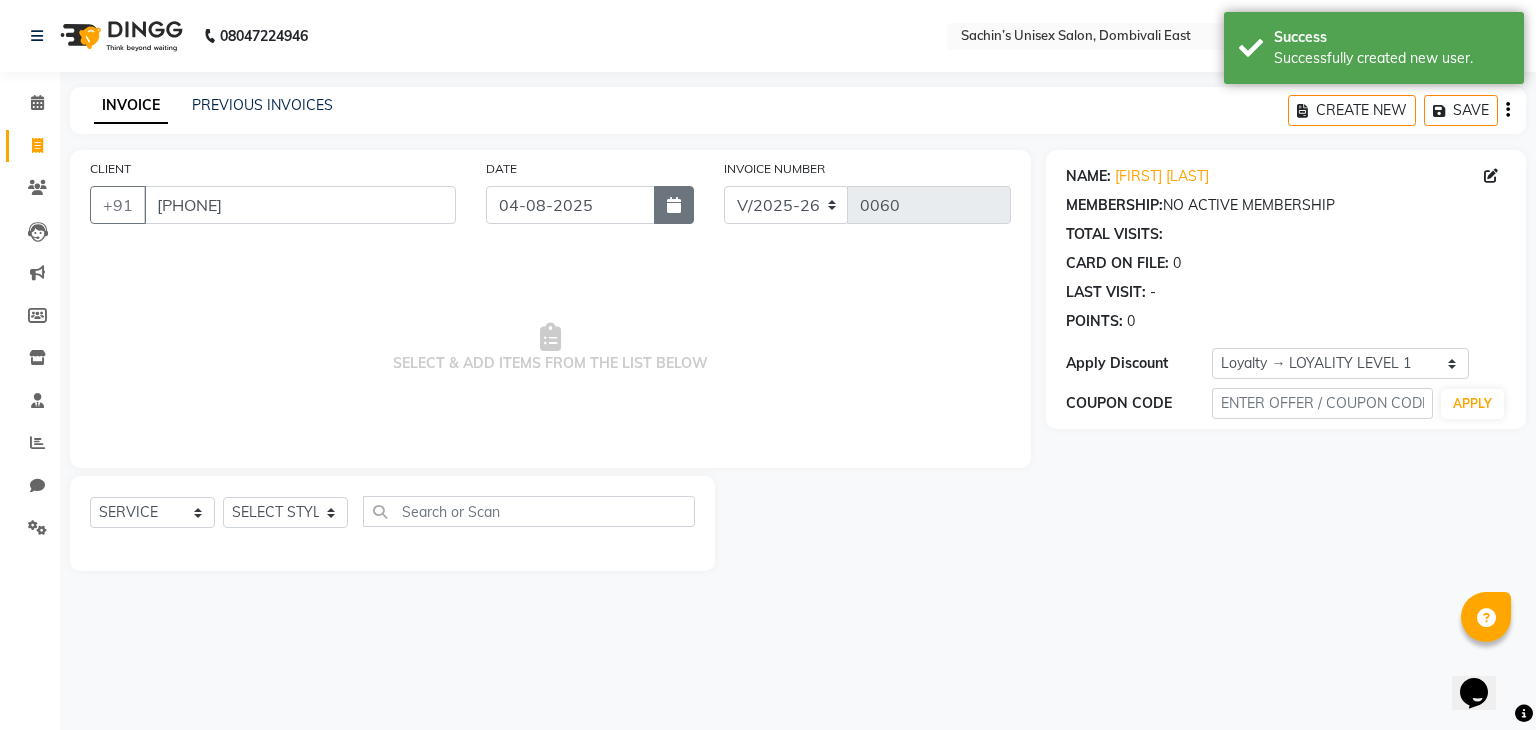 click 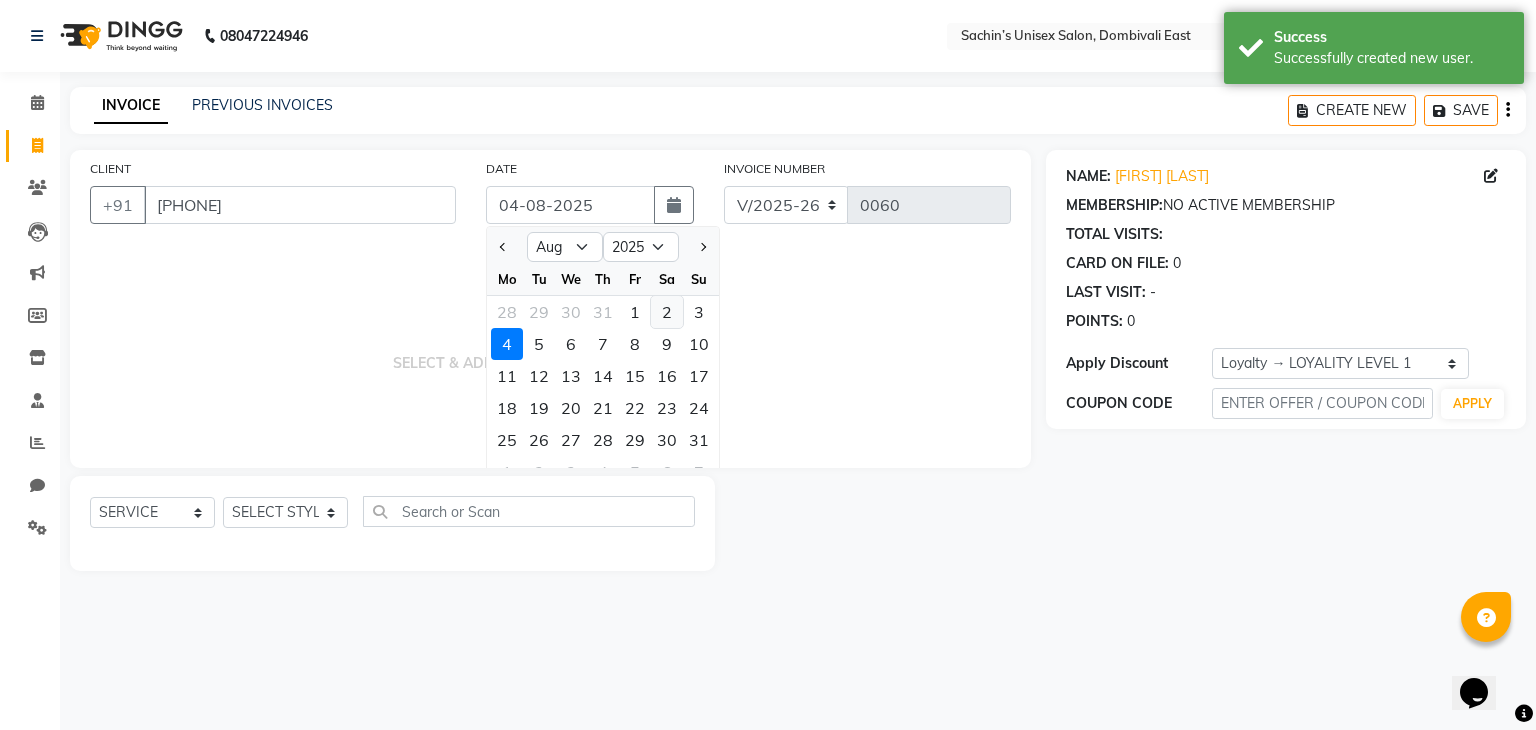 click on "2" 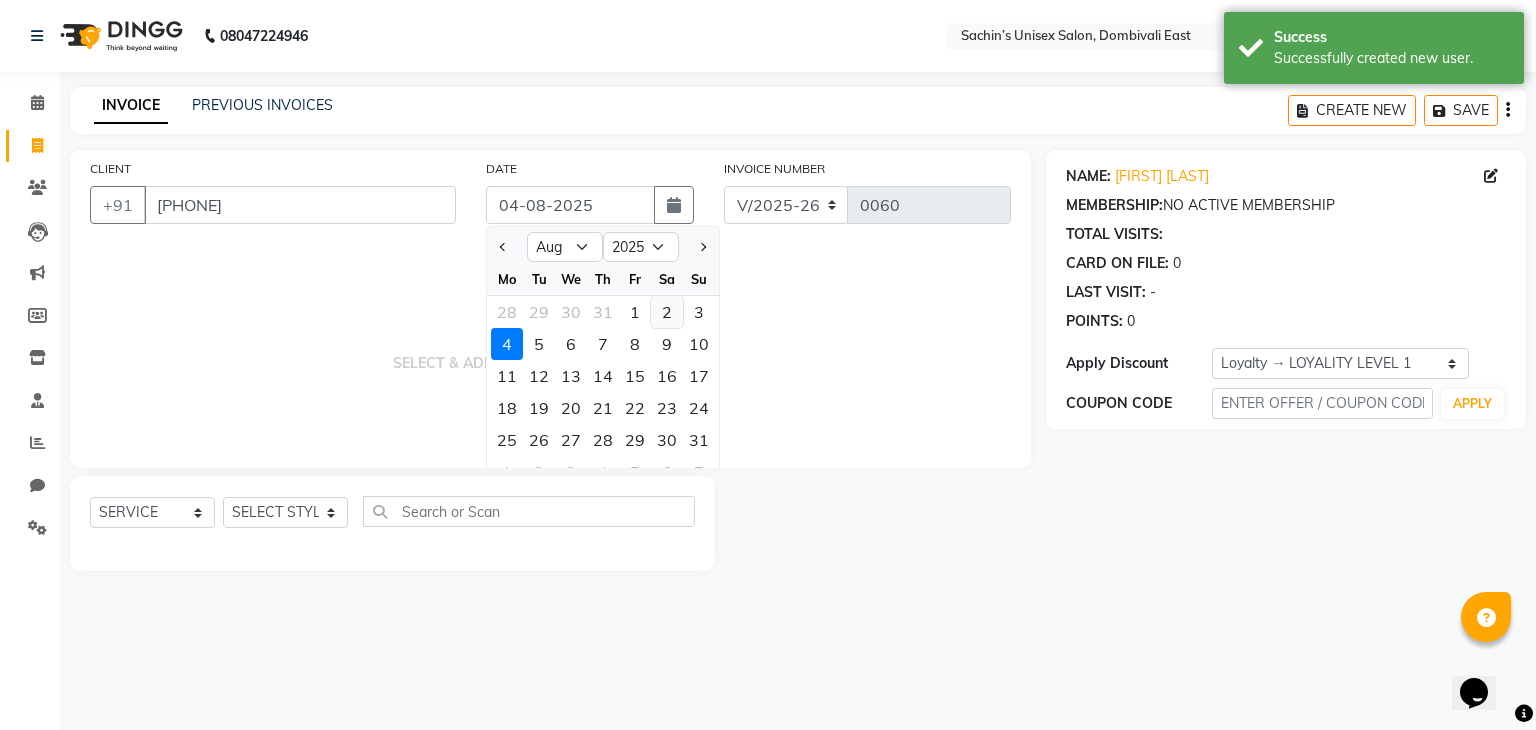 type on "02-08-2025" 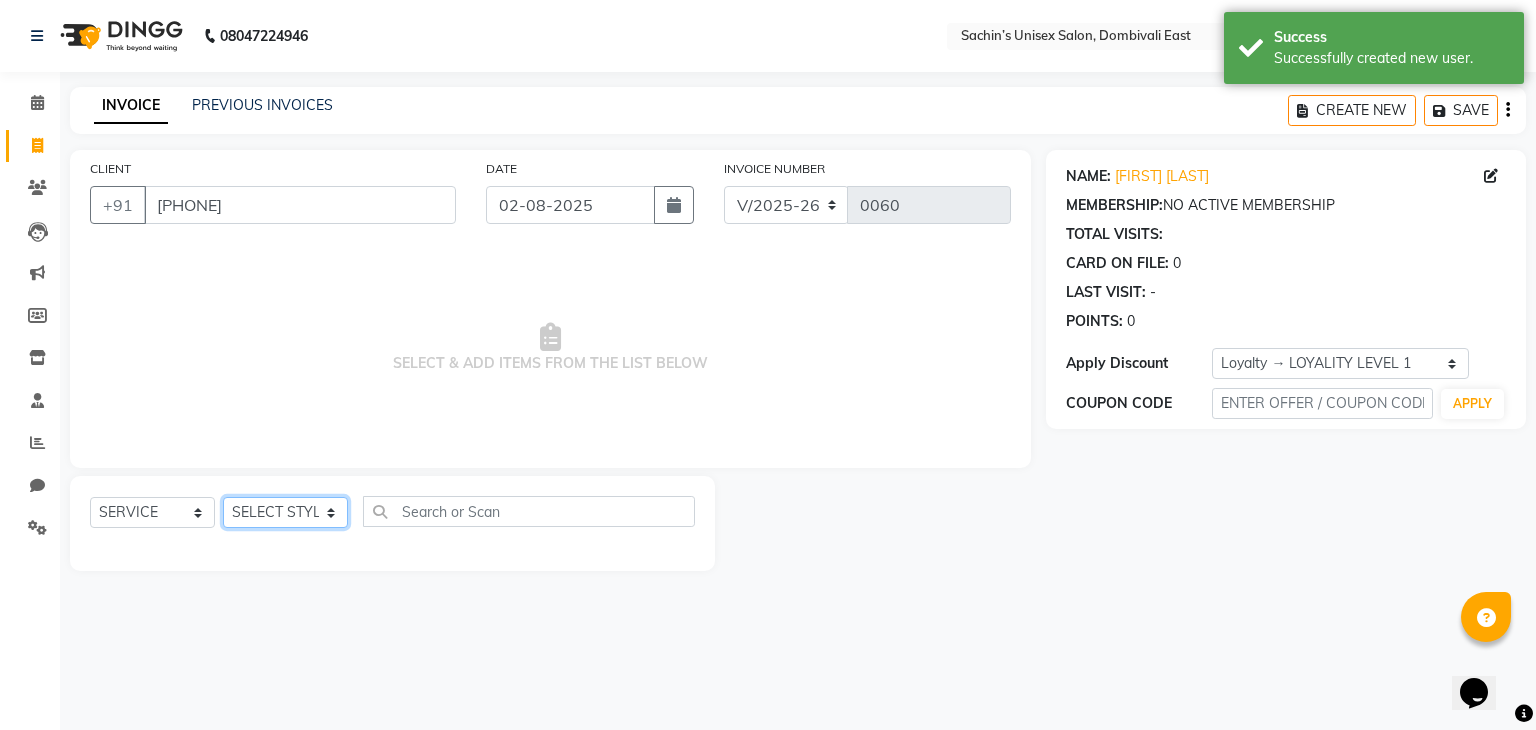 click on "SELECT STYLIST [FIRST] [CITY] Manager [FIRST] [LAST] [LAST]" 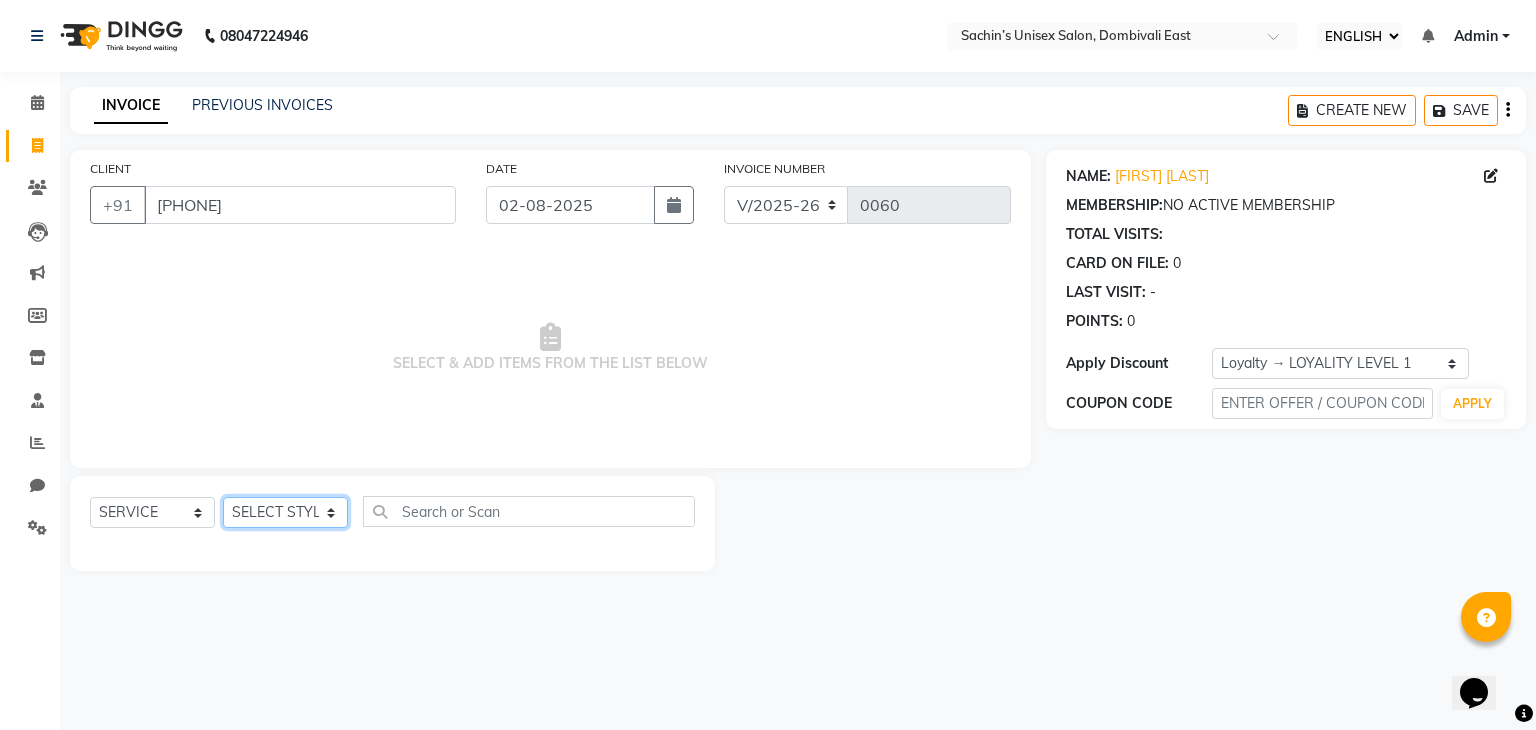 select on "86913" 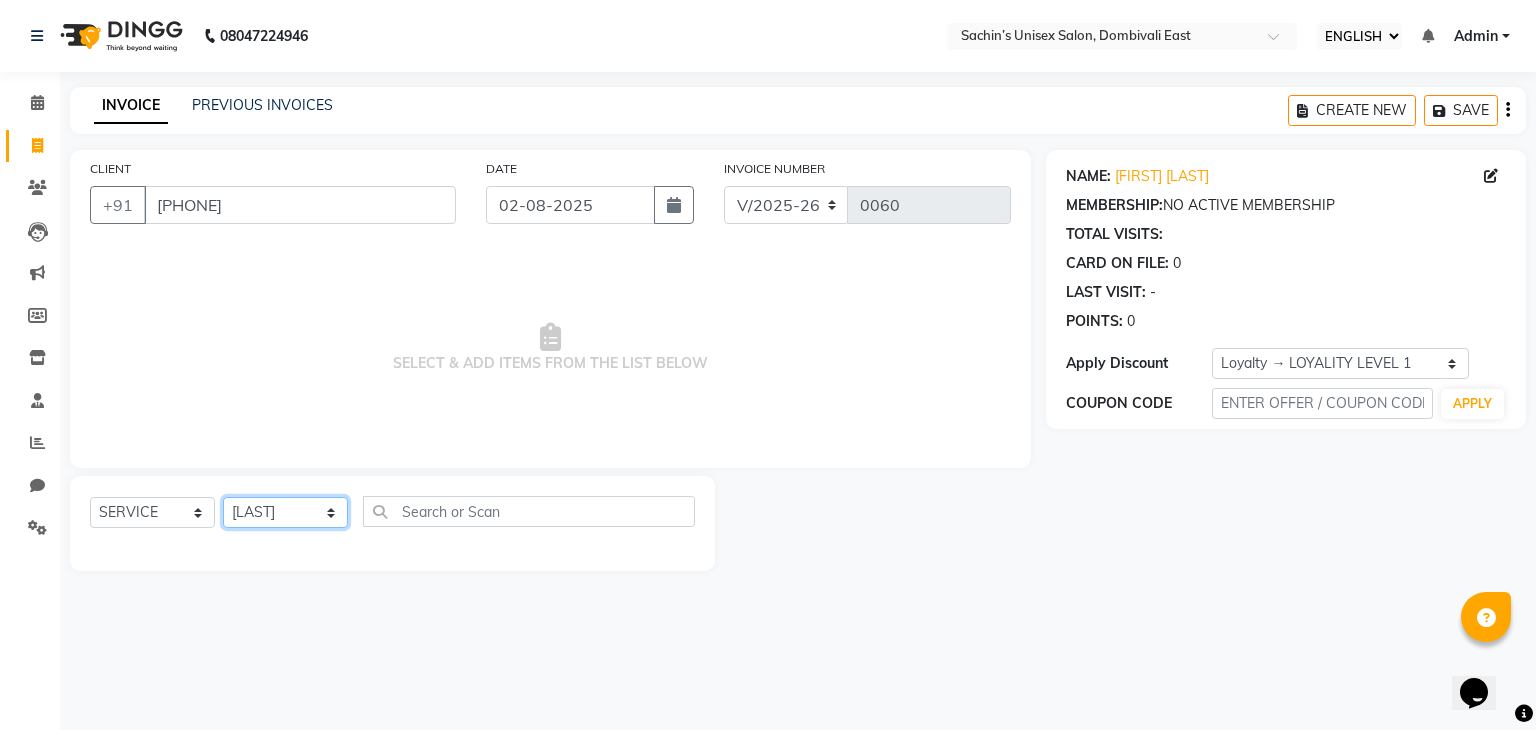 click on "SELECT STYLIST [FIRST] [CITY] Manager [FIRST] [LAST] [LAST]" 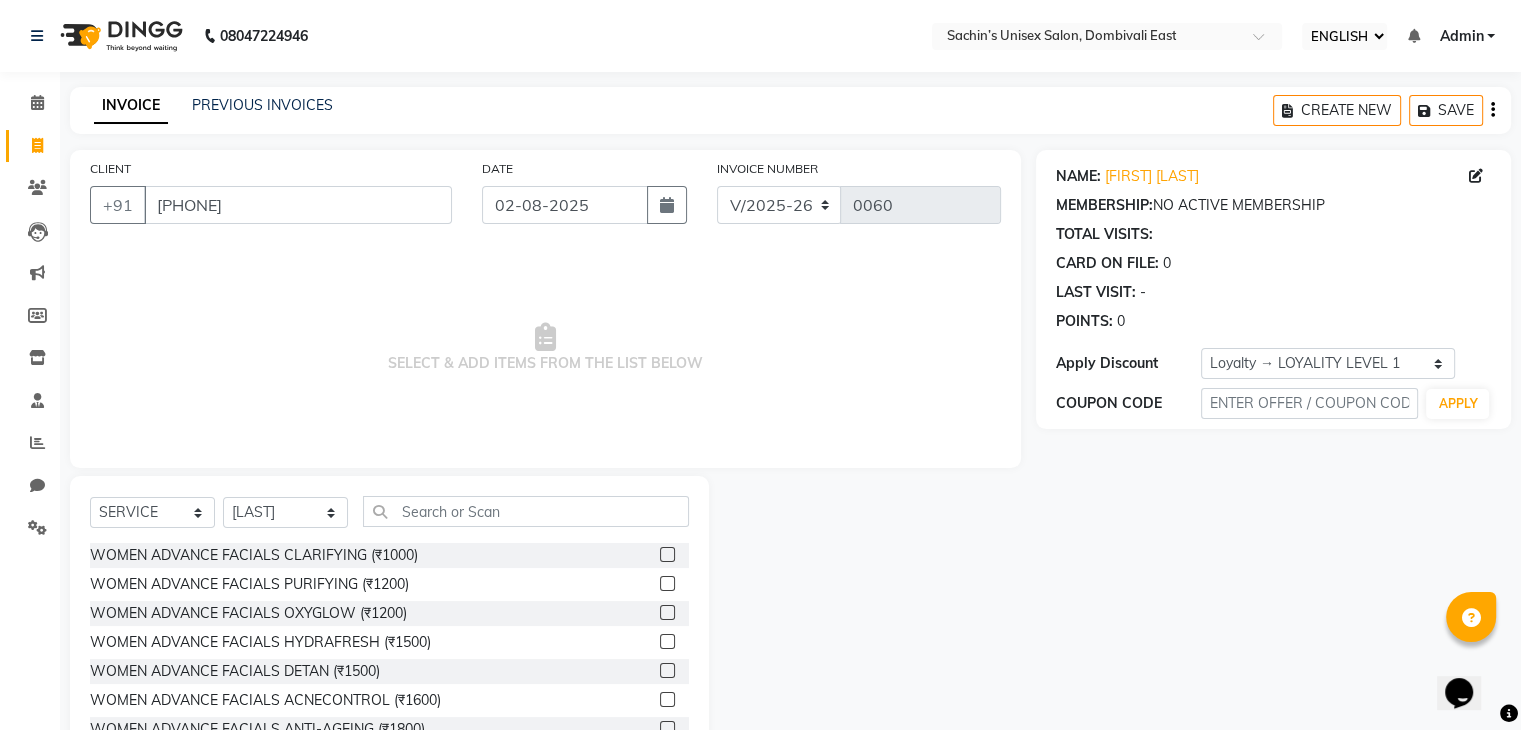 click on "SELECT  SERVICE  PRODUCT  MEMBERSHIP  PACKAGE VOUCHER PREPAID GIFT CARD  SELECT STYLIST Alam Dombivali Manager Jagruti Navshad Raghav Vora Mam WOMEN ADVANCE FACIALS  CLARIFYING (₹1000)  WOMEN ADVANCE FACIALS  PURIFYING (₹1200)  WOMEN ADVANCE FACIALS  OXYGLOW (₹1200)  WOMEN ADVANCE FACIALS  HYDRAFRESH (₹1500)  WOMEN ADVANCE FACIALS  DETAN (₹1500)  WOMEN ADVANCE FACIALS  ACNECONTROL (₹1600)  WOMEN ADVANCE FACIALS  ANTI-AGEING (₹1800)  WOMEN ADVANCE FACIALS  SENSI LIGHT (₹1800)  WOMEN ADVANCE FACIALS  REJUVENATING (₹2000)  WOMEN ADVANCE FACIALS  SKIN LIGHTENING (₹2000)  WOMEN DESIGNER FACIALS  COLLAGEN (₹2200)  WOMEN DESIGNER FACIALS  GOLD SIGNATURE (₹2200)  WOMEN DESIGNER FACIALS  DIAMOND (₹2200)  WOMEN DESIGNER FACIALS  PLATINUM (₹2200)  WOMEN DESIGNER FACIALS  SKIN BRIGHTENING (₹2500)  WOMEN LUXURY FACIALS  SHINE GLOW (₹2500)  WOMEN LUXURY FACIALS  03+WHITENING (₹3500)  WOMEN LUXURY FACIALS  03+SEAWEED (₹3500)  WOMEN LUXURY FACIALS  03+BRIDAL (₹4000)  EYEBROWS (₹50)" 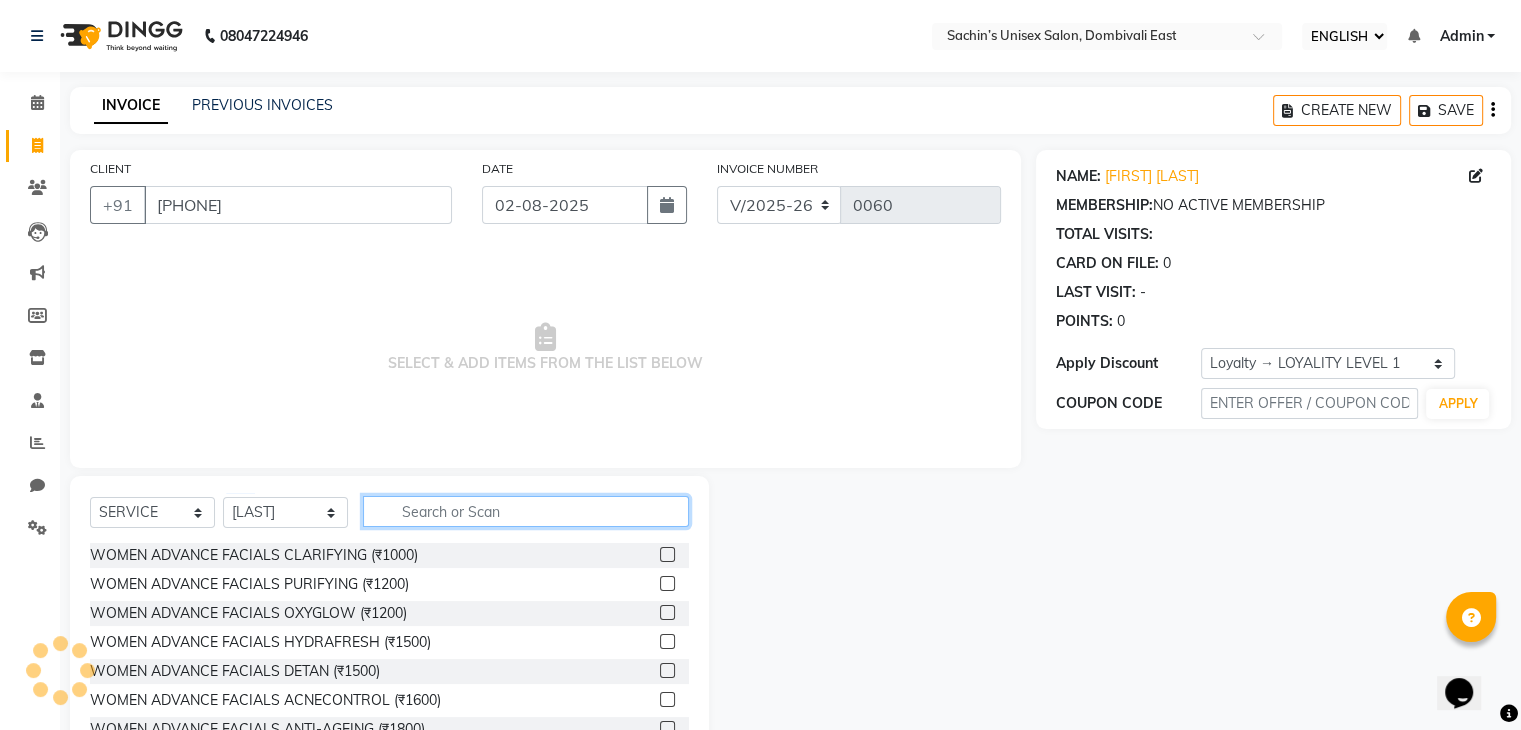 click 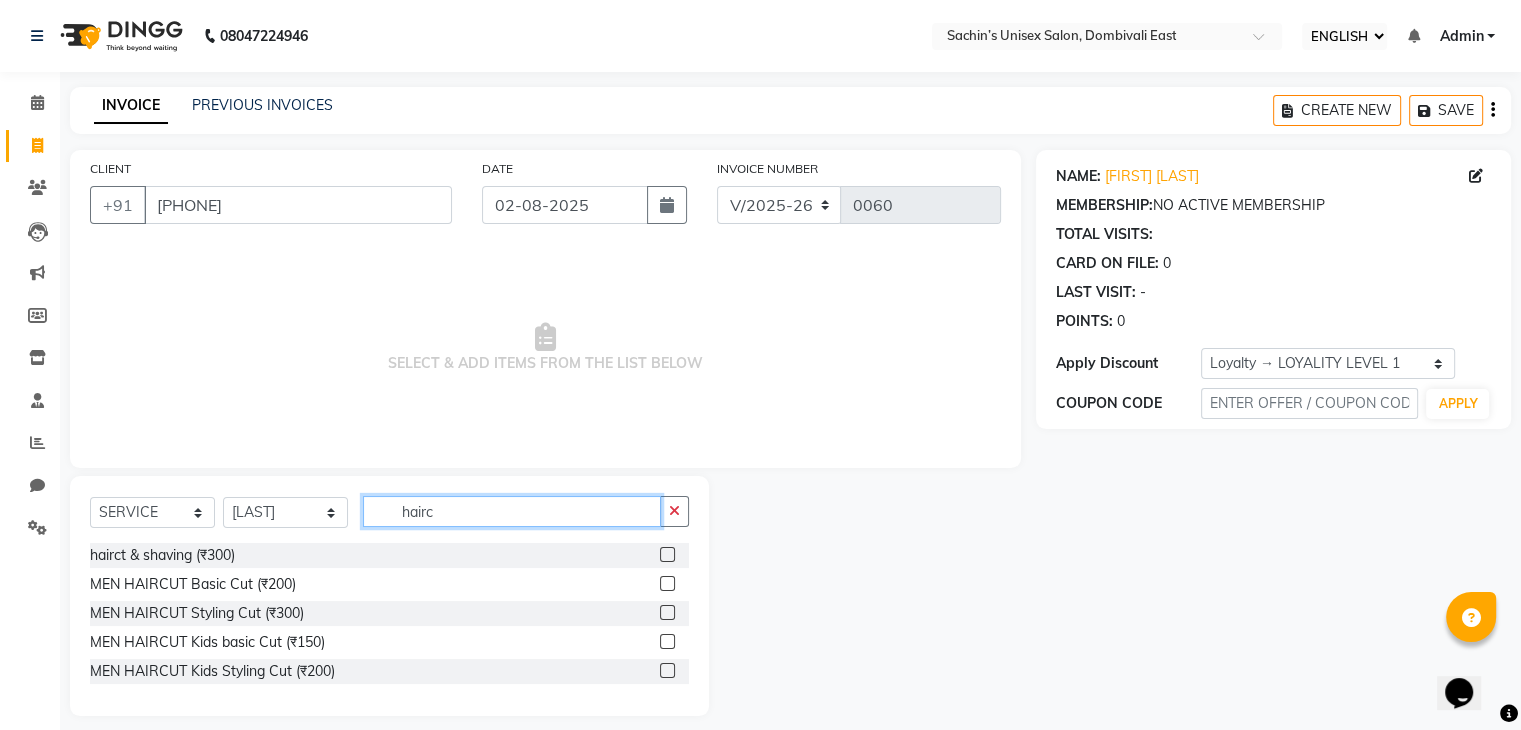 type on "hairc" 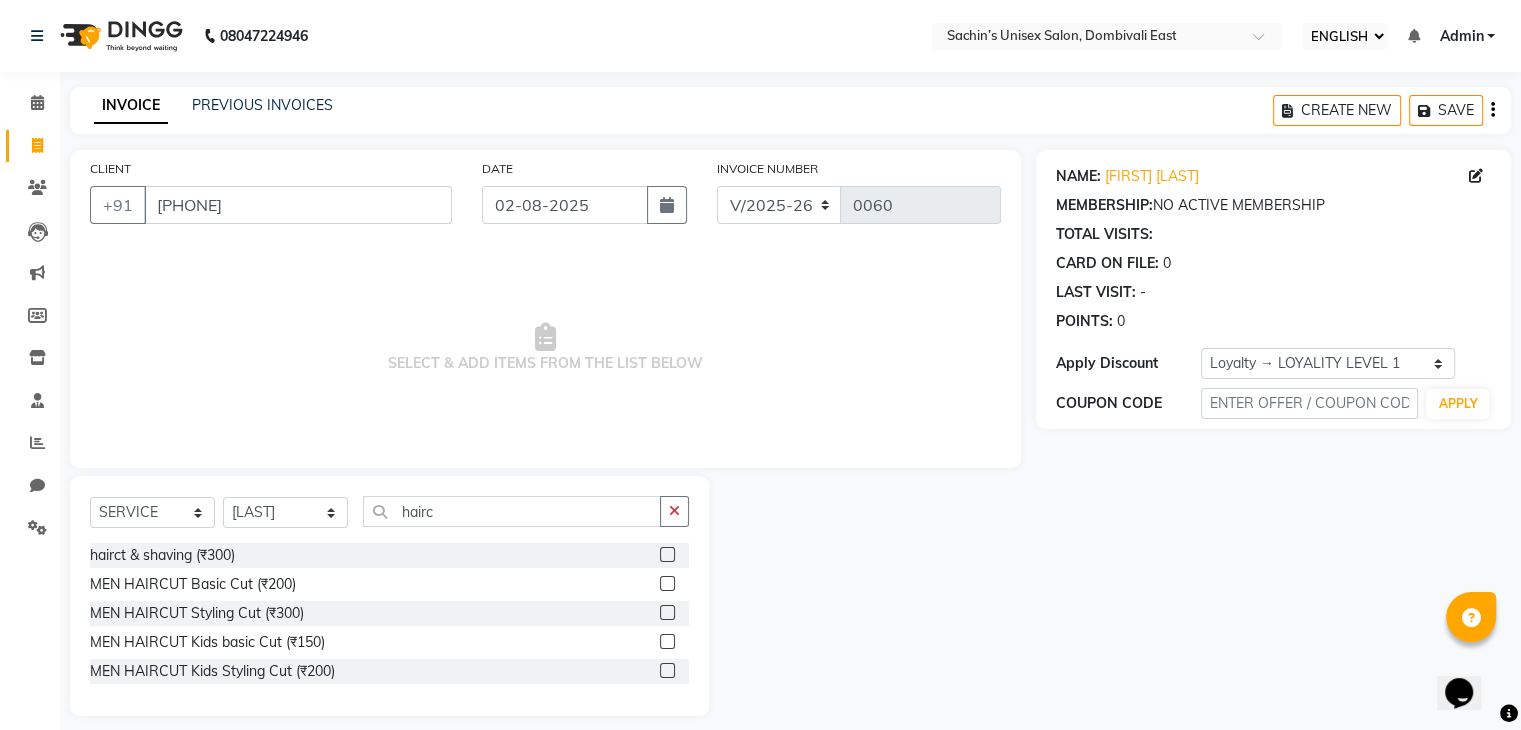 click 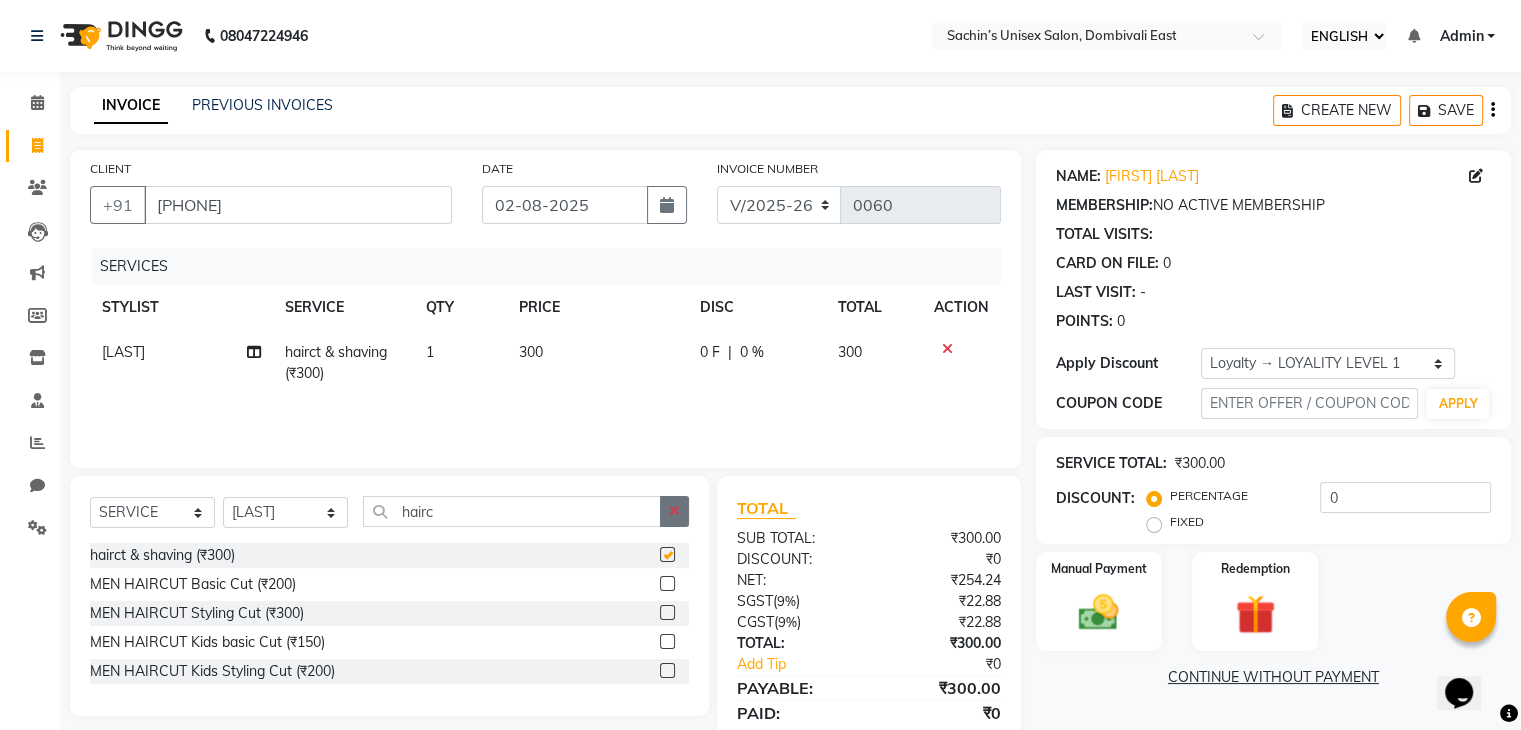 checkbox on "false" 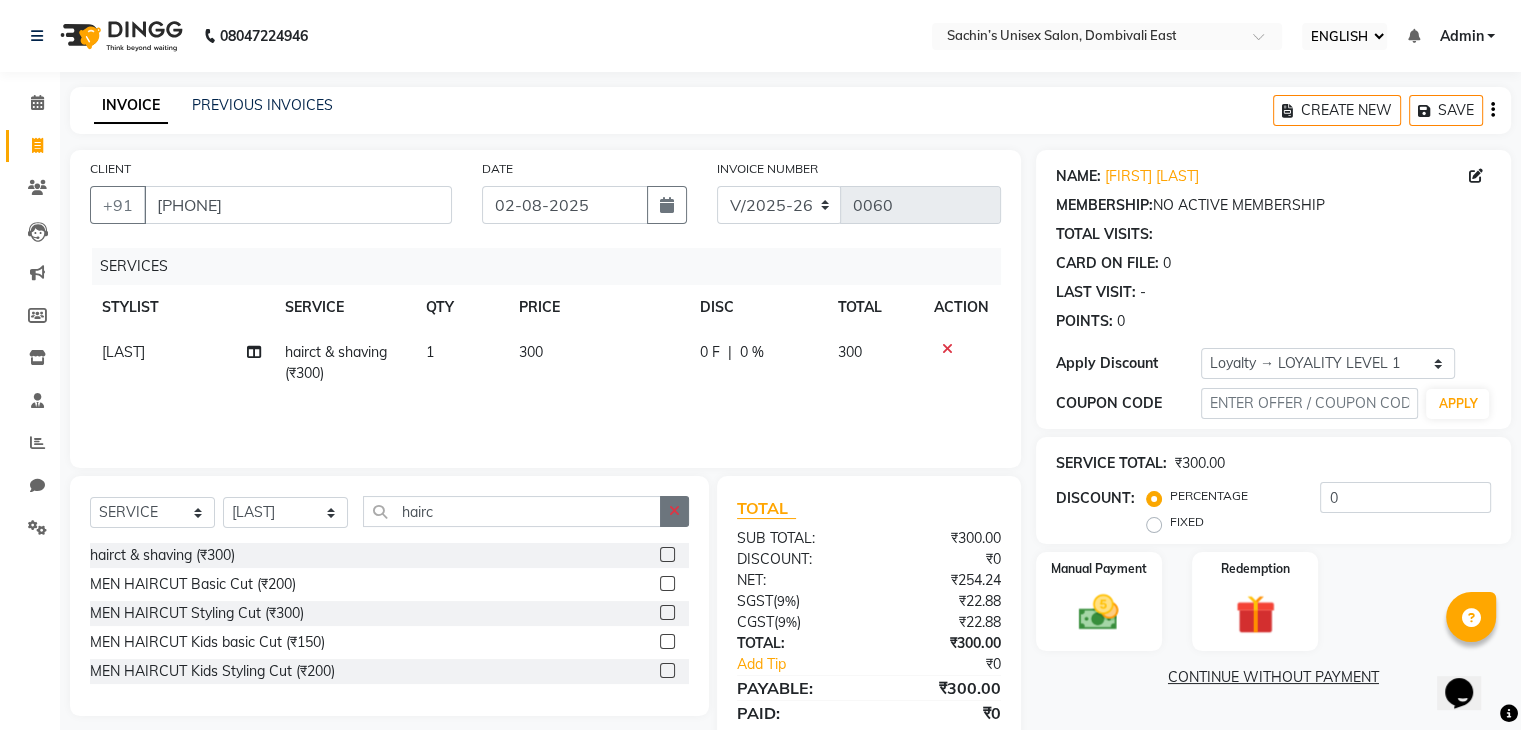 click 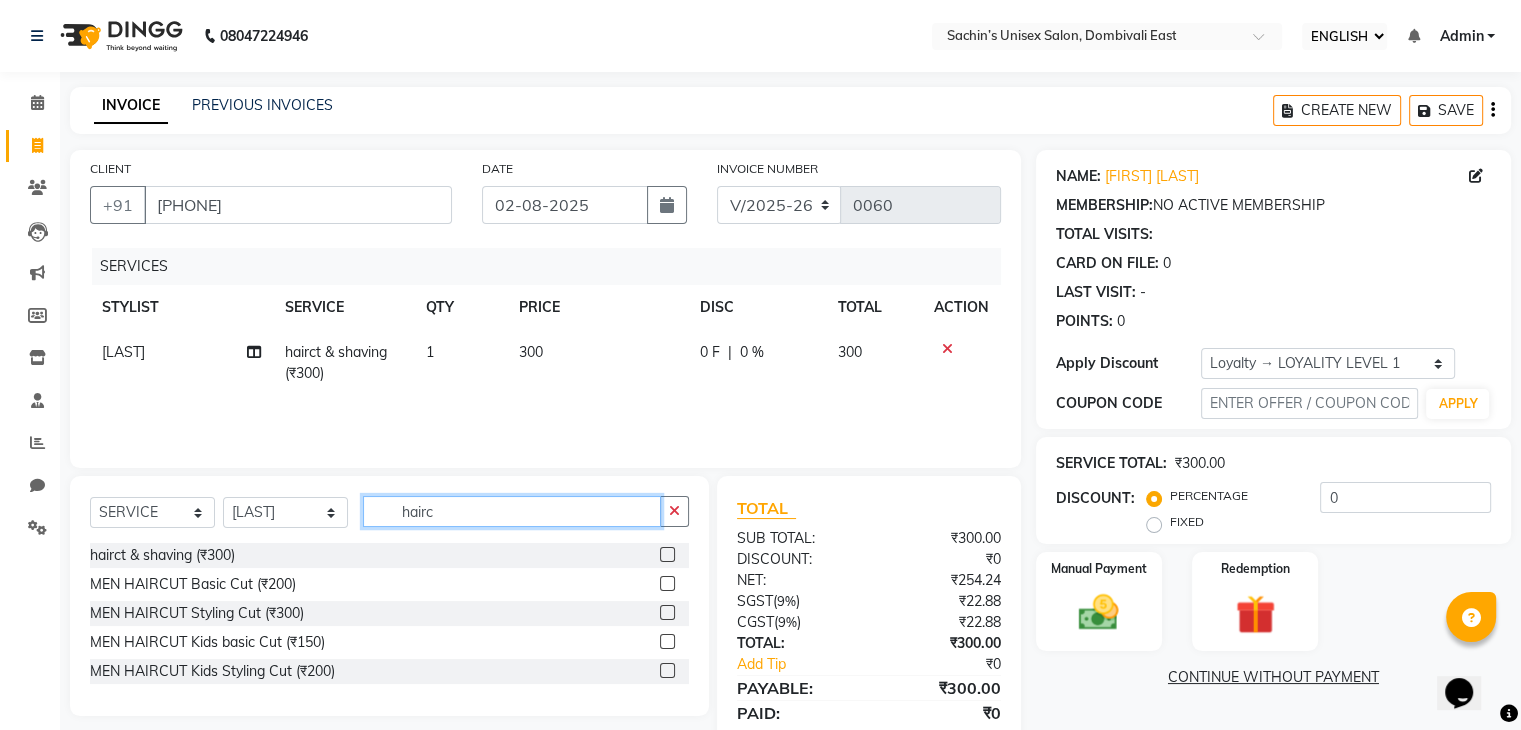 type on "hairc" 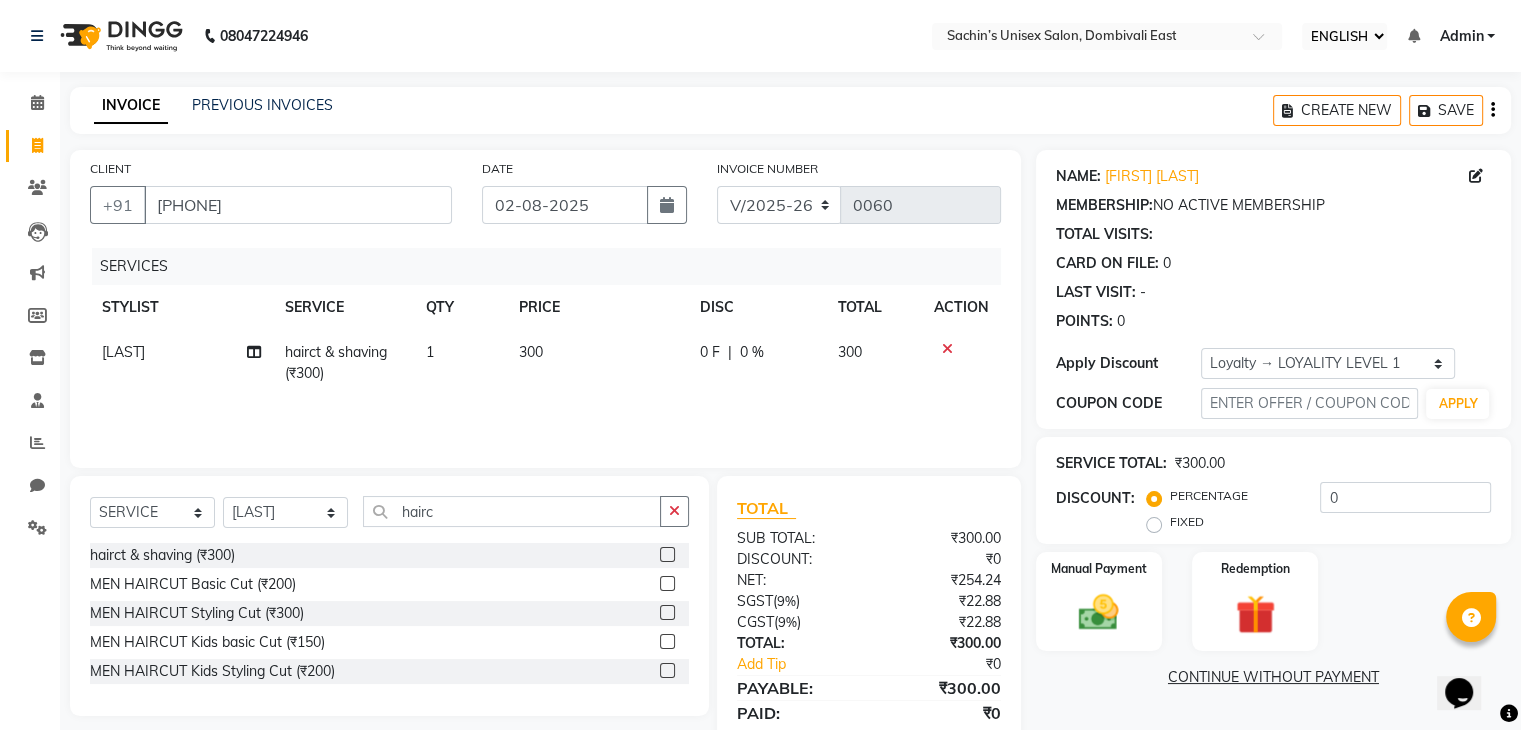 click 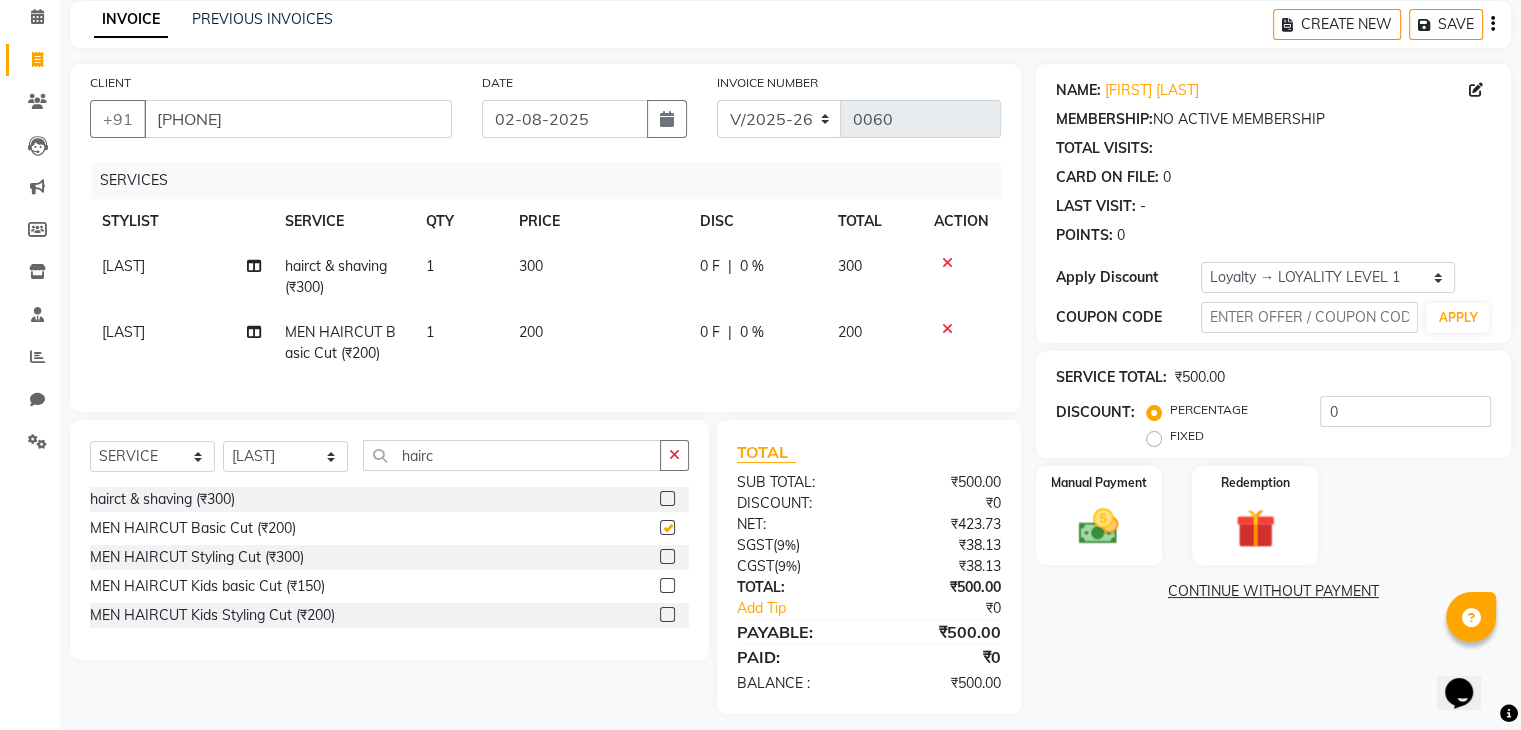 checkbox on "false" 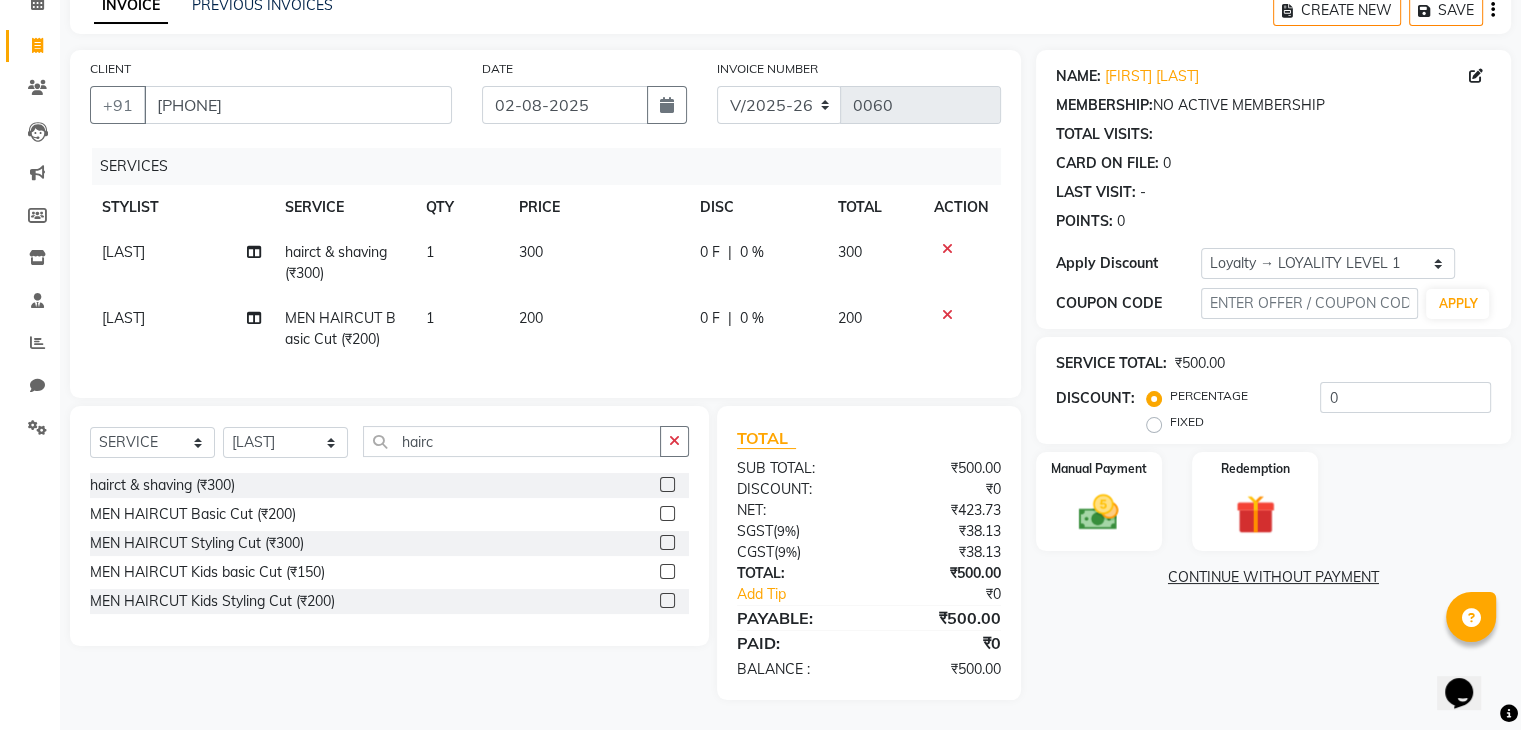 scroll, scrollTop: 116, scrollLeft: 0, axis: vertical 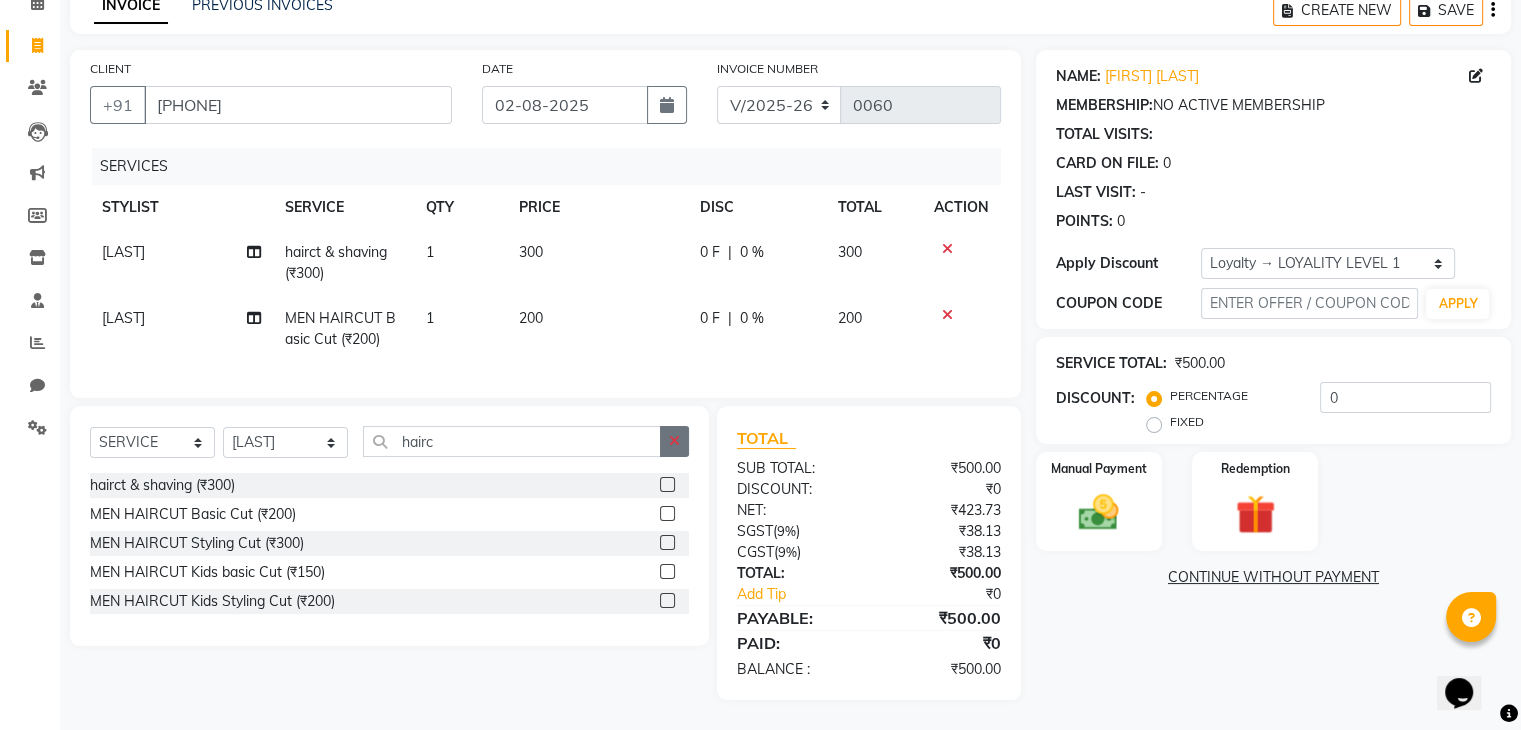 click 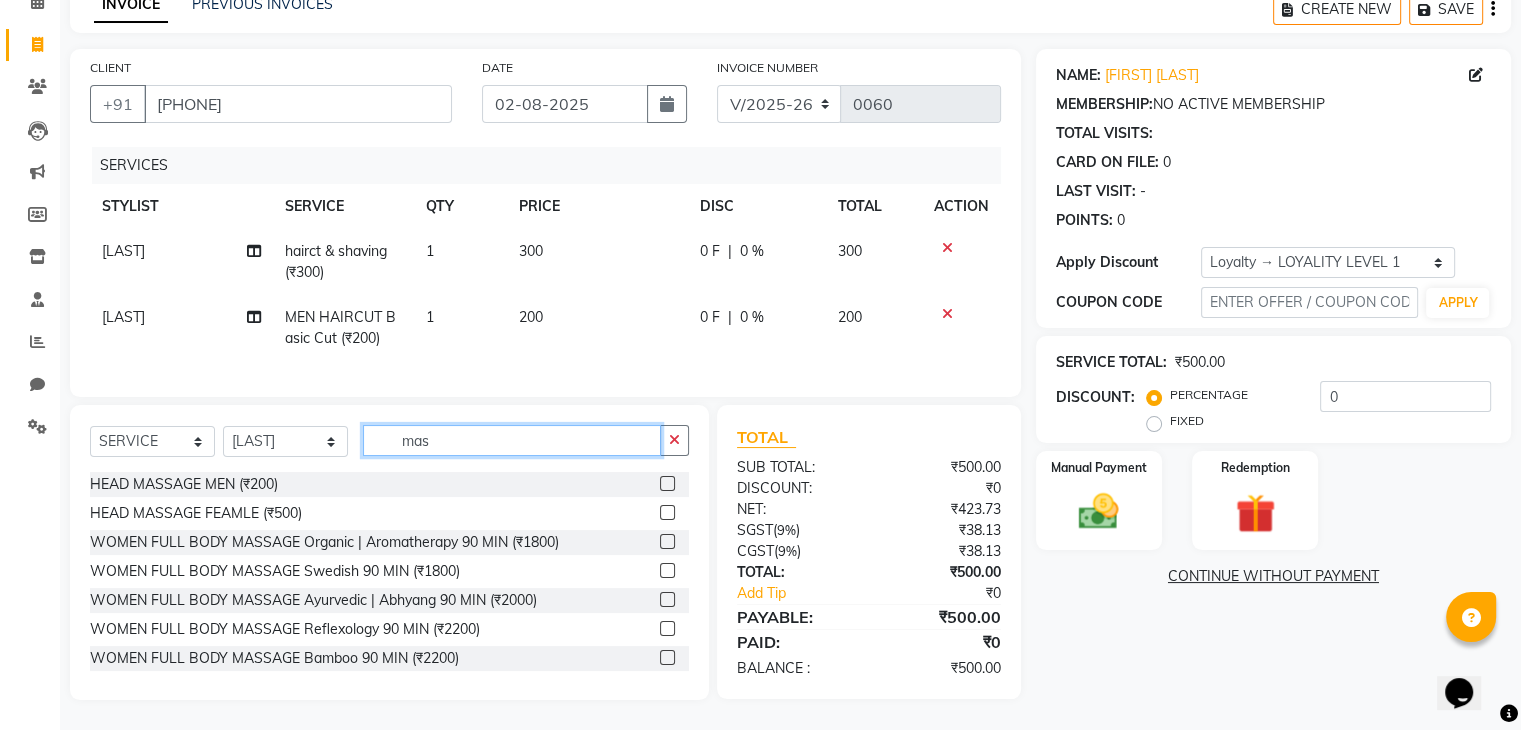 type on "mas" 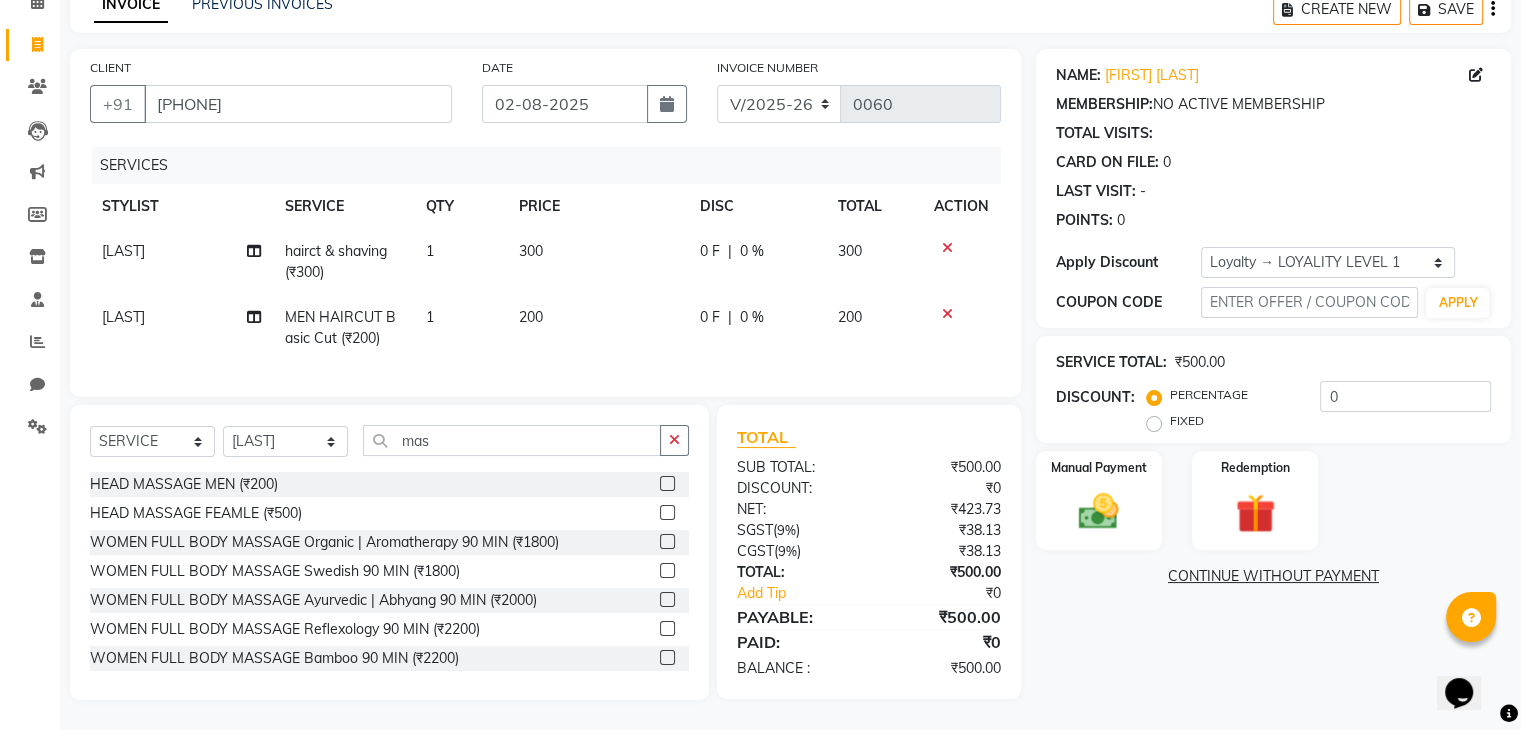 click 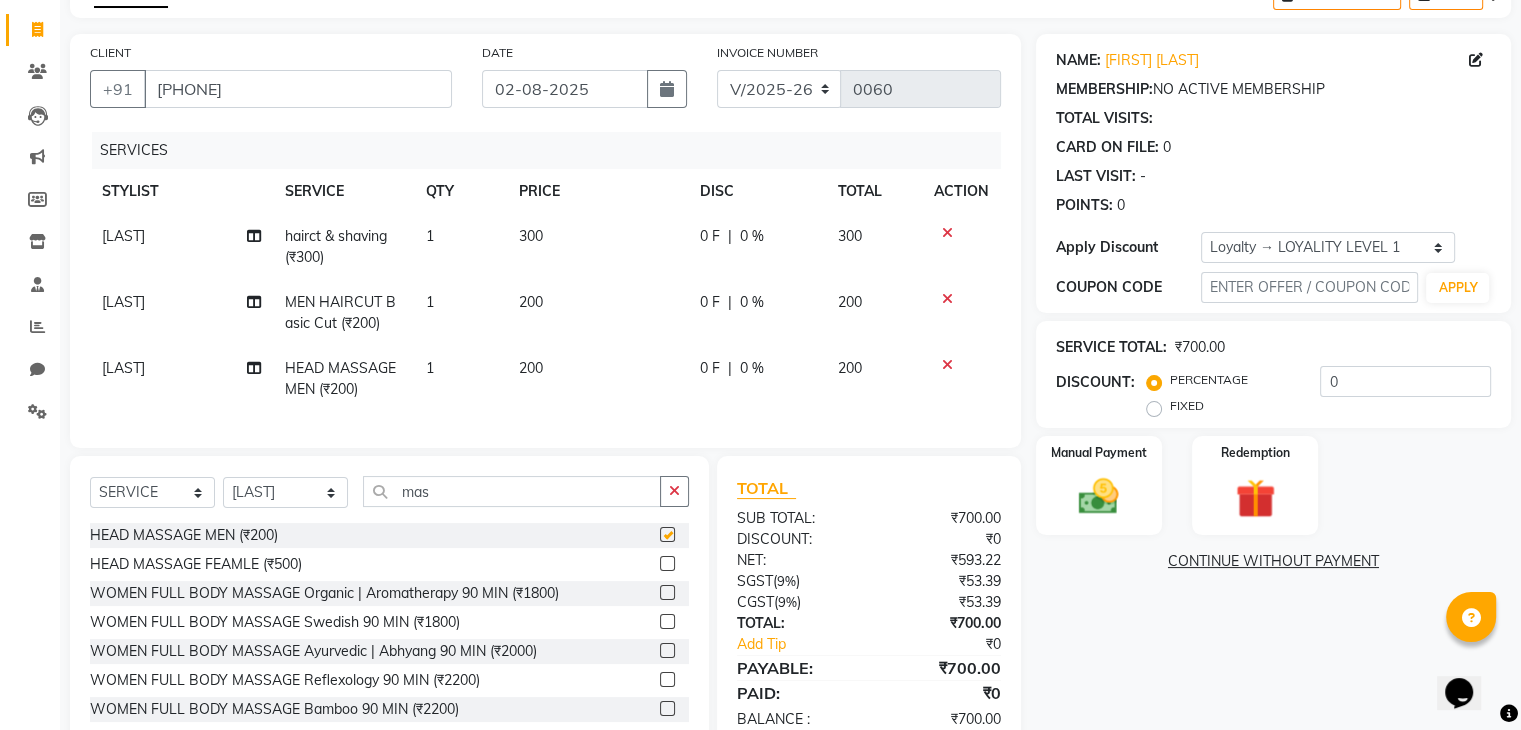 checkbox on "false" 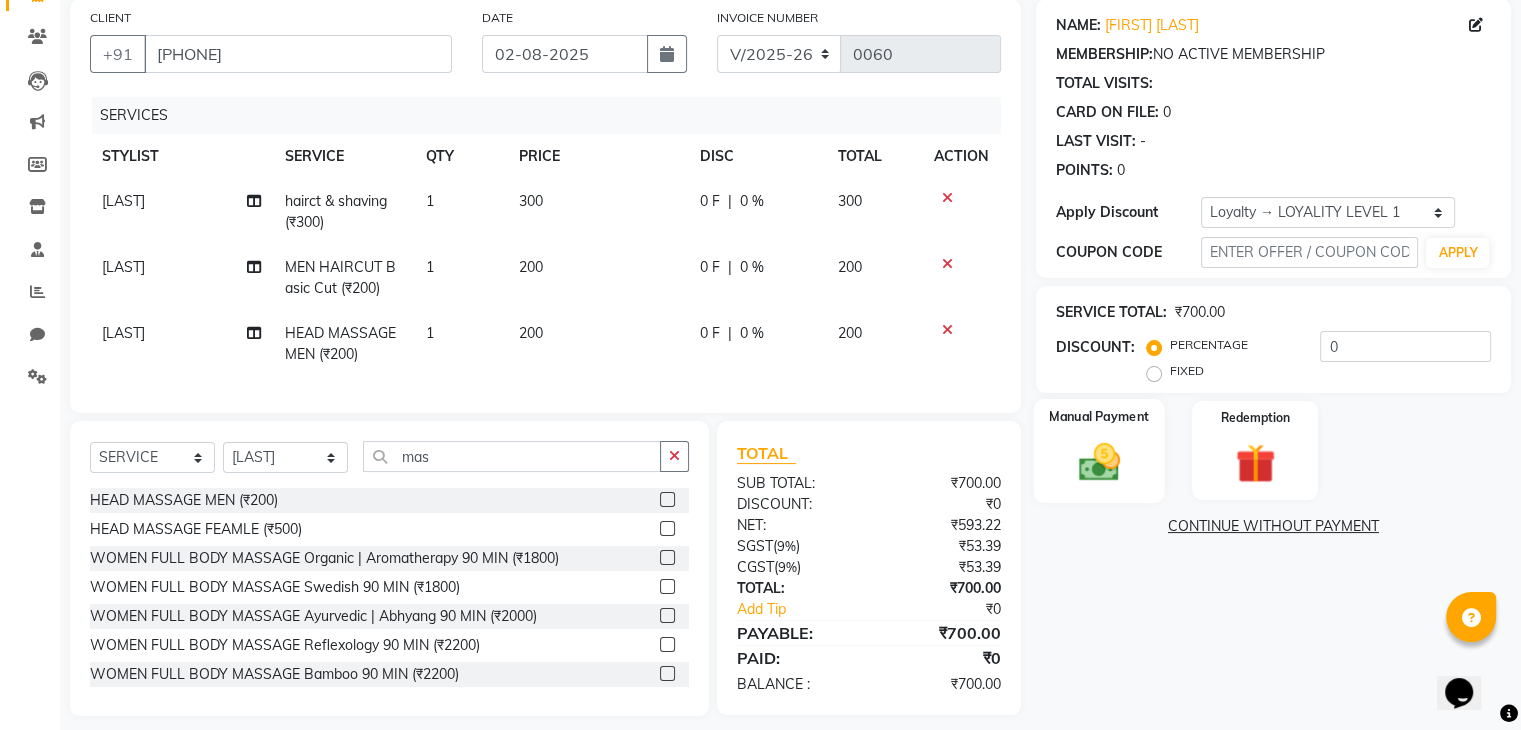 scroll, scrollTop: 183, scrollLeft: 0, axis: vertical 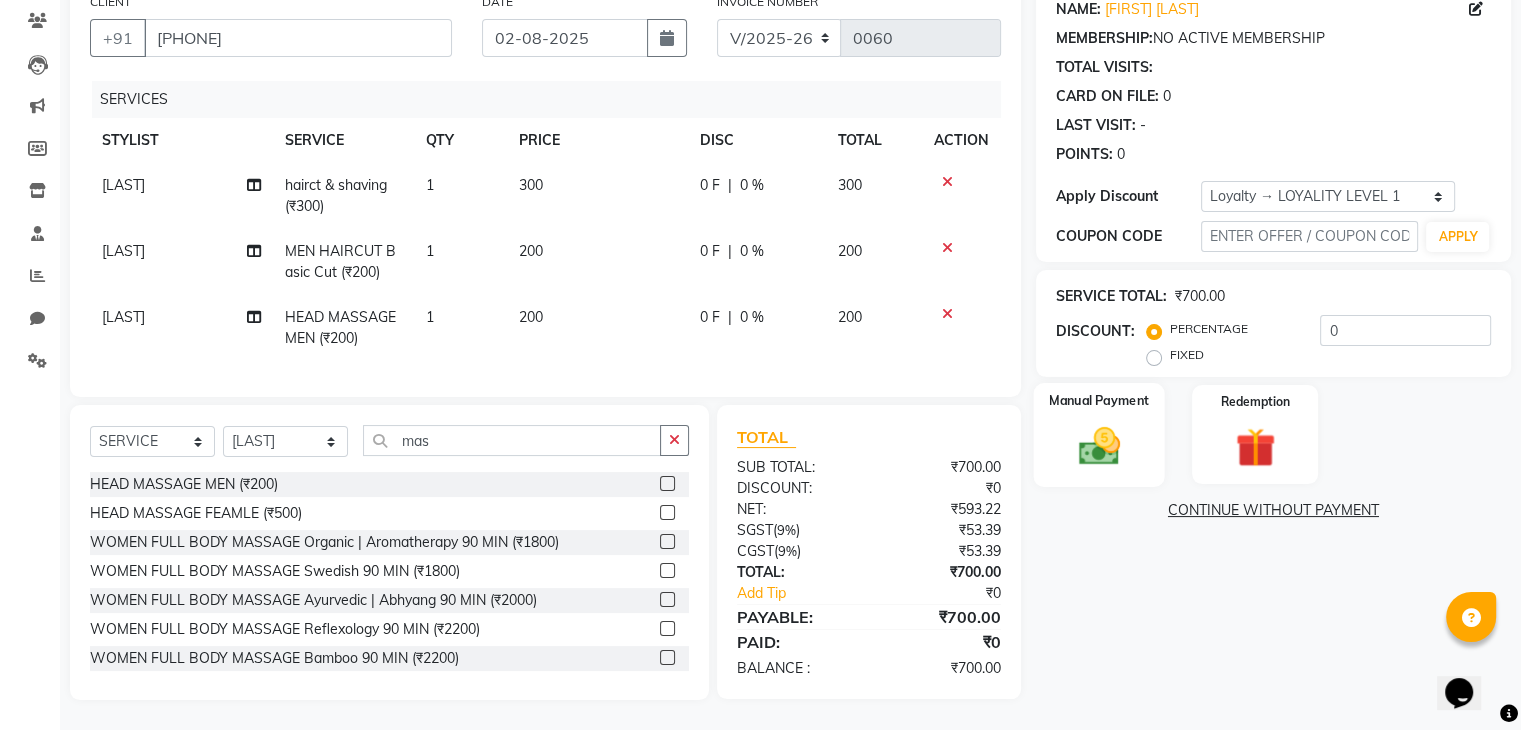 click on "Manual Payment" 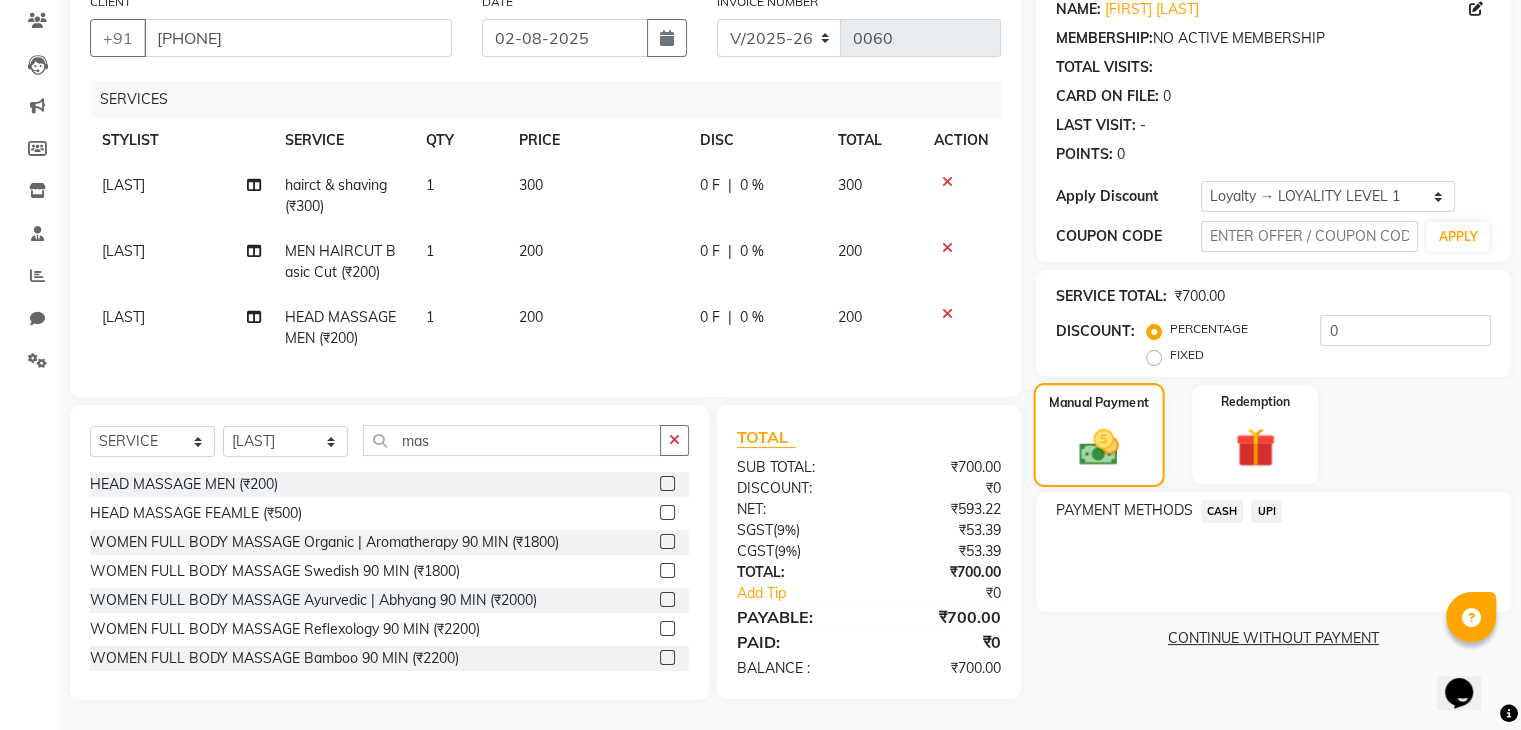 scroll, scrollTop: 183, scrollLeft: 0, axis: vertical 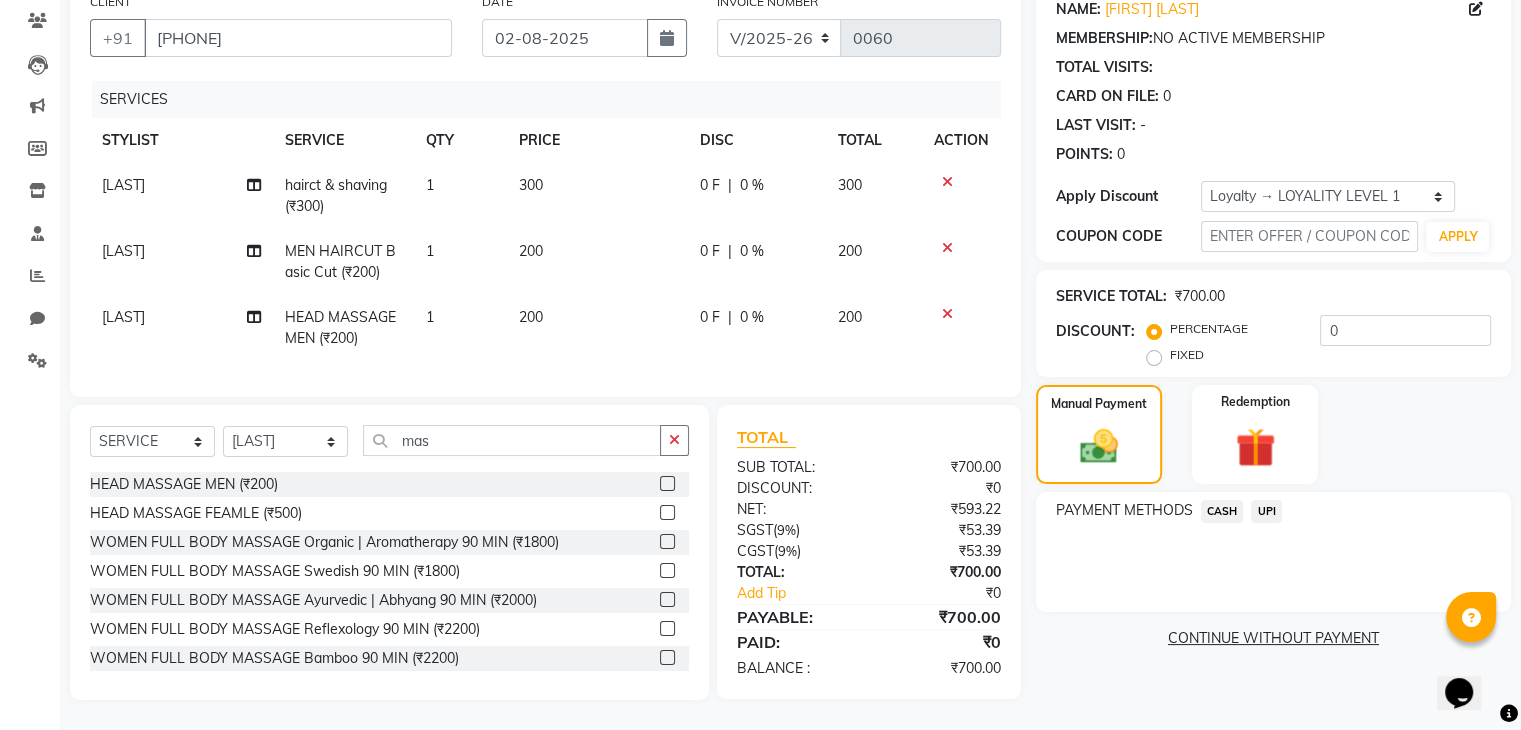 click on "UPI" 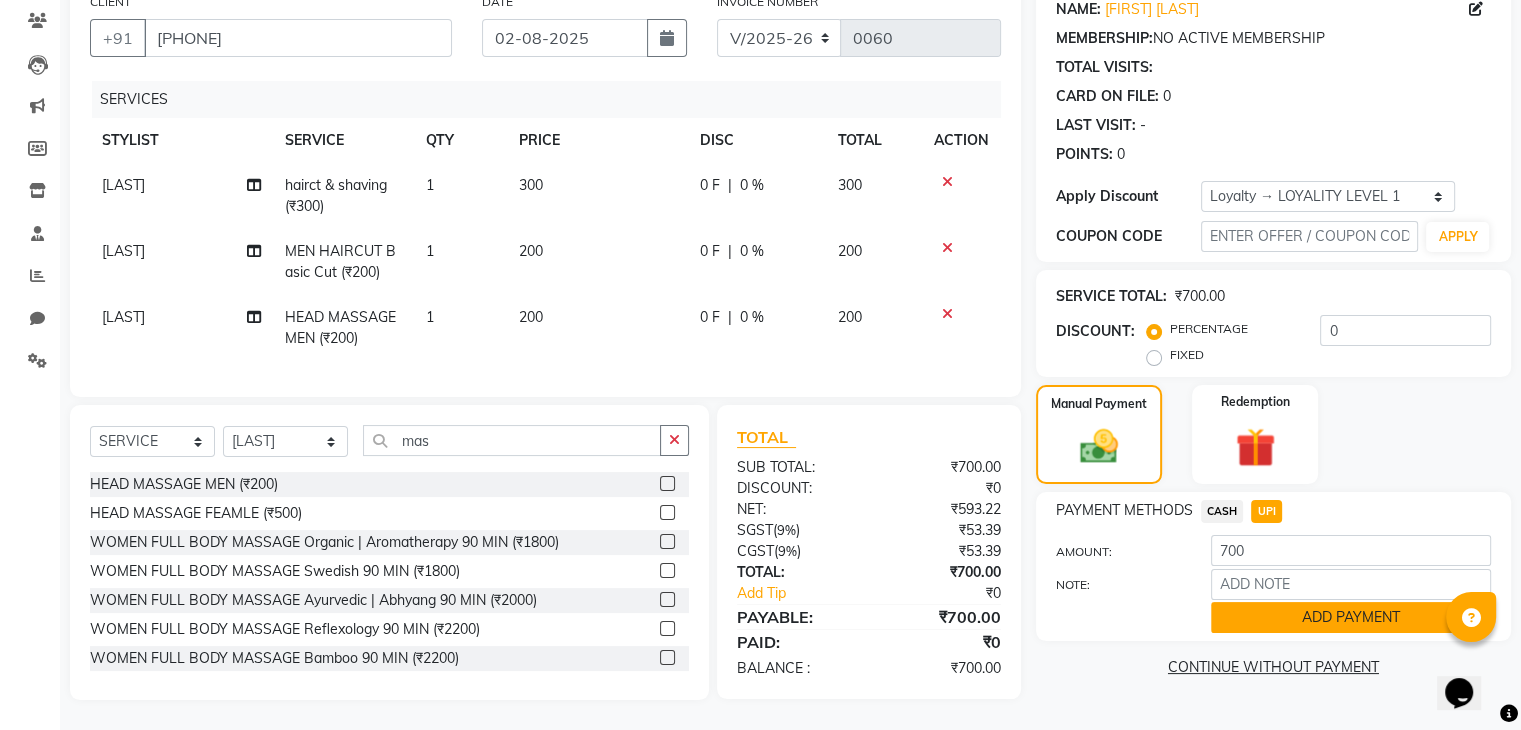 click on "ADD PAYMENT" 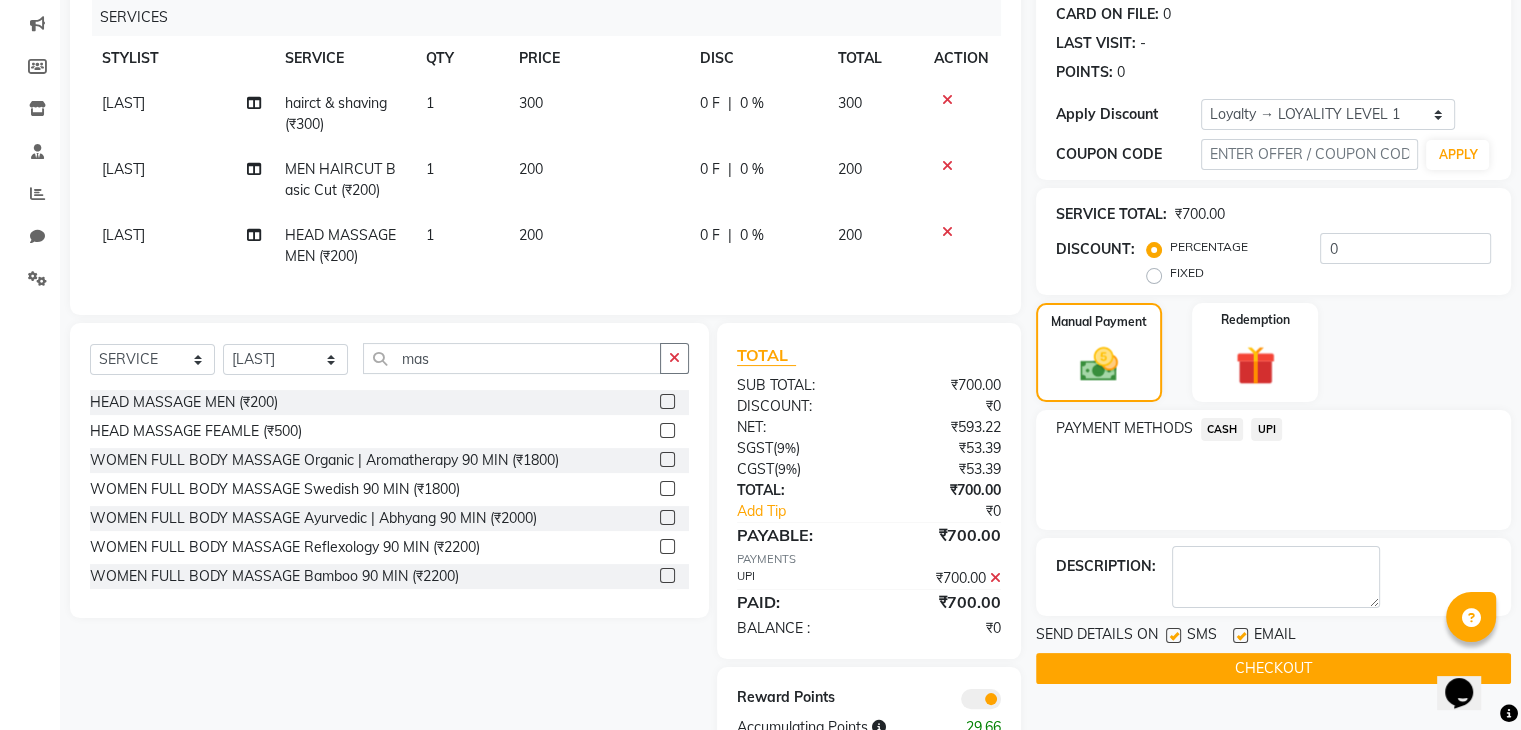 scroll, scrollTop: 324, scrollLeft: 0, axis: vertical 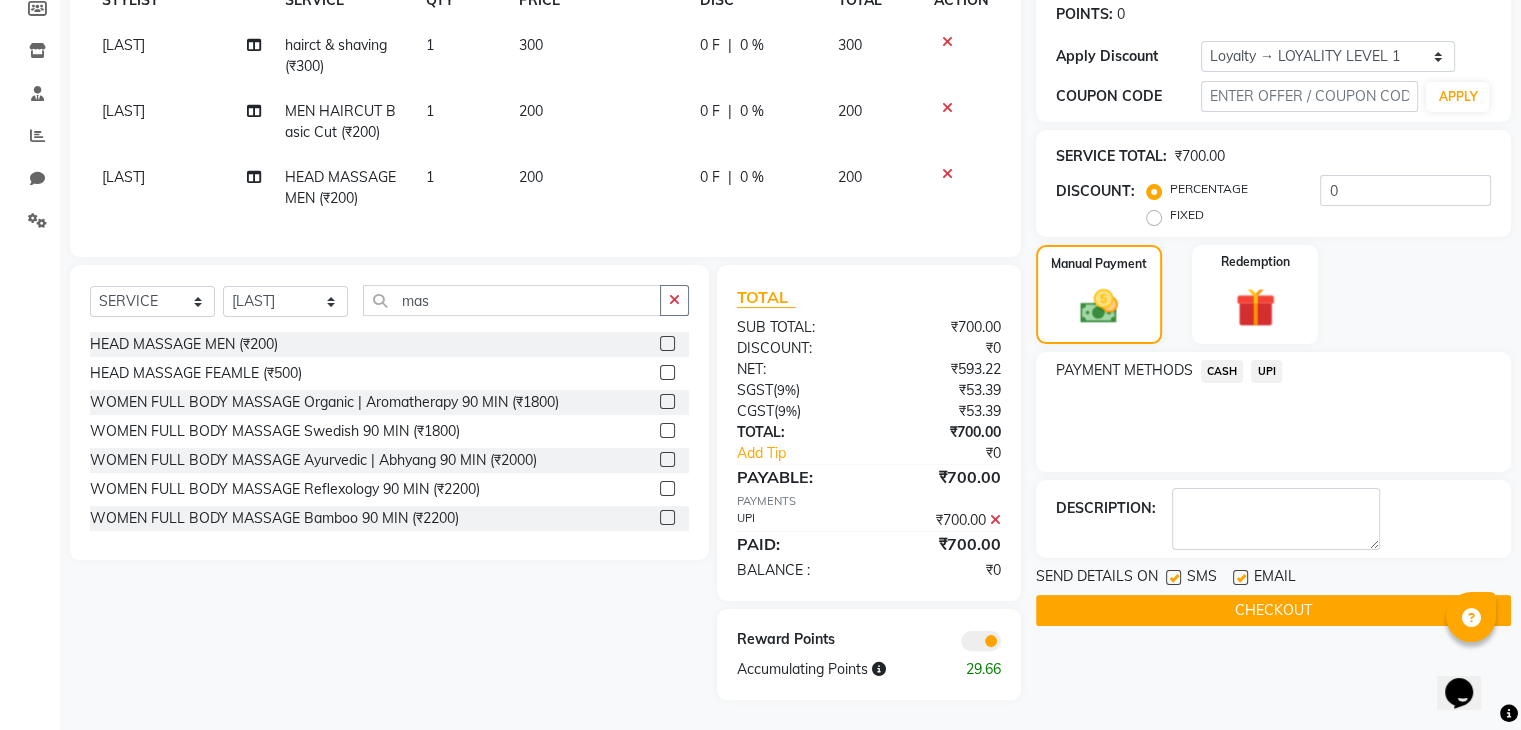 click on "CHECKOUT" 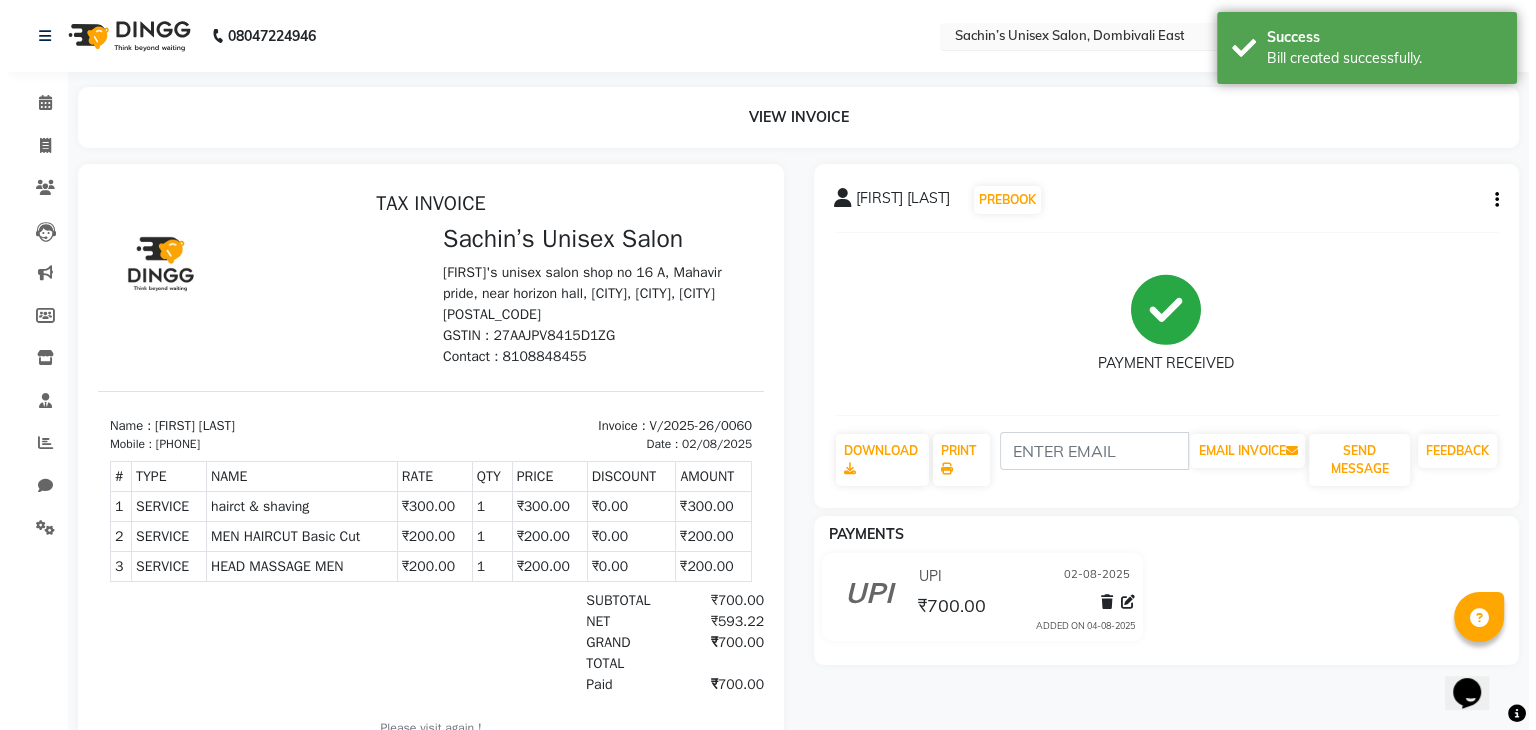scroll, scrollTop: 0, scrollLeft: 0, axis: both 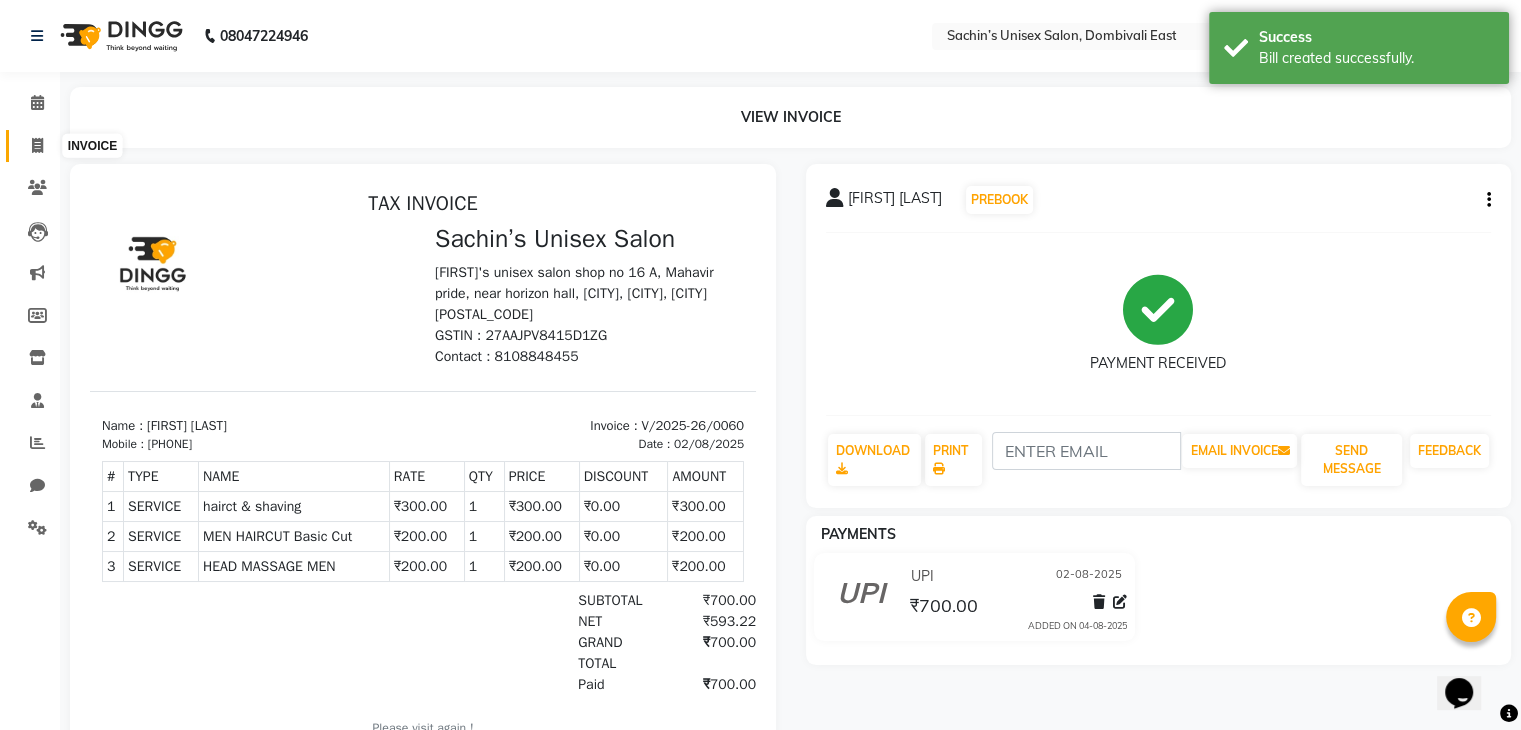 click 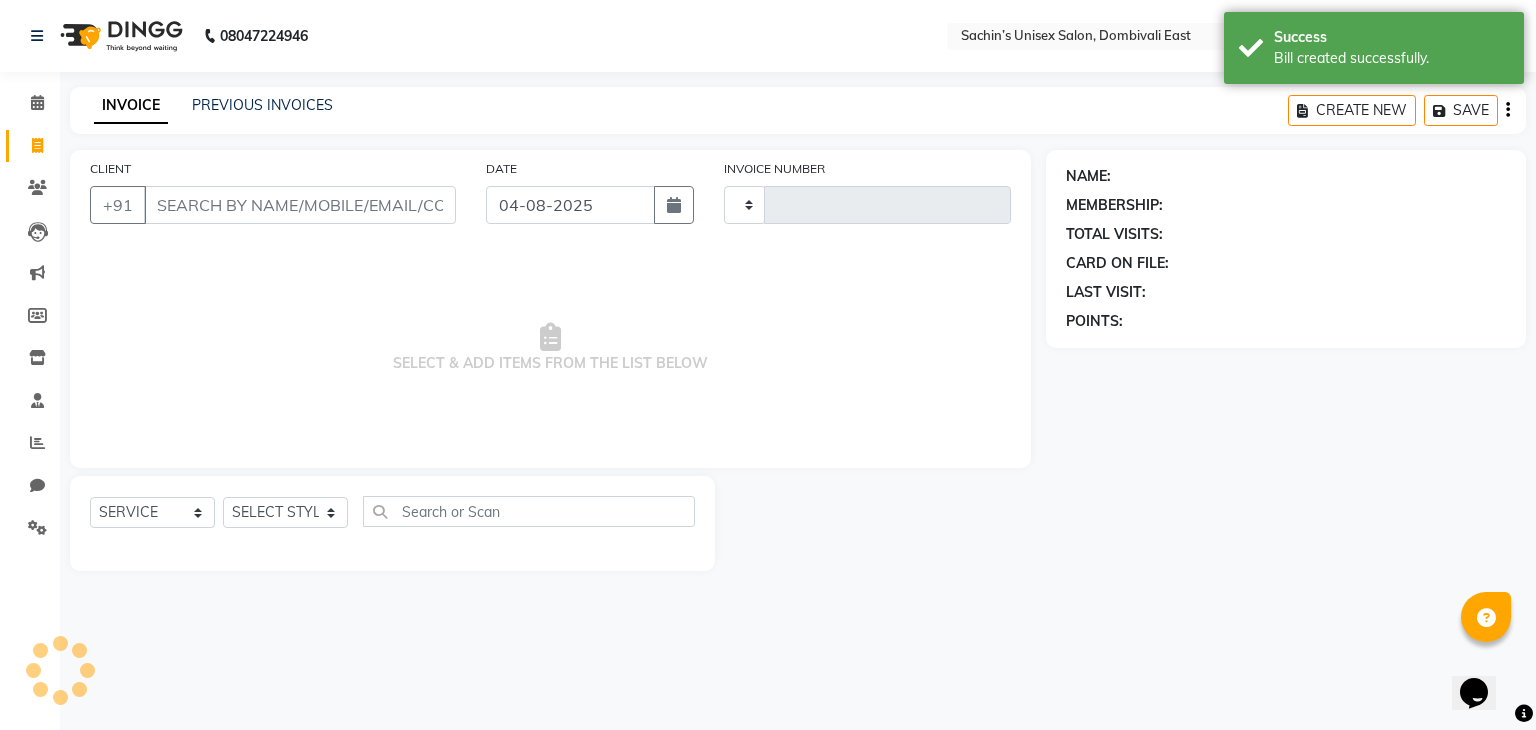 type on "0061" 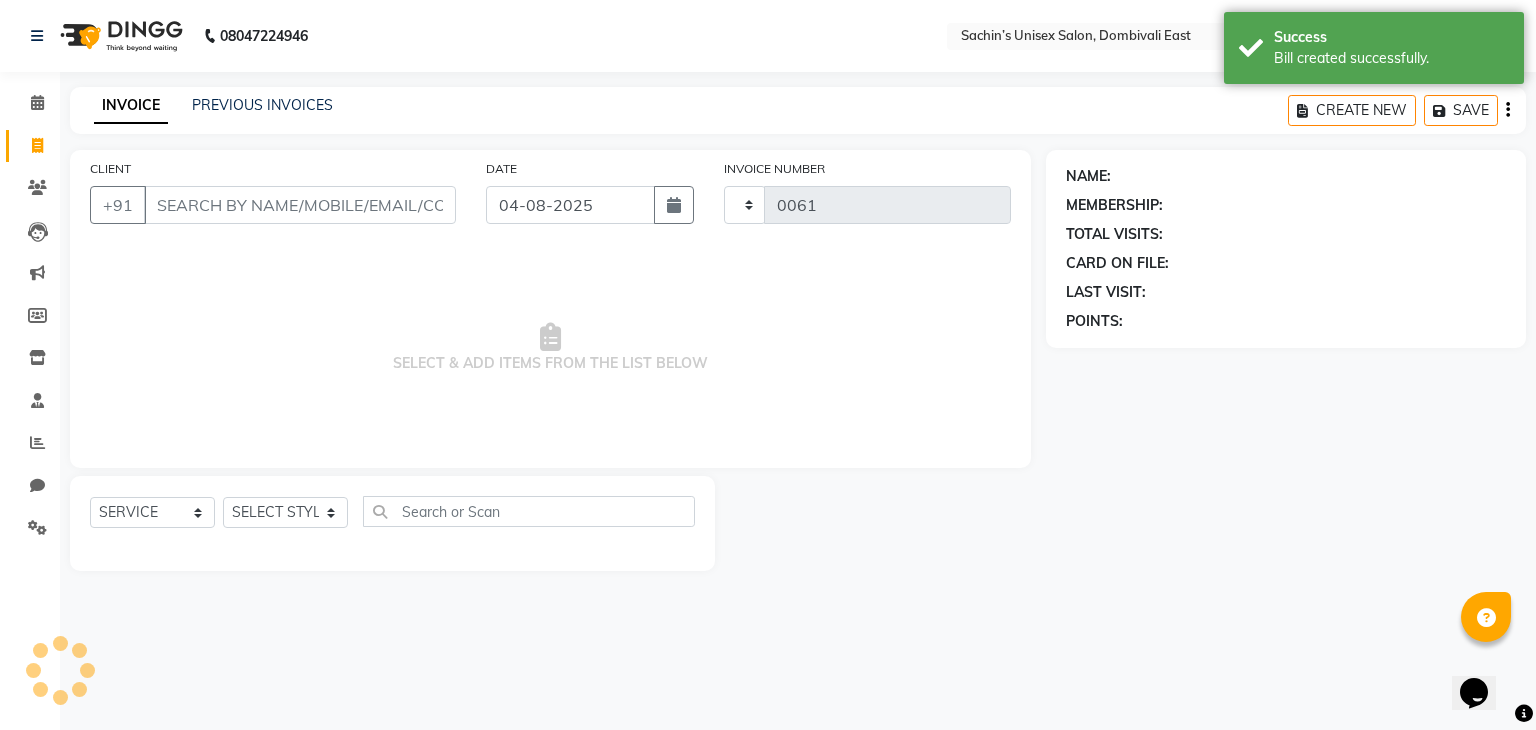 select on "8637" 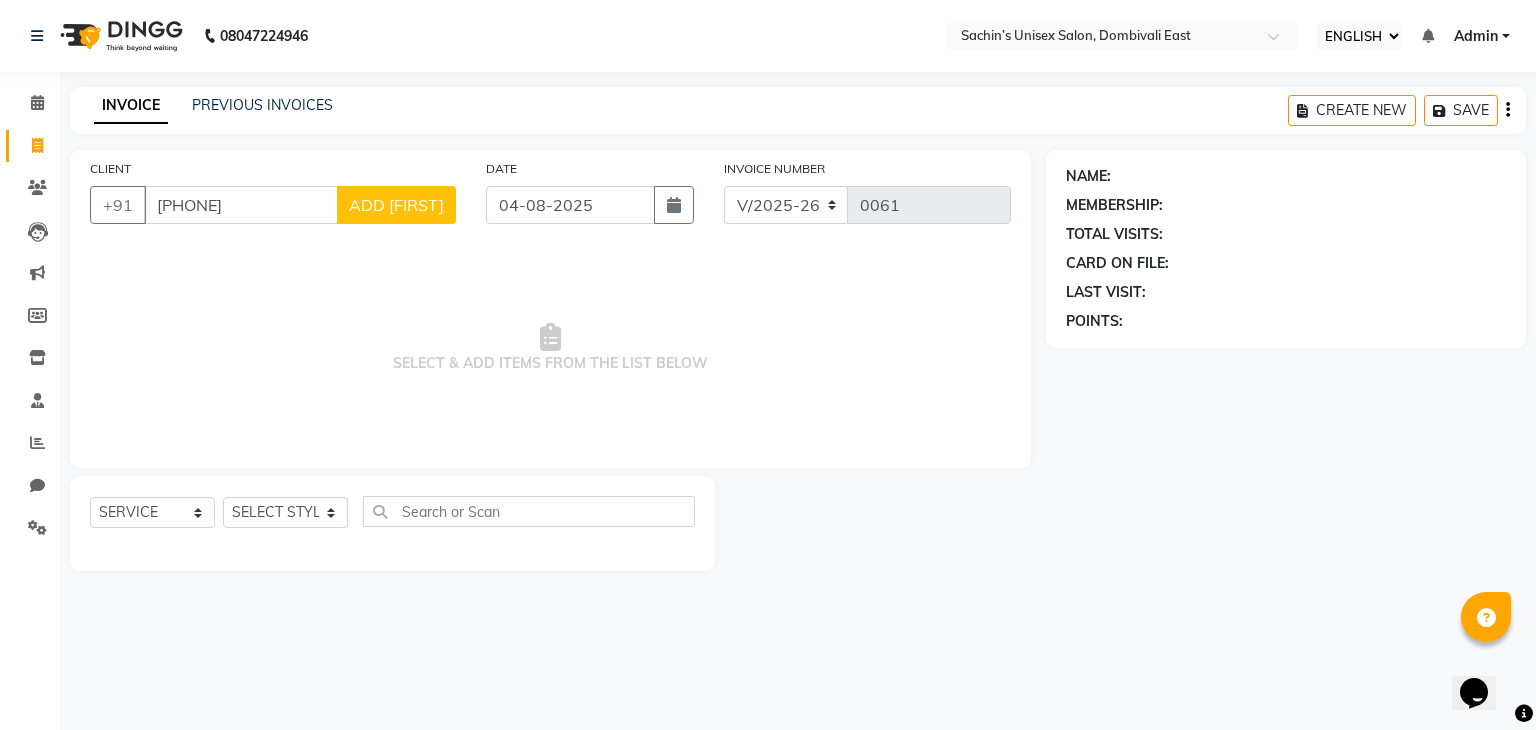 type on "9594393536" 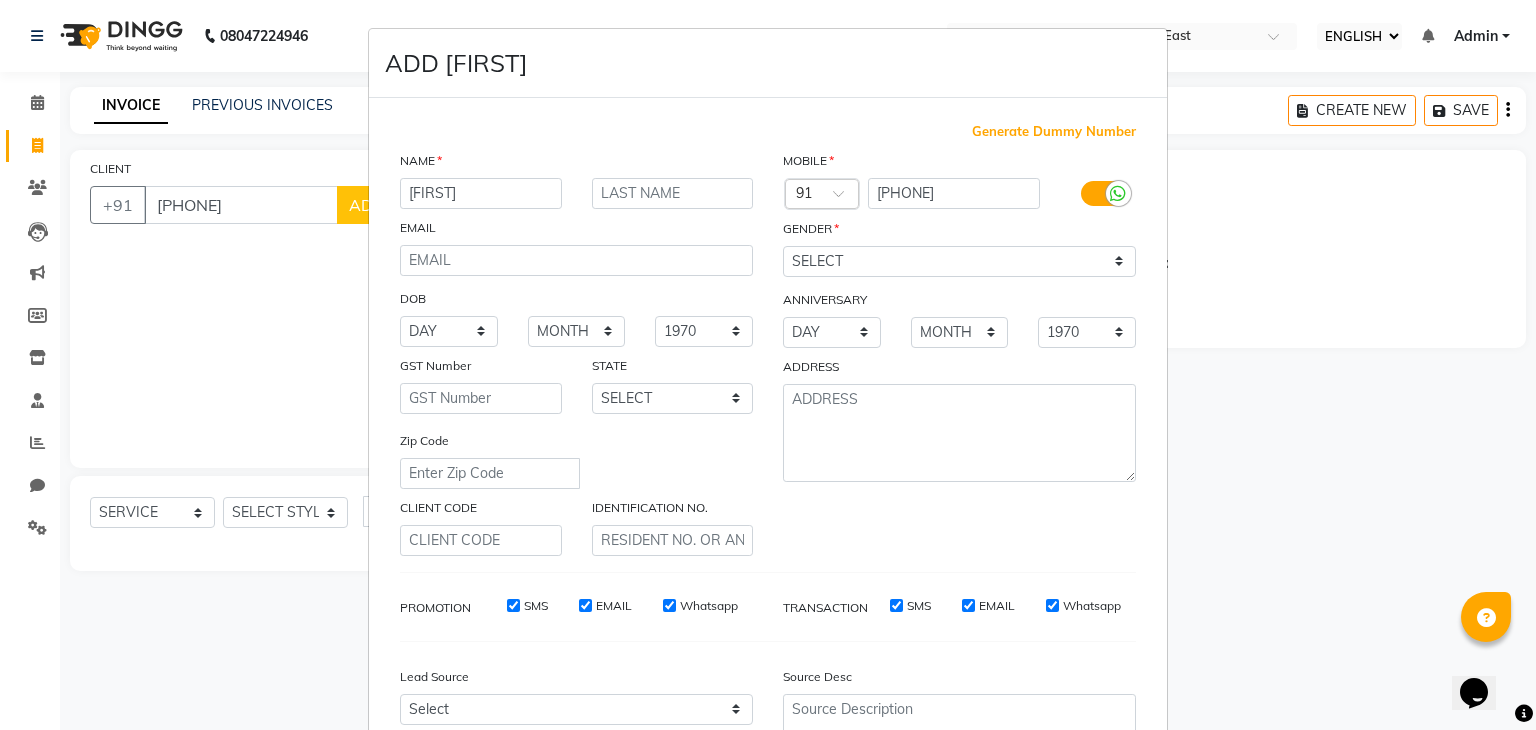 type on "tejas" 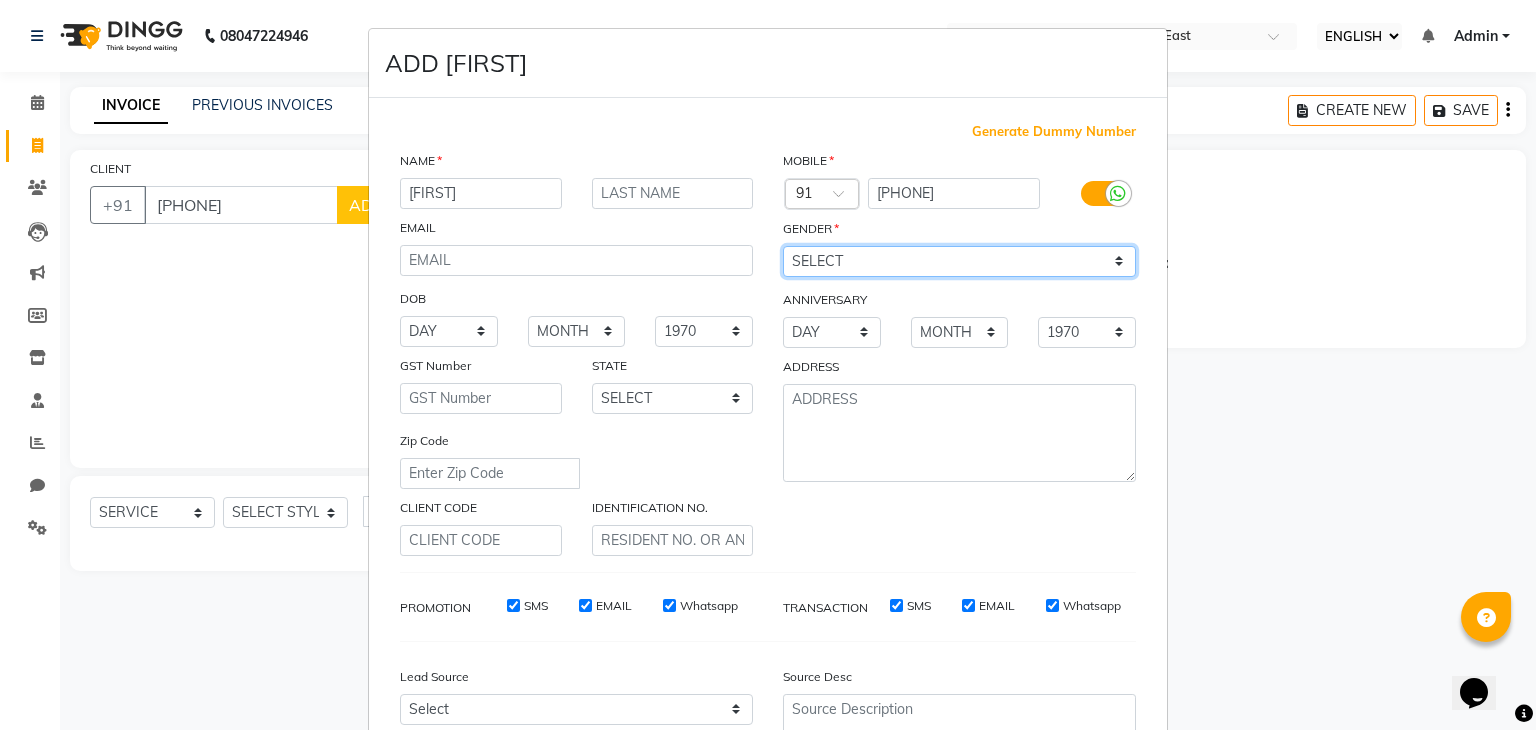 click on "SELECT MALE FEMALE OTHER PREFER NOT TO SAY" at bounding box center [959, 261] 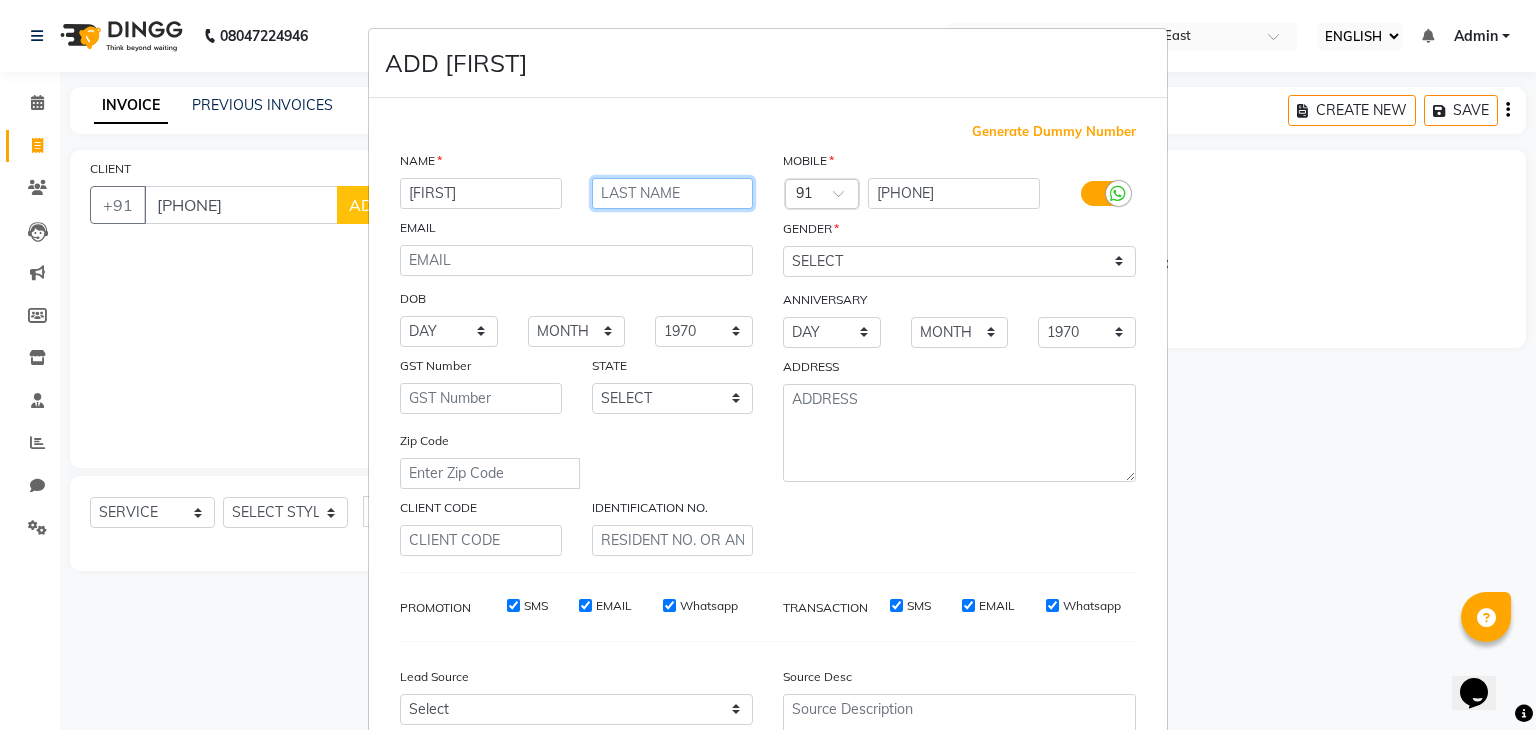 click at bounding box center [673, 193] 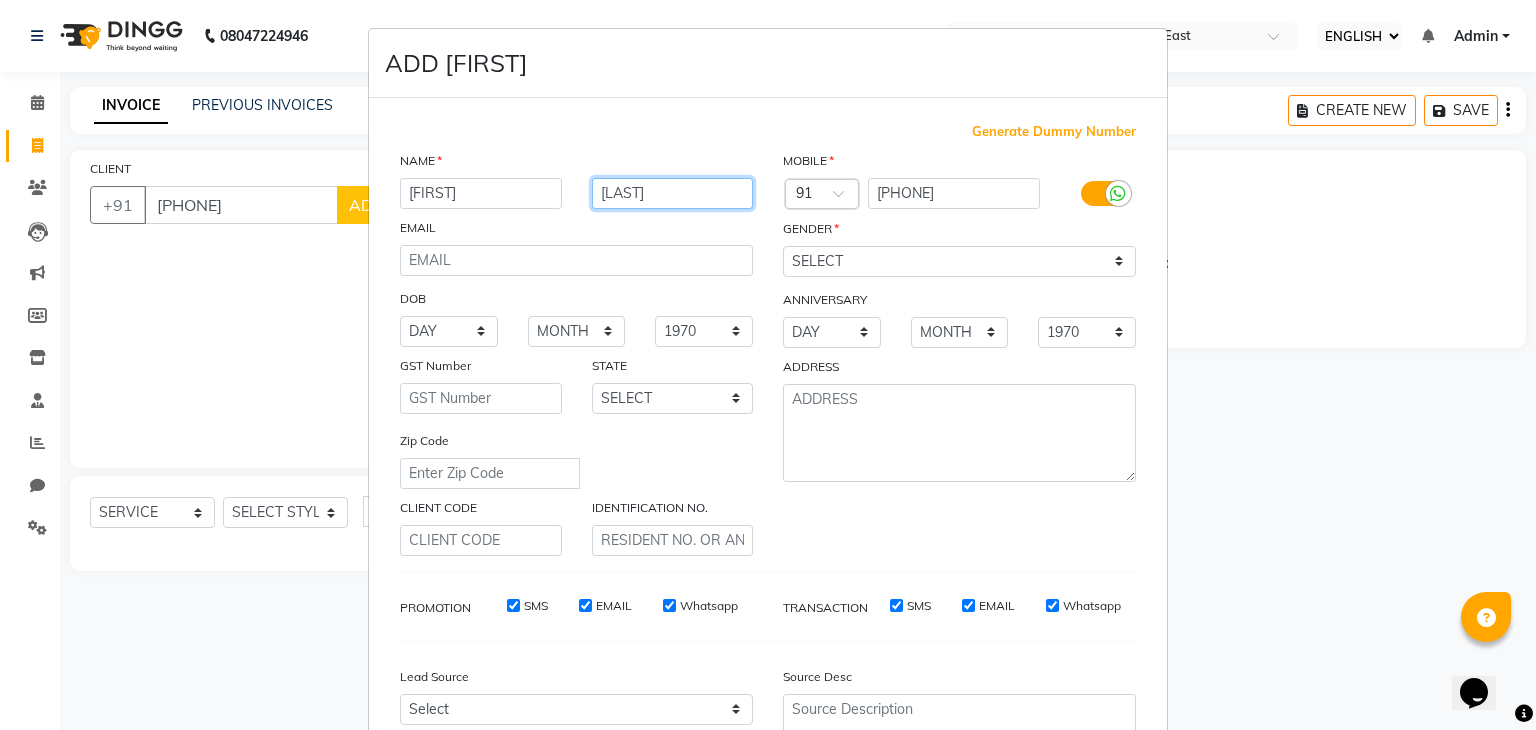 type on "patil" 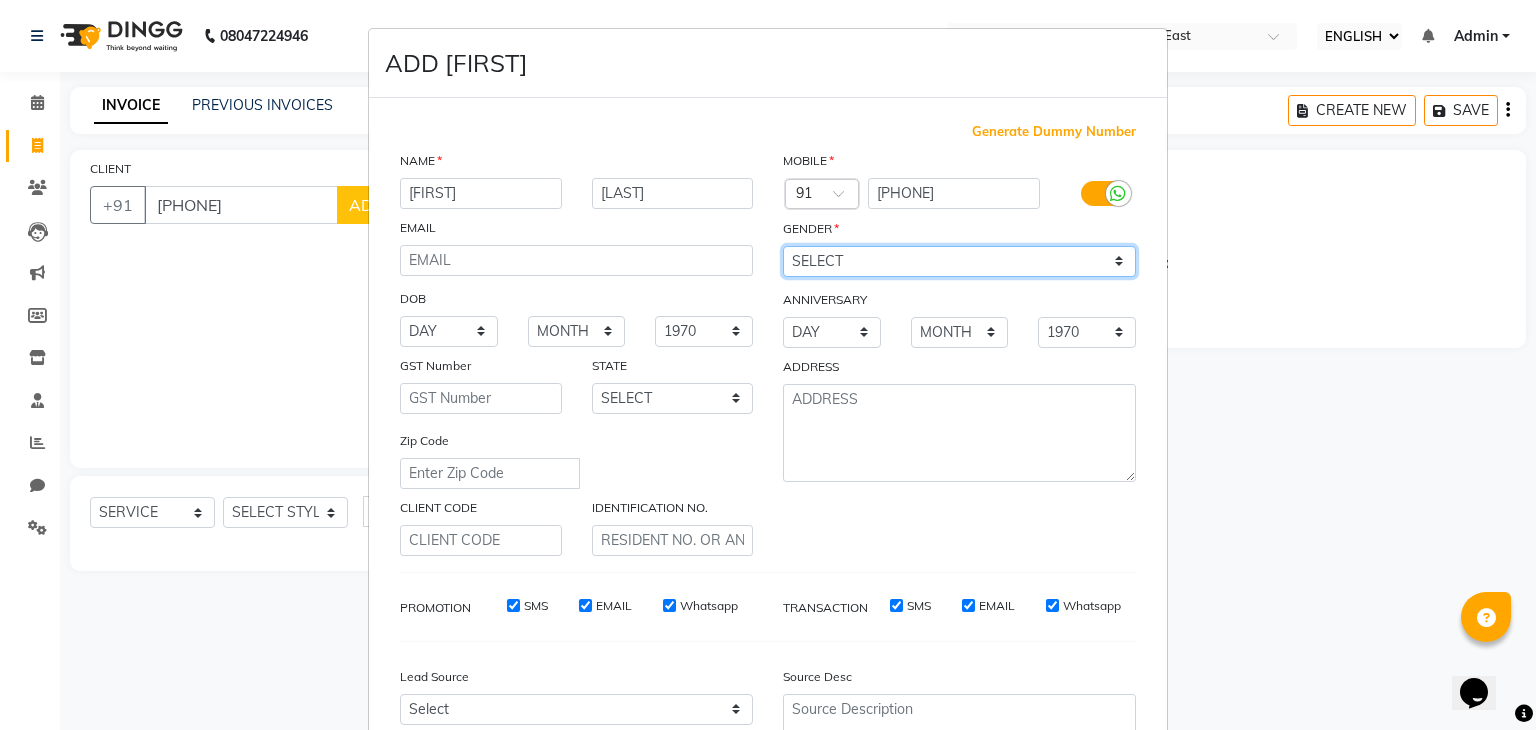 click on "SELECT MALE FEMALE OTHER PREFER NOT TO SAY" at bounding box center (959, 261) 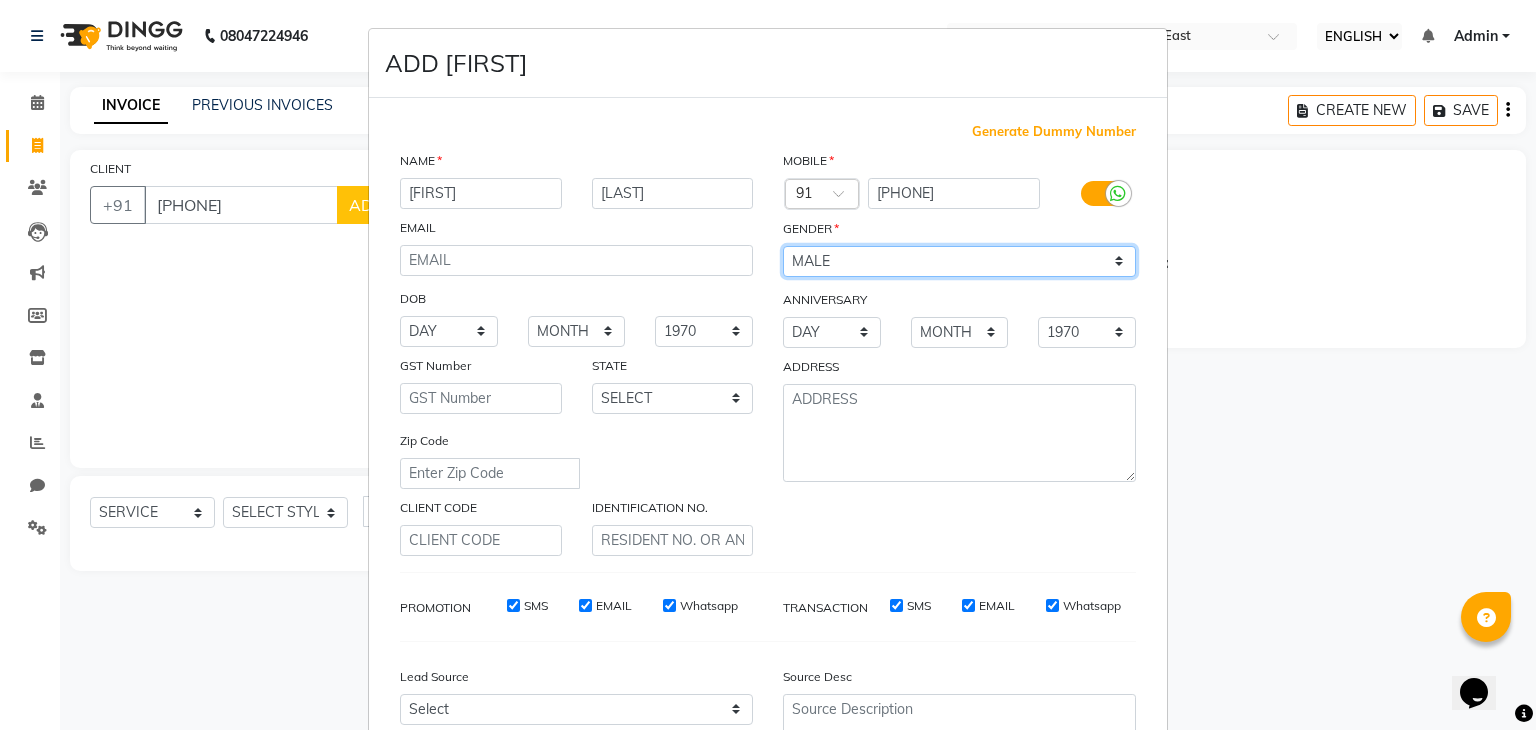 click on "SELECT MALE FEMALE OTHER PREFER NOT TO SAY" at bounding box center (959, 261) 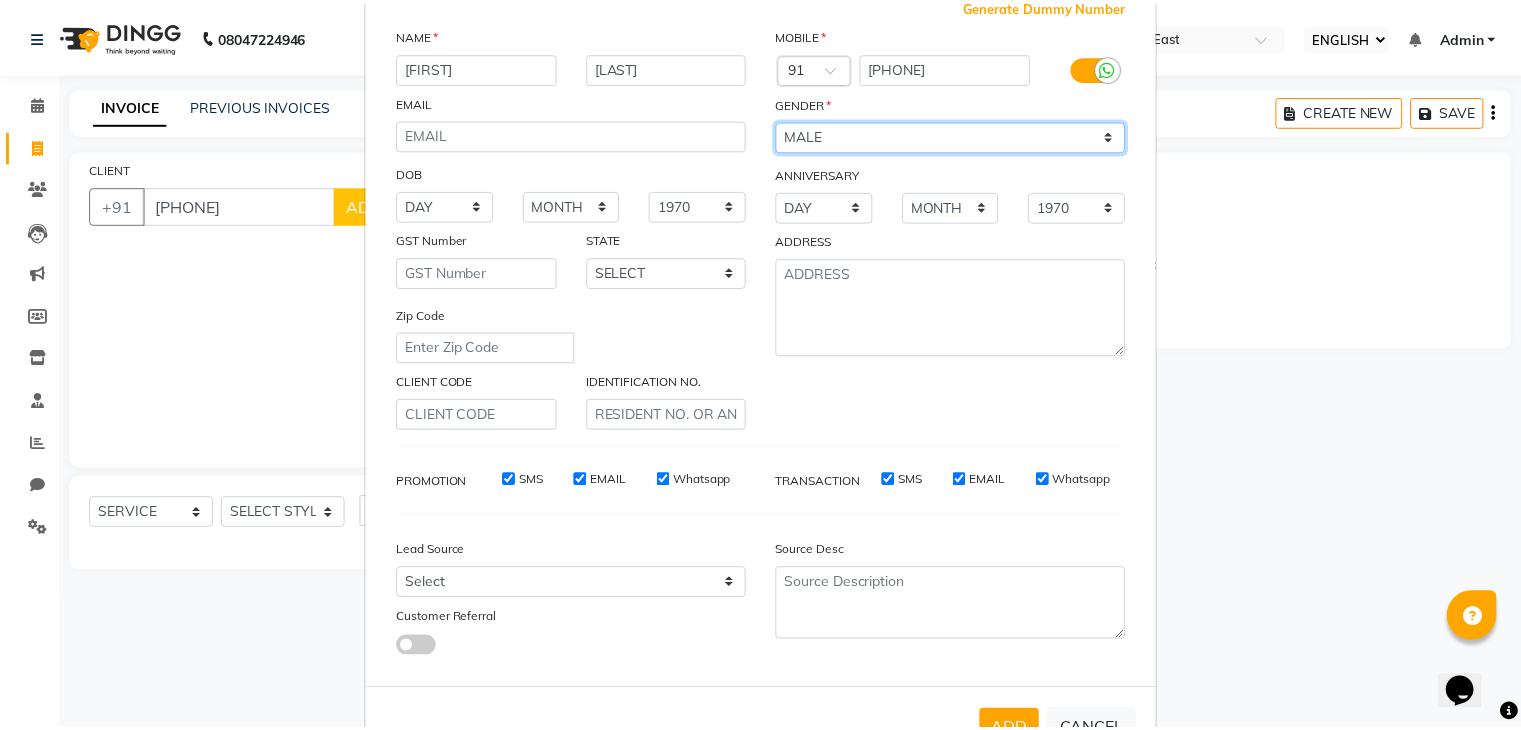 scroll, scrollTop: 203, scrollLeft: 0, axis: vertical 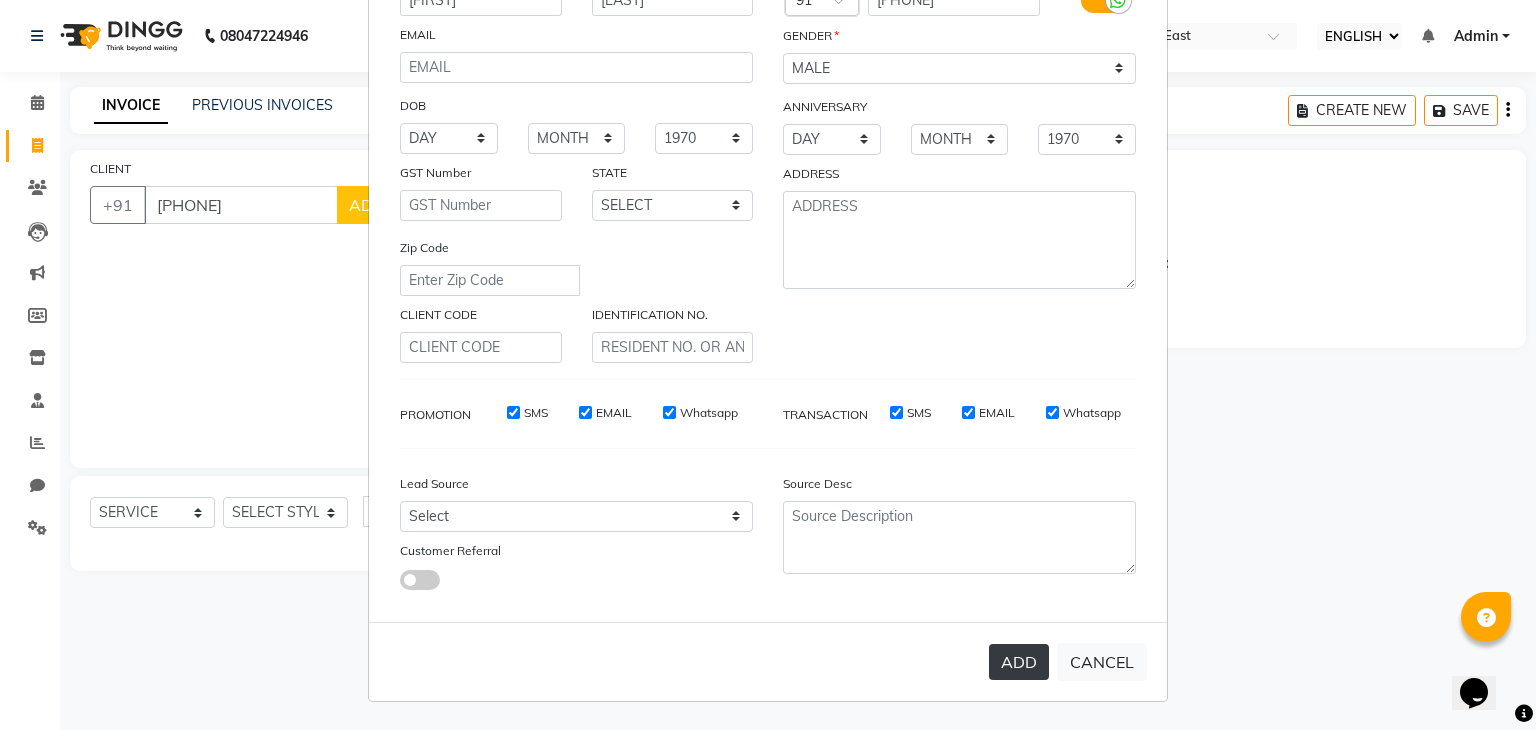click on "ADD" at bounding box center (1019, 662) 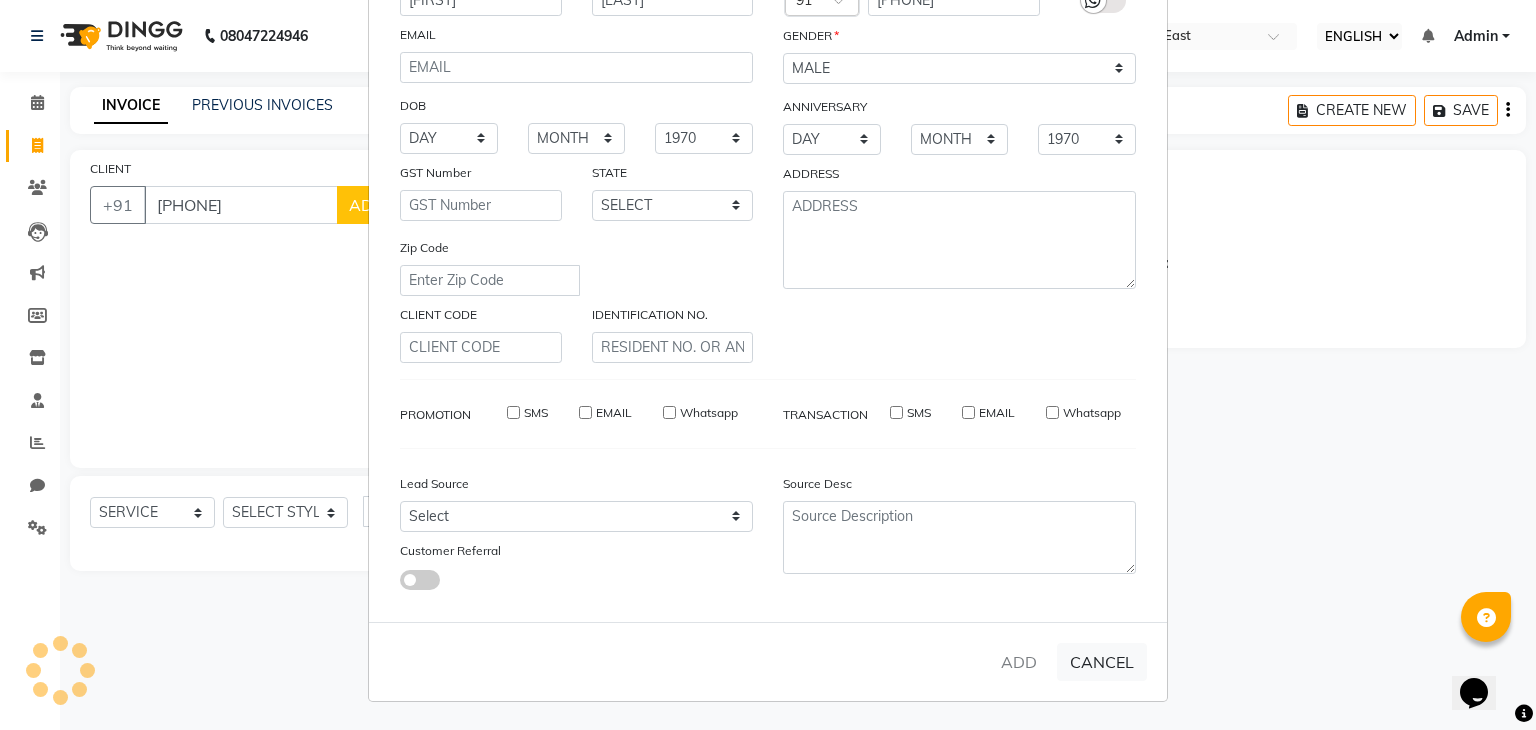 type 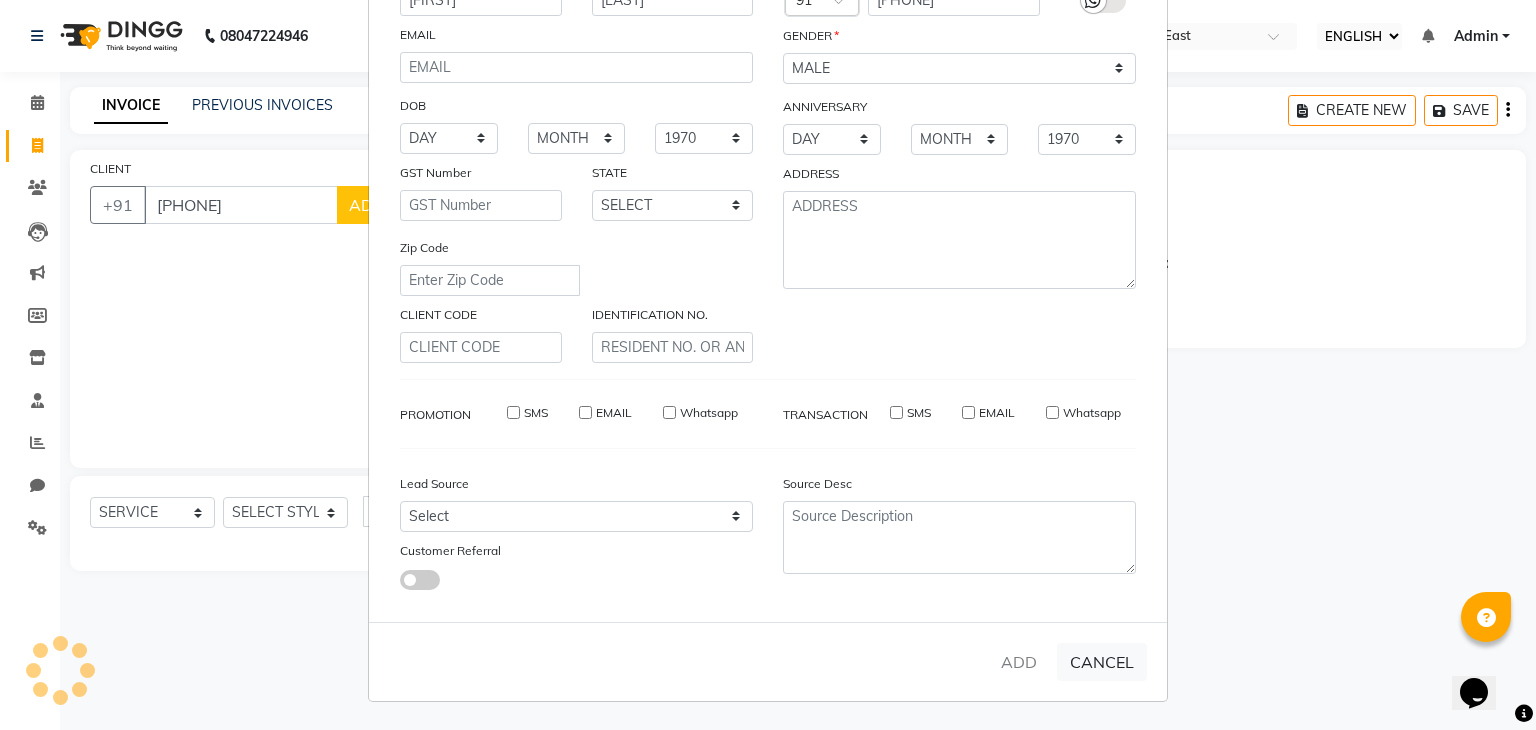 type 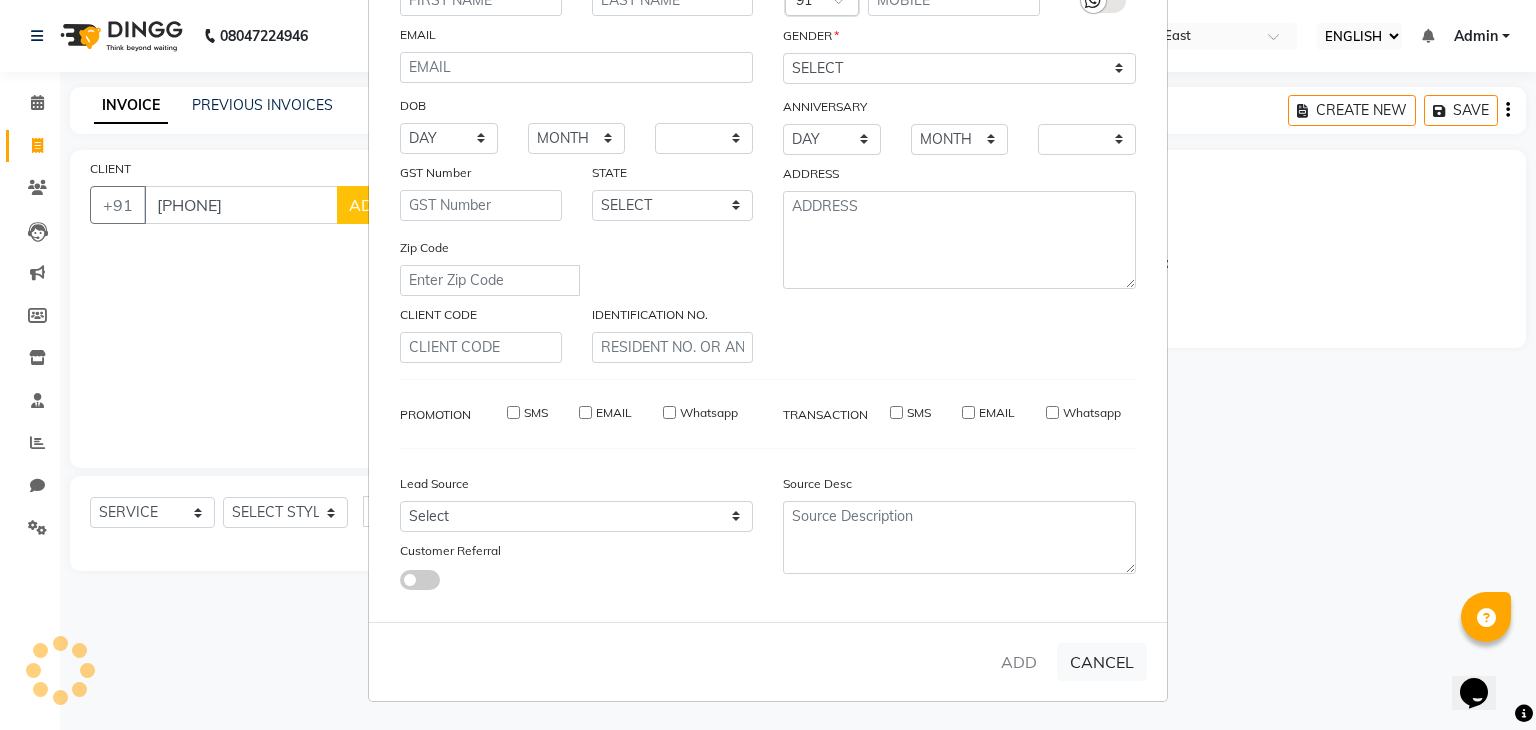 select on "1: Object" 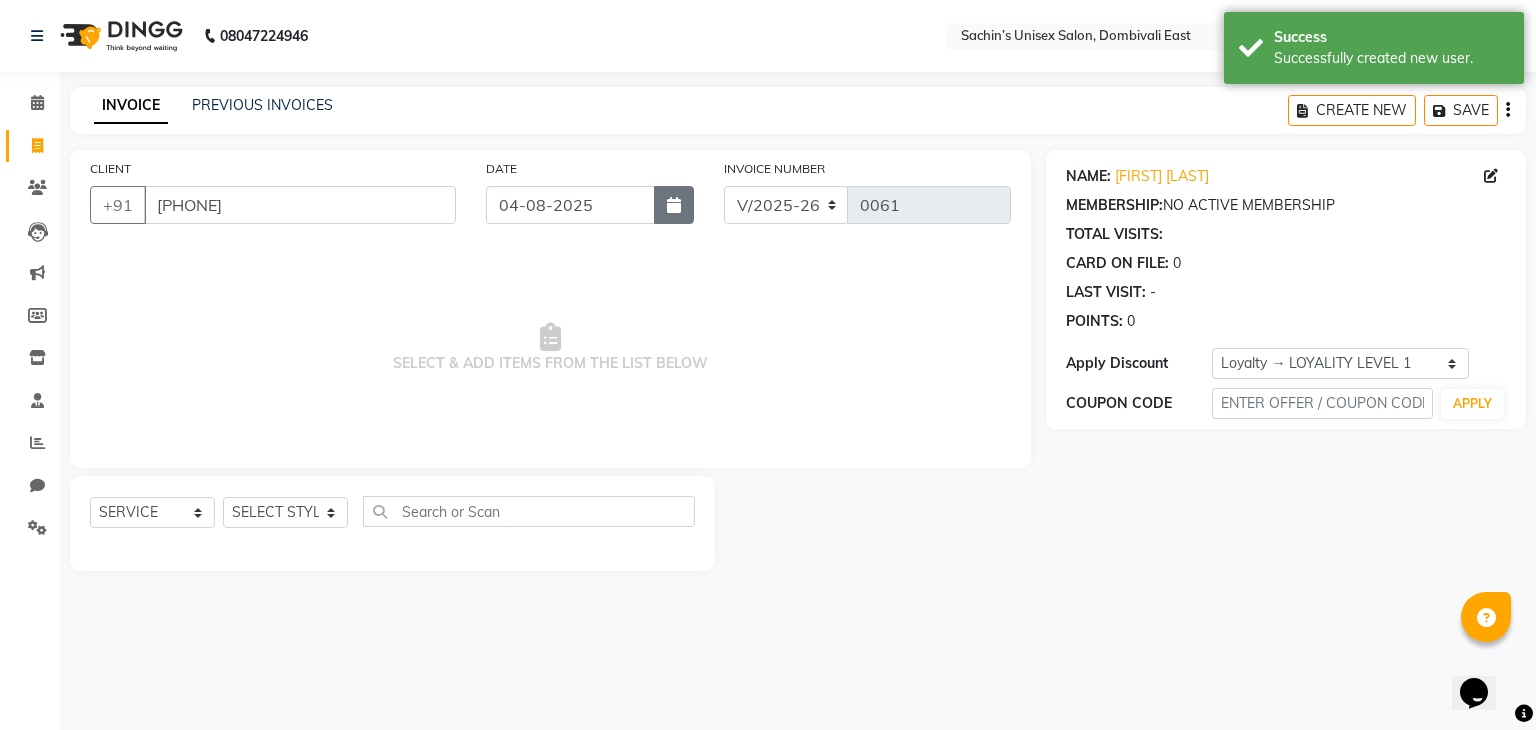 click 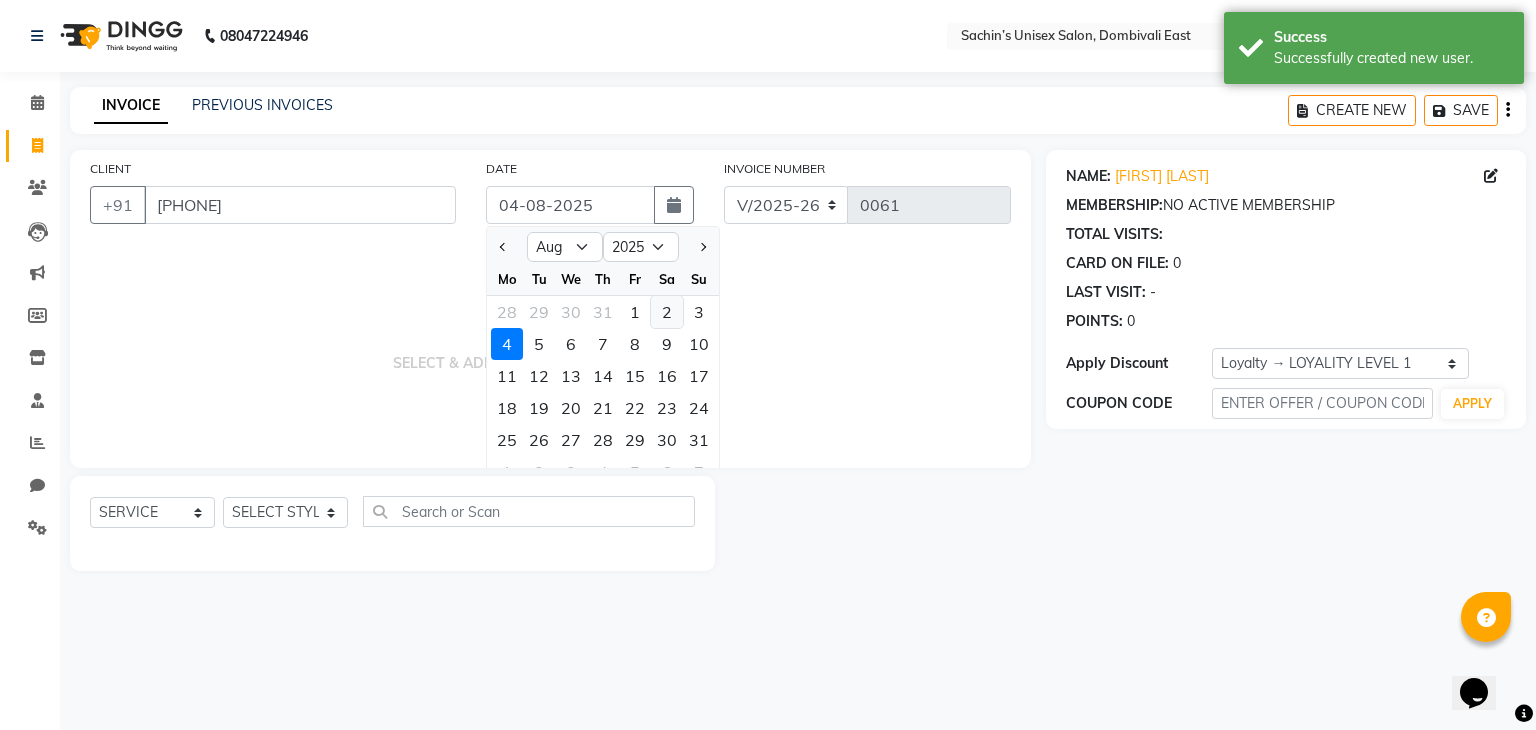 click on "2" 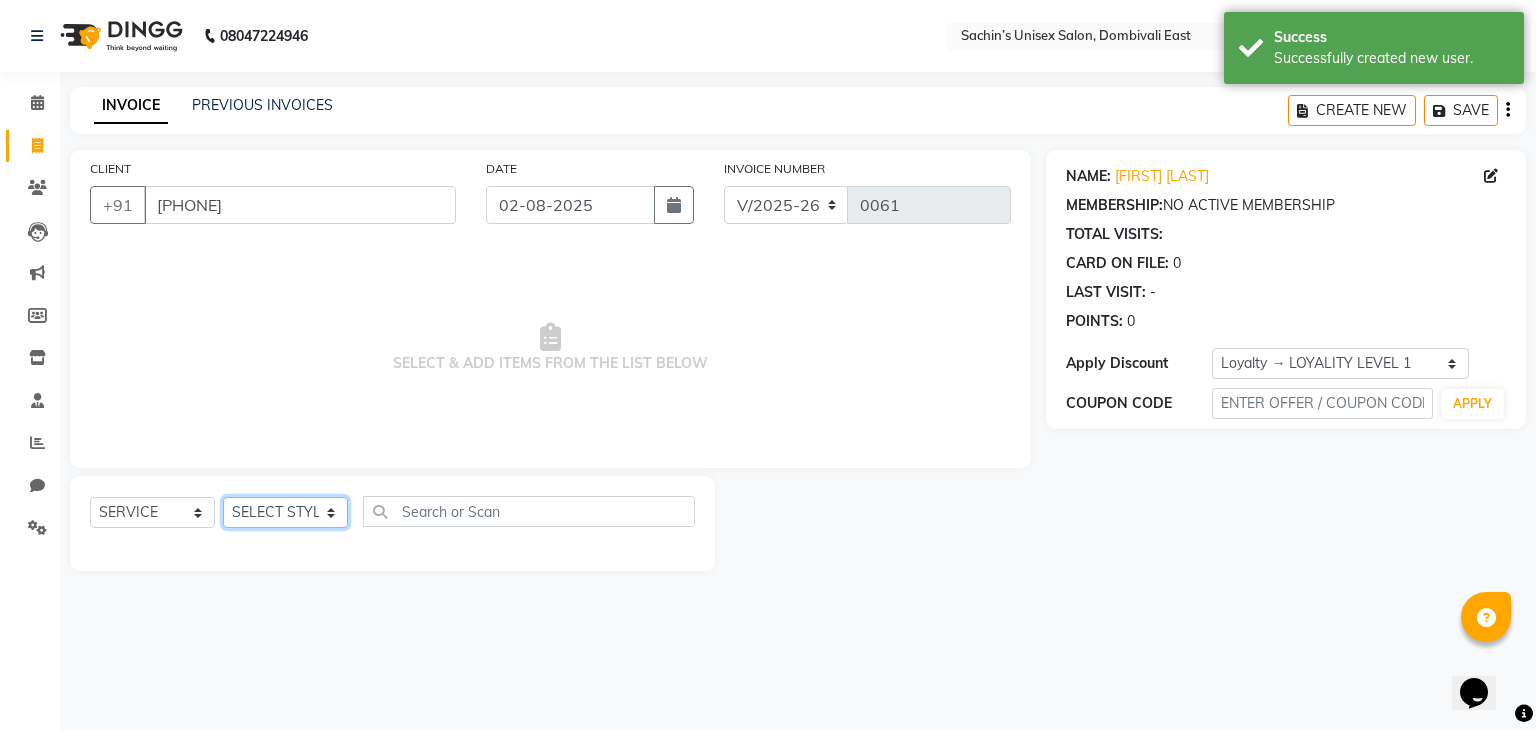 click on "SELECT STYLIST [FIRST] [CITY] Manager [FIRST] [LAST] [LAST]" 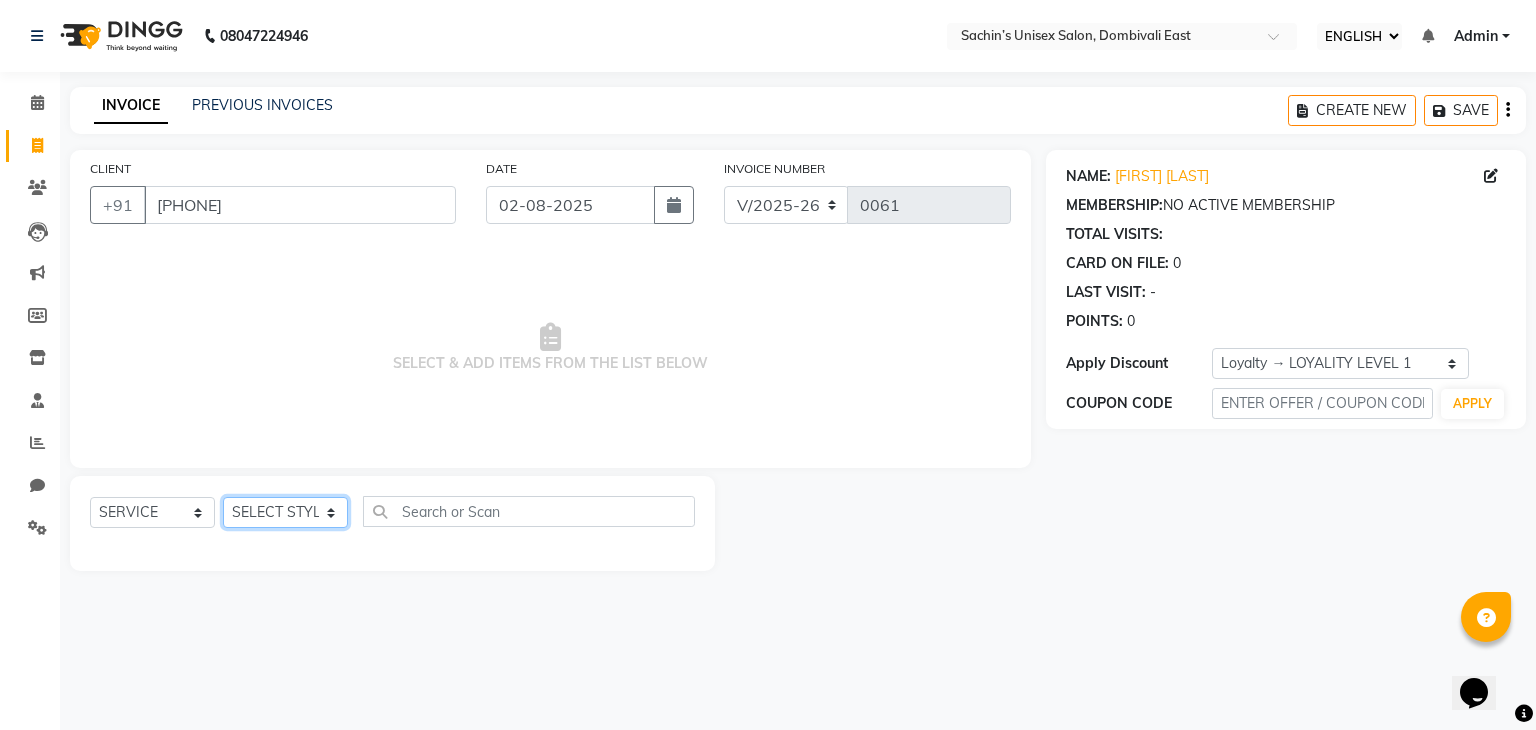 select on "86910" 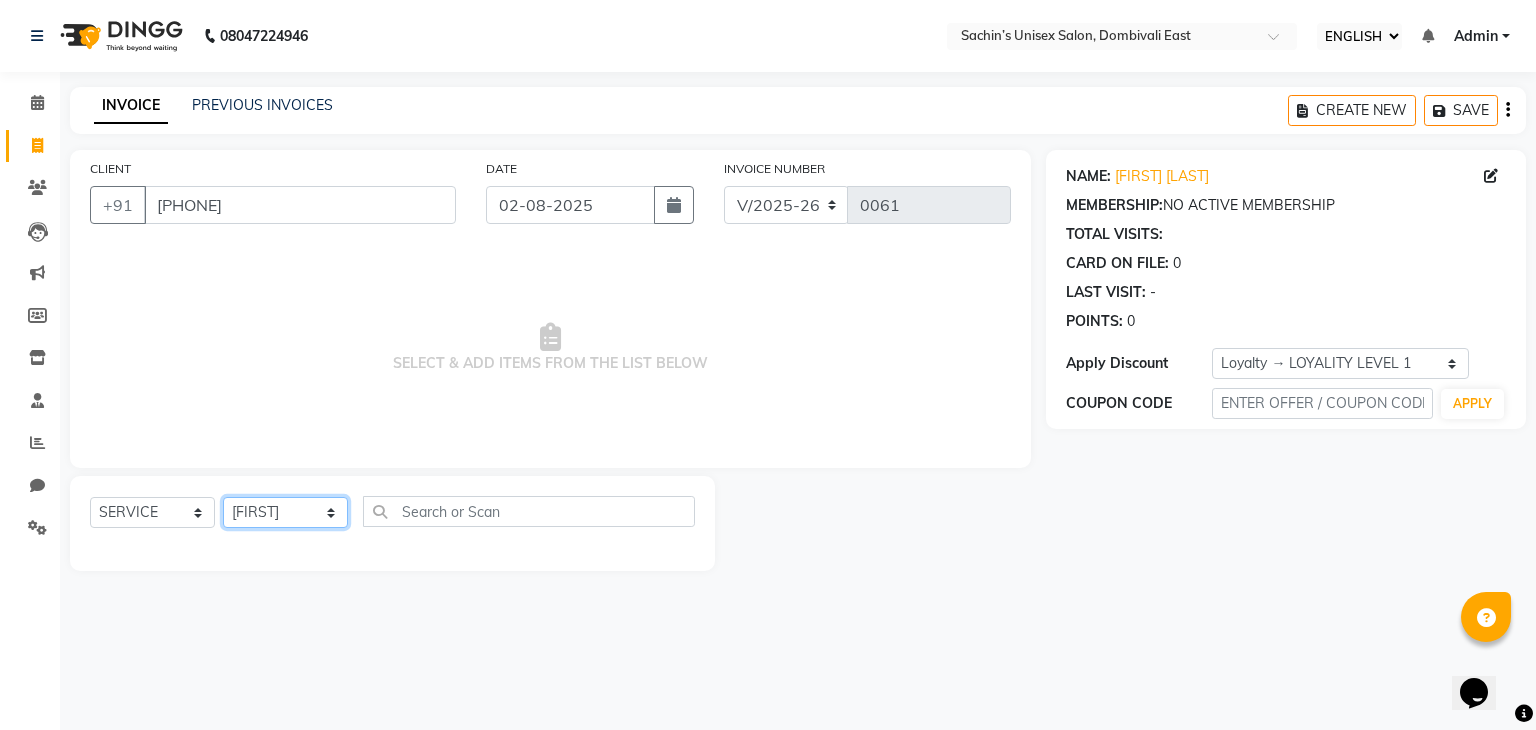 click on "SELECT STYLIST [FIRST] [CITY] Manager [FIRST] [LAST] [LAST]" 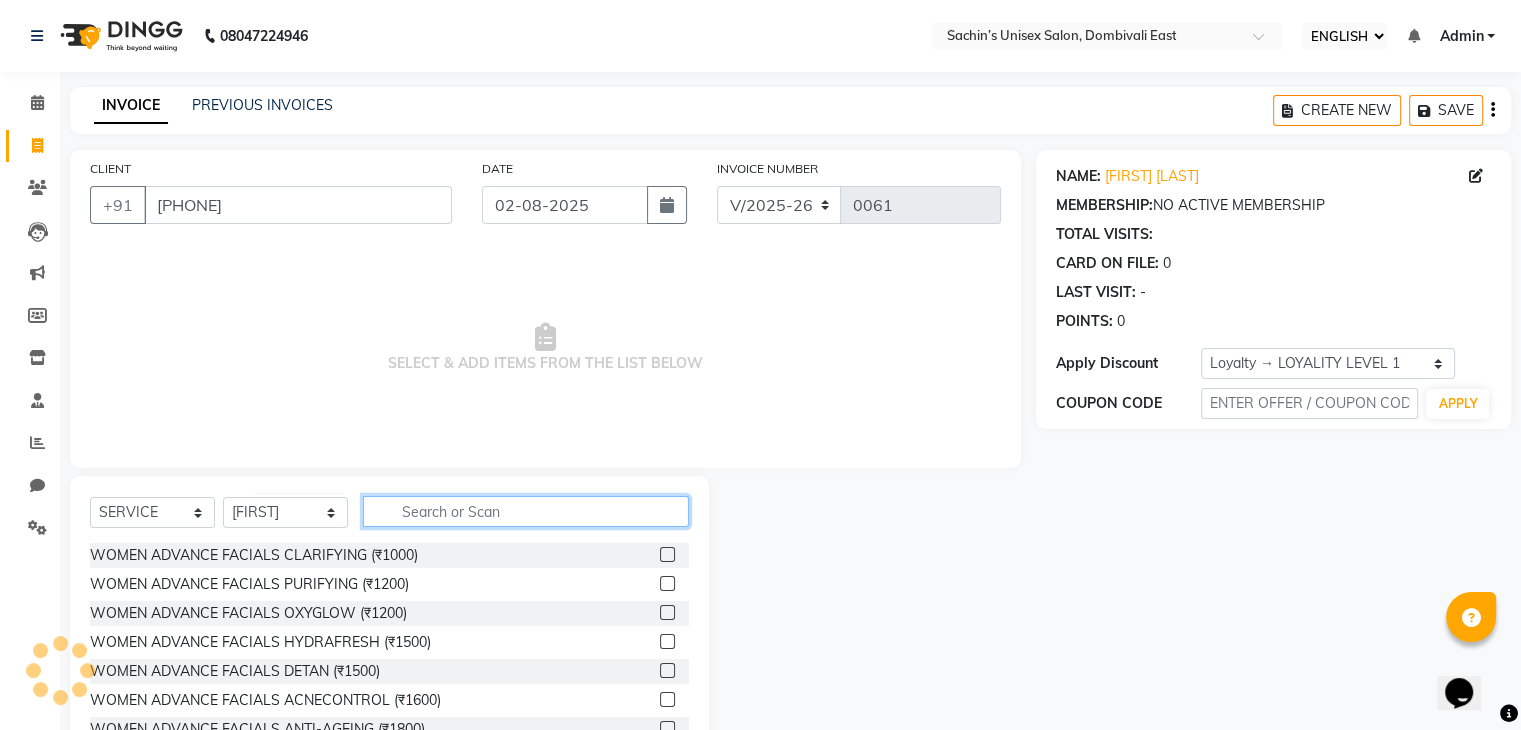 click 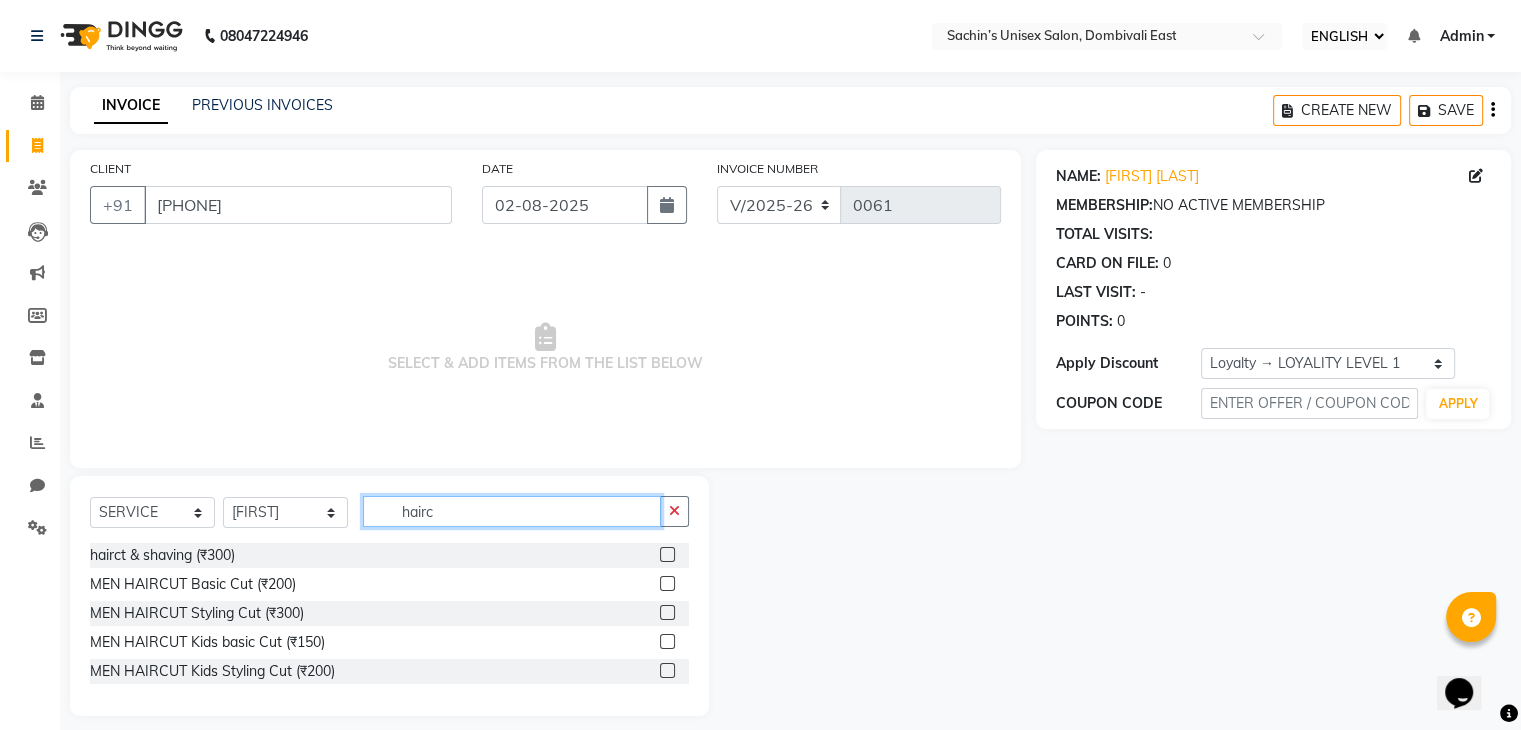 type on "hairc" 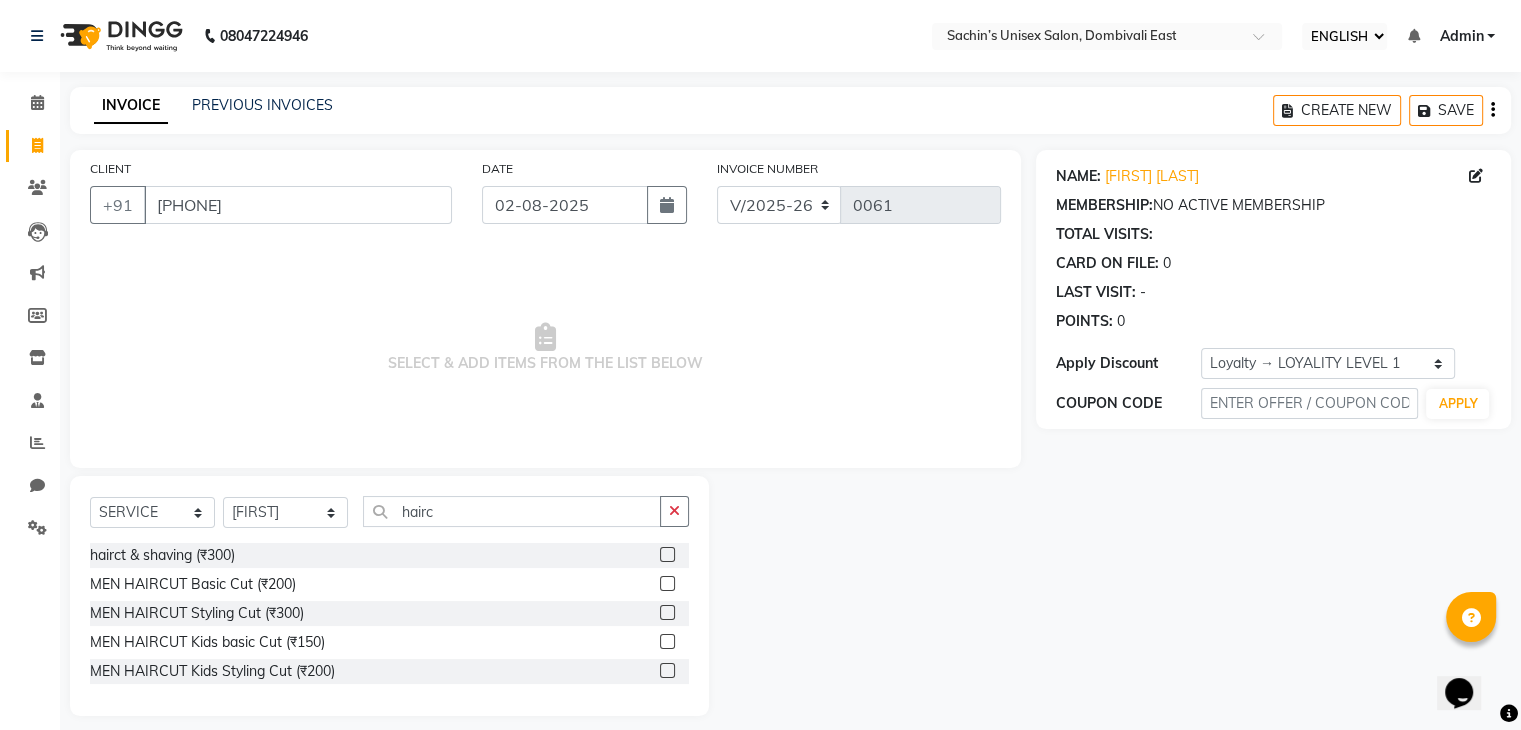 click 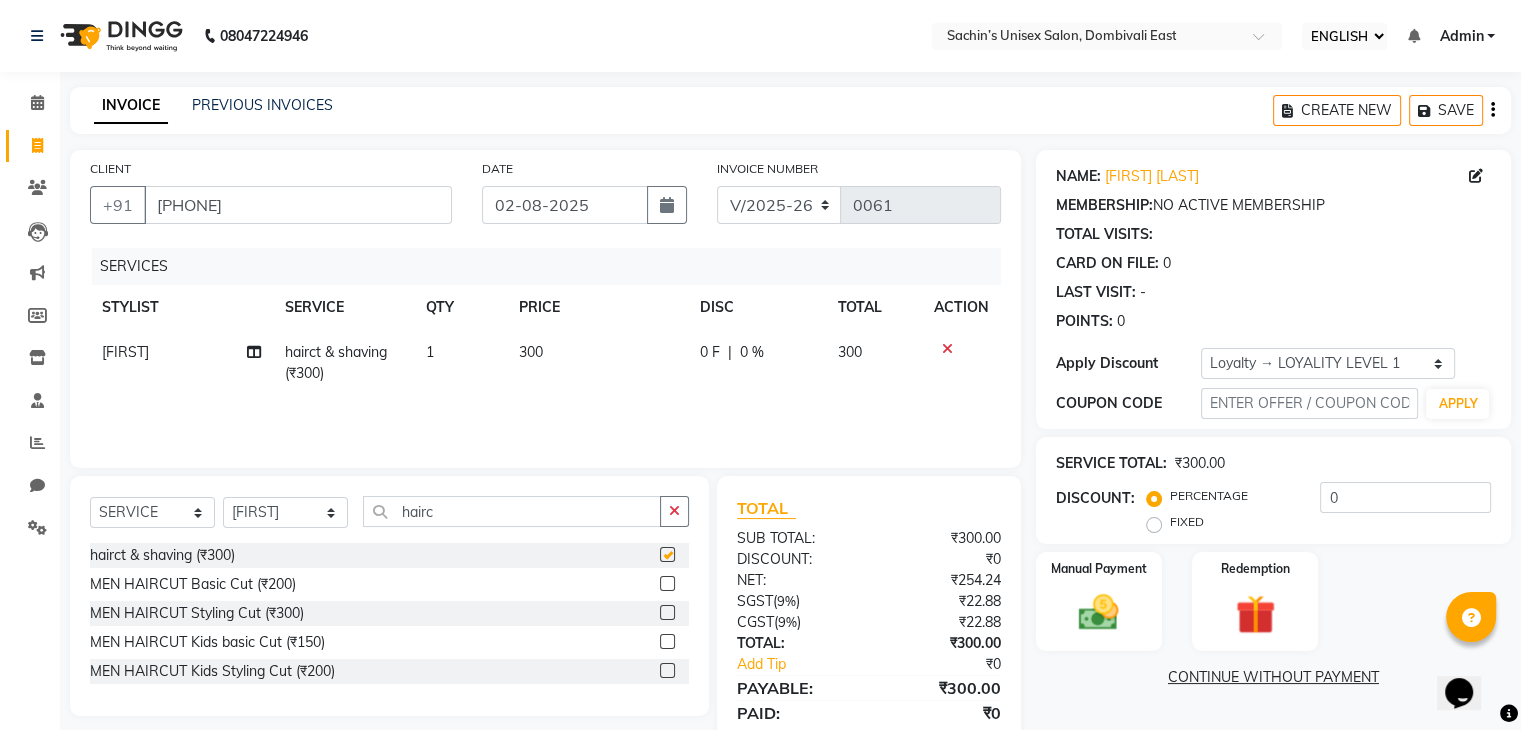 checkbox on "false" 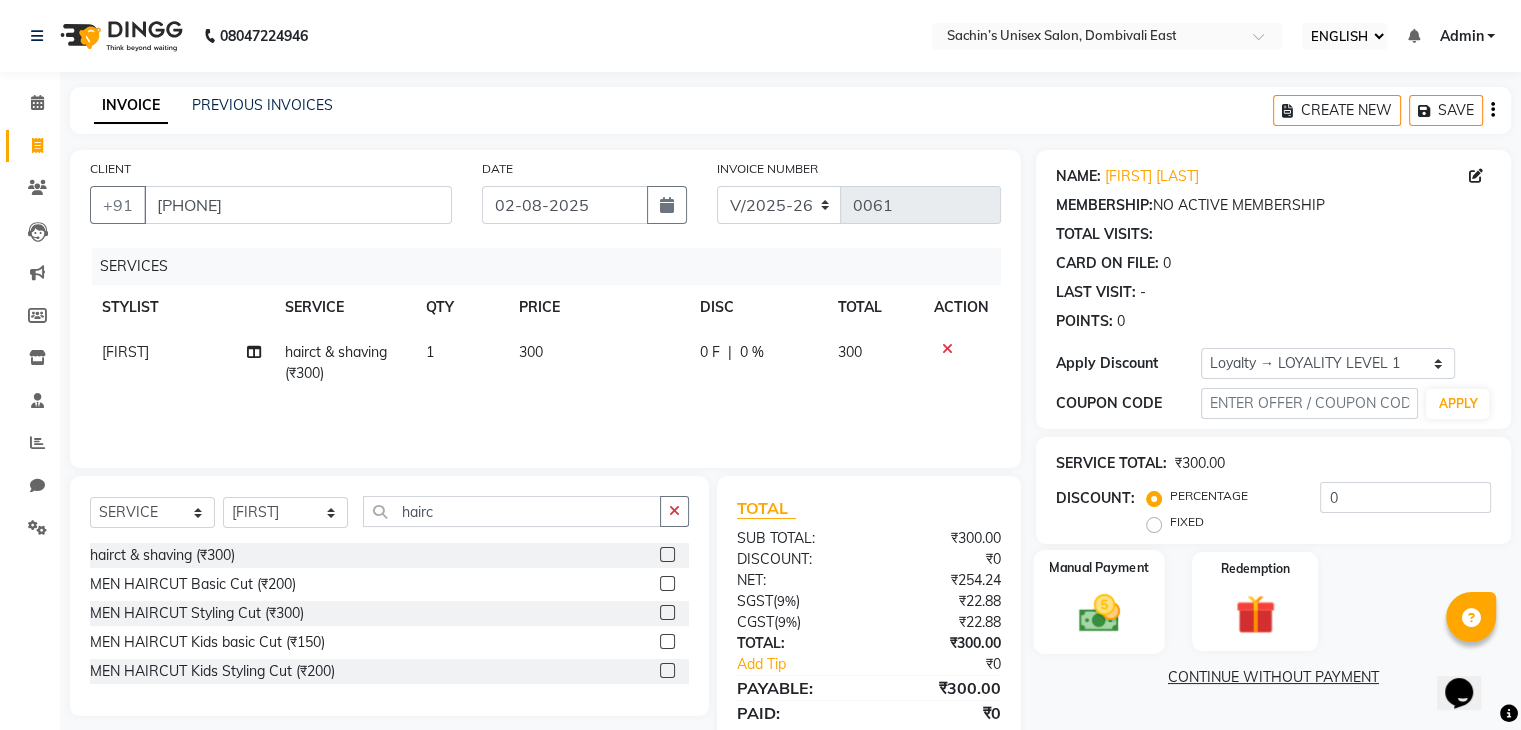 click on "Manual Payment" 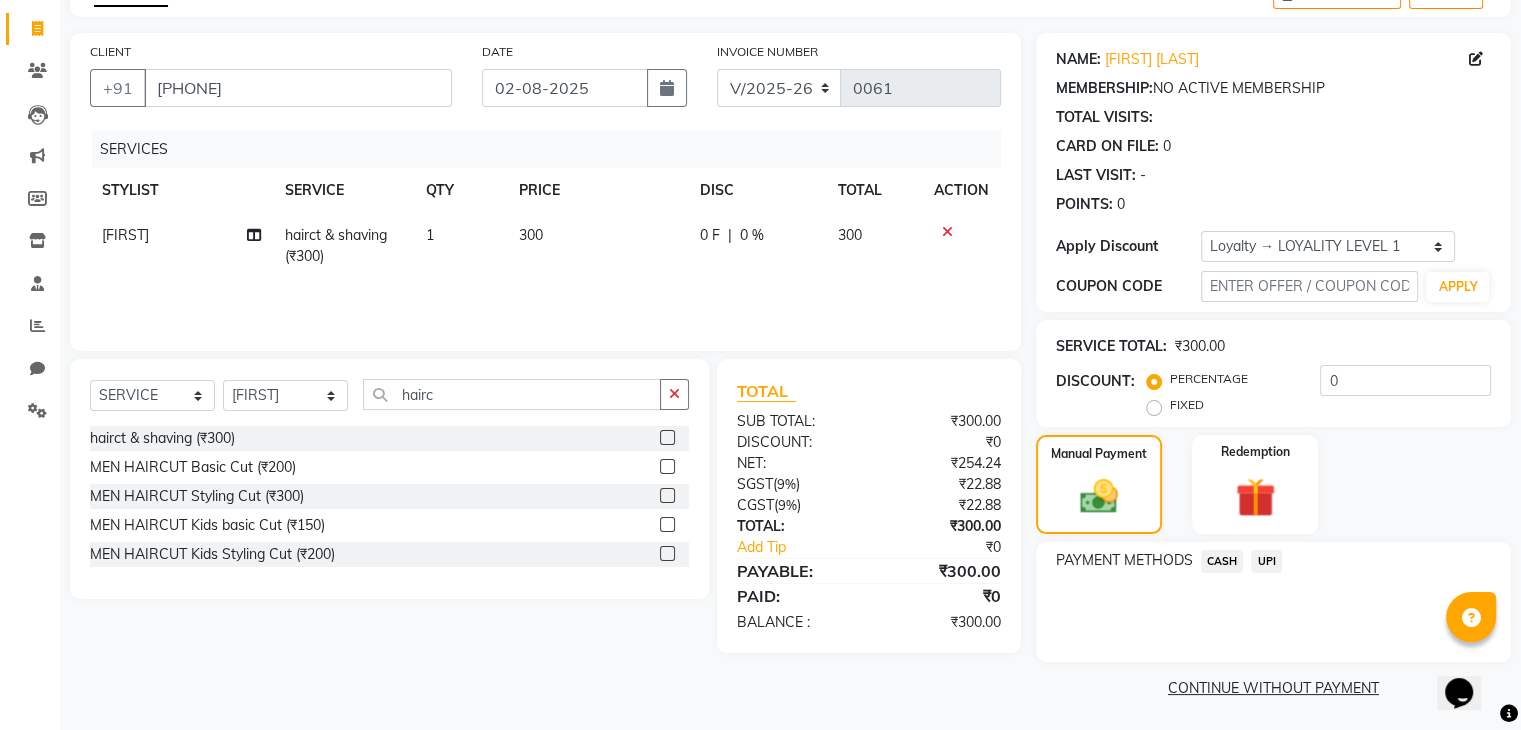 scroll, scrollTop: 120, scrollLeft: 0, axis: vertical 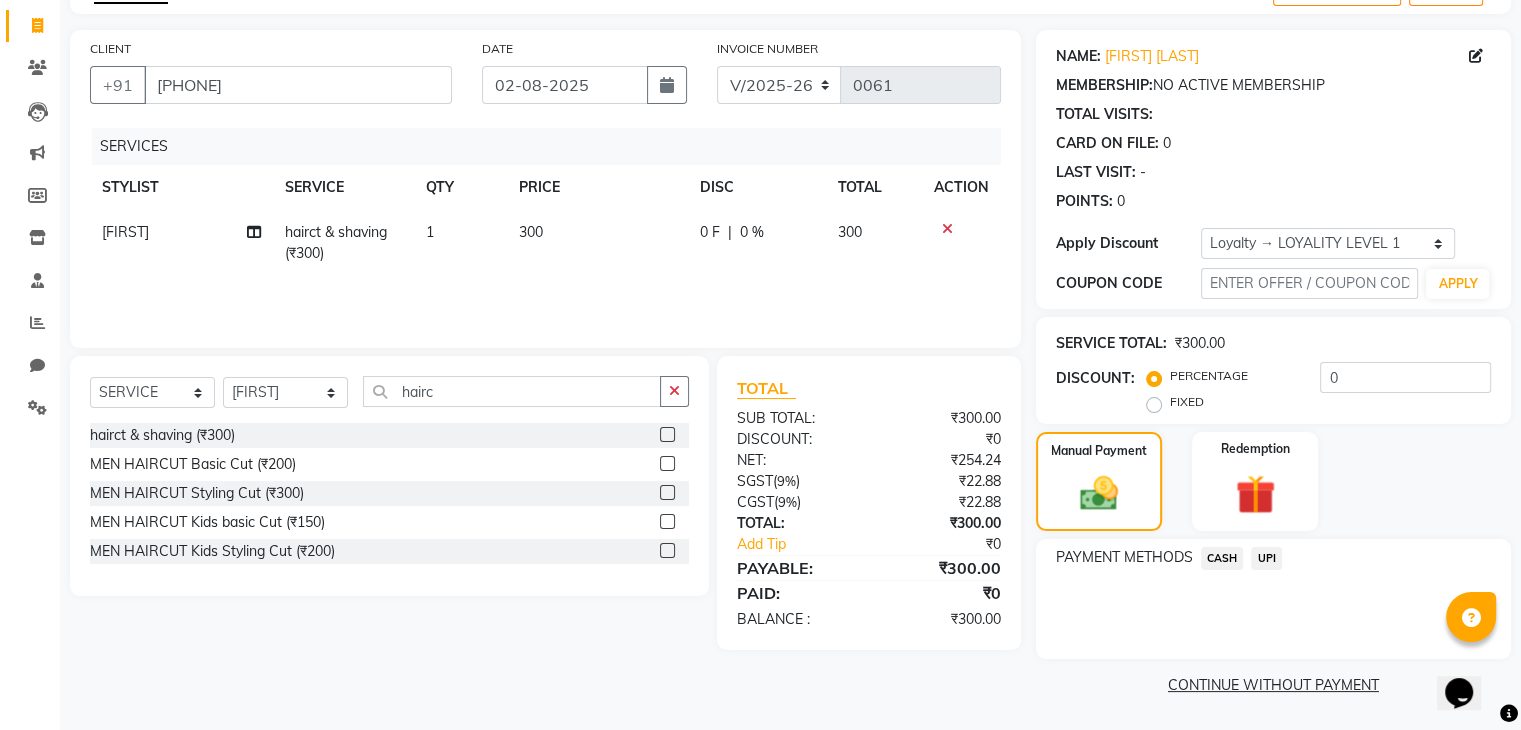 click on "UPI" 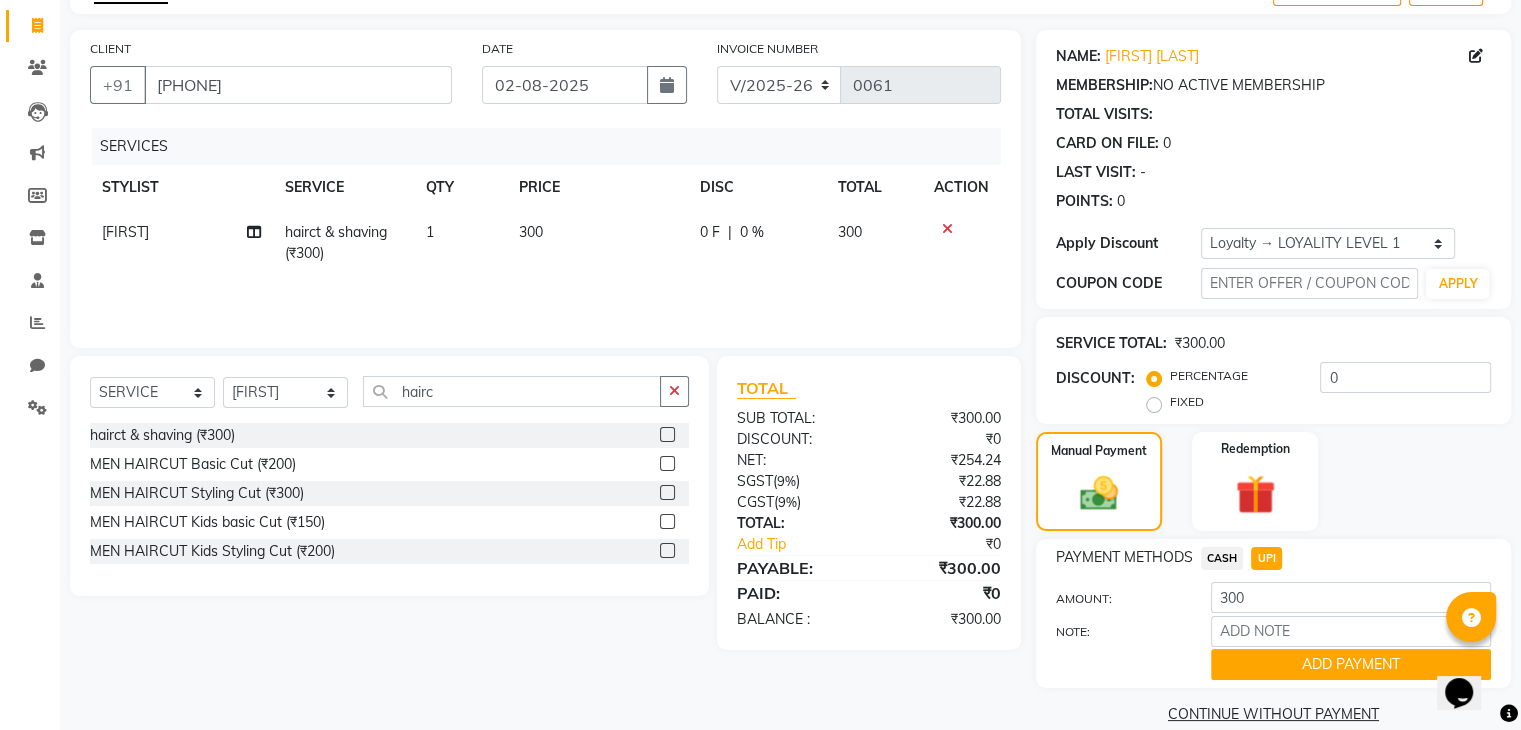 drag, startPoint x: 1261, startPoint y: 657, endPoint x: 1260, endPoint y: 638, distance: 19.026299 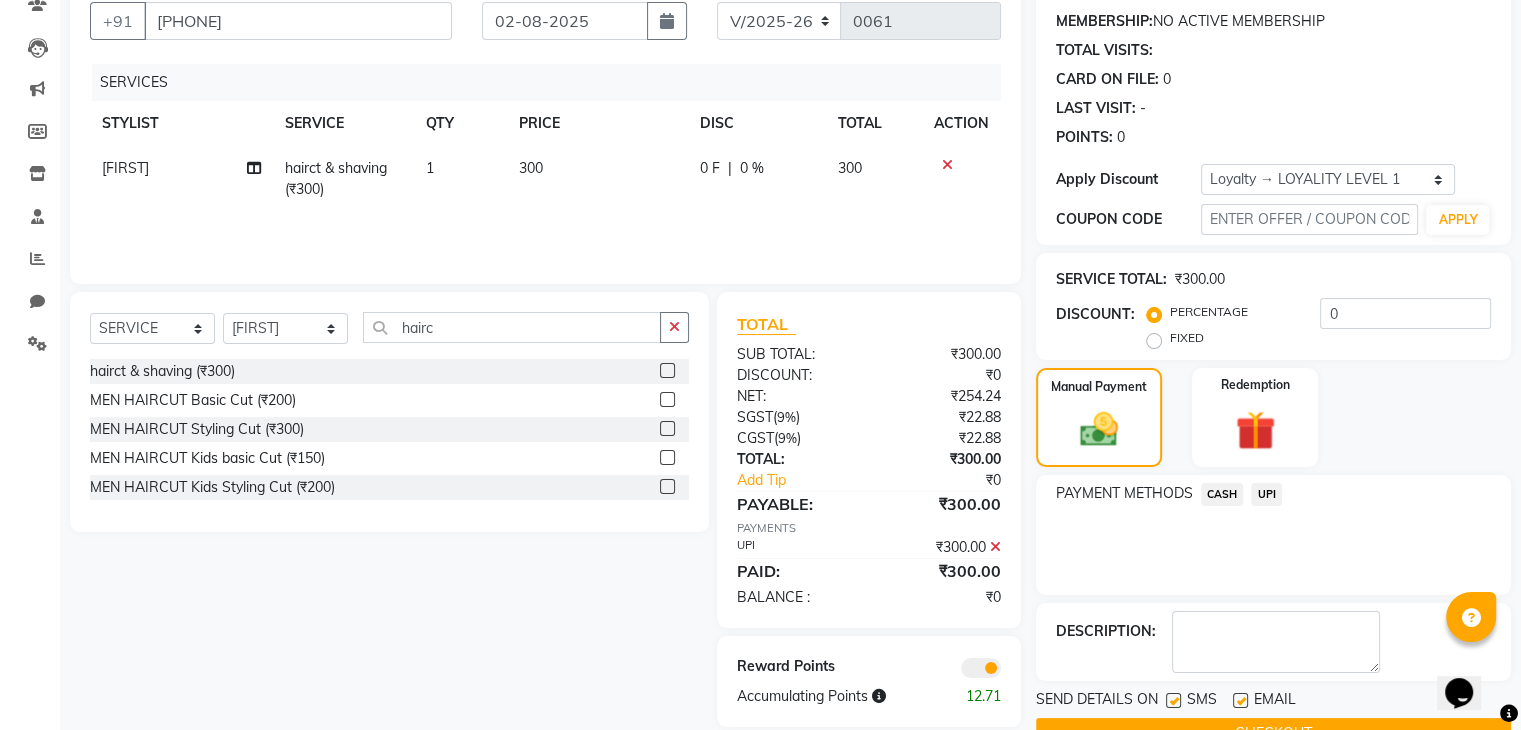 scroll, scrollTop: 232, scrollLeft: 0, axis: vertical 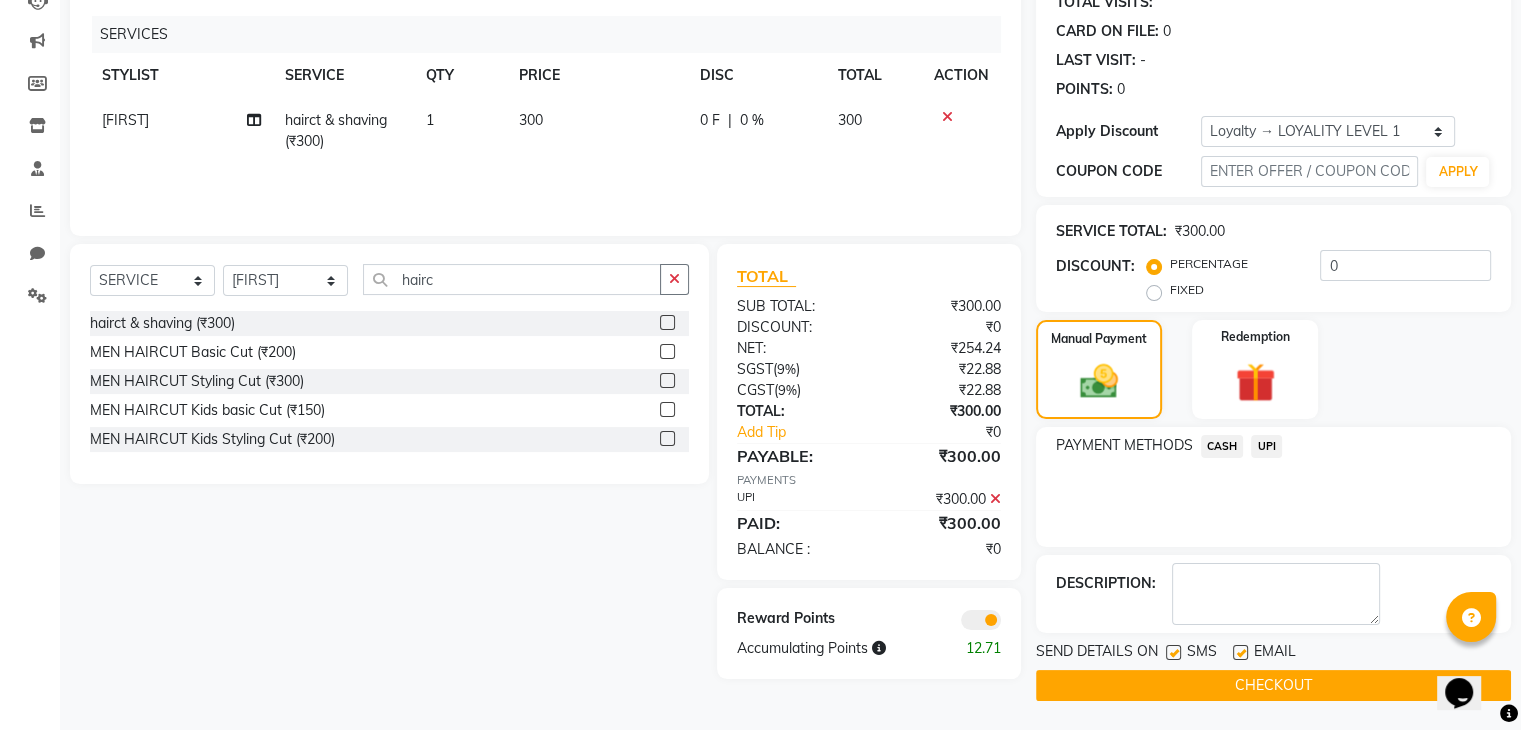 click on "CHECKOUT" 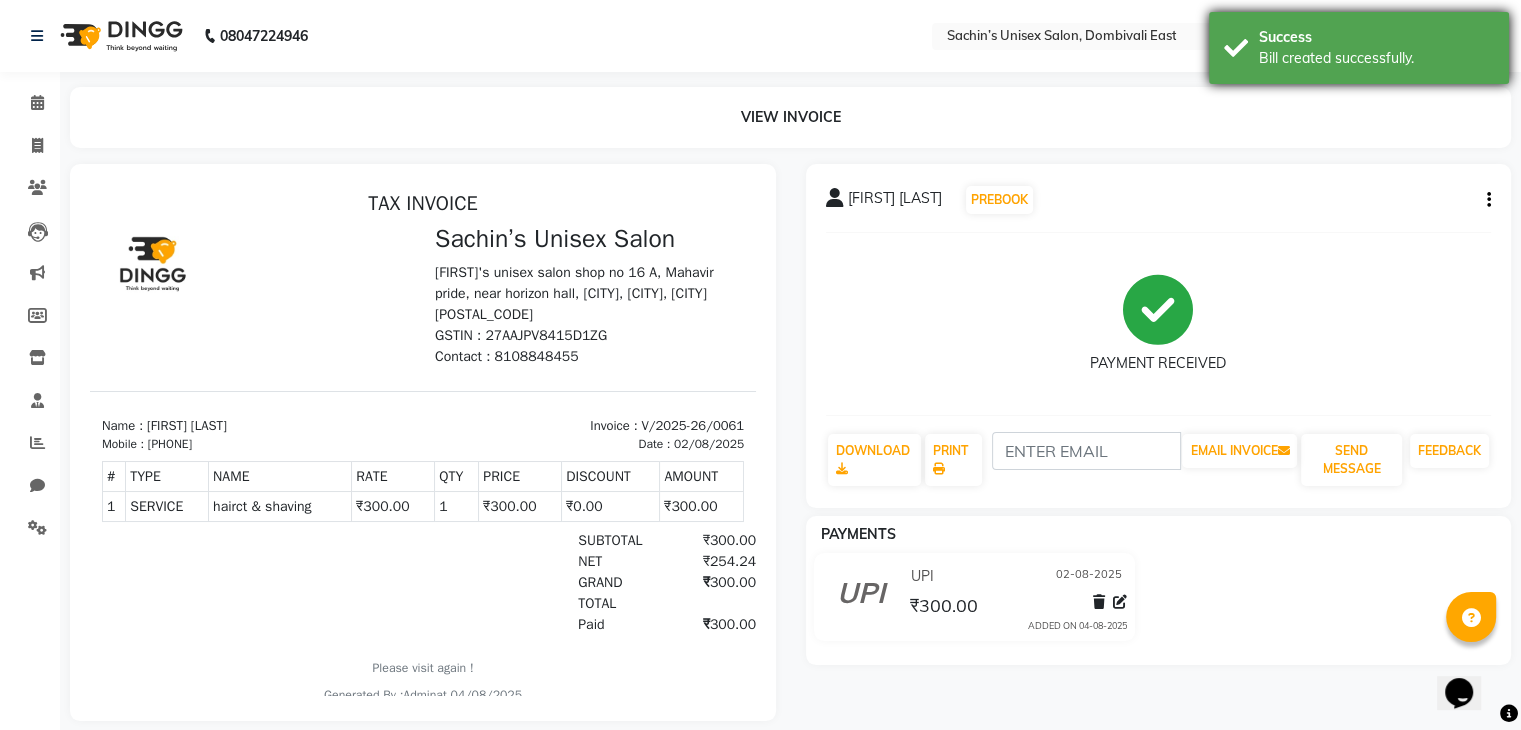 scroll, scrollTop: 0, scrollLeft: 0, axis: both 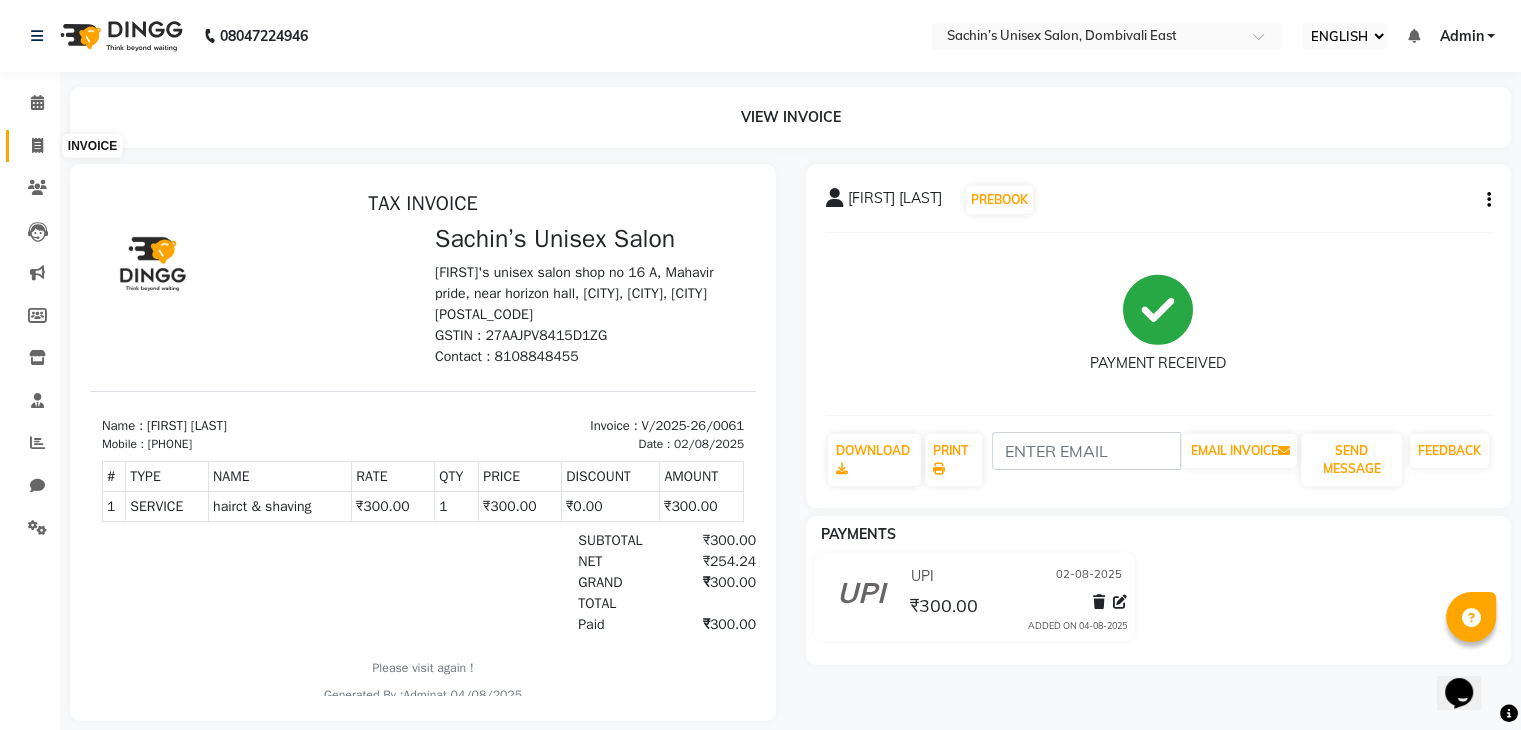 click 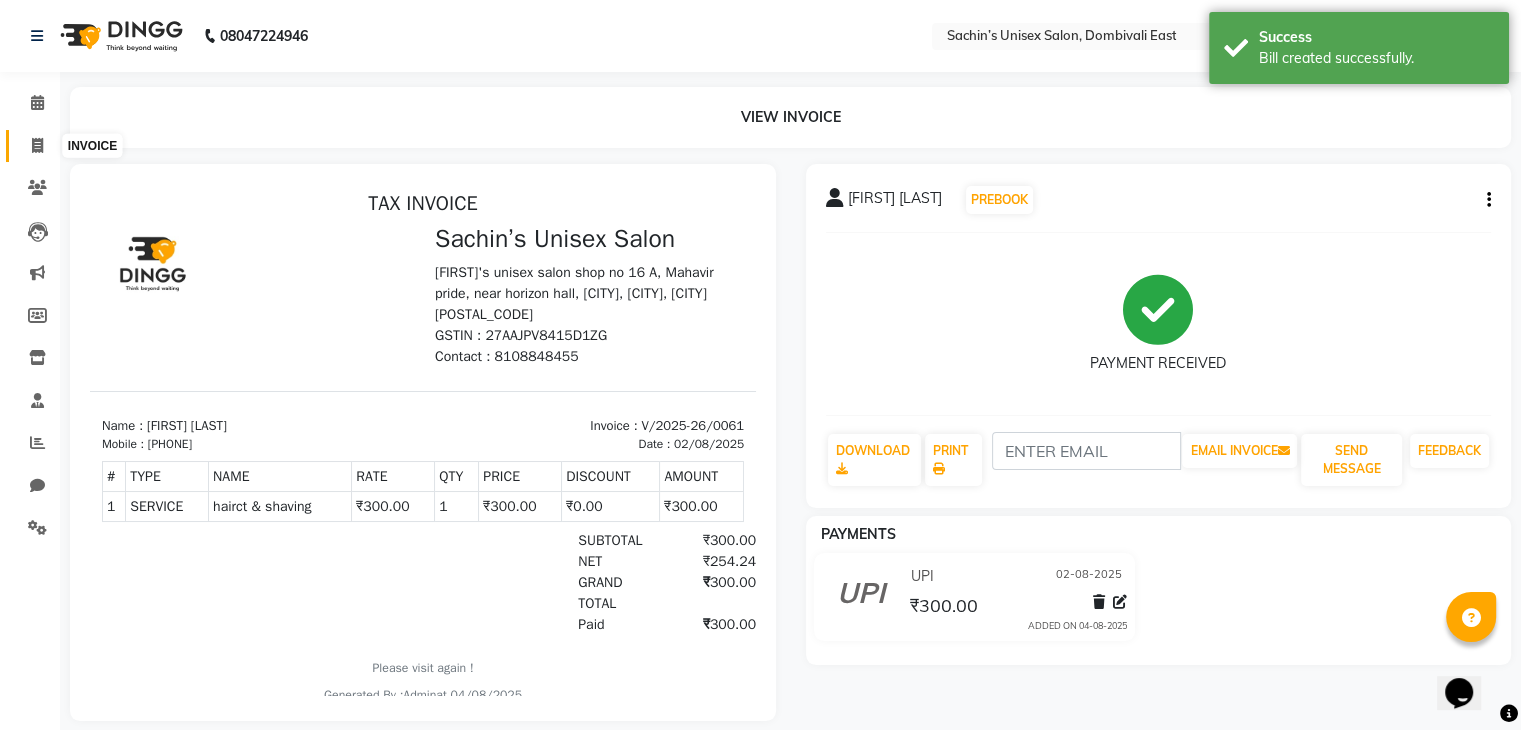 select on "service" 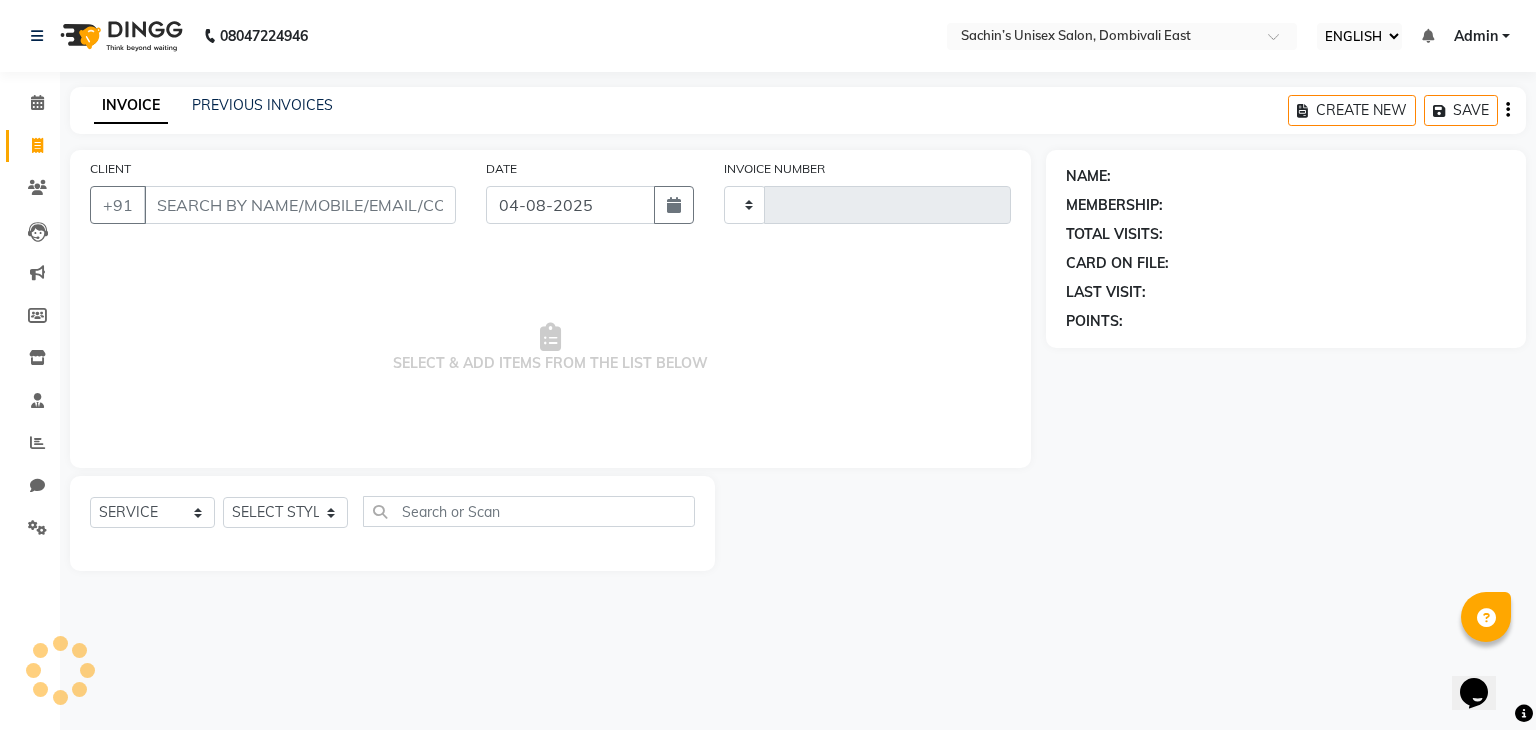type on "0062" 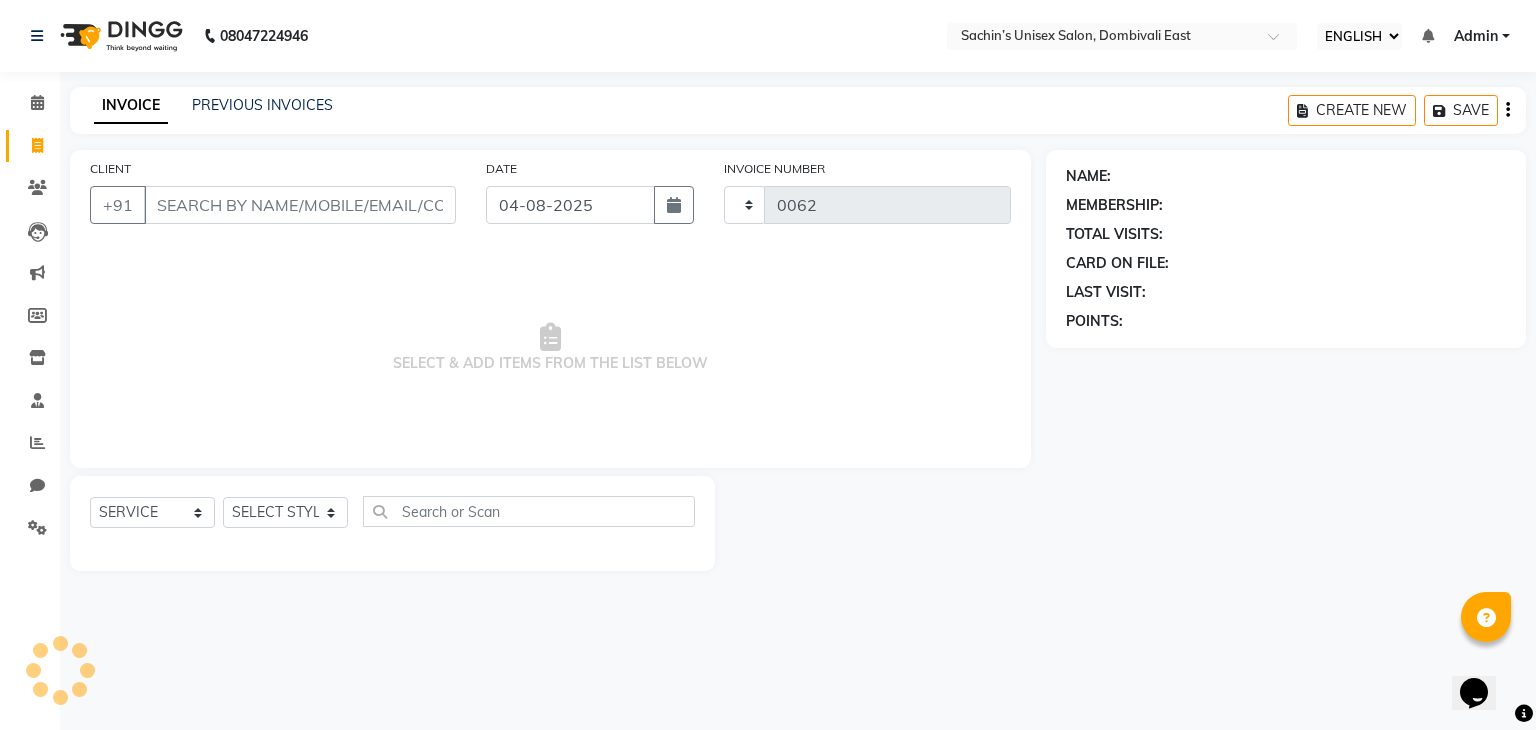 select on "8637" 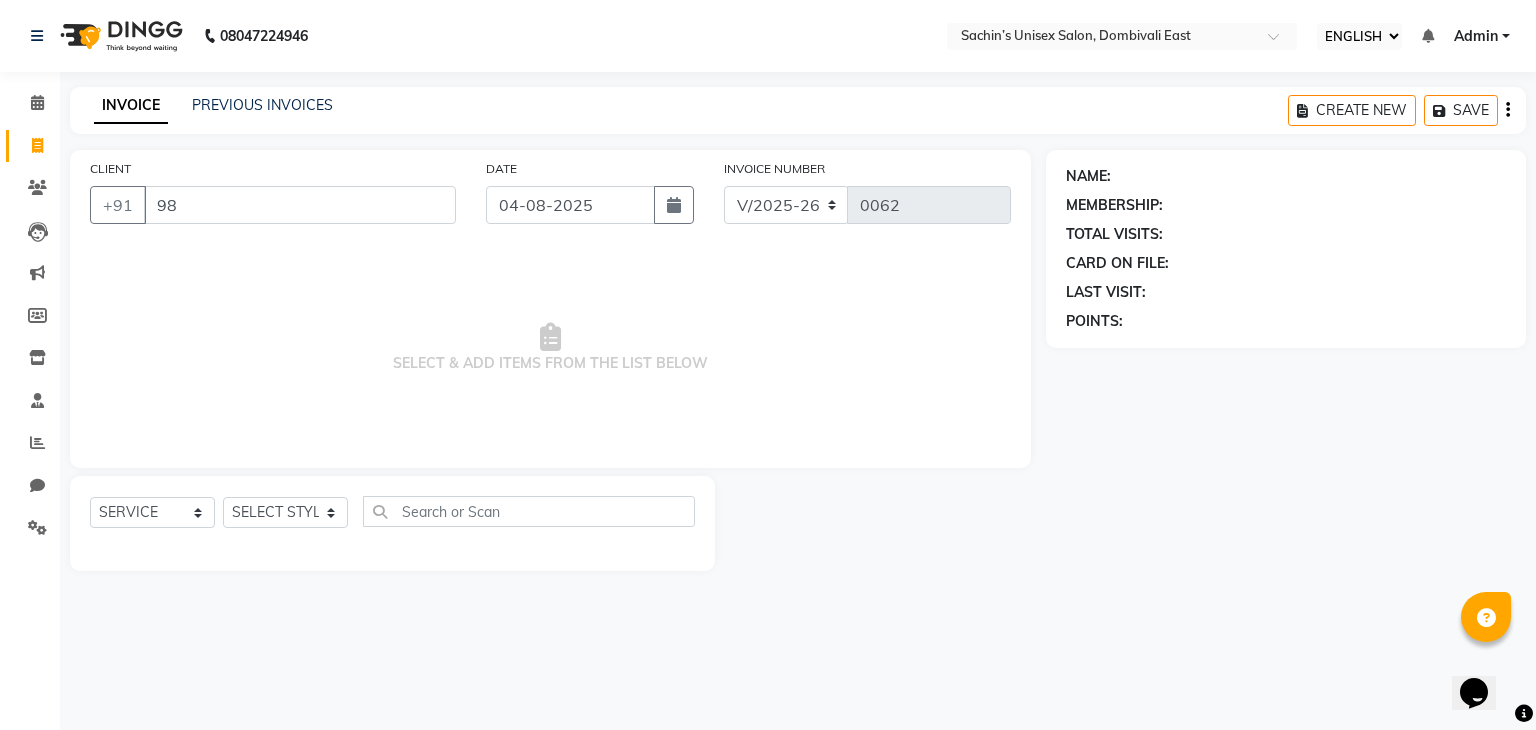 type on "9" 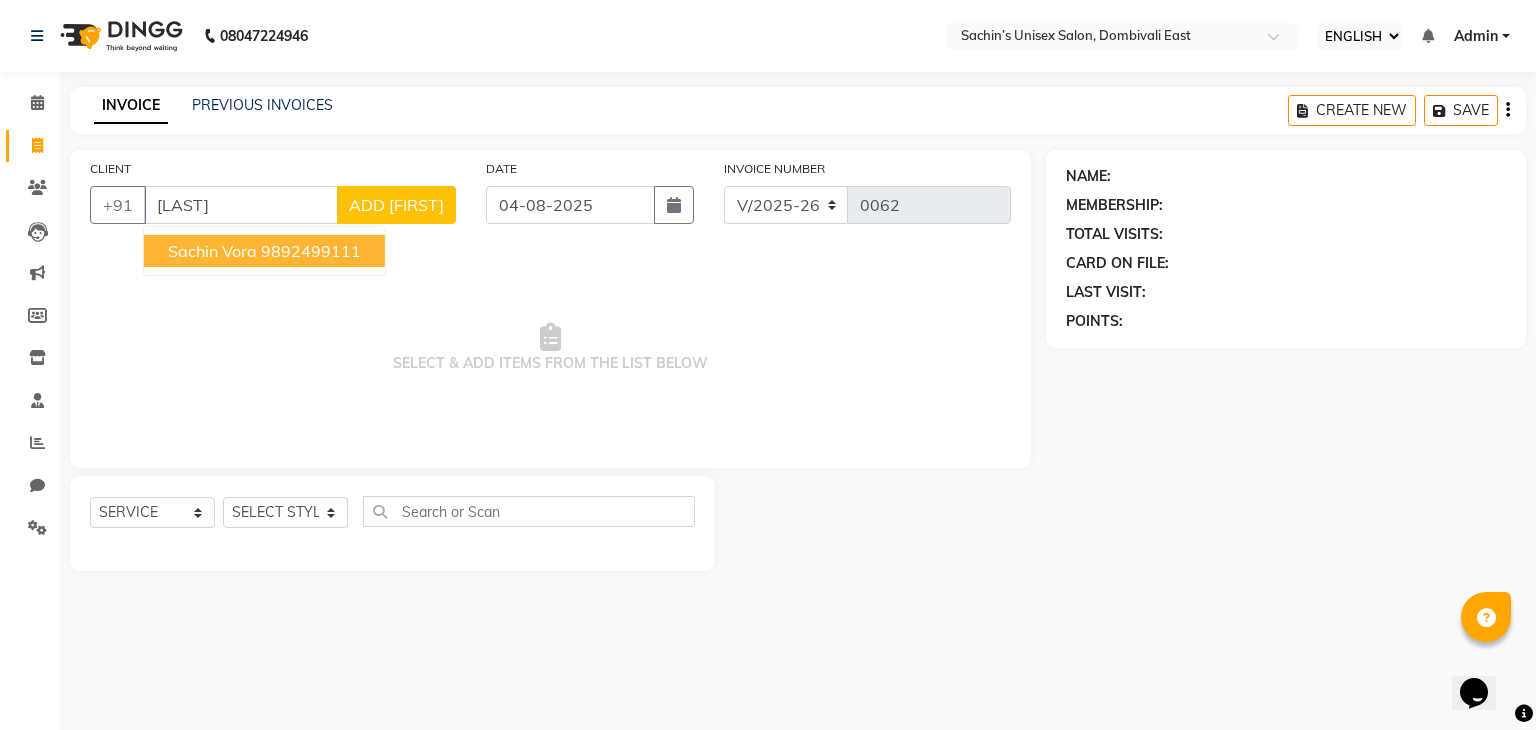 click on "sachin vora" at bounding box center (212, 251) 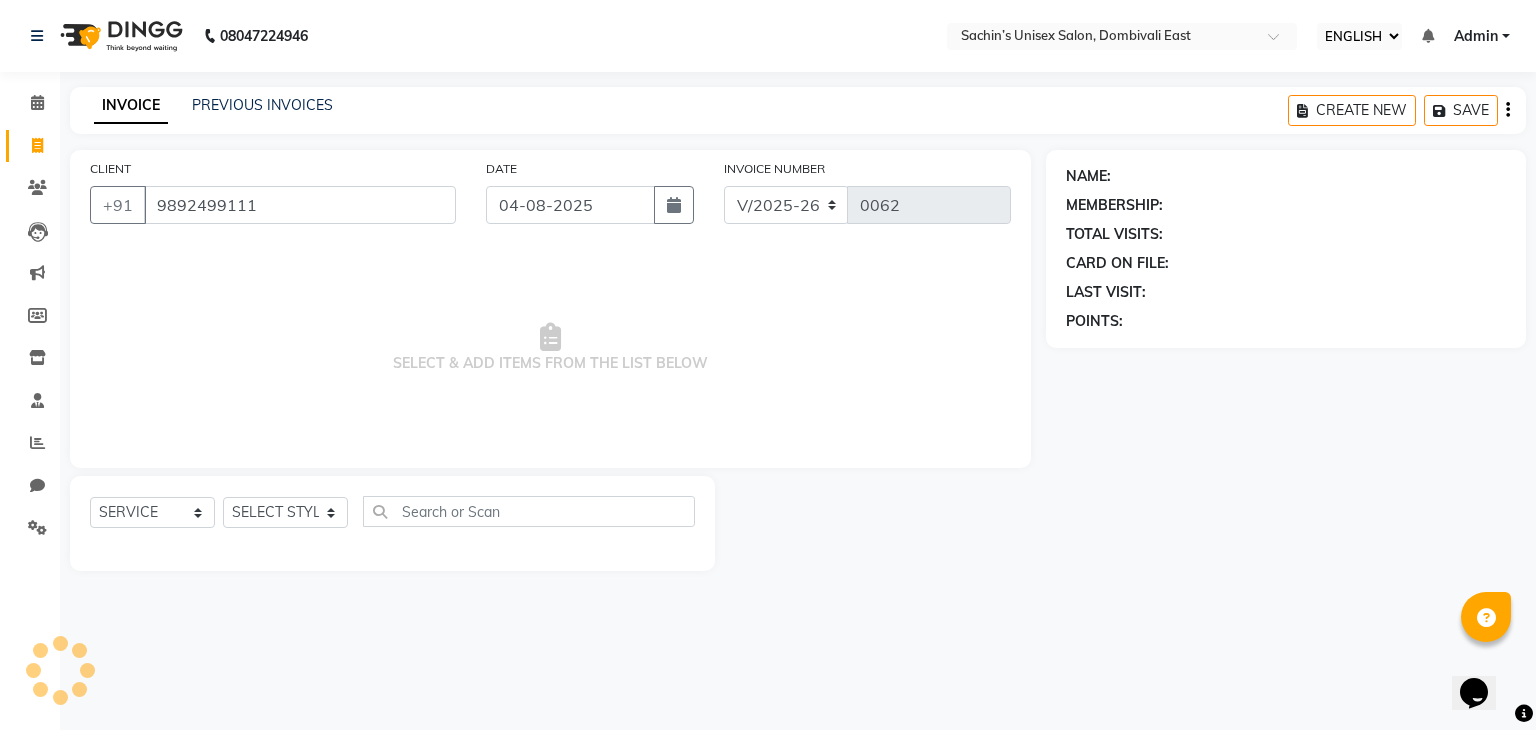 type on "9892499111" 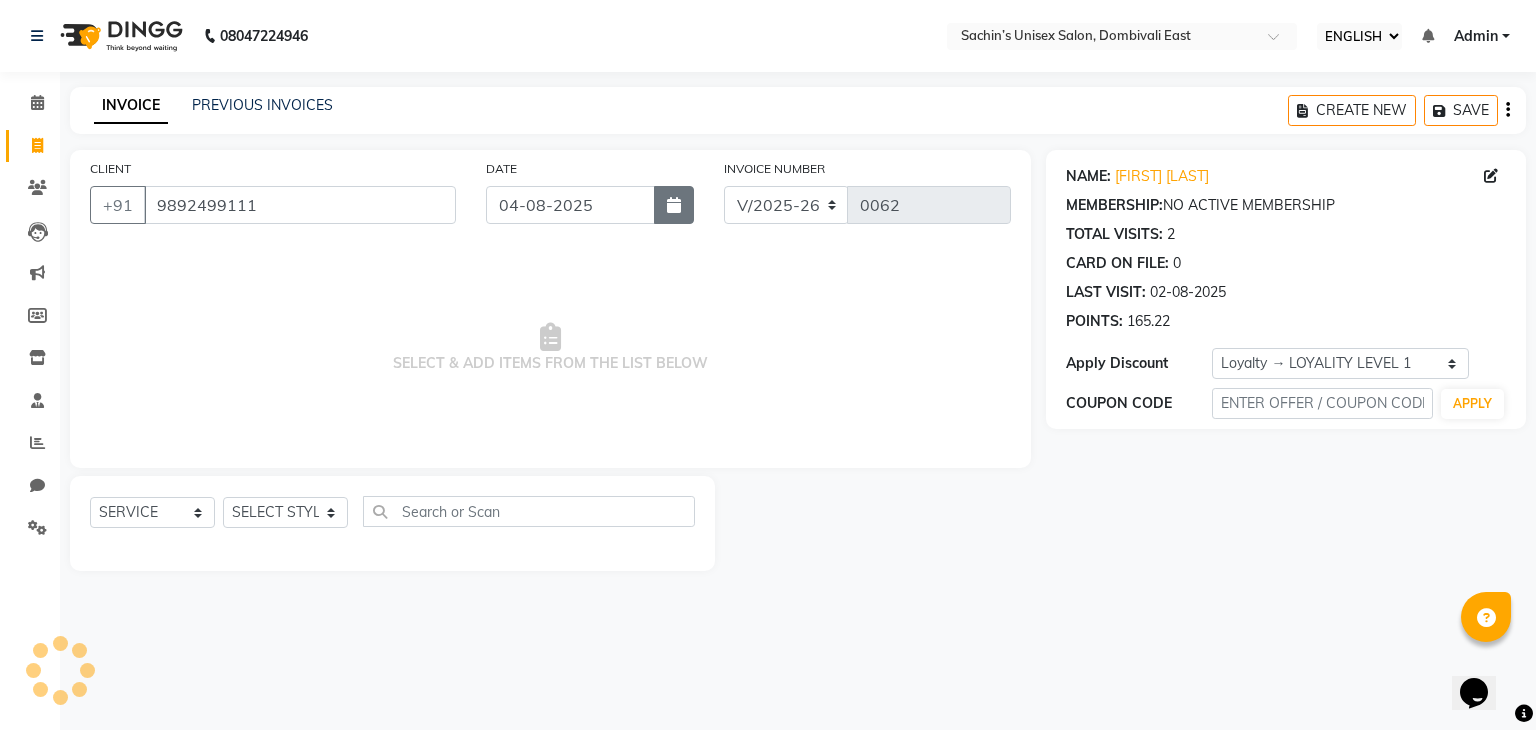 click 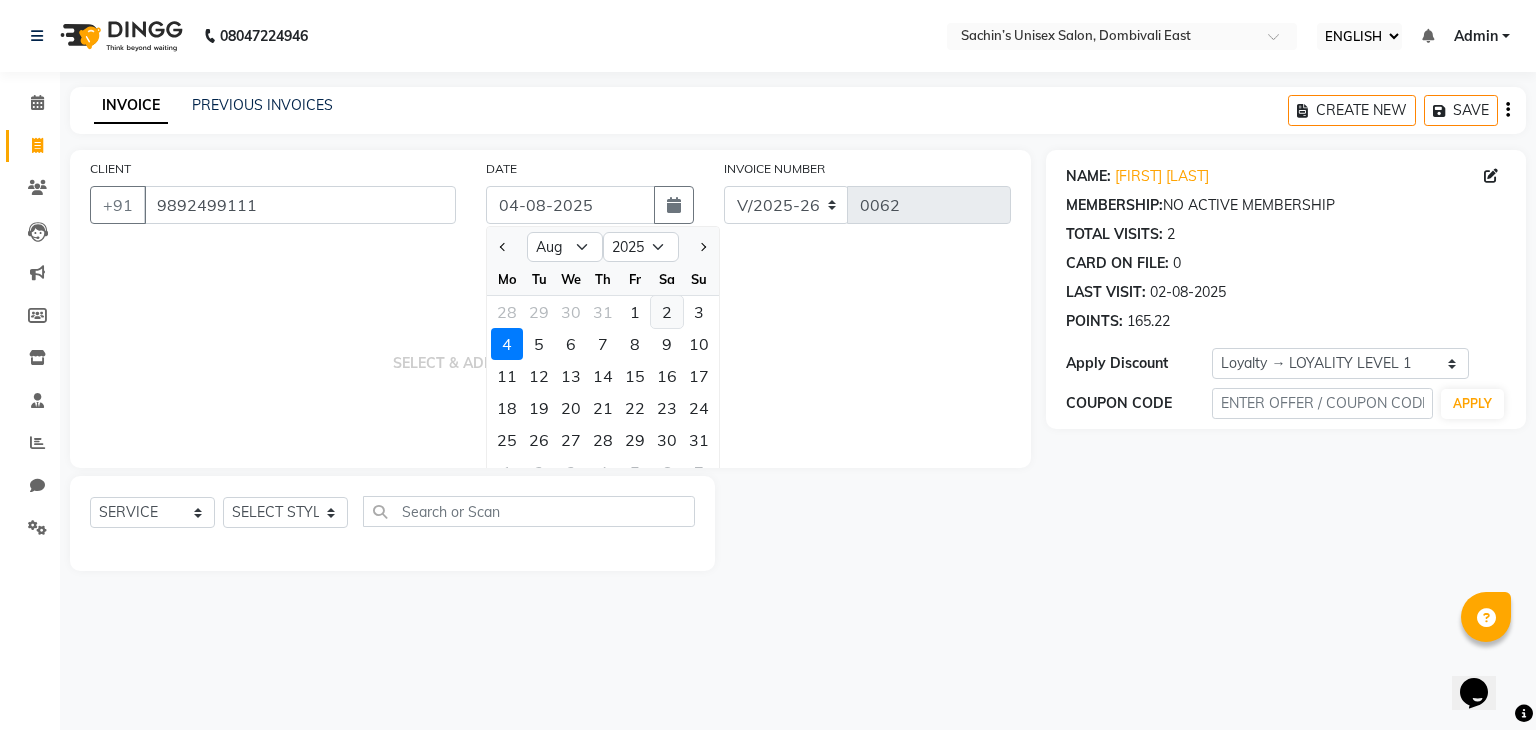 click on "2" 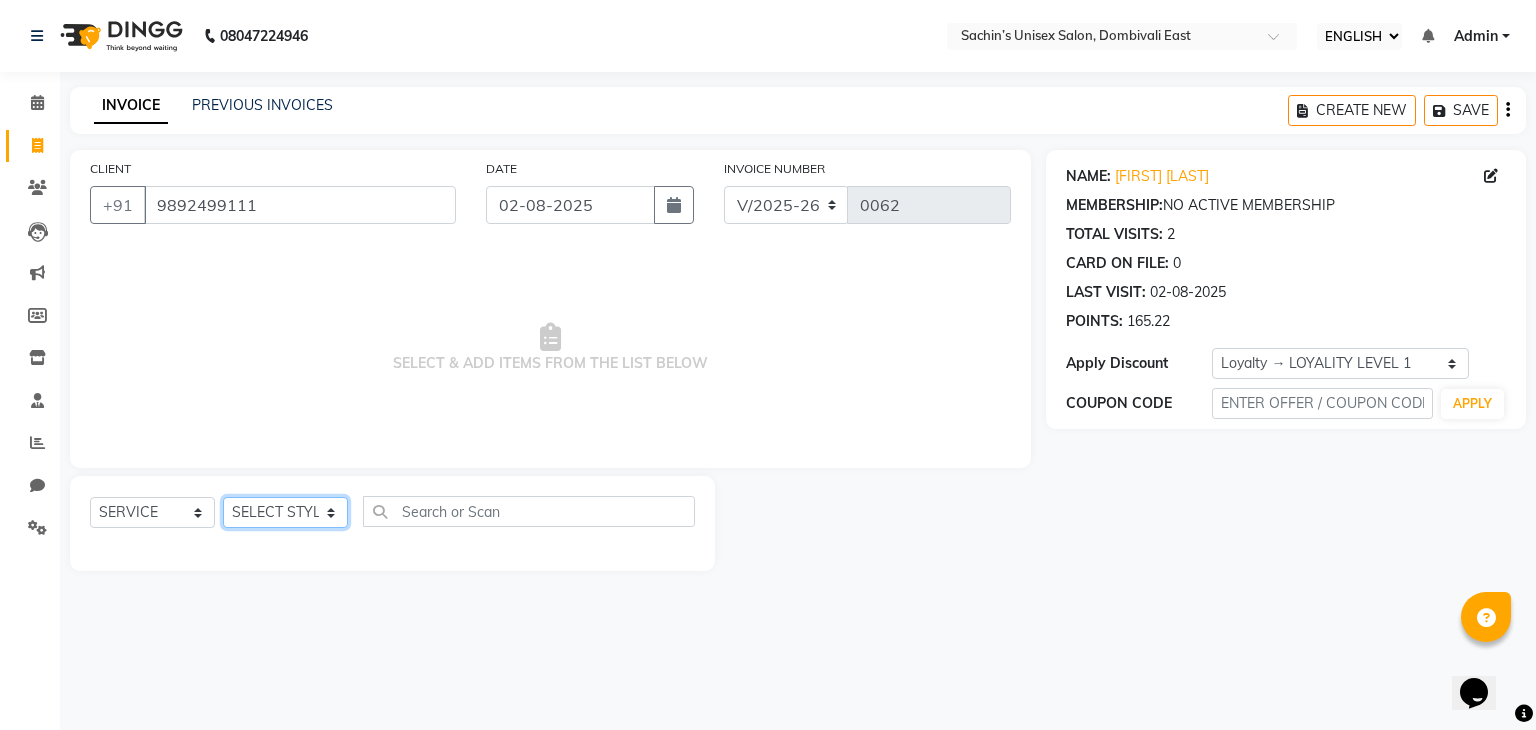 drag, startPoint x: 252, startPoint y: 509, endPoint x: 260, endPoint y: 499, distance: 12.806249 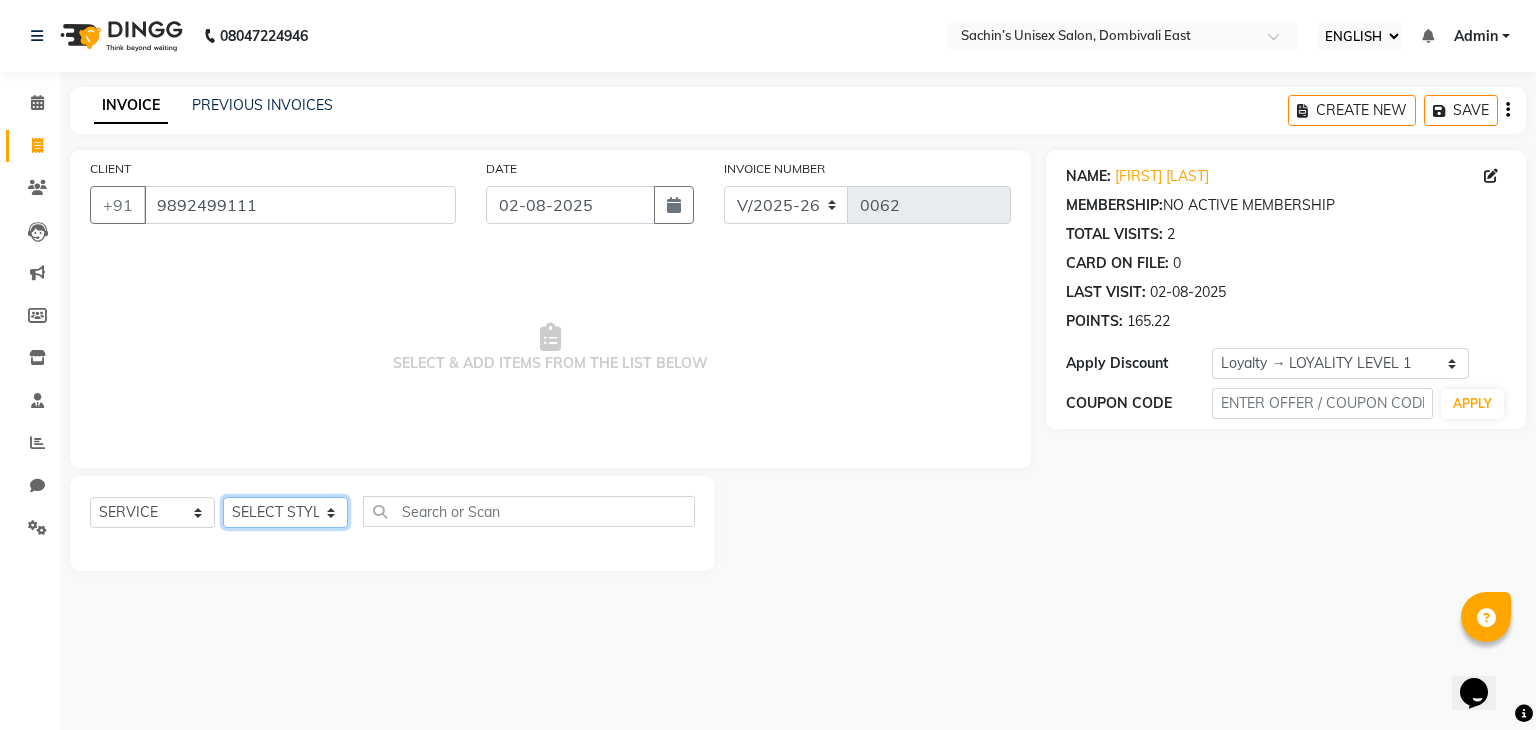 select on "86910" 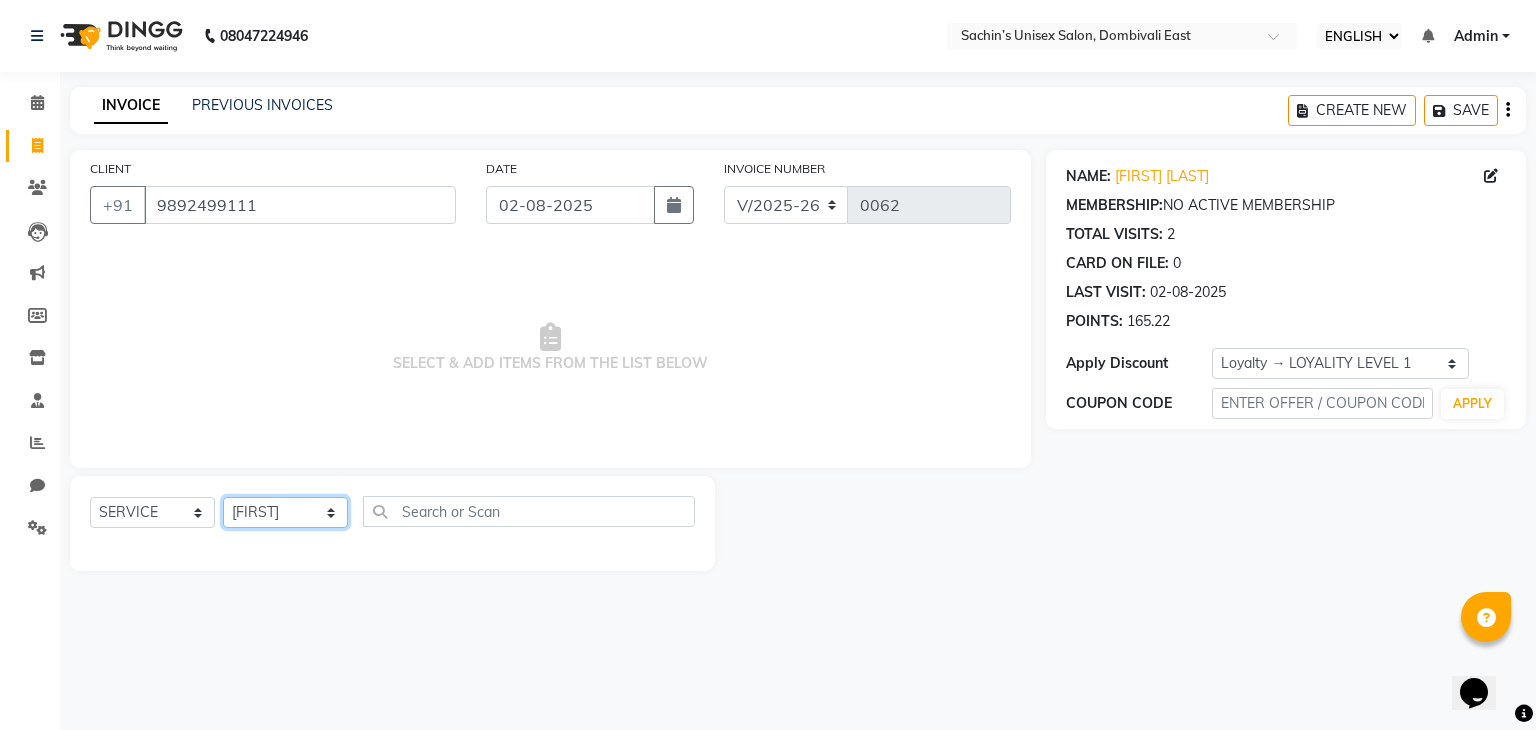 click on "SELECT STYLIST [FIRST] [CITY] Manager [FIRST] [LAST] [LAST]" 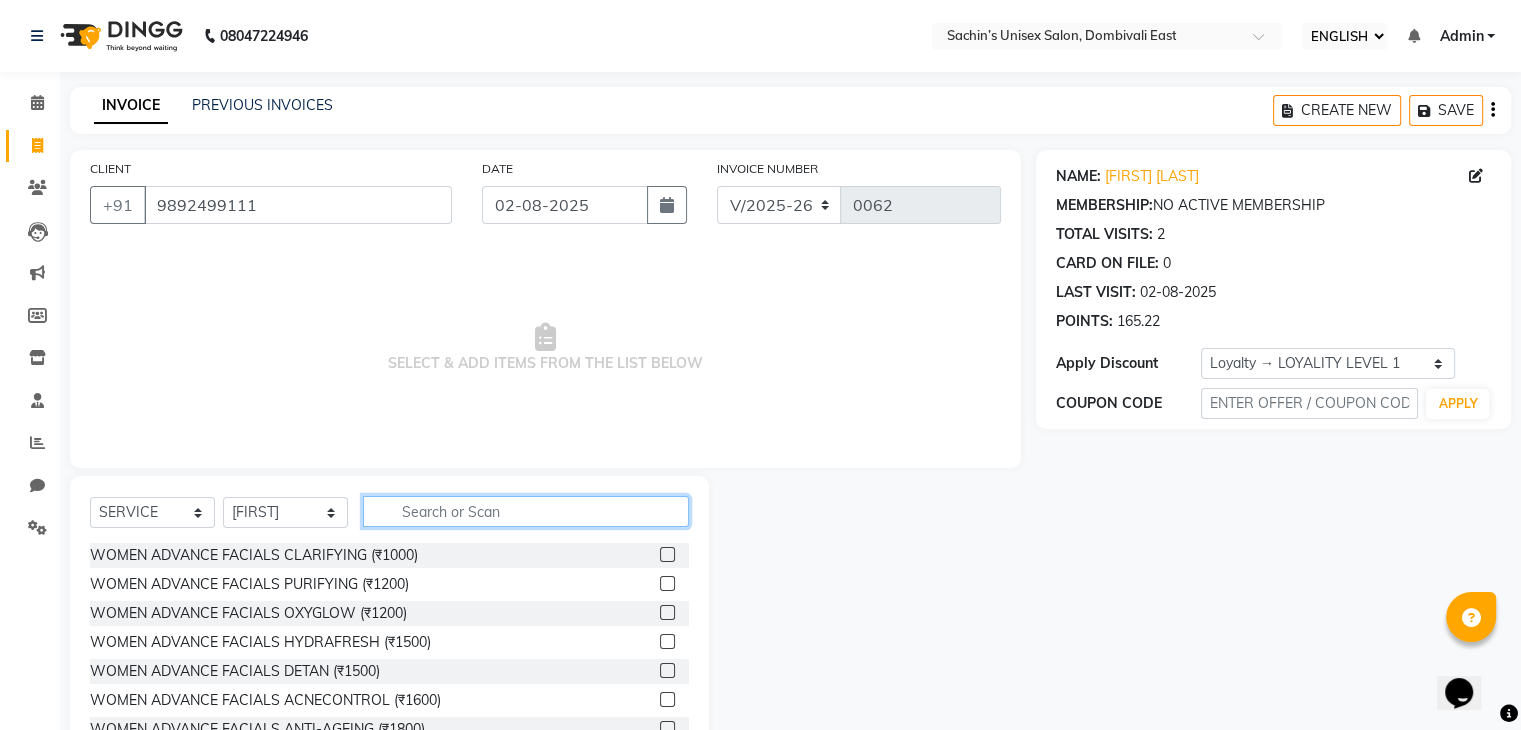 click 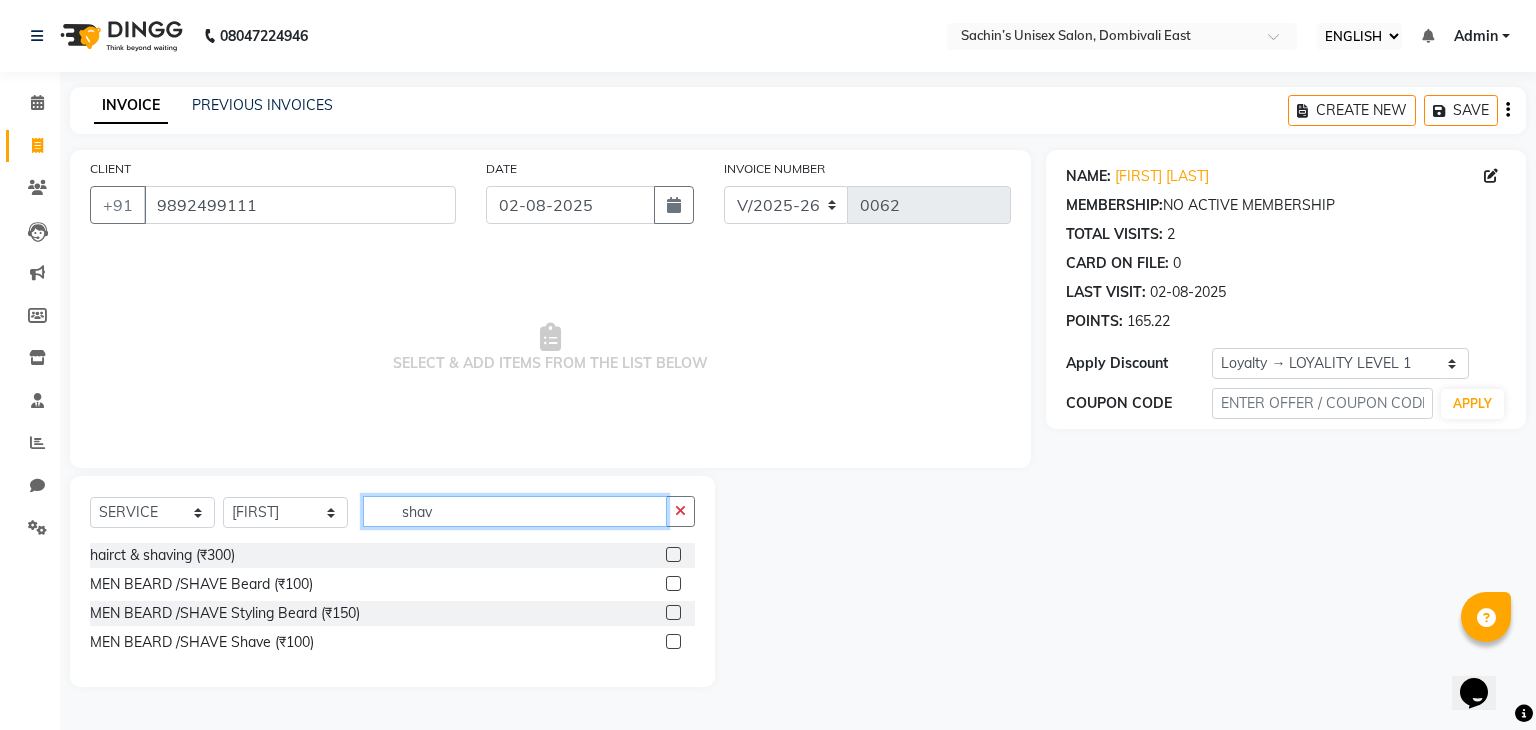 type 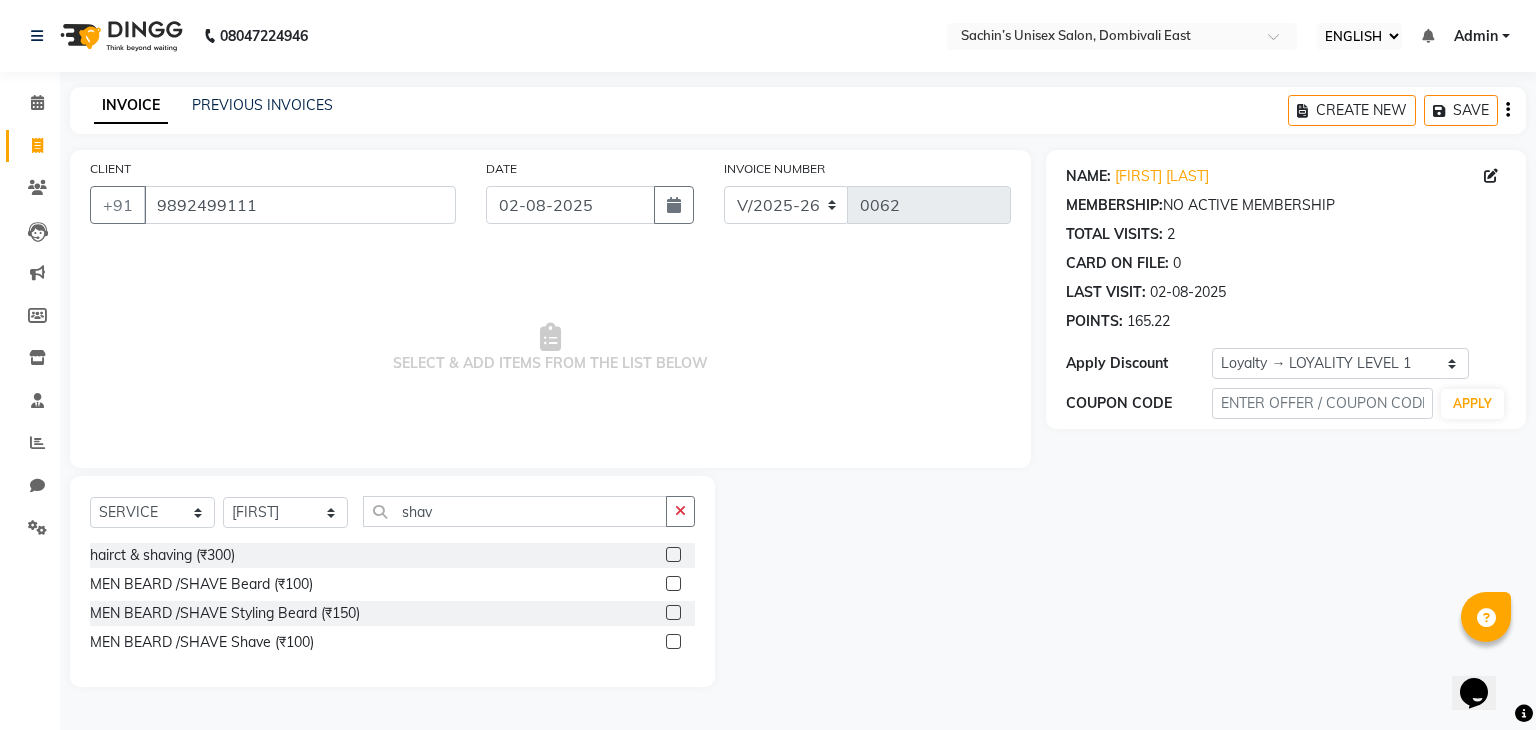 click 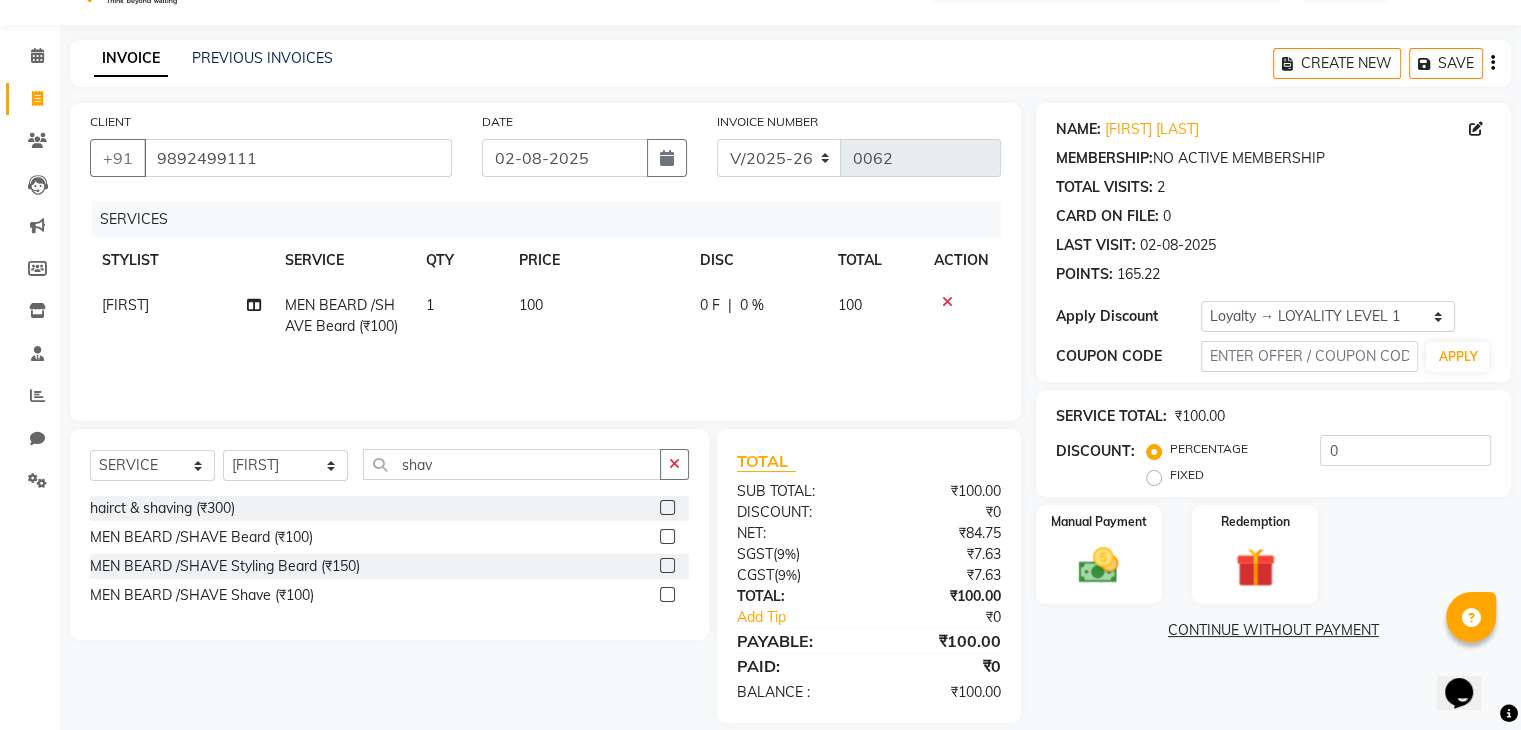 scroll, scrollTop: 71, scrollLeft: 0, axis: vertical 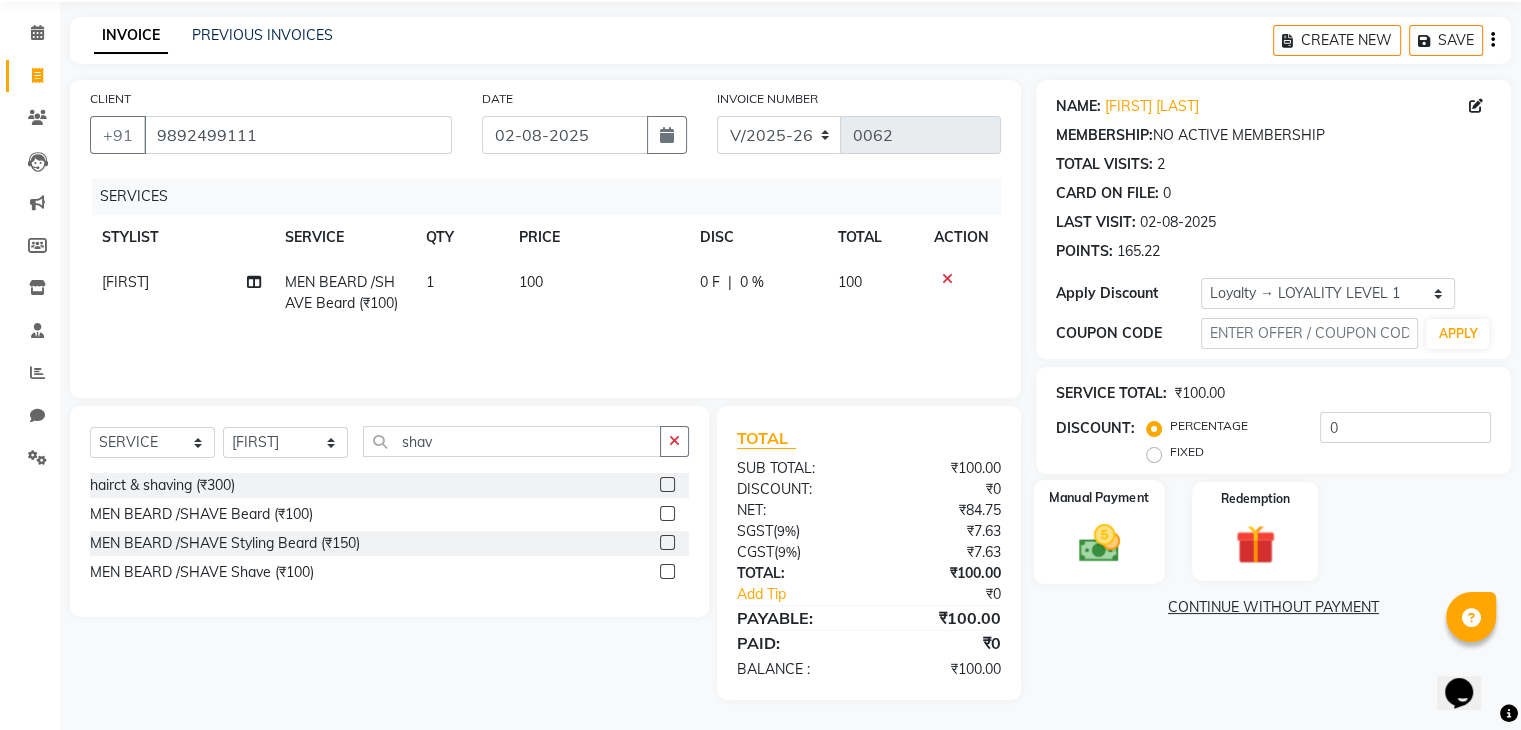 click on "Manual Payment" 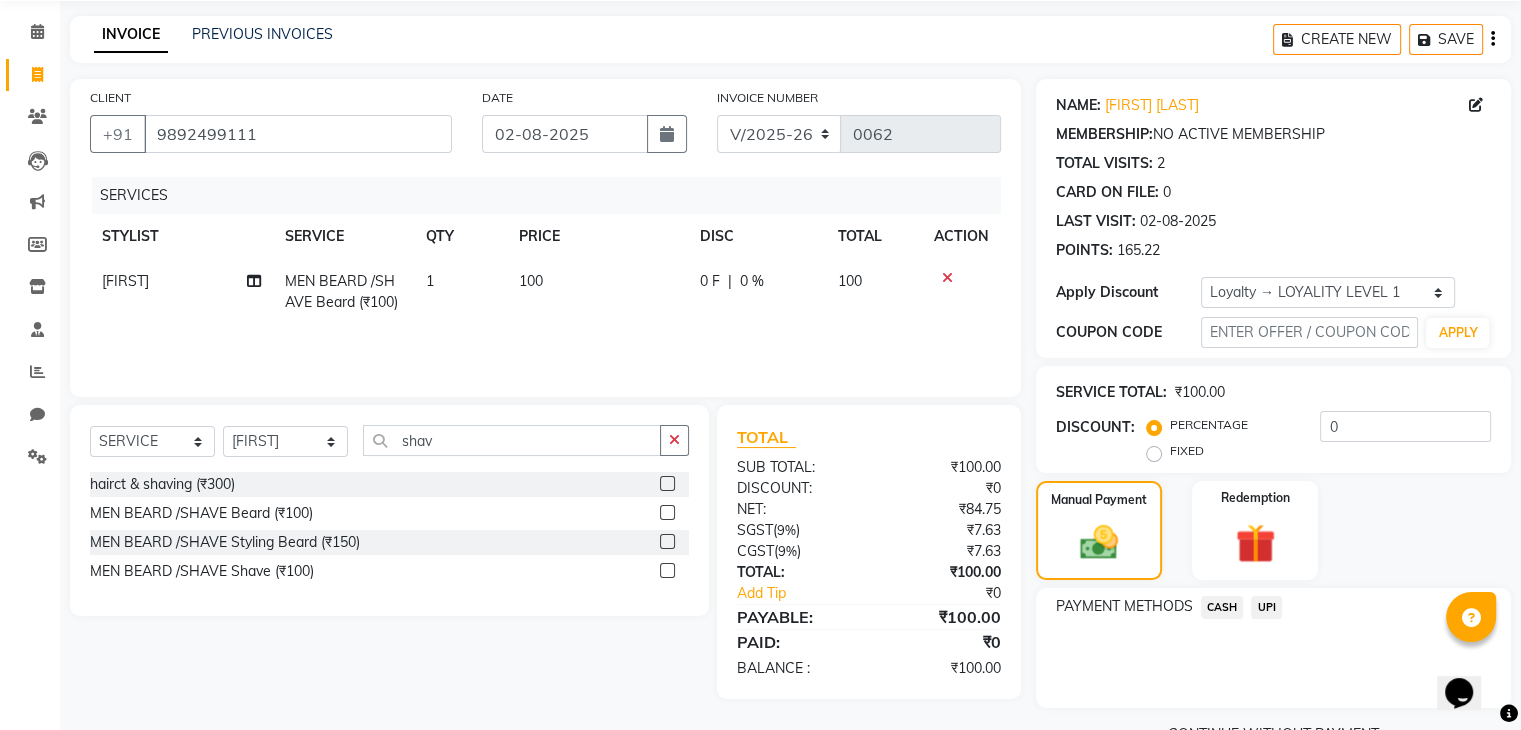 click on "UPI" 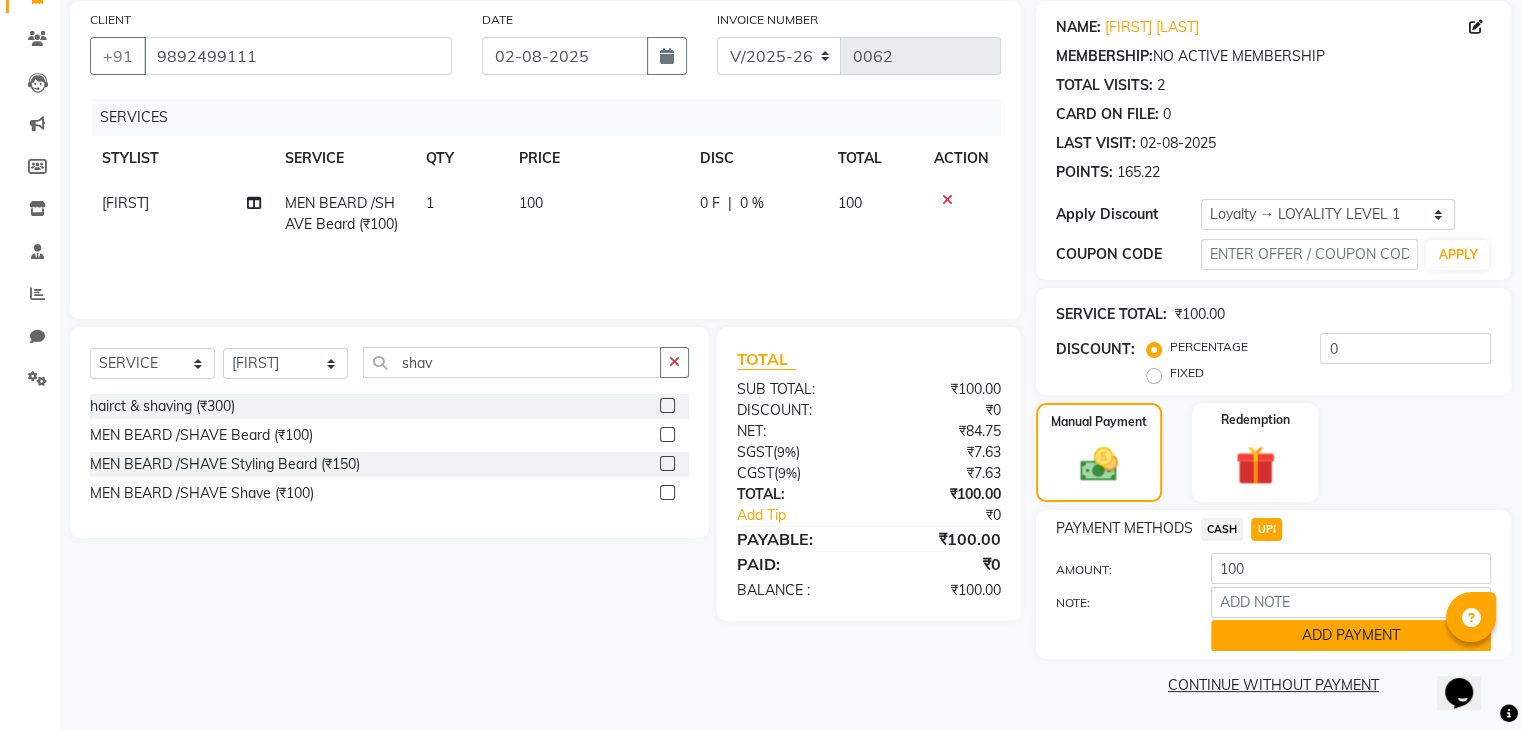 click on "ADD PAYMENT" 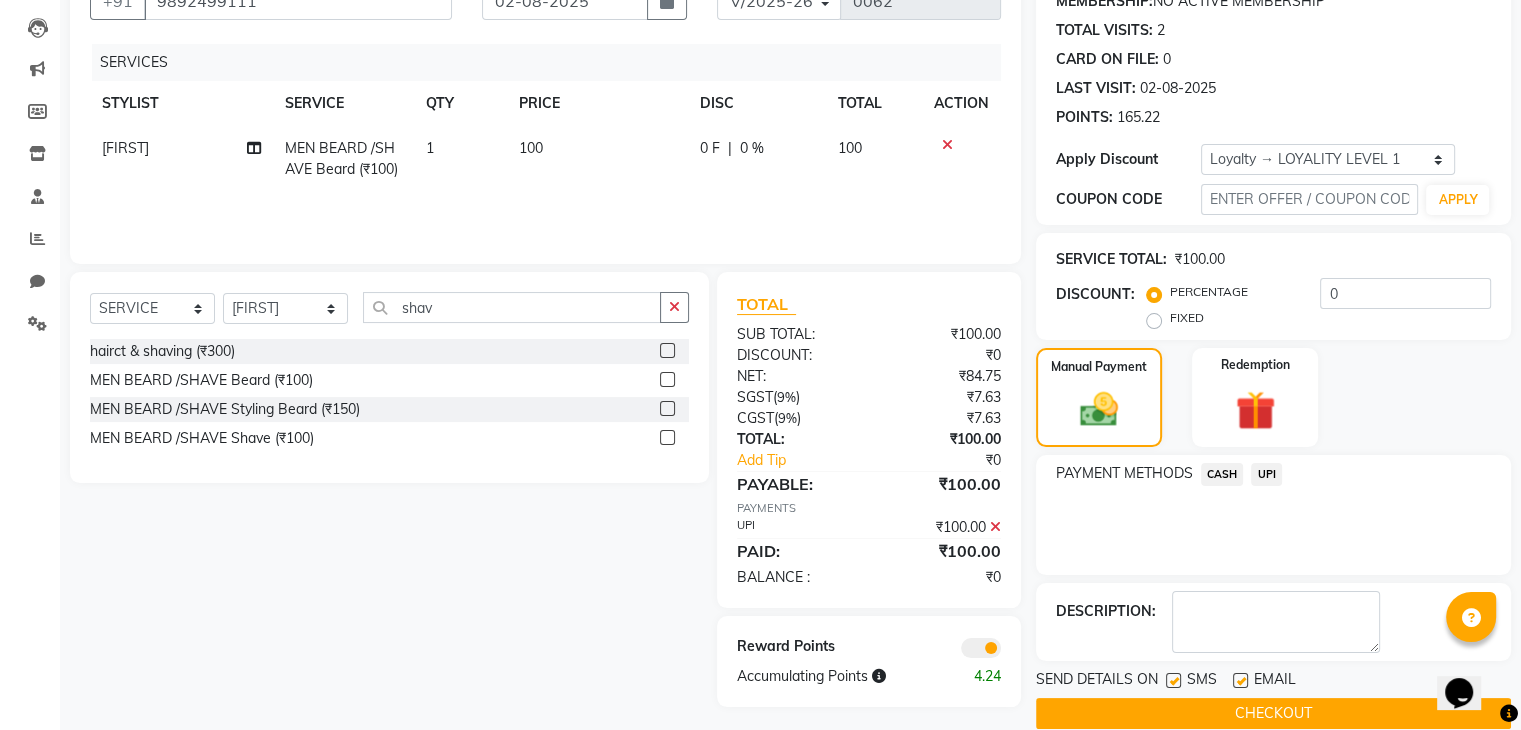scroll, scrollTop: 232, scrollLeft: 0, axis: vertical 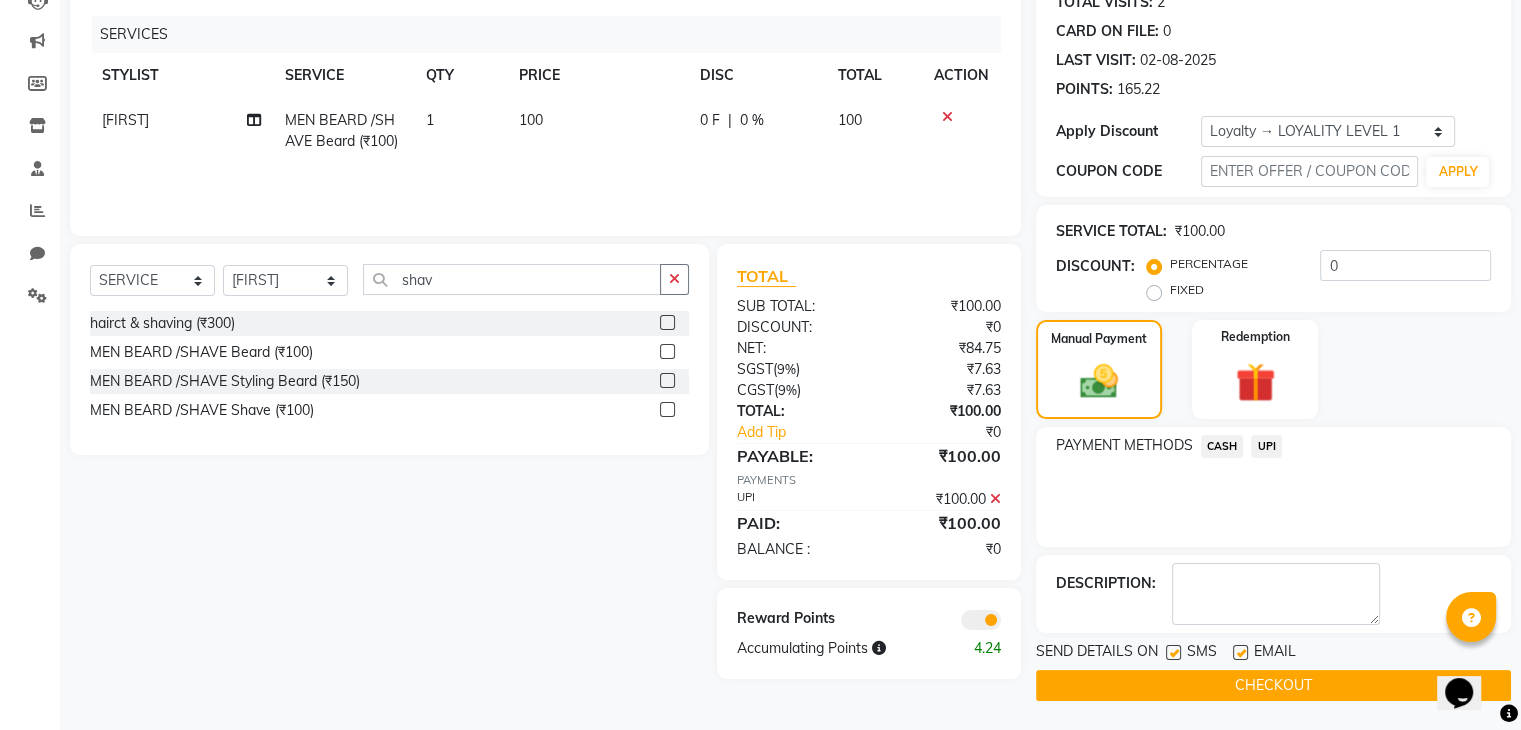 click on "CHECKOUT" 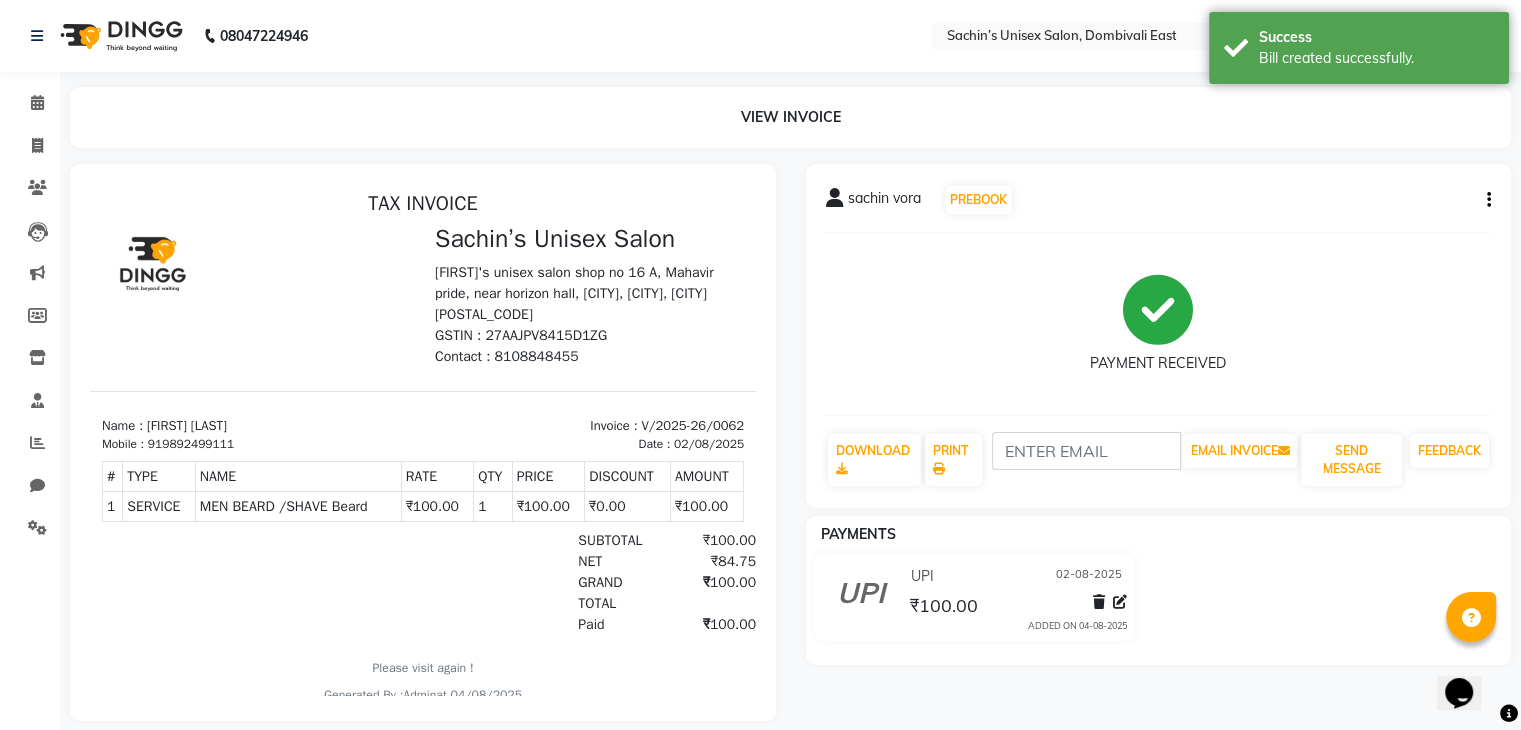 scroll, scrollTop: 0, scrollLeft: 0, axis: both 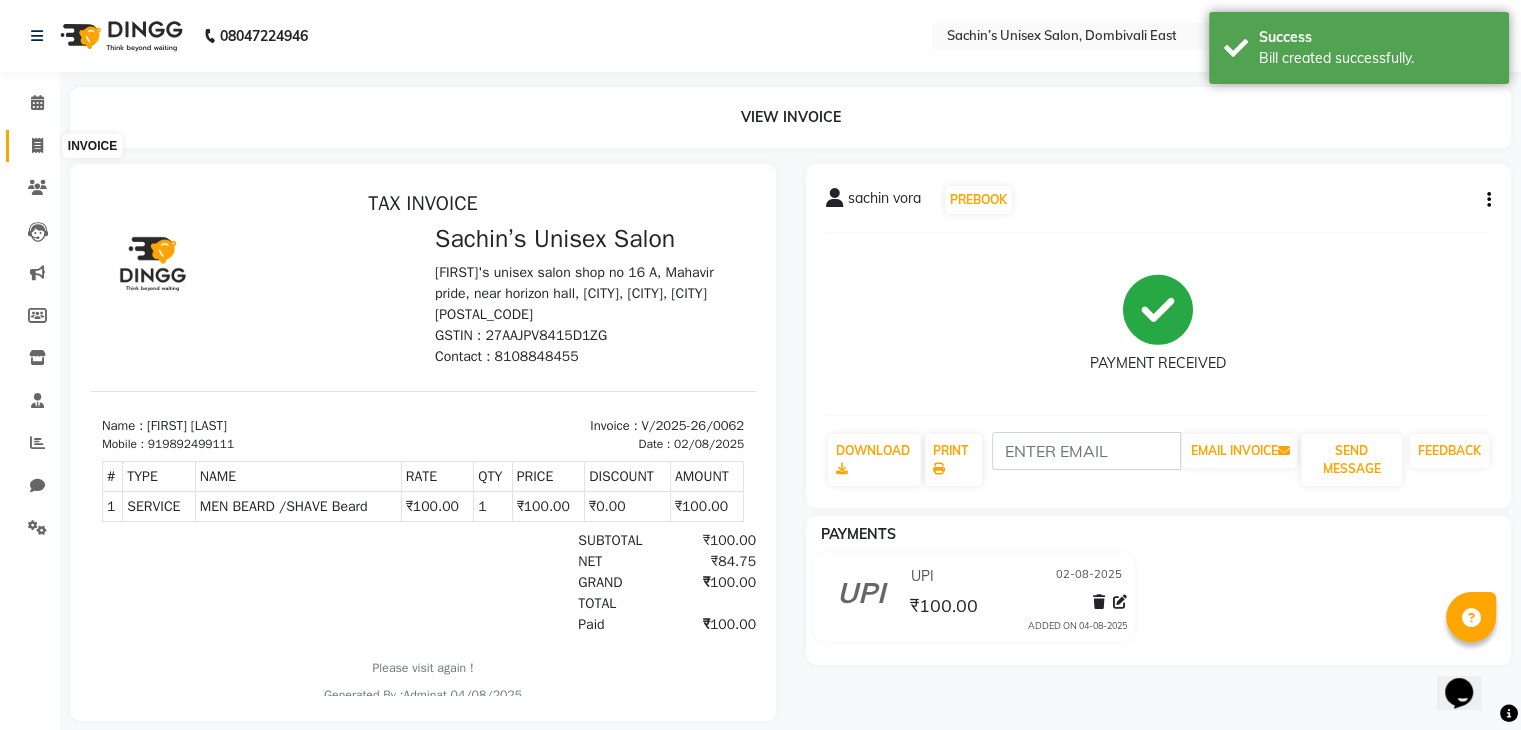 click 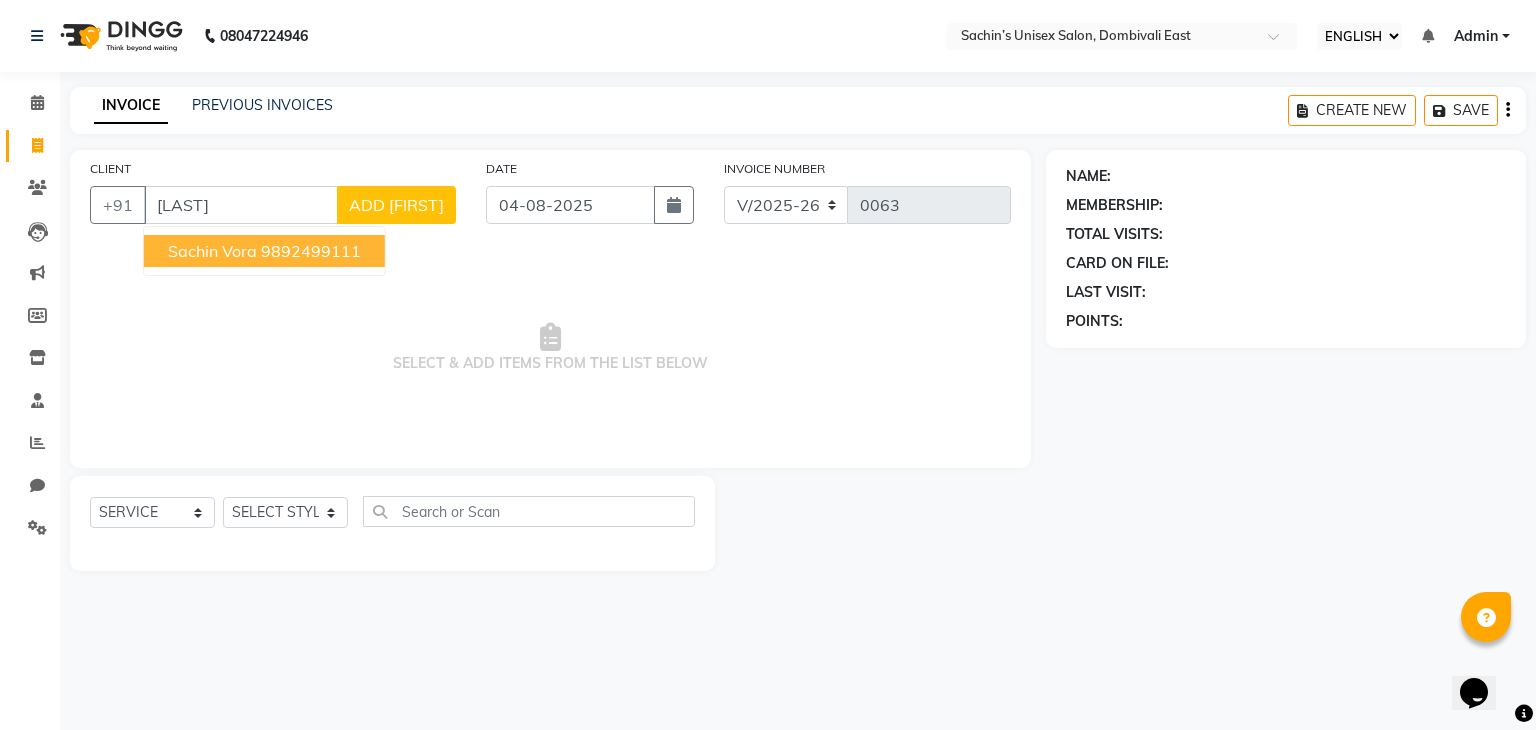 click on "9892499111" at bounding box center [311, 251] 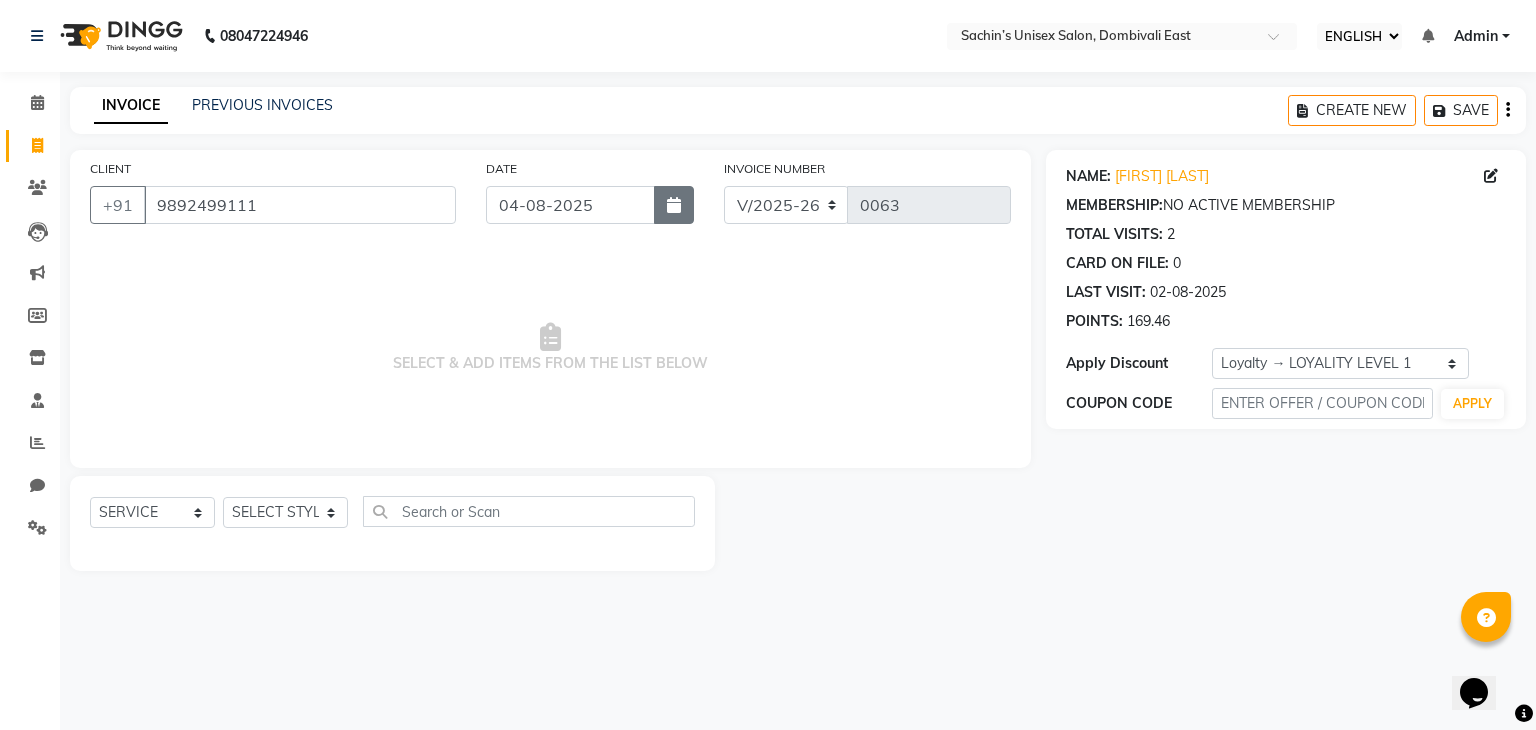 click 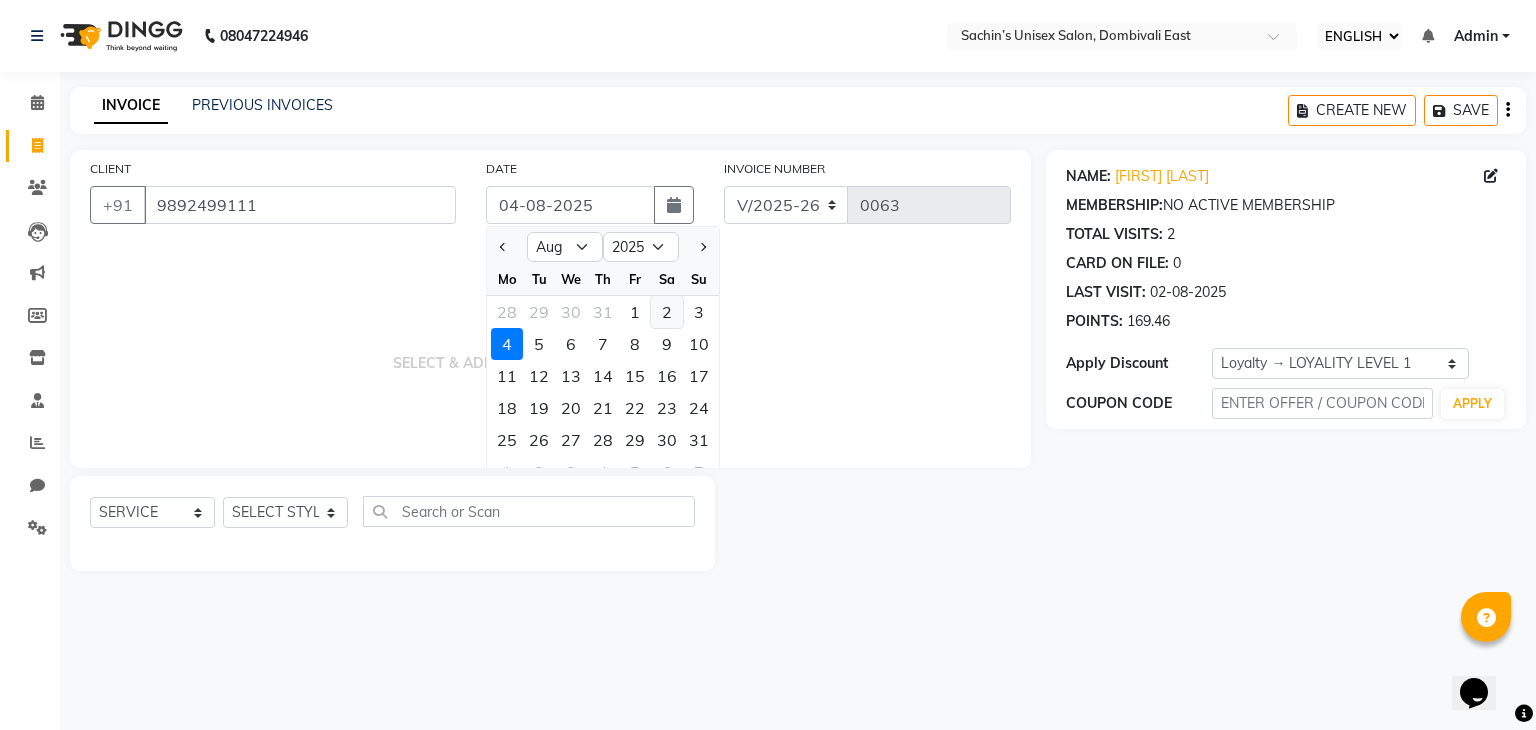 click on "2" 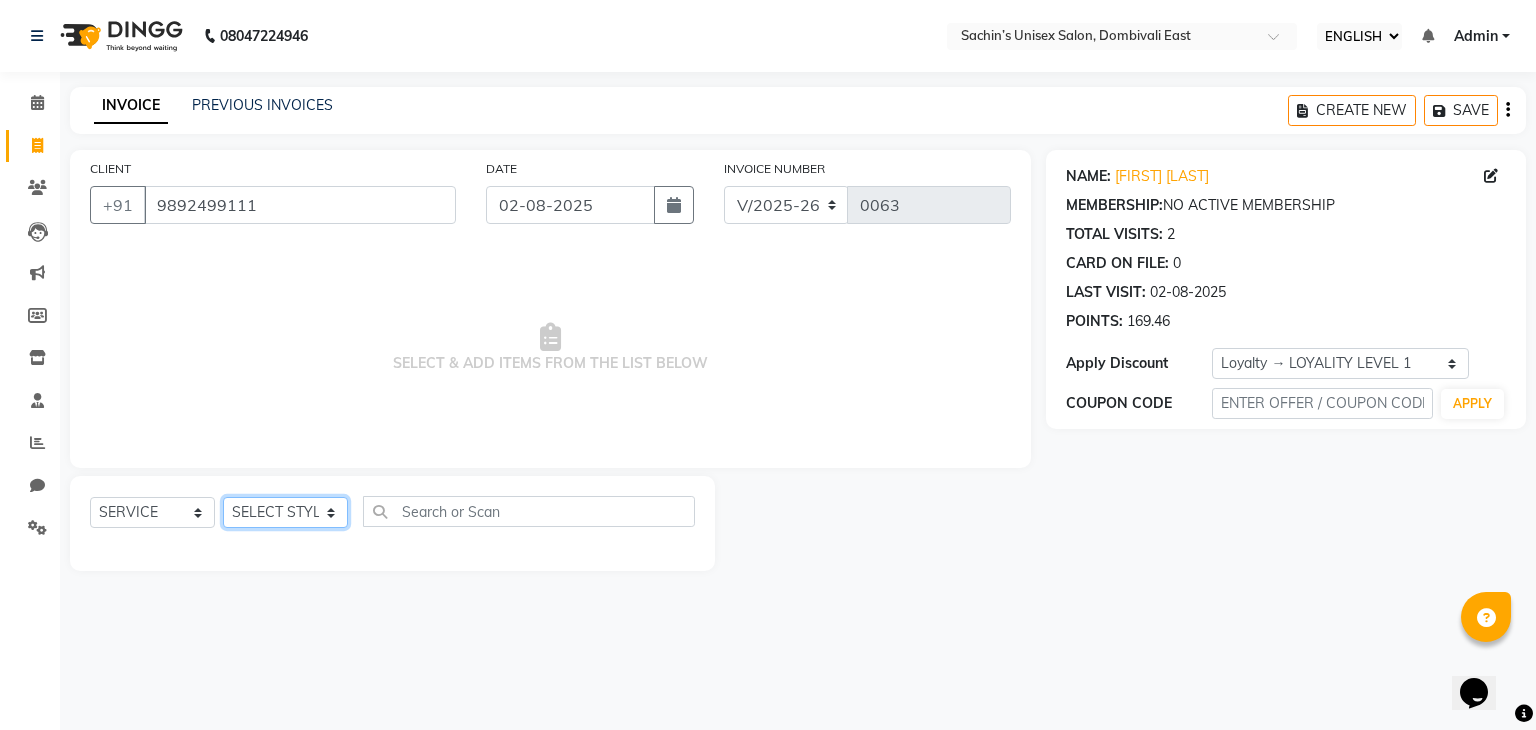 click on "SELECT STYLIST [FIRST] [CITY] Manager [FIRST] [LAST] [LAST]" 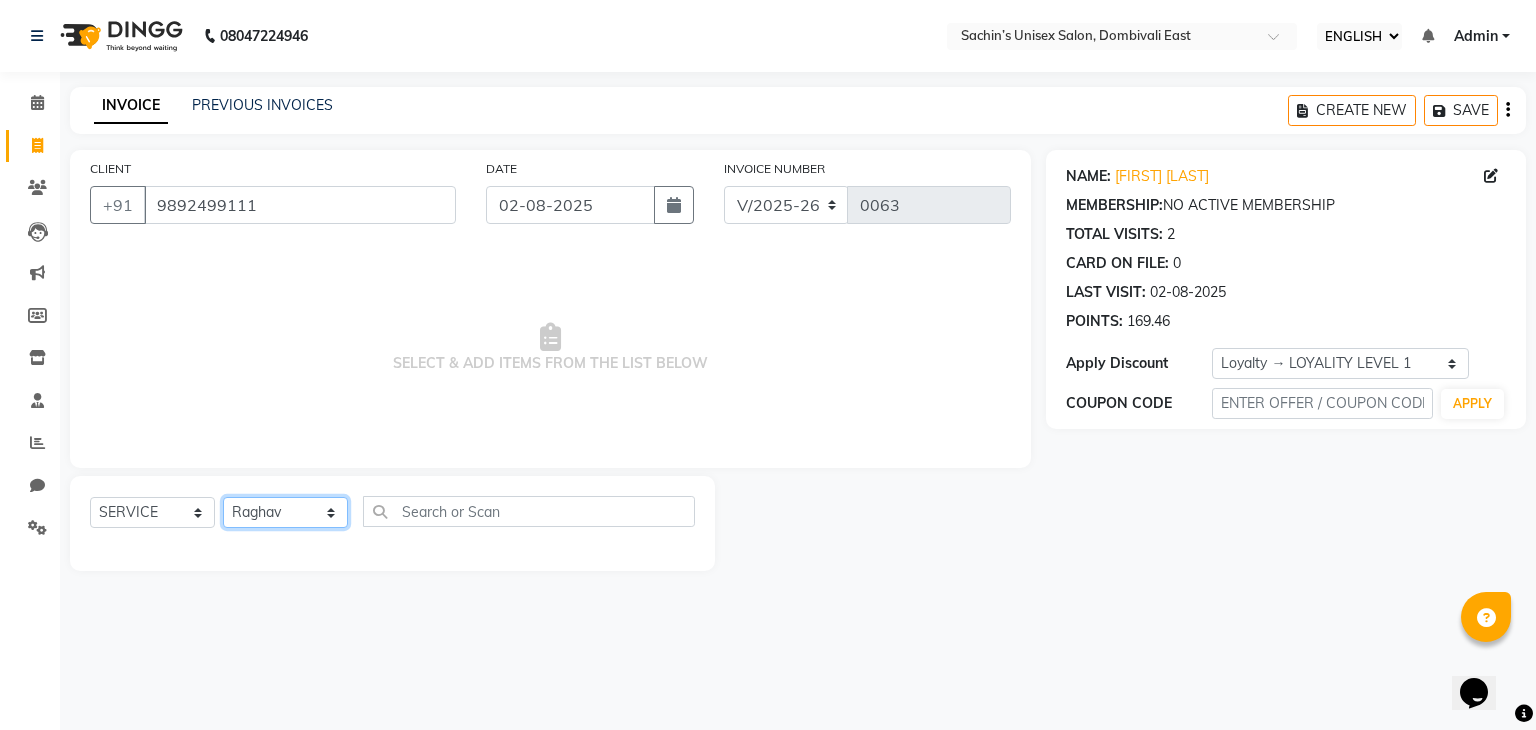 click on "SELECT STYLIST [FIRST] [CITY] Manager [FIRST] [LAST] [LAST]" 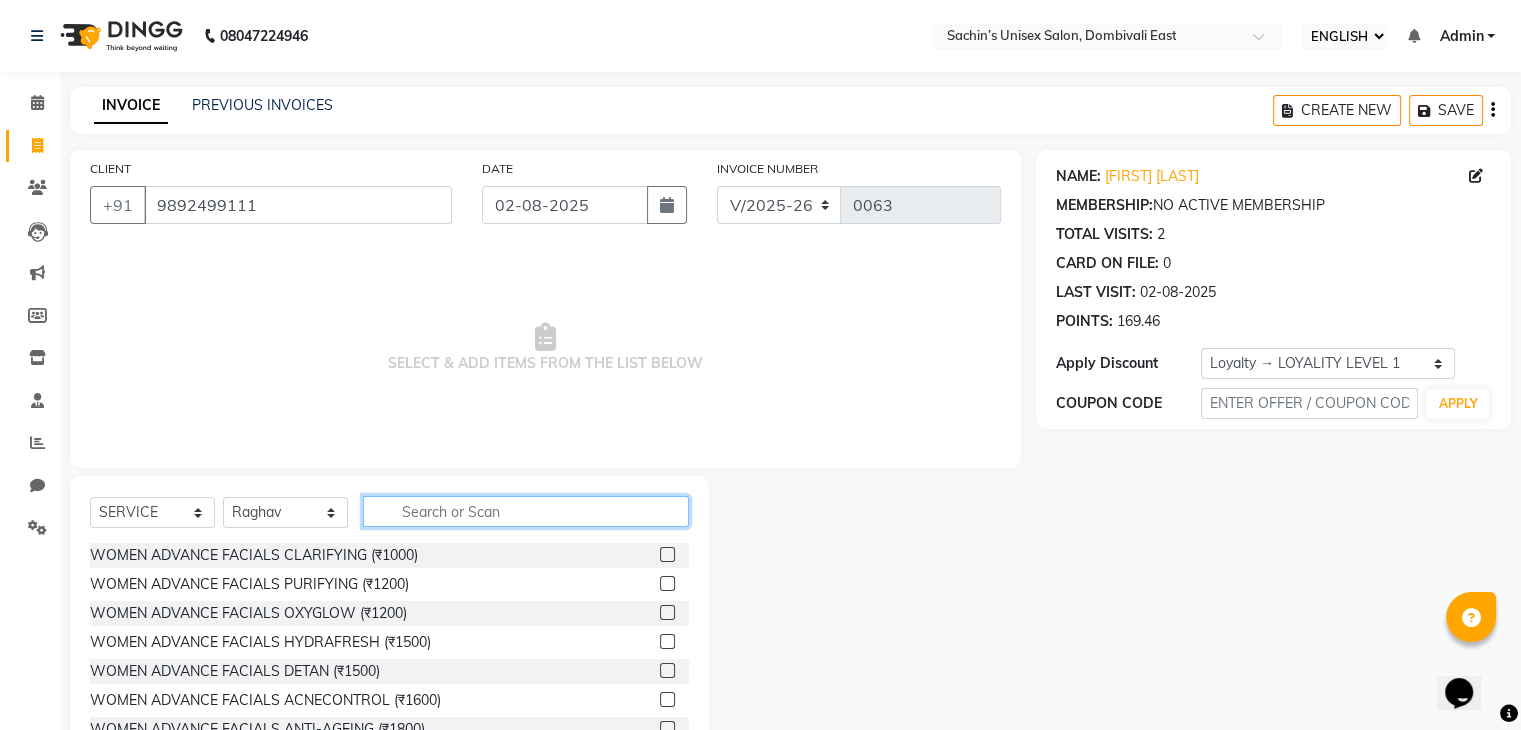 click 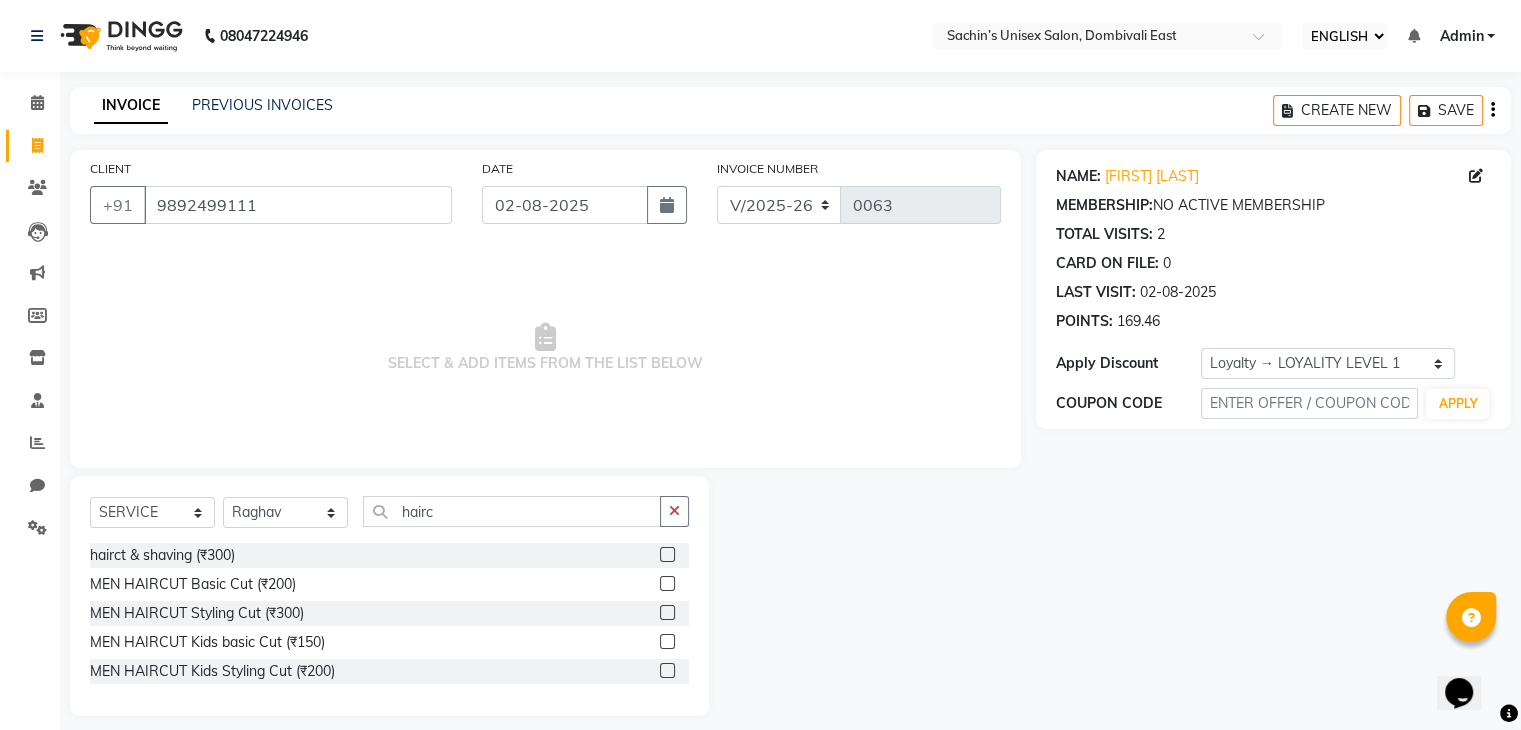 click 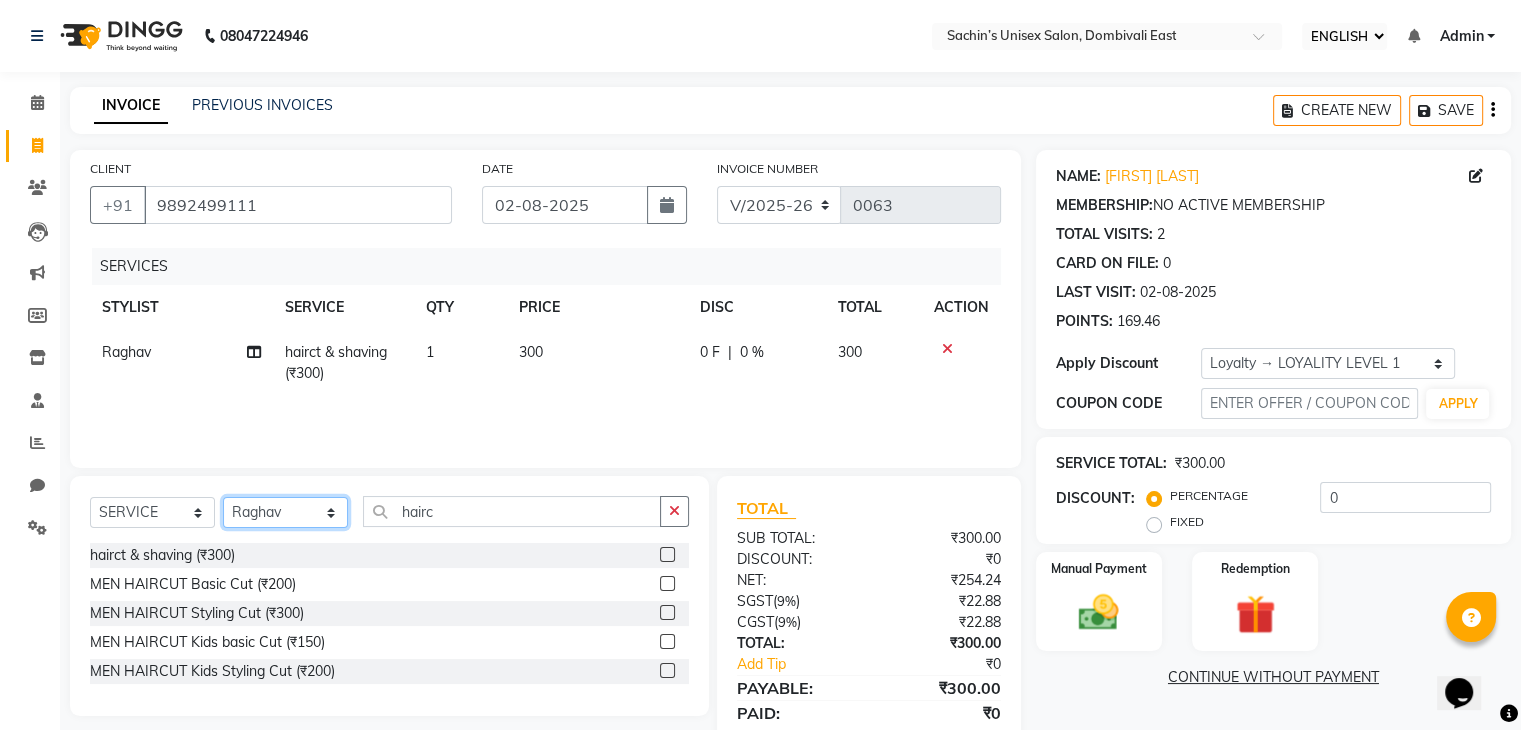 click on "SELECT STYLIST [FIRST] [CITY] Manager [FIRST] [LAST] [LAST]" 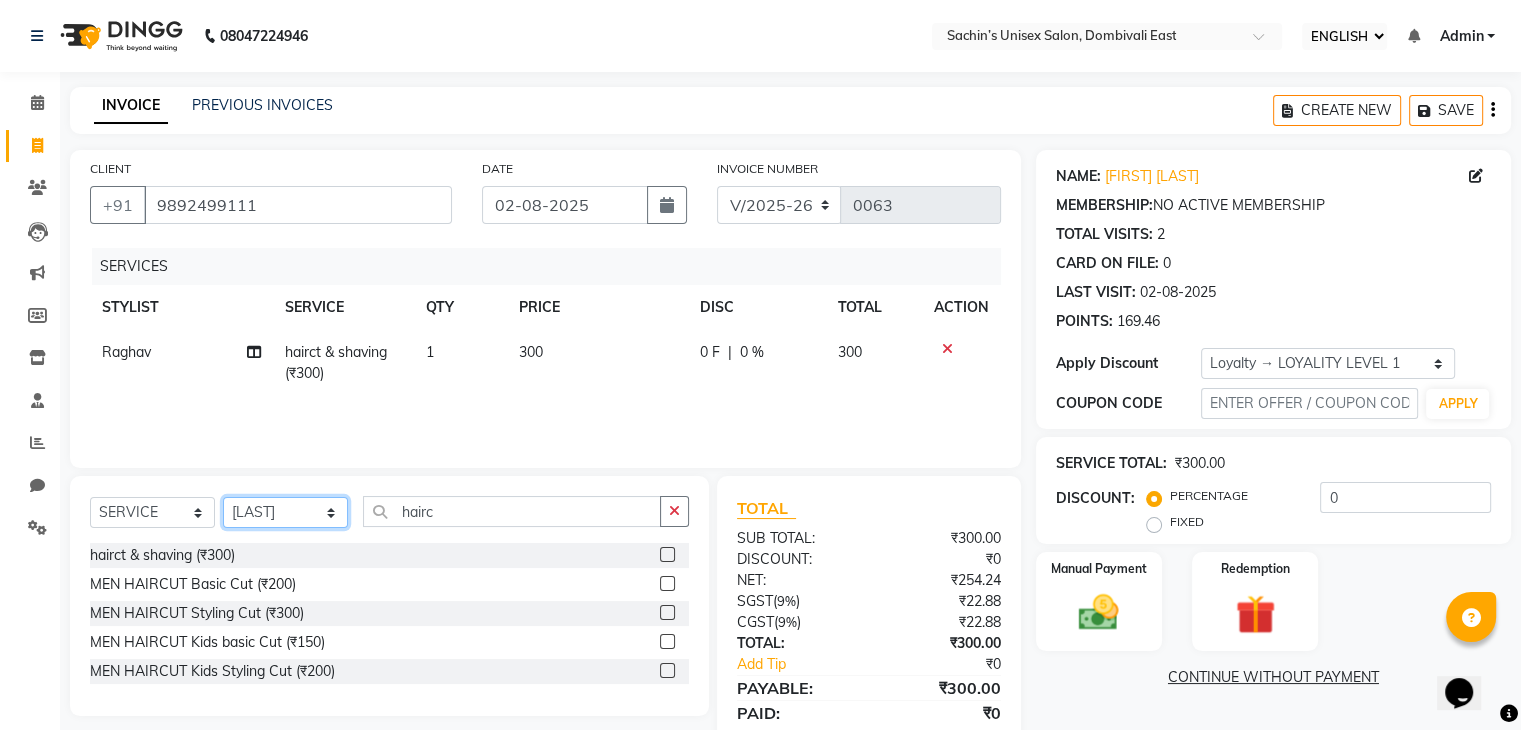 click on "SELECT STYLIST [FIRST] [CITY] Manager [FIRST] [LAST] [LAST]" 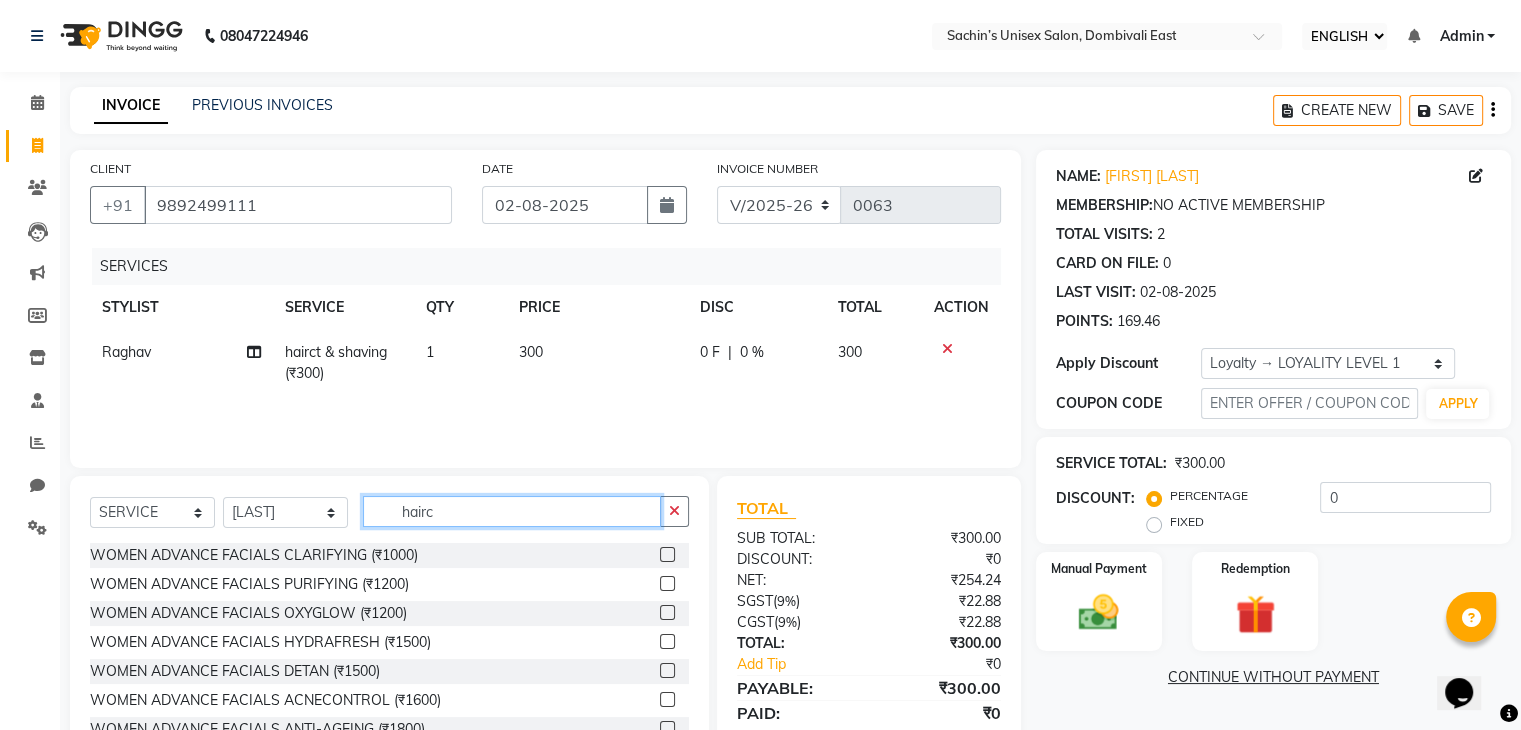 click on "hairc" 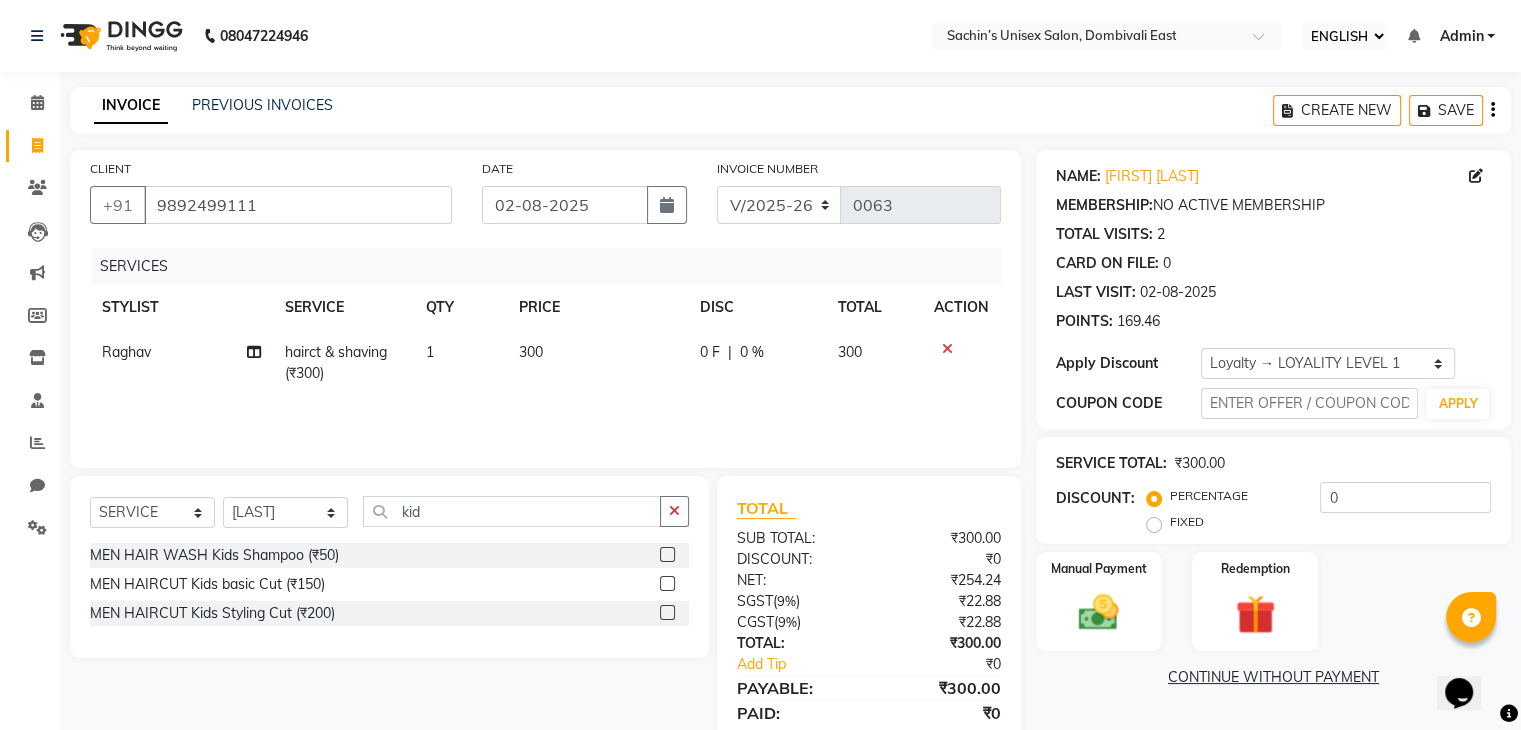 click 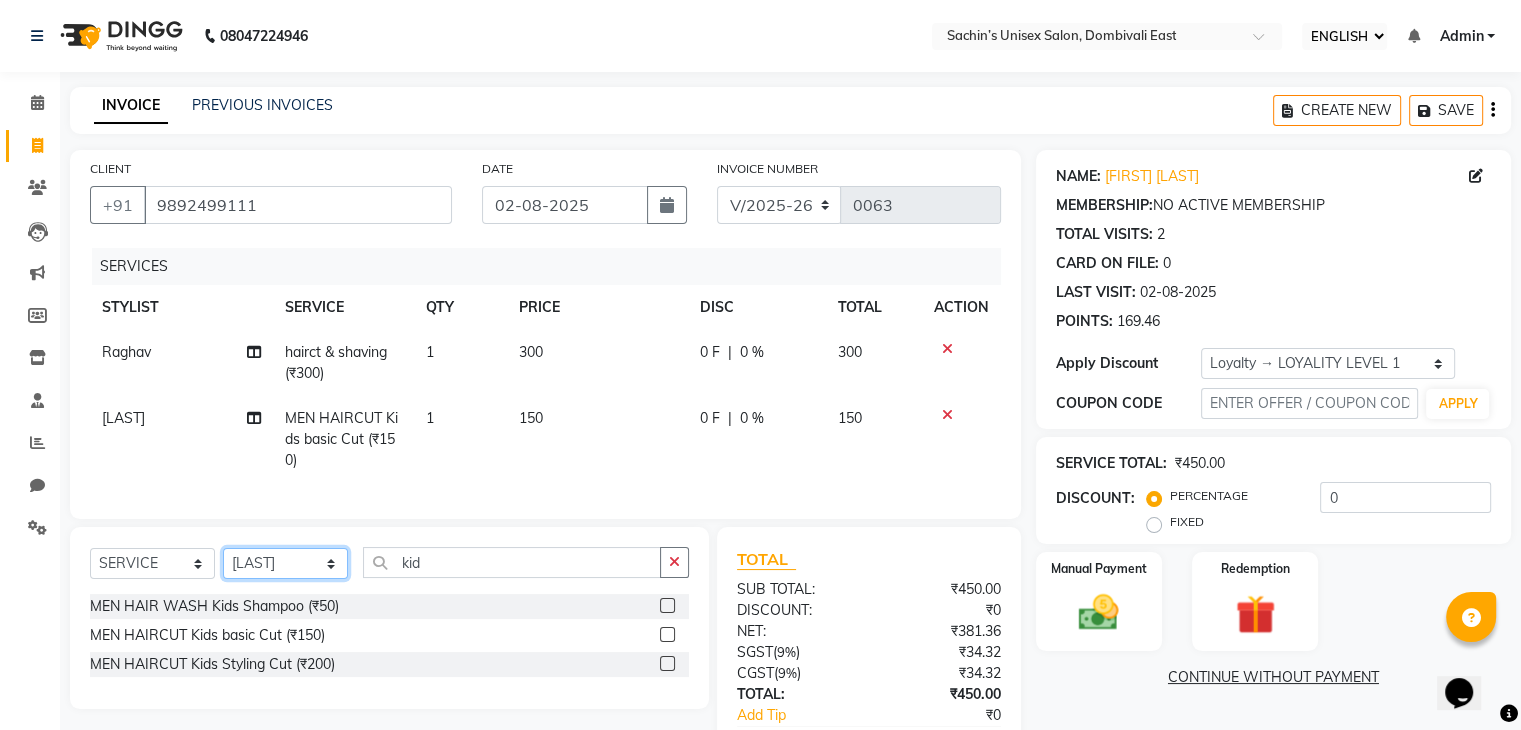 click on "SELECT STYLIST [FIRST] [CITY] Manager [FIRST] [LAST] [LAST]" 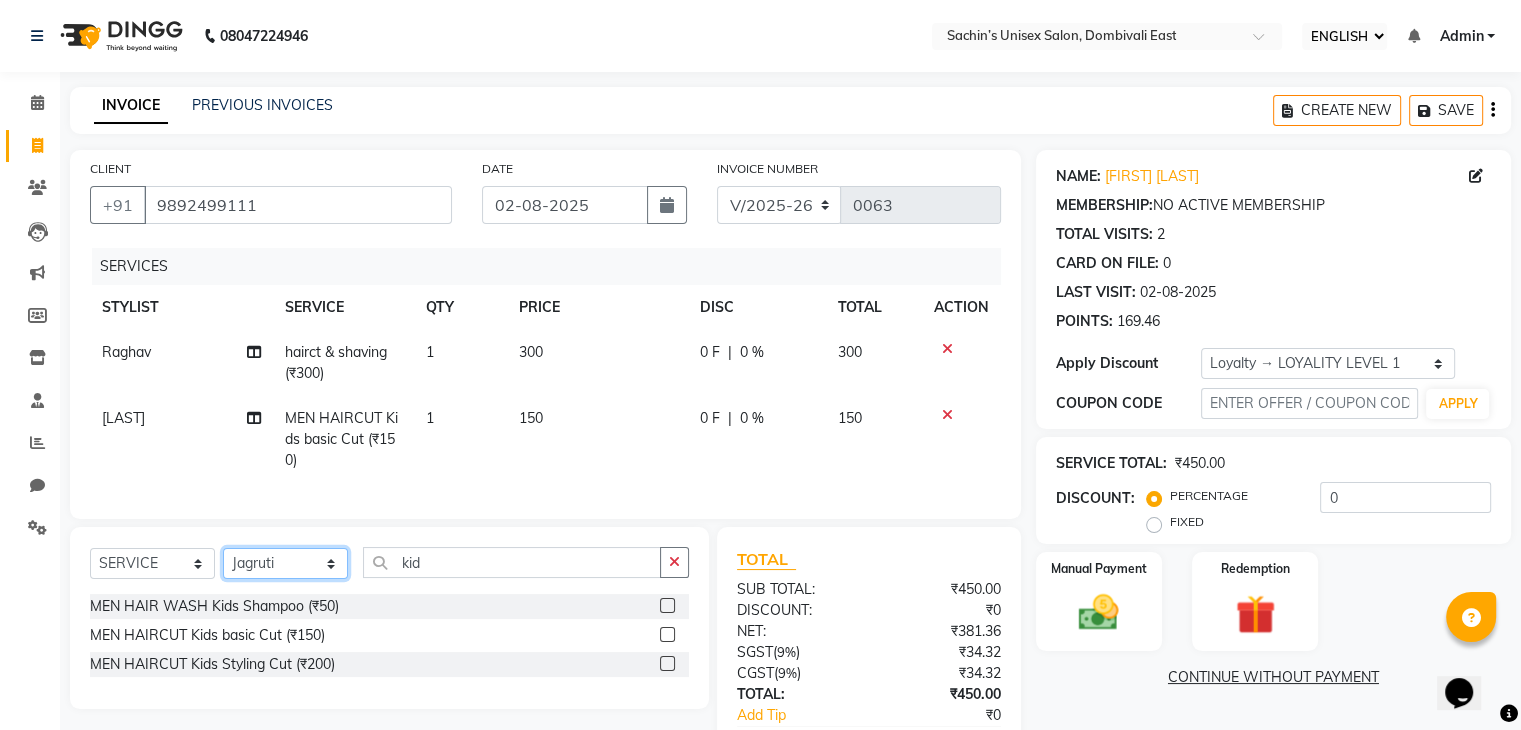 click on "SELECT STYLIST [FIRST] [CITY] Manager [FIRST] [LAST] [LAST]" 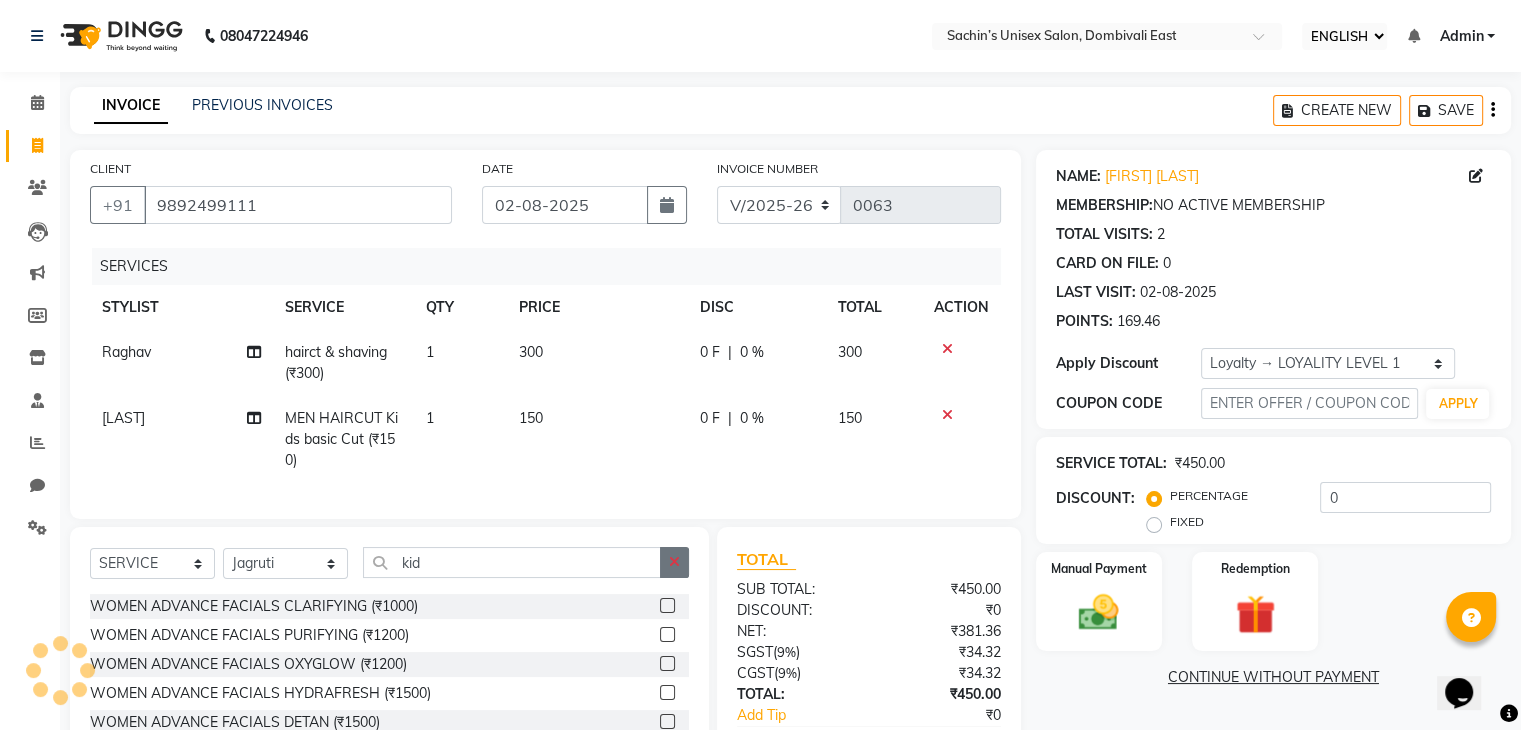 click 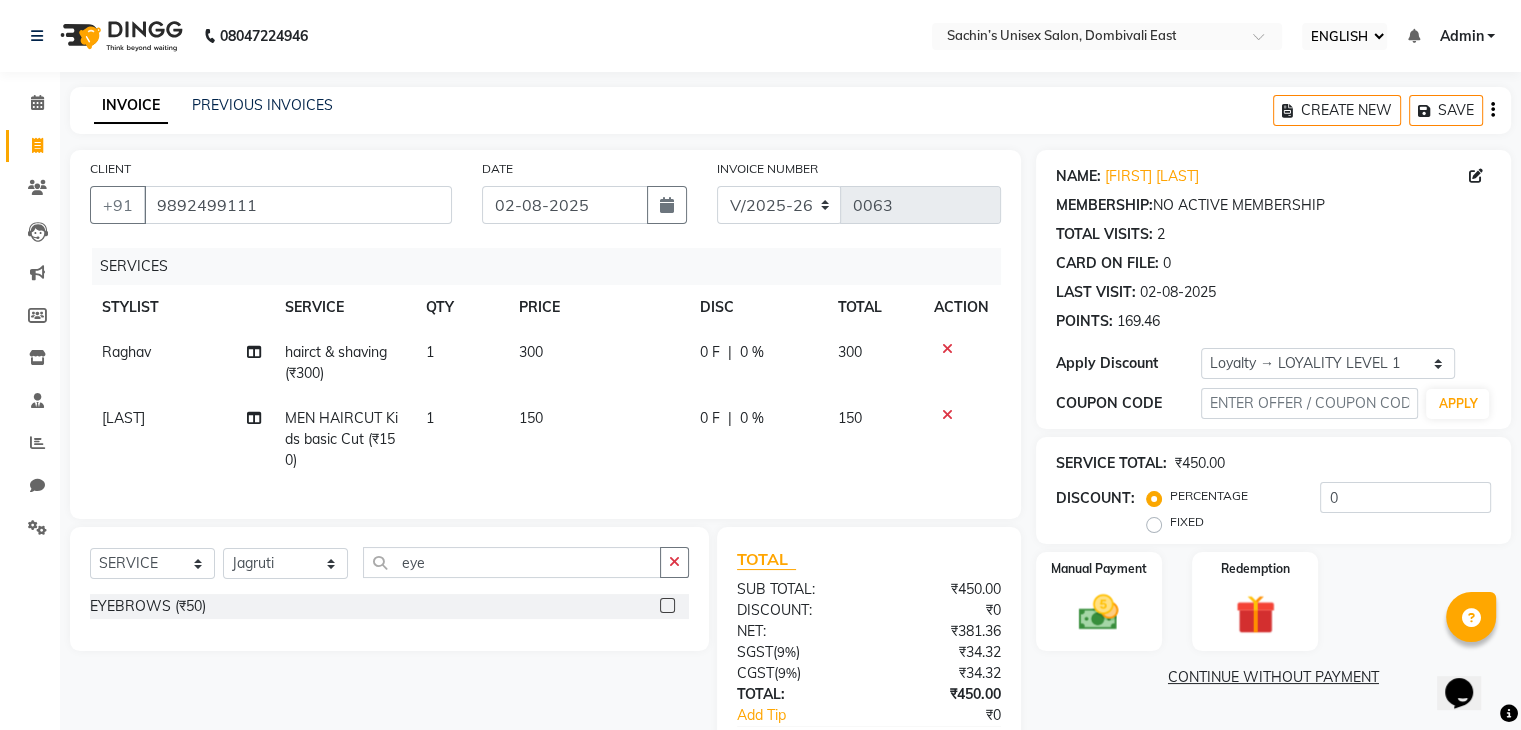 click 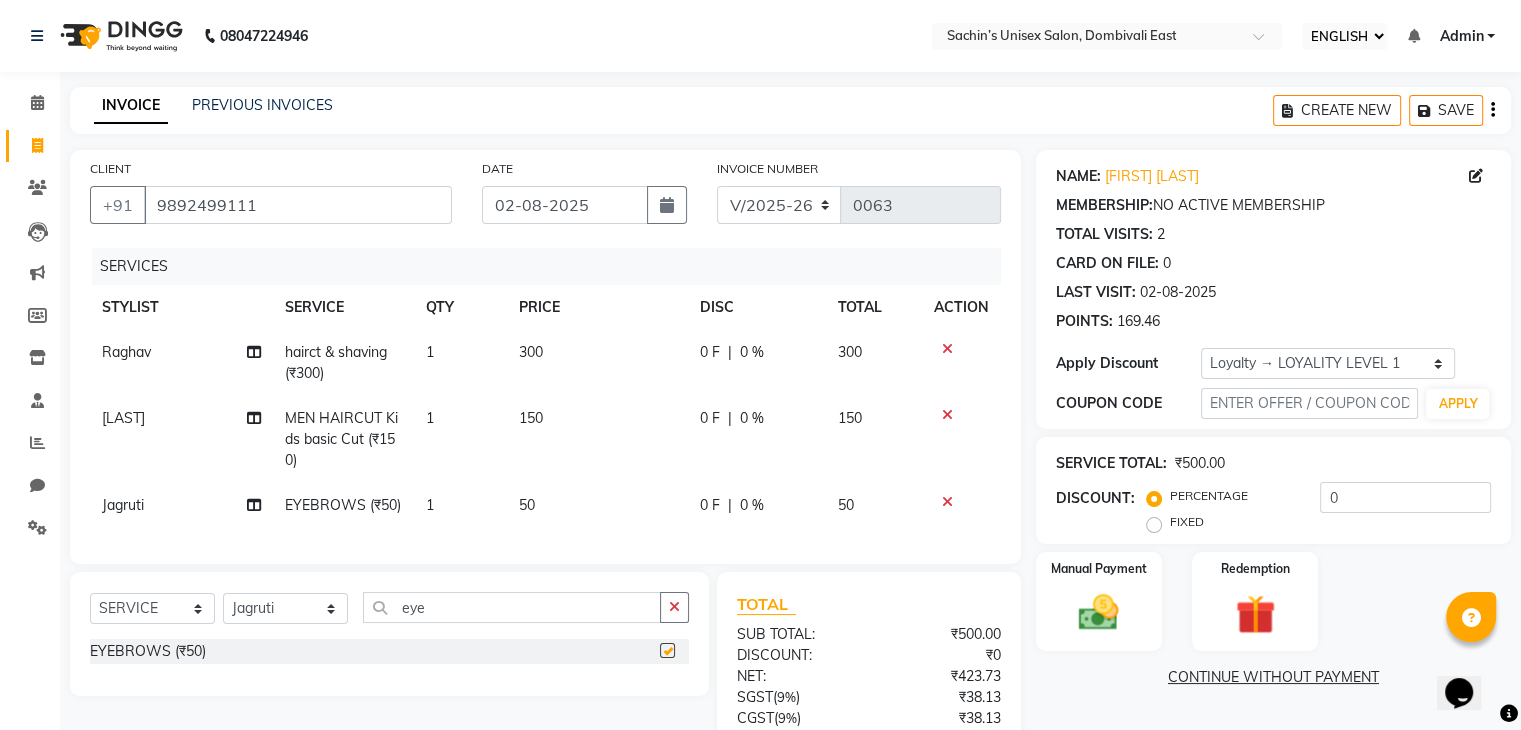 scroll, scrollTop: 182, scrollLeft: 0, axis: vertical 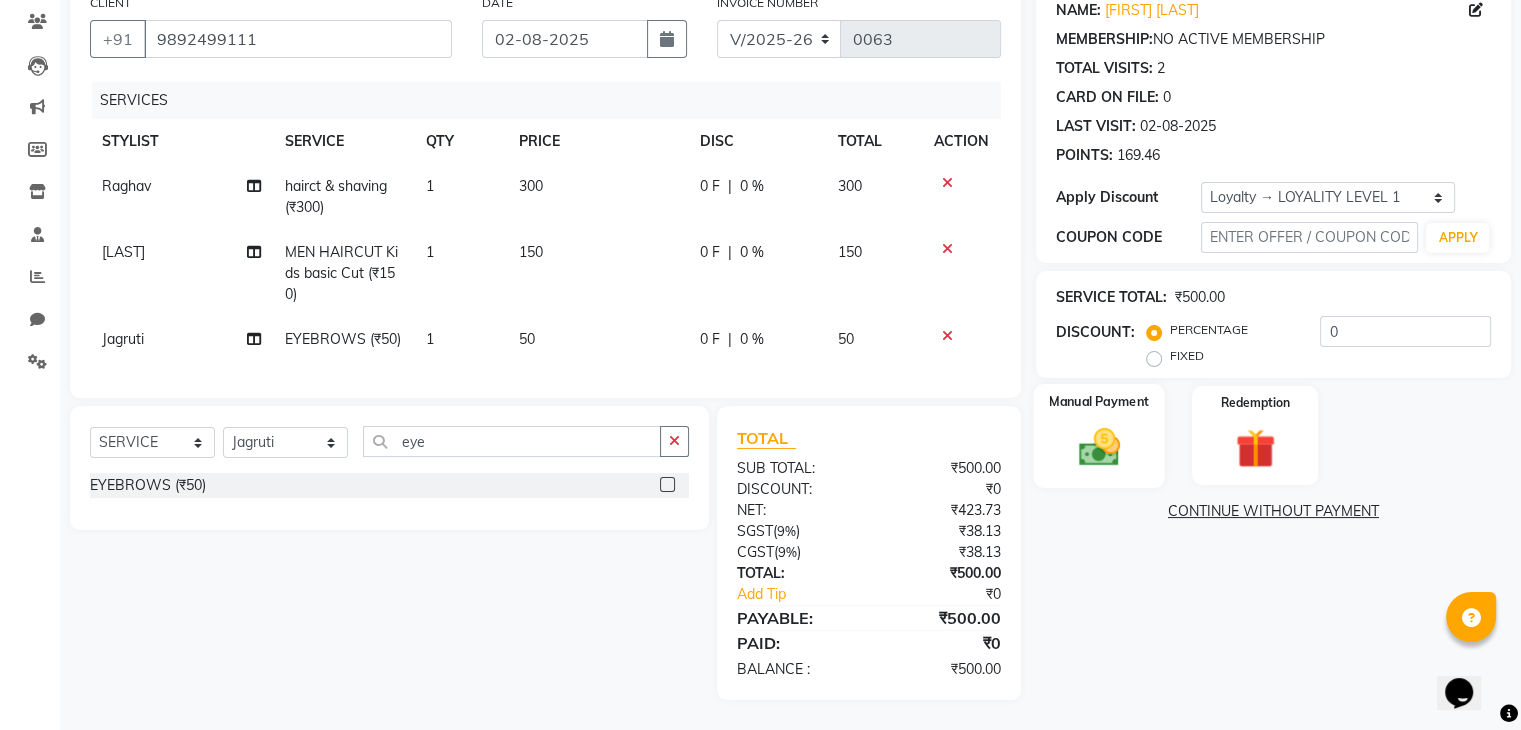 click 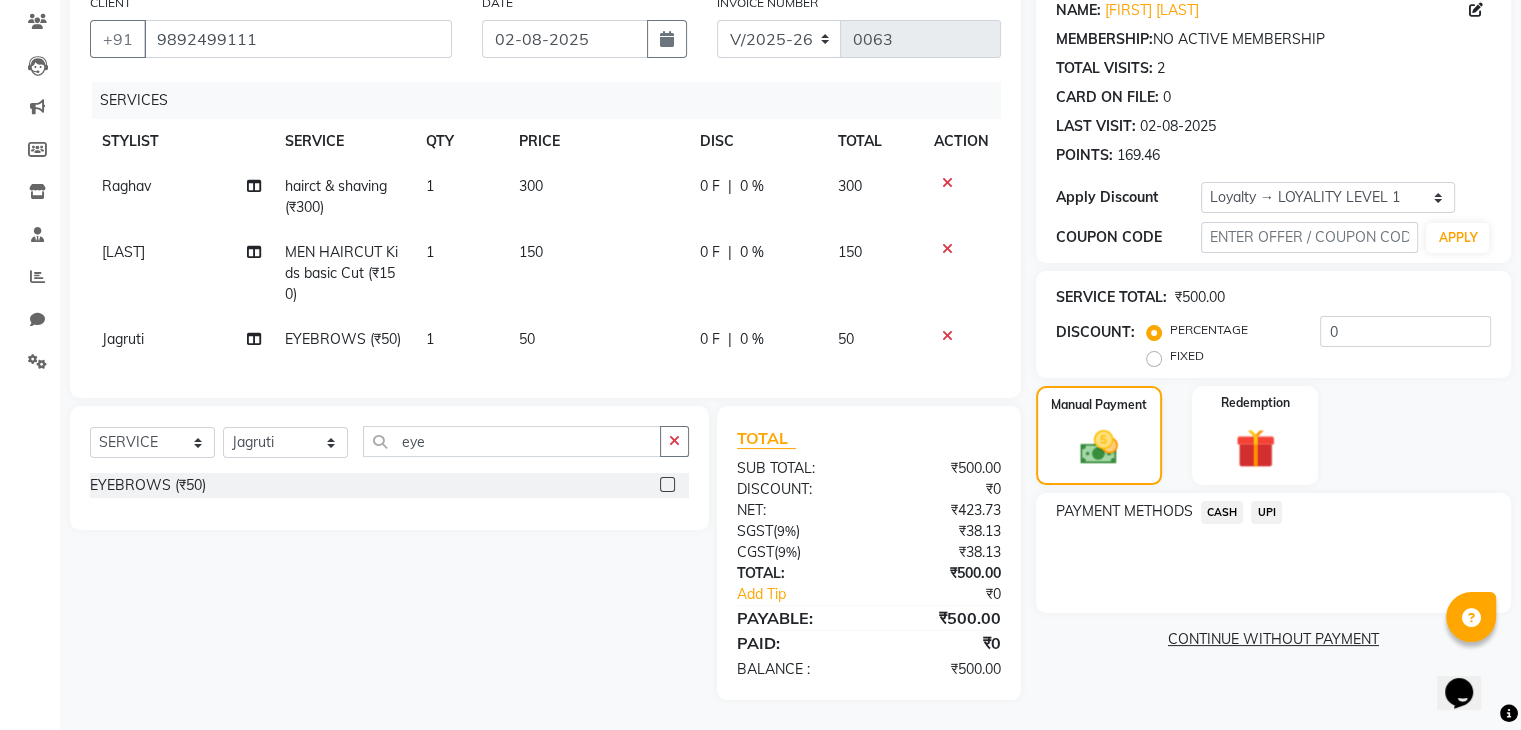 click on "UPI" 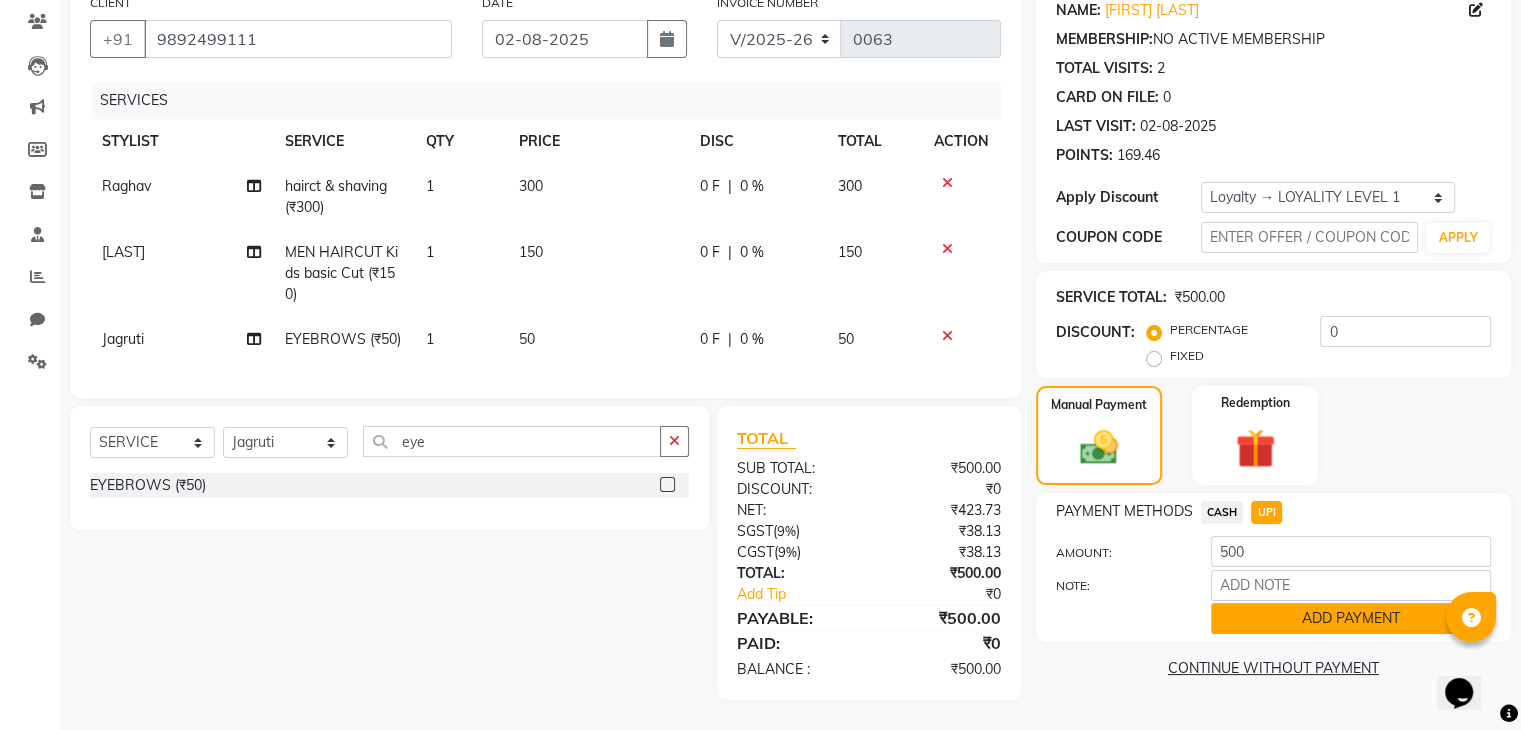 click on "ADD PAYMENT" 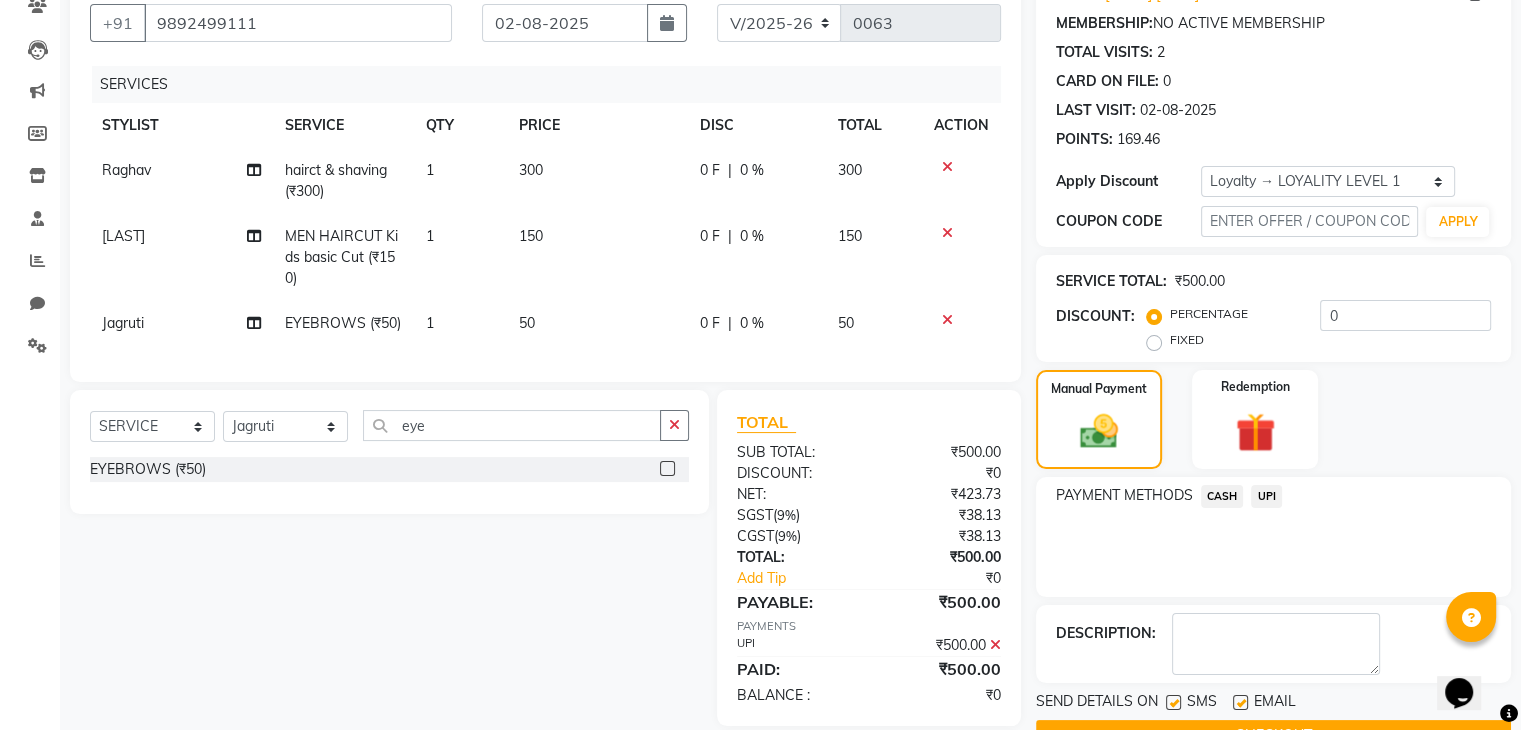 scroll, scrollTop: 324, scrollLeft: 0, axis: vertical 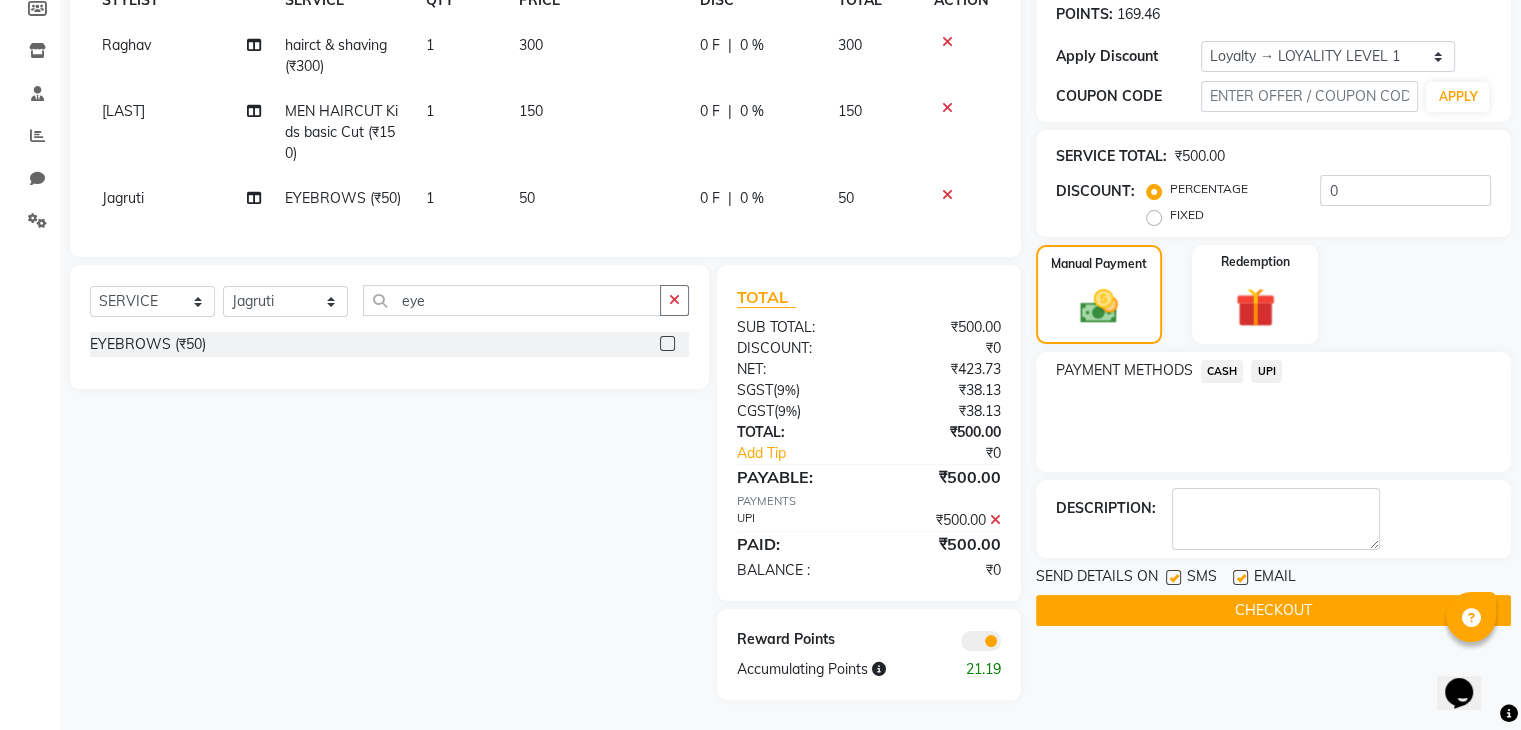 click on "CHECKOUT" 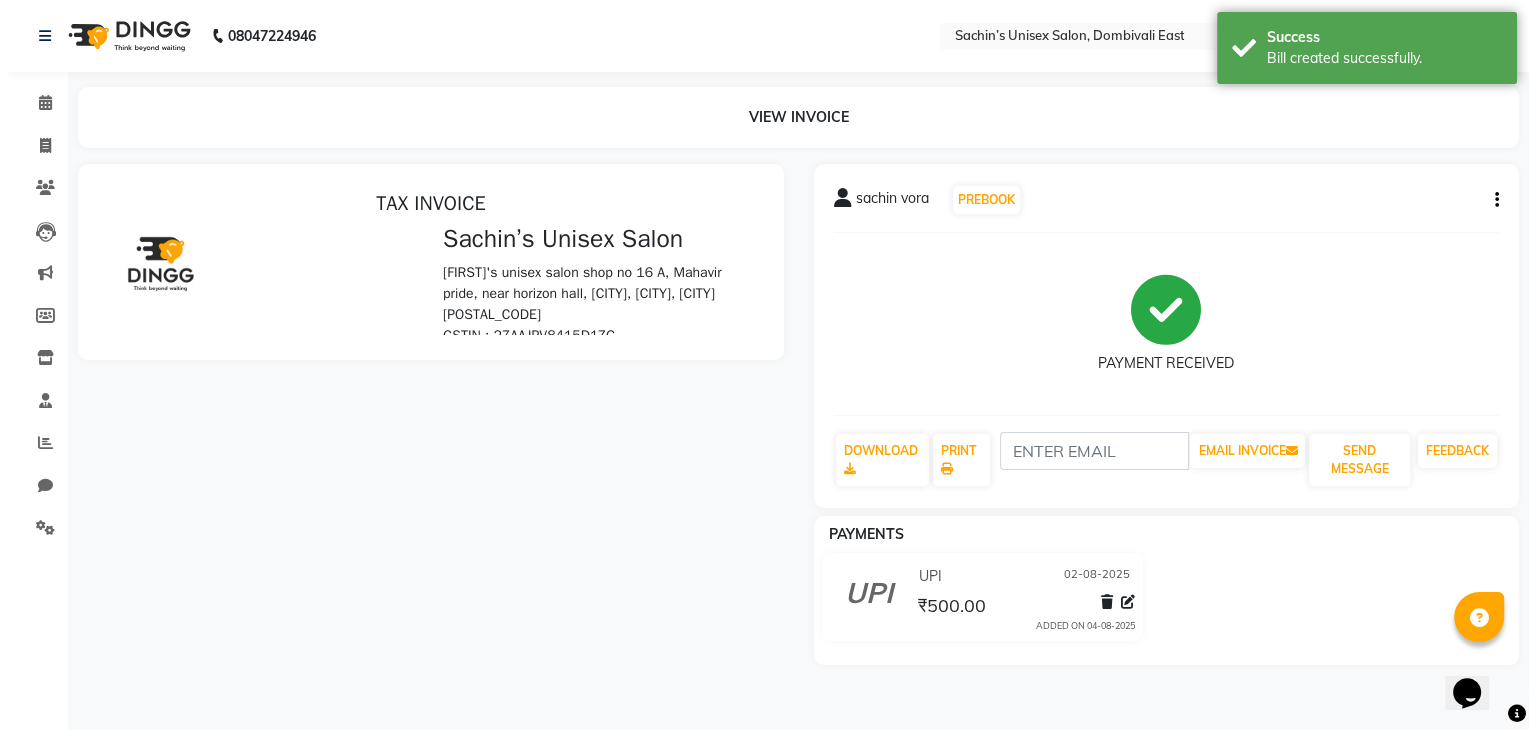scroll, scrollTop: 0, scrollLeft: 0, axis: both 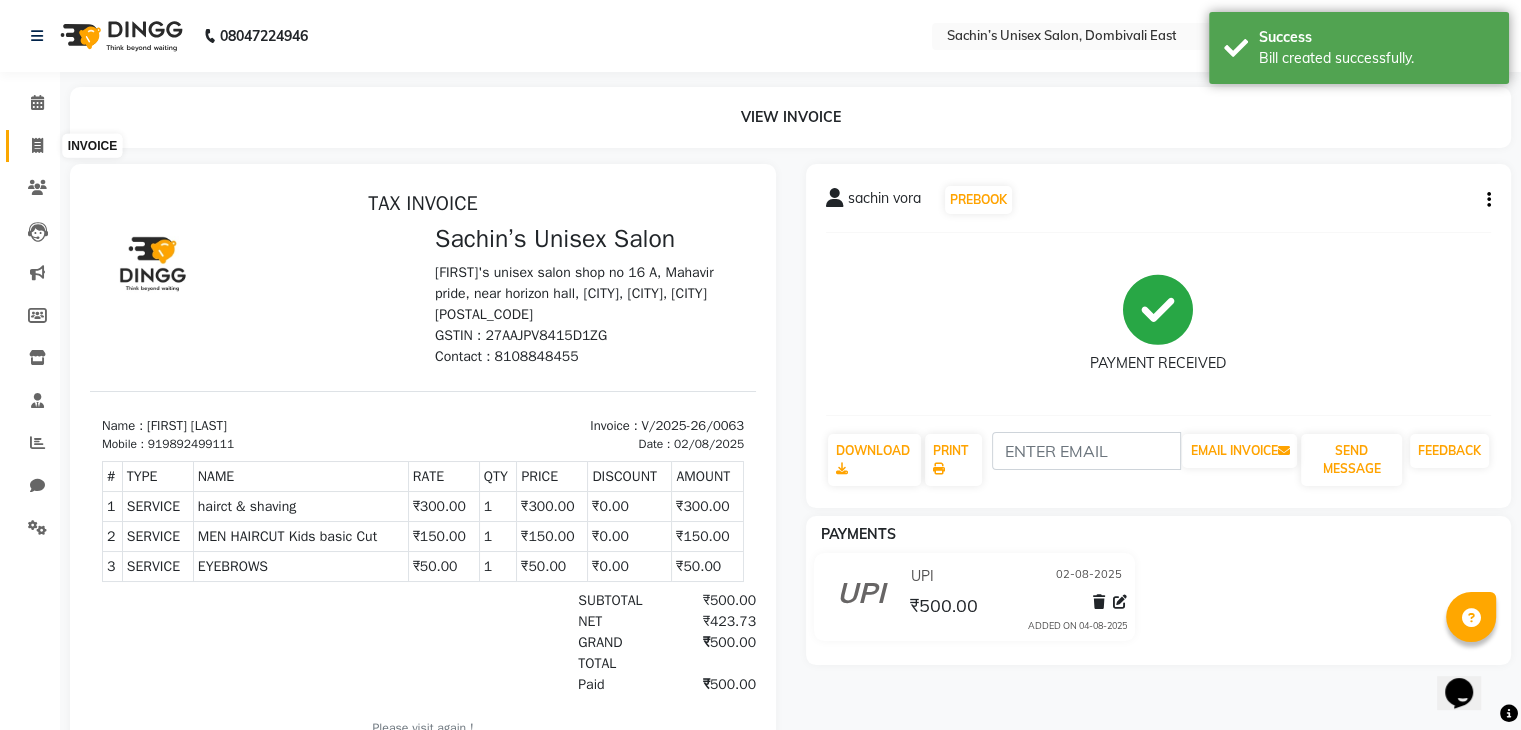 click 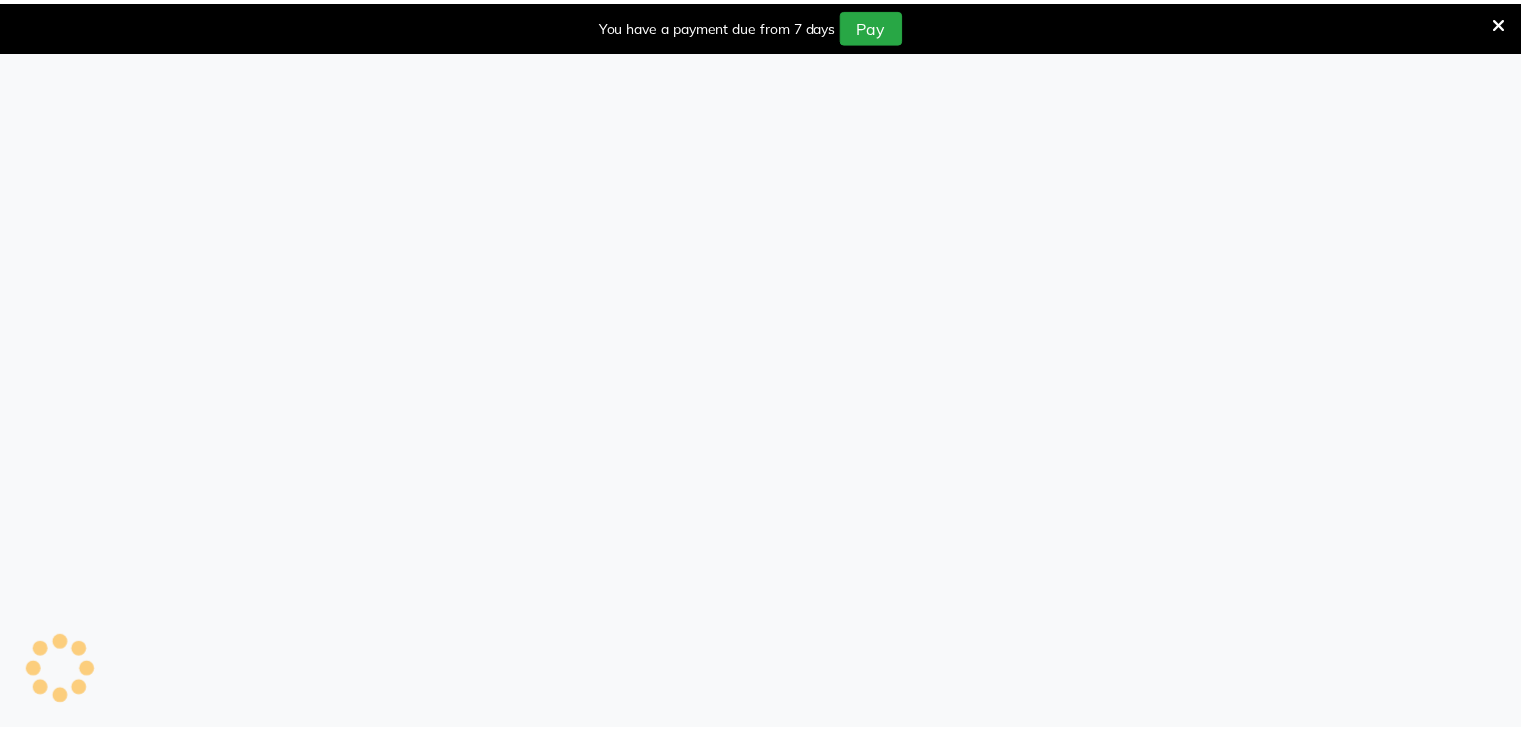 scroll, scrollTop: 0, scrollLeft: 0, axis: both 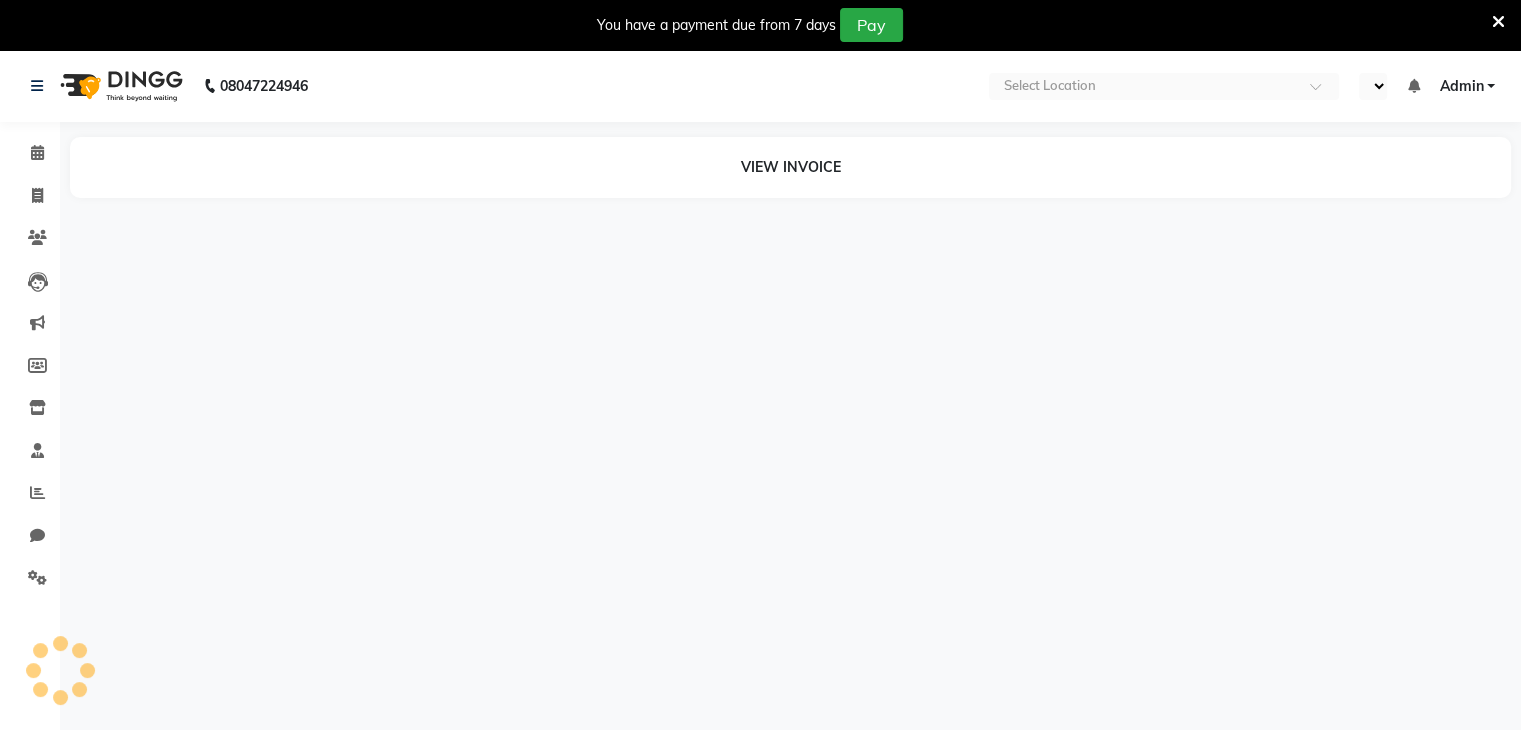 select on "ec" 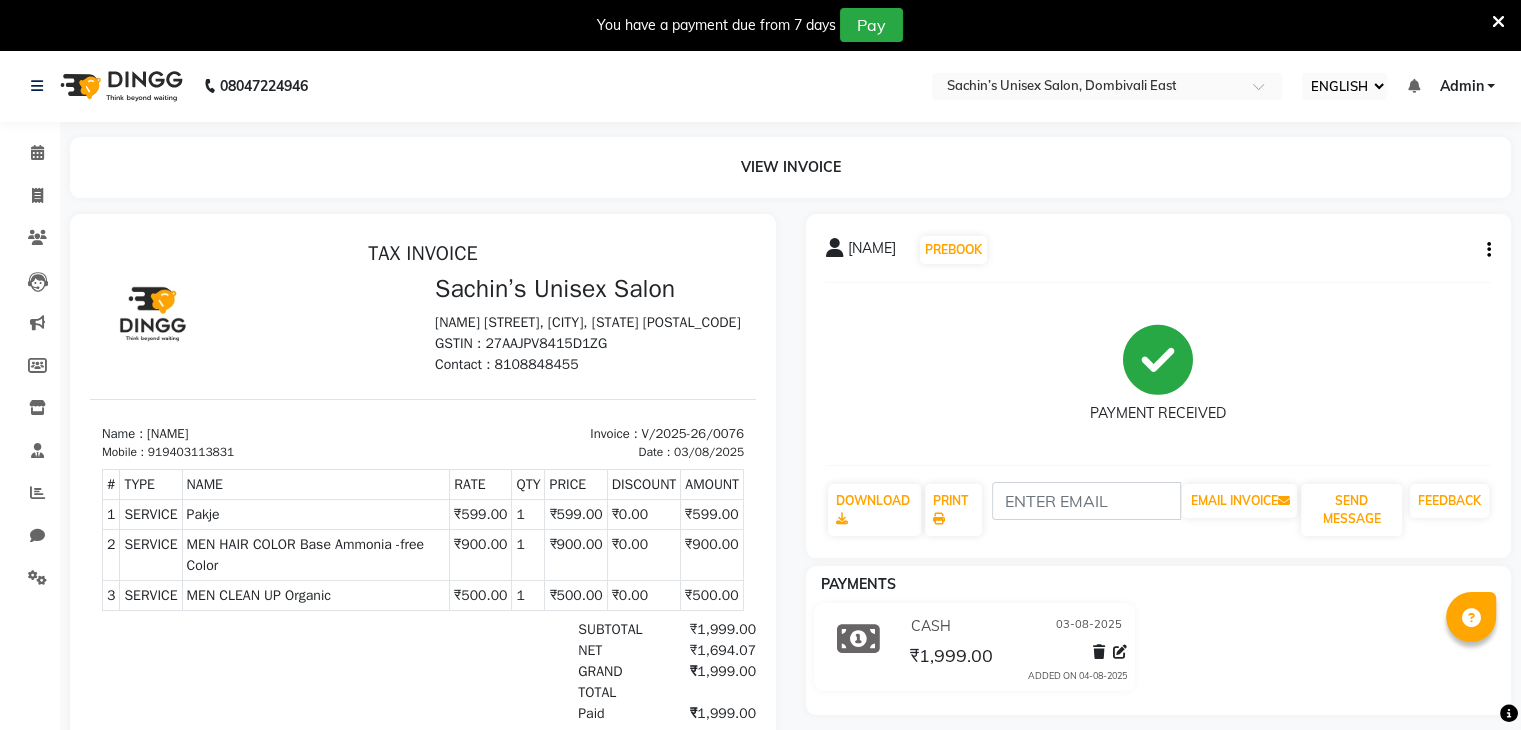 scroll, scrollTop: 0, scrollLeft: 0, axis: both 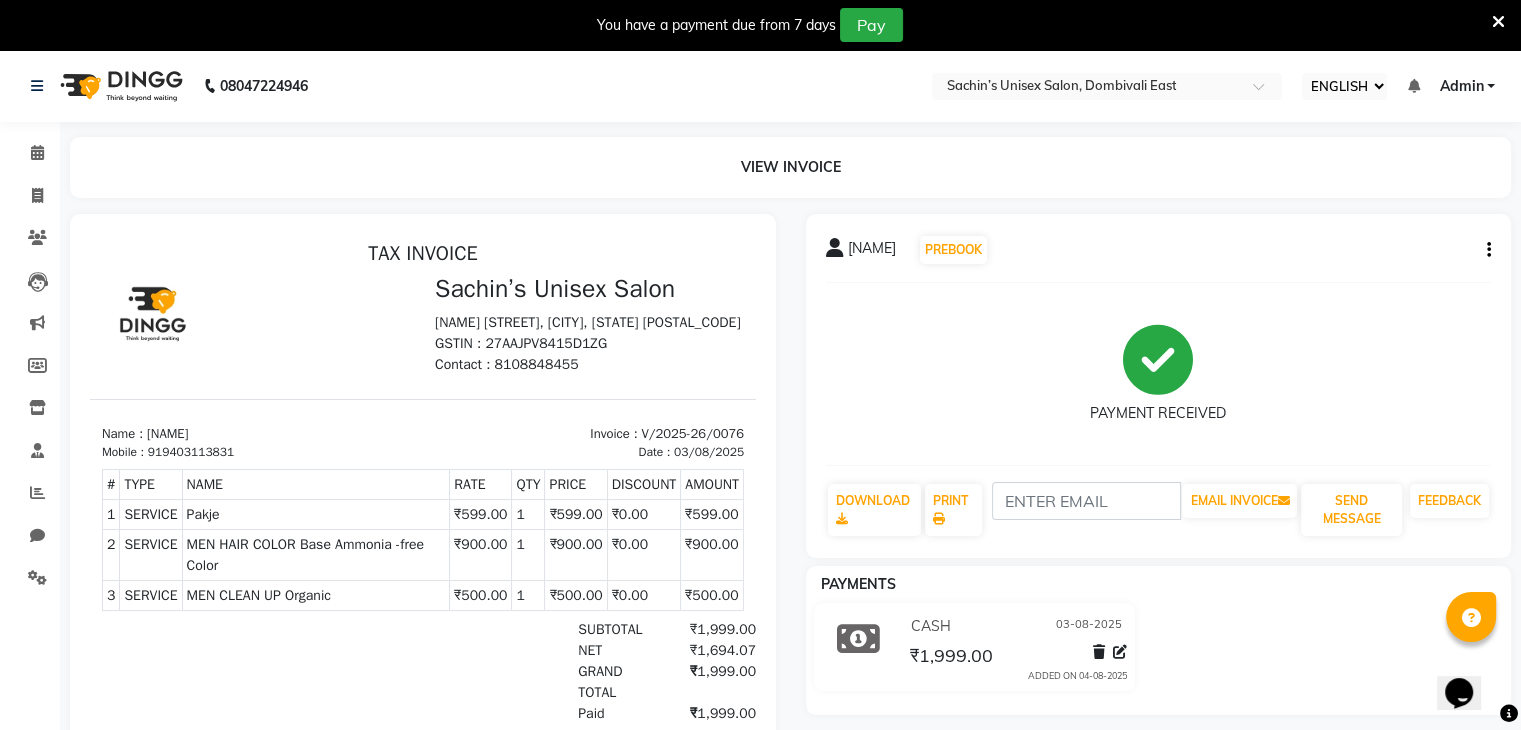 click at bounding box center (1498, 22) 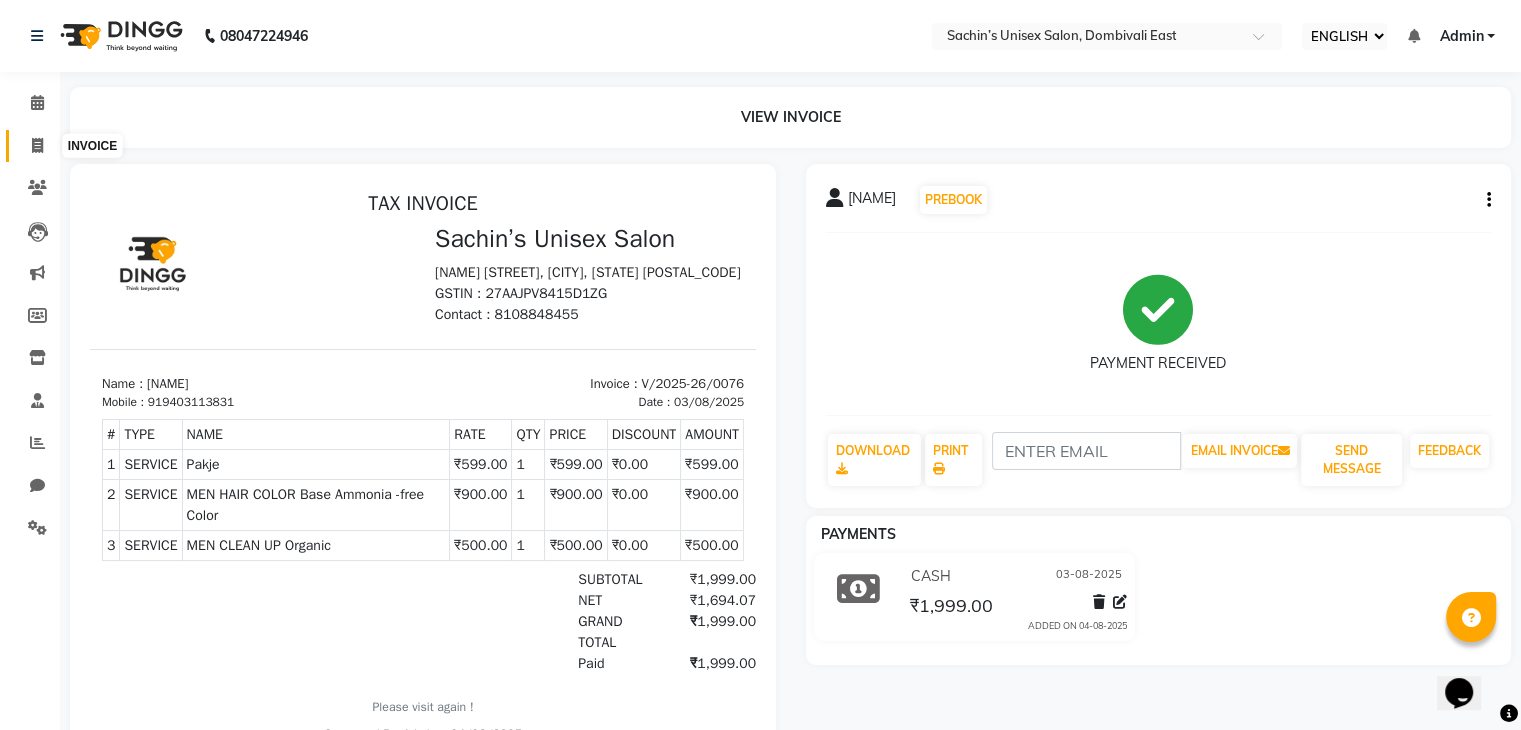 click 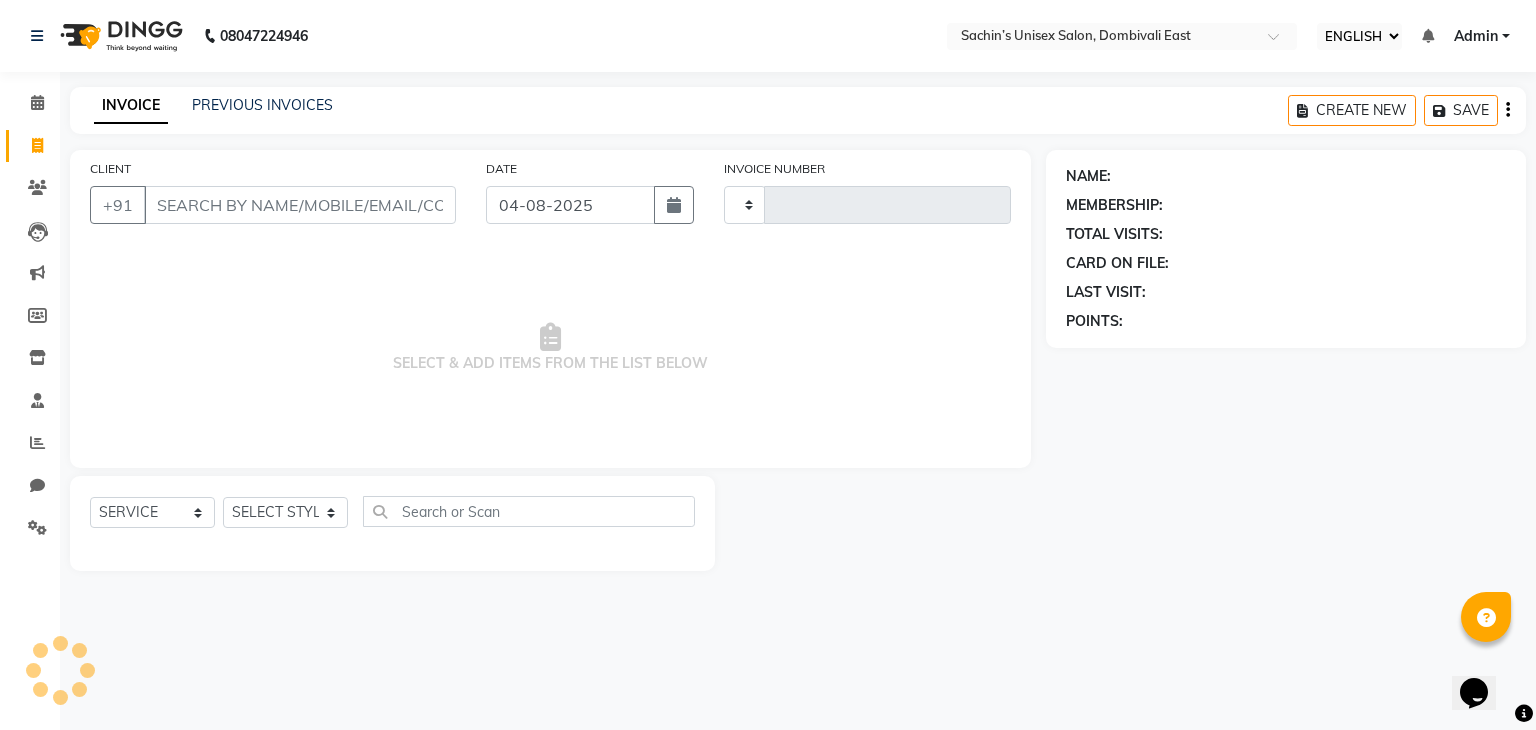type on "0077" 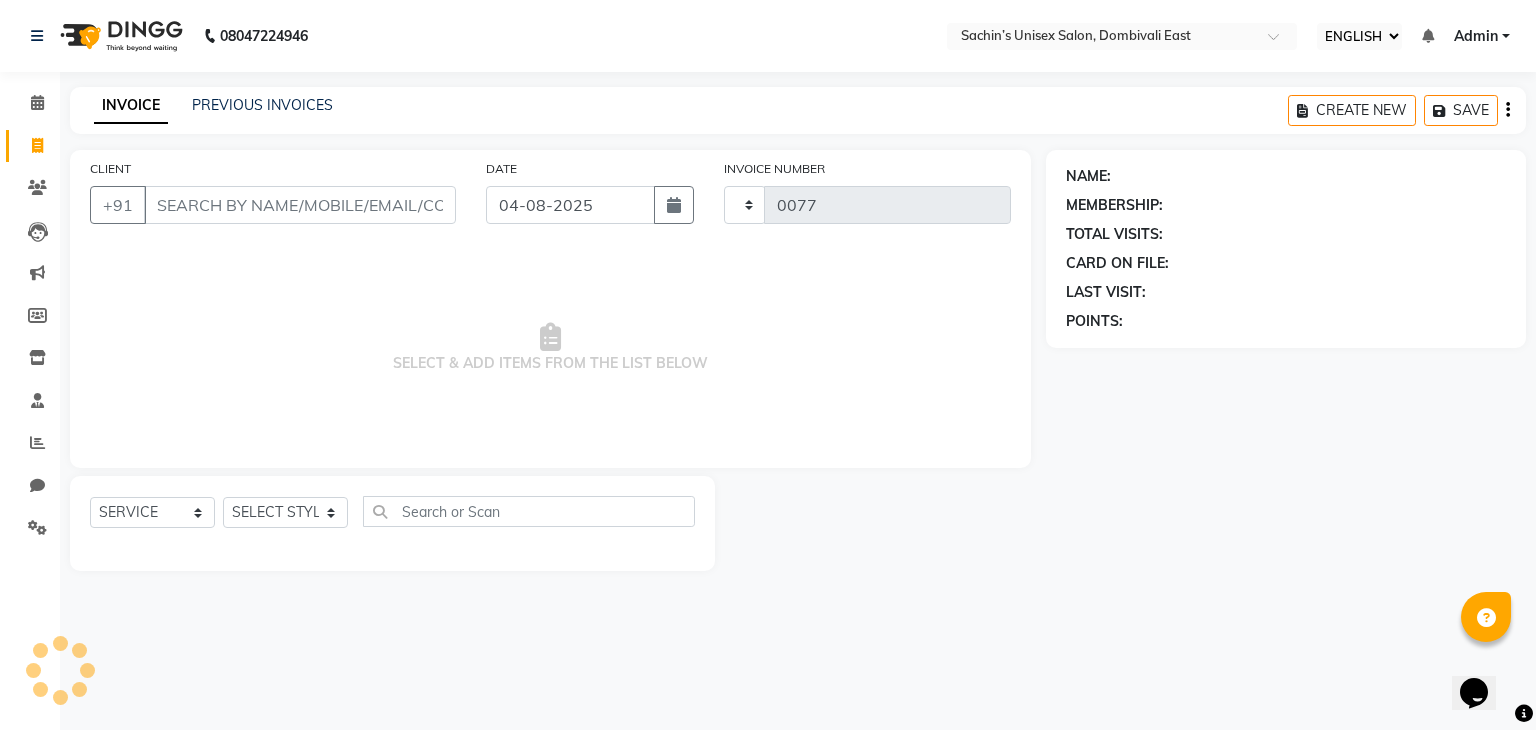 select on "8637" 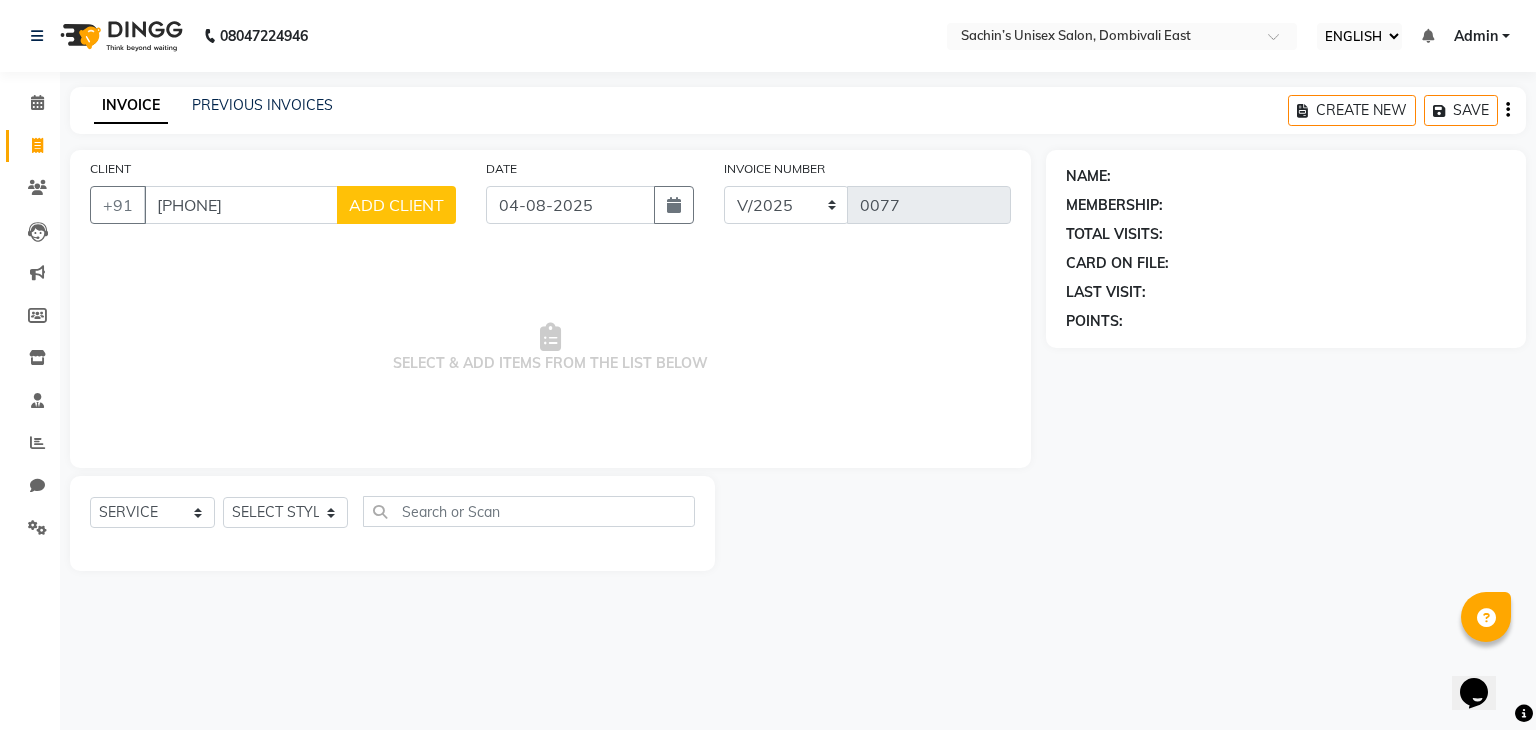type on "8097134222" 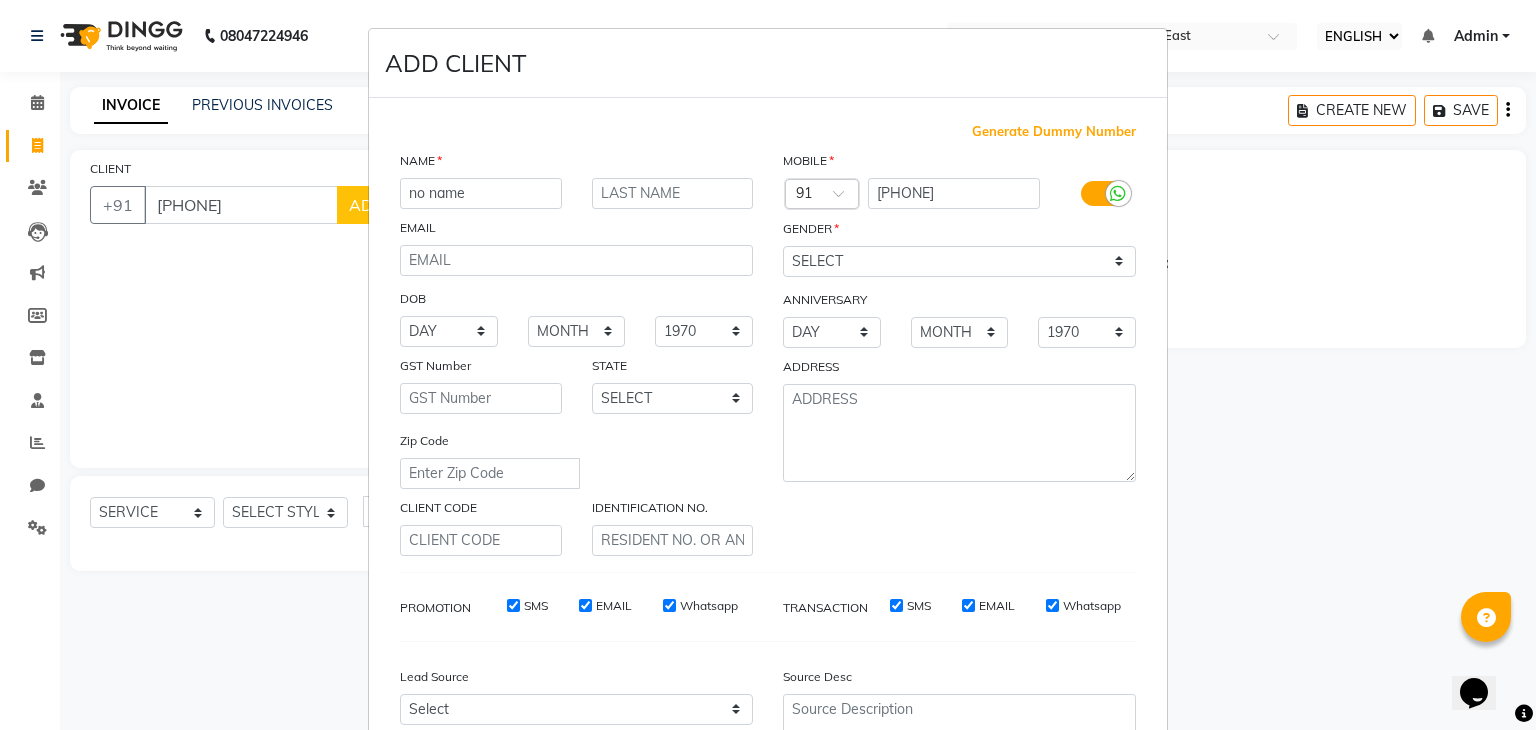 type on "no name" 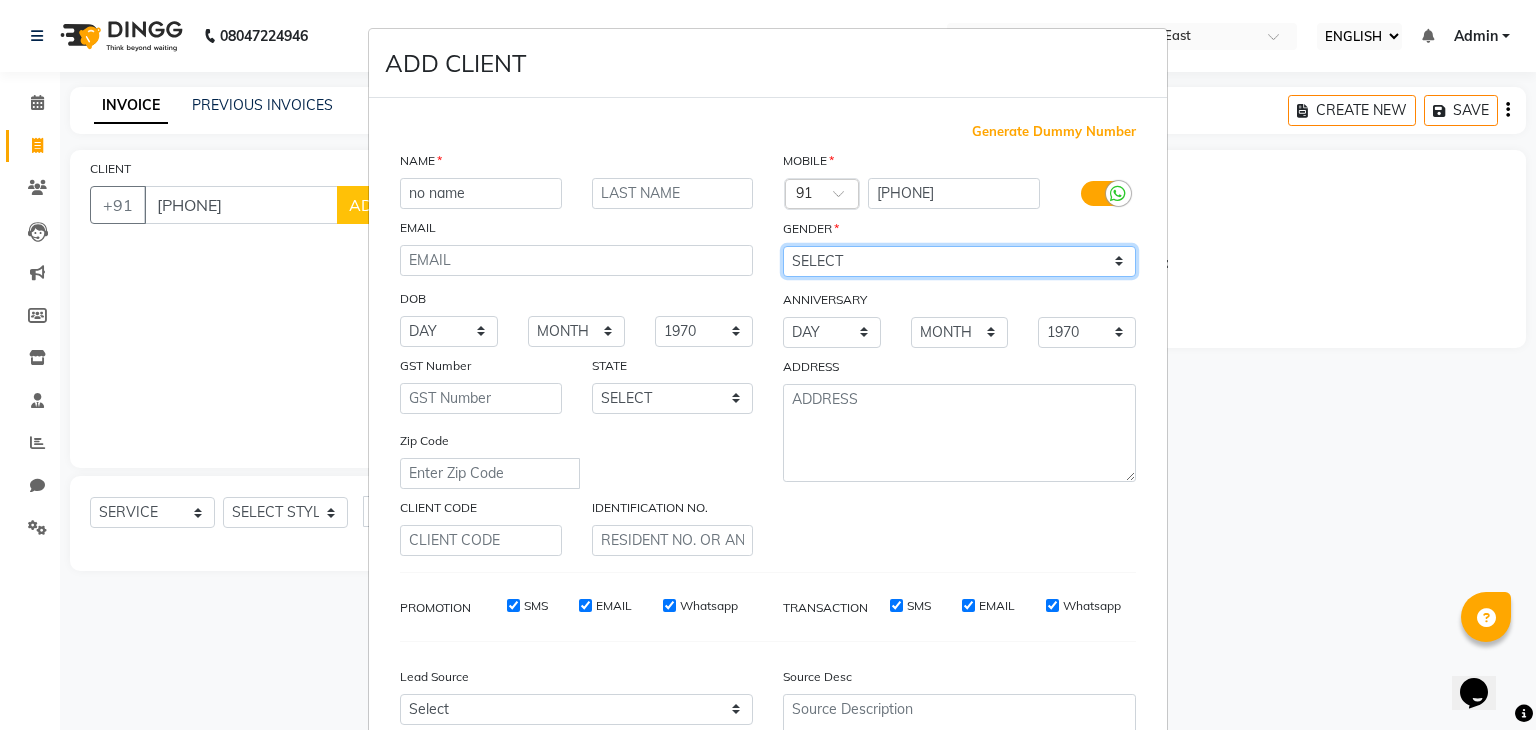 drag, startPoint x: 972, startPoint y: 266, endPoint x: 954, endPoint y: 273, distance: 19.313208 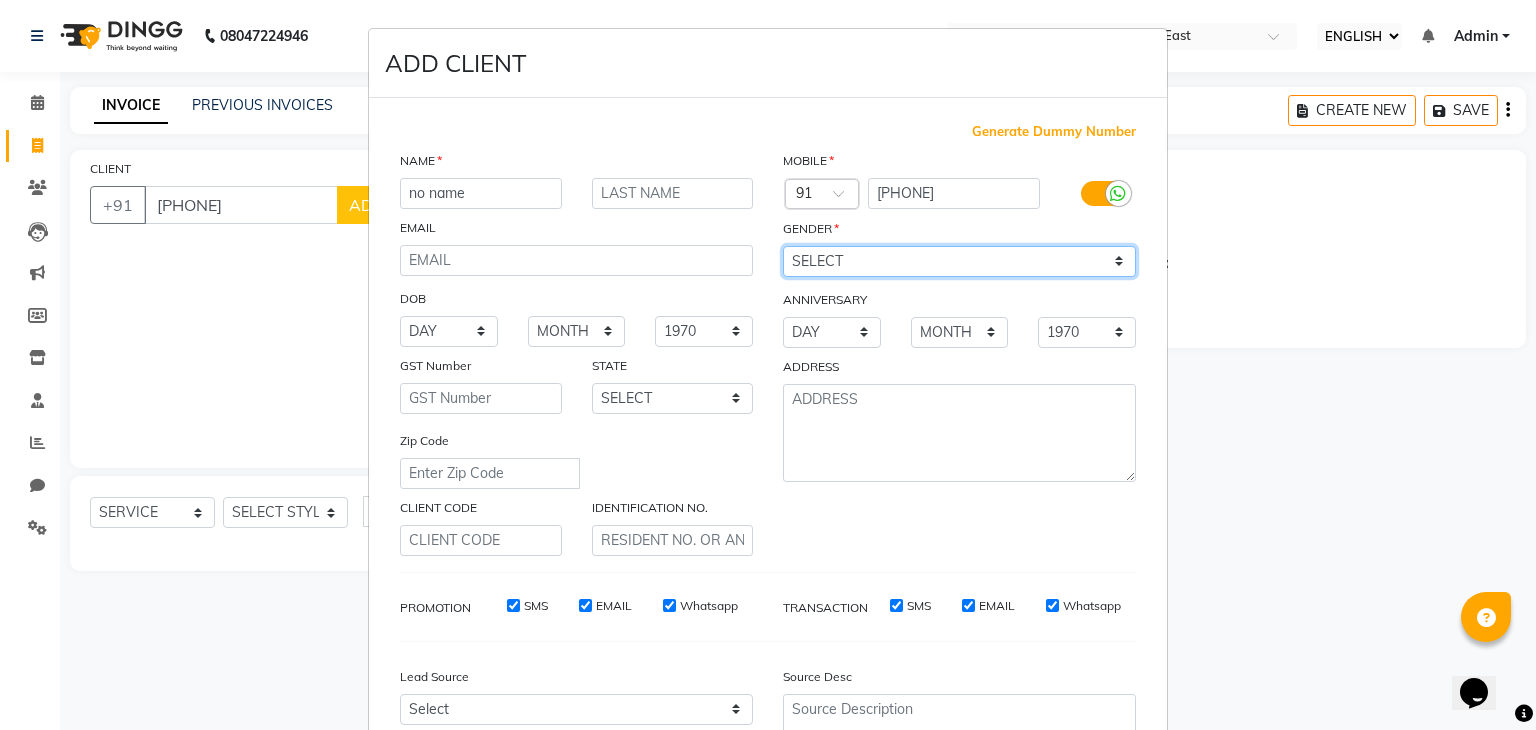 click on "SELECT MALE FEMALE OTHER PREFER NOT TO SAY" at bounding box center (959, 261) 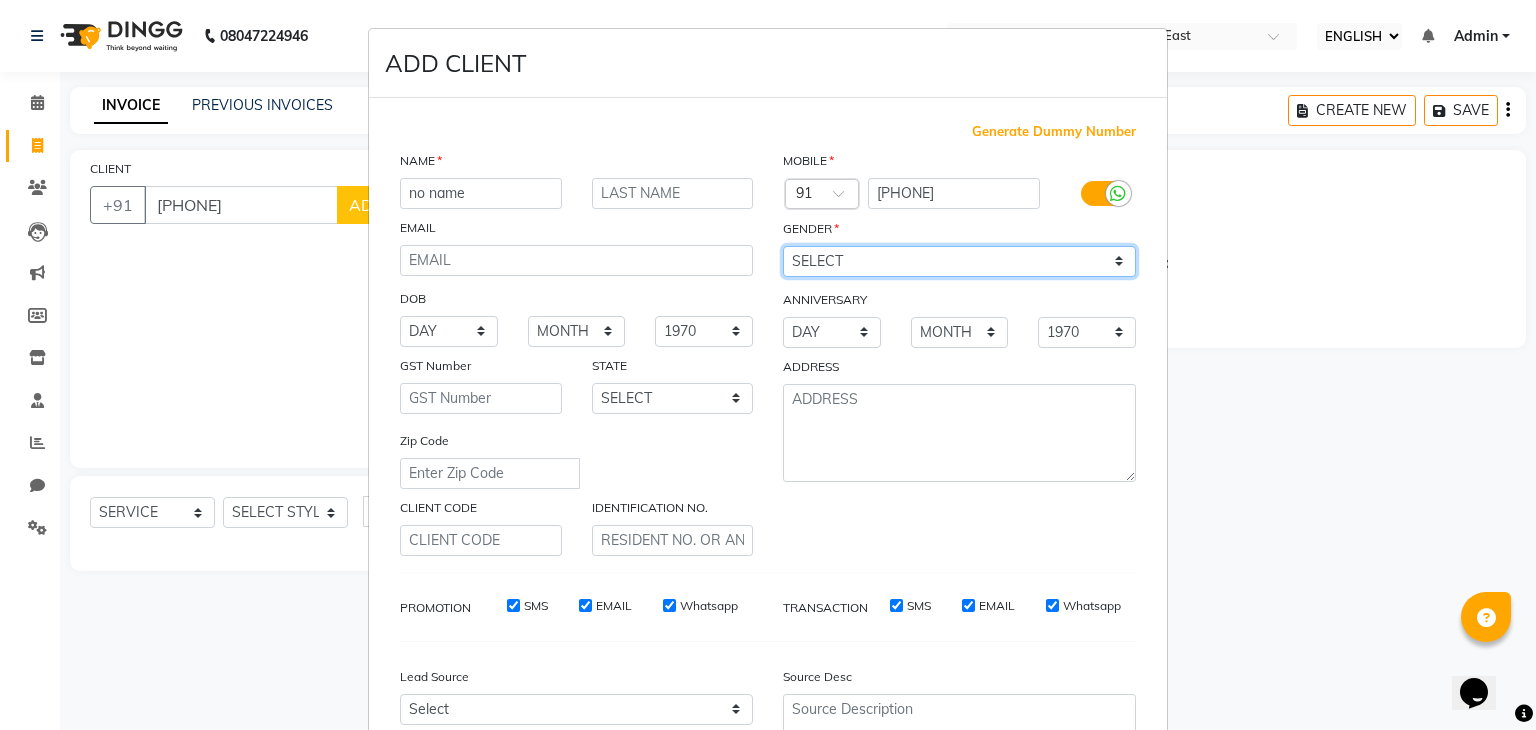 select on "male" 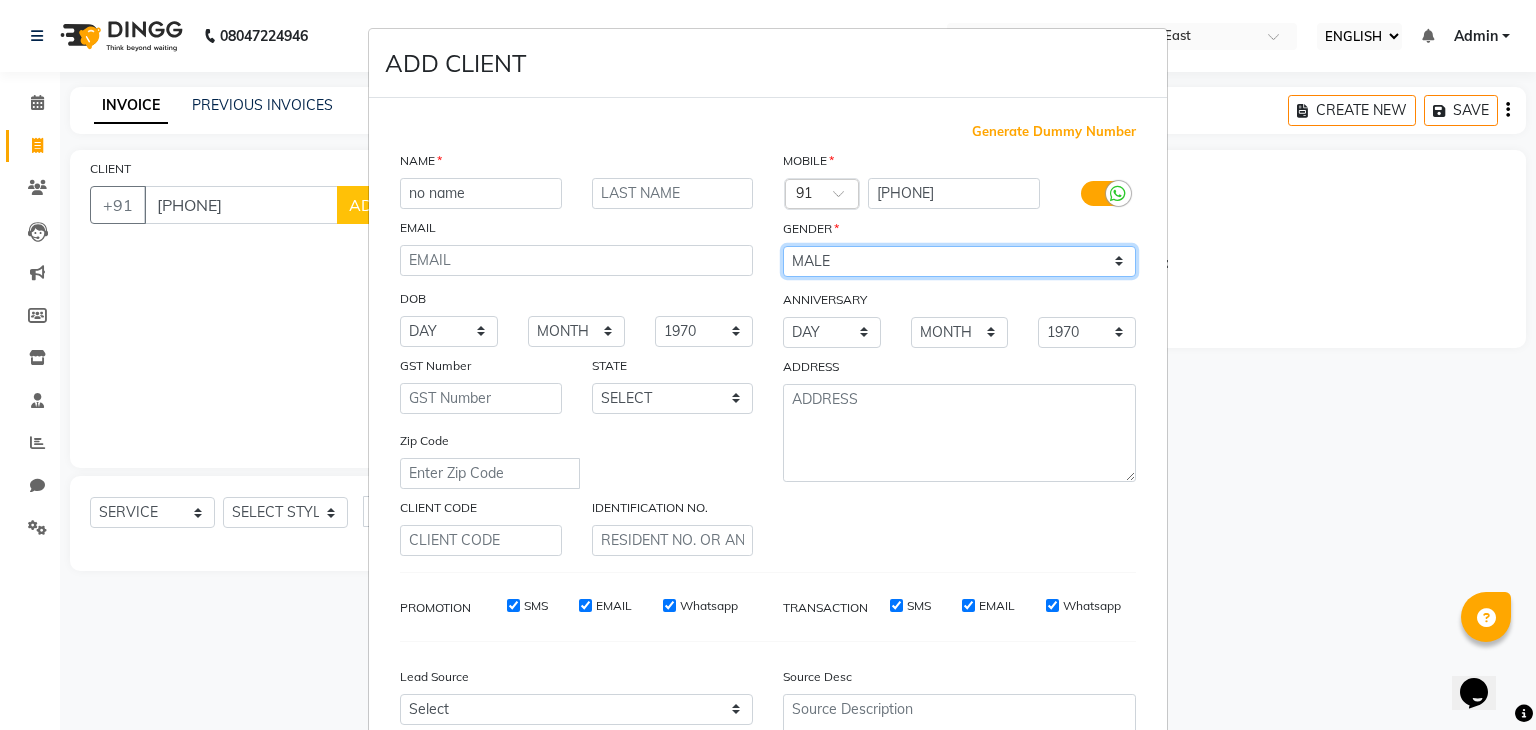 click on "SELECT MALE FEMALE OTHER PREFER NOT TO SAY" at bounding box center [959, 261] 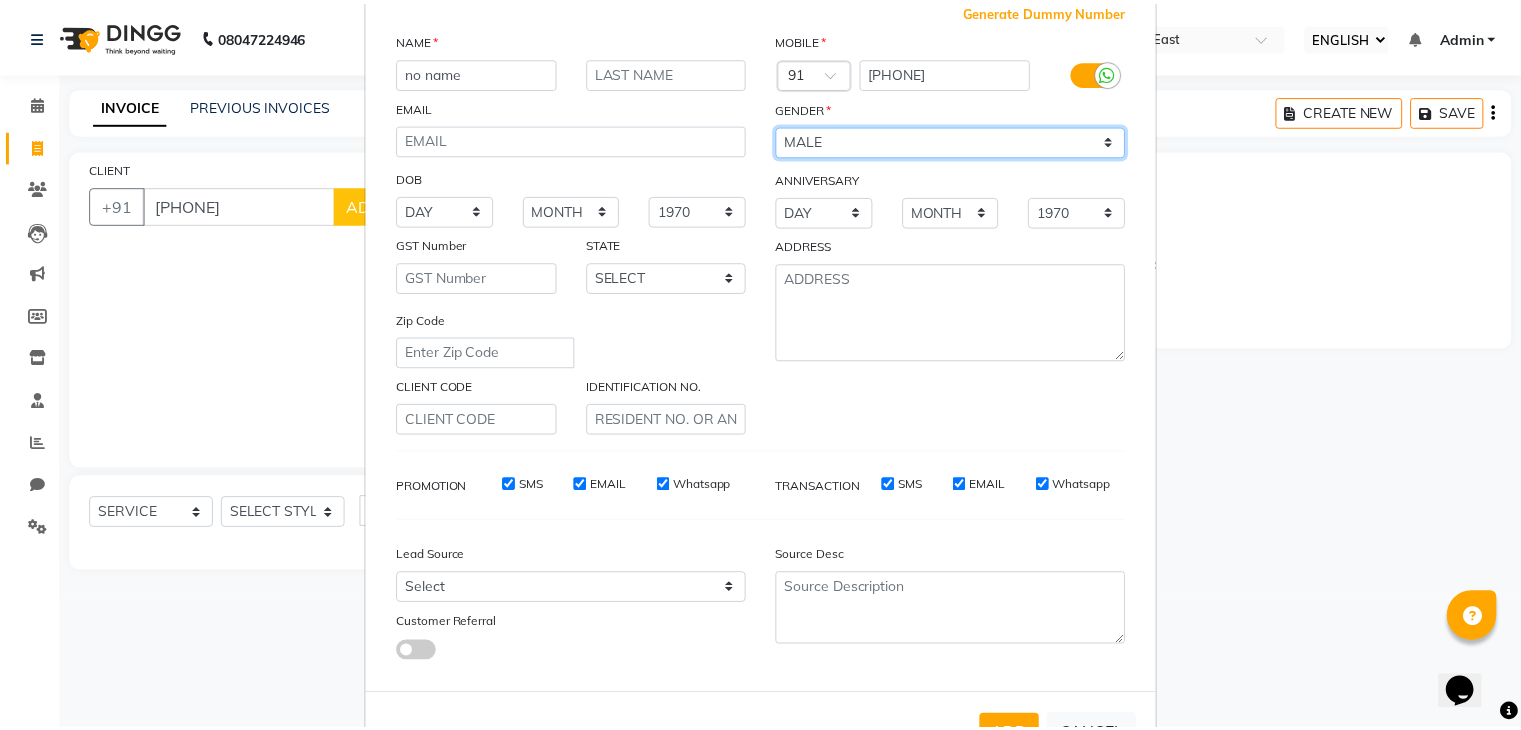 scroll, scrollTop: 203, scrollLeft: 0, axis: vertical 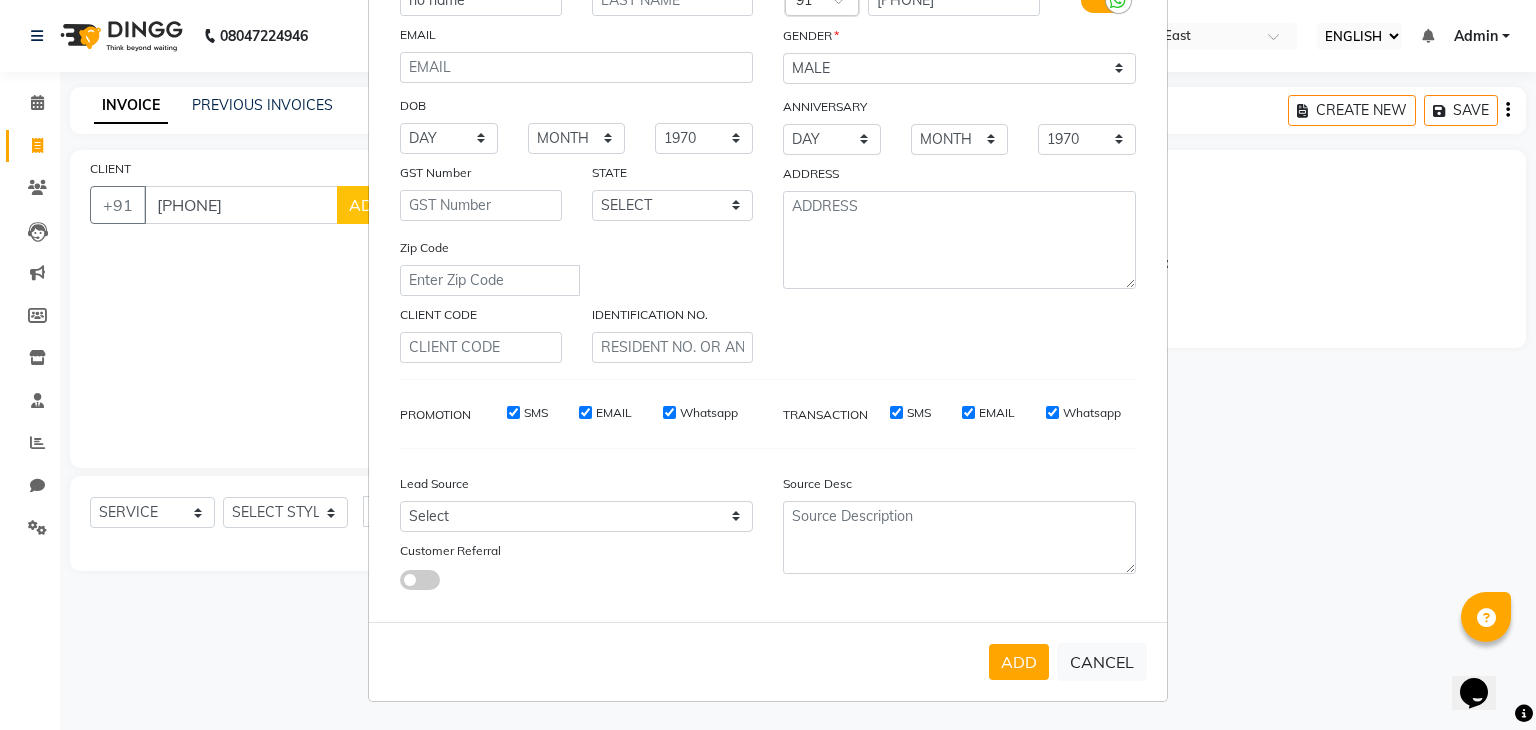 click on "ADD" at bounding box center [1019, 662] 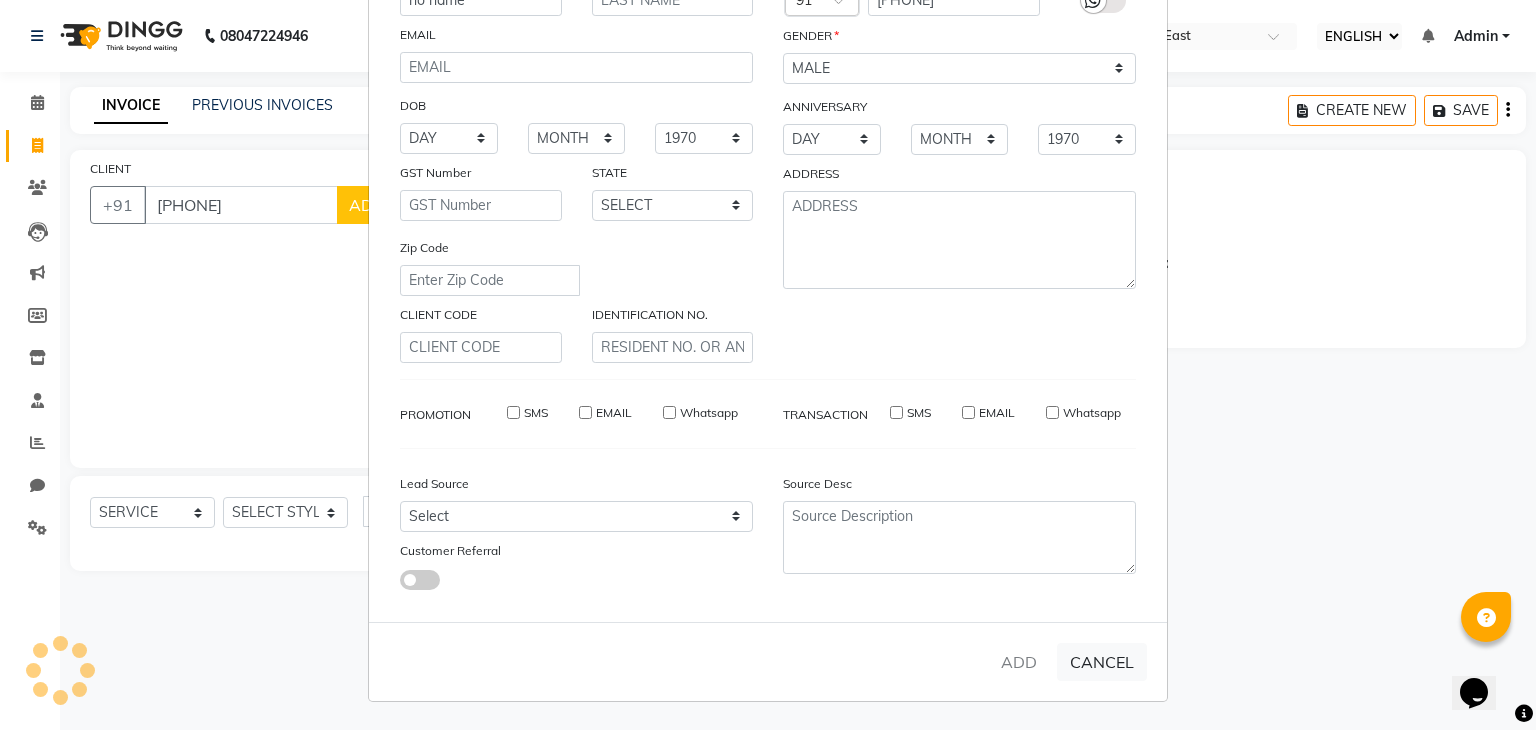 type 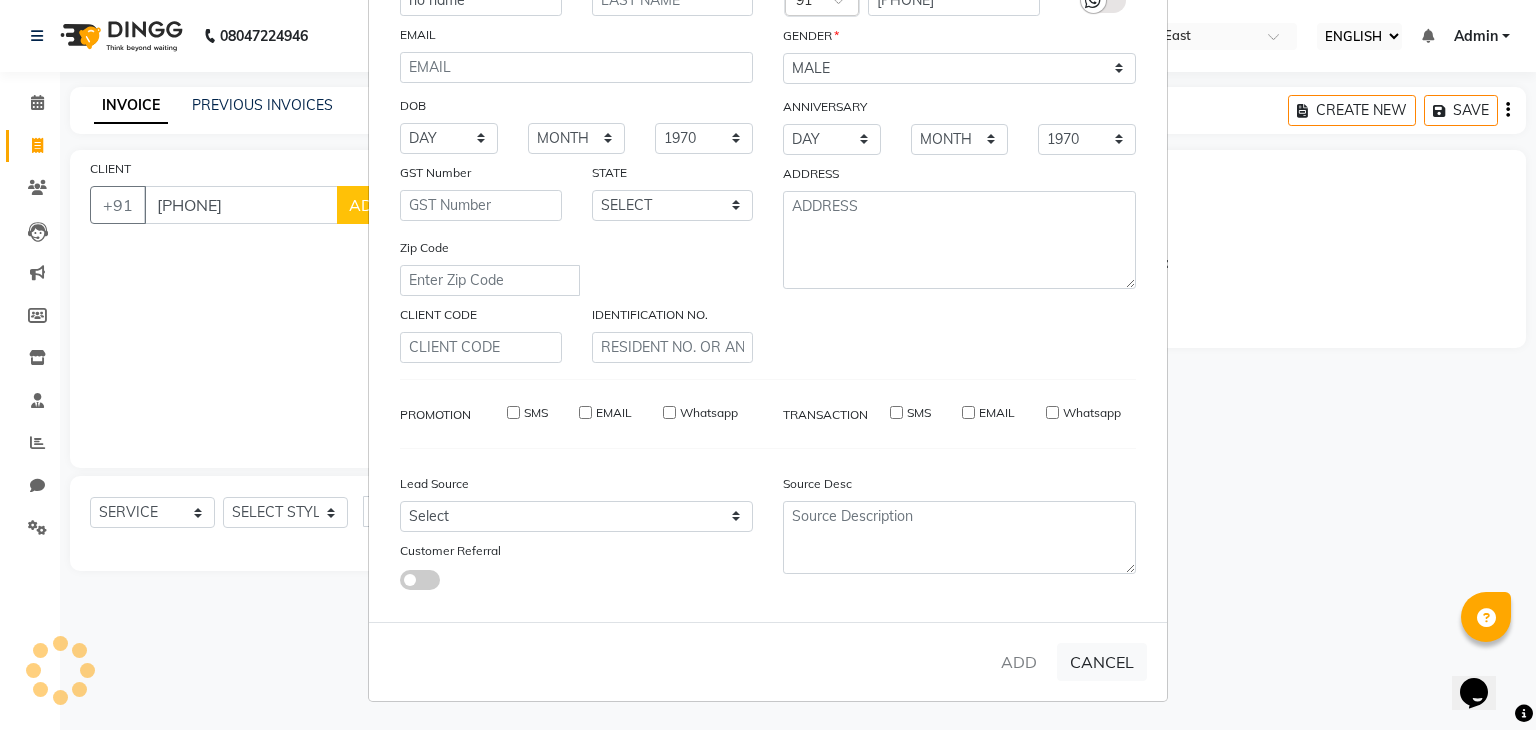 select 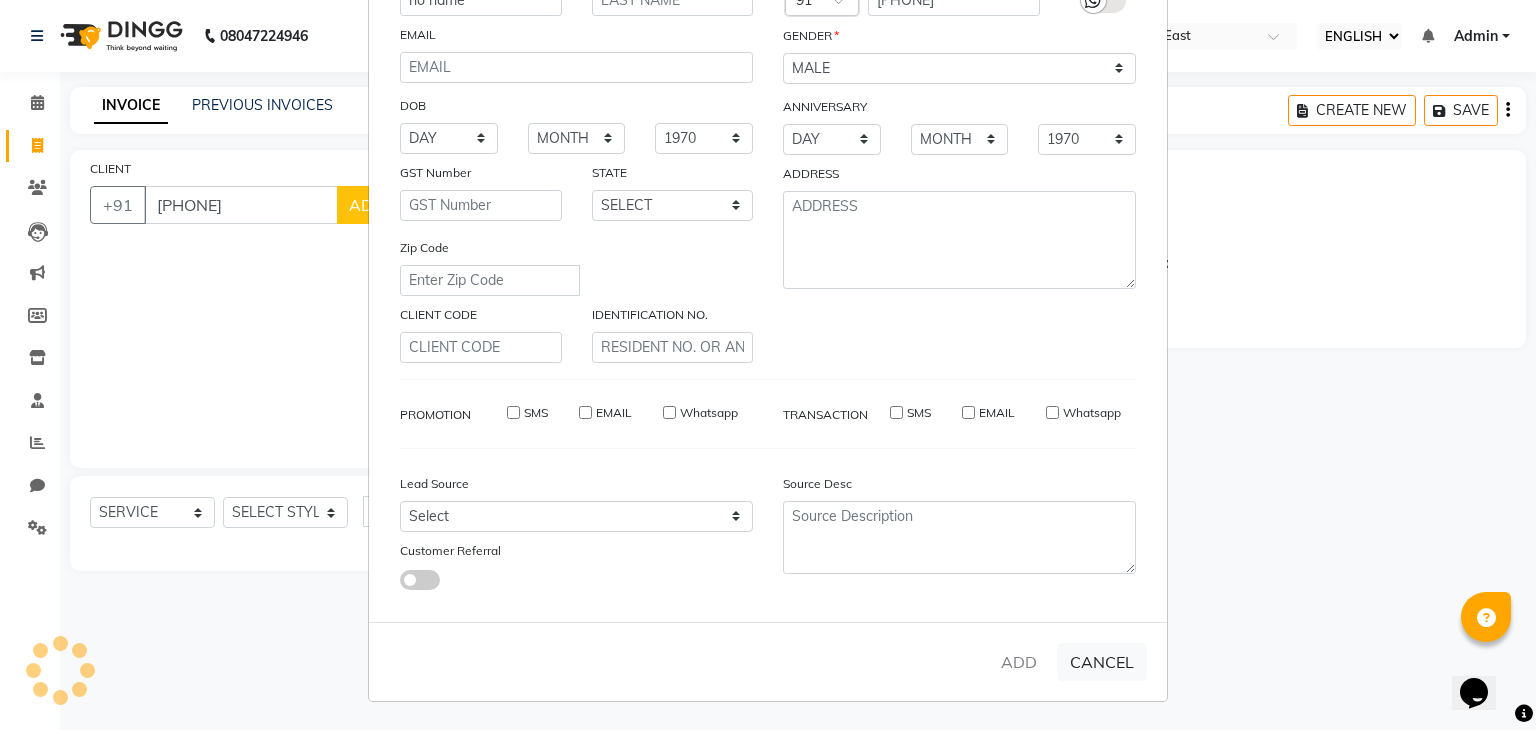 select 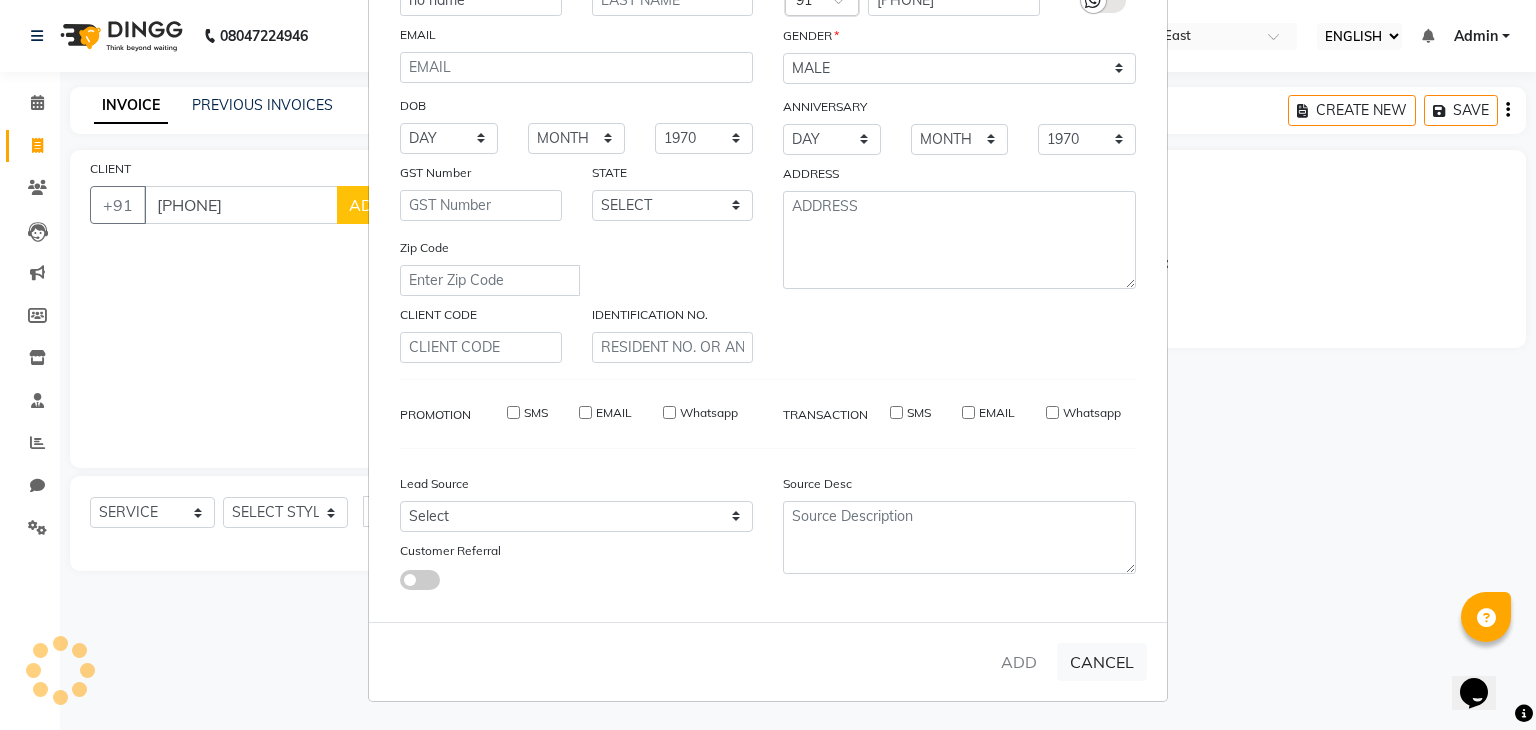 select 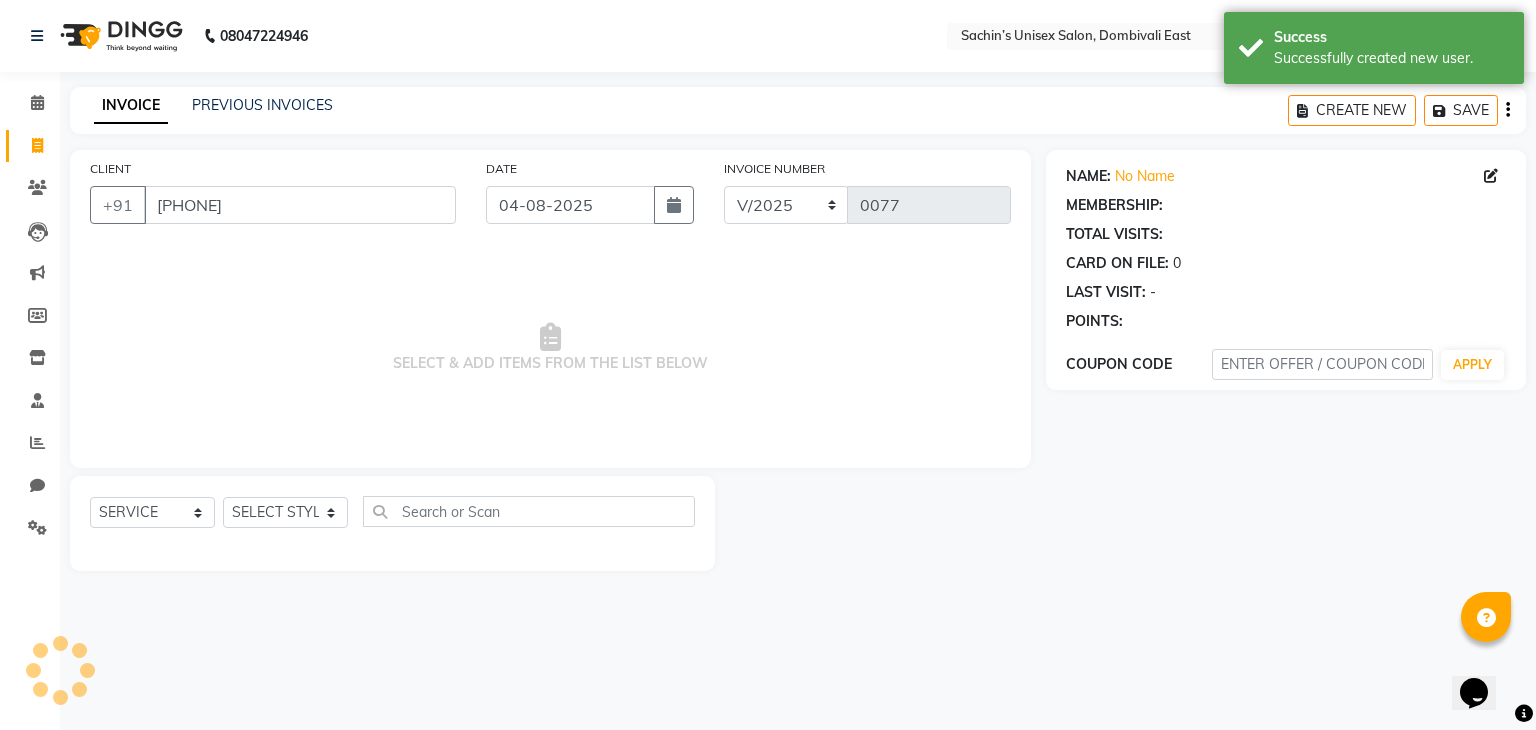 select on "1: Object" 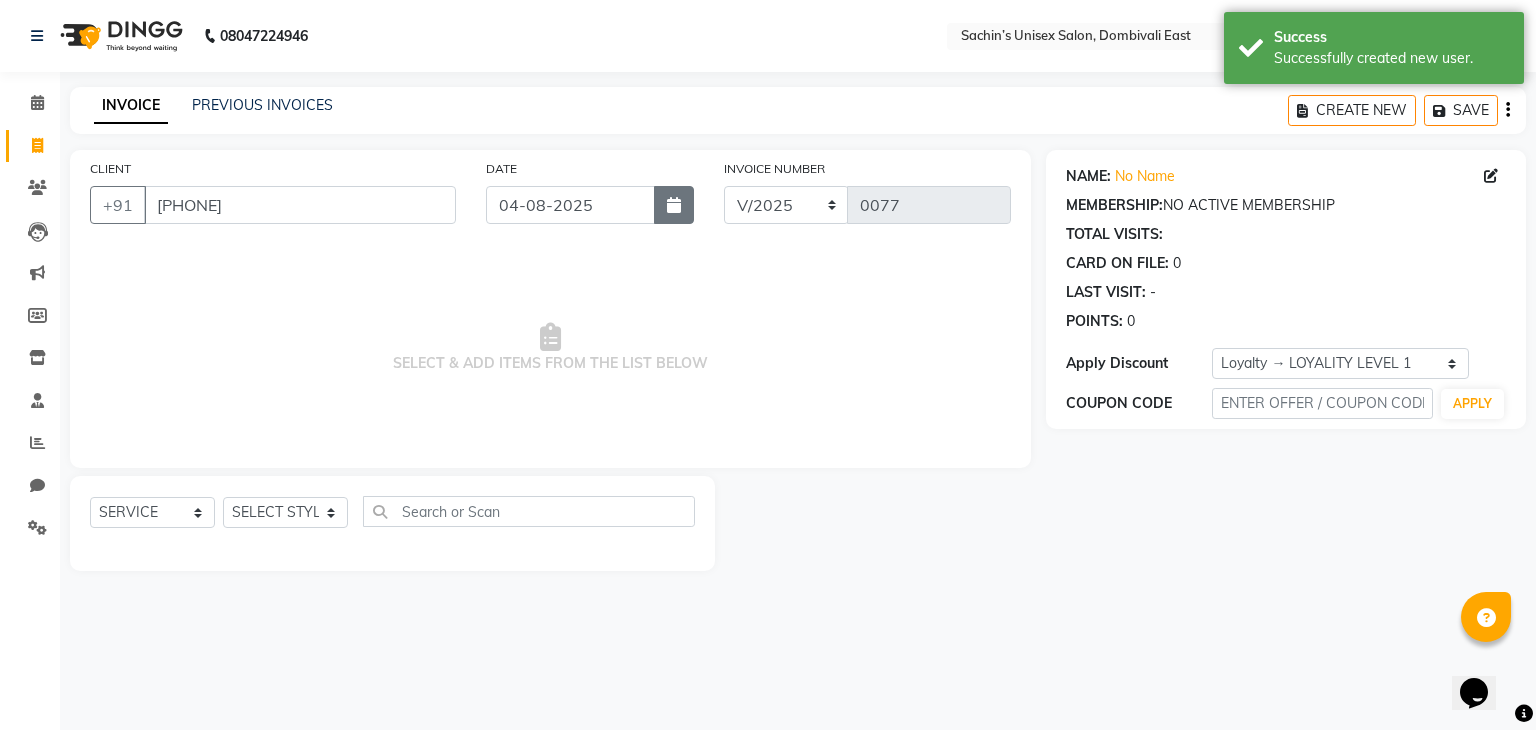 click 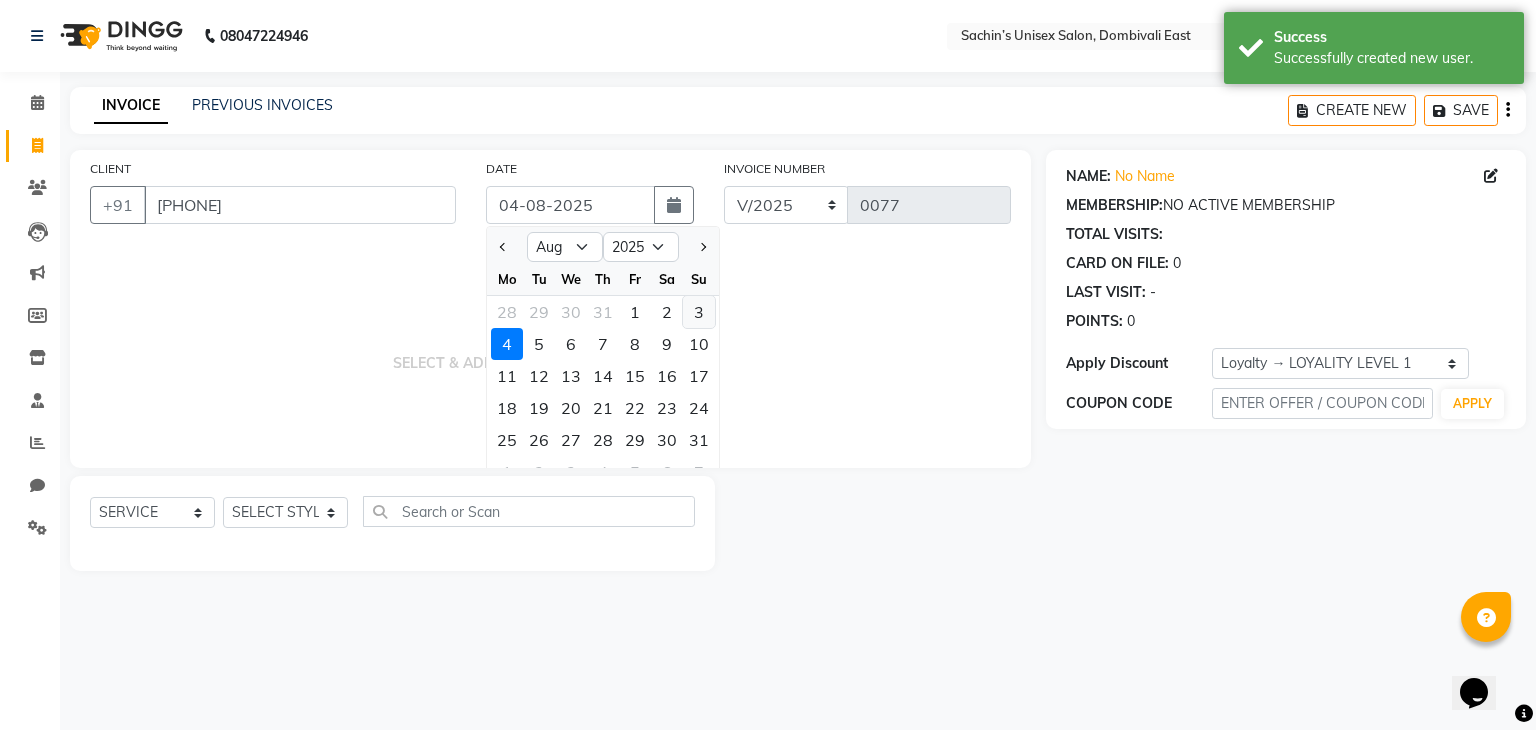 click on "3" 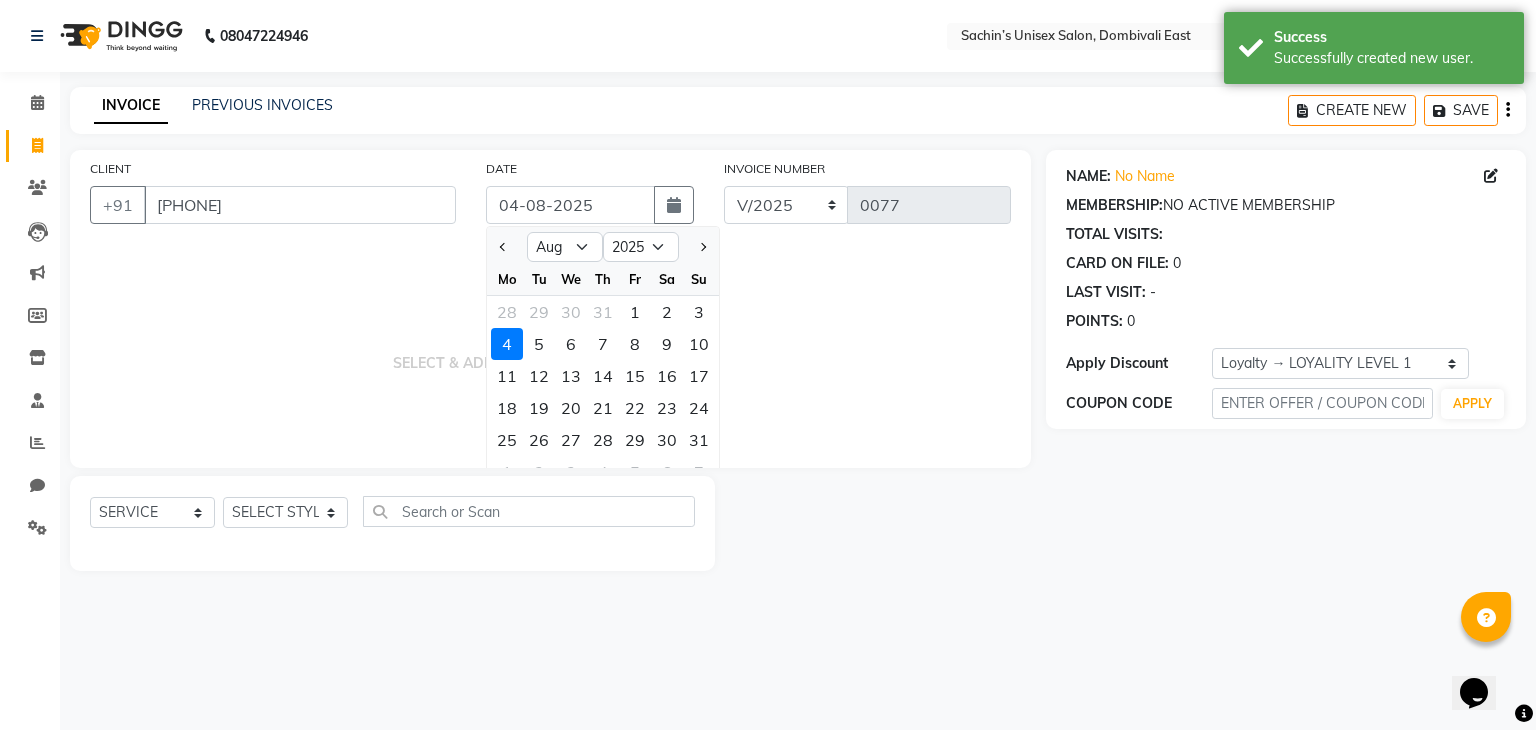 type on "03-08-2025" 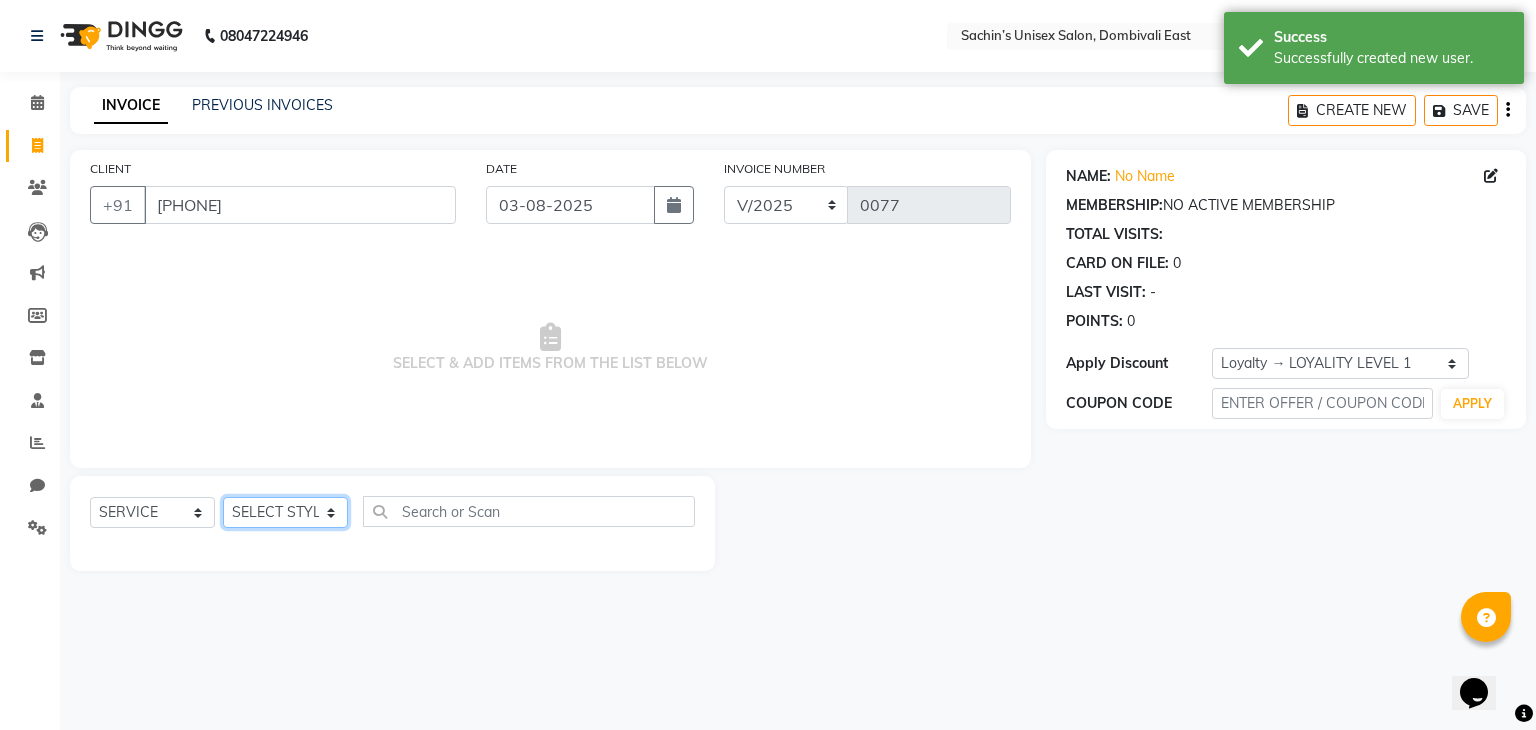 click on "SELECT STYLIST [FIRST] [CITY] Manager [FIRST] [LAST] [LAST]" 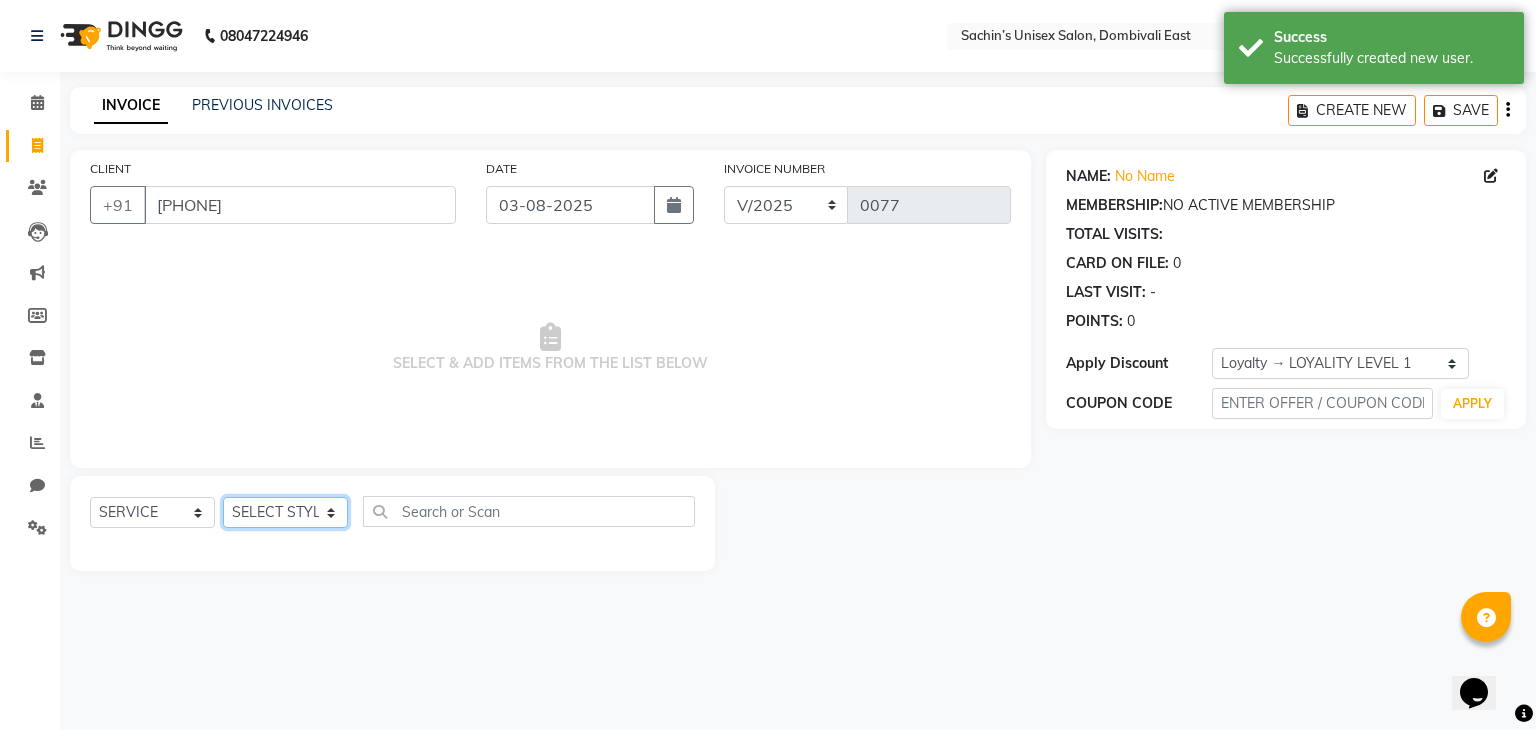 select on "86910" 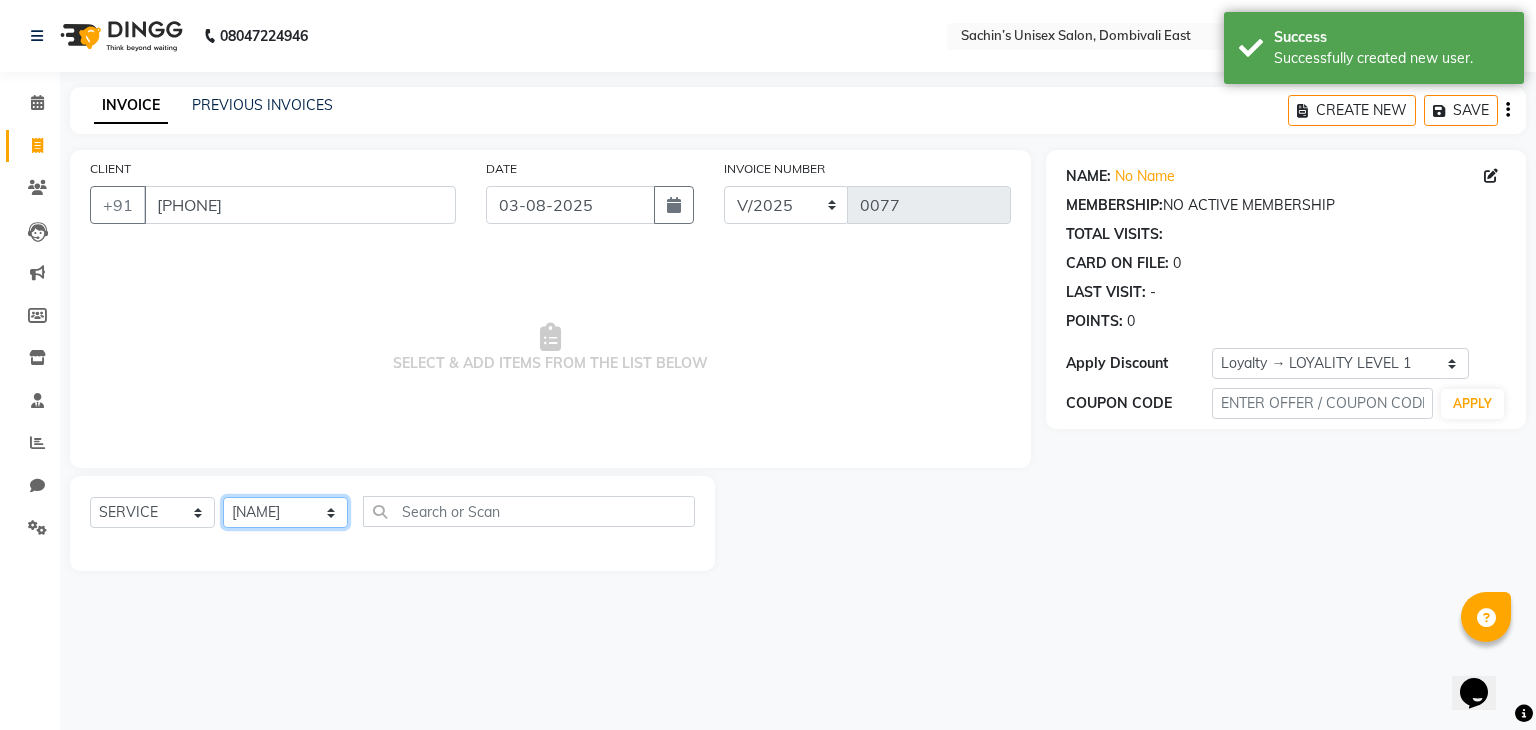 click on "SELECT STYLIST [FIRST] [CITY] Manager [FIRST] [LAST] [LAST]" 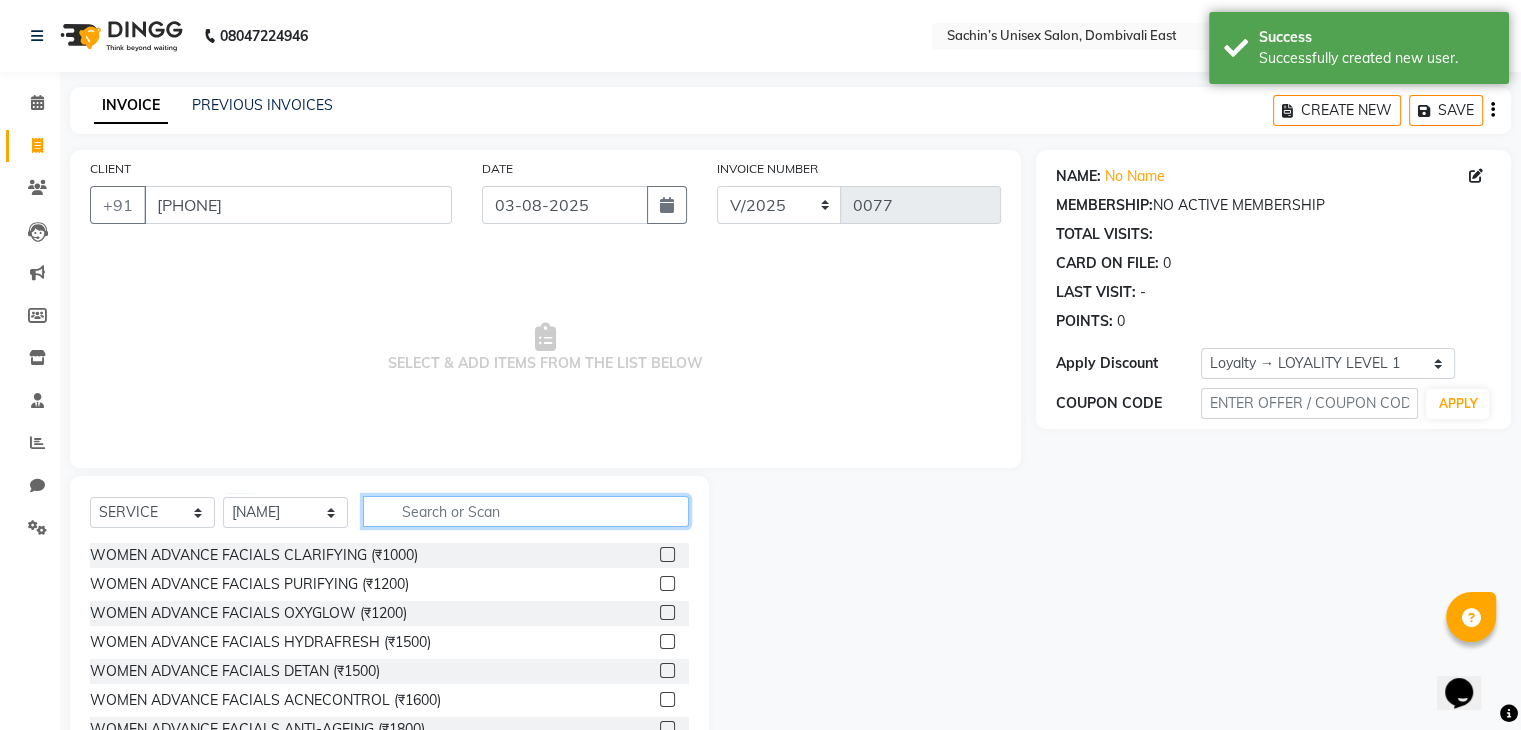 click 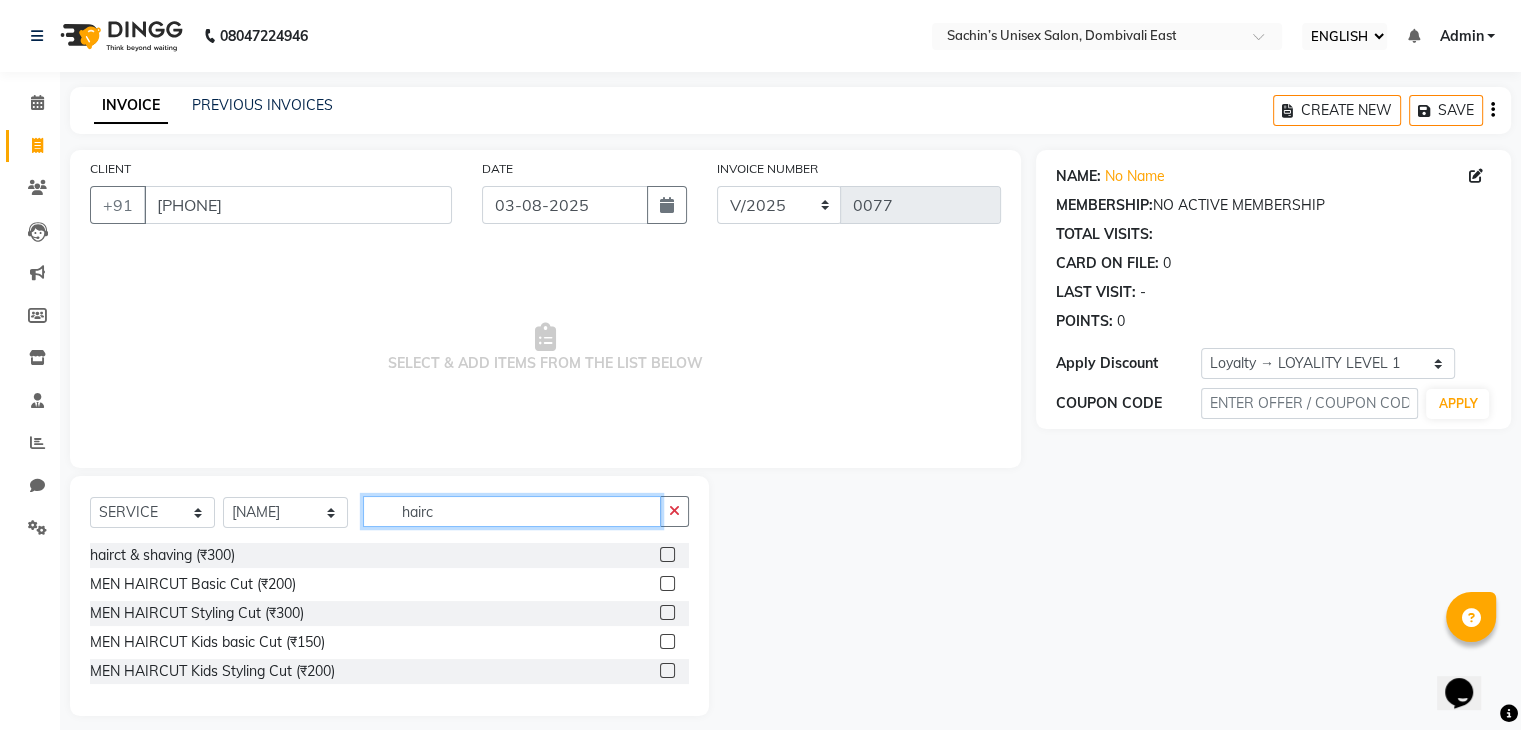 type on "hairc" 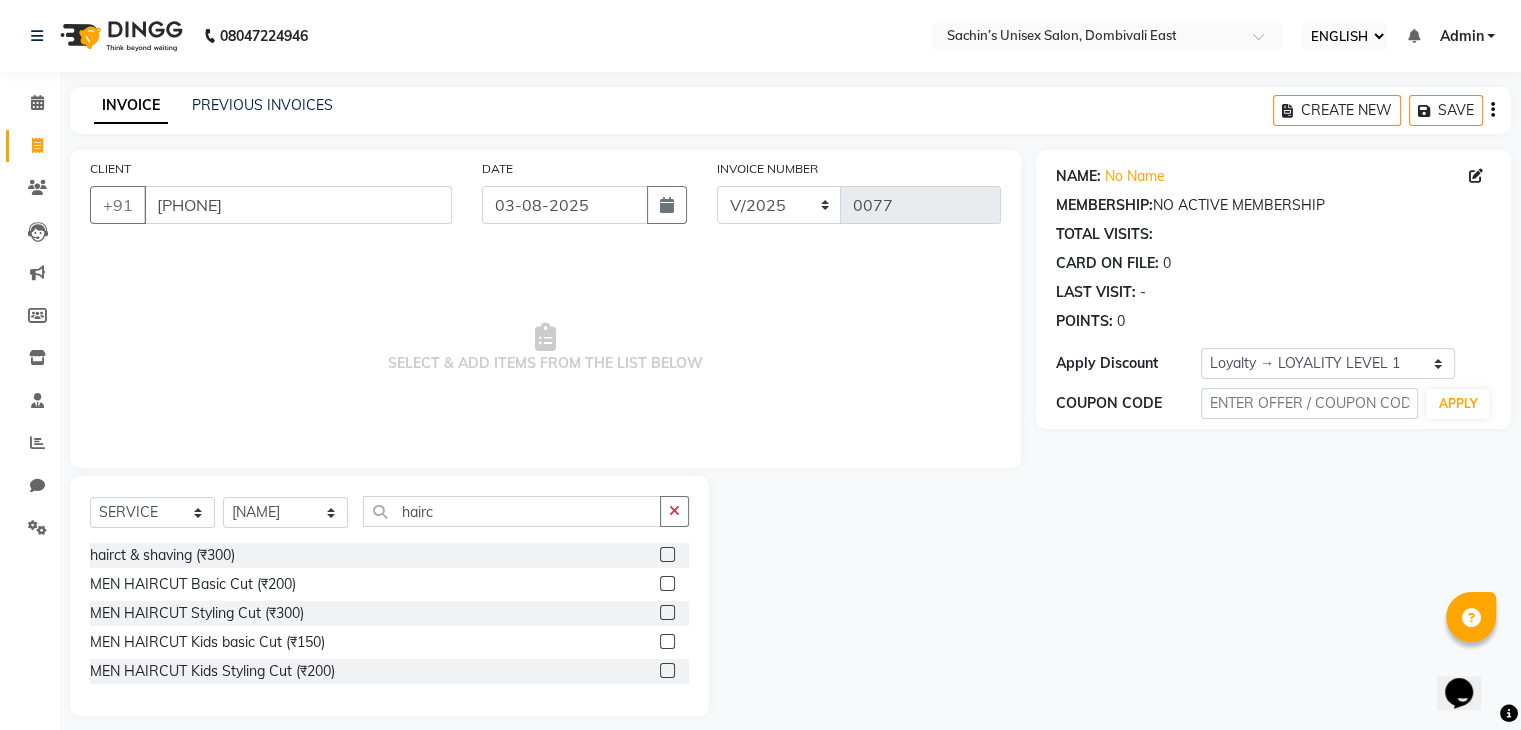drag, startPoint x: 665, startPoint y: 561, endPoint x: 680, endPoint y: 539, distance: 26.627054 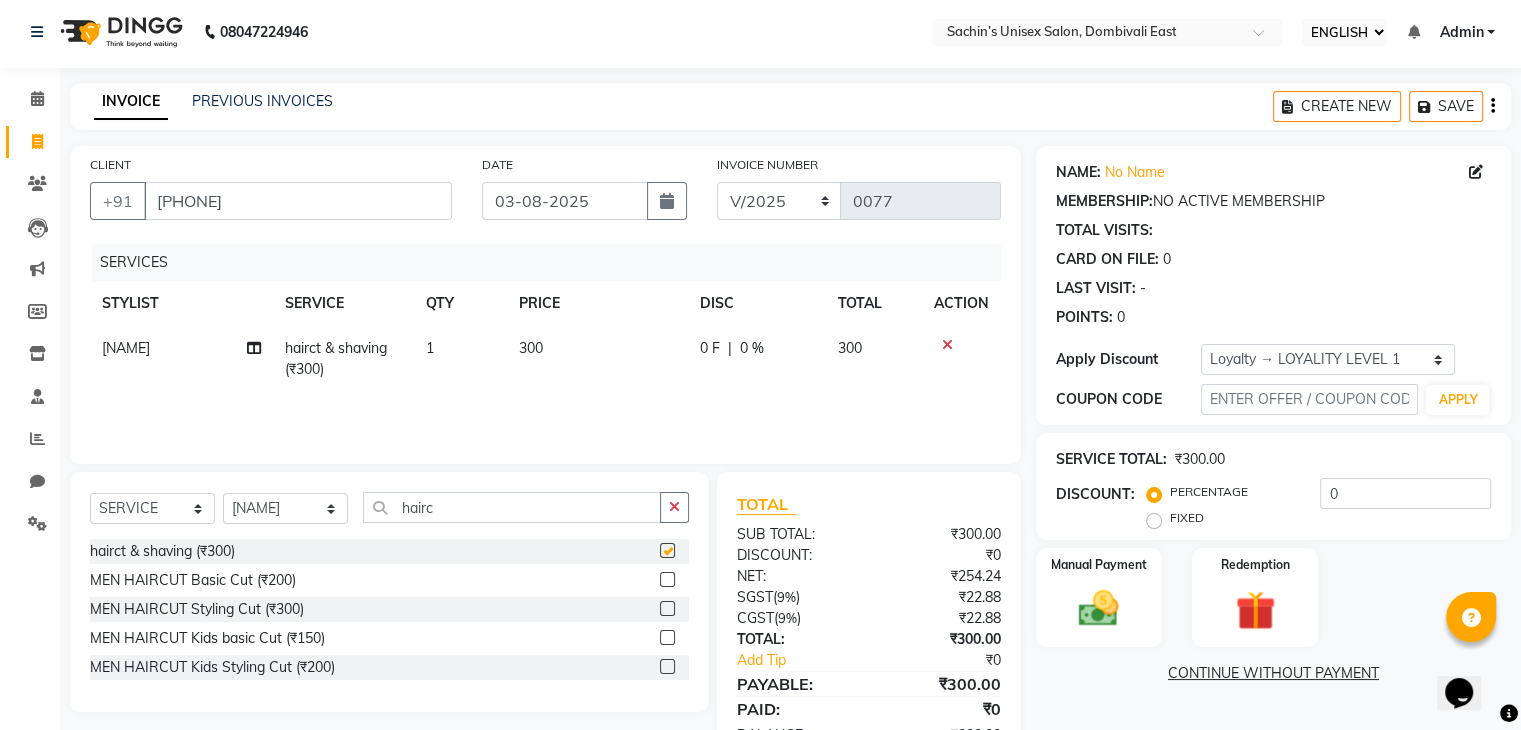 scroll, scrollTop: 71, scrollLeft: 0, axis: vertical 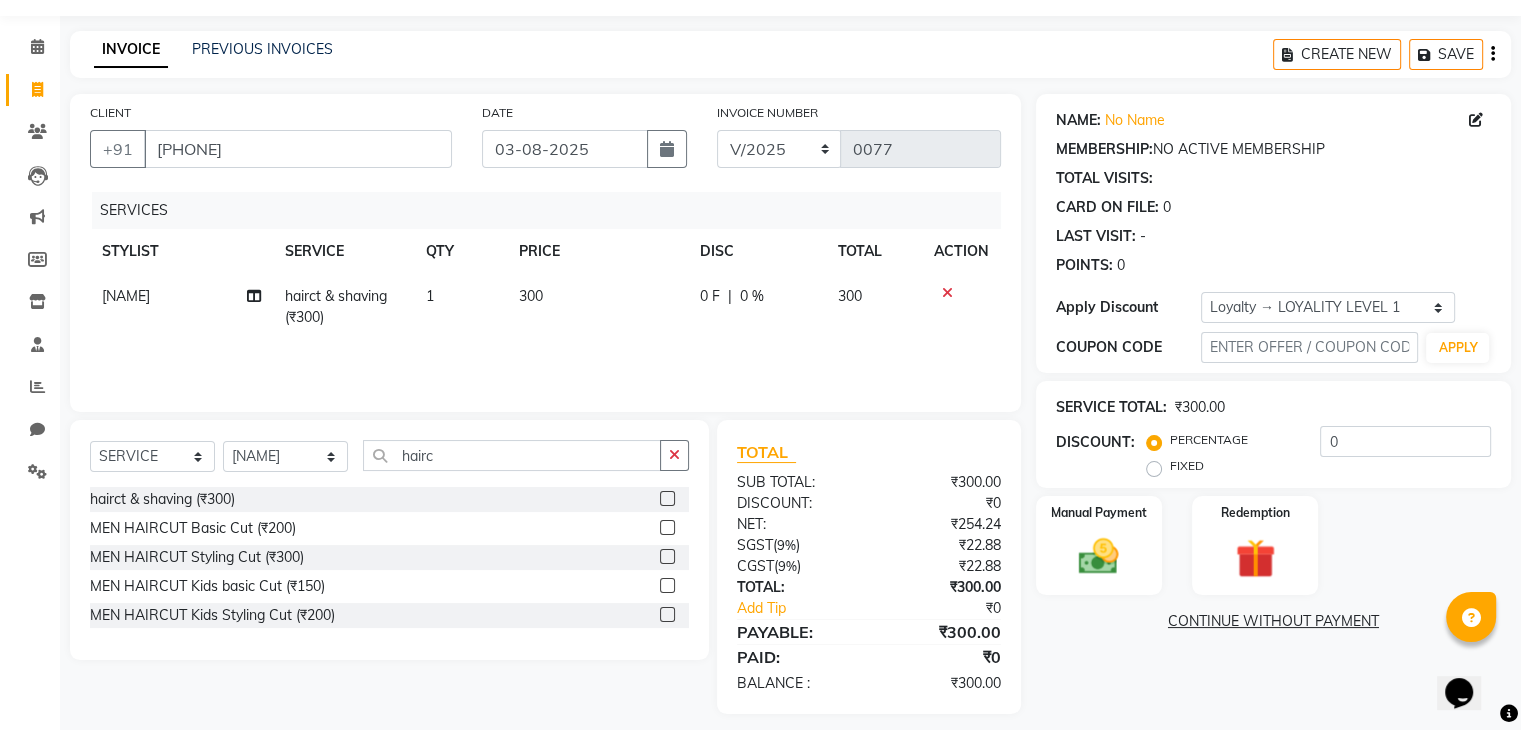 checkbox on "false" 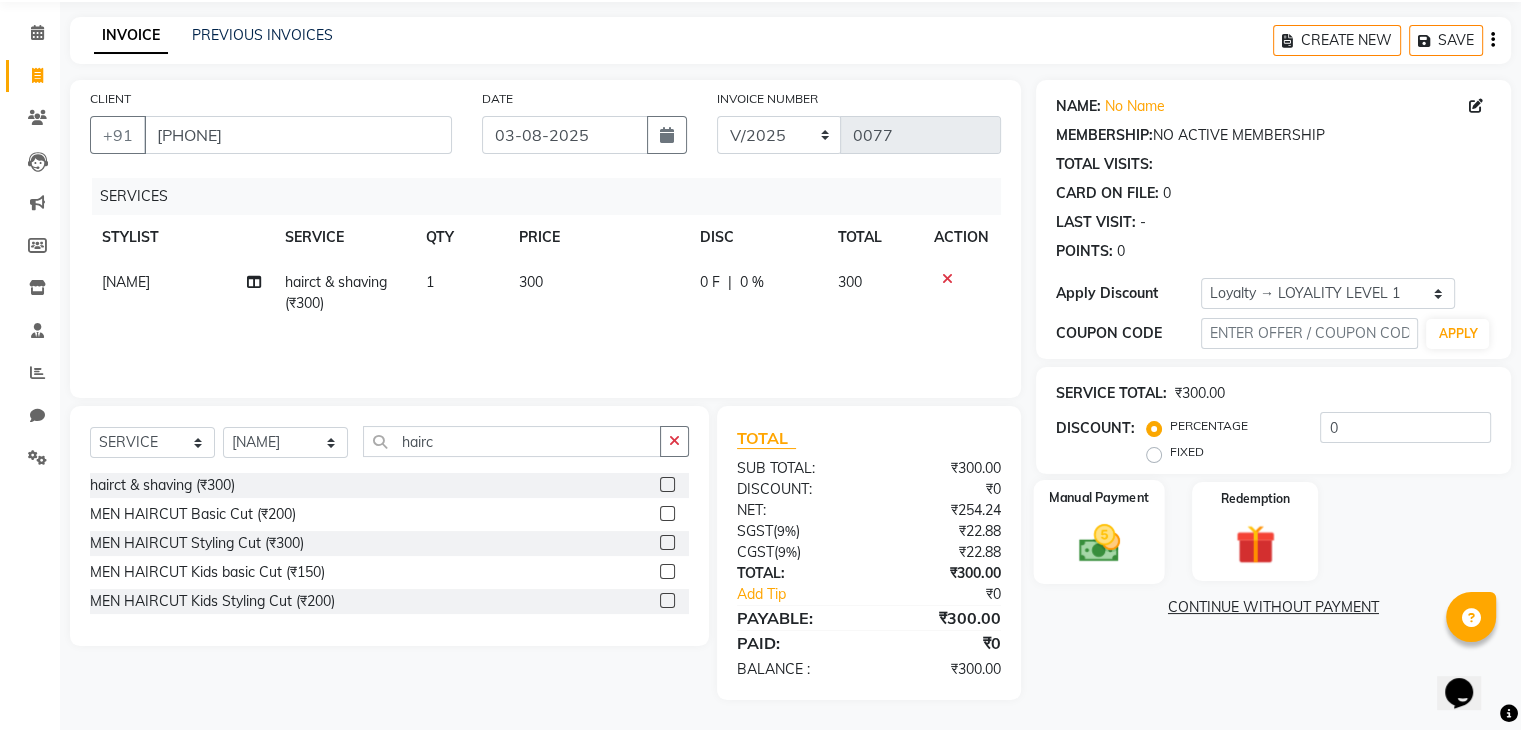 click on "Manual Payment" 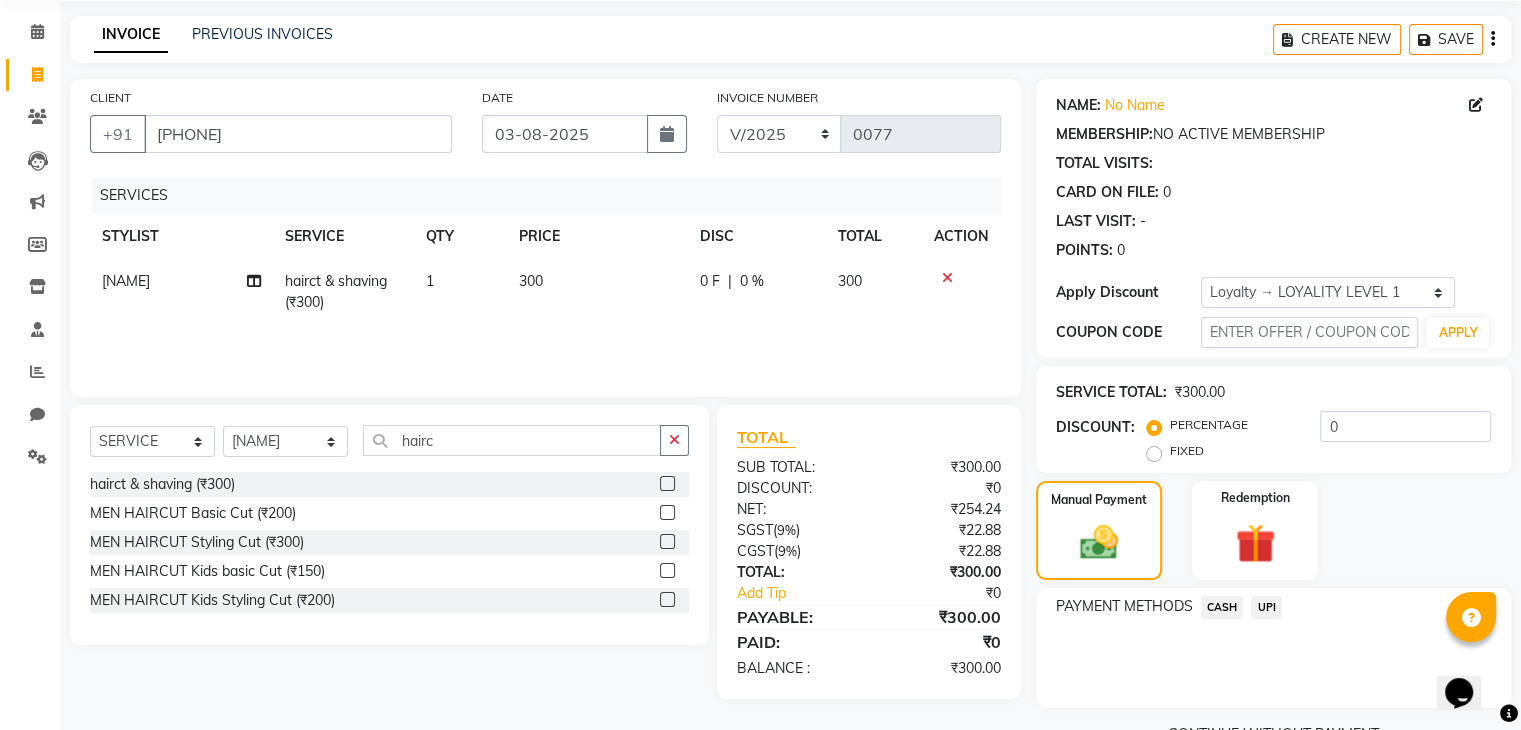 drag, startPoint x: 1264, startPoint y: 608, endPoint x: 1274, endPoint y: 603, distance: 11.18034 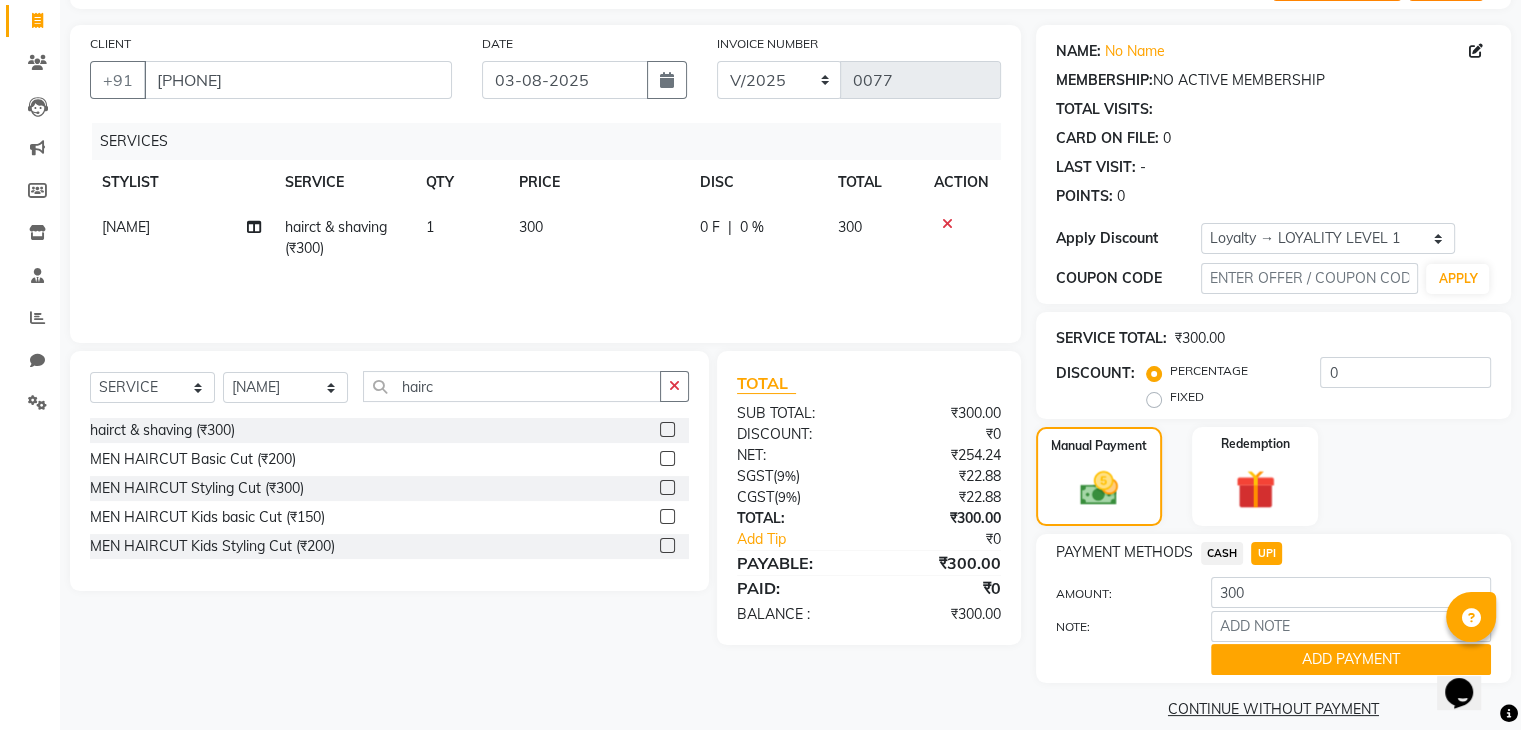 scroll, scrollTop: 152, scrollLeft: 0, axis: vertical 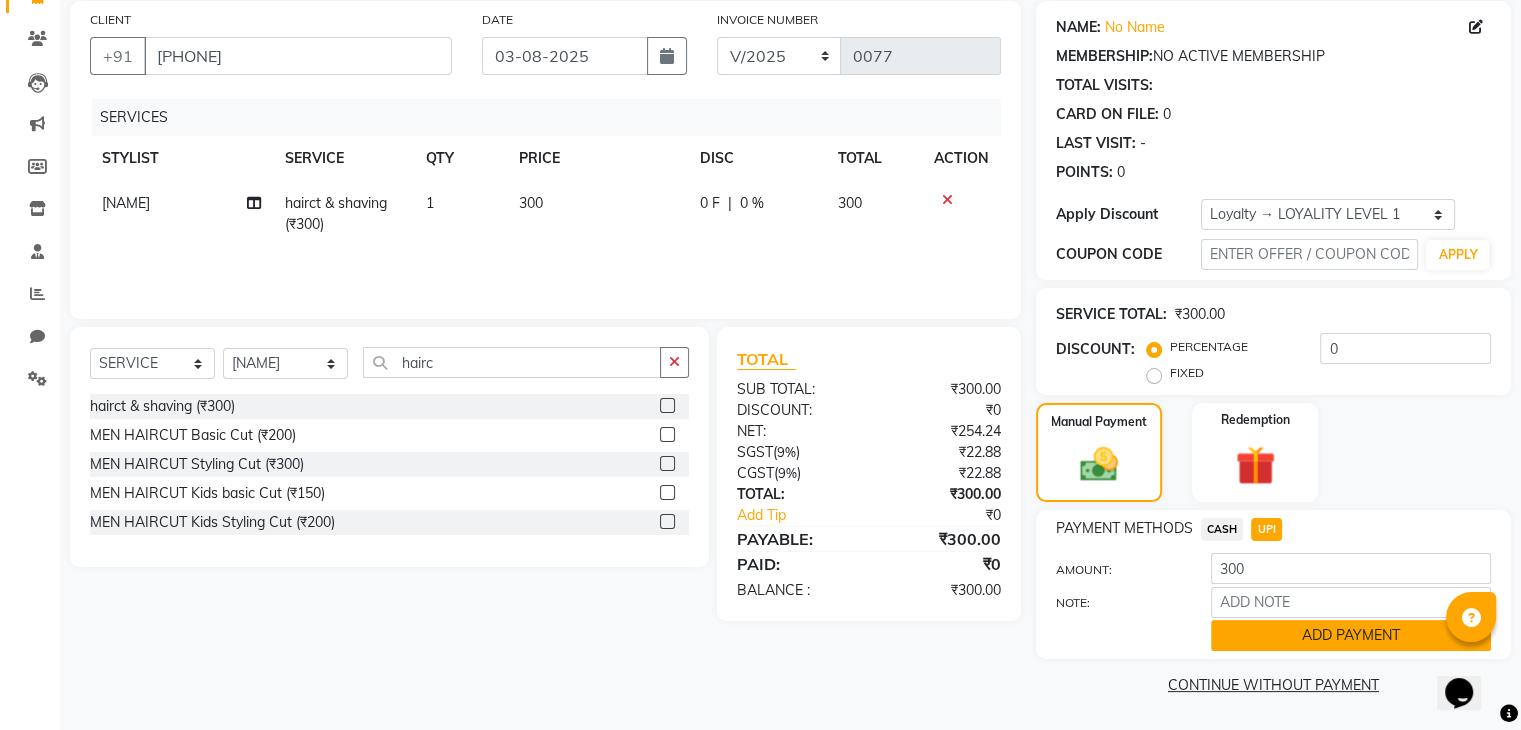 click on "ADD PAYMENT" 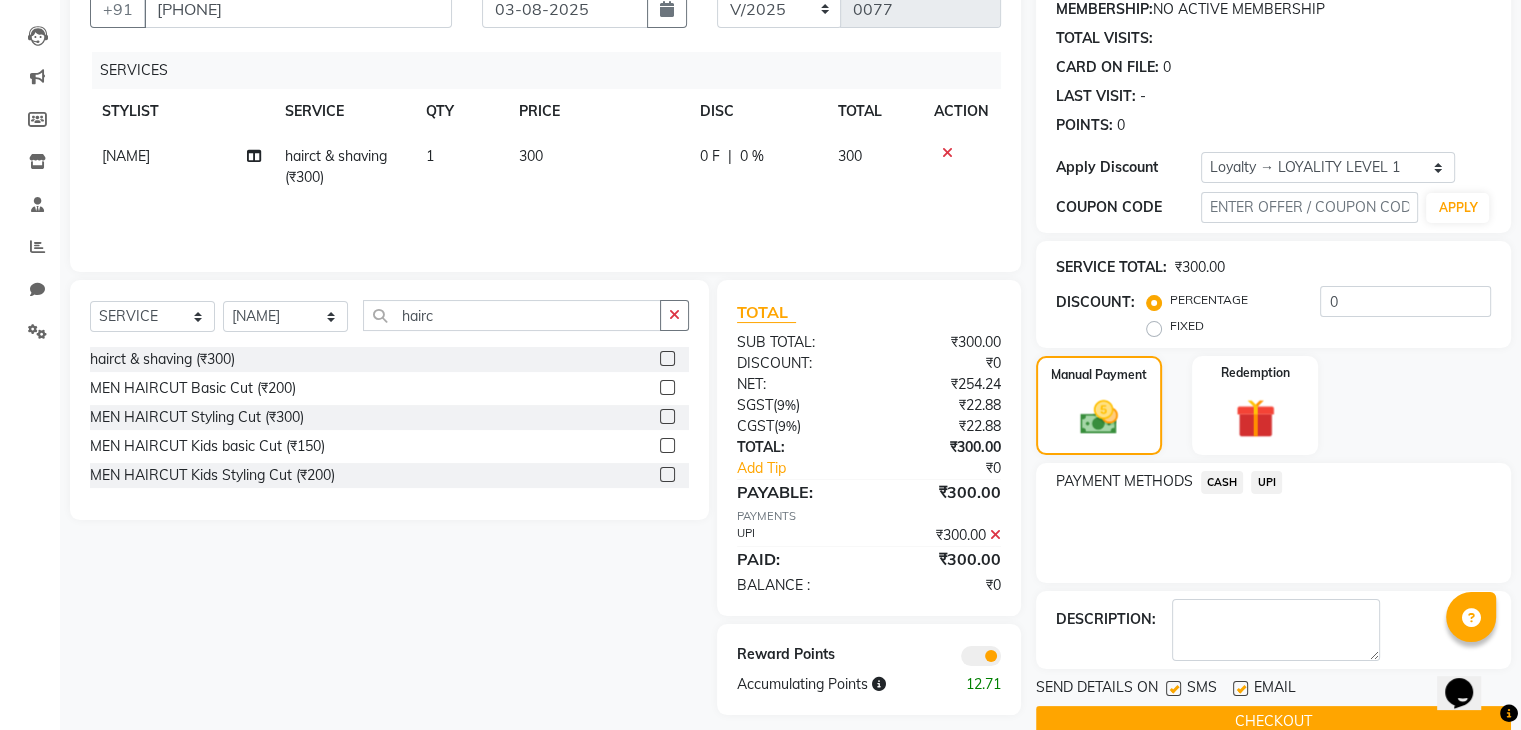 scroll, scrollTop: 232, scrollLeft: 0, axis: vertical 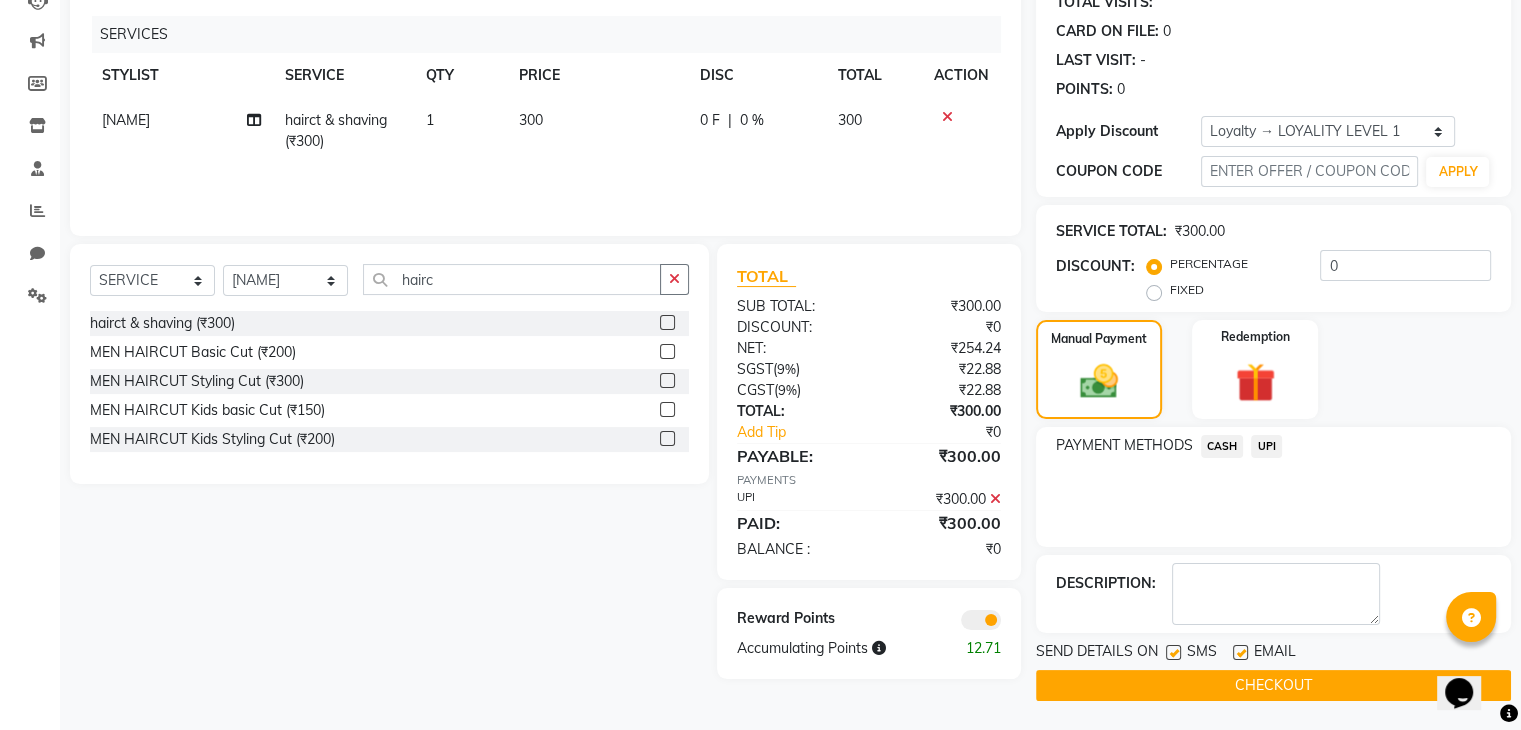 click on "CHECKOUT" 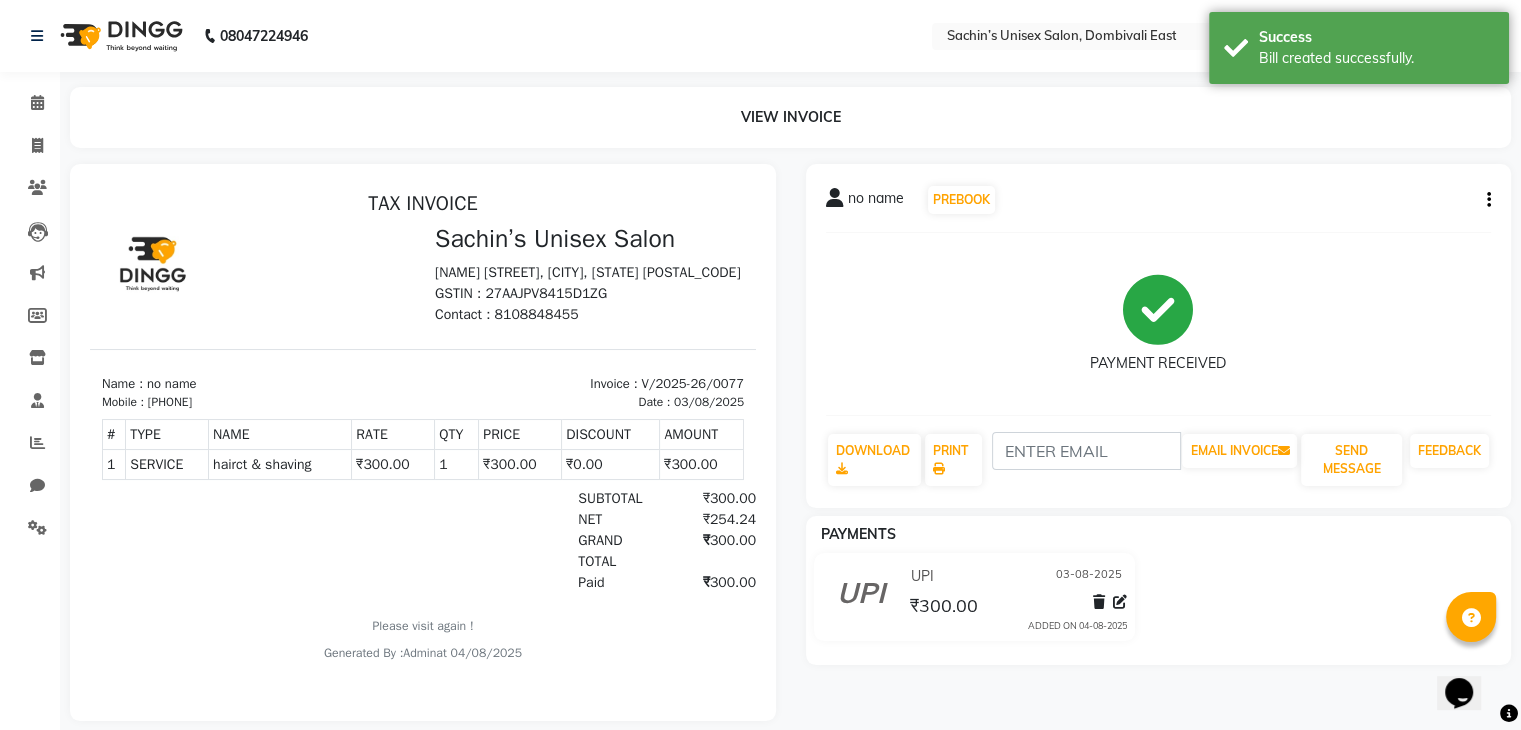 scroll, scrollTop: 0, scrollLeft: 0, axis: both 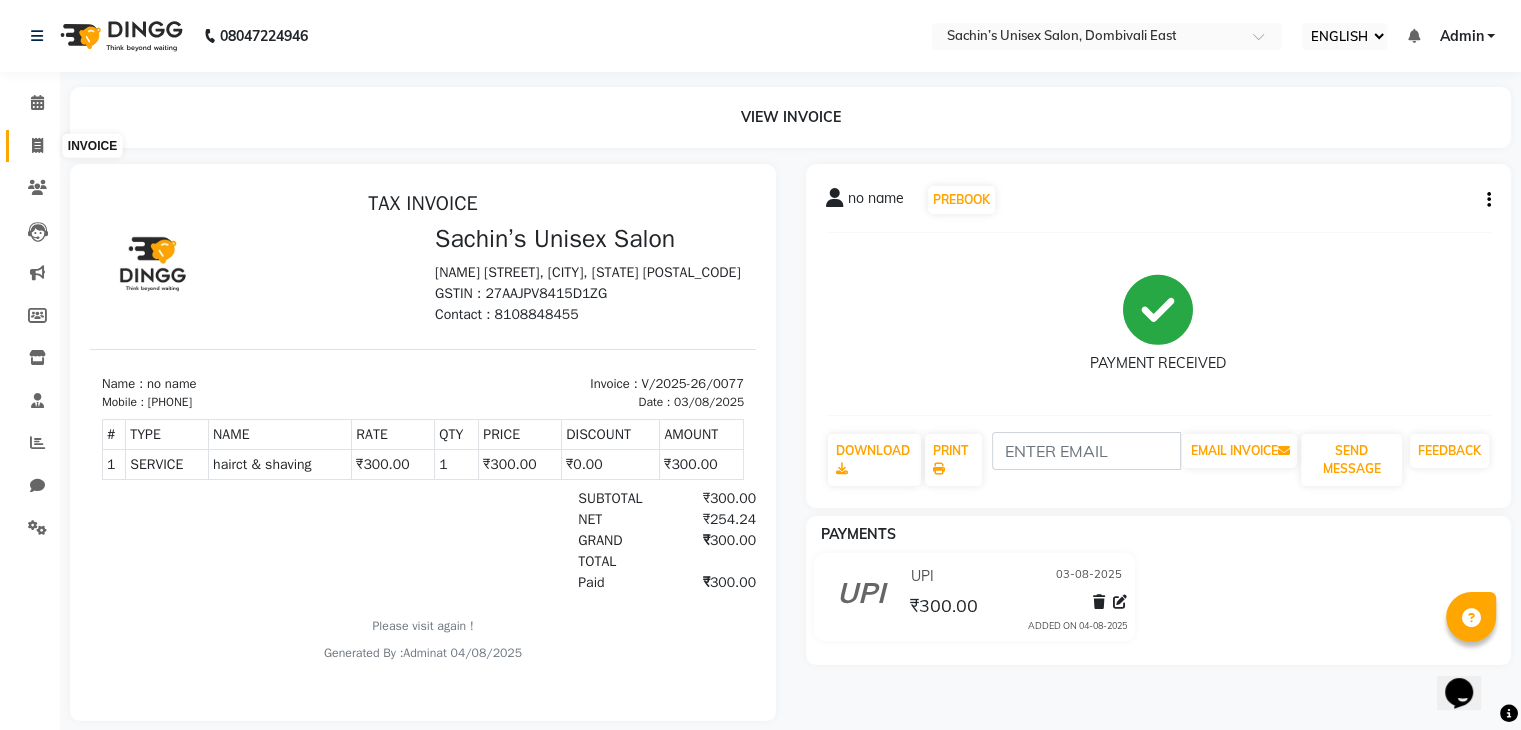 click 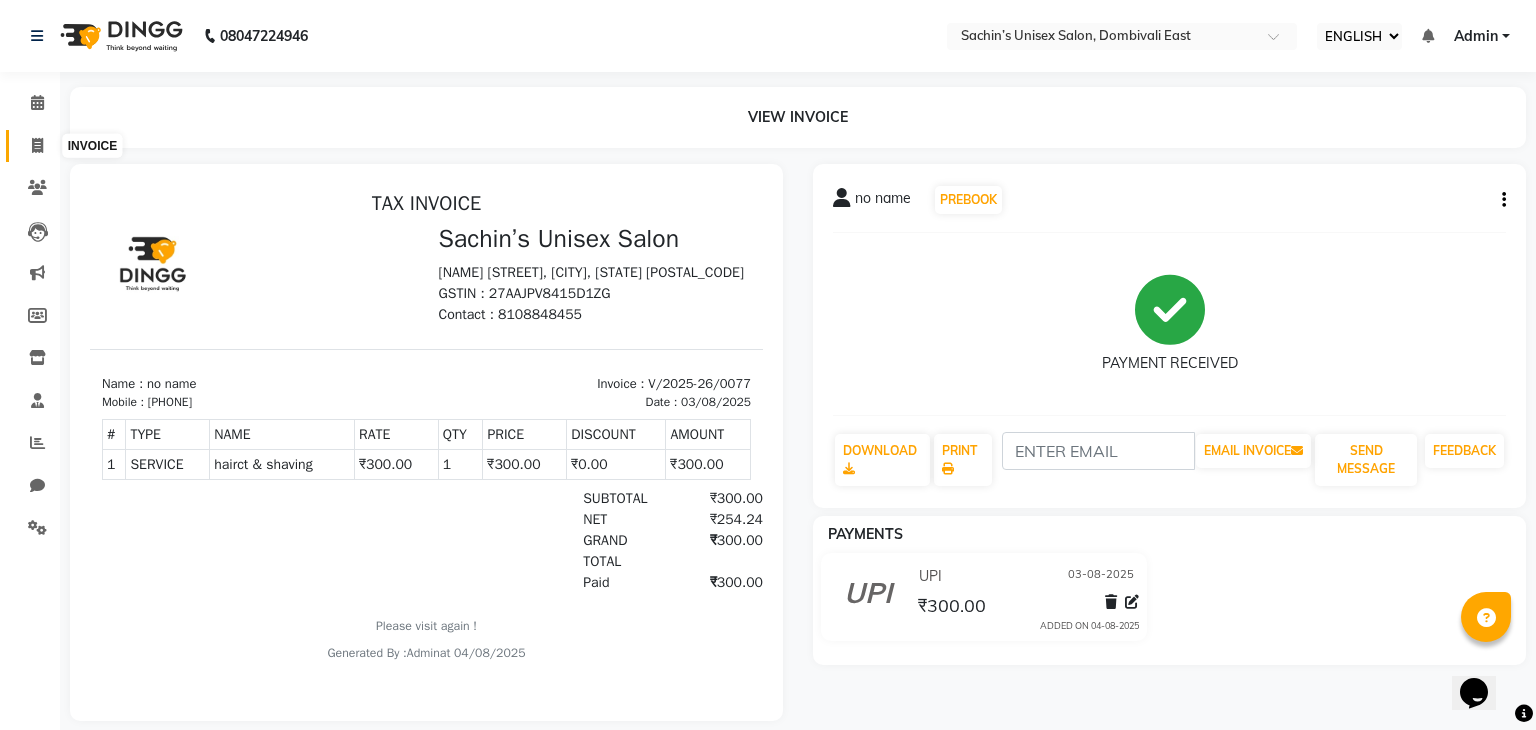 select on "service" 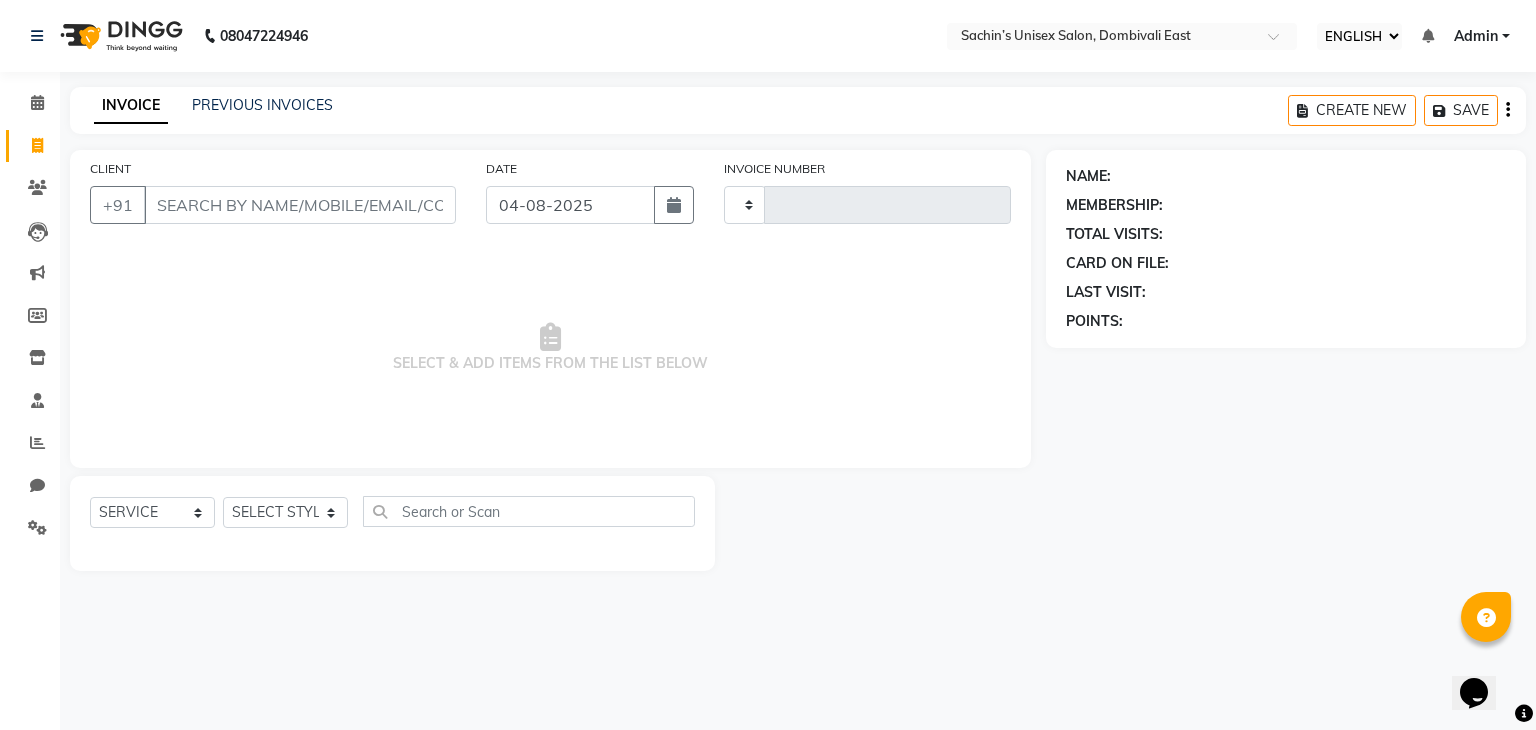 type on "0078" 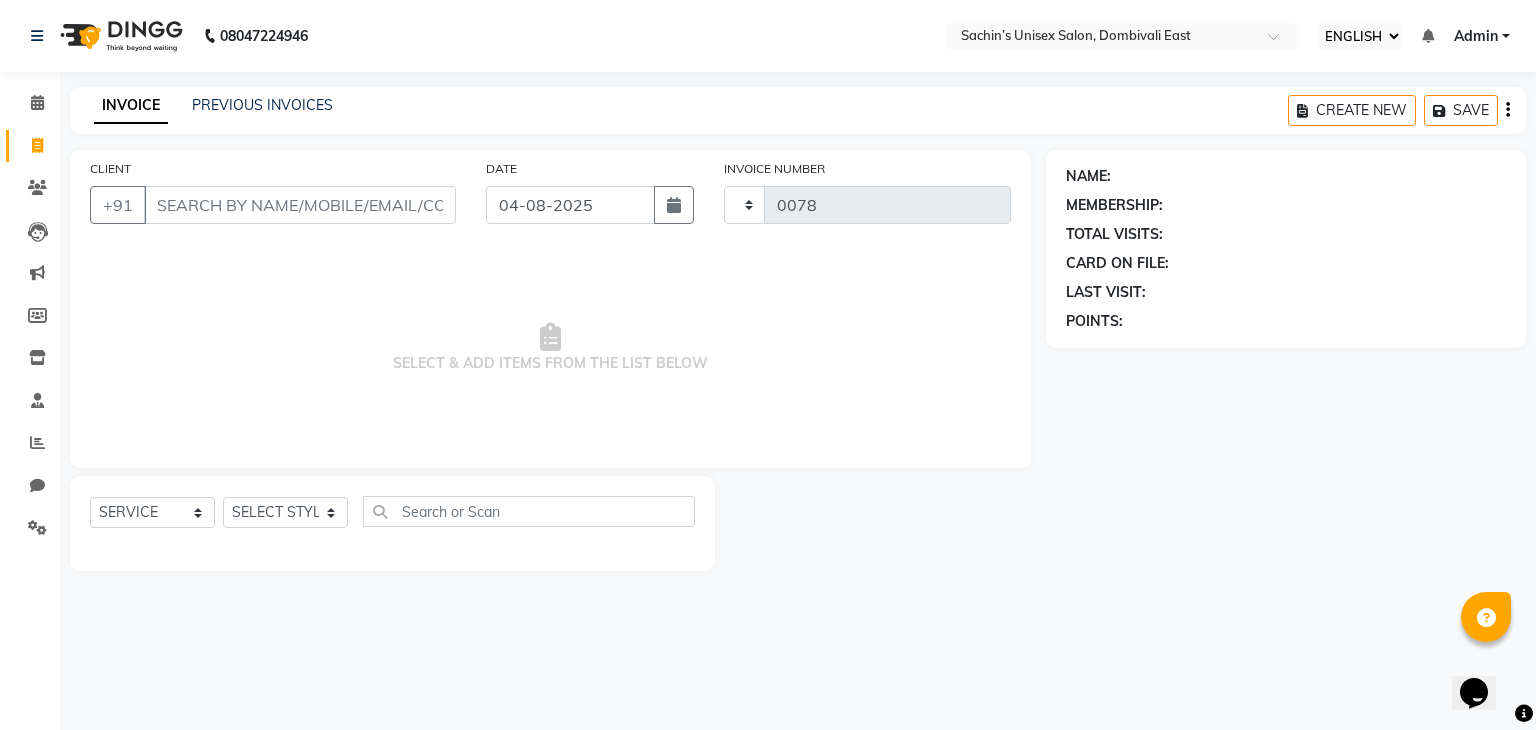 select on "8637" 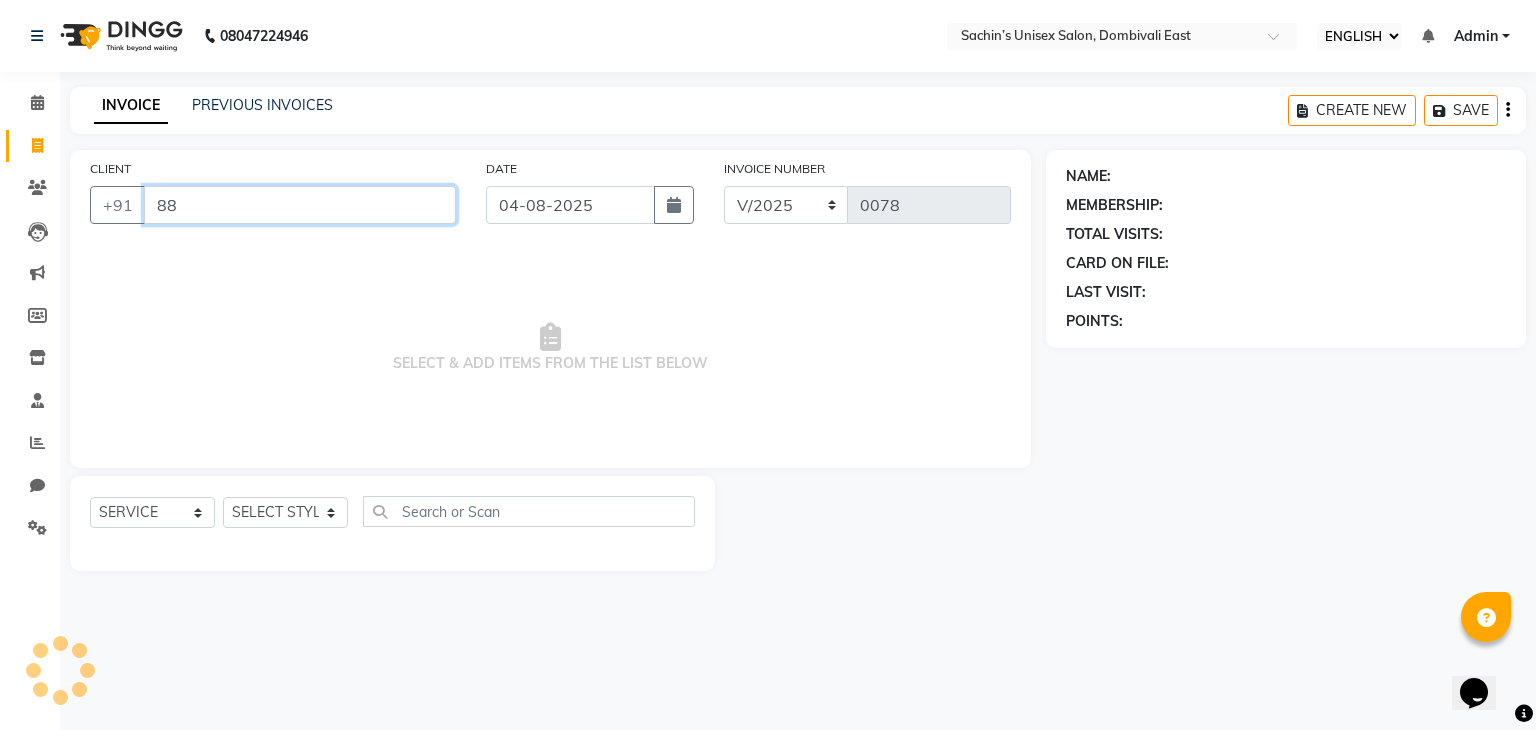 type on "8" 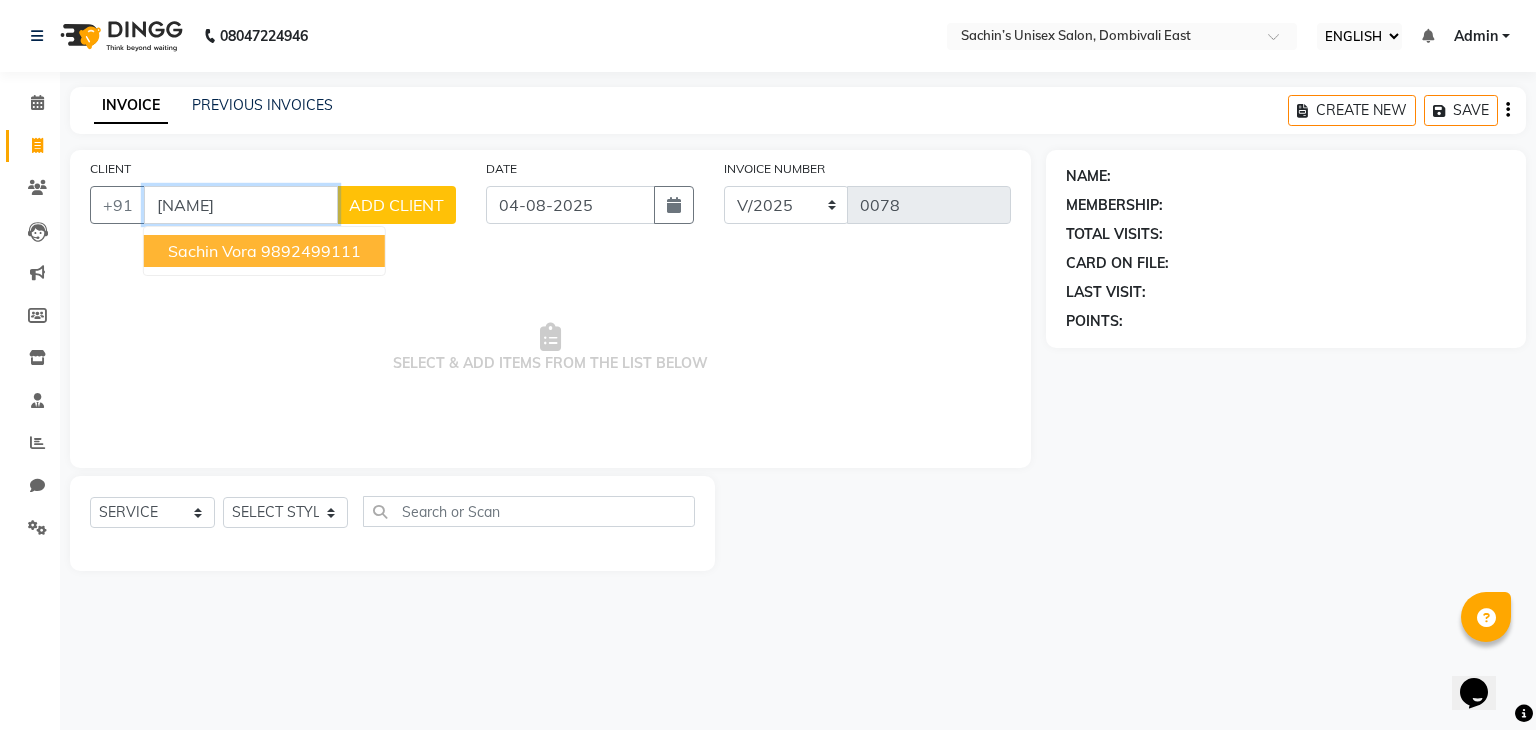 click on "9892499111" at bounding box center (311, 251) 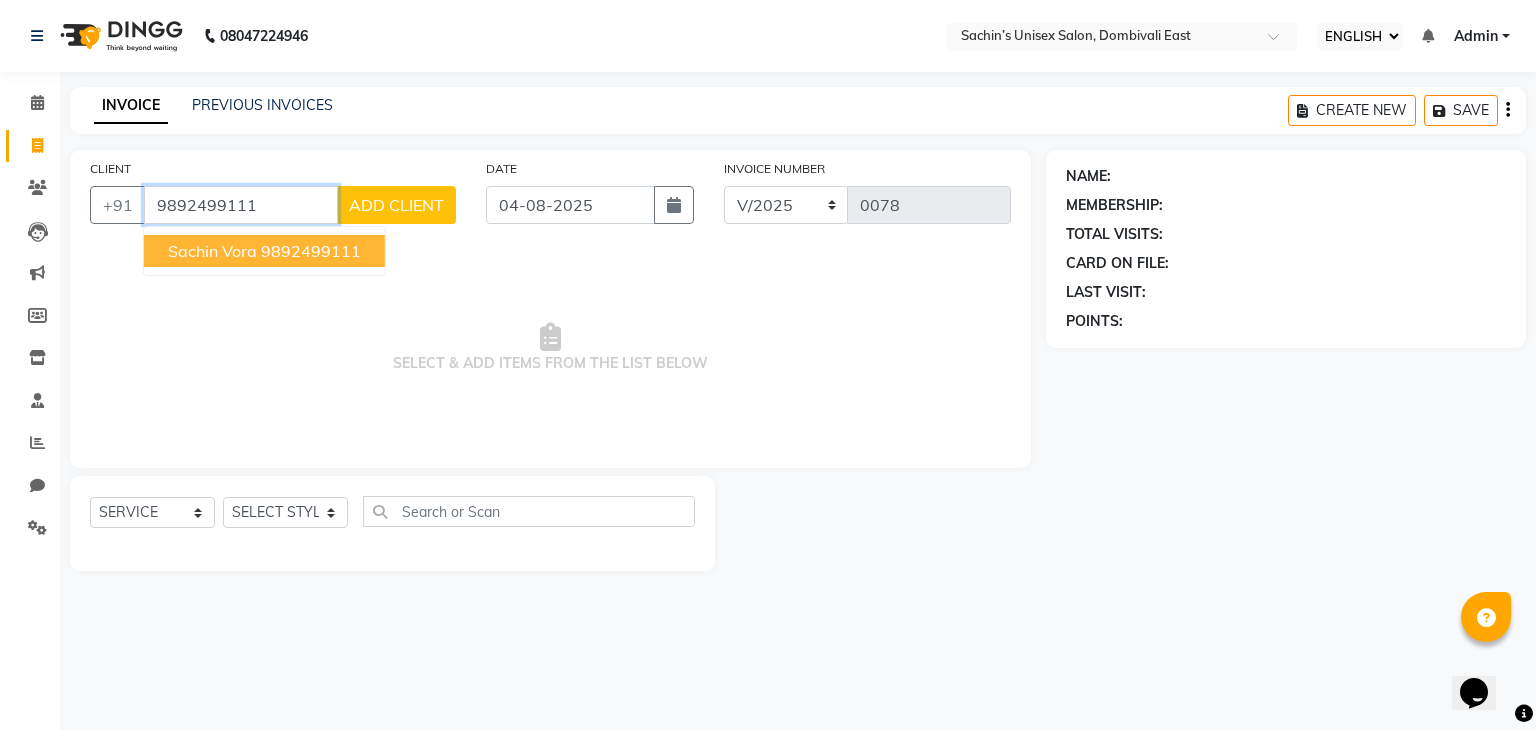 type on "9892499111" 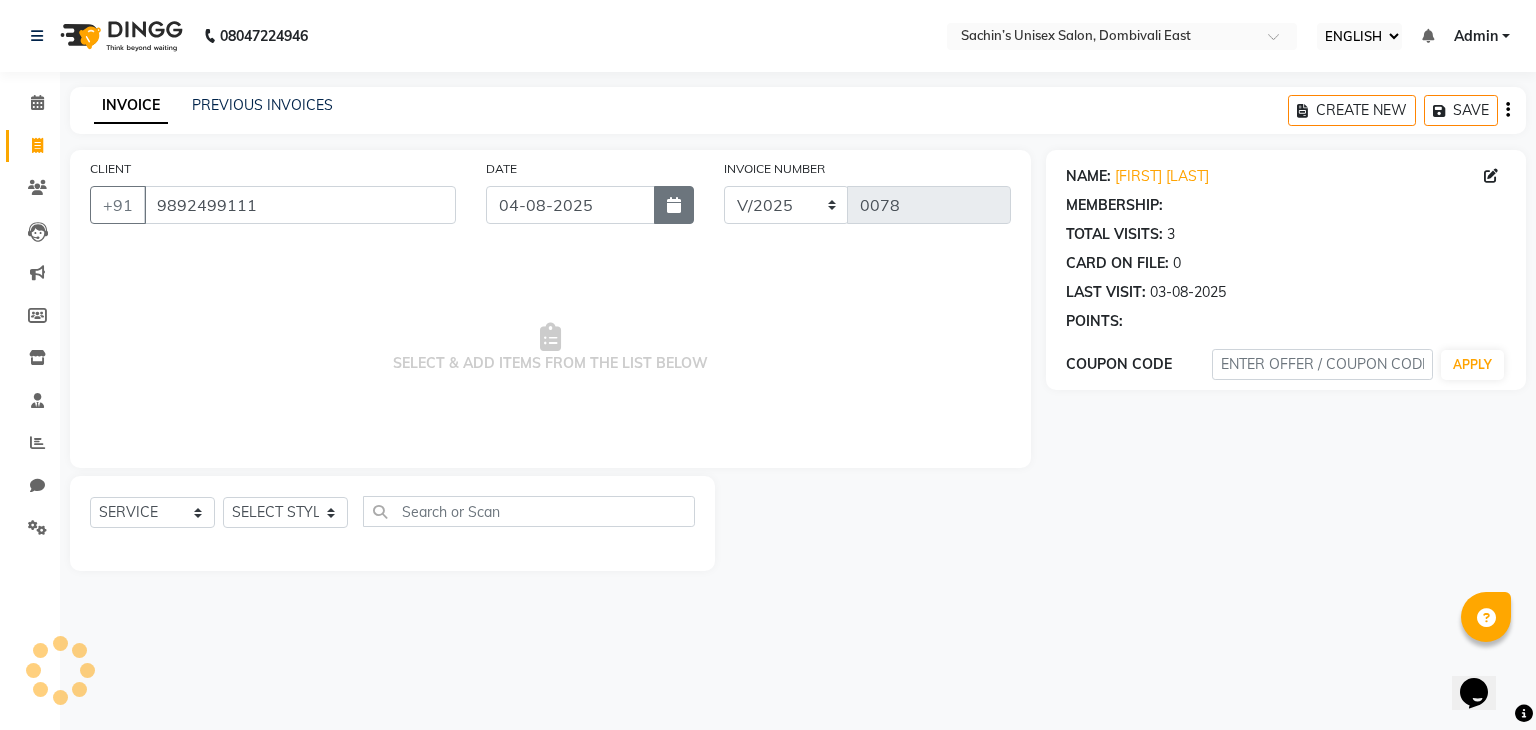 select on "1: Object" 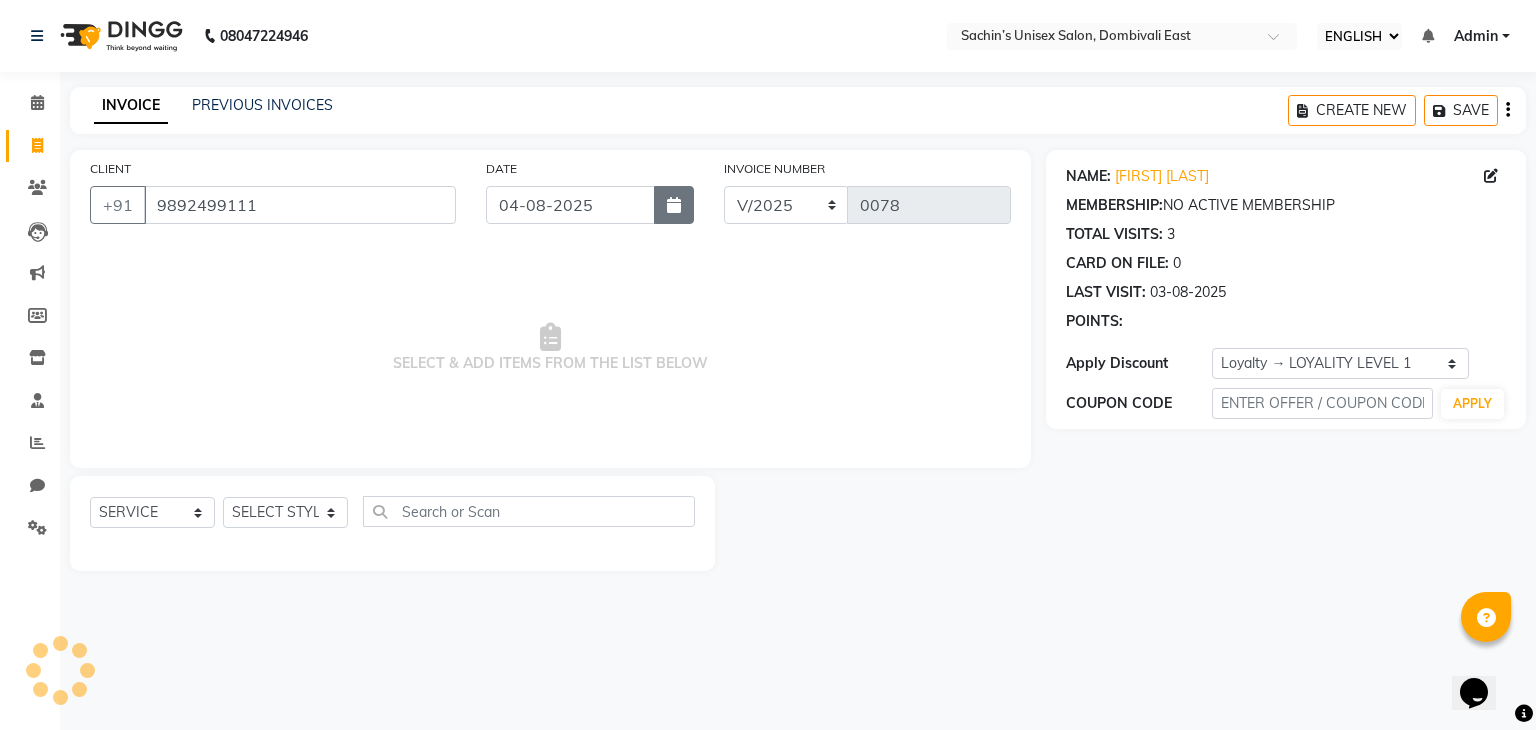 click 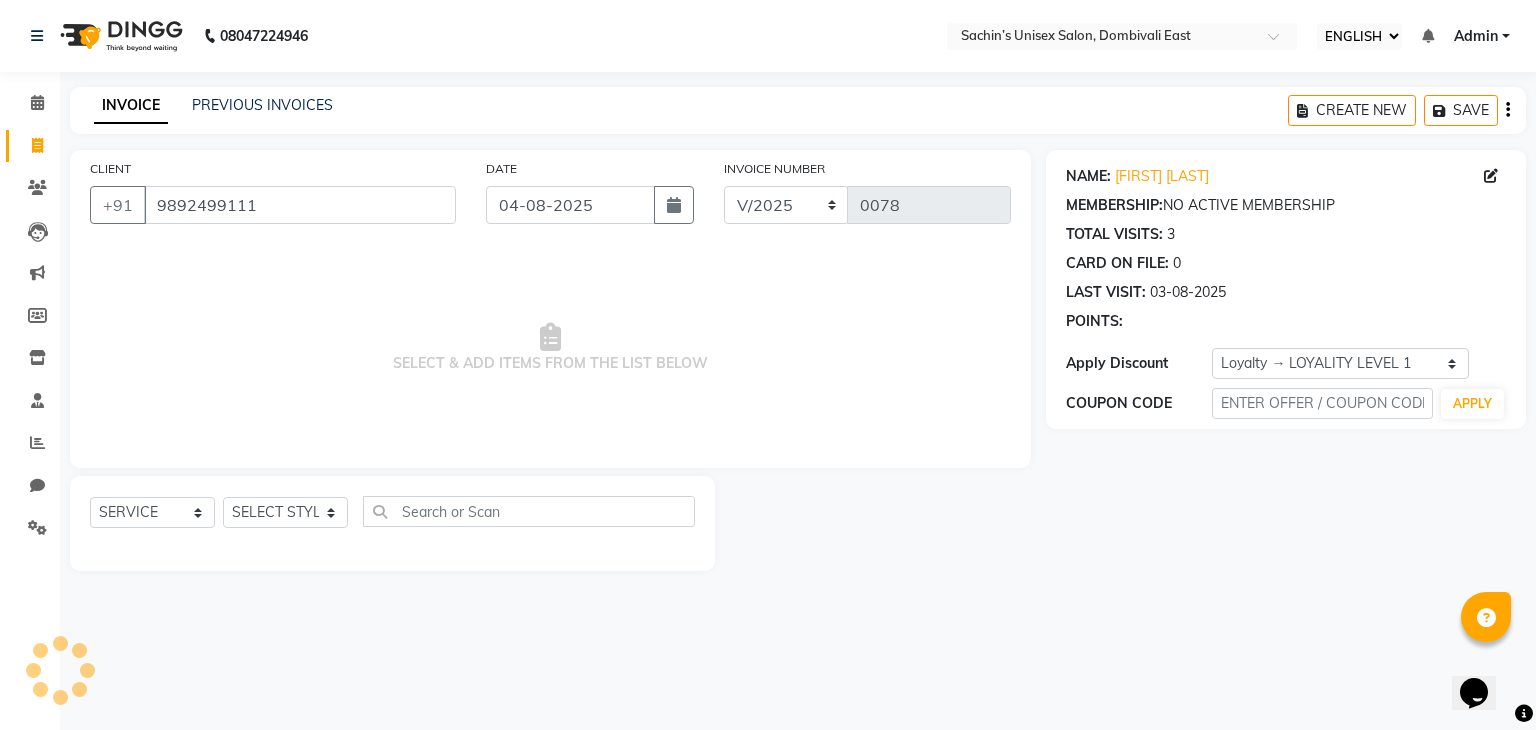 select on "8" 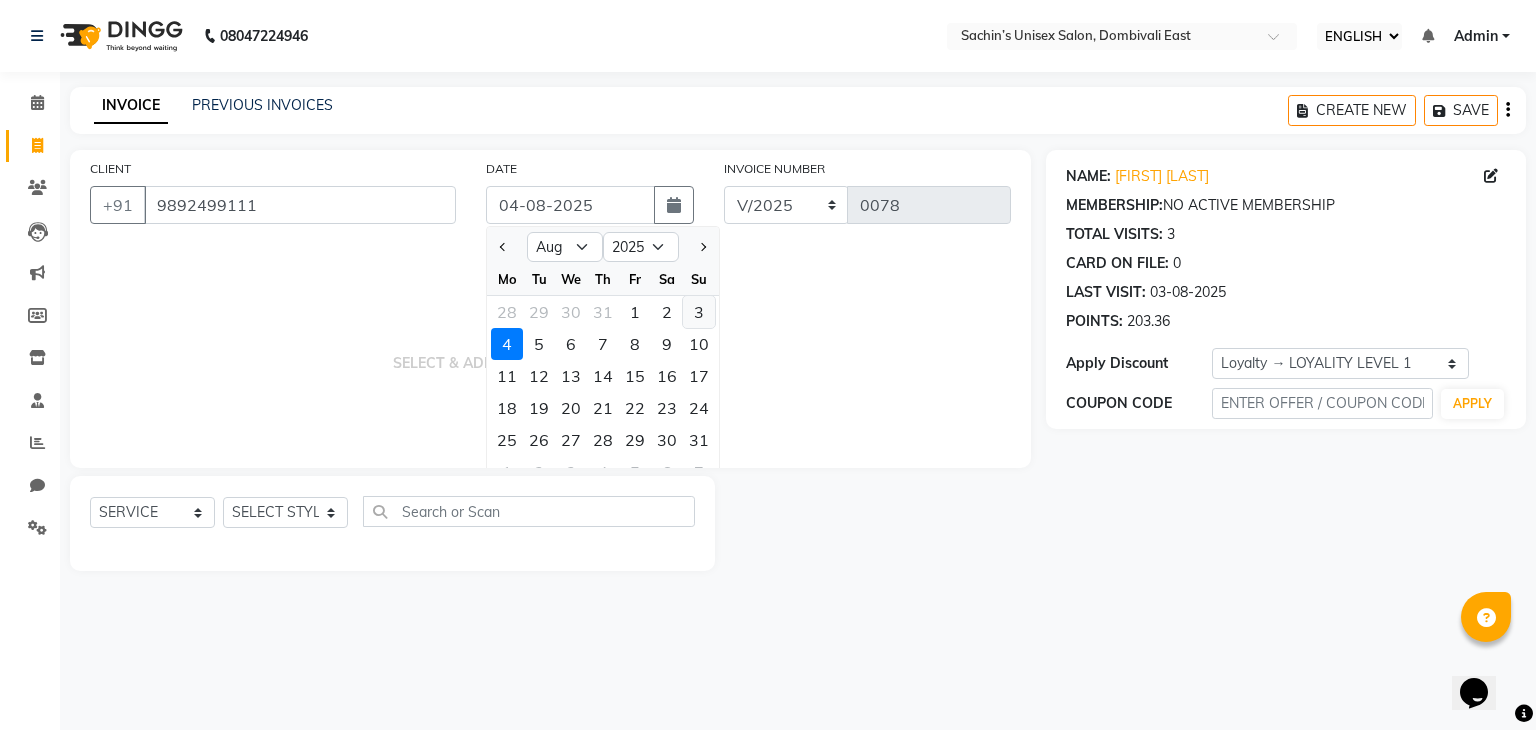 click on "3" 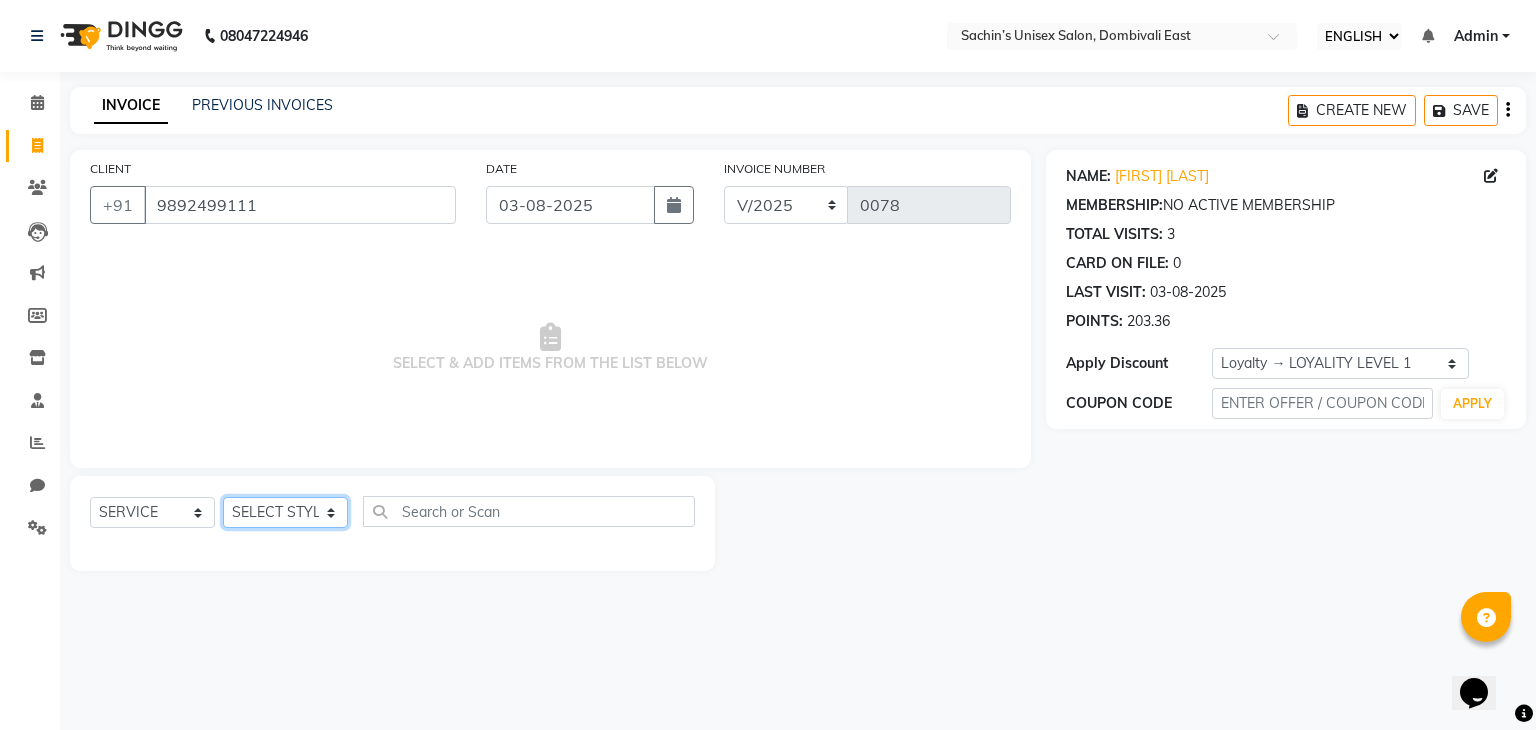 click on "SELECT STYLIST [FIRST] [CITY] Manager [FIRST] [LAST] [LAST]" 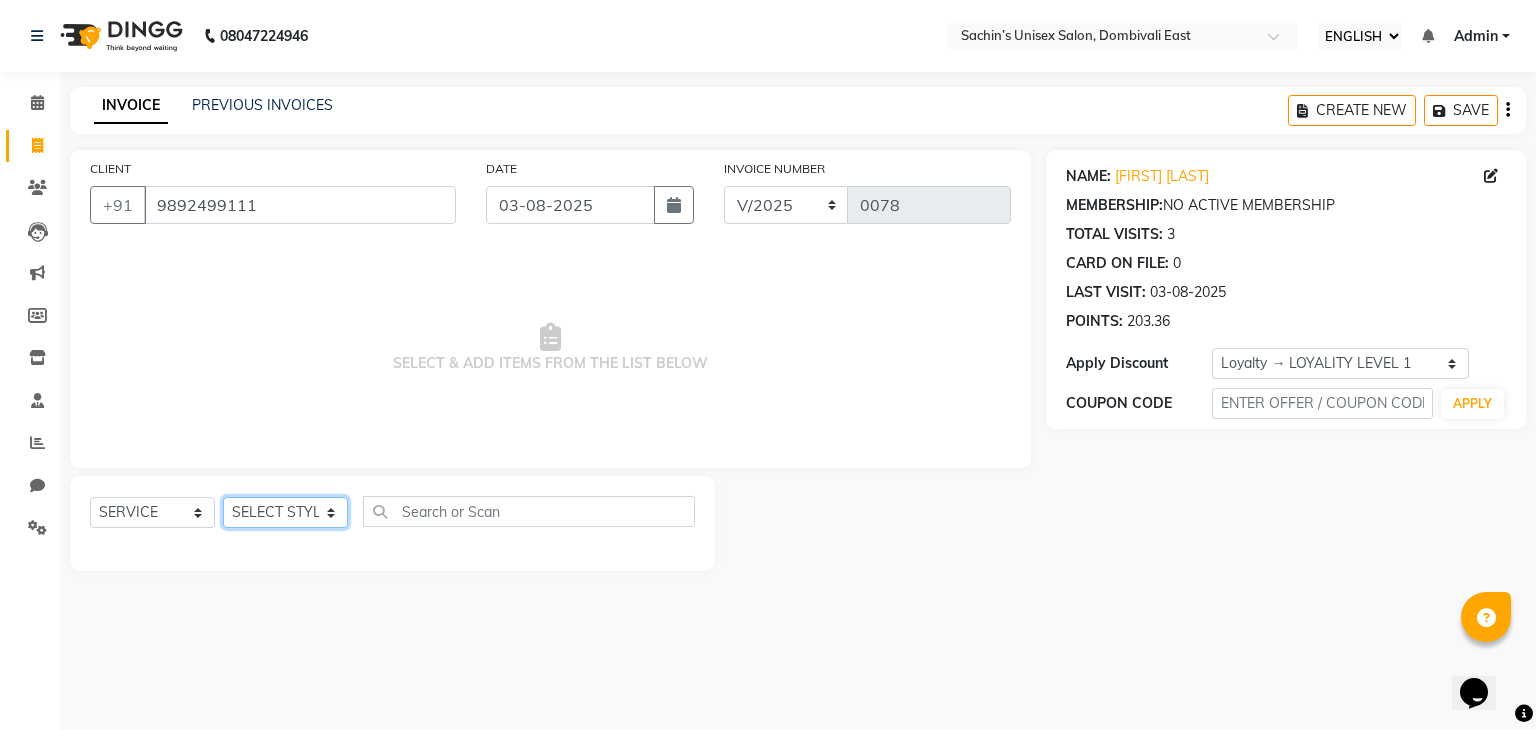 select on "86913" 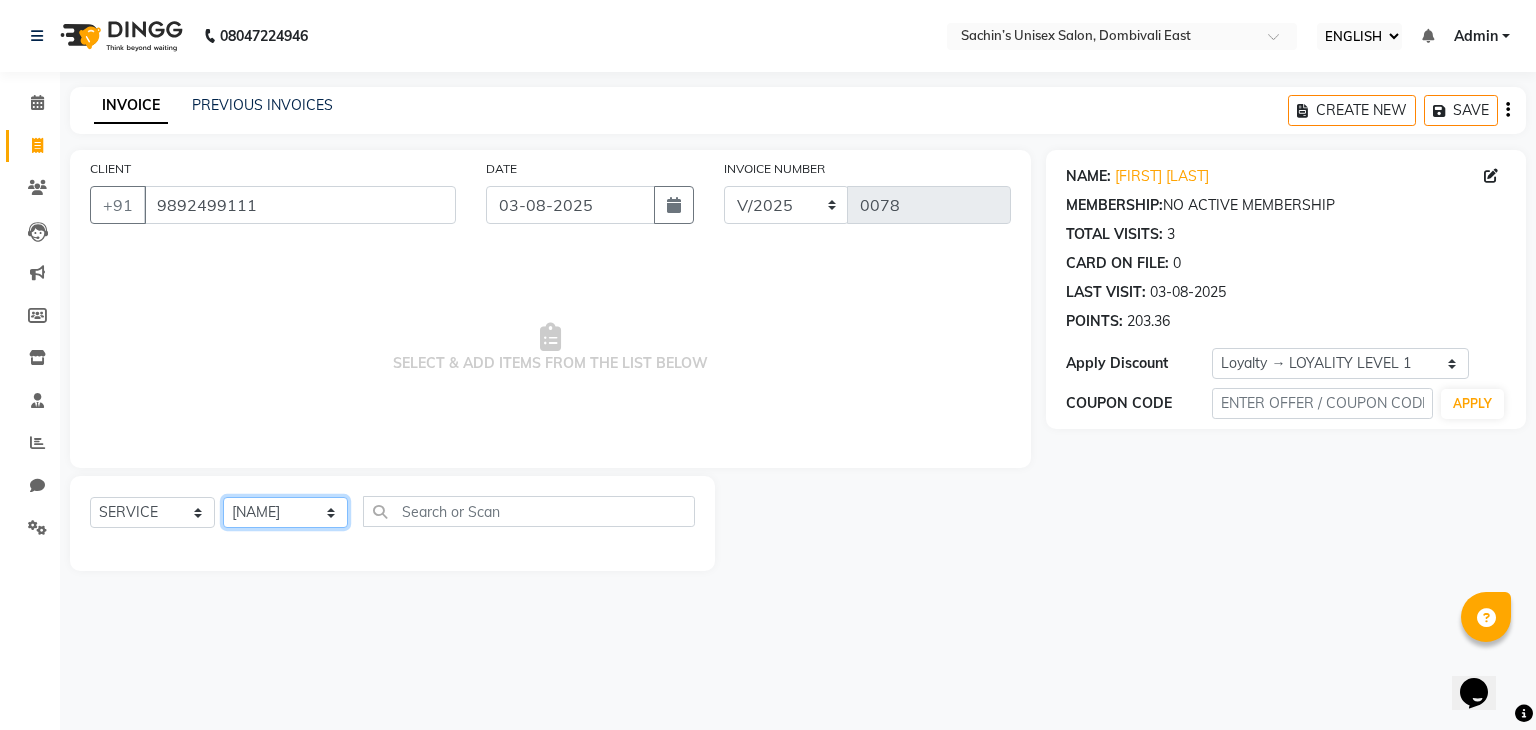 click on "SELECT STYLIST [FIRST] [CITY] Manager [FIRST] [LAST] [LAST]" 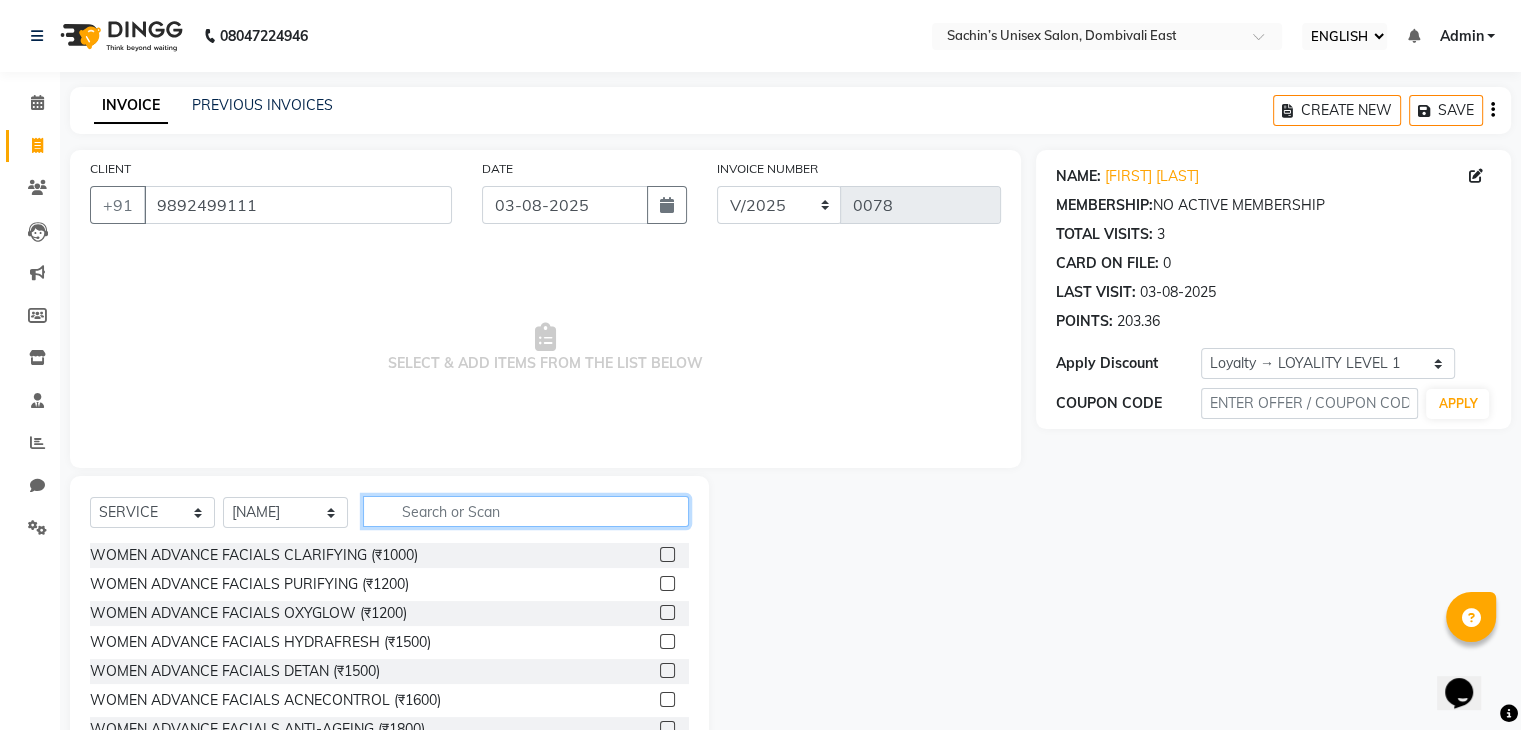 click 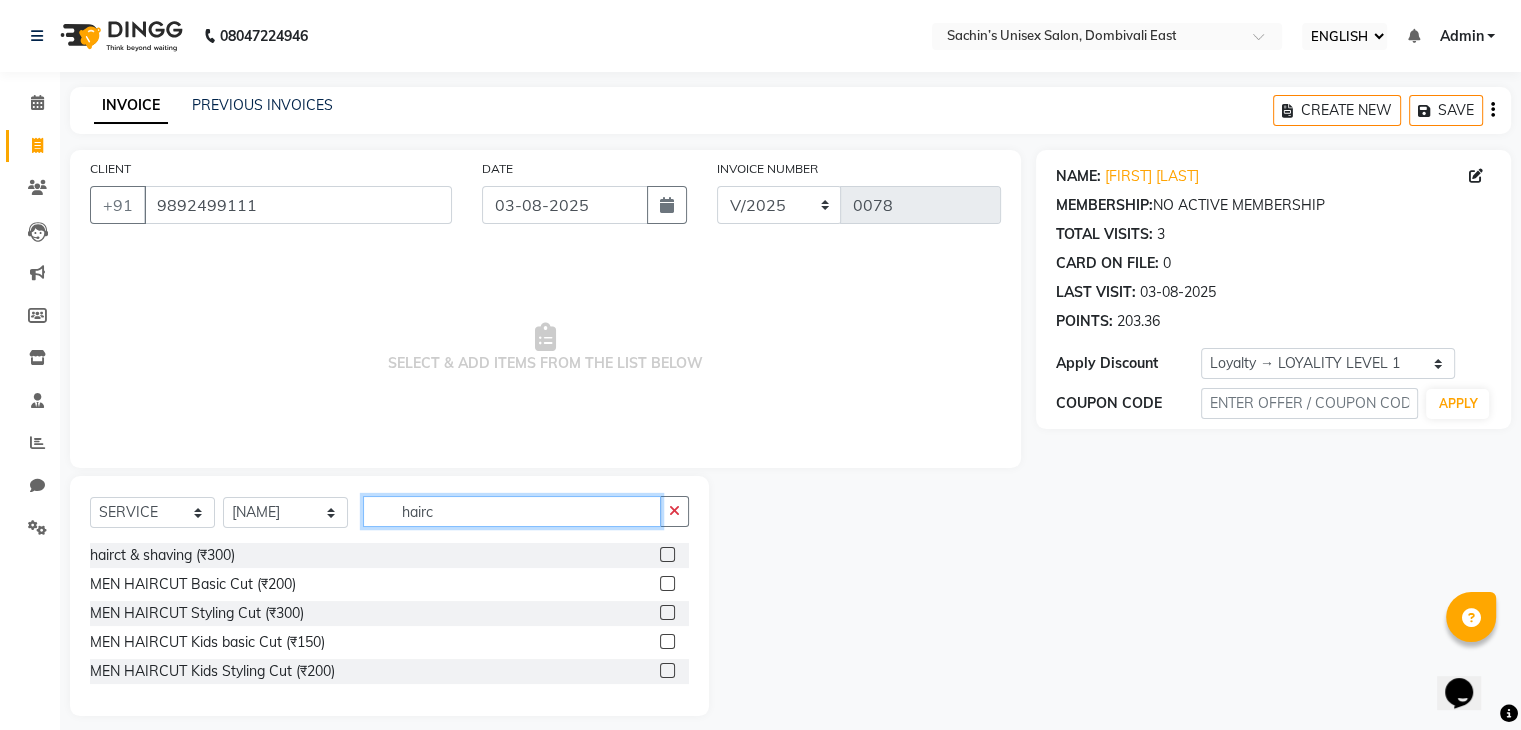 type on "hairc" 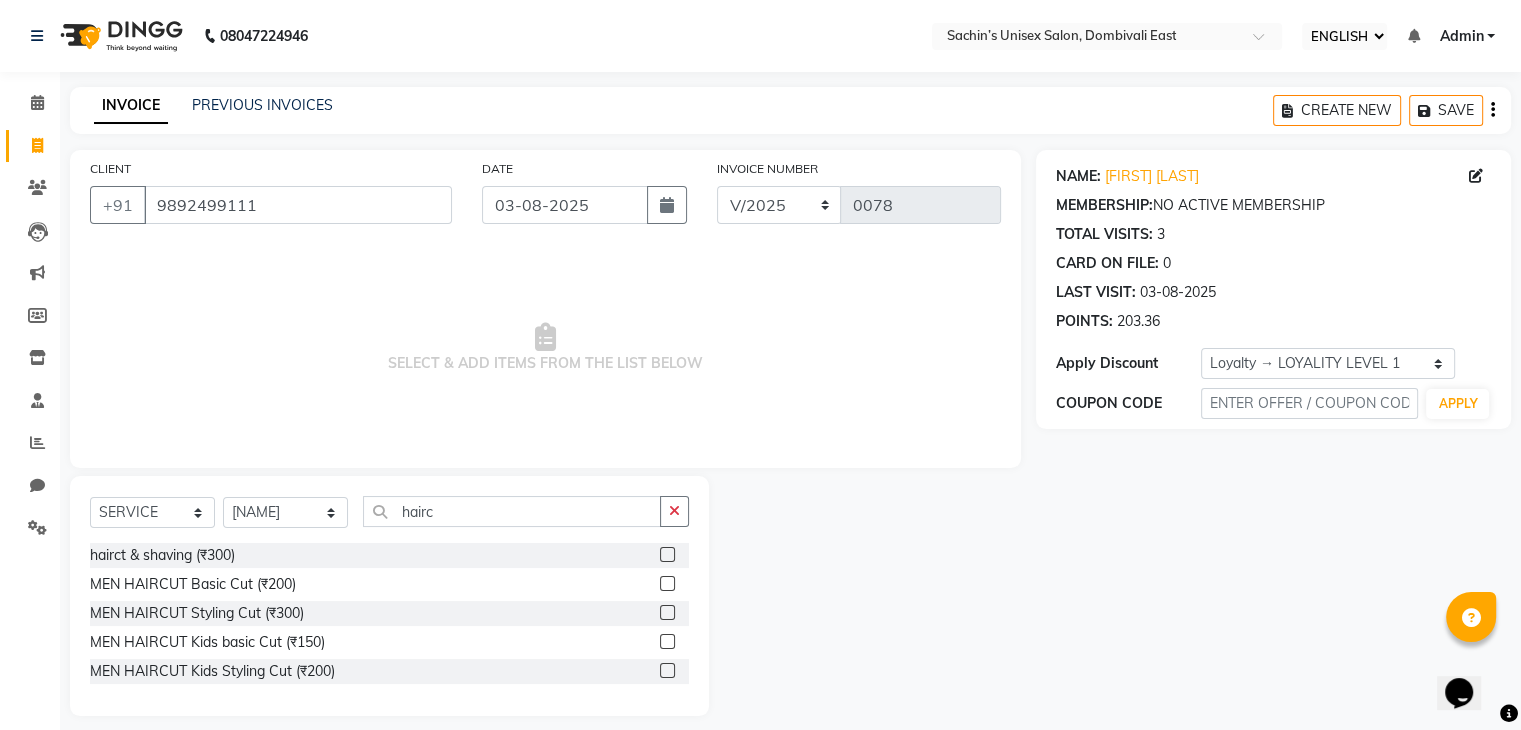 click 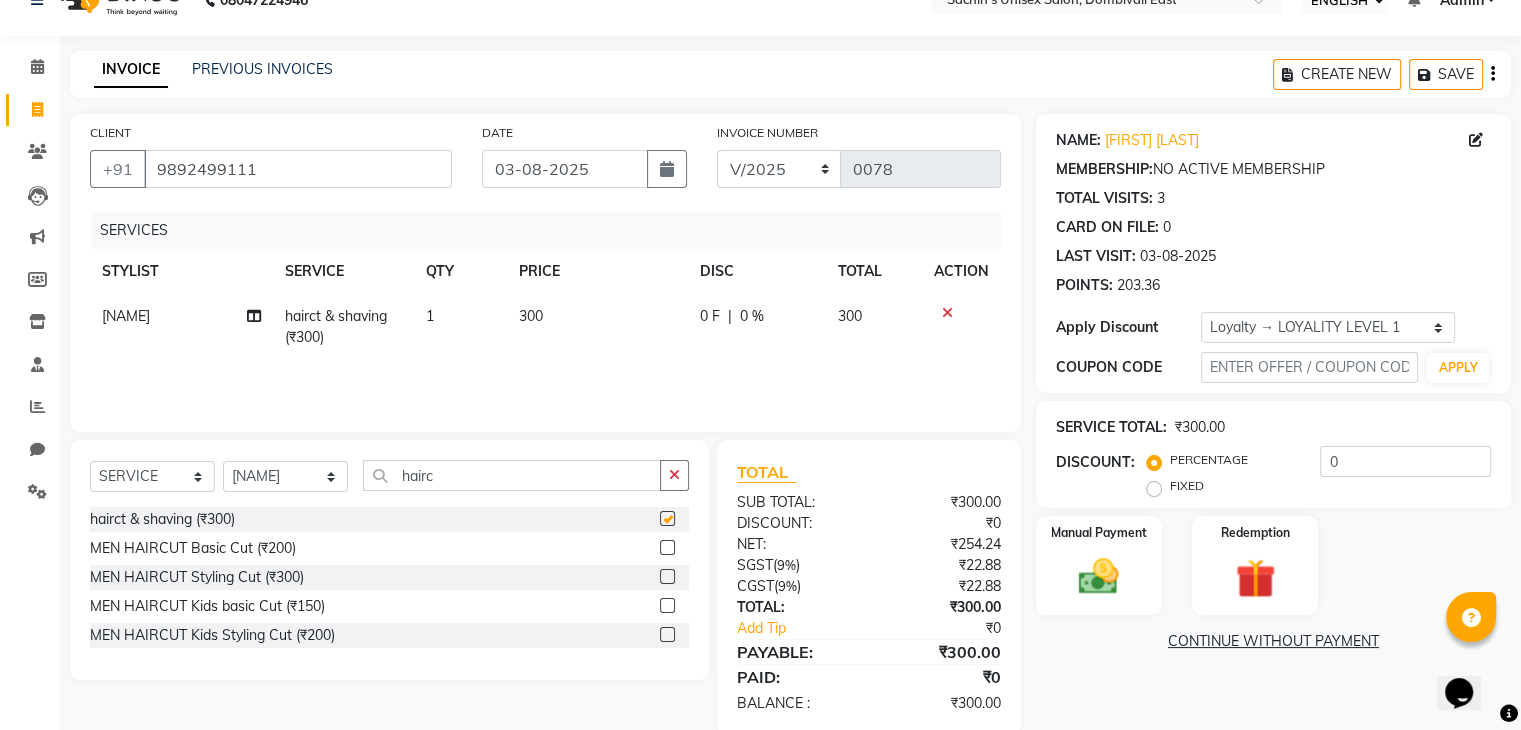 checkbox on "false" 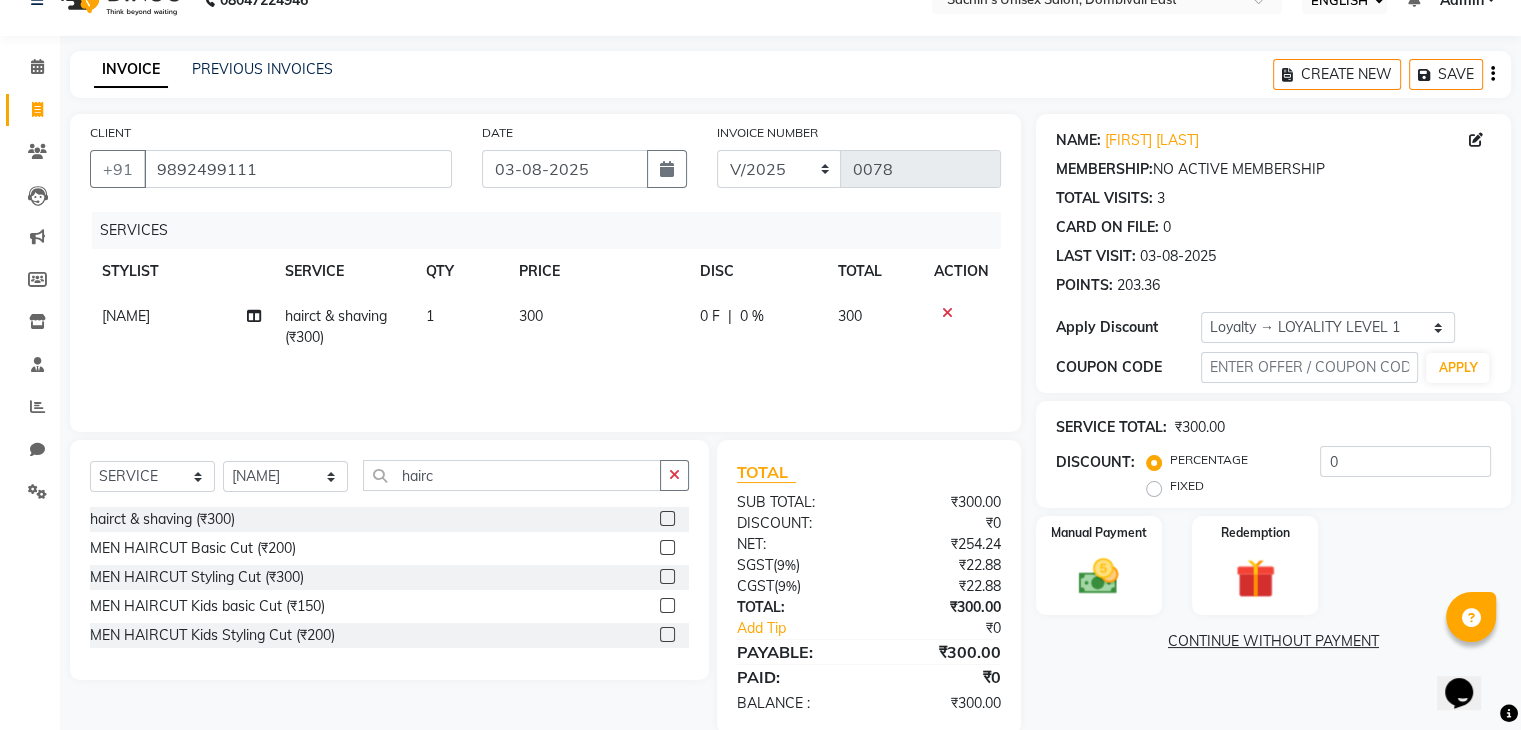scroll, scrollTop: 71, scrollLeft: 0, axis: vertical 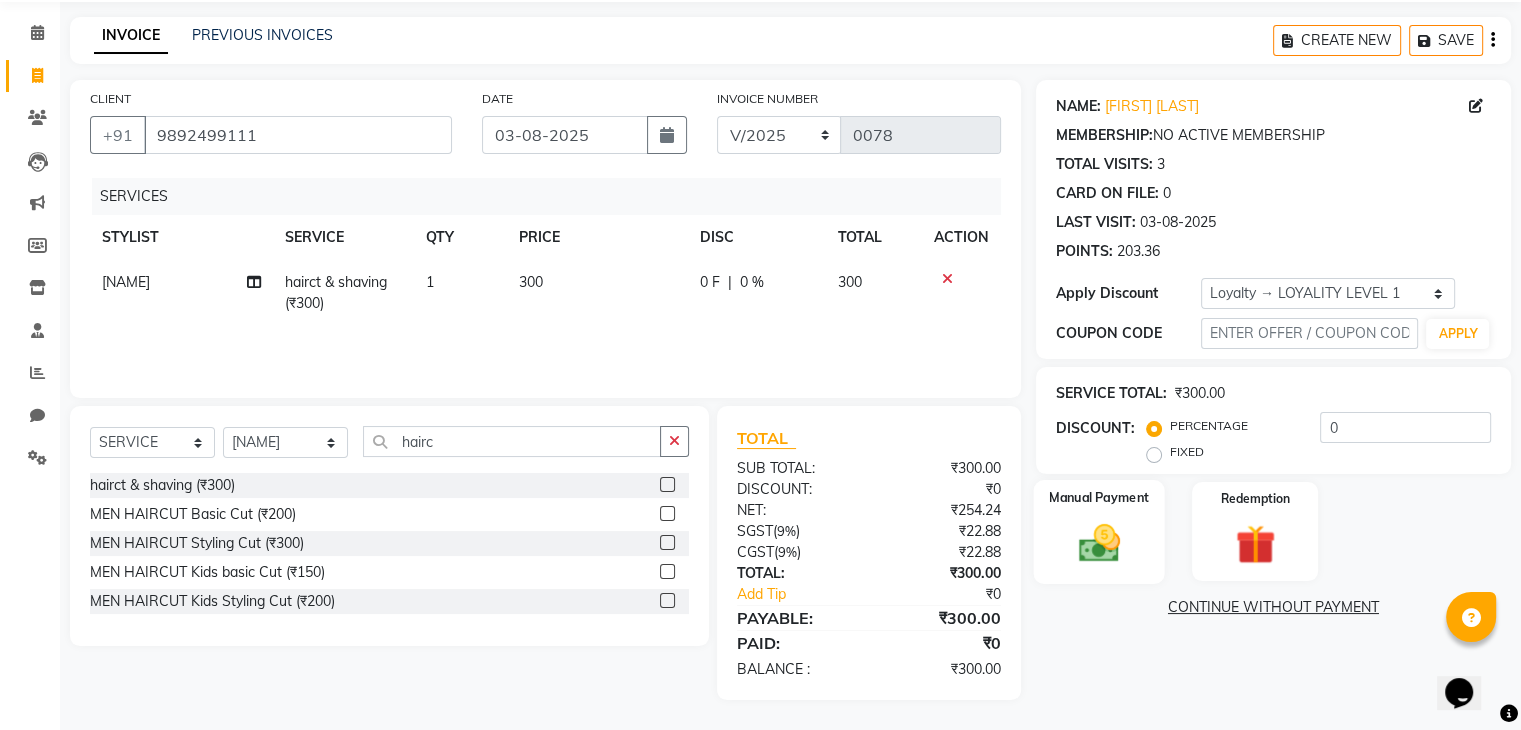click on "Manual Payment" 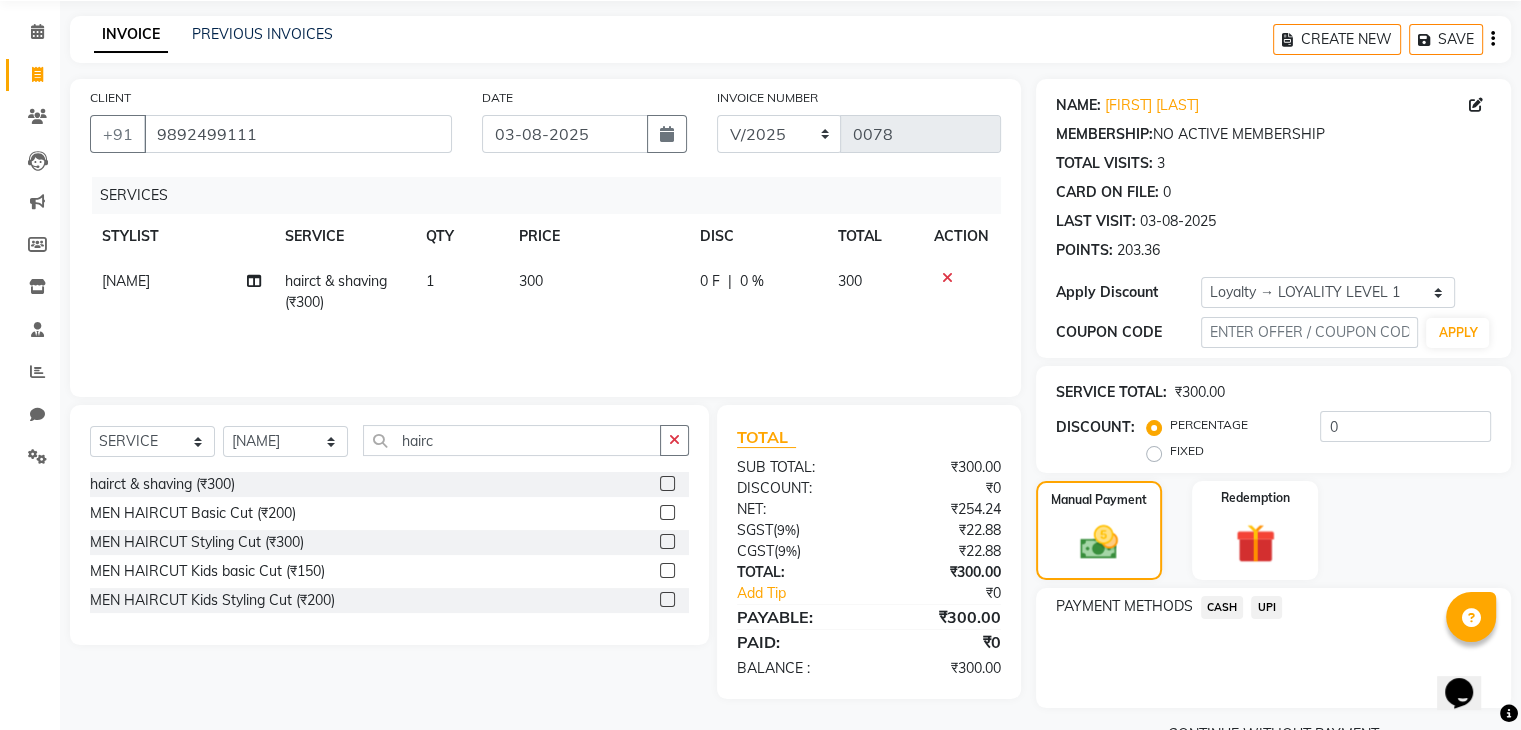 click on "UPI" 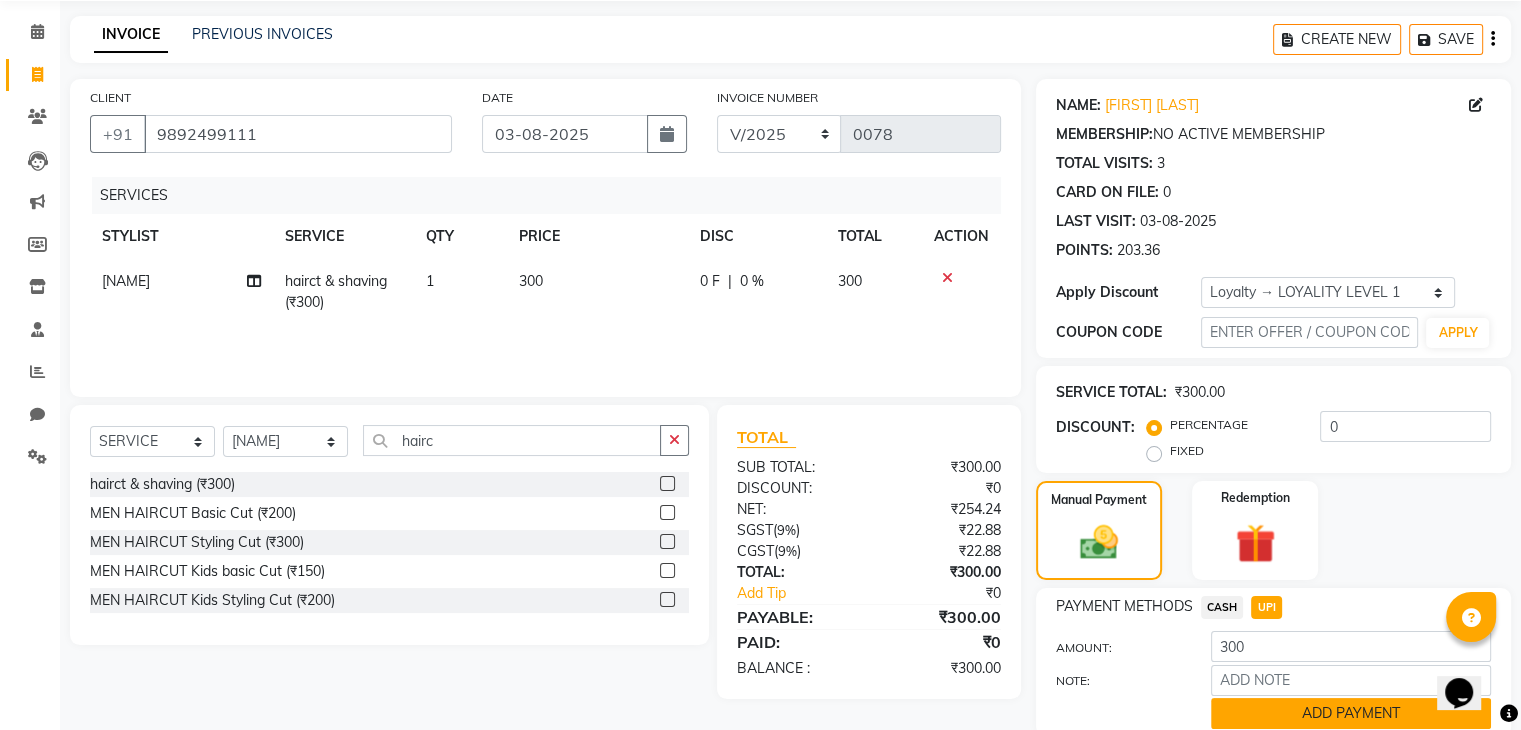 click on "ADD PAYMENT" 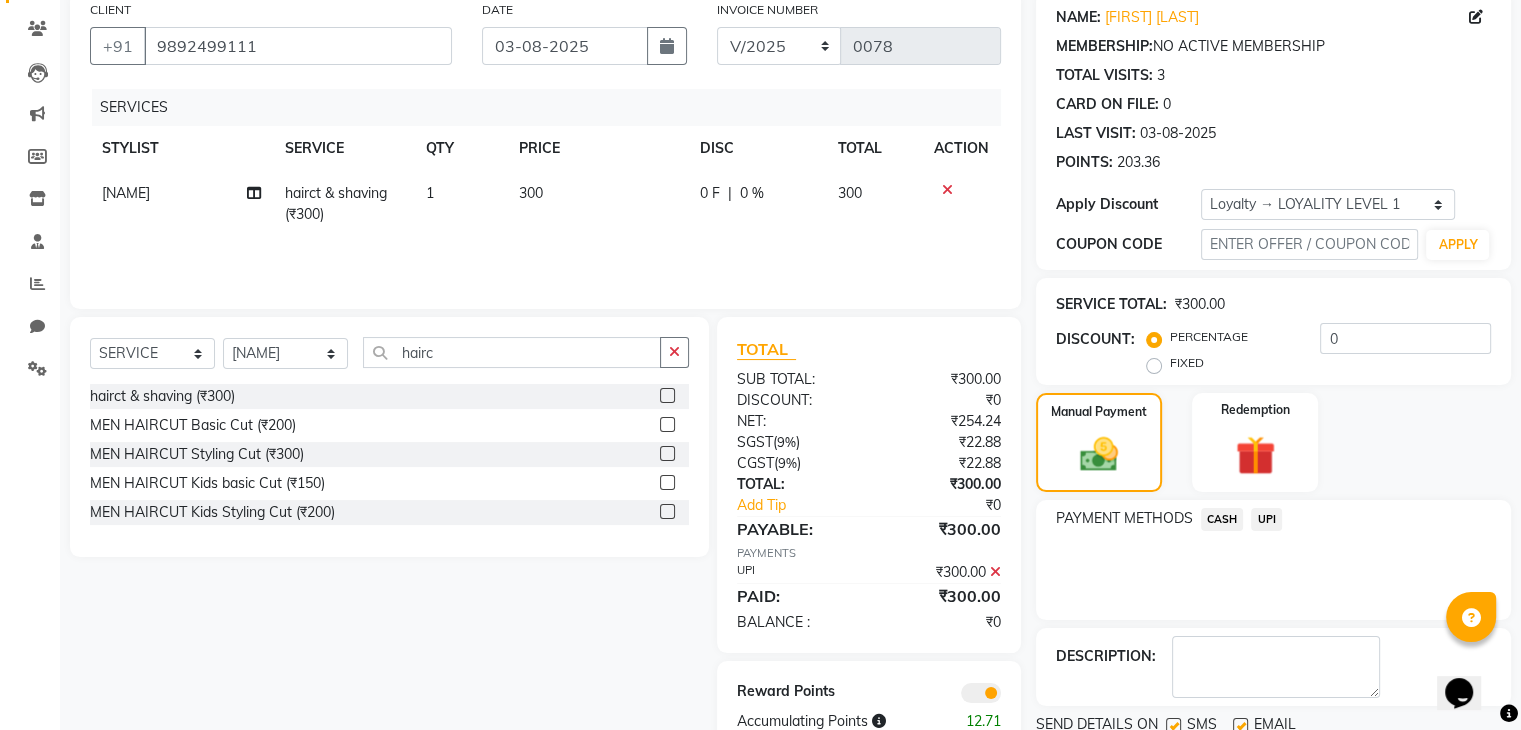 scroll, scrollTop: 232, scrollLeft: 0, axis: vertical 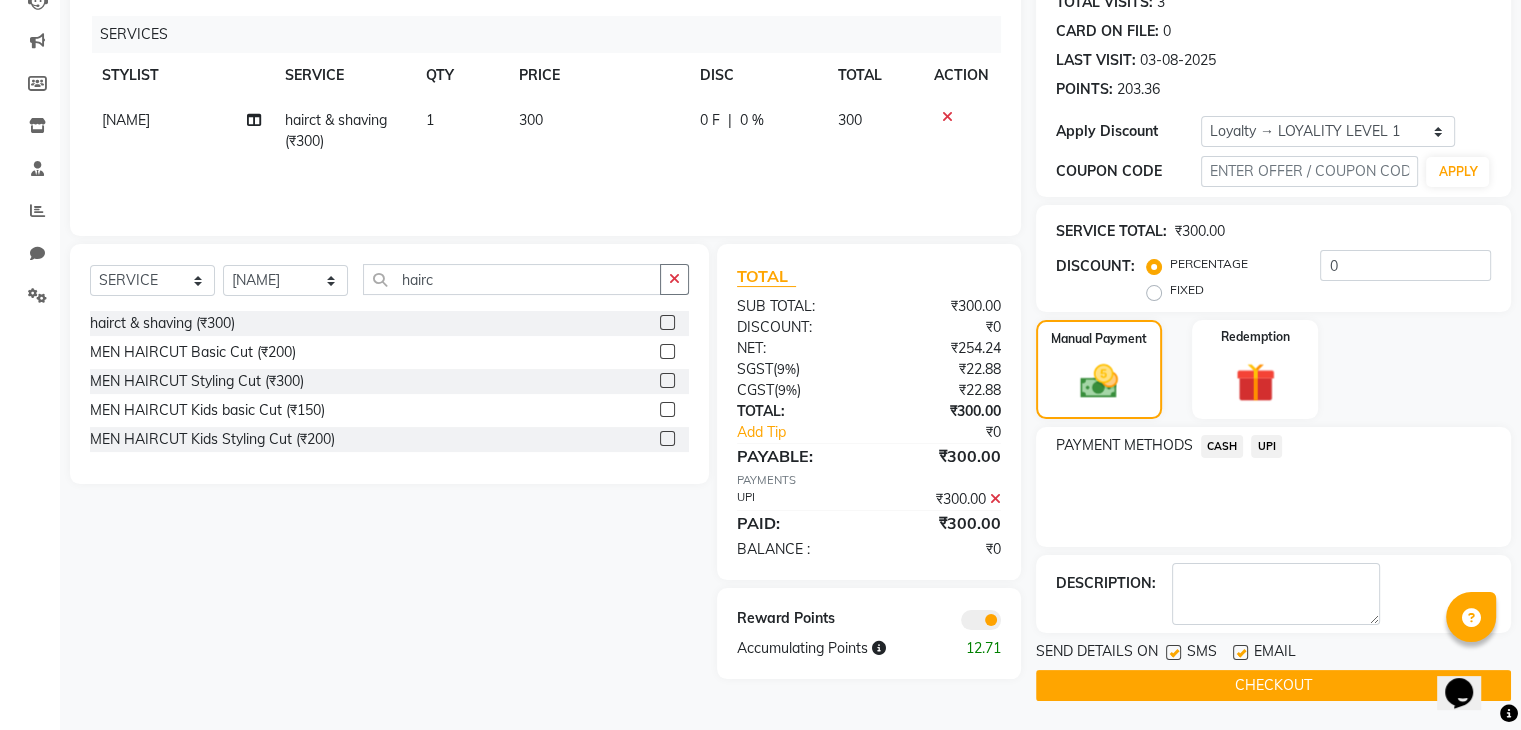click on "CHECKOUT" 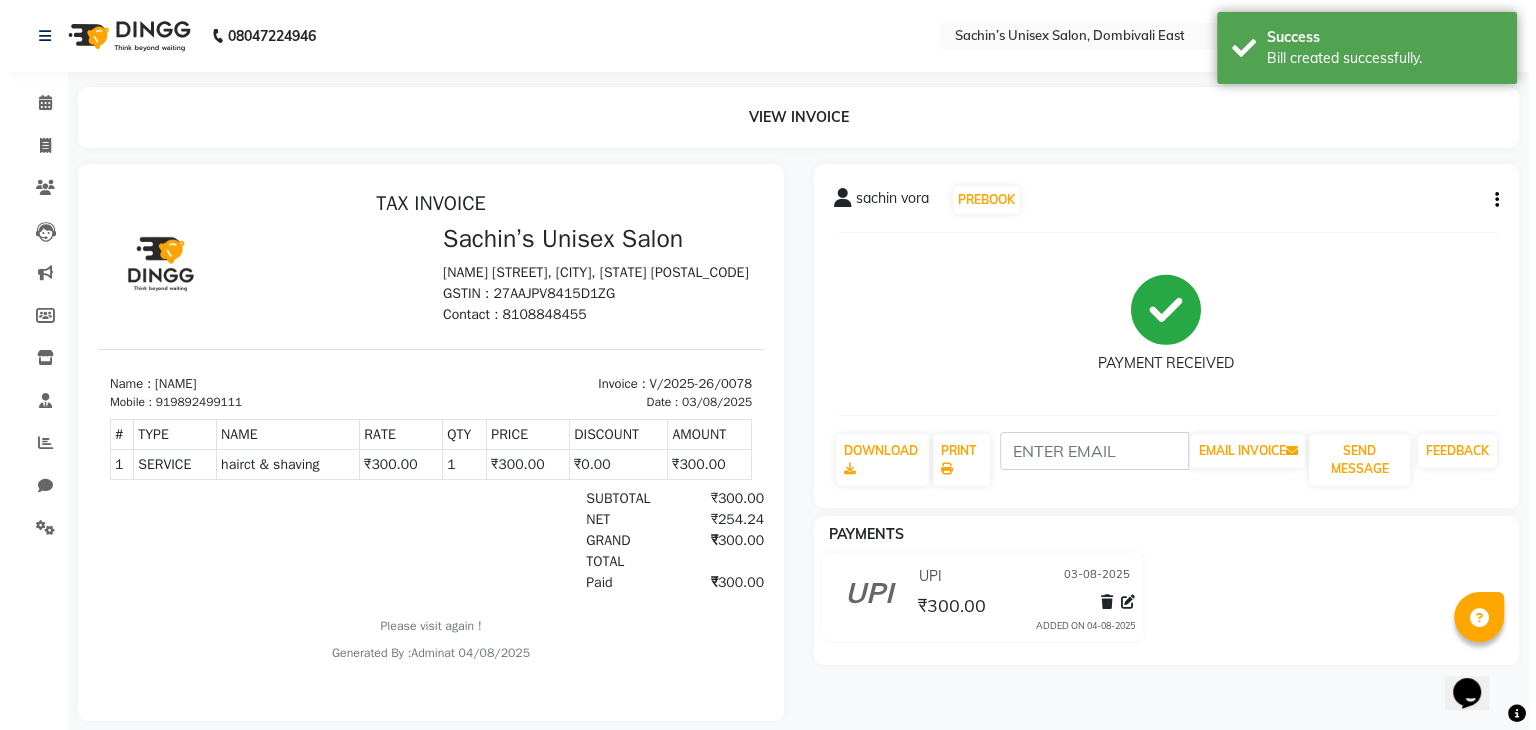 scroll, scrollTop: 0, scrollLeft: 0, axis: both 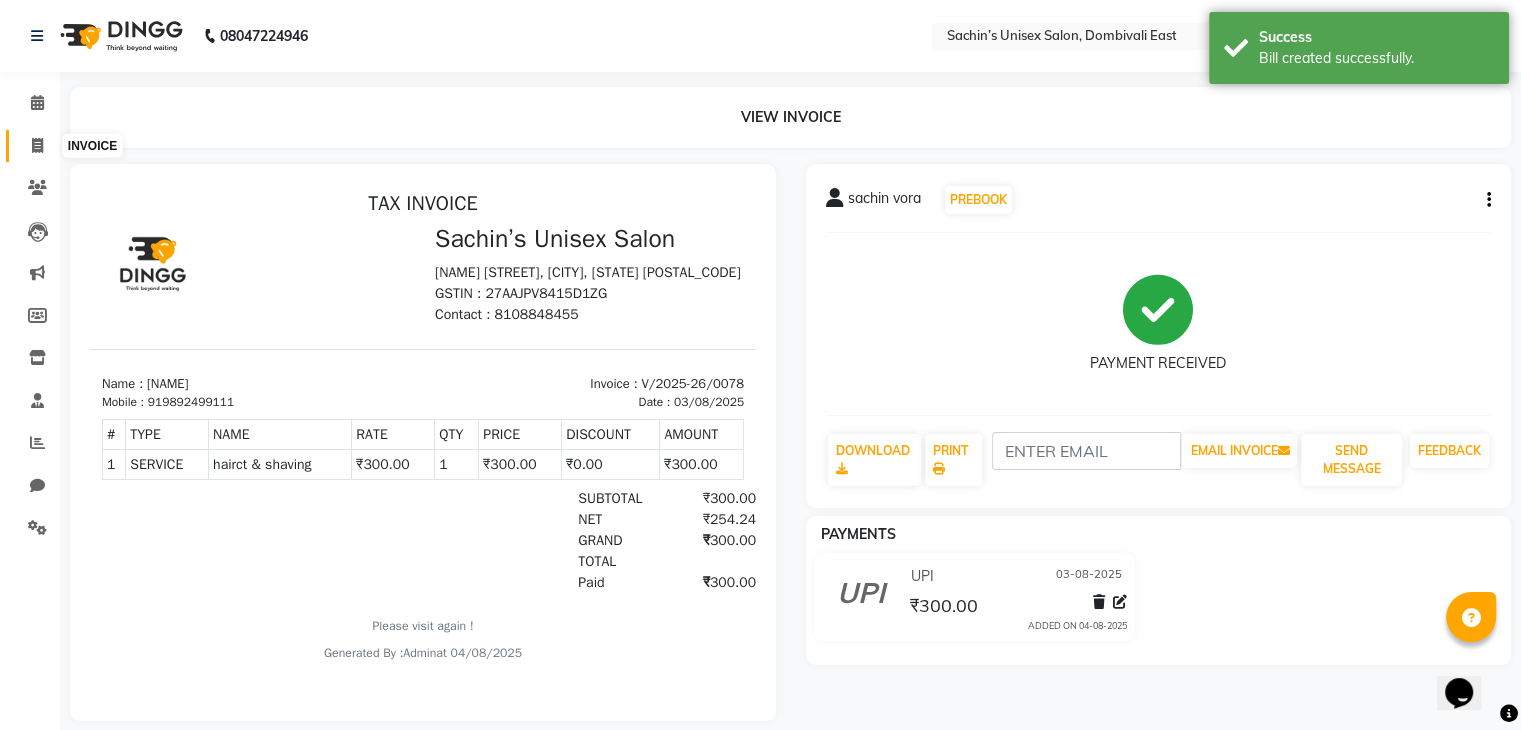 click 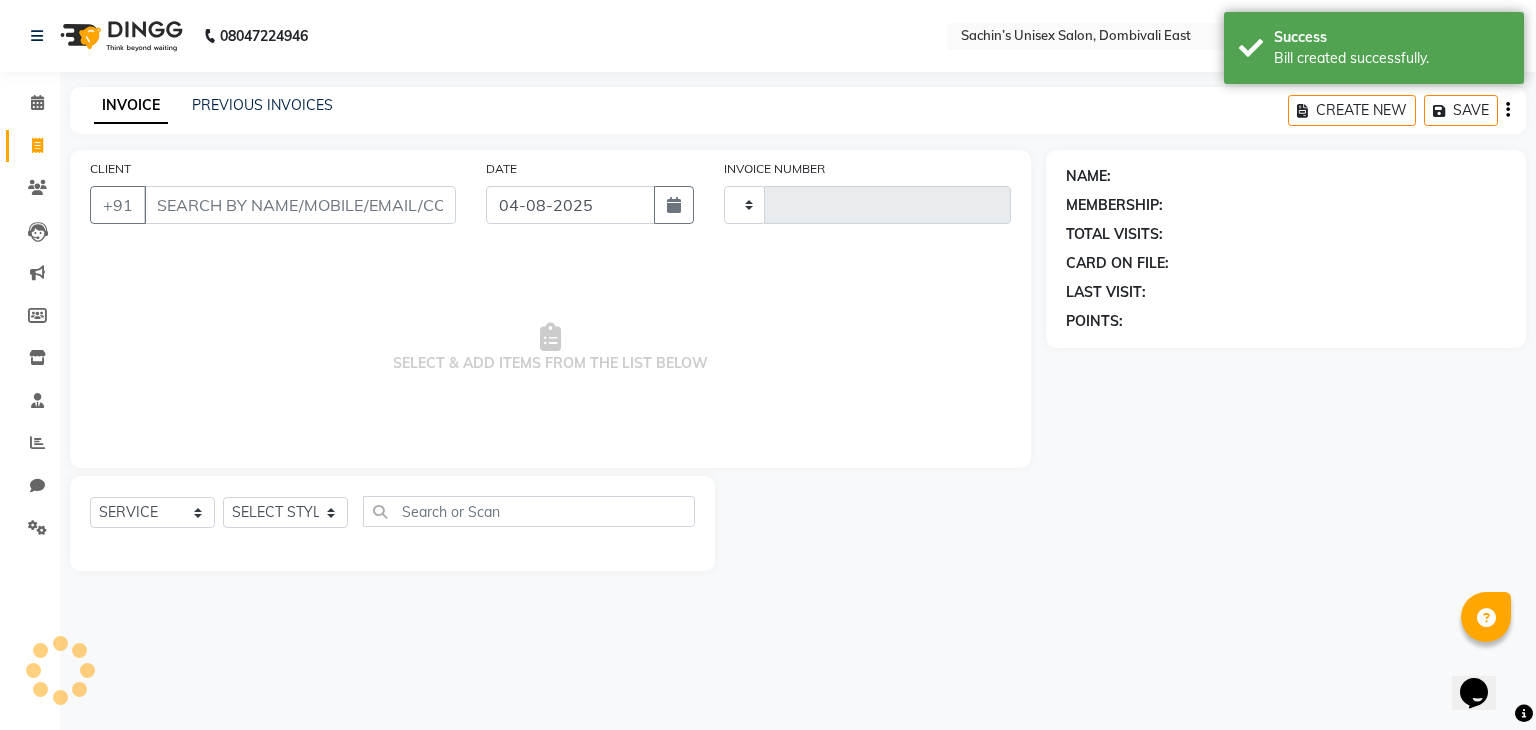 type on "0079" 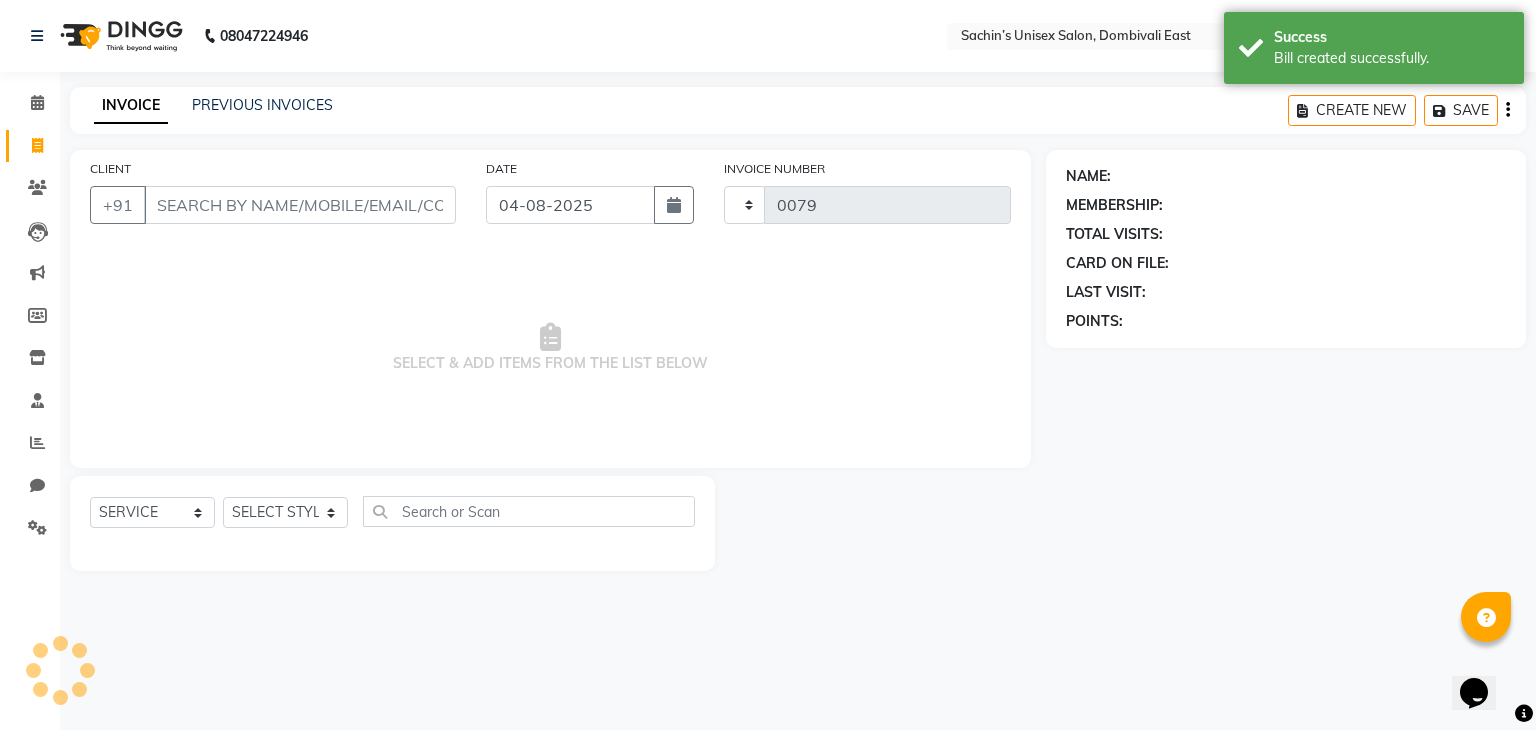 select on "8637" 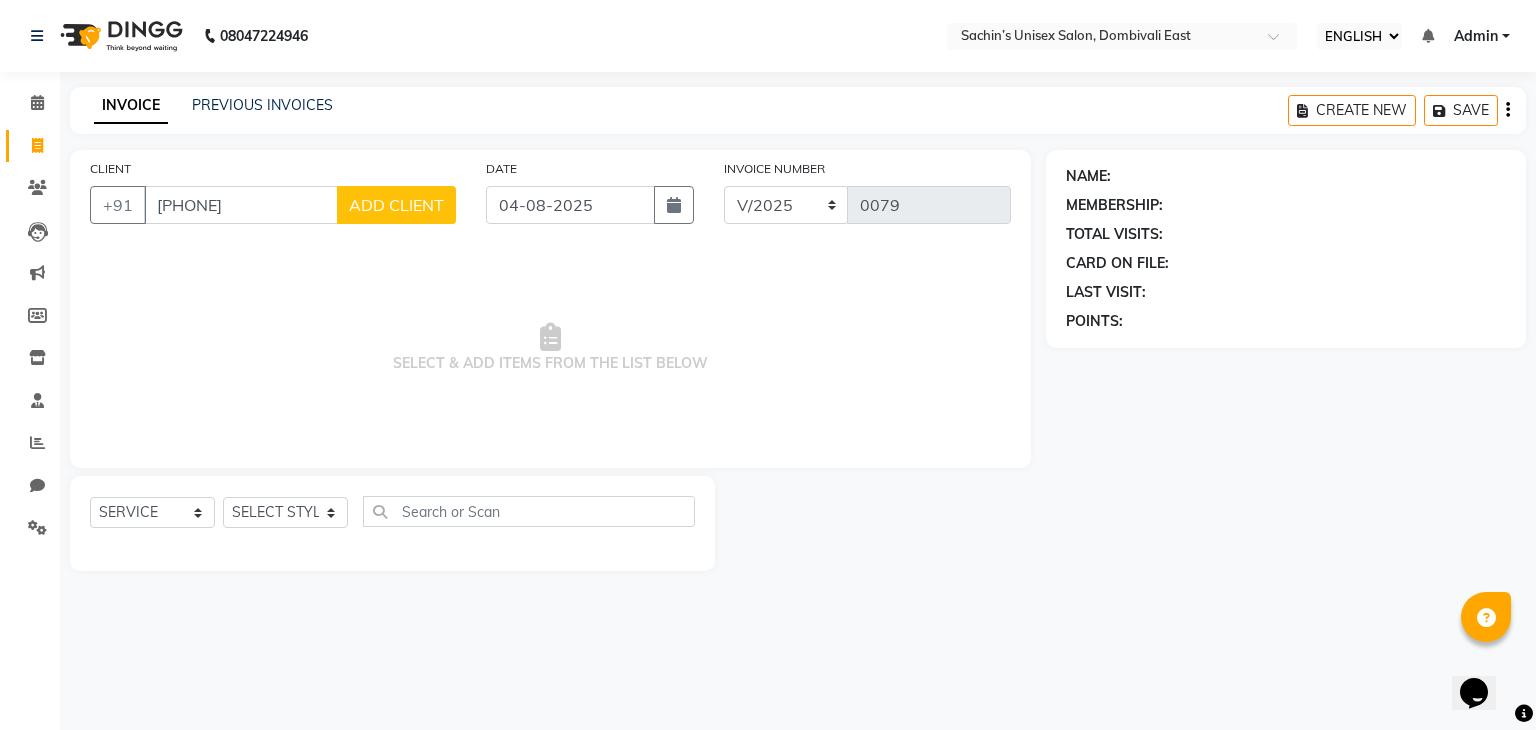 type on "9082376720" 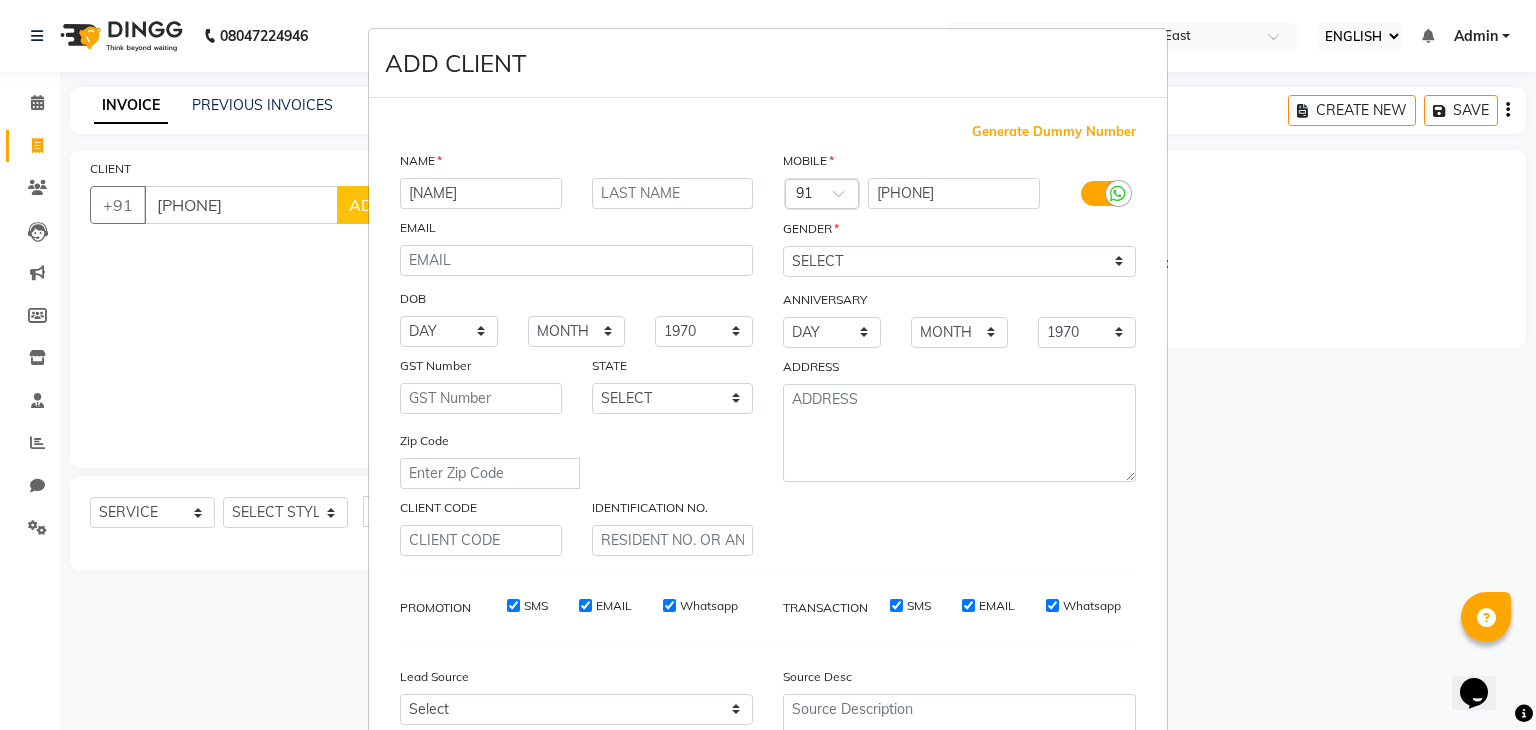type on "harsh" 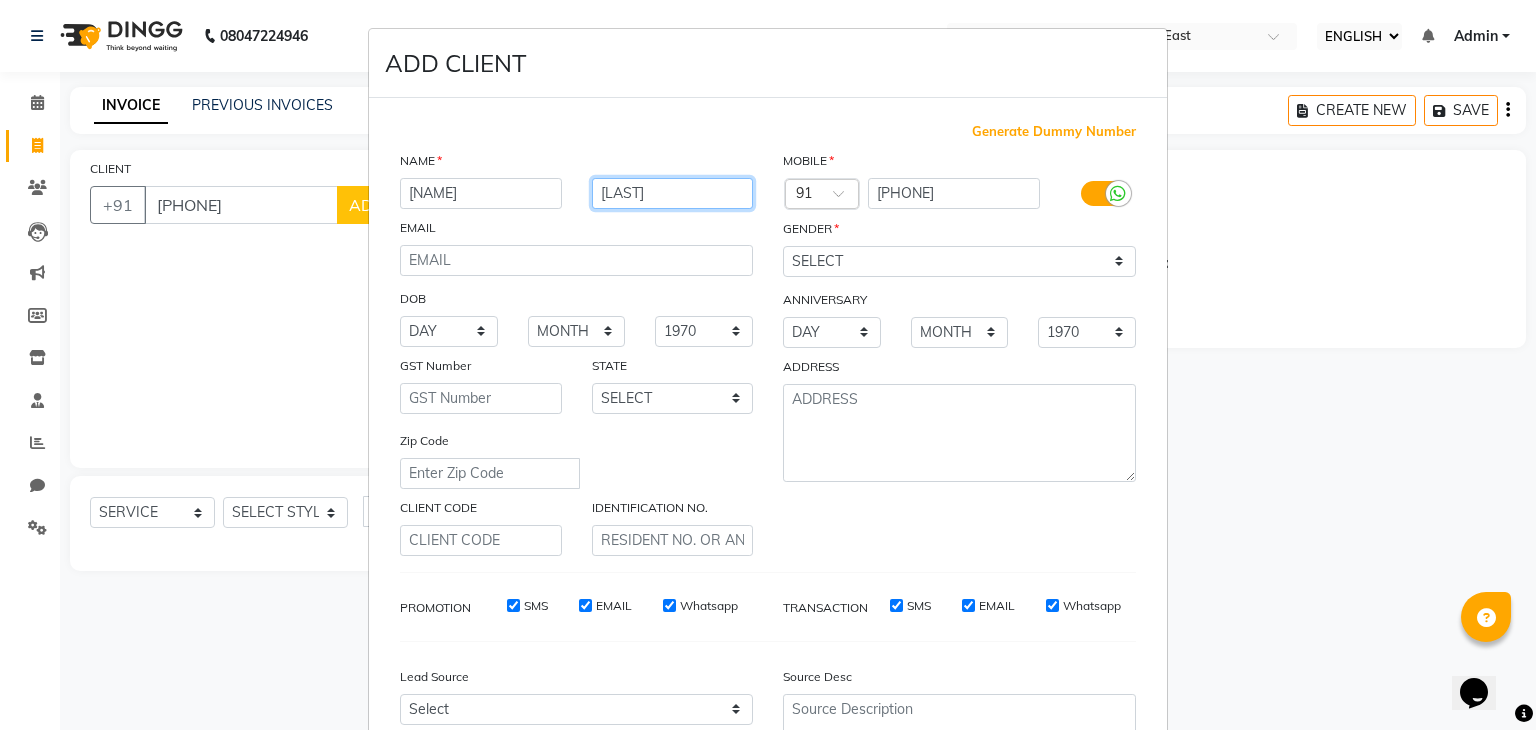 type on "gosar" 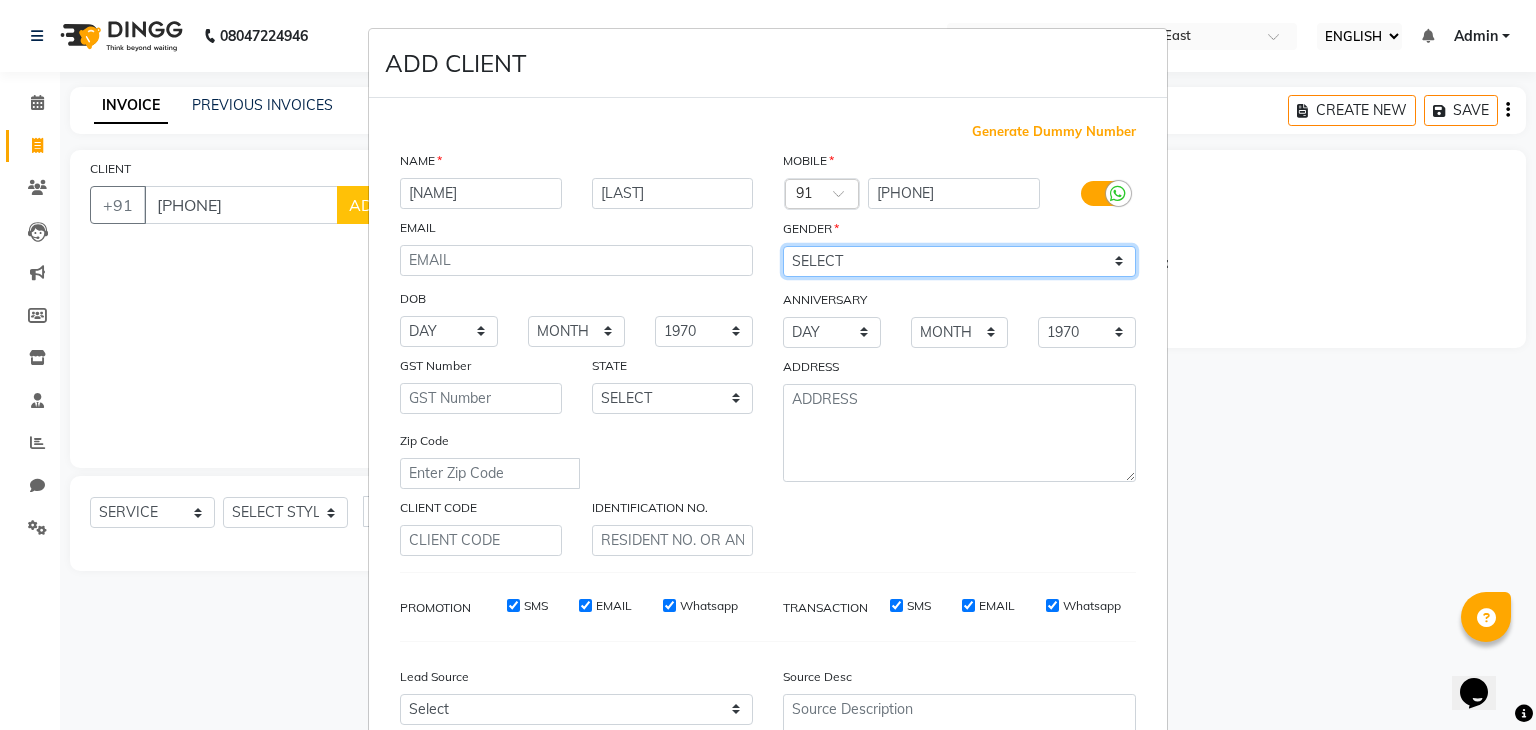 click on "SELECT MALE FEMALE OTHER PREFER NOT TO SAY" at bounding box center [959, 261] 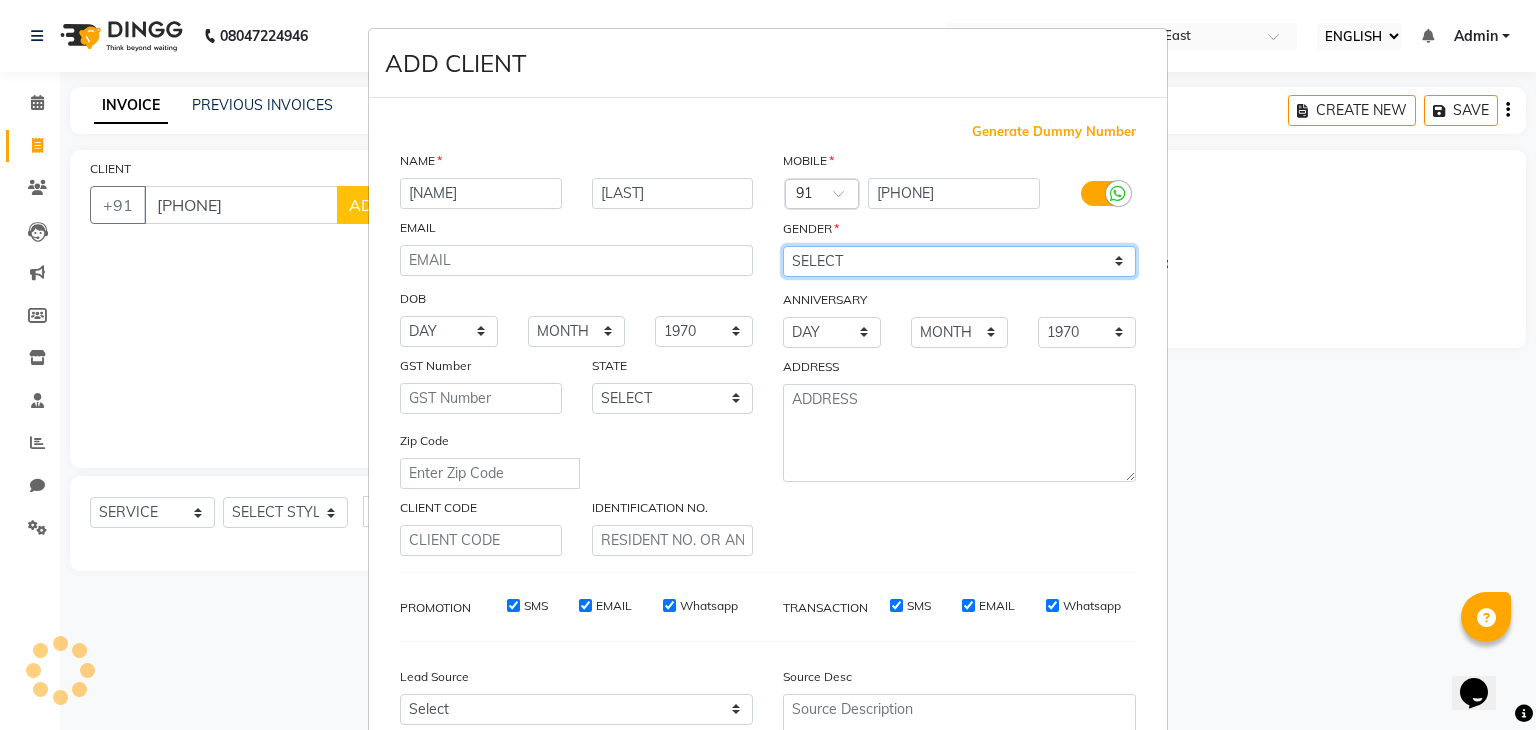 select on "male" 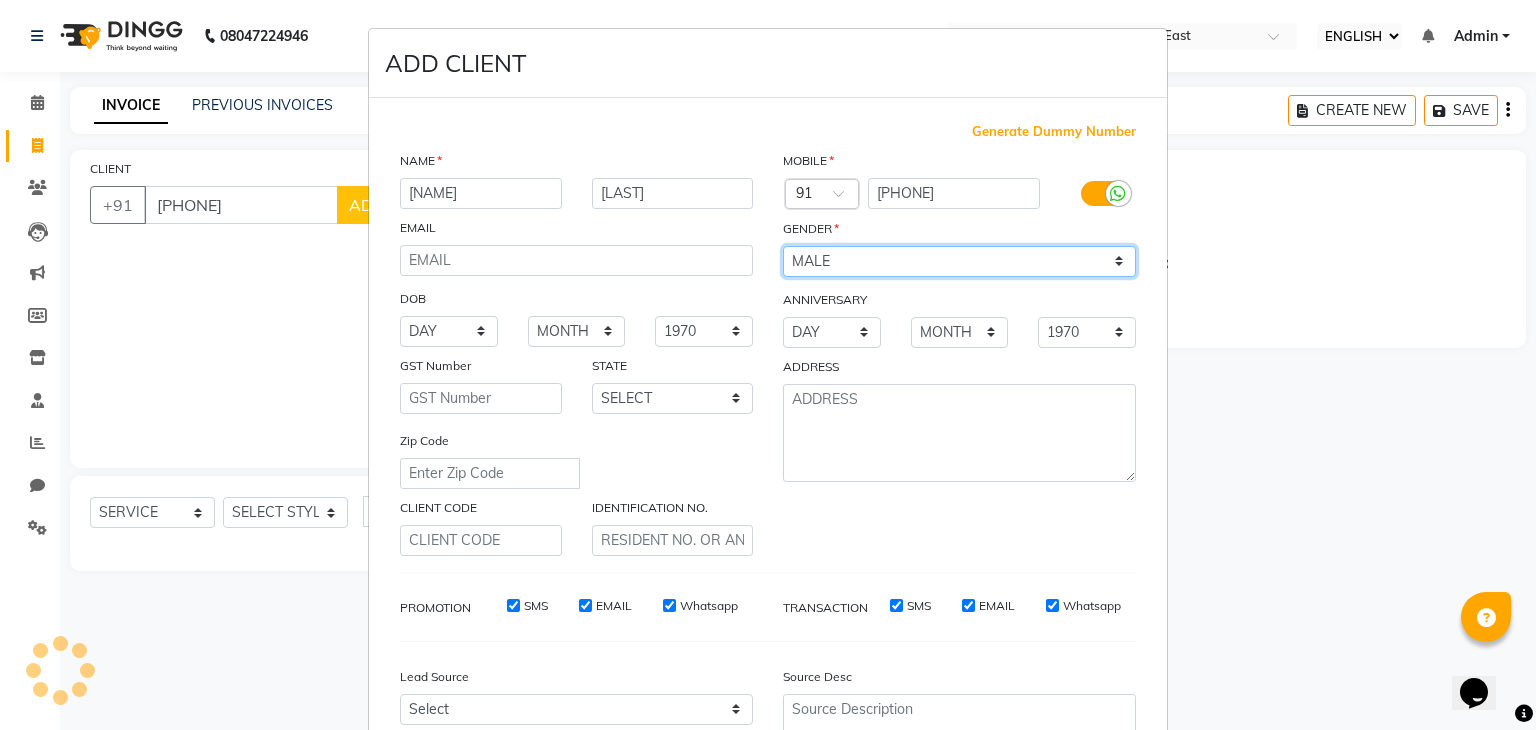click on "SELECT MALE FEMALE OTHER PREFER NOT TO SAY" at bounding box center (959, 261) 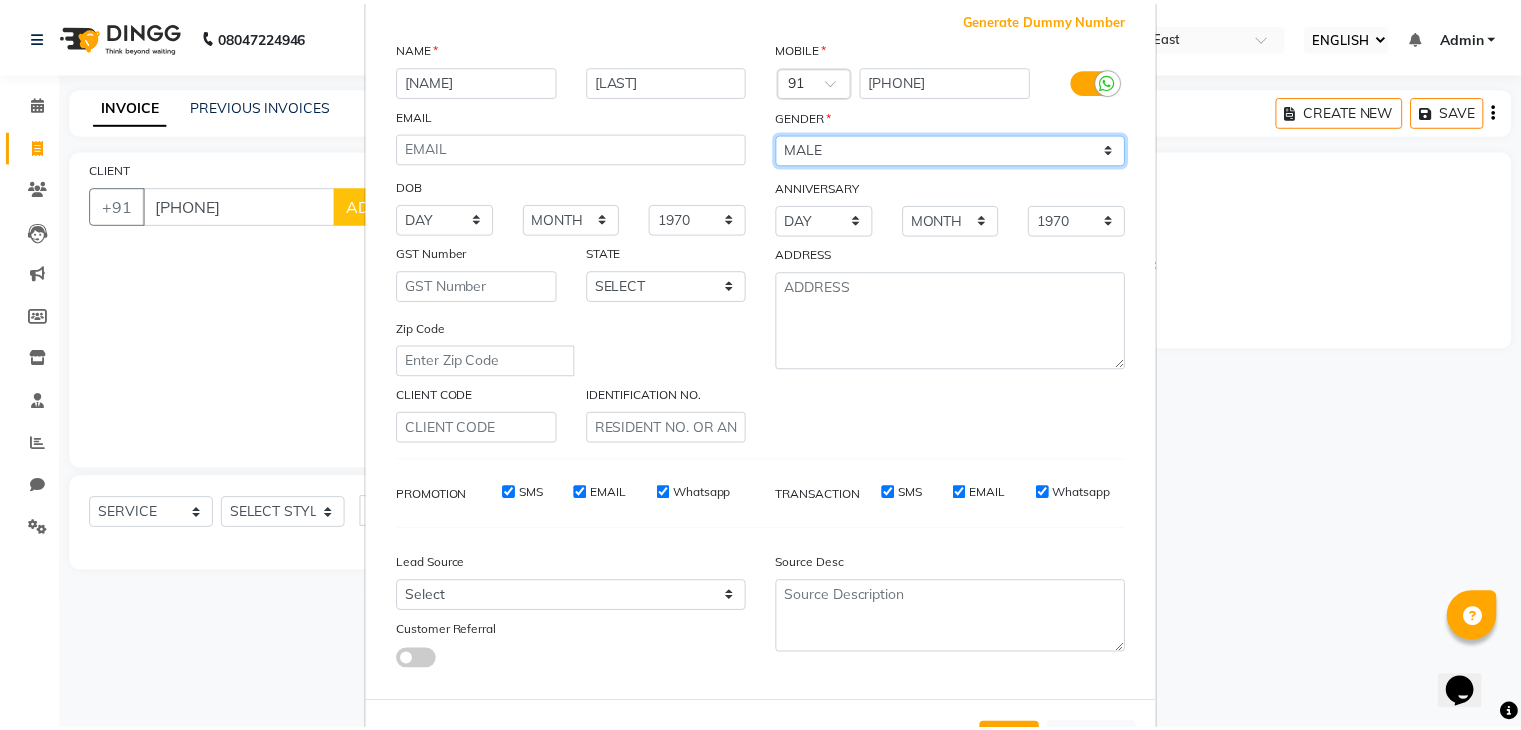 scroll, scrollTop: 203, scrollLeft: 0, axis: vertical 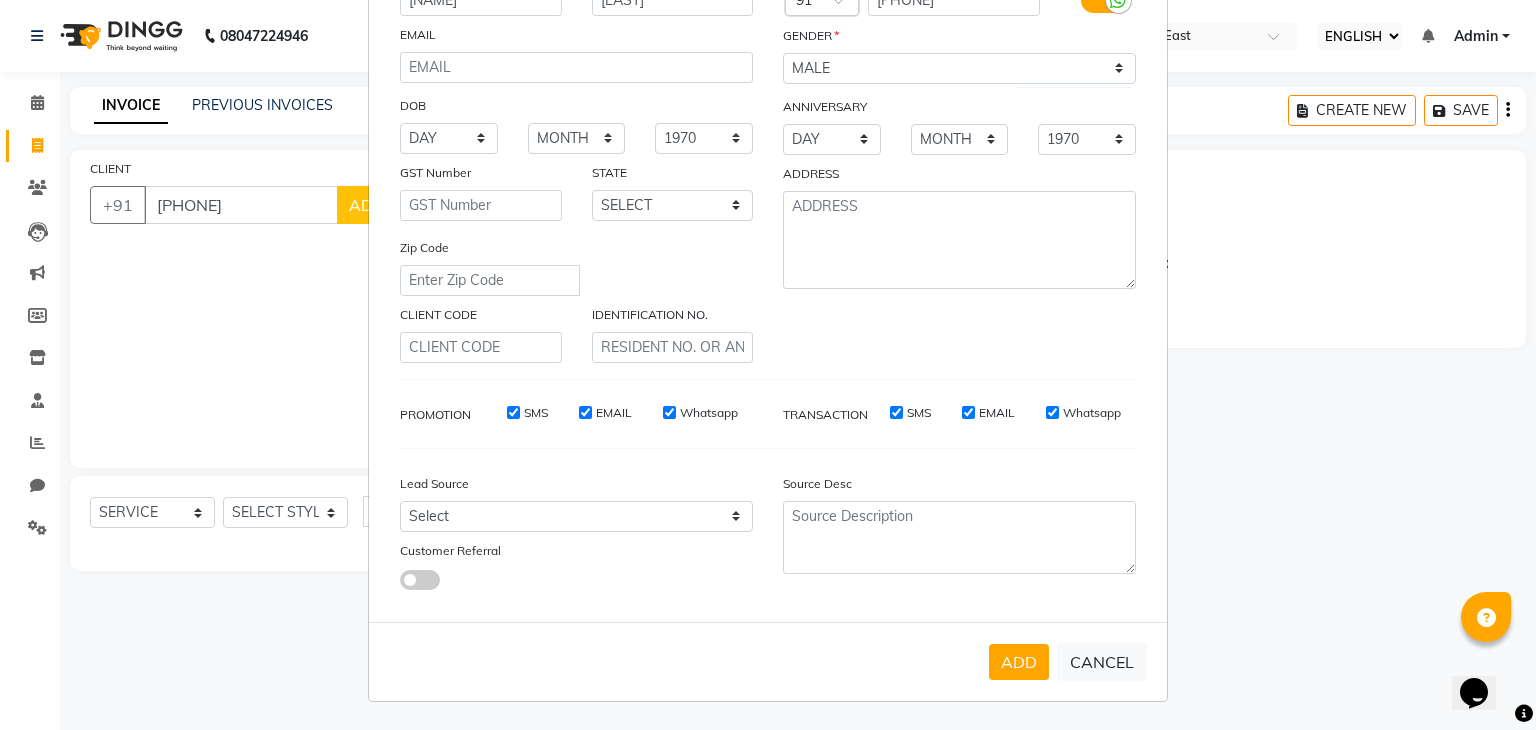 click on "ADD" at bounding box center (1019, 662) 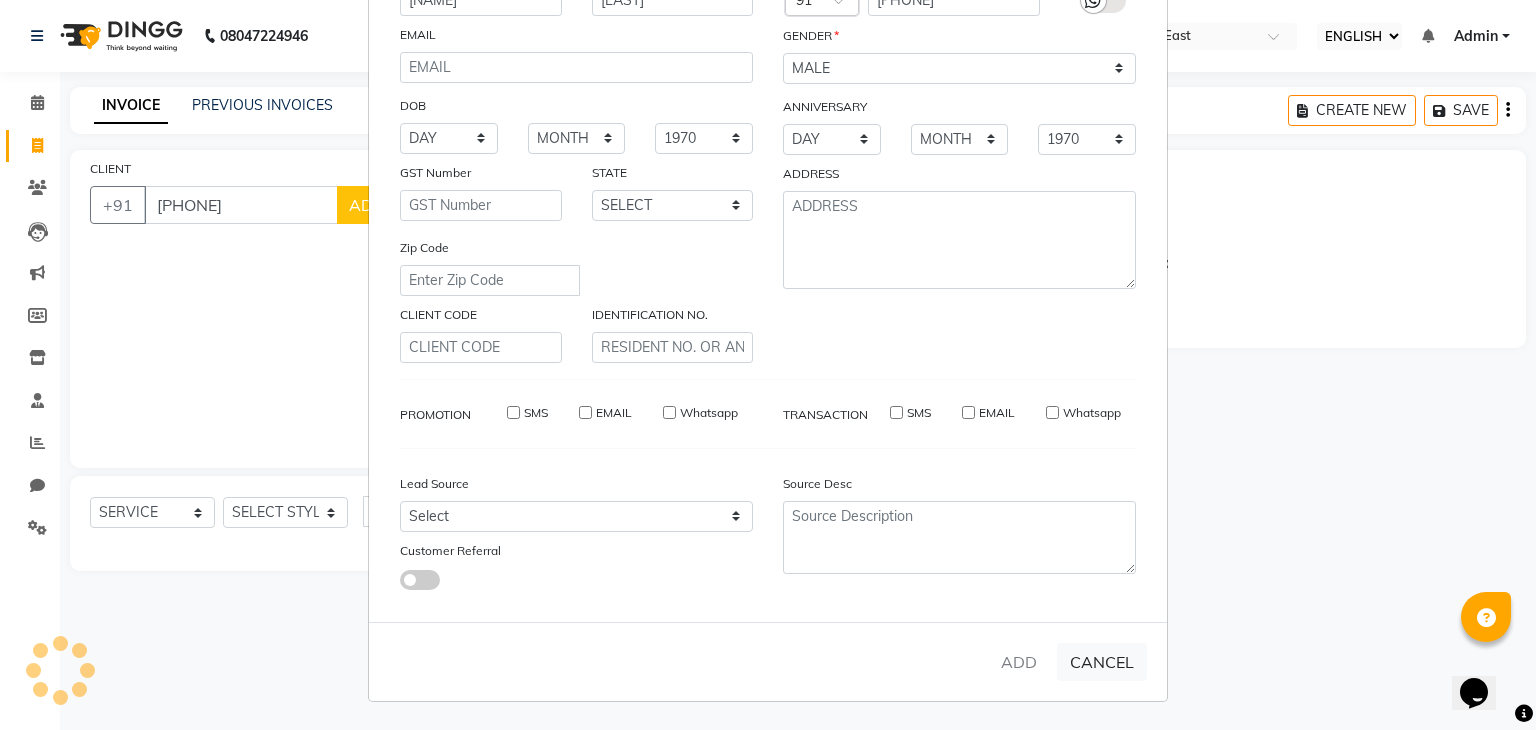 type 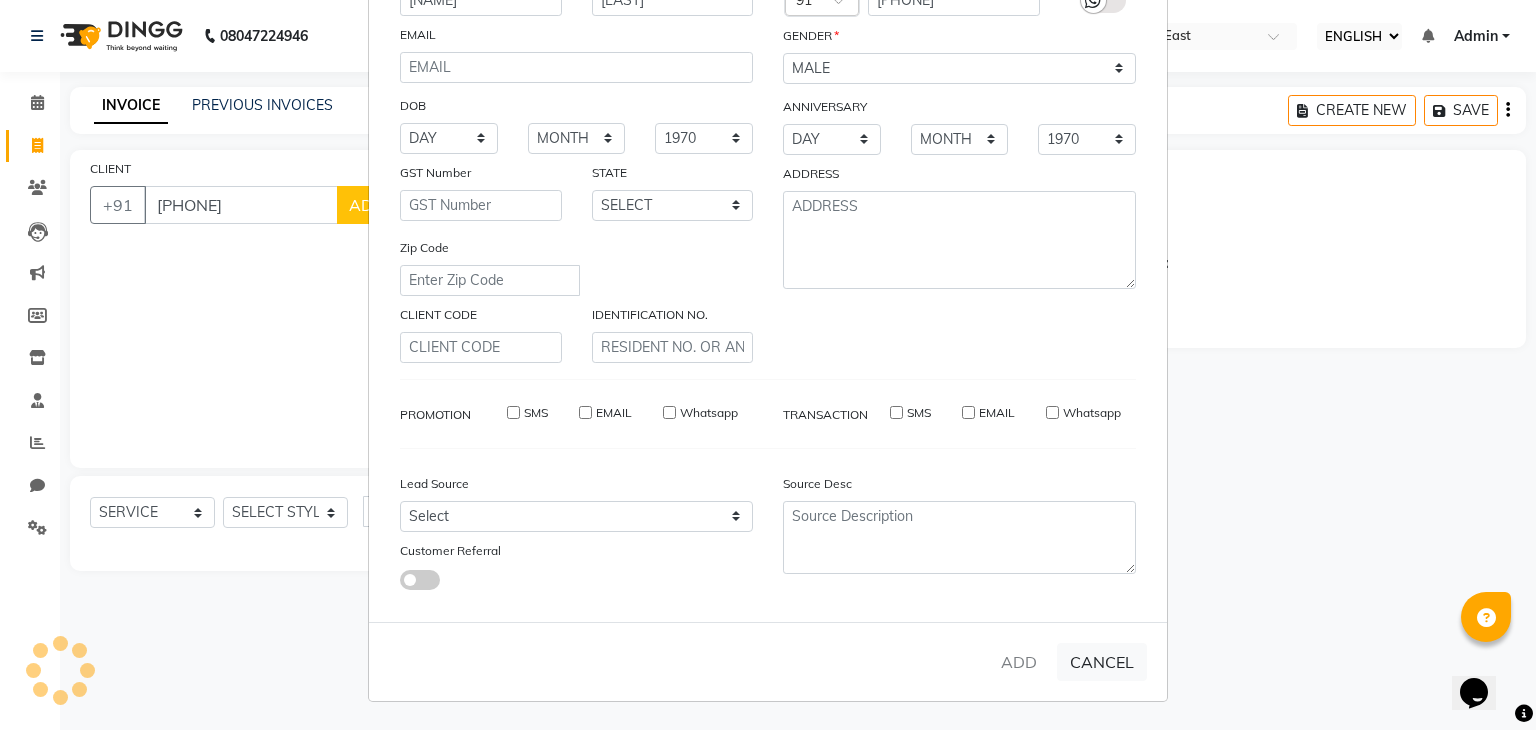 type 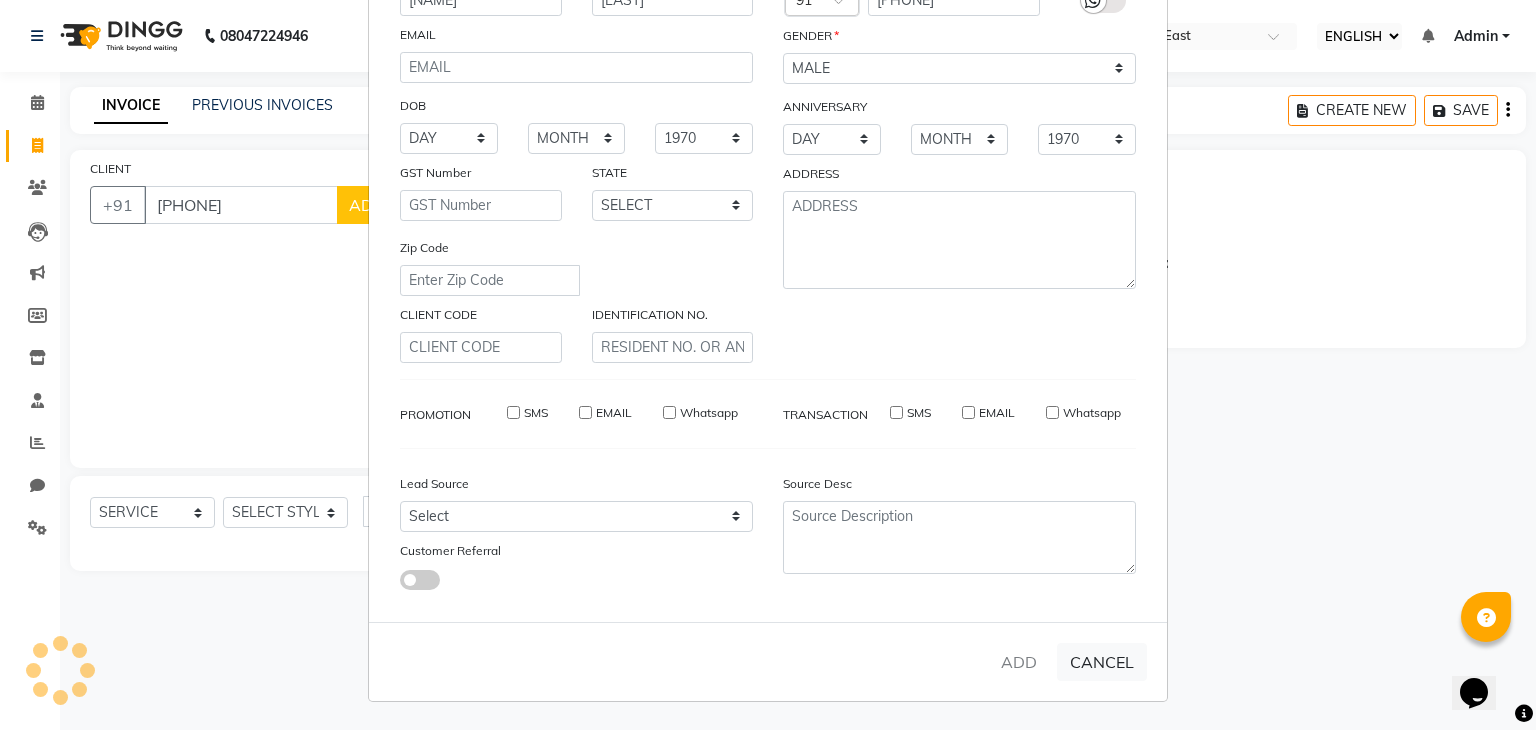 checkbox on "false" 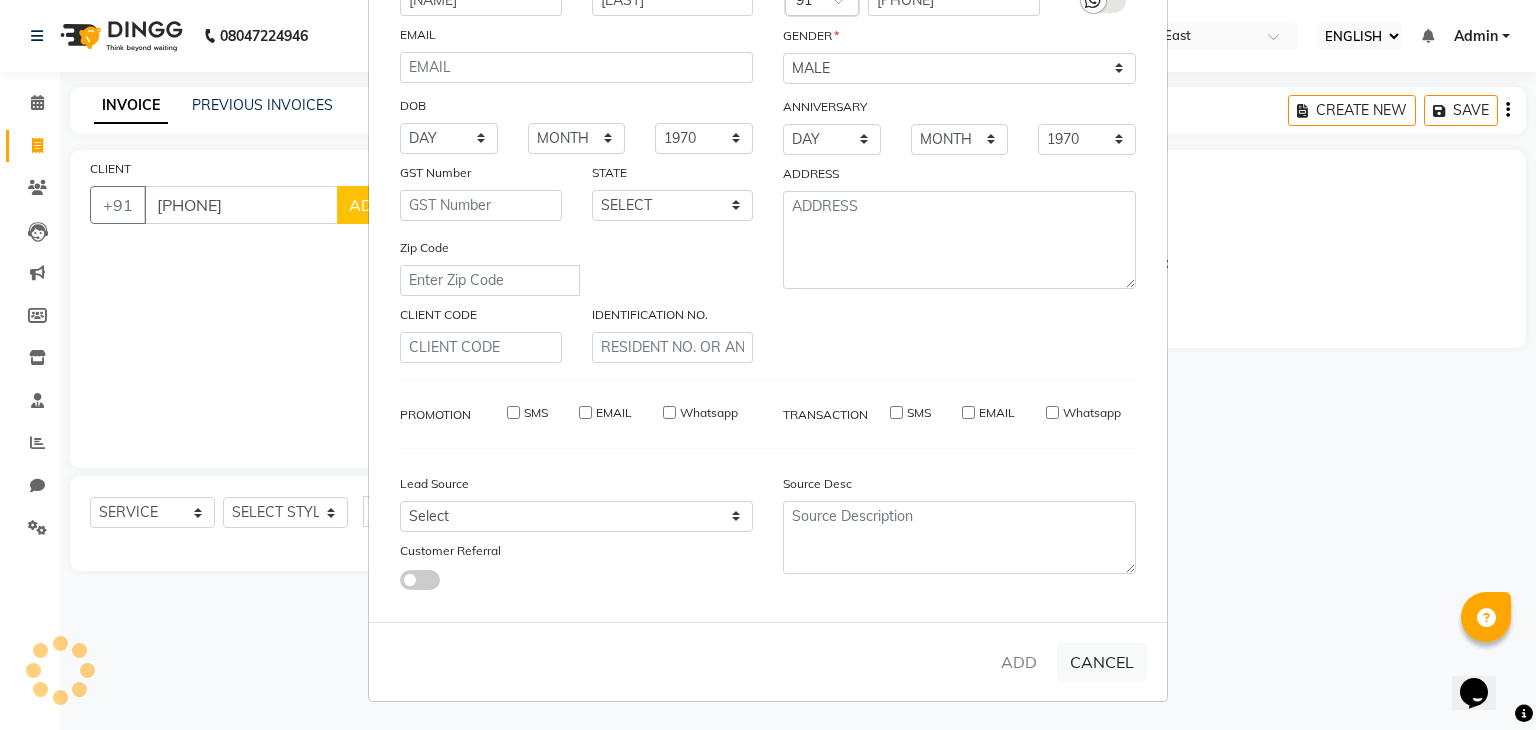 checkbox on "false" 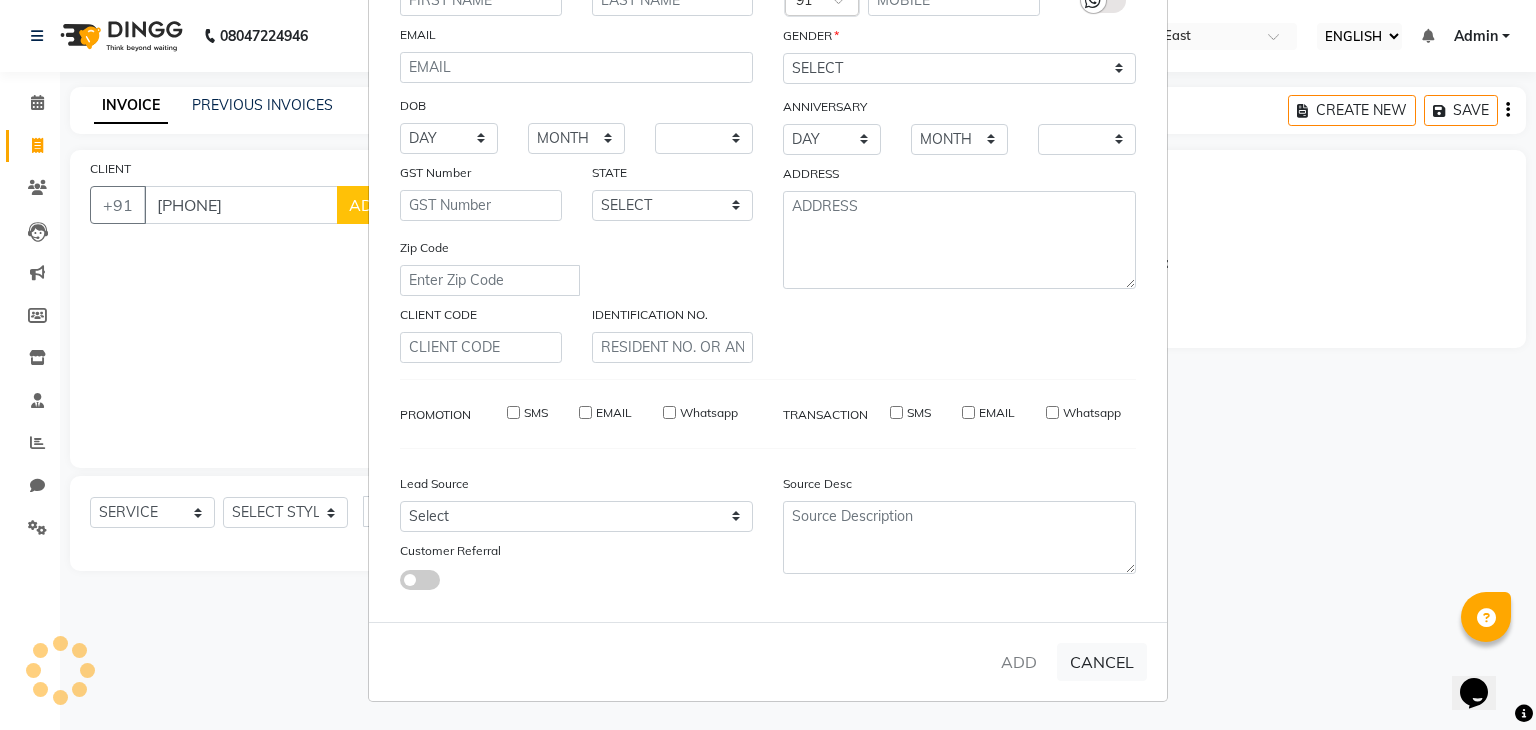select on "1: Object" 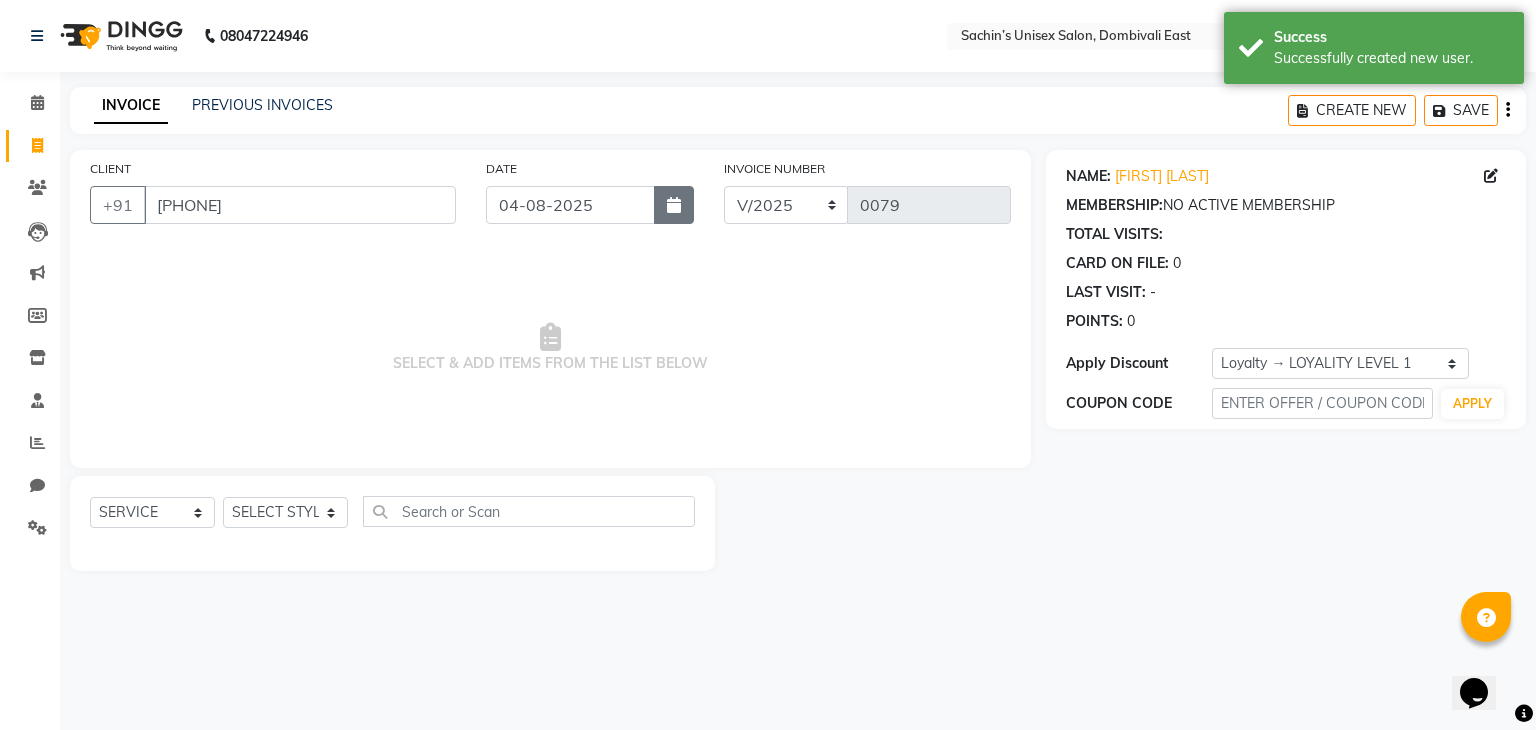 click 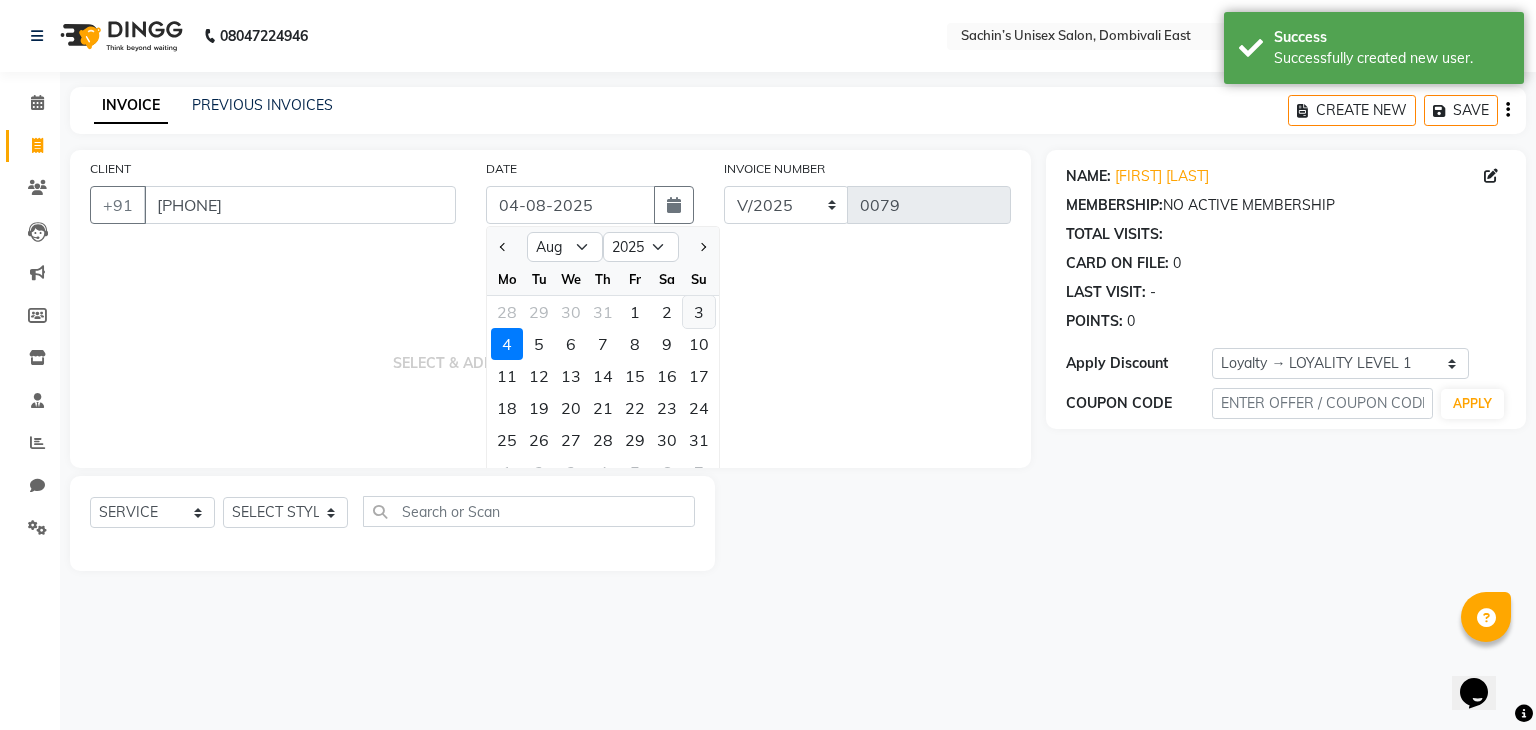 click on "3" 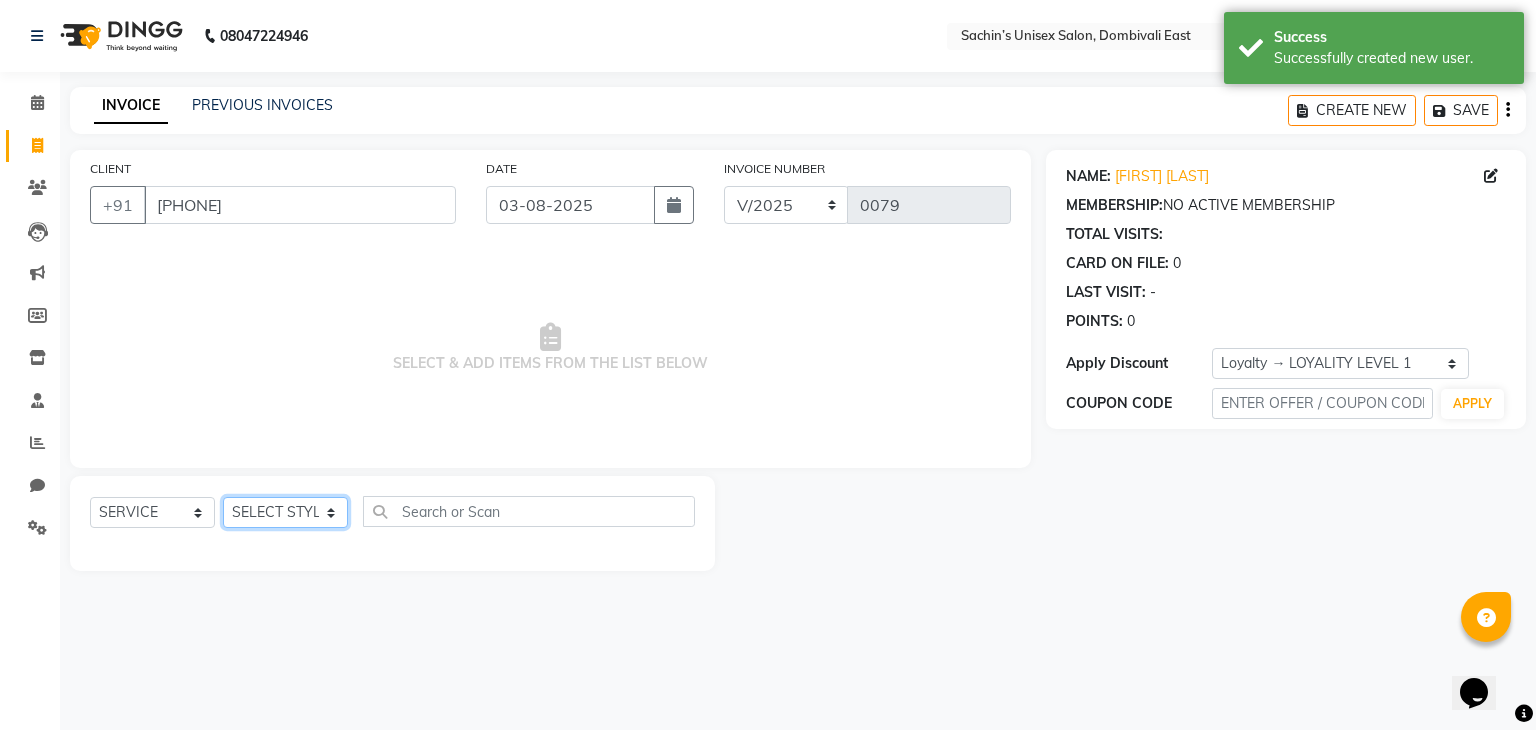 click on "SELECT STYLIST [FIRST] [CITY] Manager [FIRST] [LAST] [LAST]" 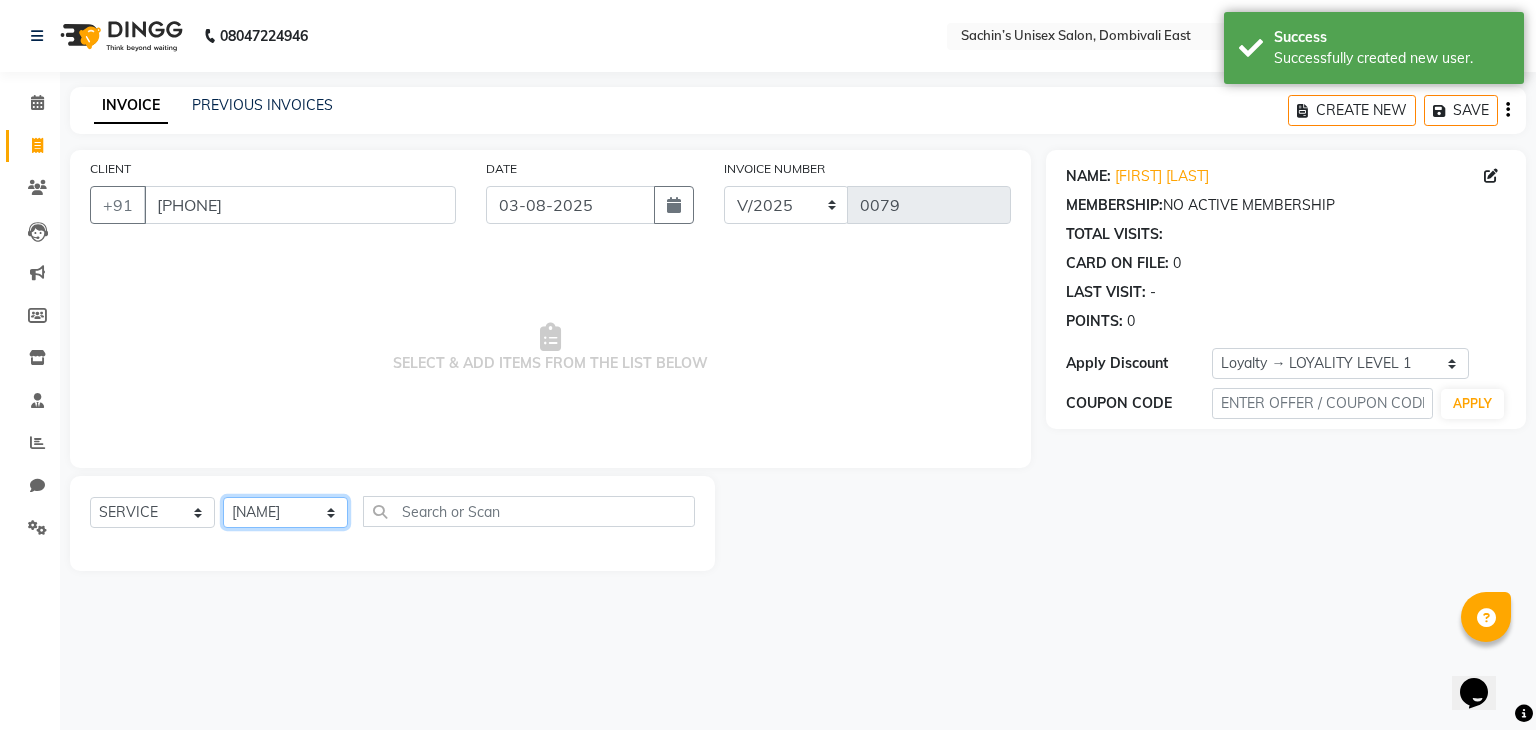 click on "SELECT STYLIST [FIRST] [CITY] Manager [FIRST] [LAST] [LAST]" 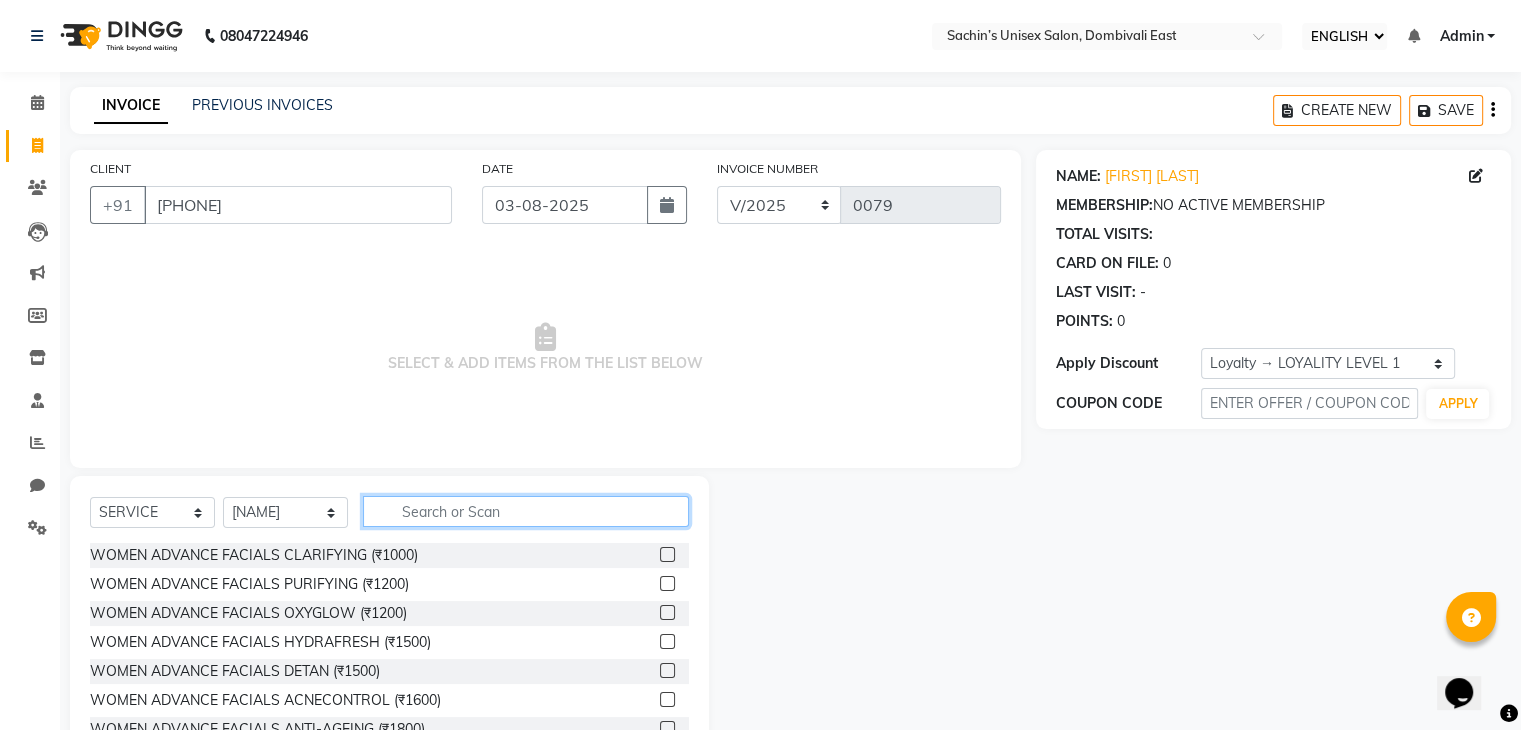 click 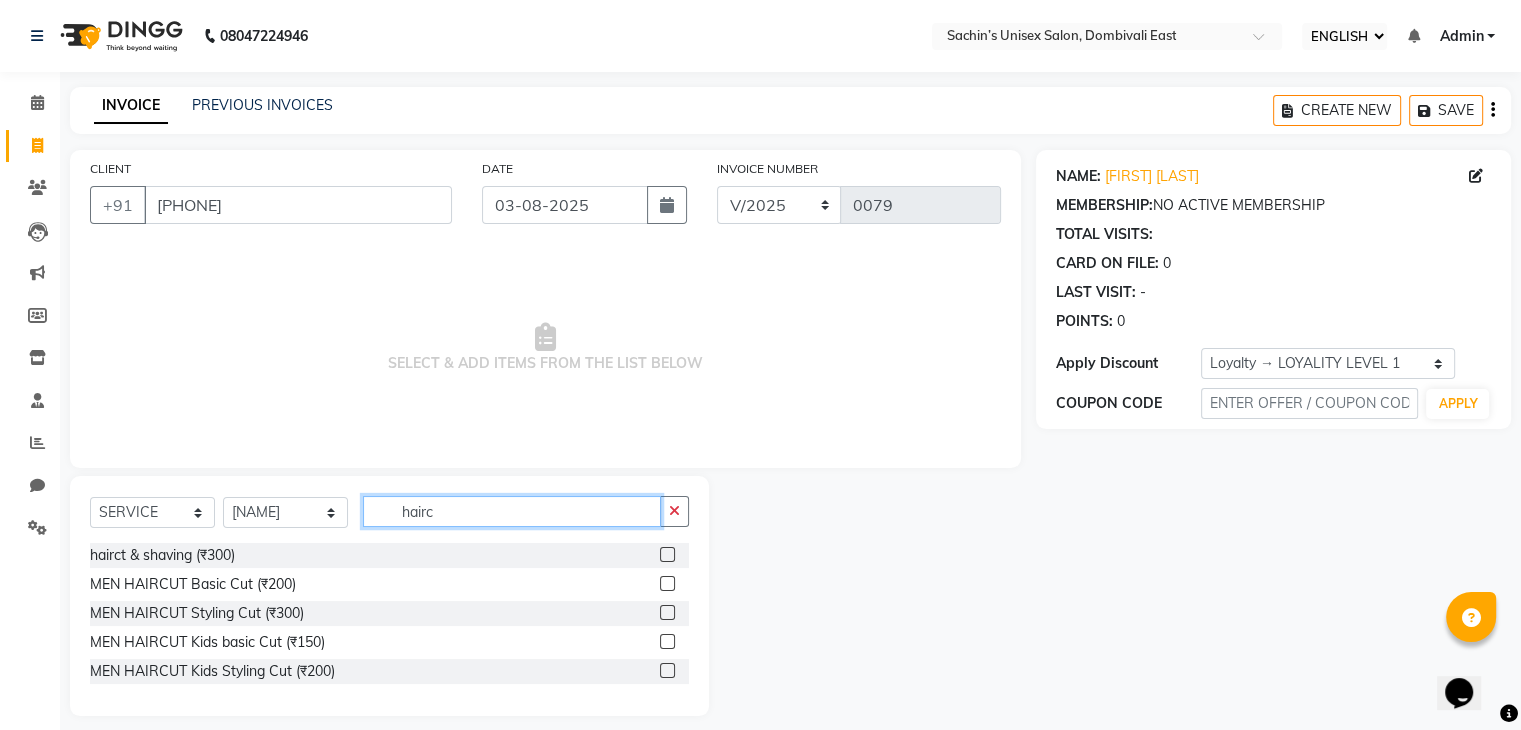 type on "hairc" 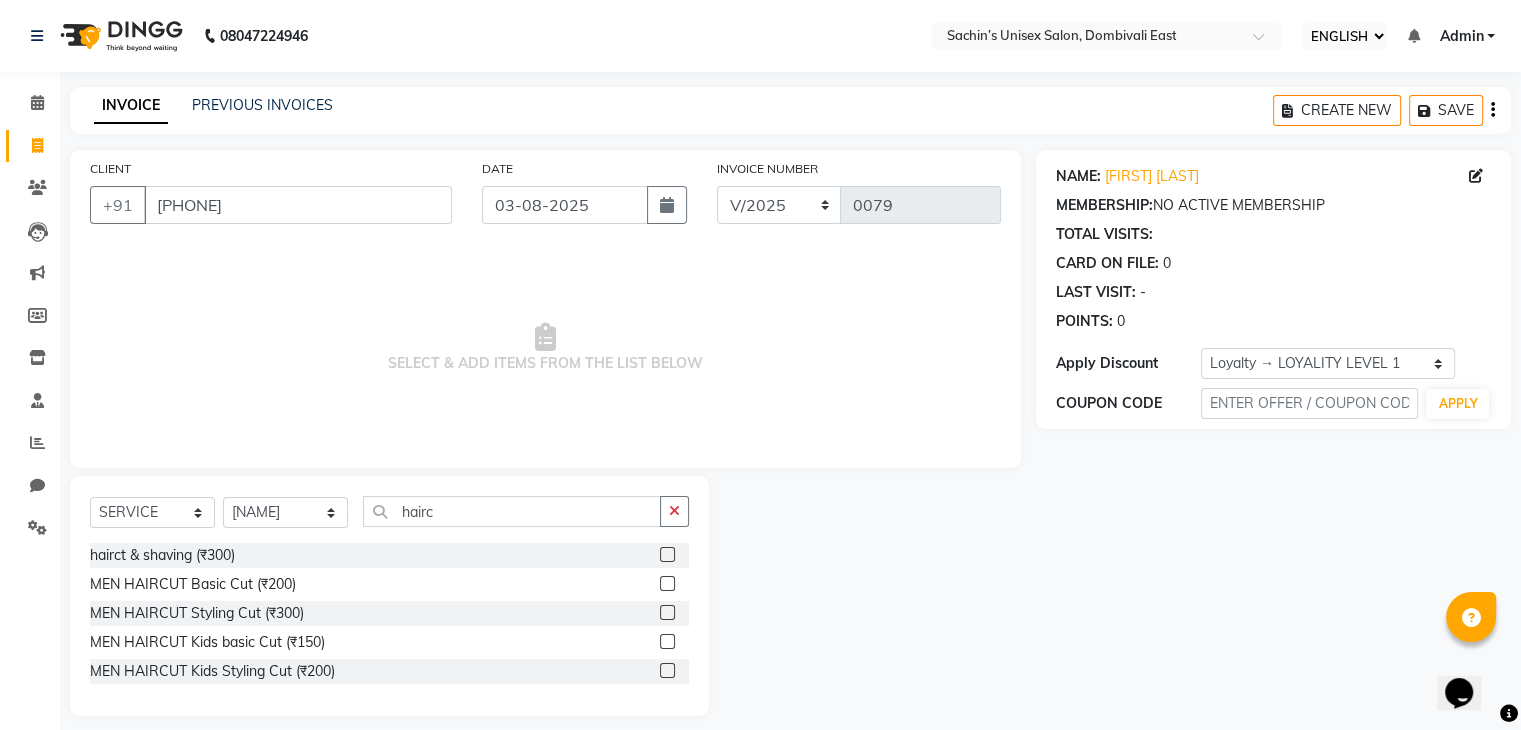 click 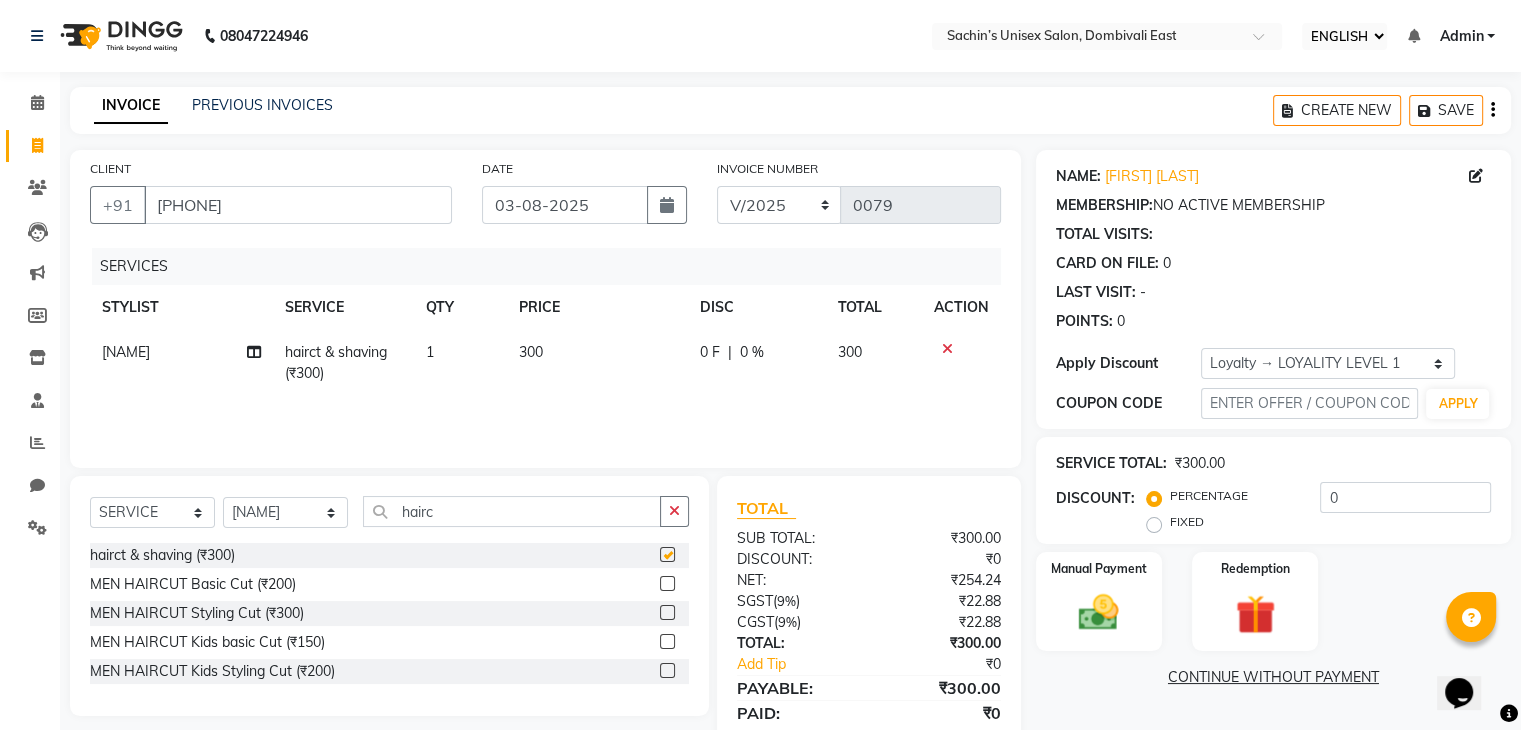 scroll, scrollTop: 71, scrollLeft: 0, axis: vertical 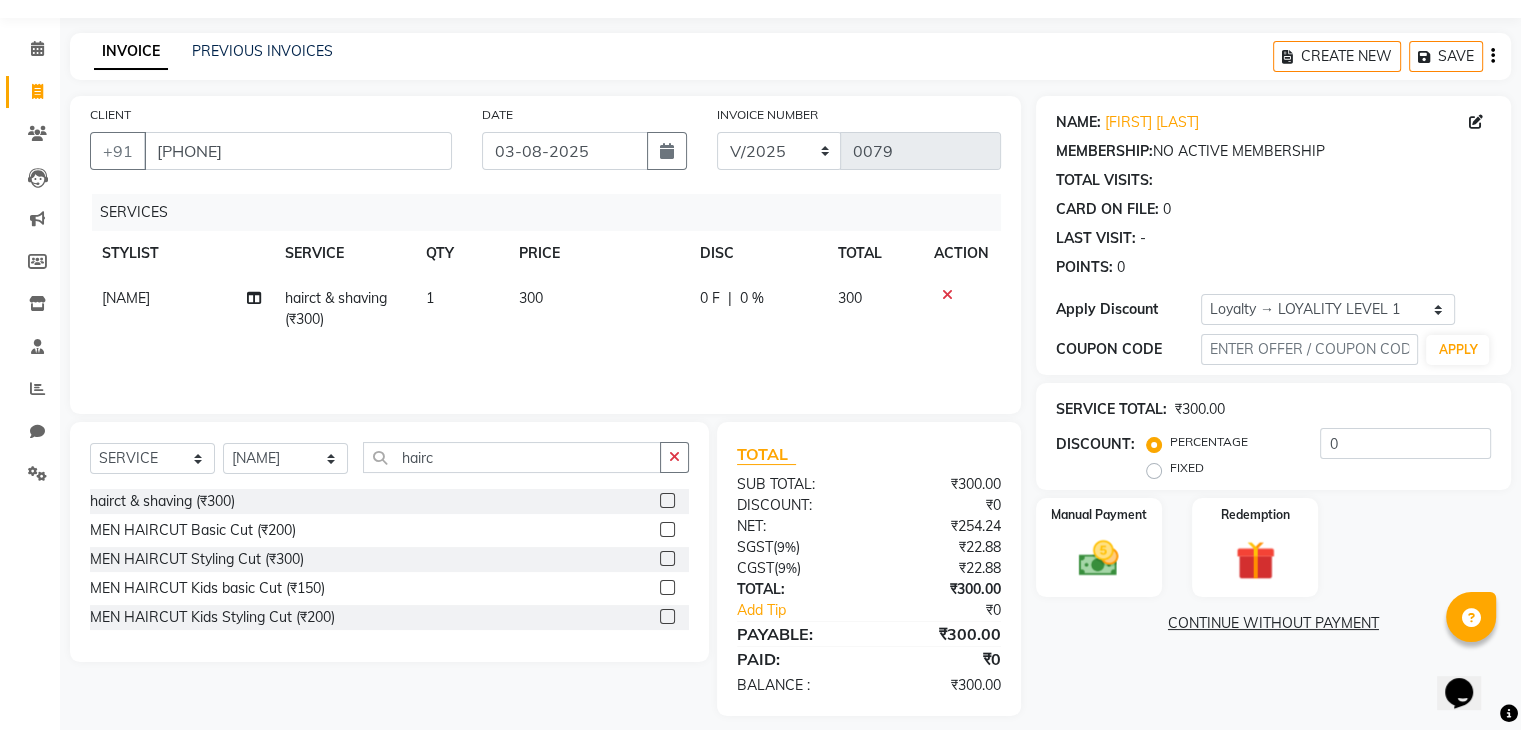 checkbox on "false" 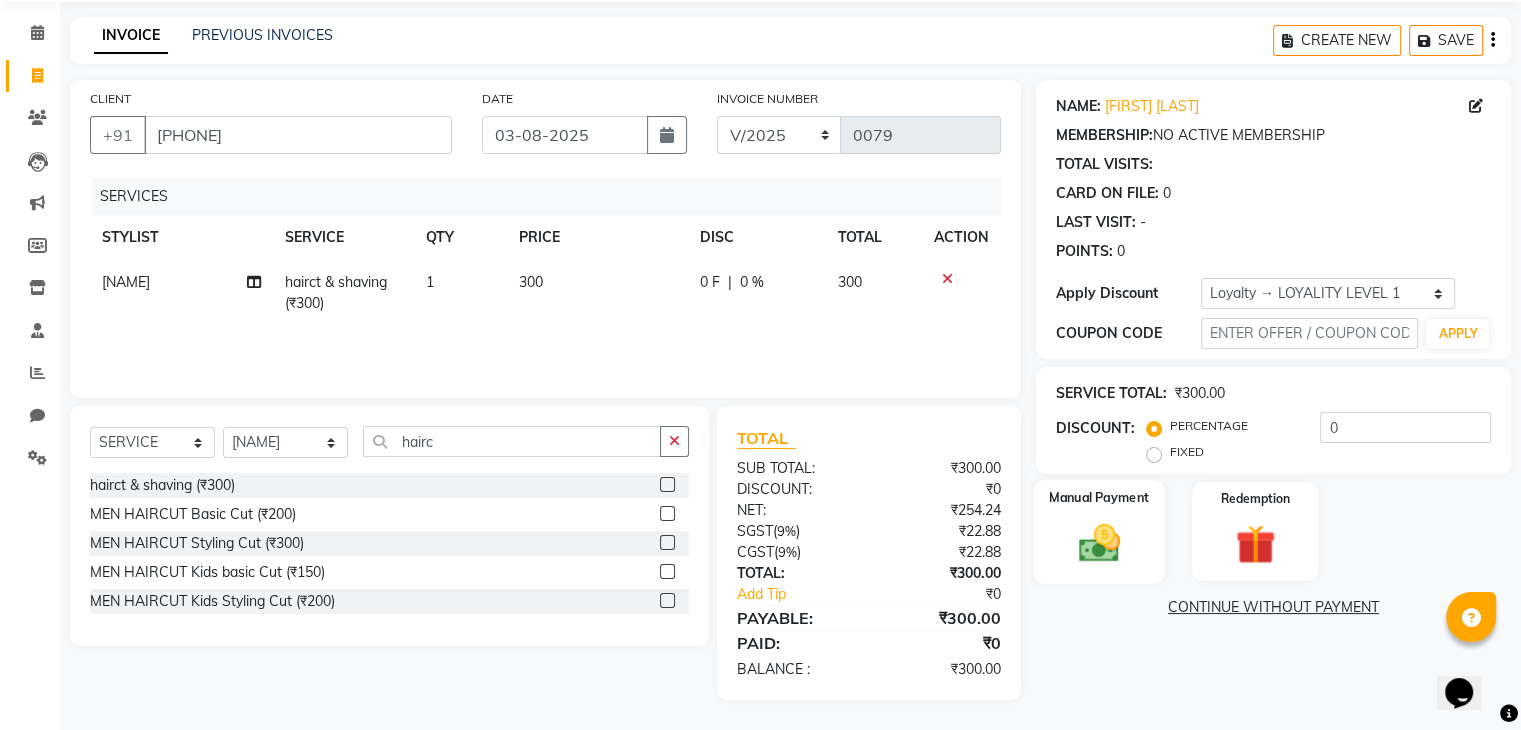 click on "Manual Payment" 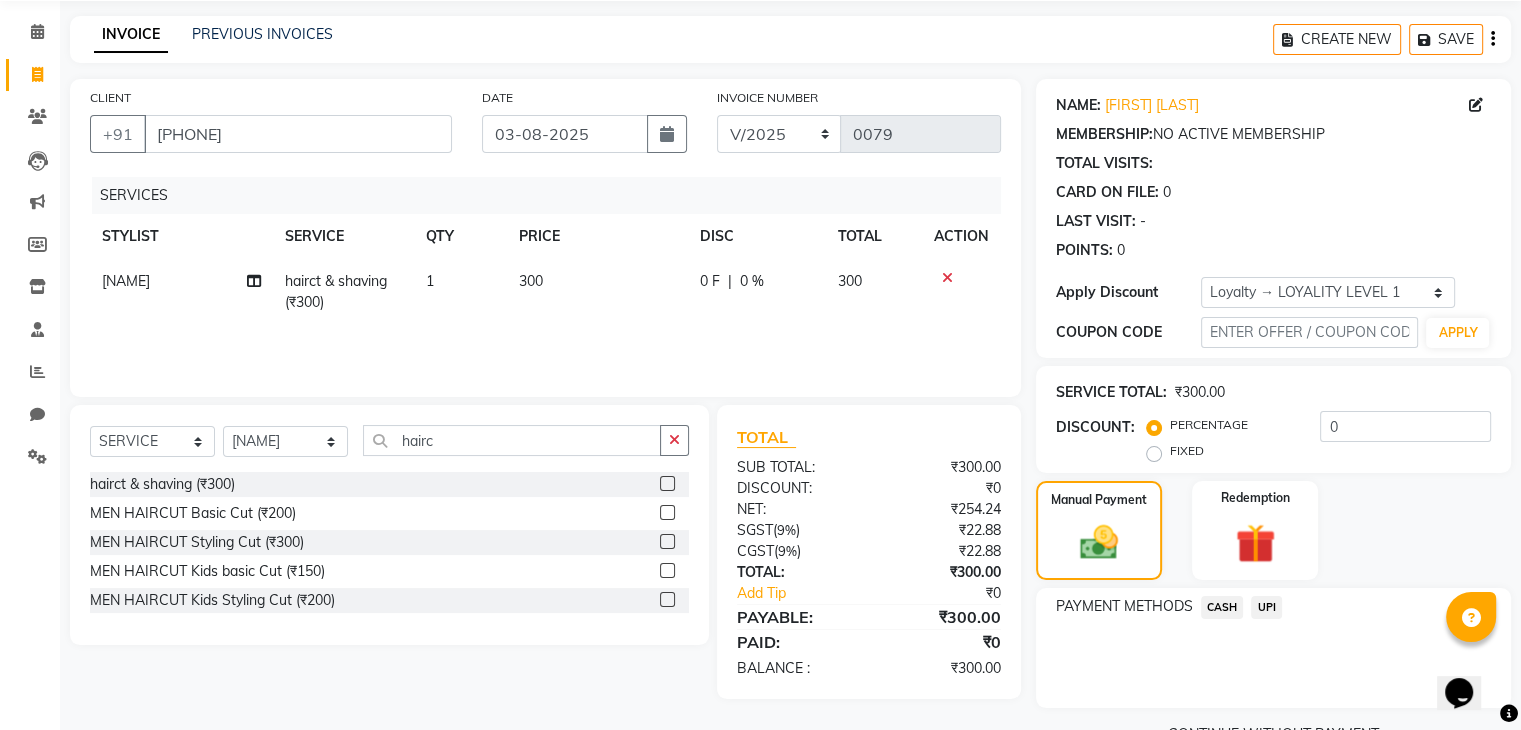 click on "UPI" 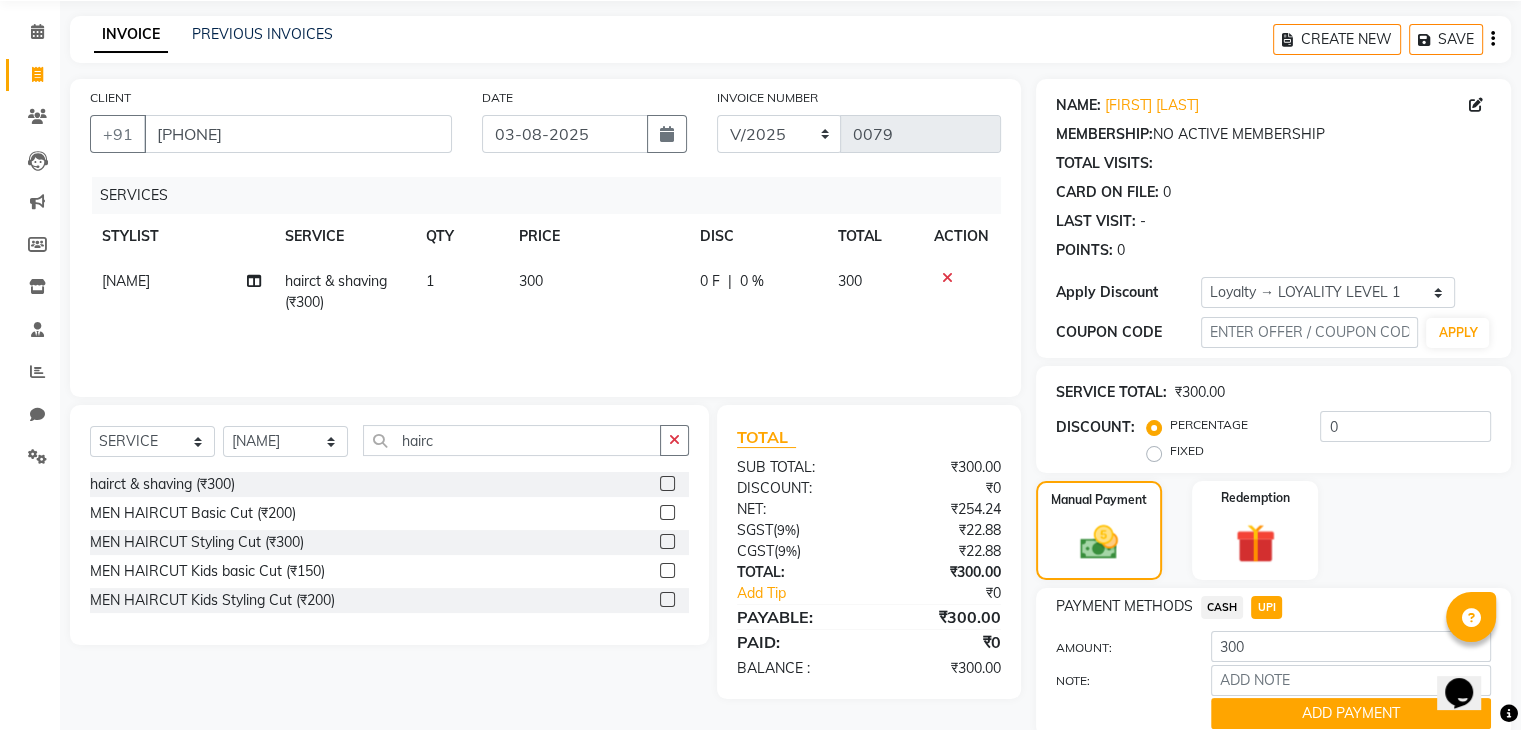 scroll, scrollTop: 152, scrollLeft: 0, axis: vertical 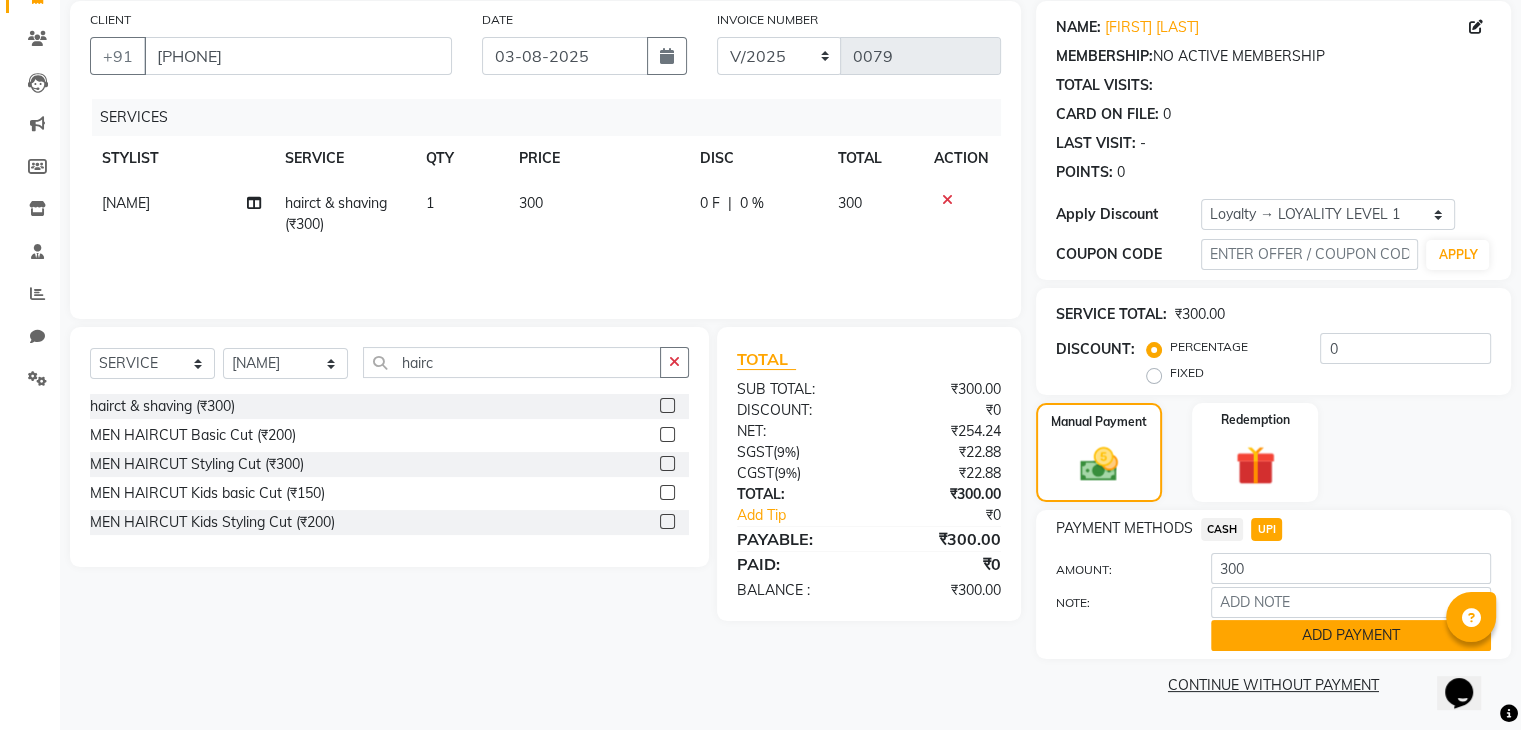 click on "ADD PAYMENT" 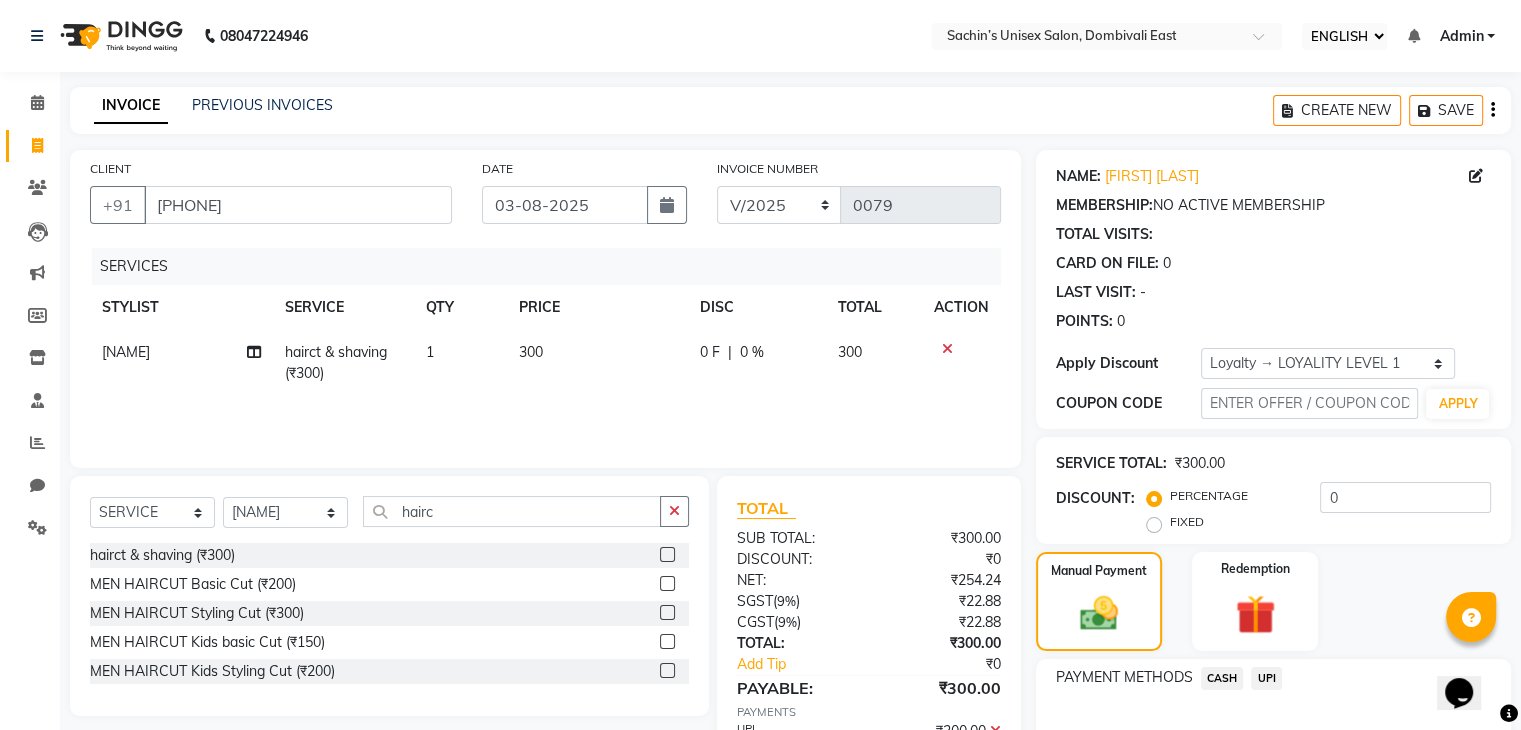 scroll, scrollTop: 232, scrollLeft: 0, axis: vertical 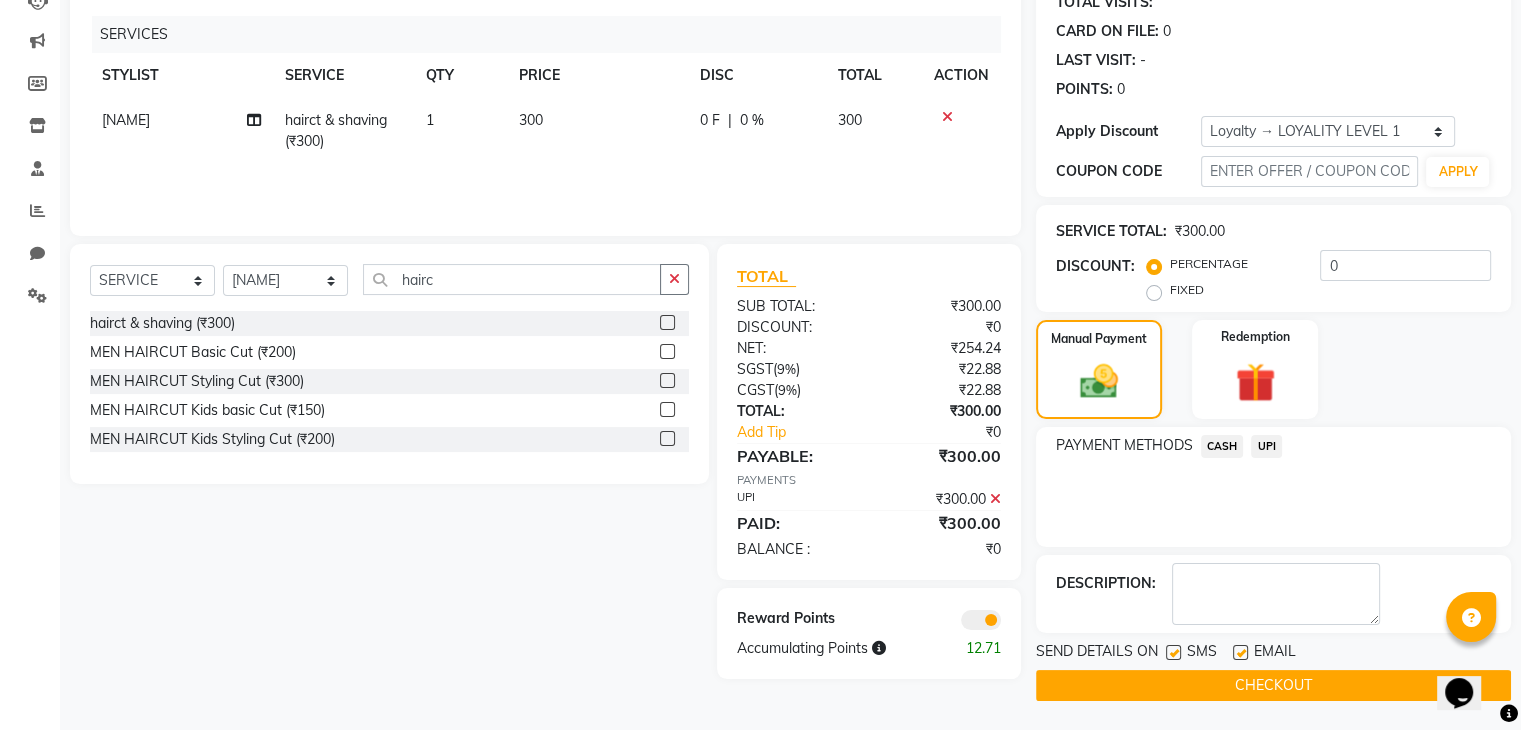 click on "CHECKOUT" 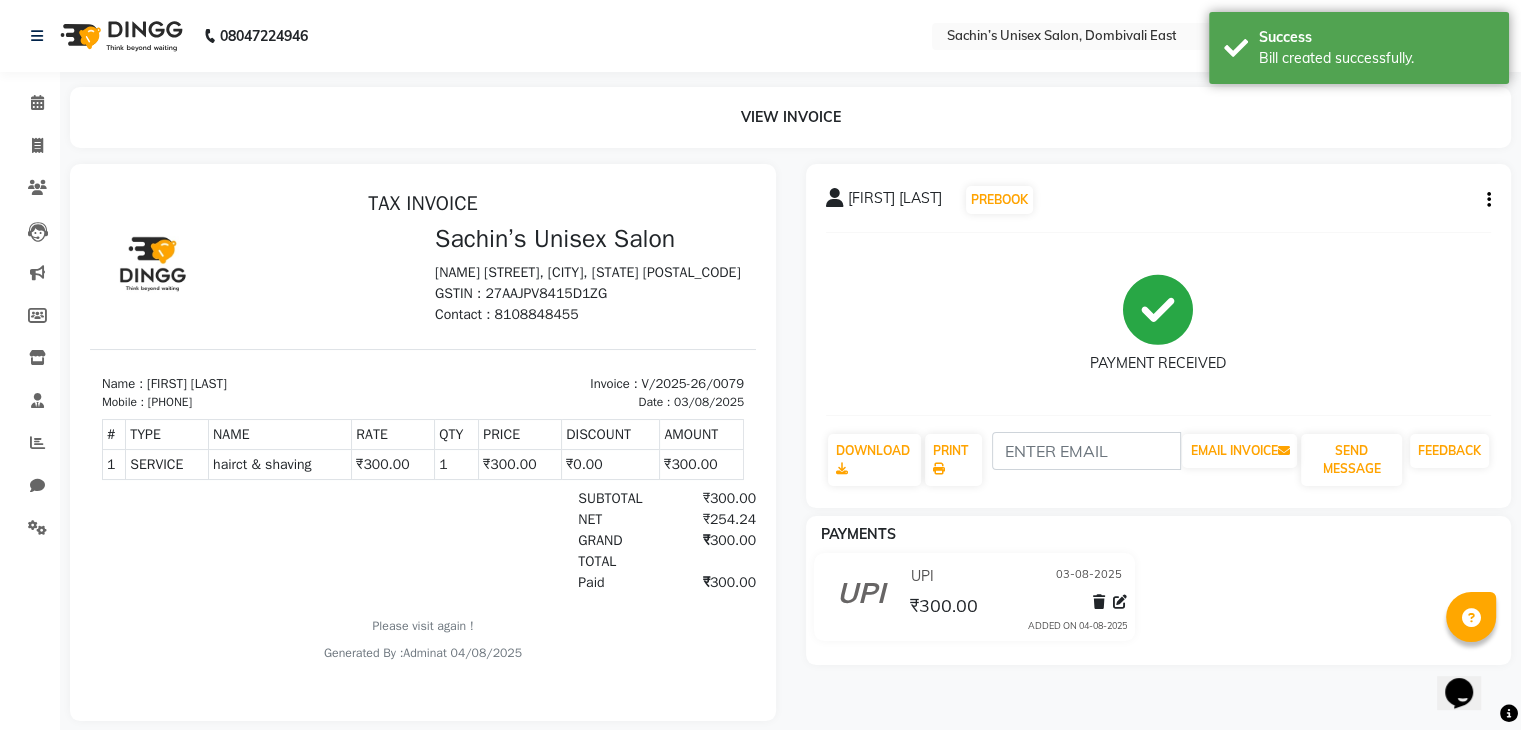 scroll, scrollTop: 0, scrollLeft: 0, axis: both 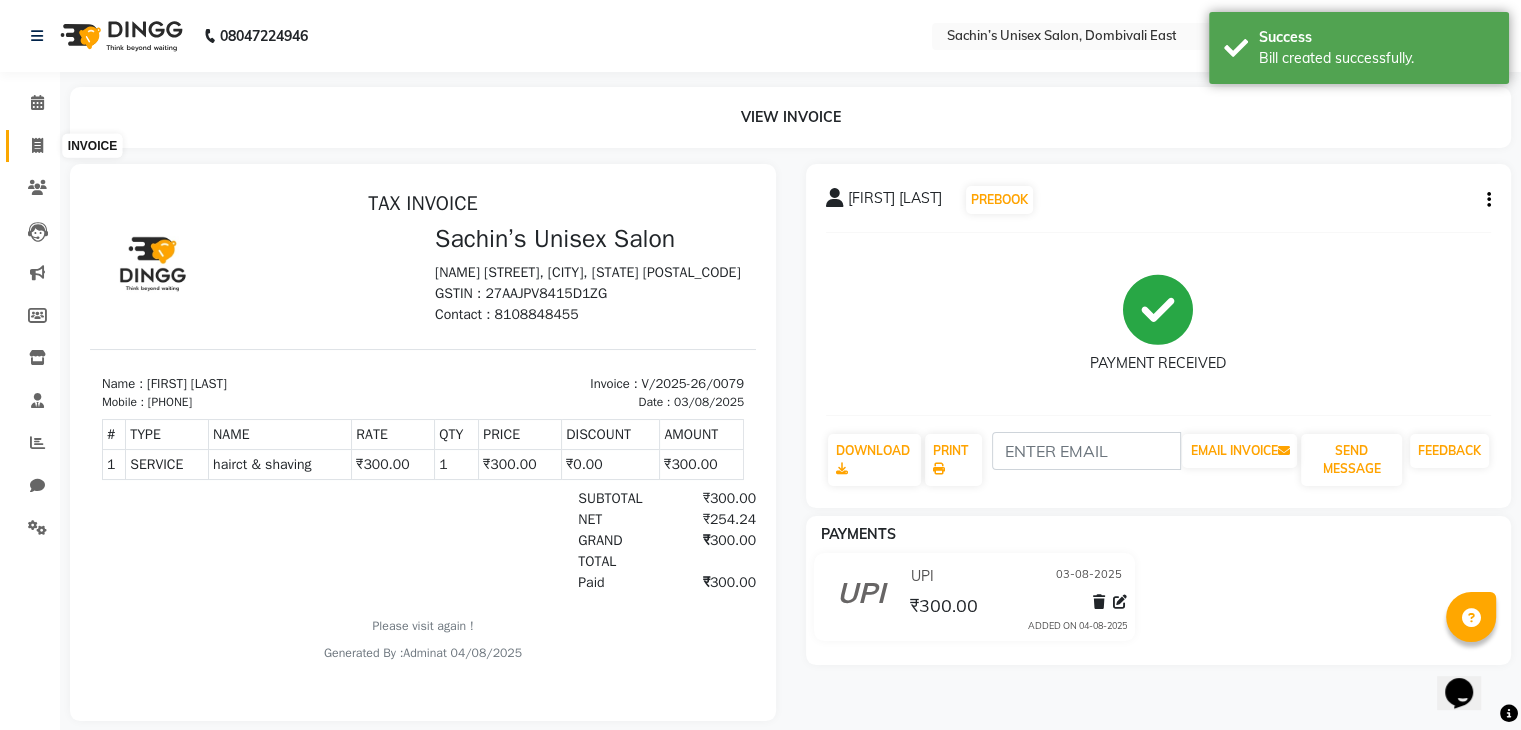 click 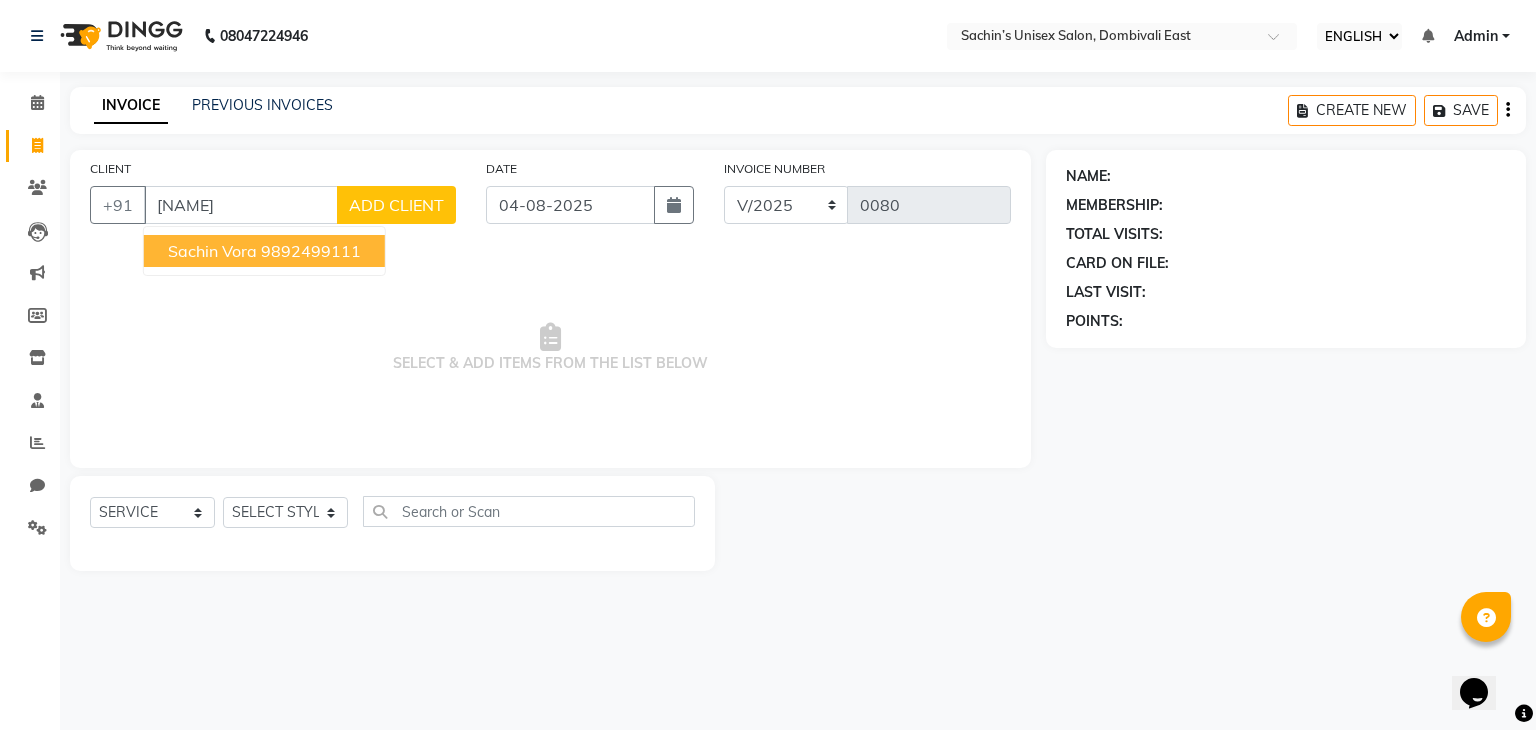click on "sachin vora" at bounding box center [212, 251] 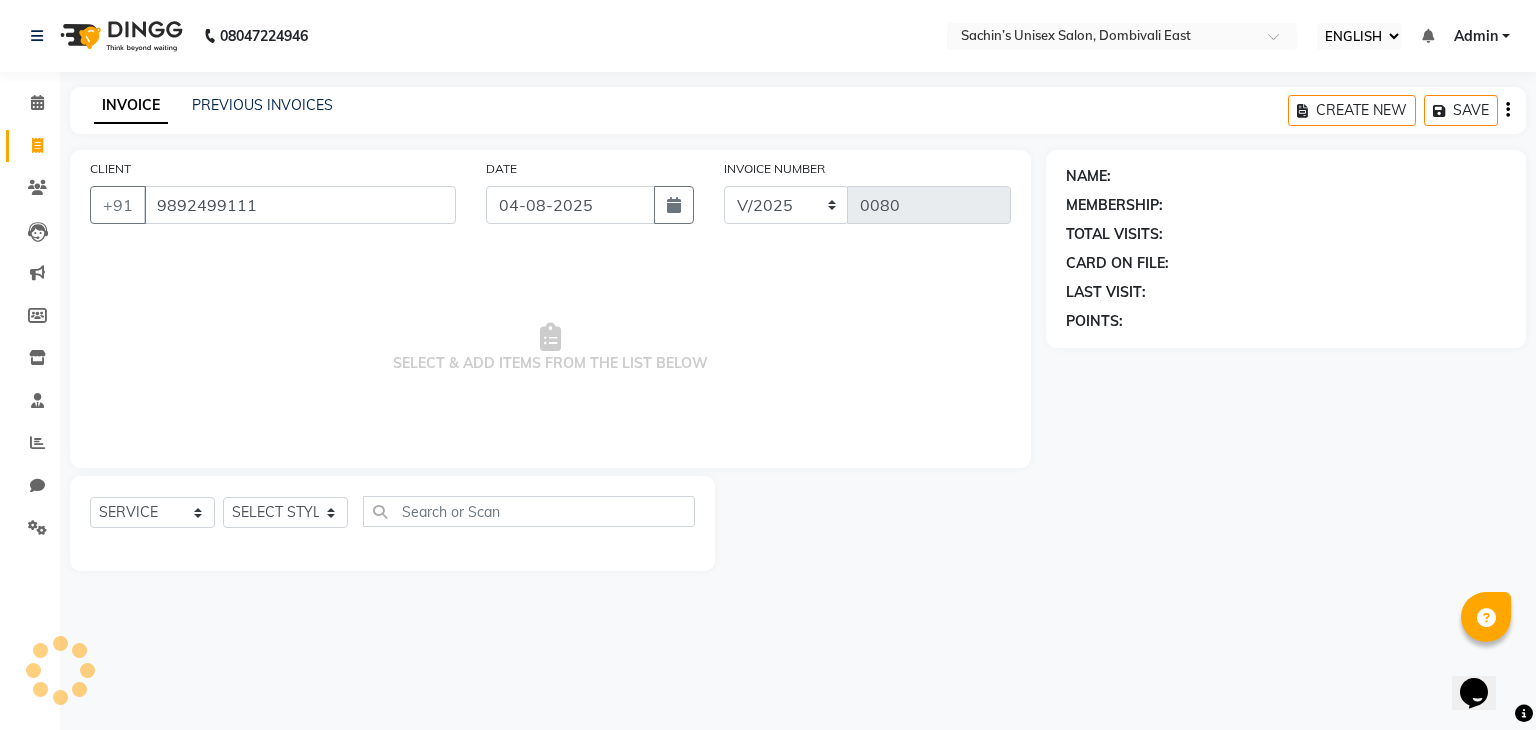 type on "9892499111" 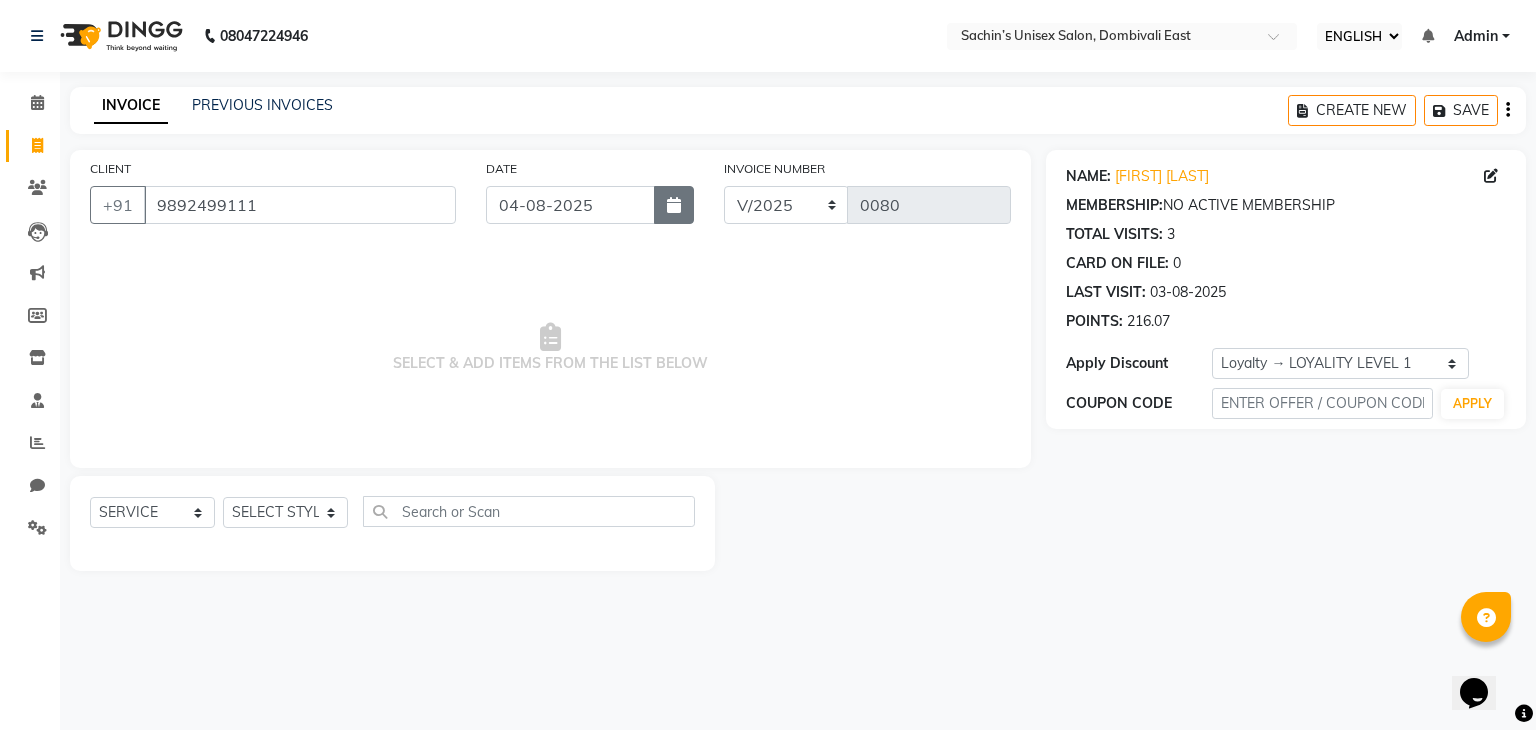 click 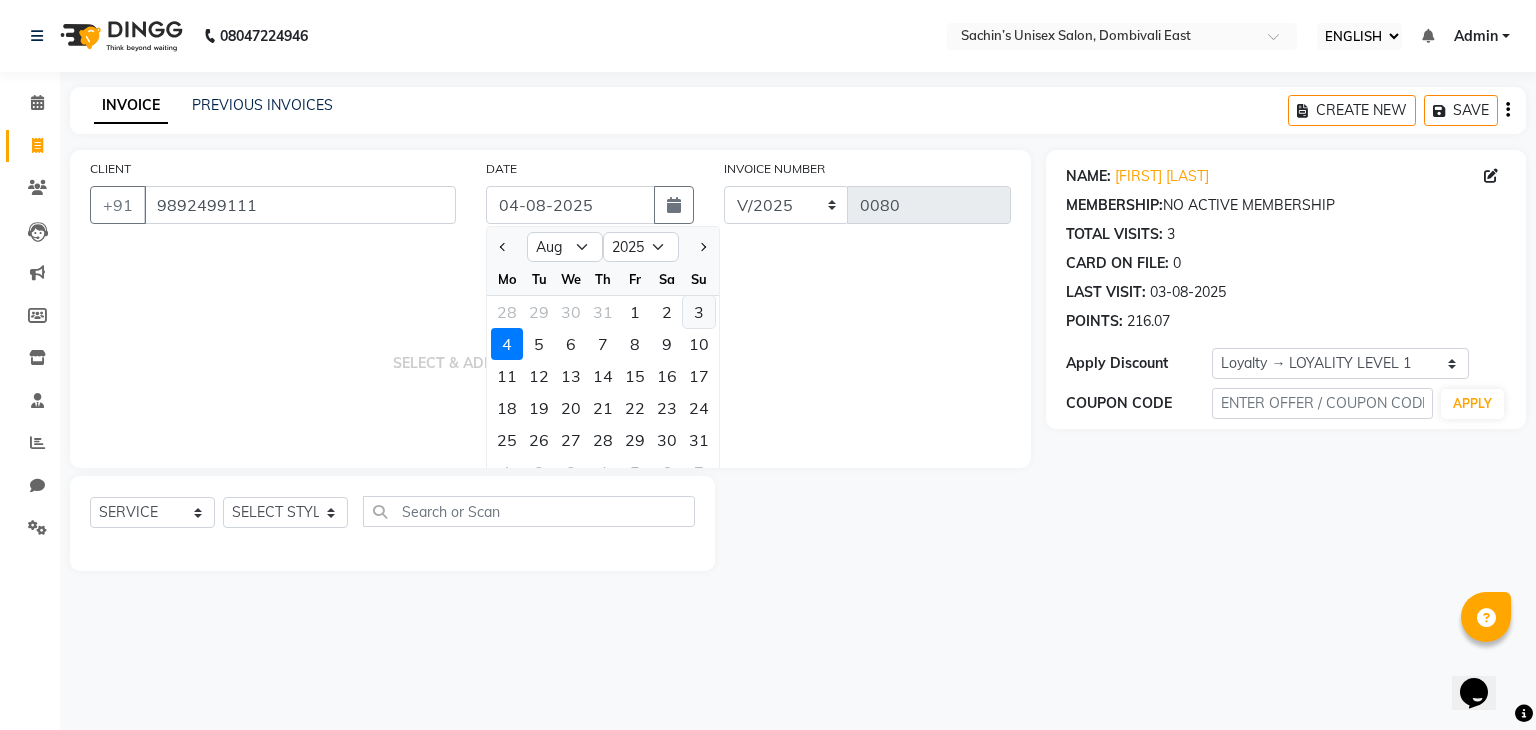 click on "3" 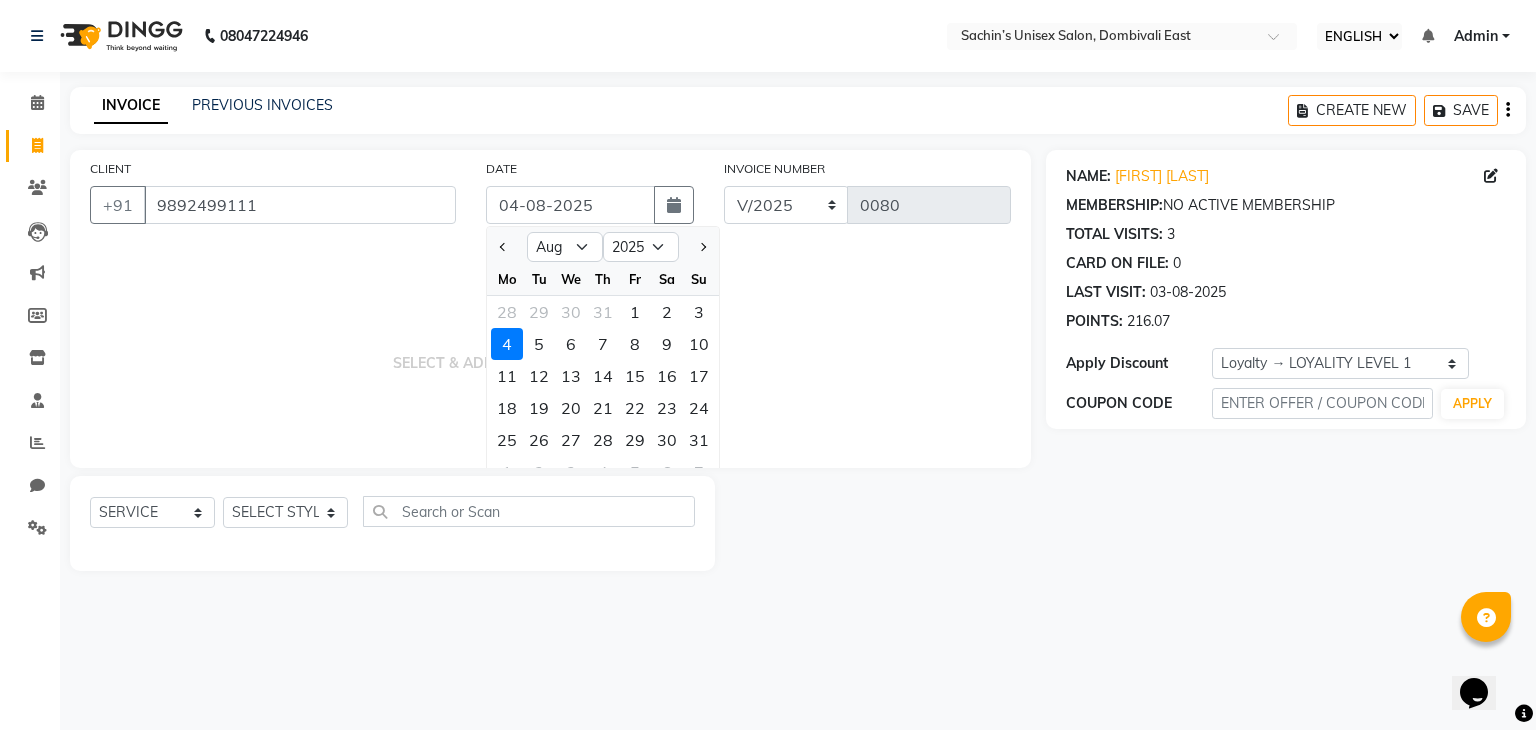 type on "03-08-2025" 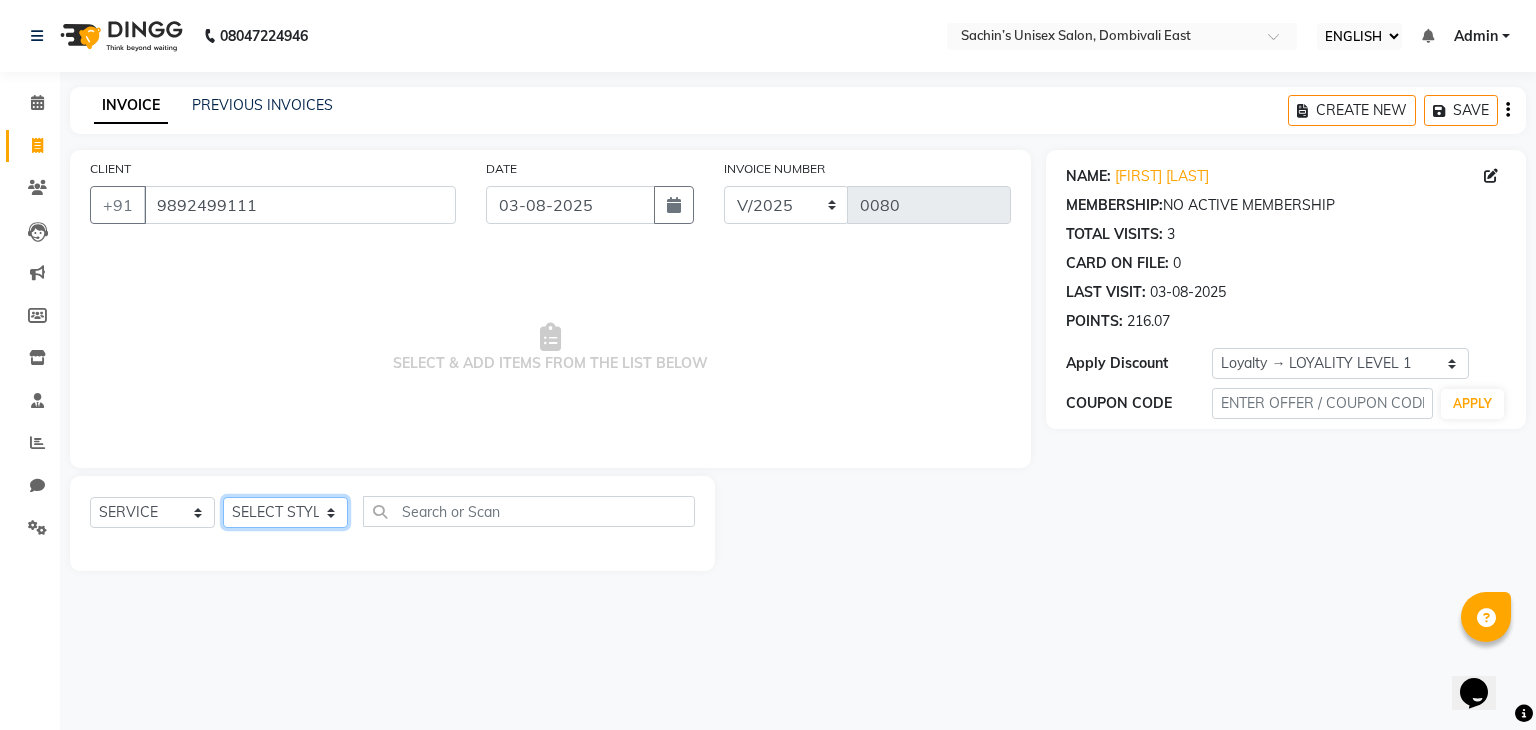 click on "SELECT STYLIST [FIRST] [CITY] Manager [FIRST] [LAST] [LAST]" 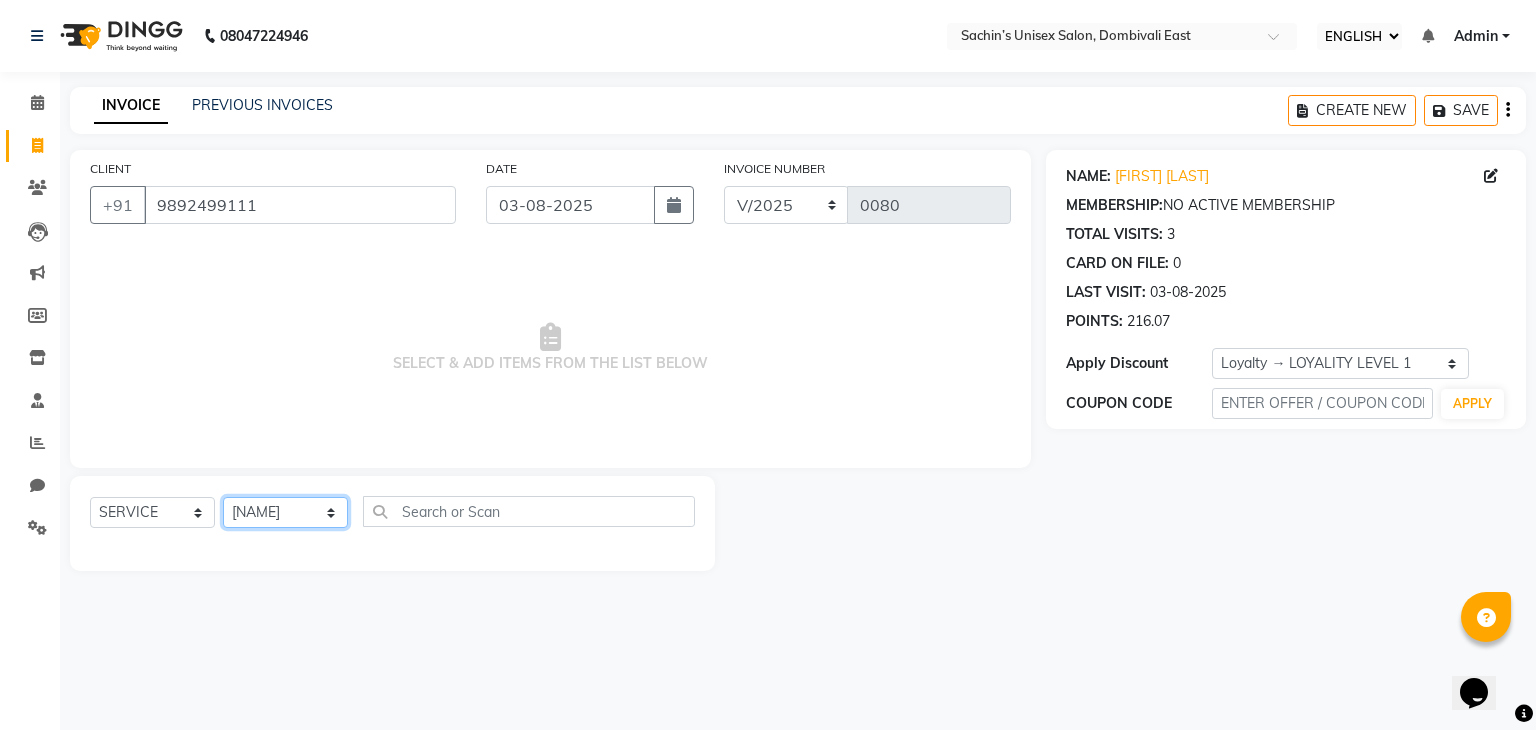 click on "SELECT STYLIST [FIRST] [CITY] Manager [FIRST] [LAST] [LAST]" 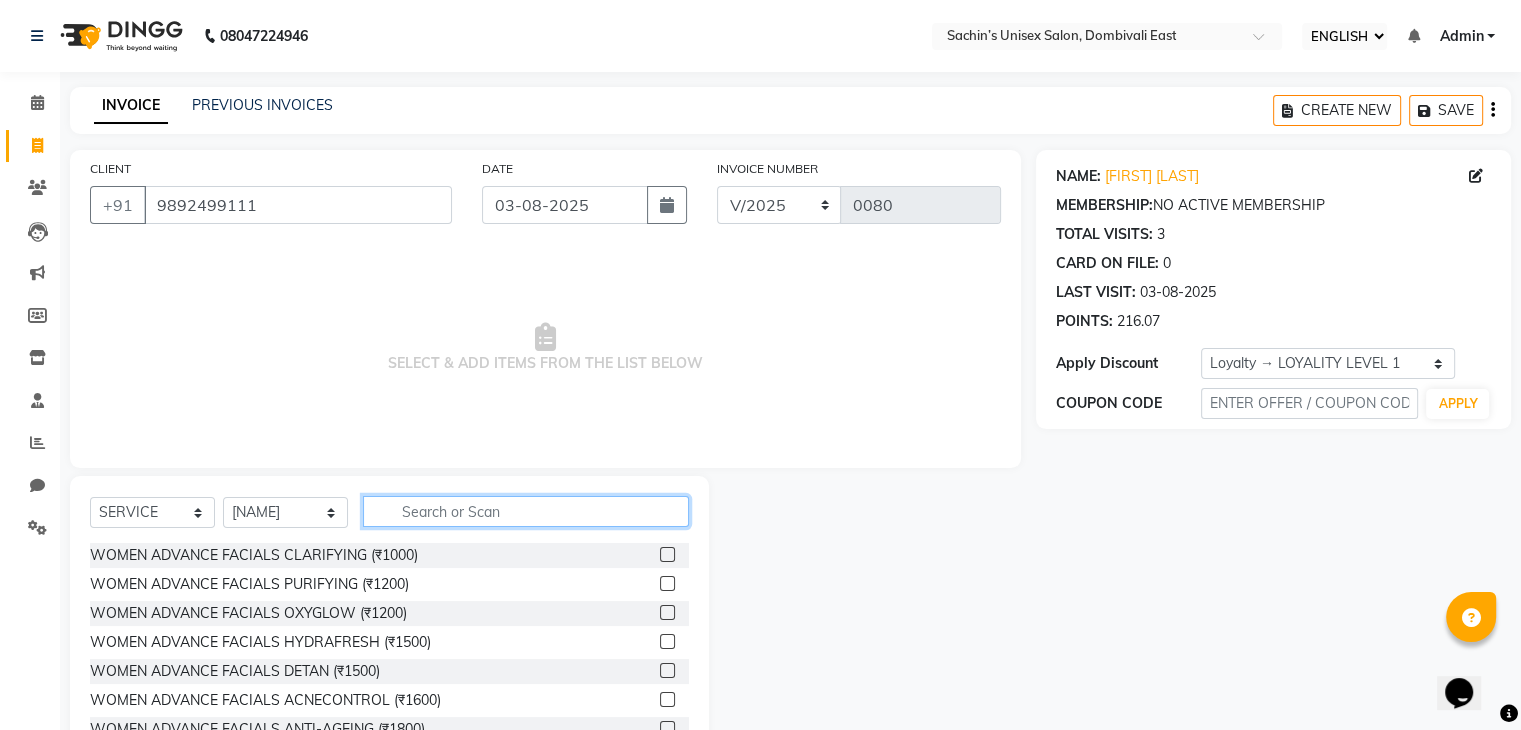 click 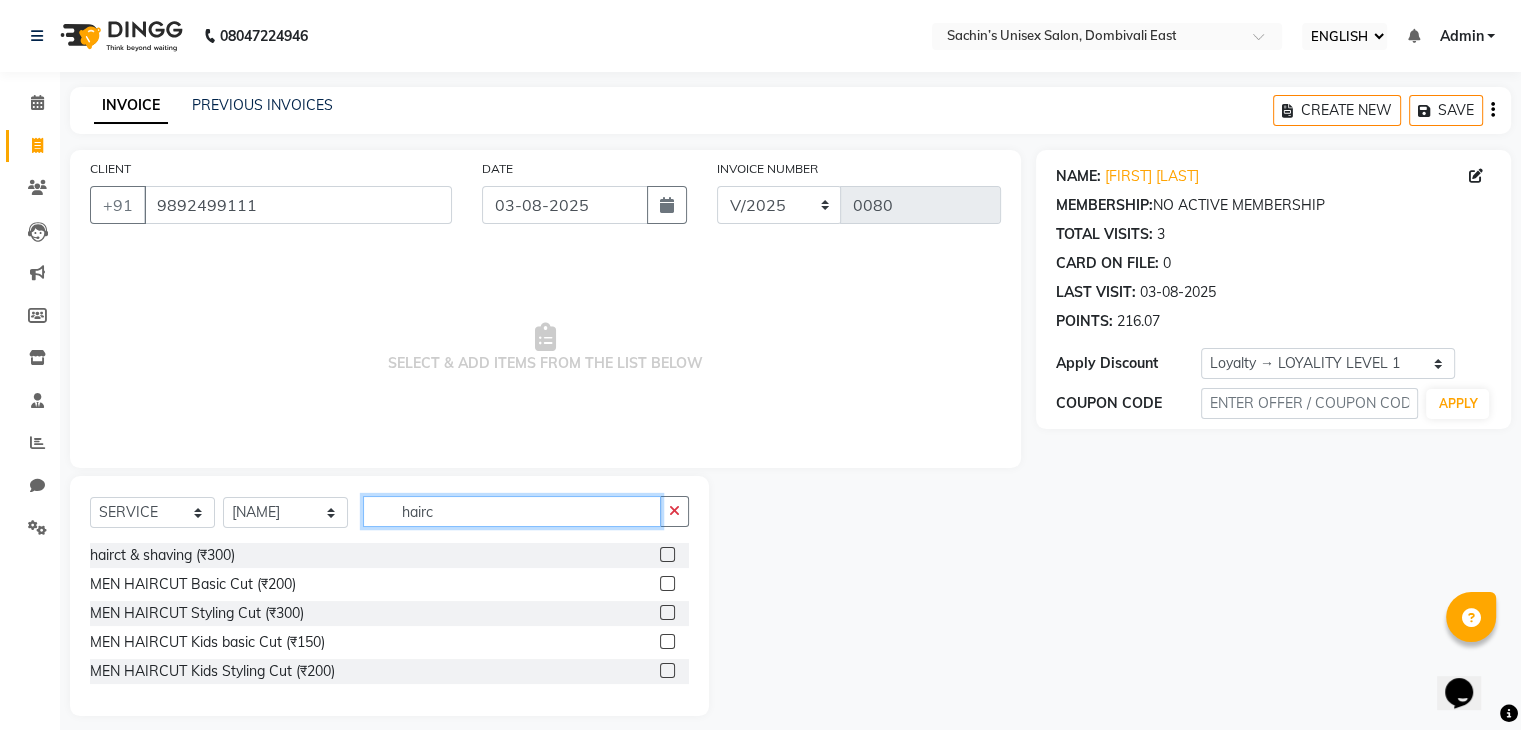 type on "hairc" 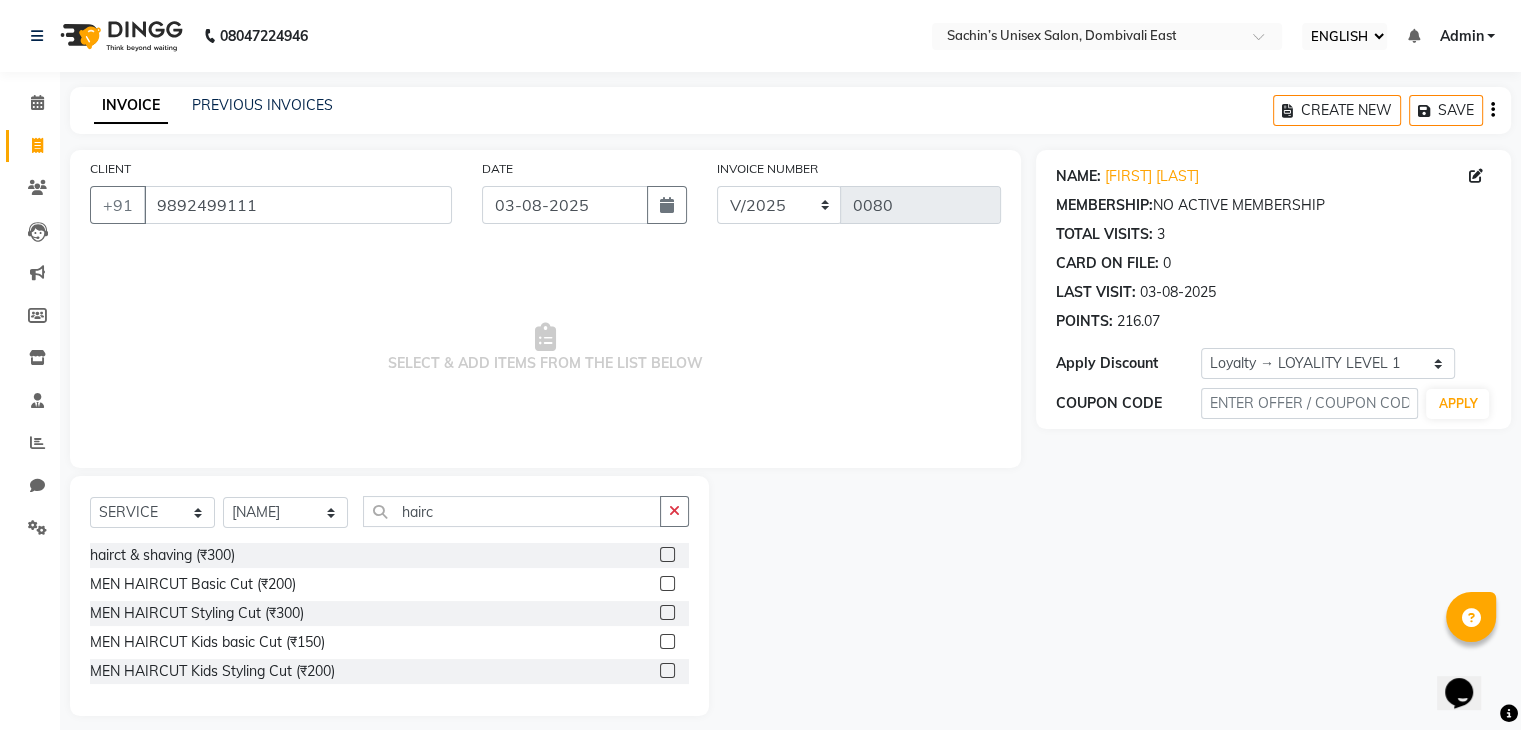 click 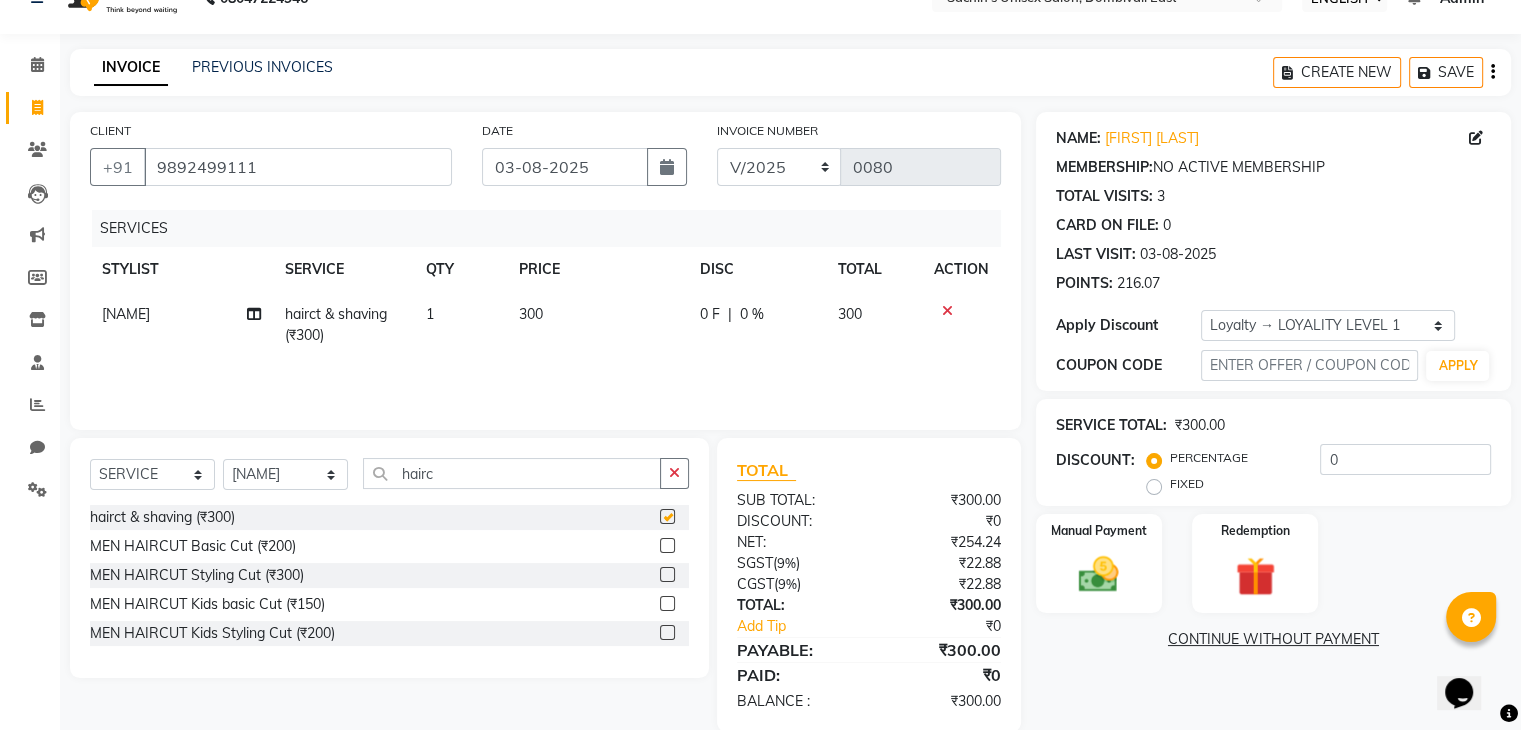 checkbox on "false" 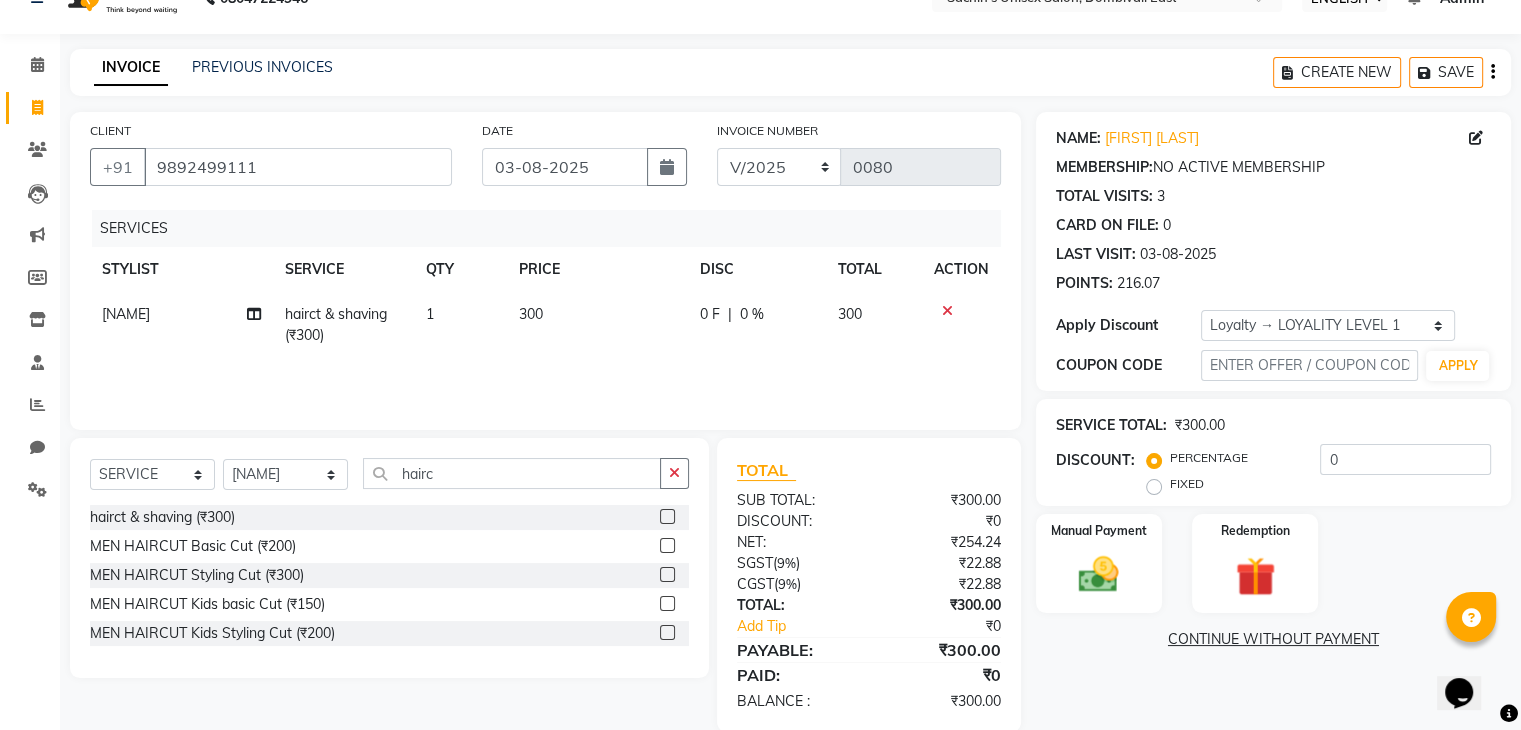 scroll, scrollTop: 71, scrollLeft: 0, axis: vertical 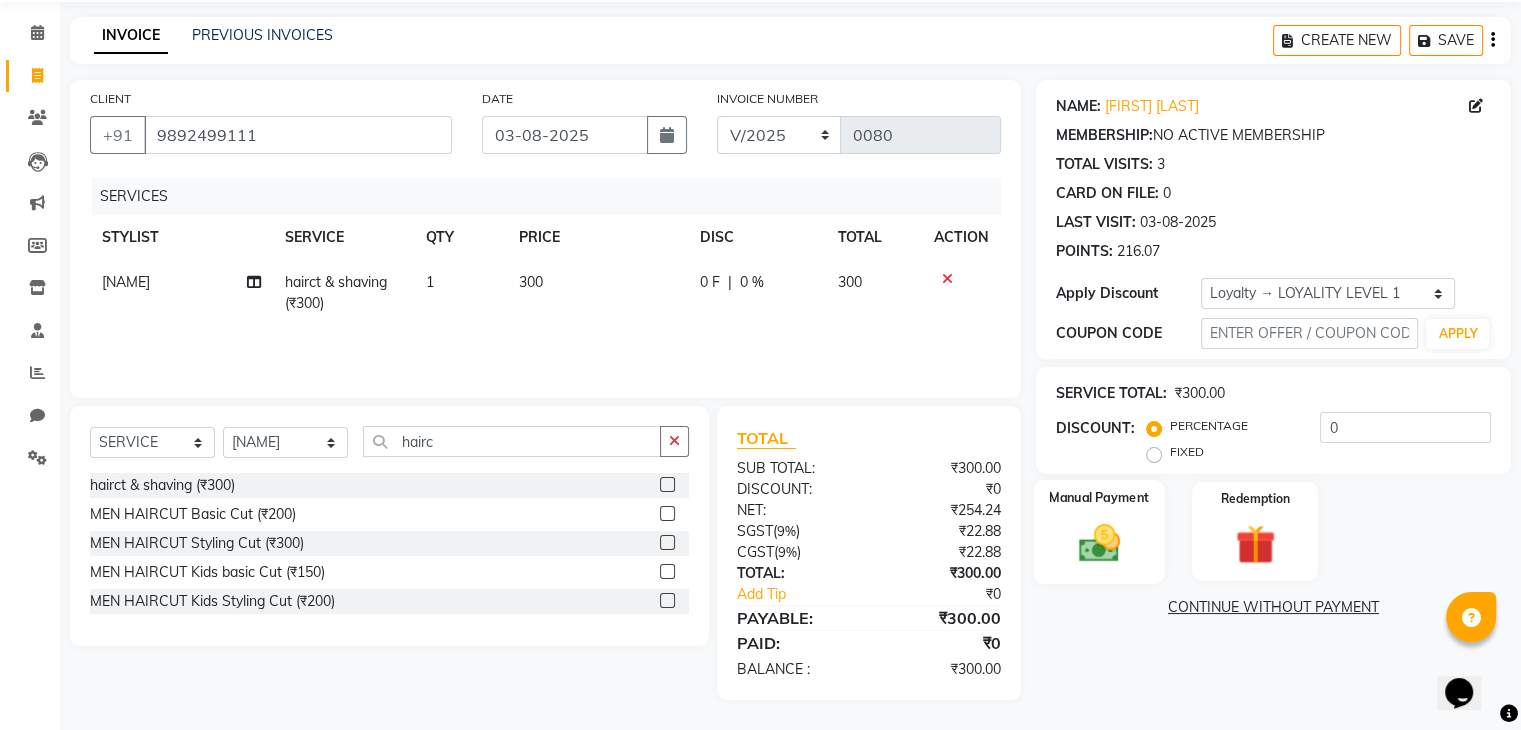 click on "Manual Payment" 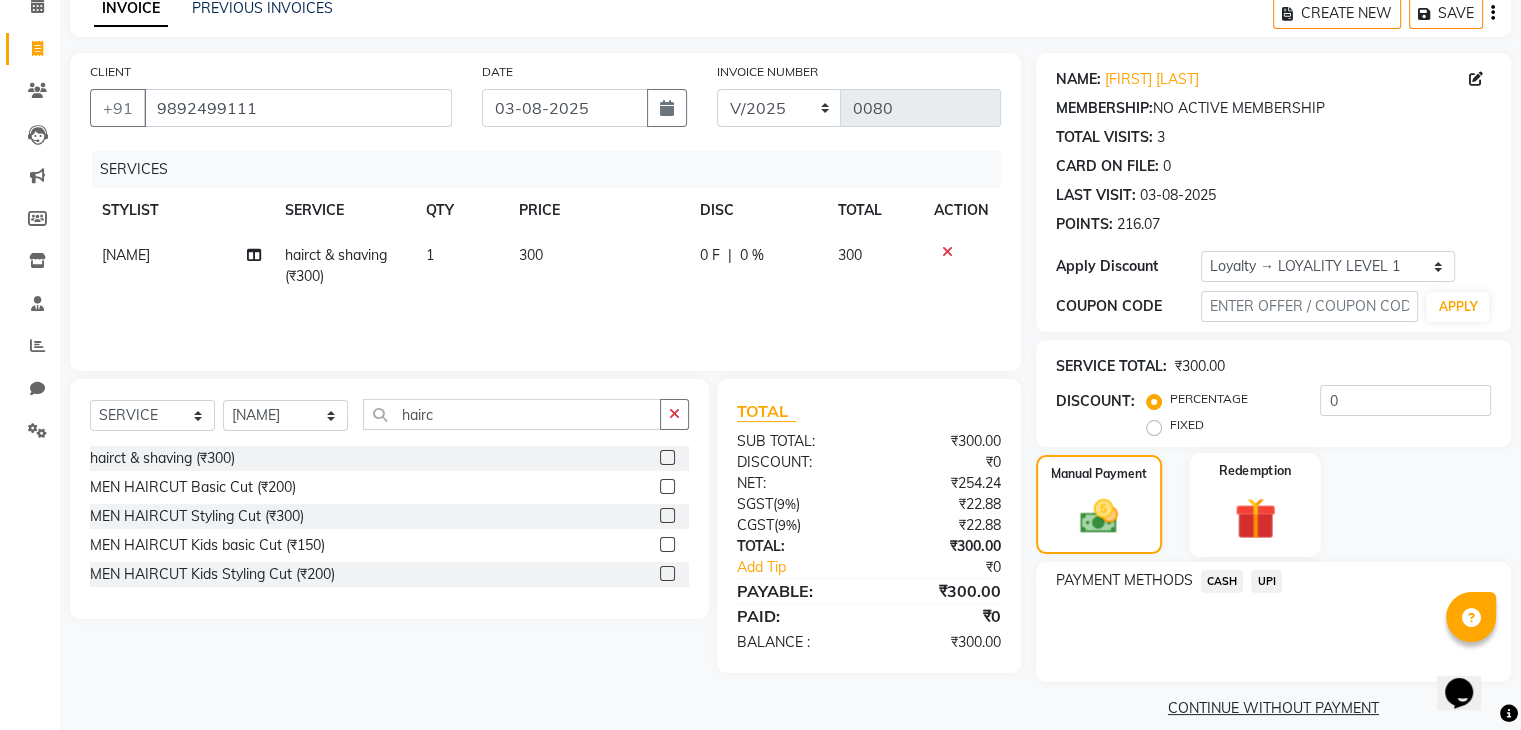 scroll, scrollTop: 120, scrollLeft: 0, axis: vertical 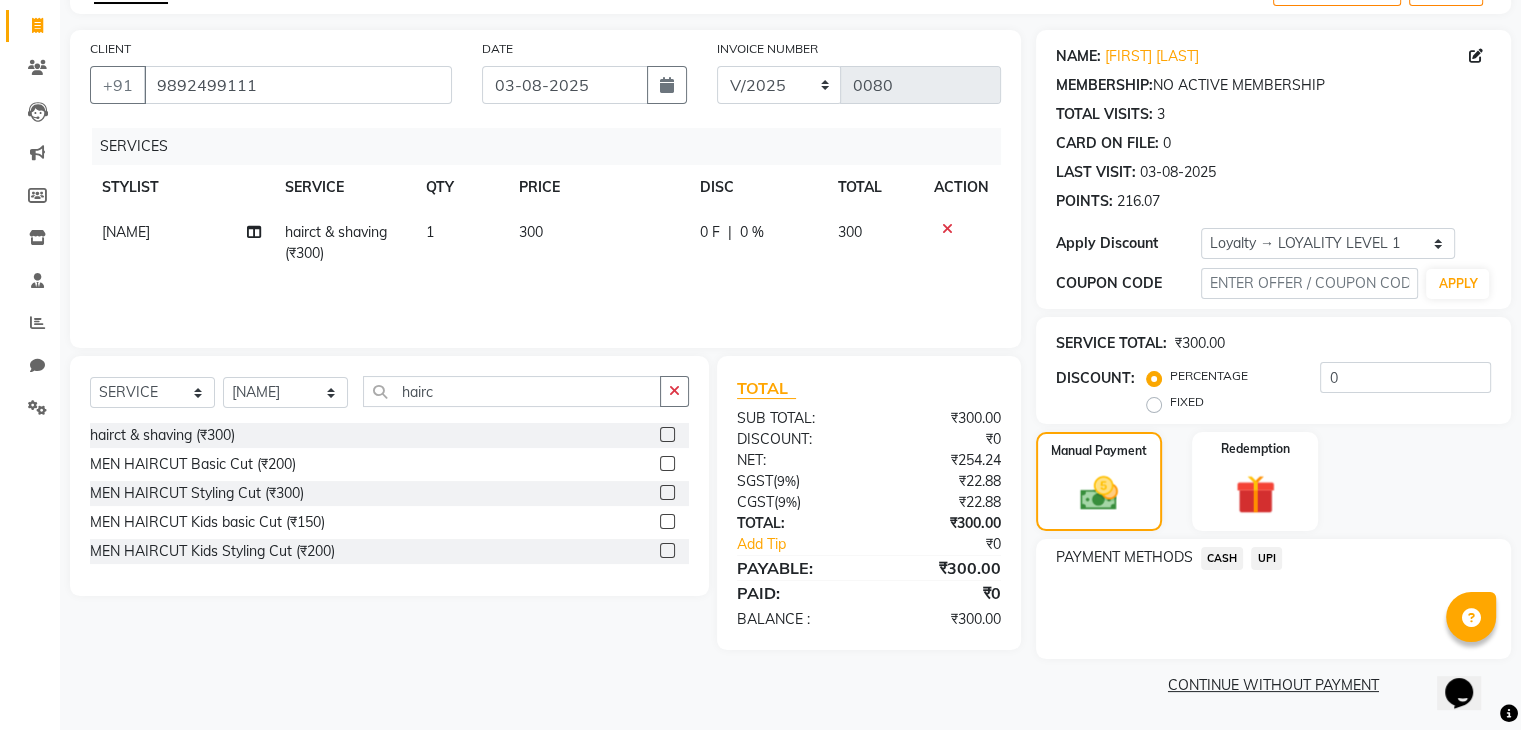 click on "UPI" 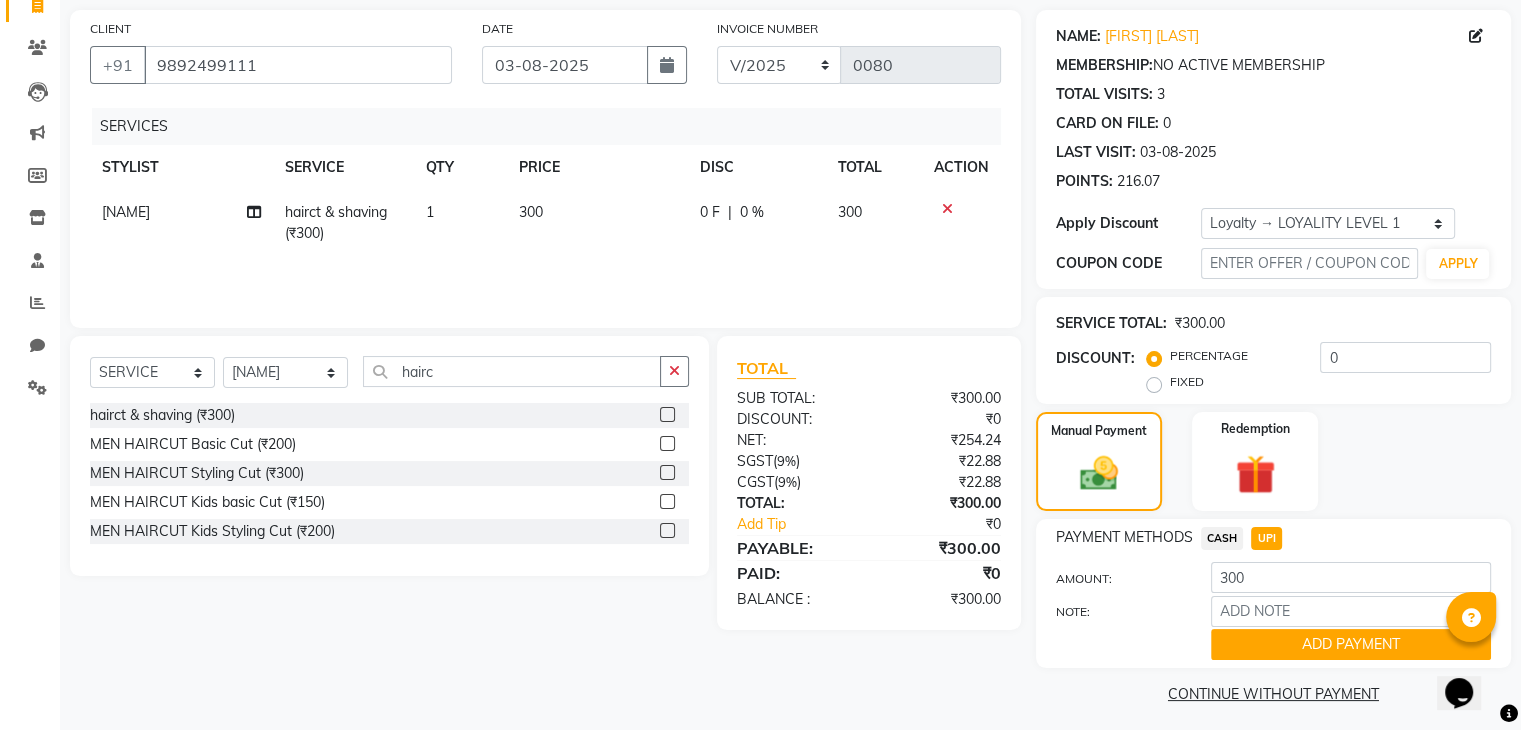 scroll, scrollTop: 152, scrollLeft: 0, axis: vertical 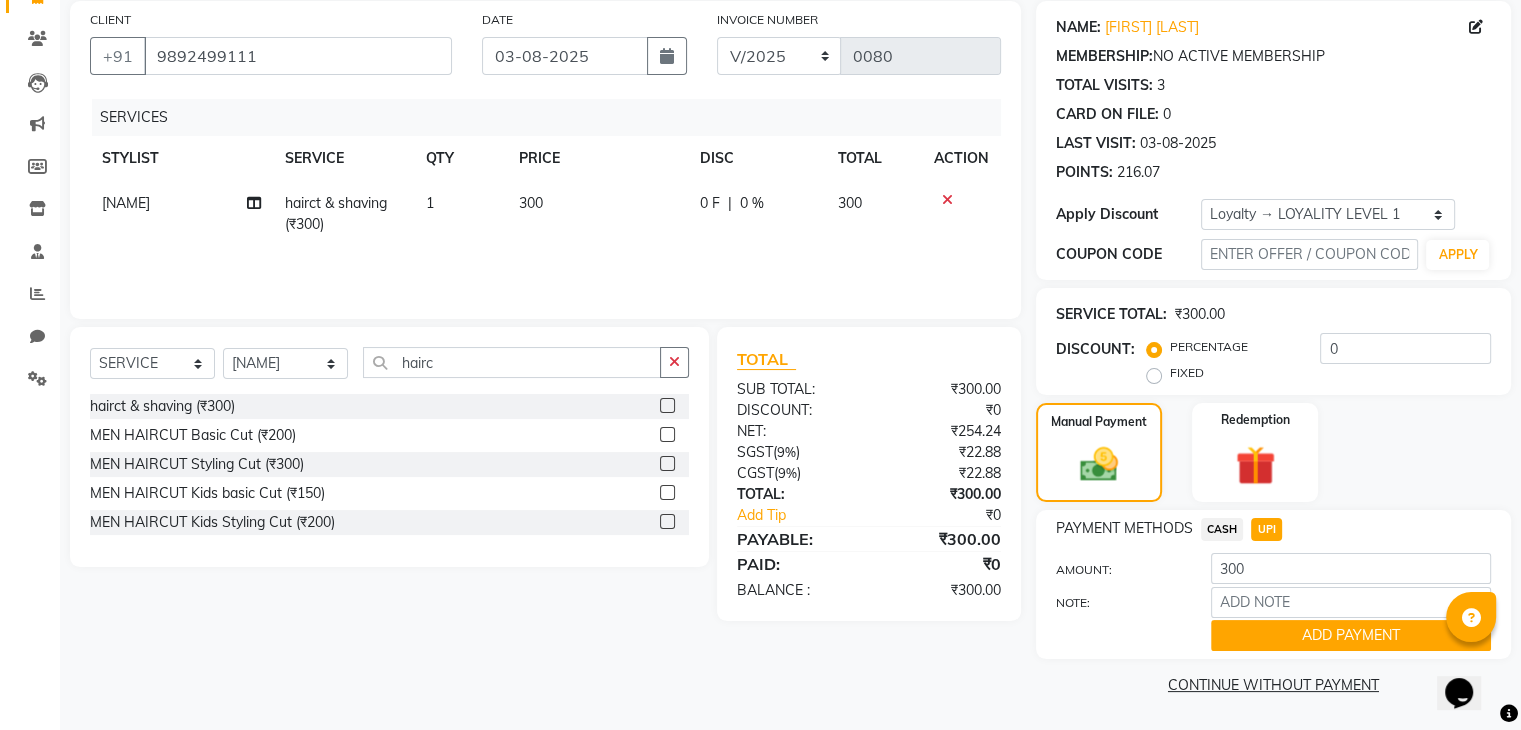 click on "ADD PAYMENT" 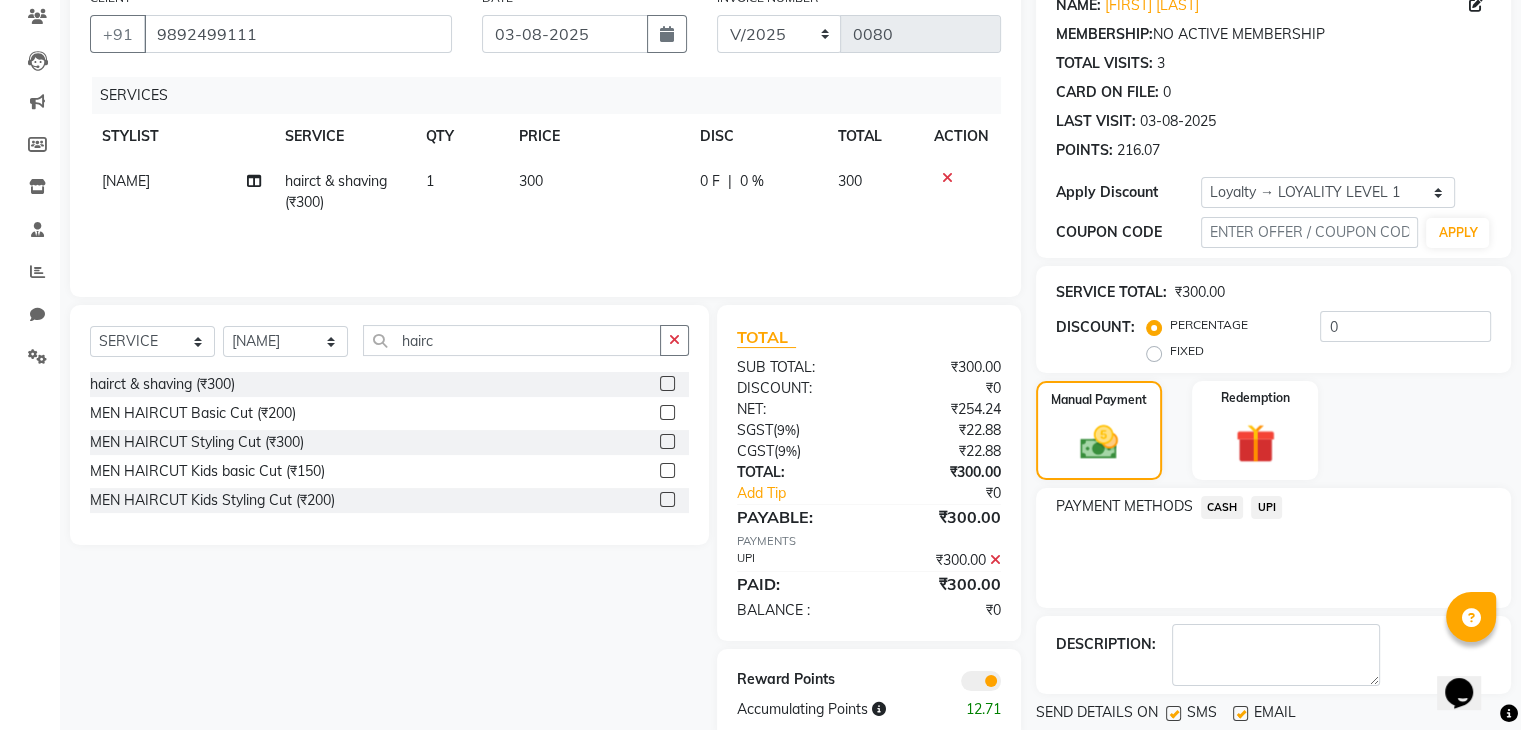 scroll, scrollTop: 232, scrollLeft: 0, axis: vertical 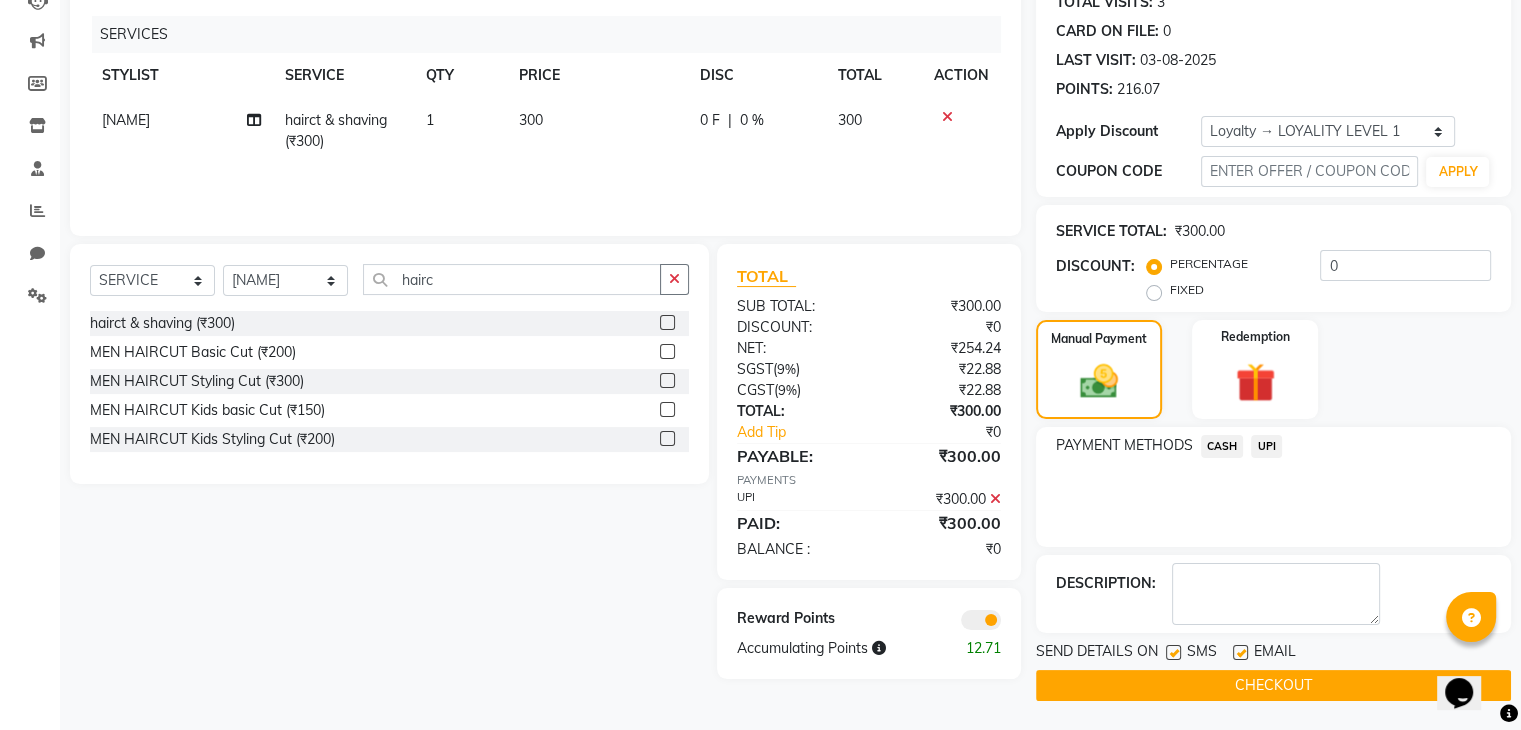 click on "CHECKOUT" 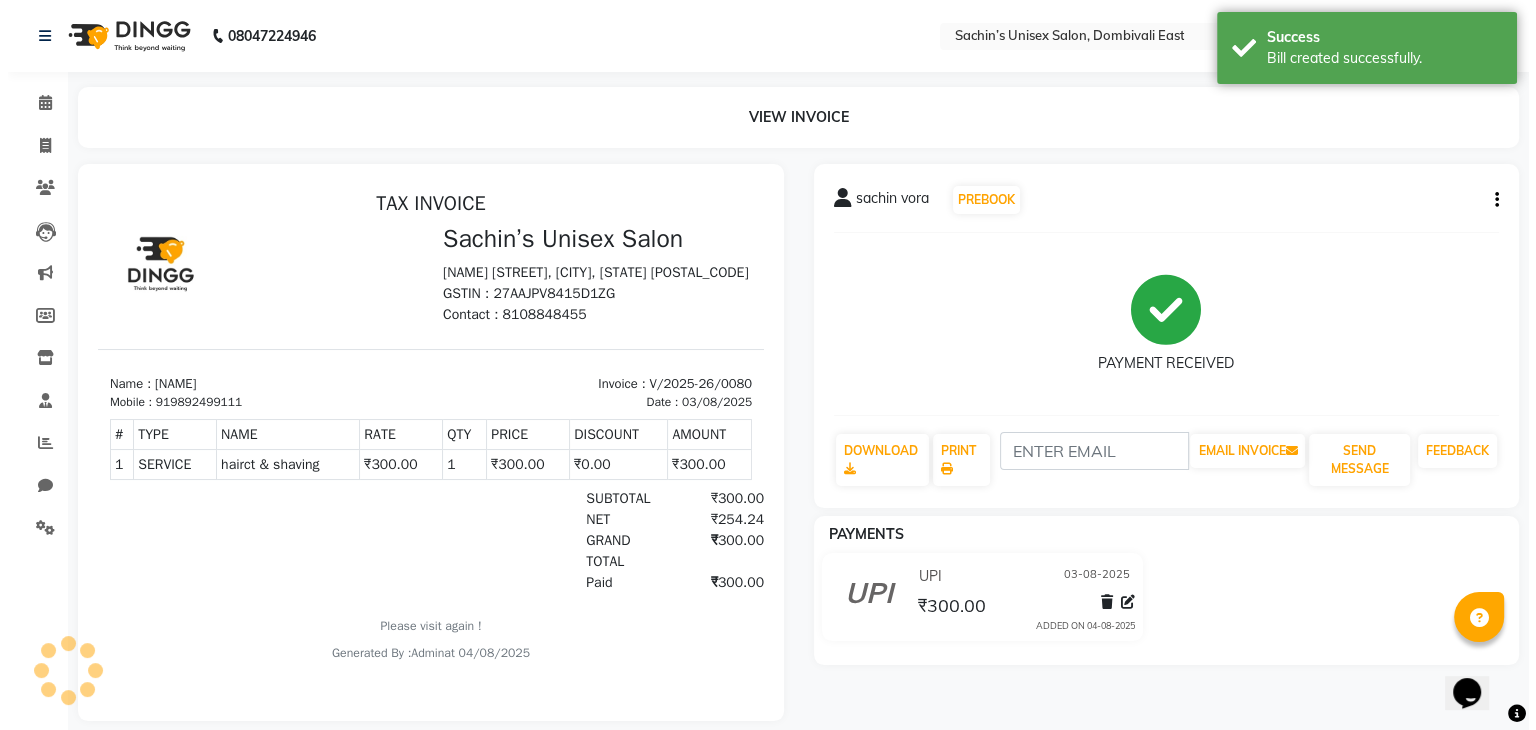 scroll, scrollTop: 0, scrollLeft: 0, axis: both 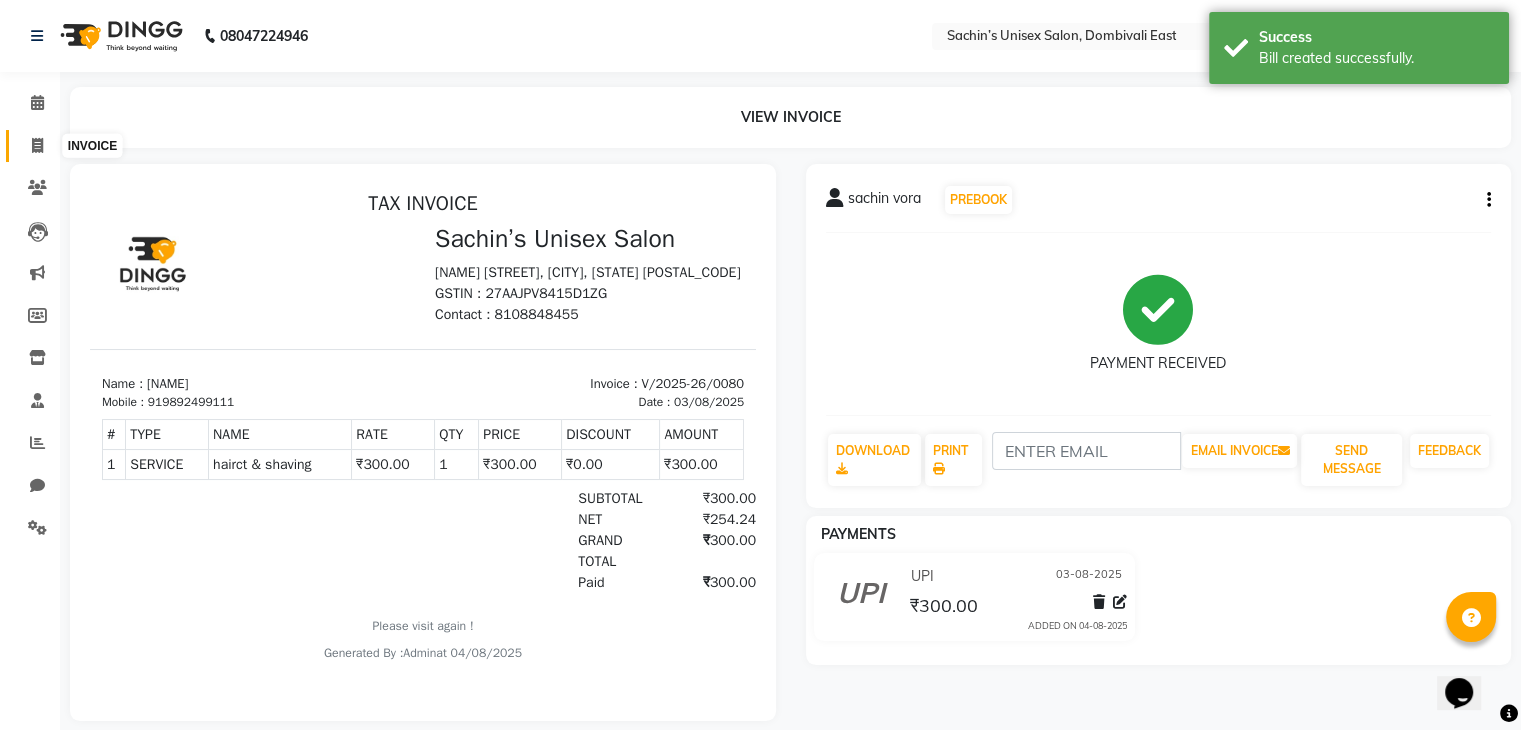 click 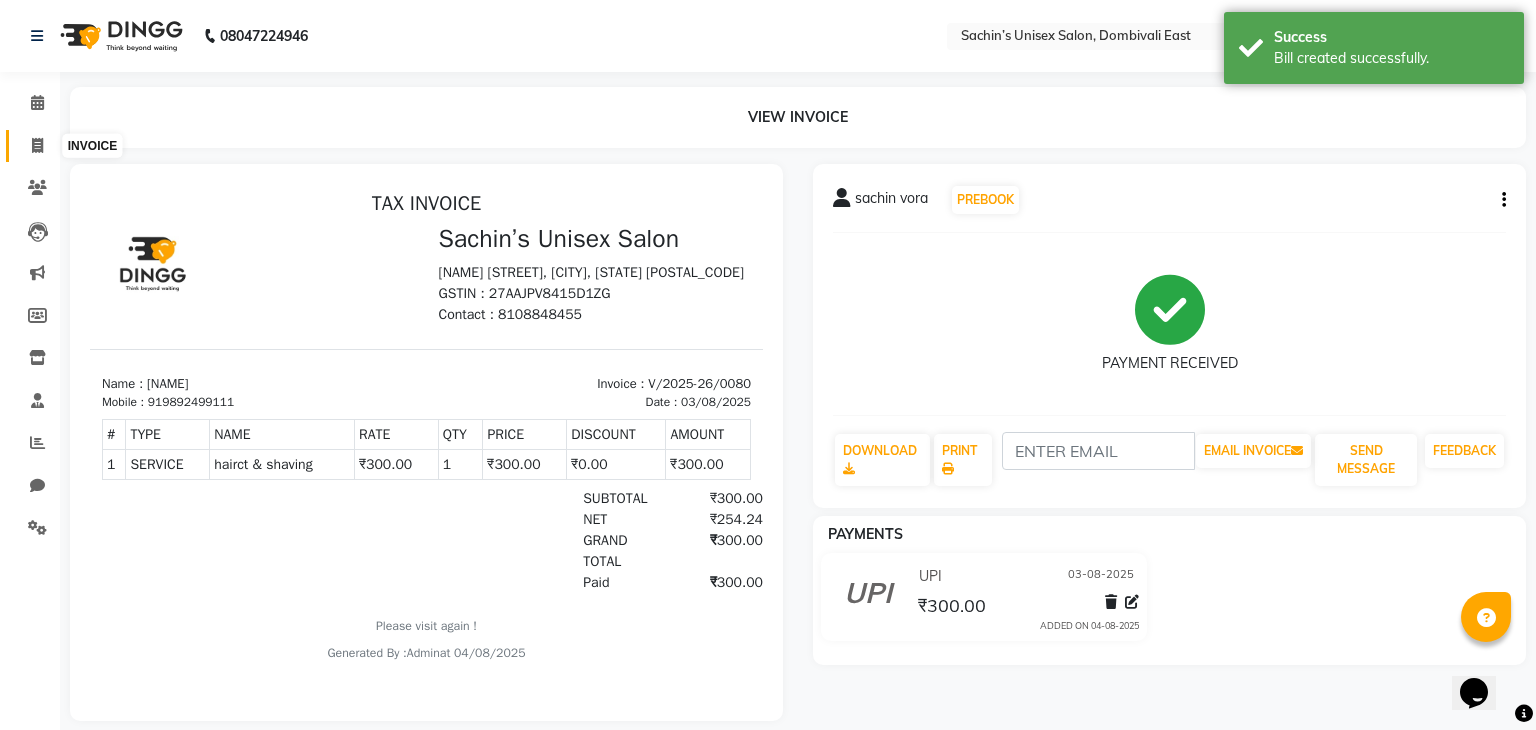 select on "service" 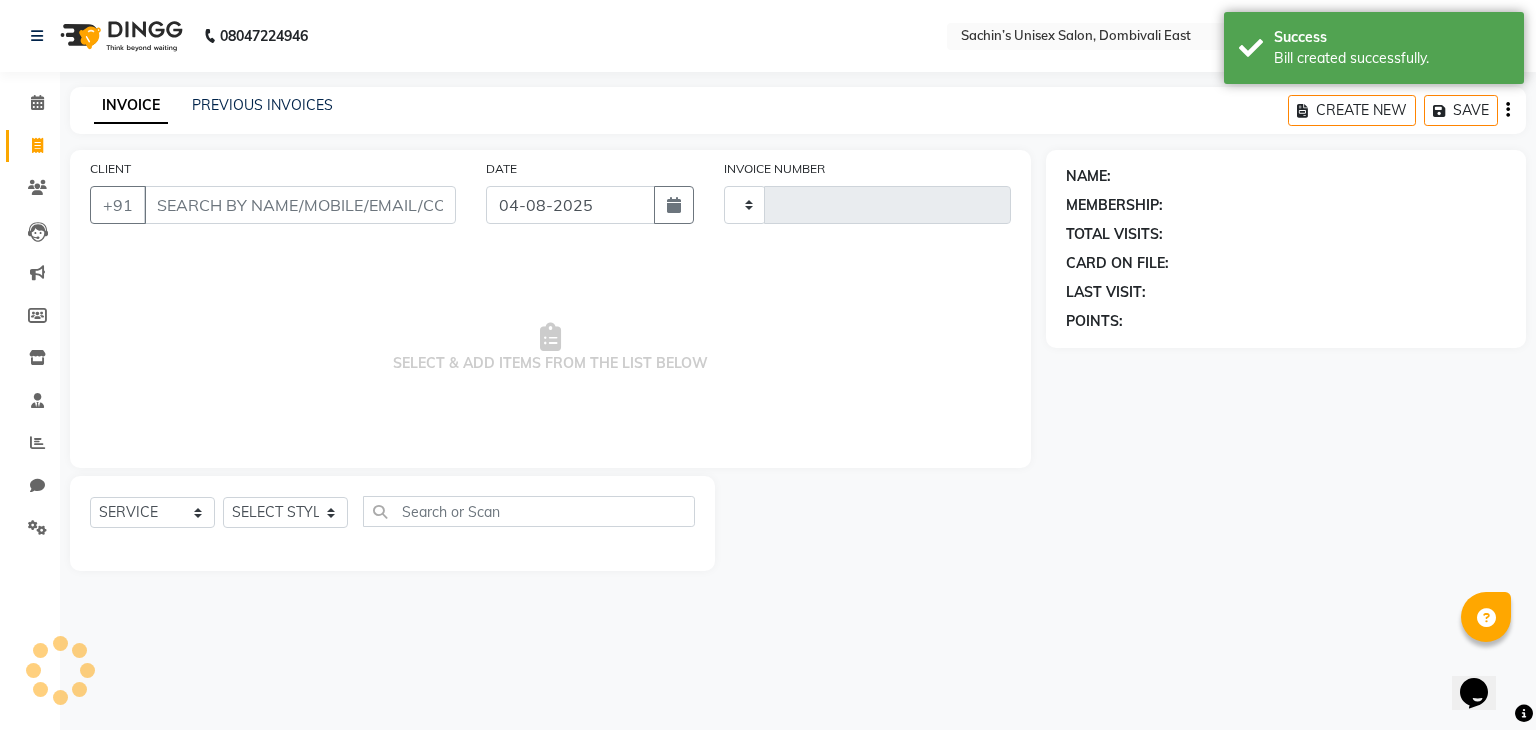 type on "0081" 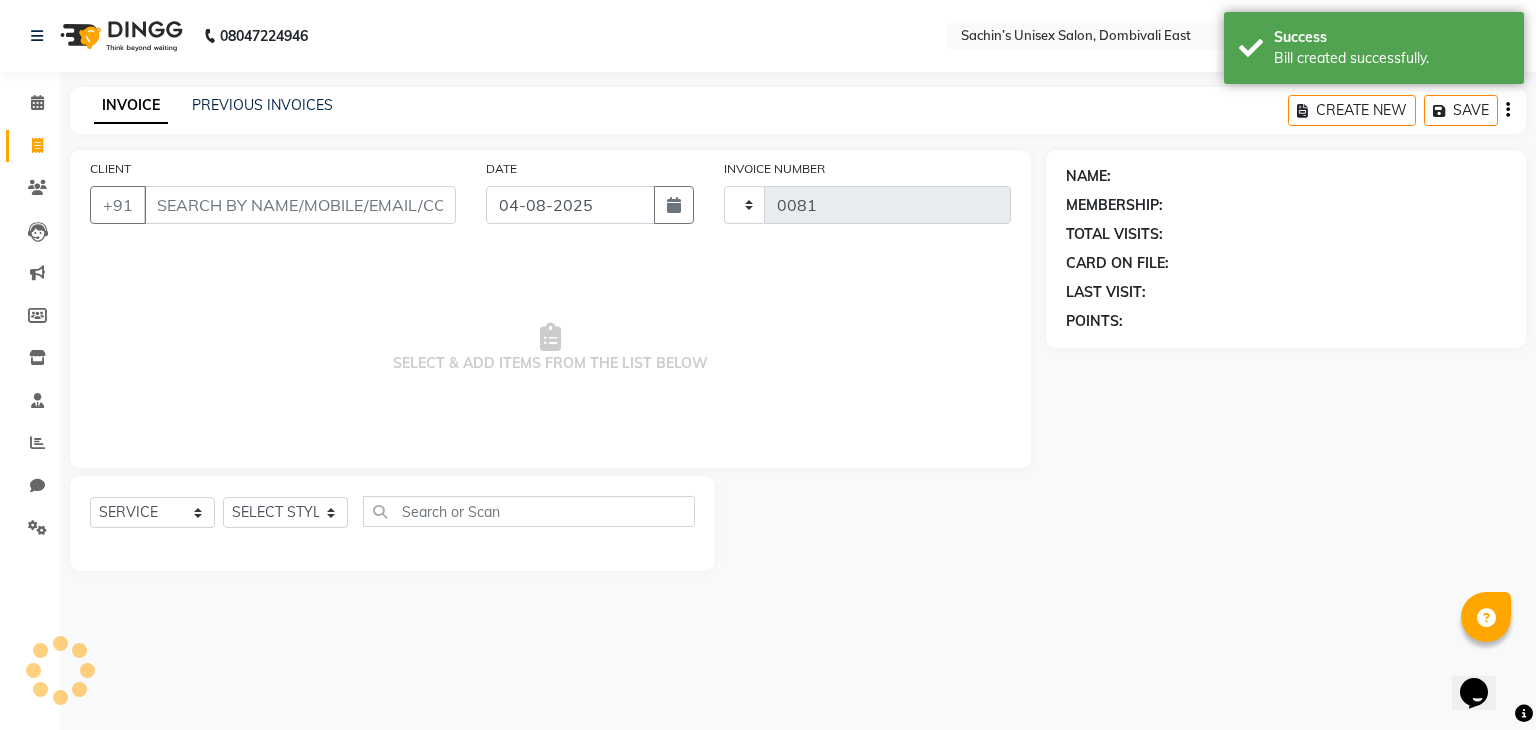 select on "8637" 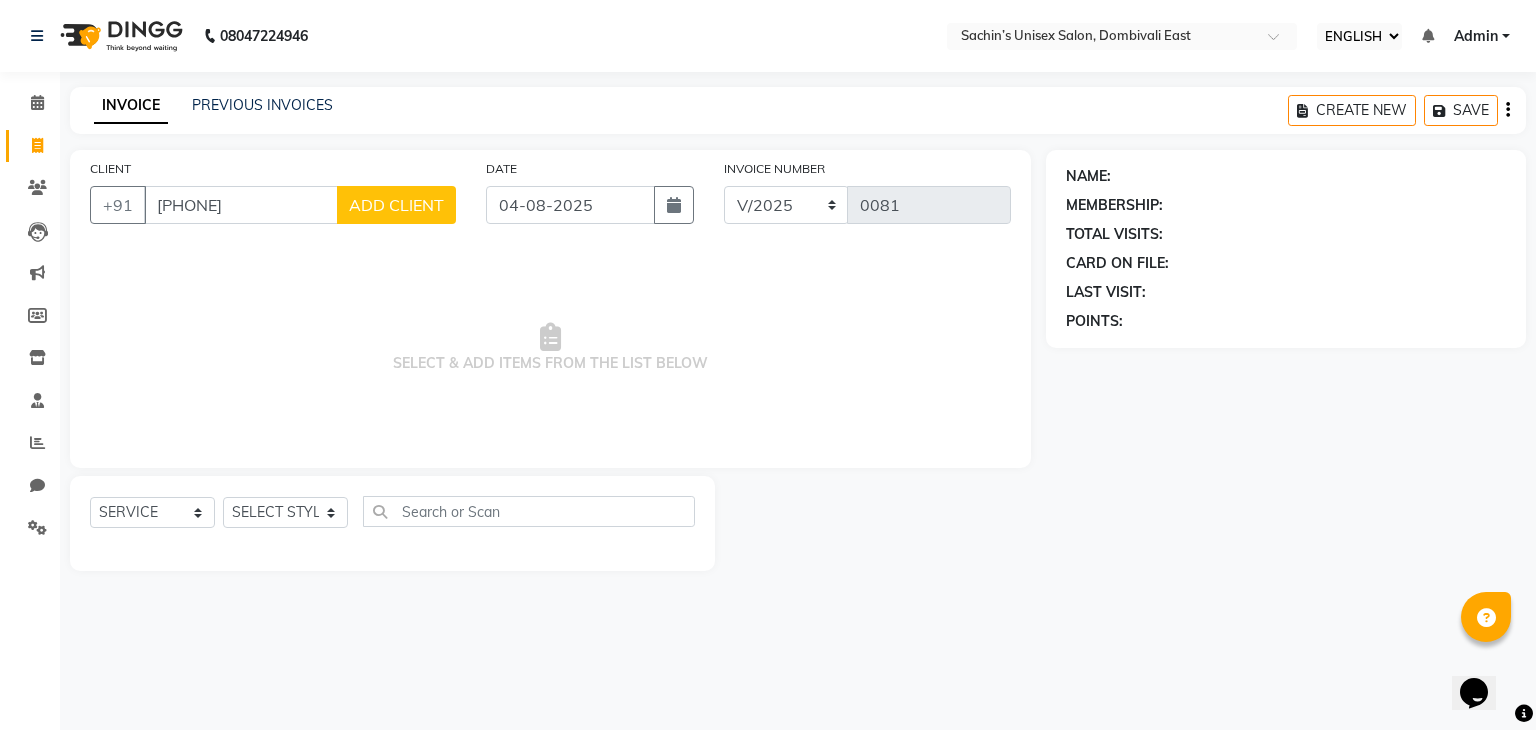 type on "7020460283" 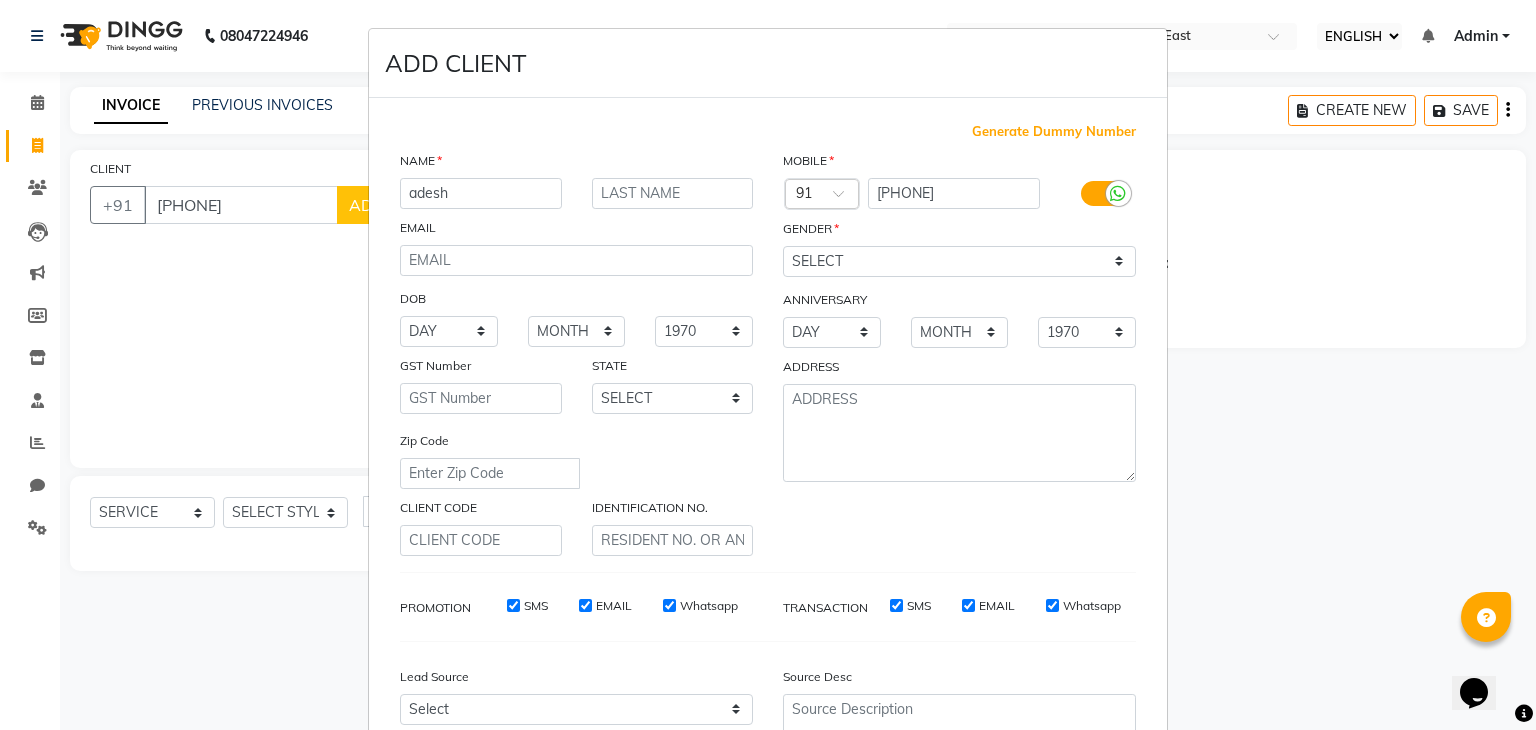type on "adesh" 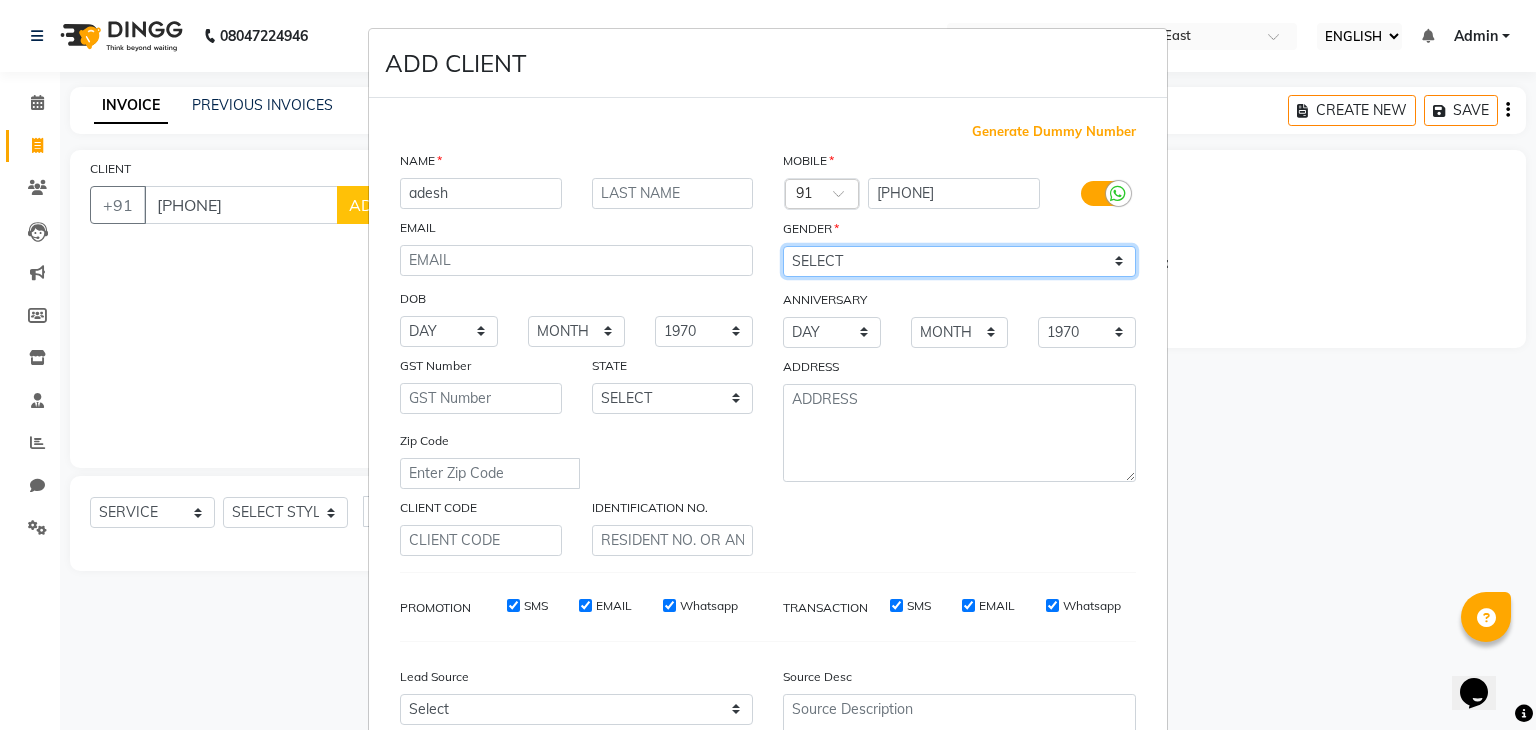 click on "SELECT MALE FEMALE OTHER PREFER NOT TO SAY" at bounding box center (959, 261) 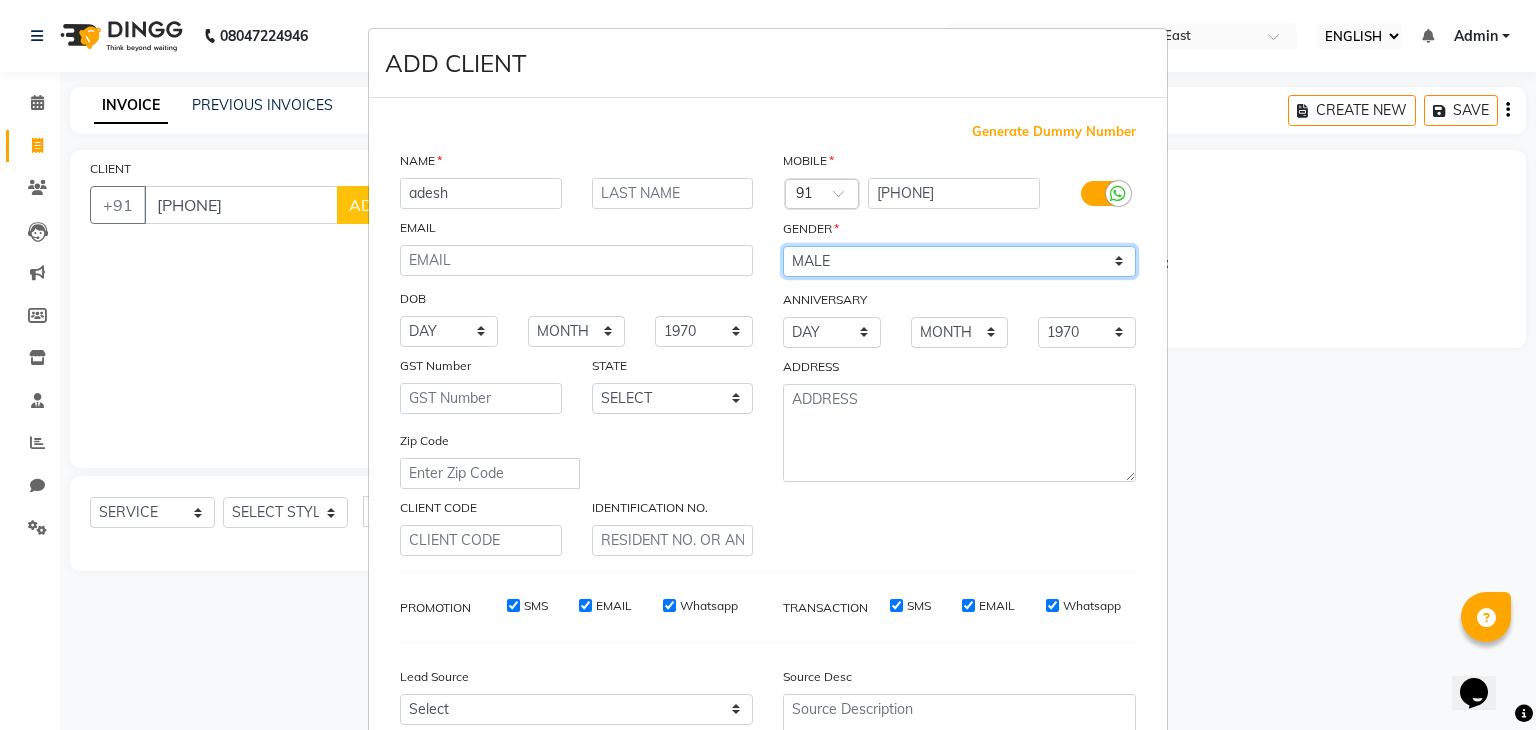click on "SELECT MALE FEMALE OTHER PREFER NOT TO SAY" at bounding box center (959, 261) 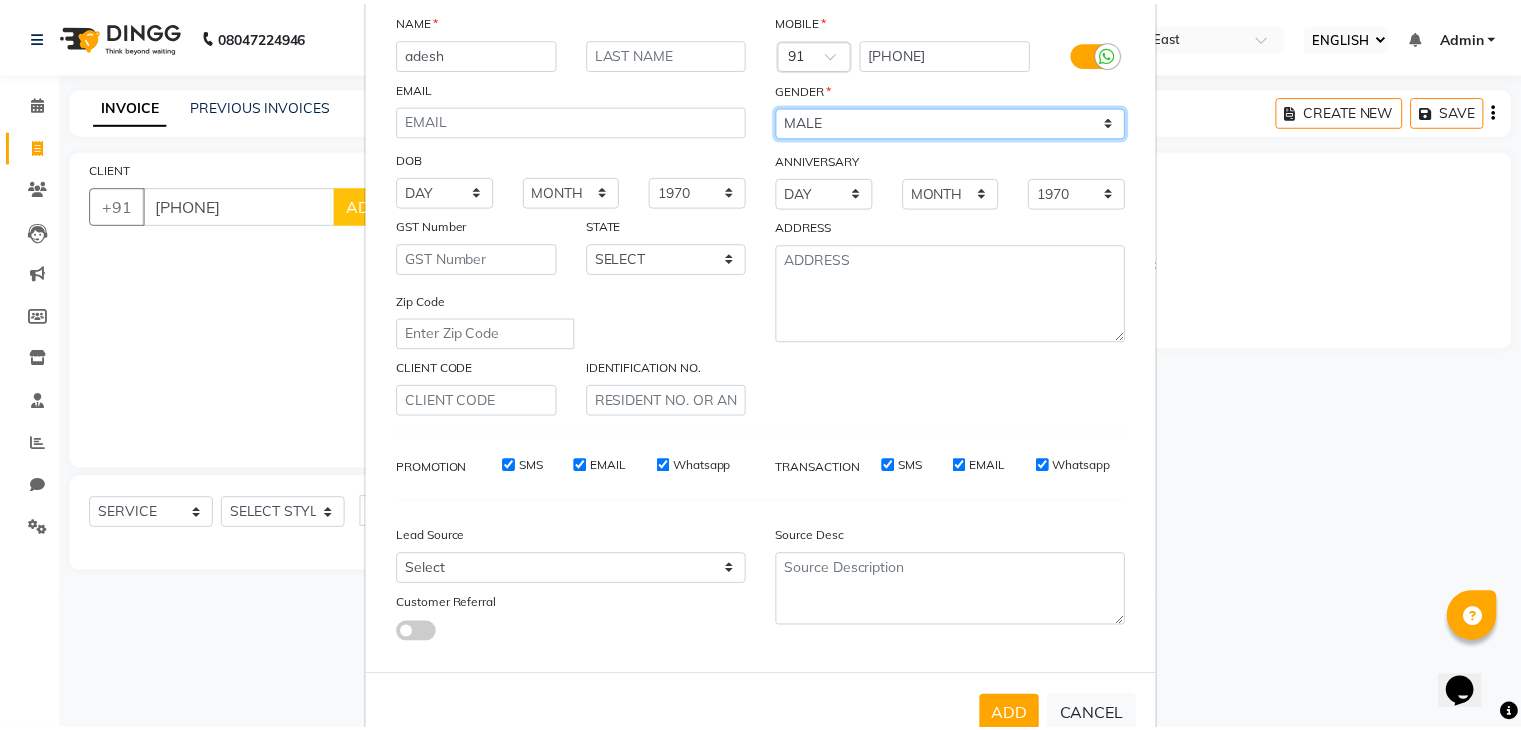 scroll, scrollTop: 203, scrollLeft: 0, axis: vertical 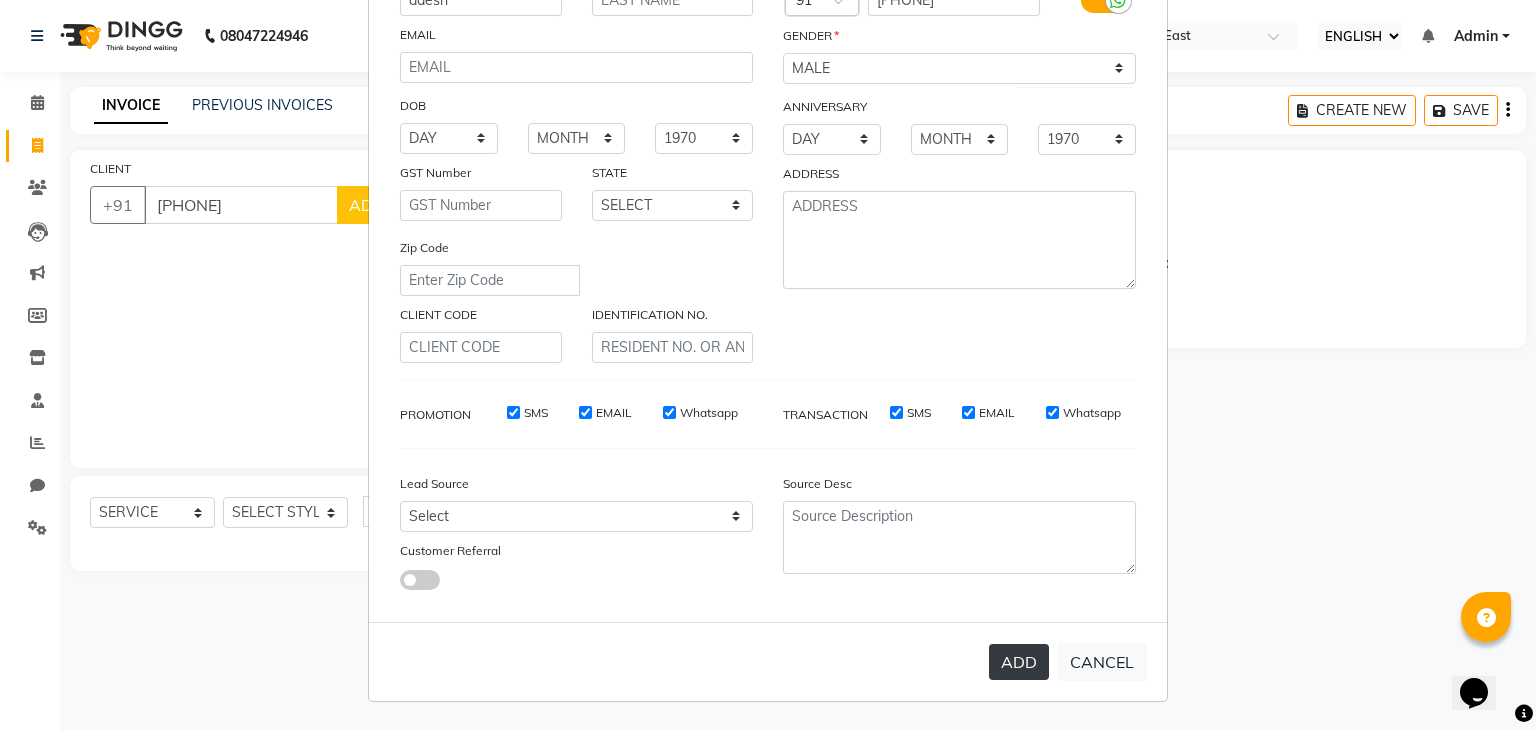click on "ADD" at bounding box center [1019, 662] 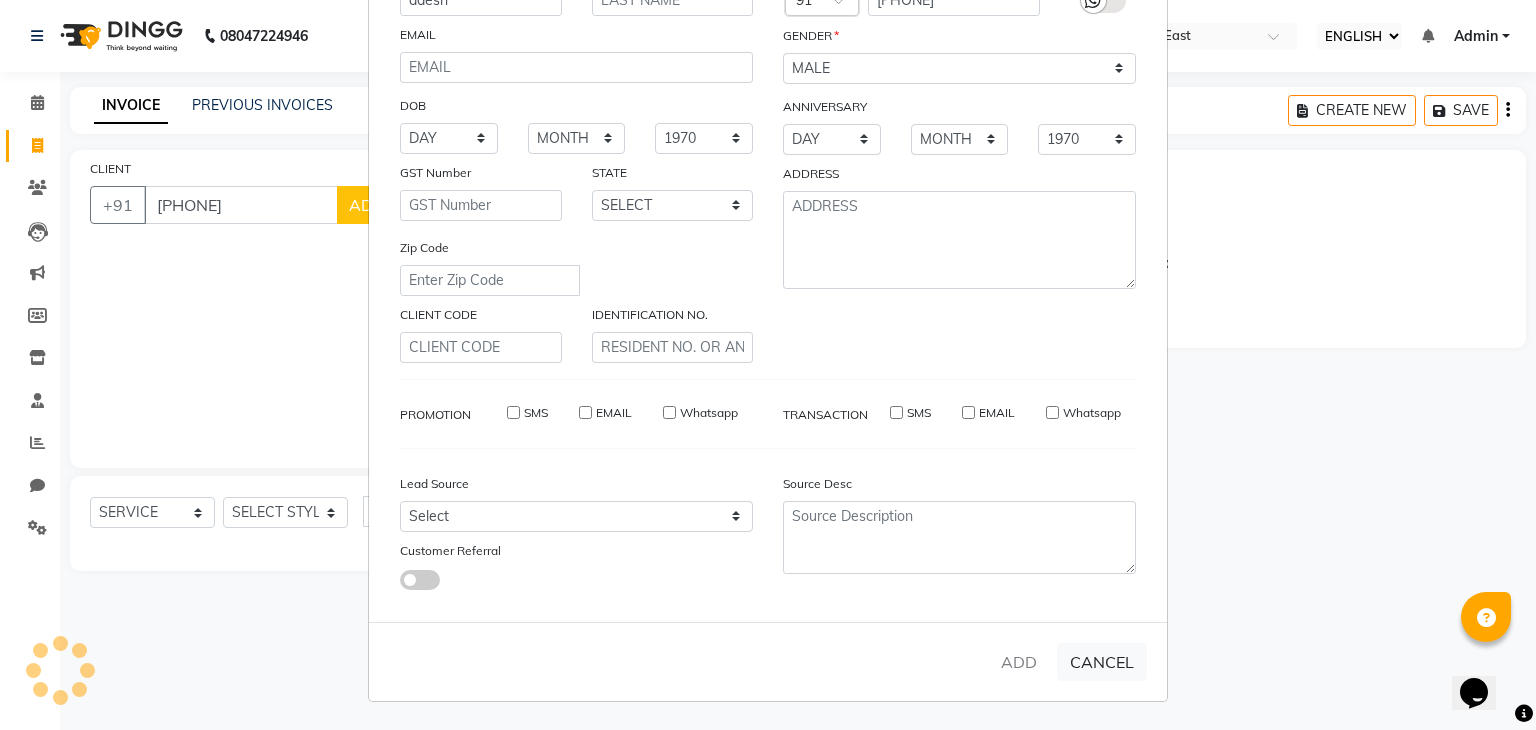 type 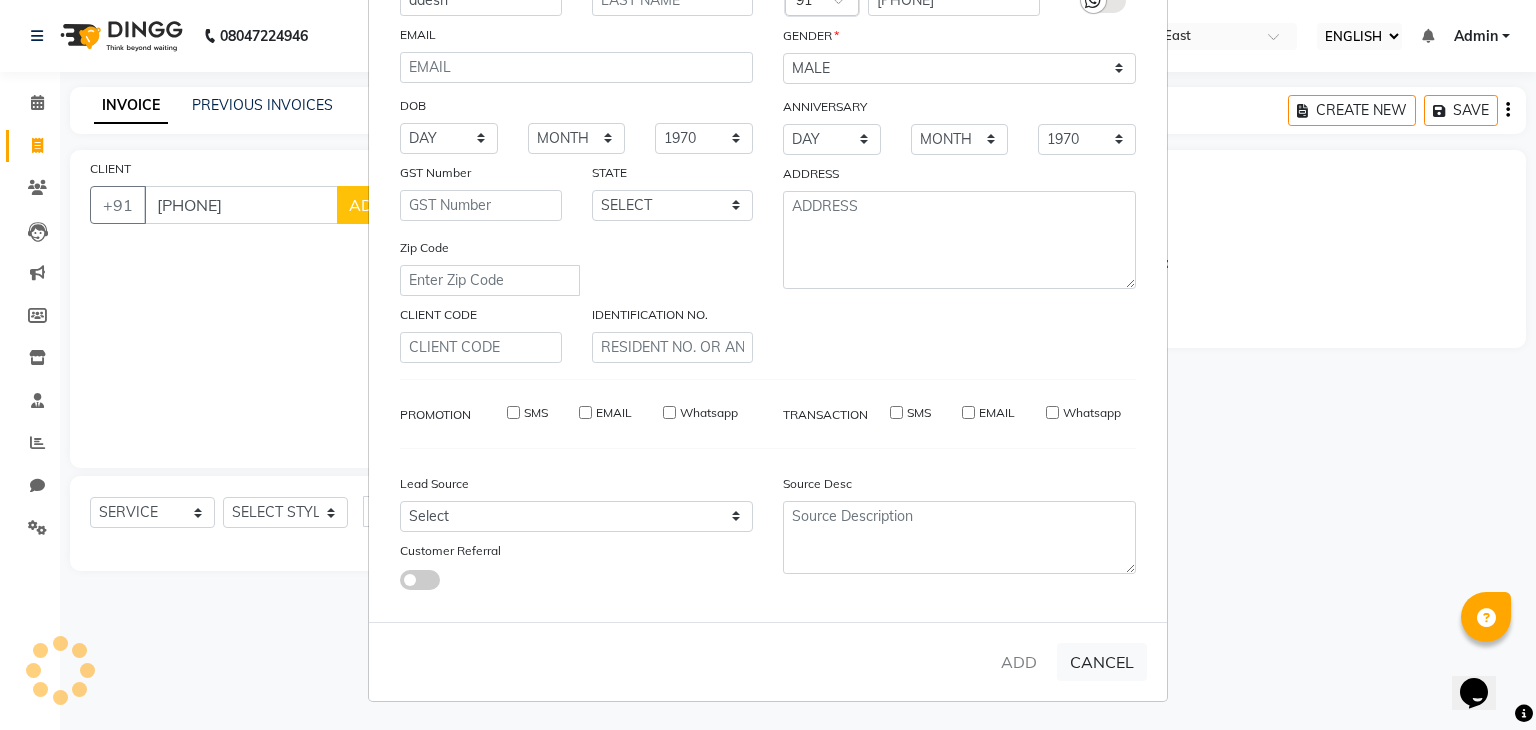 select 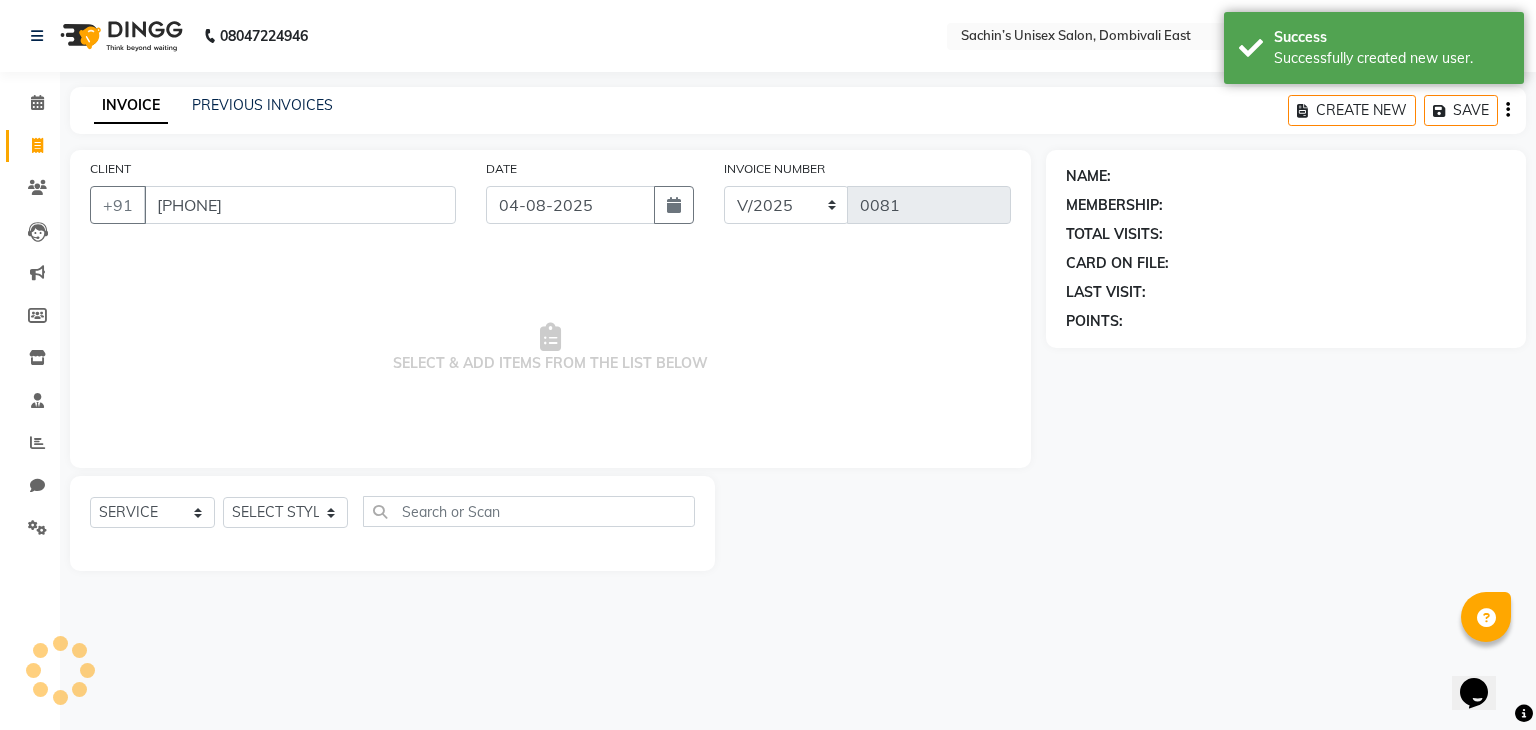 select on "1: Object" 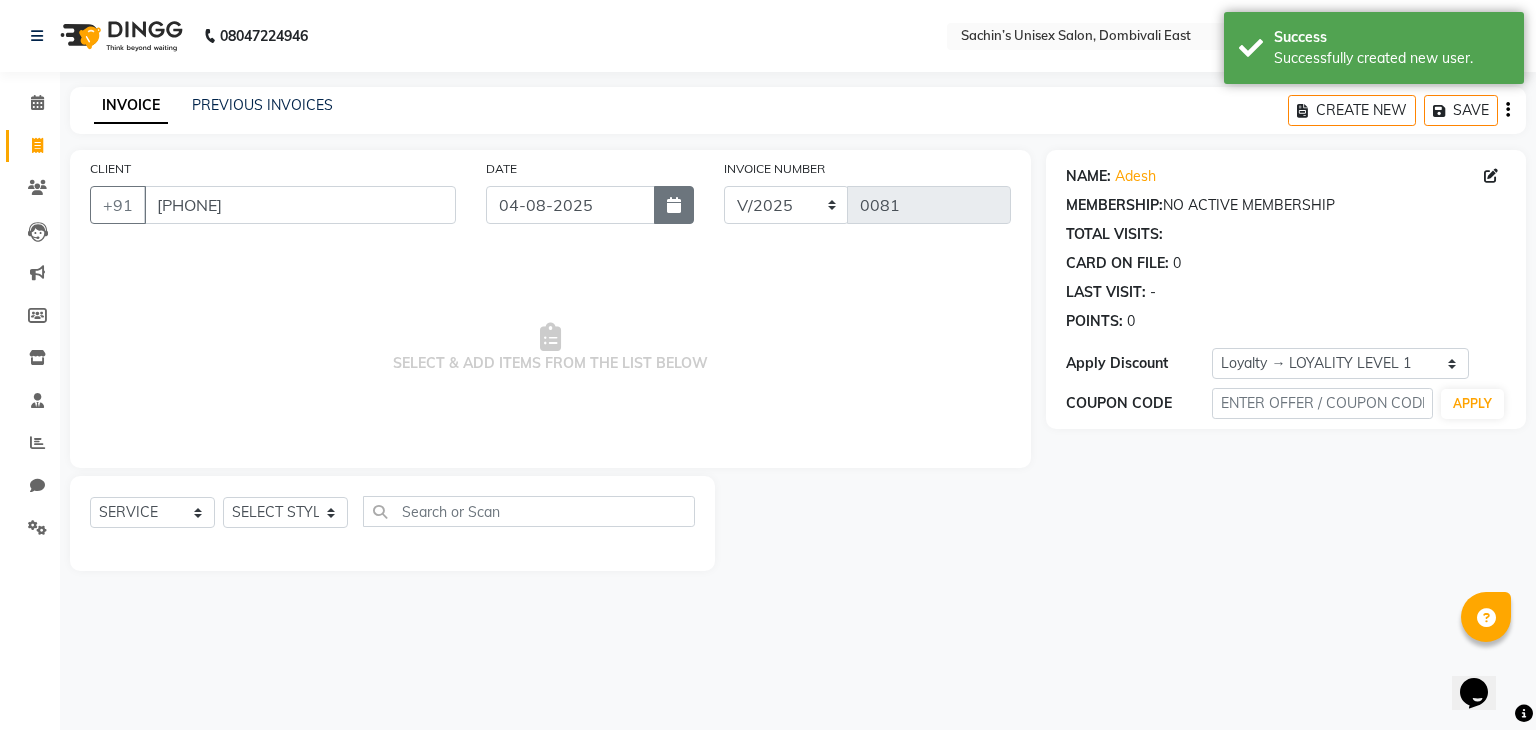 click 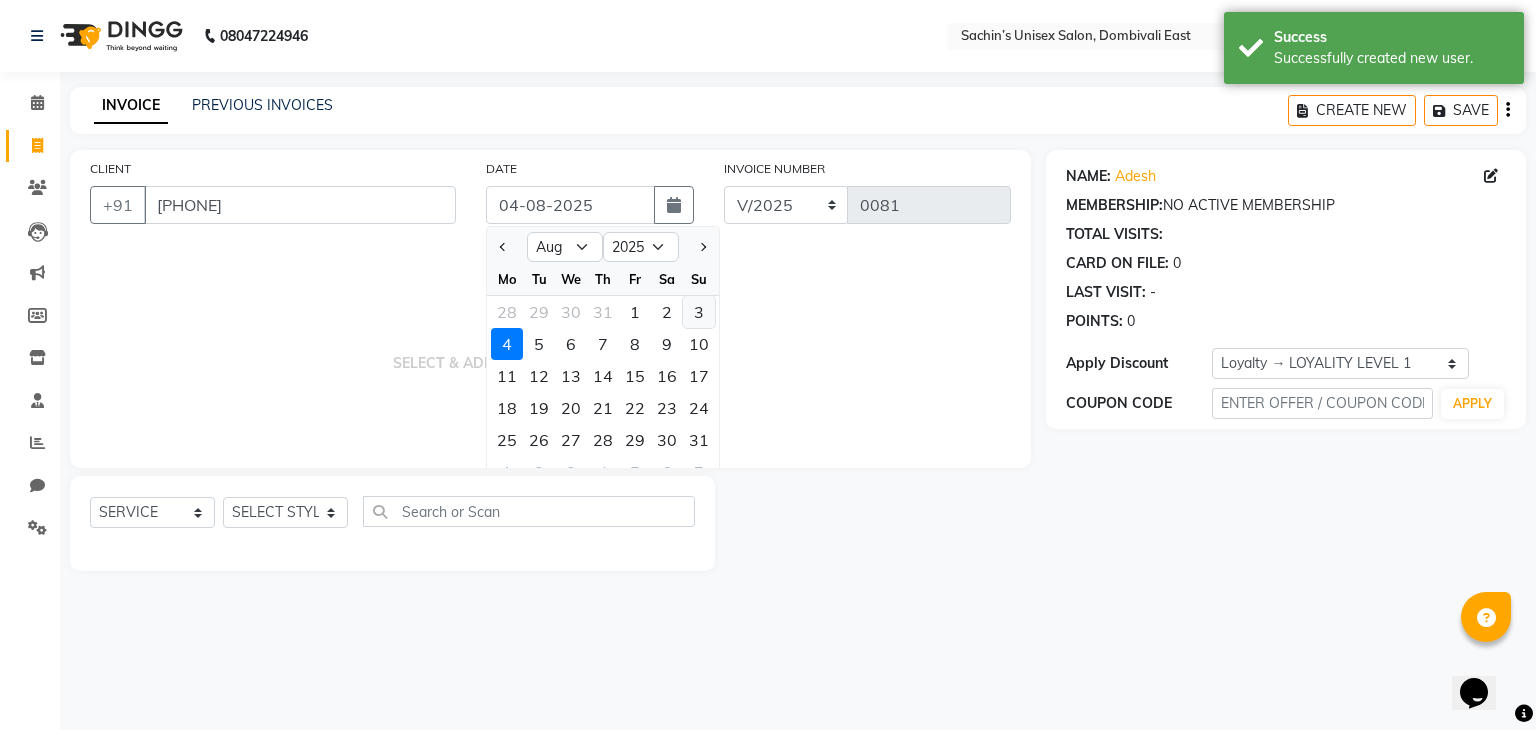 click on "3" 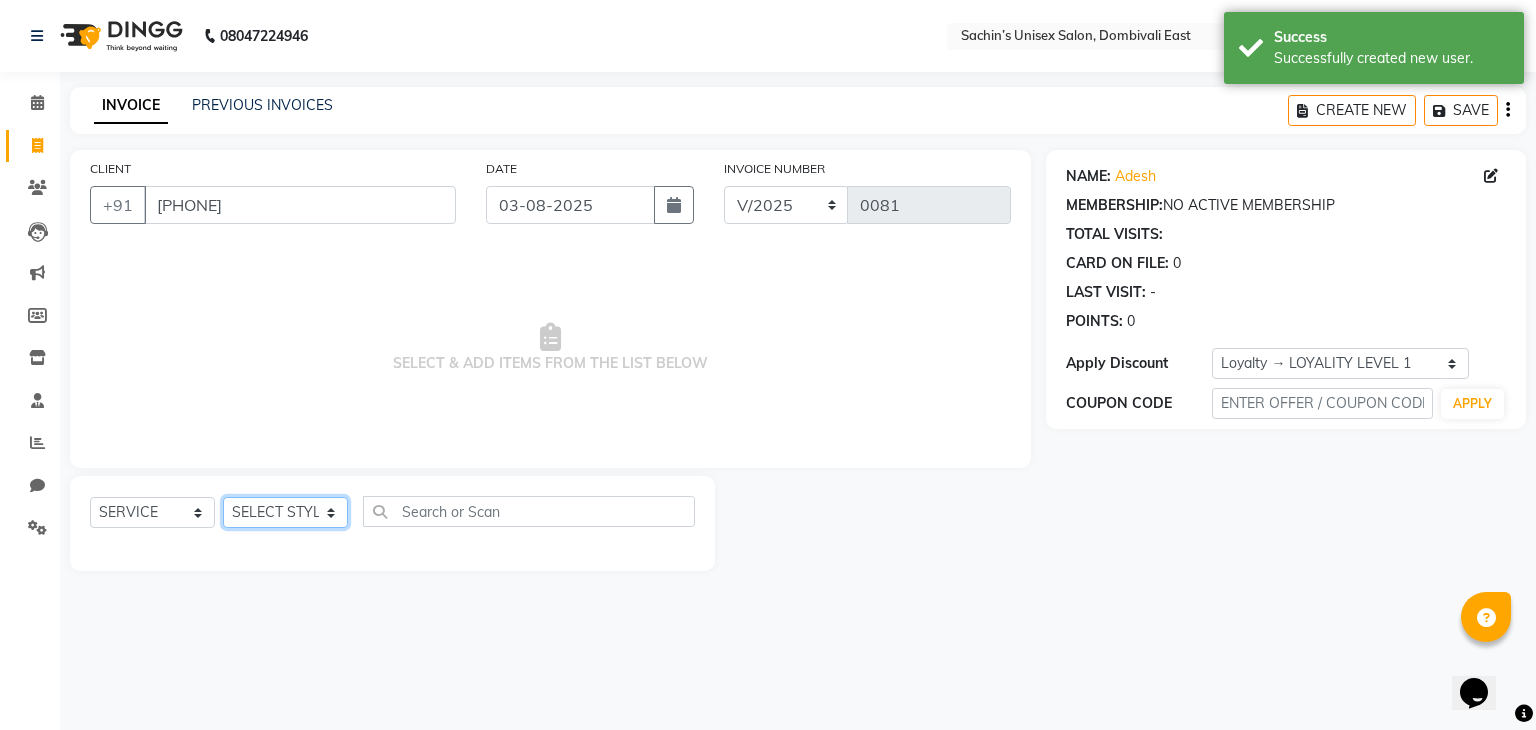 click on "SELECT STYLIST [FIRST] [CITY] Manager [FIRST] [LAST] [LAST]" 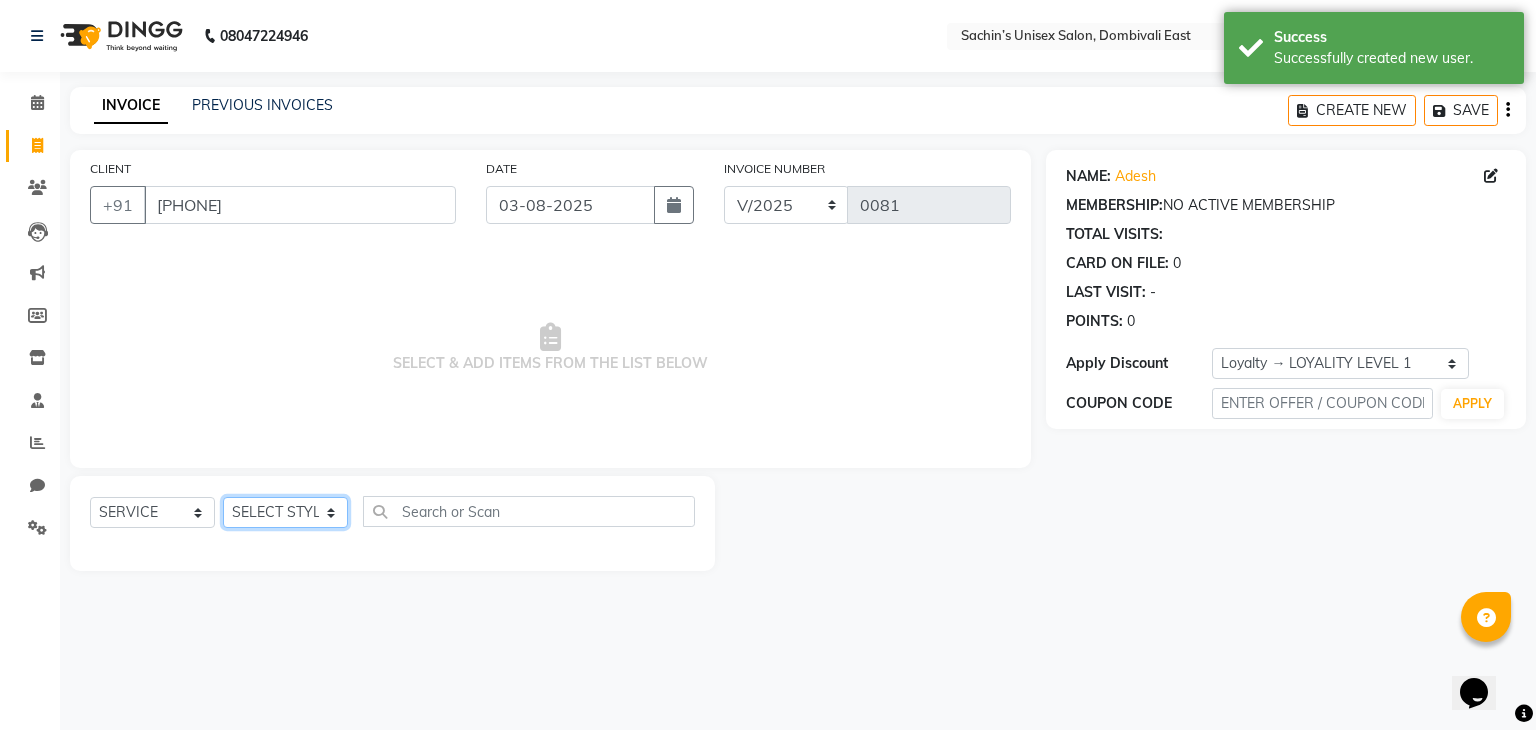 select on "86917" 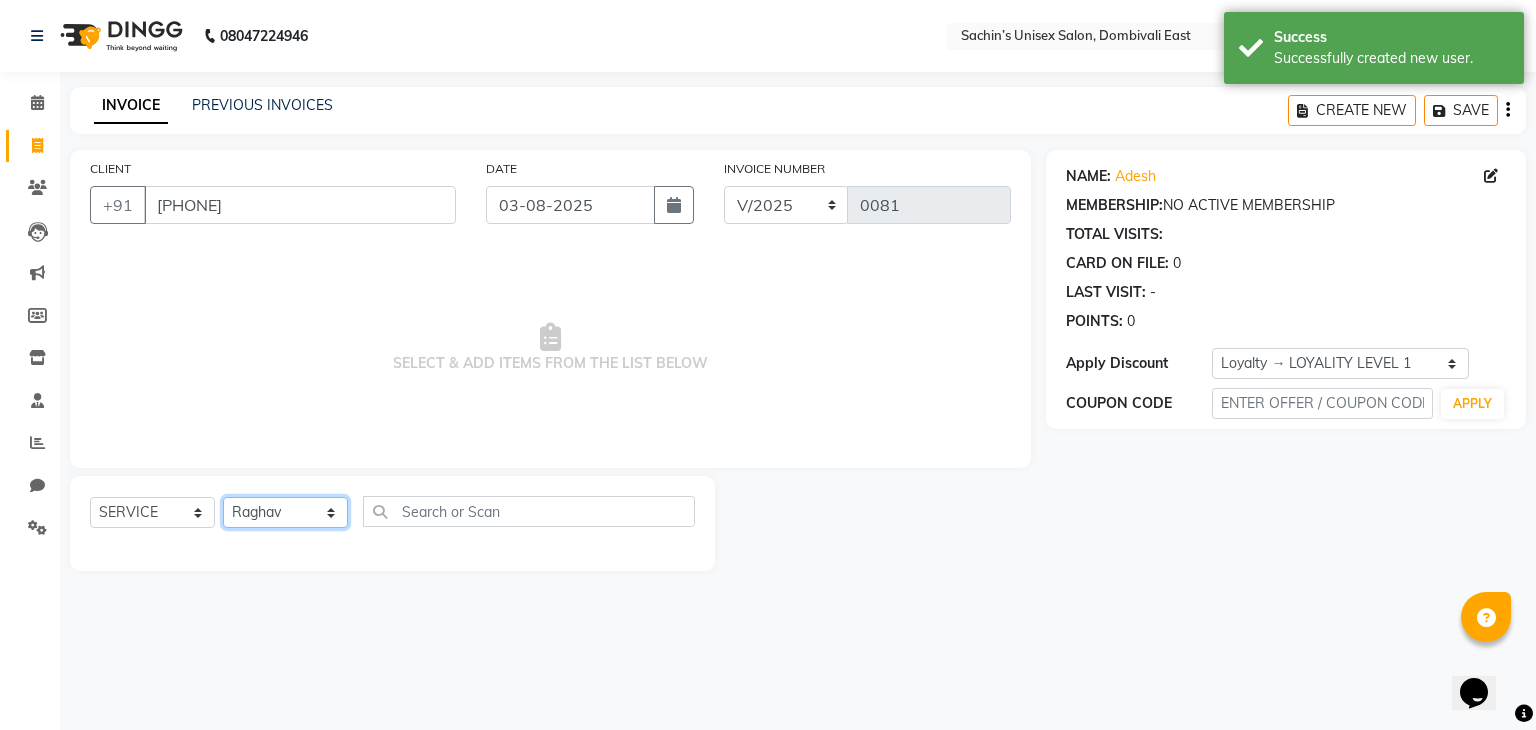 click on "SELECT STYLIST [FIRST] [CITY] Manager [FIRST] [LAST] [LAST]" 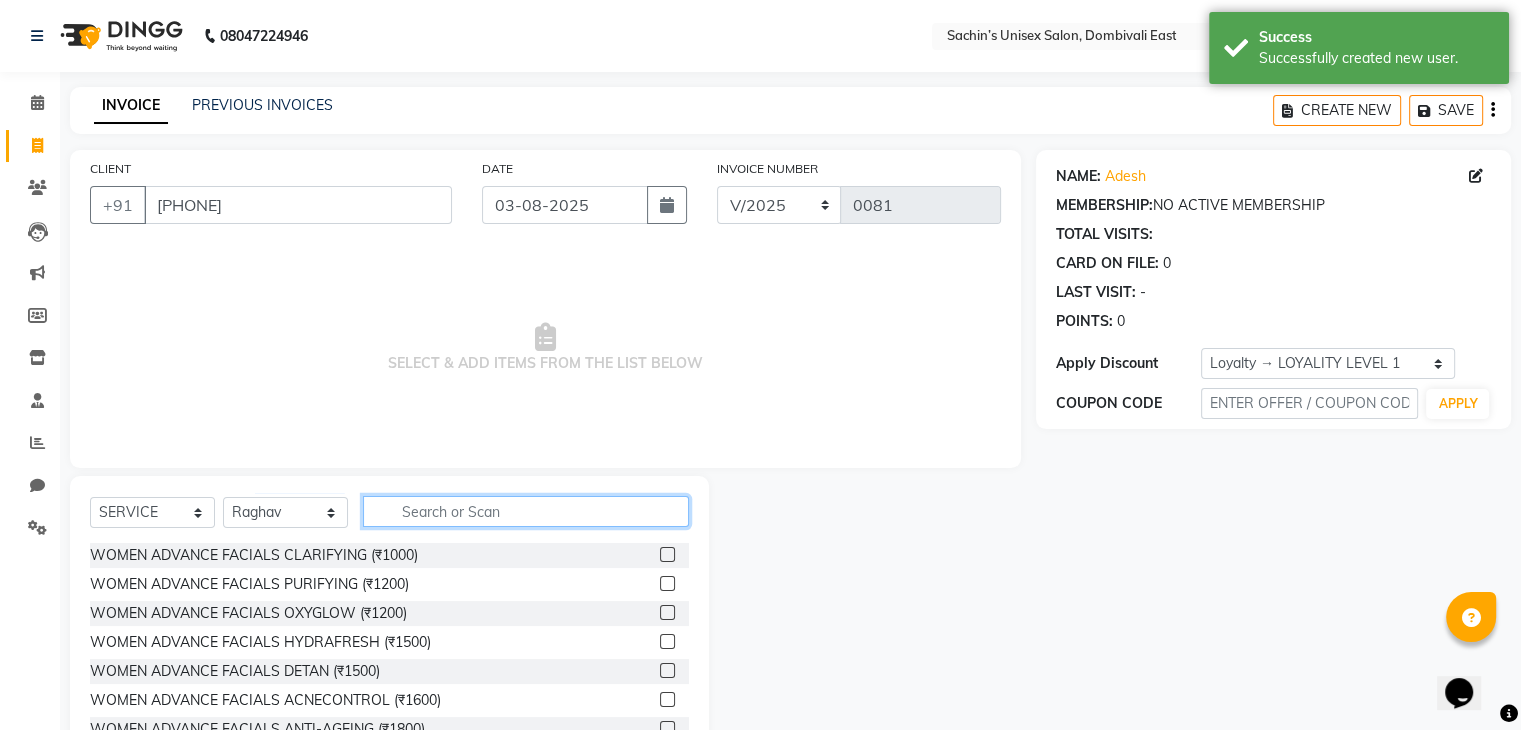 click 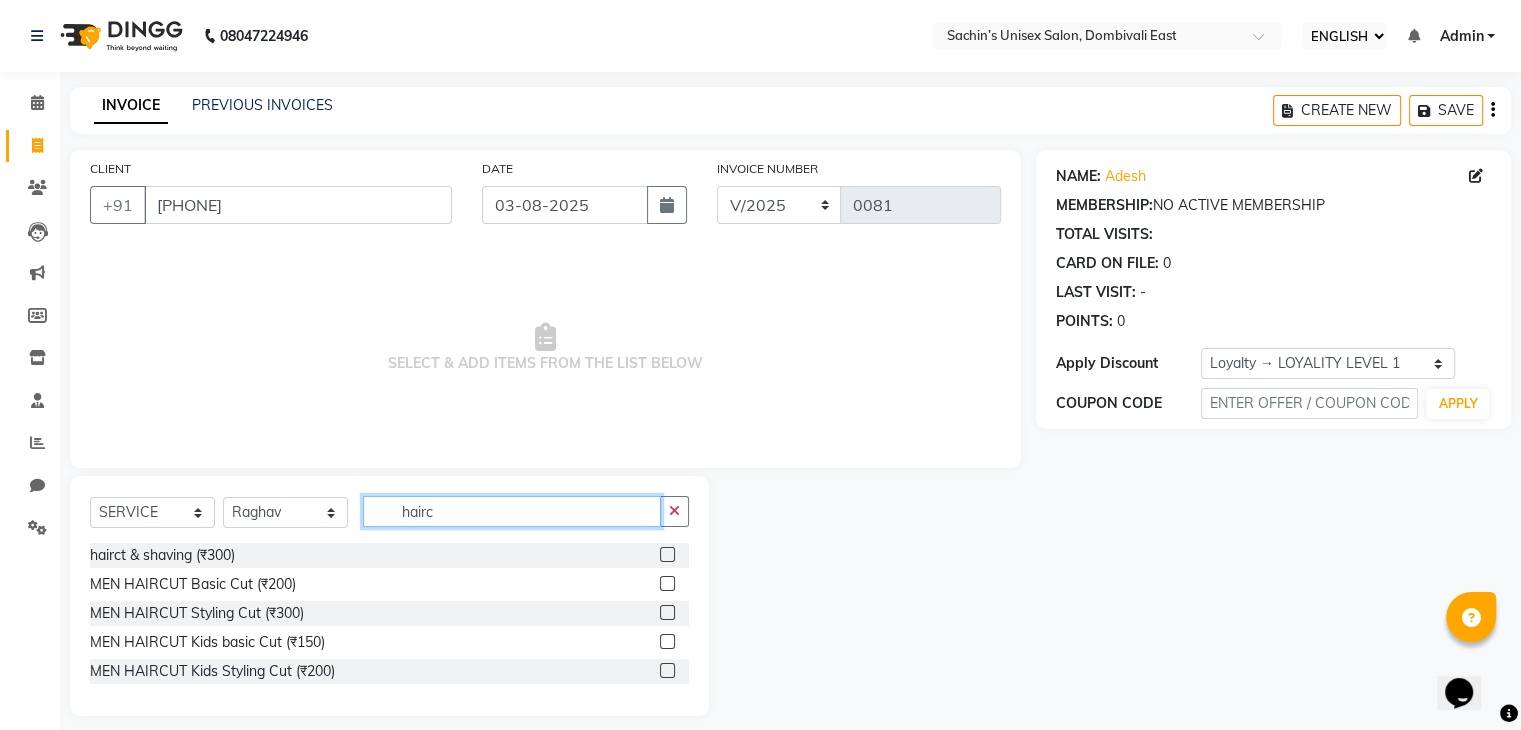 type on "hairc" 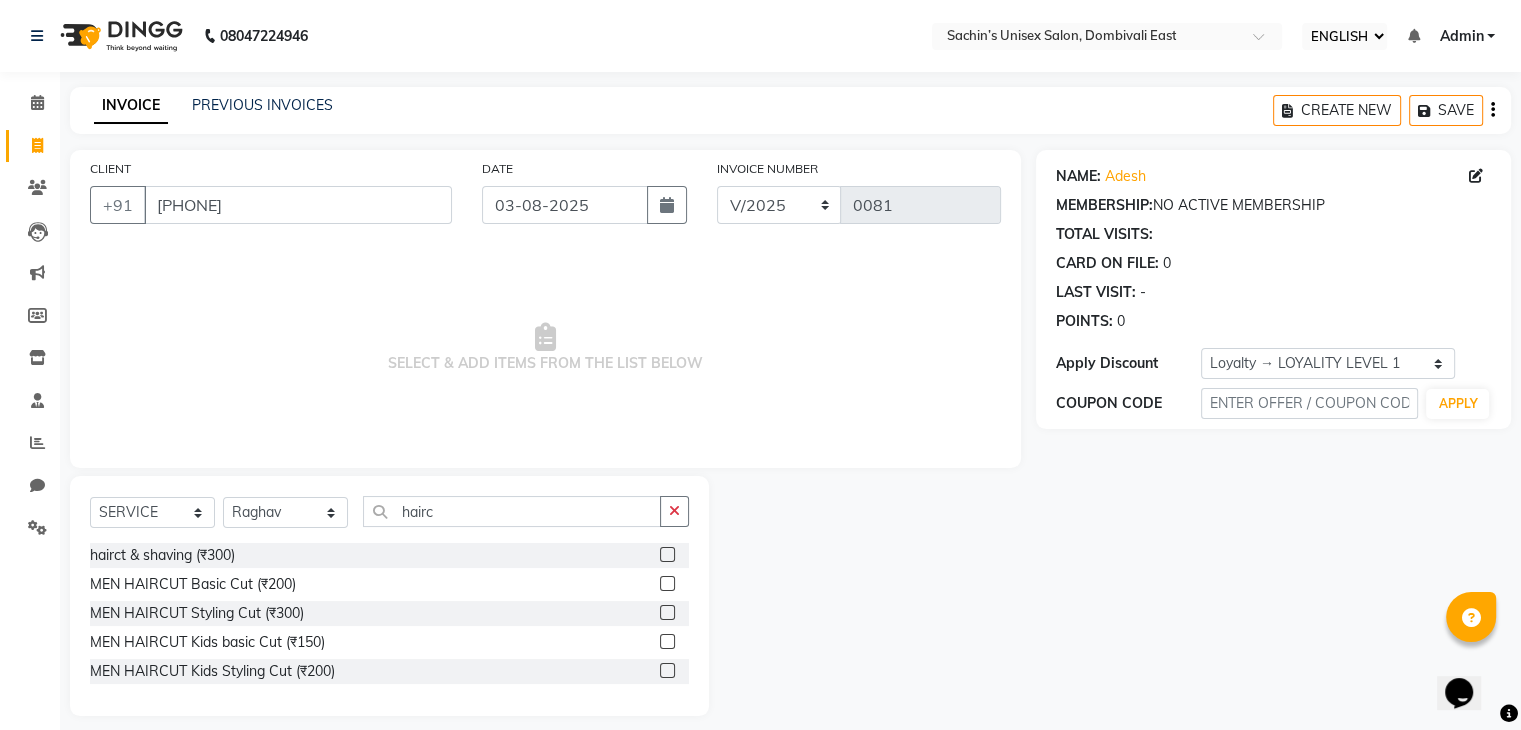 click 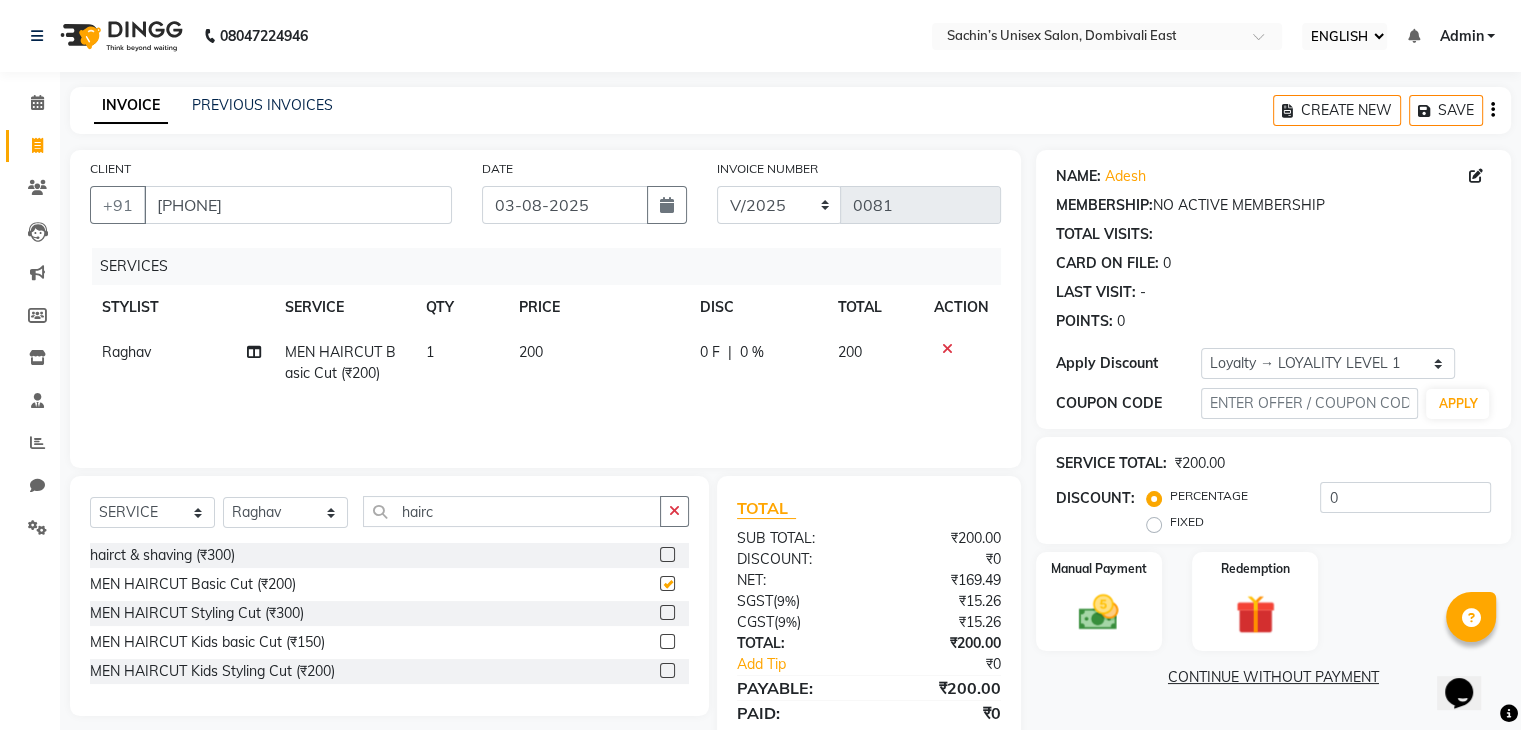 checkbox on "false" 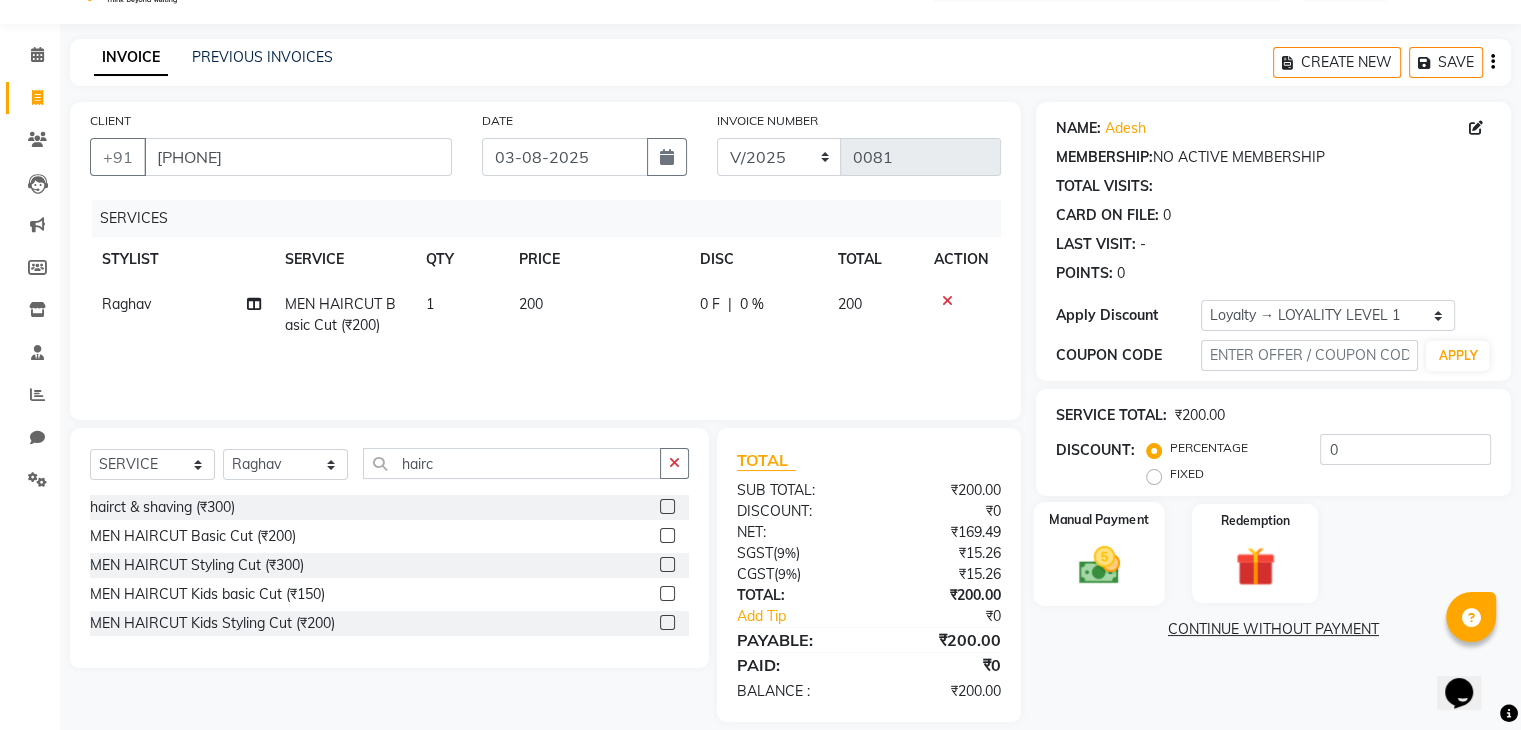 scroll, scrollTop: 71, scrollLeft: 0, axis: vertical 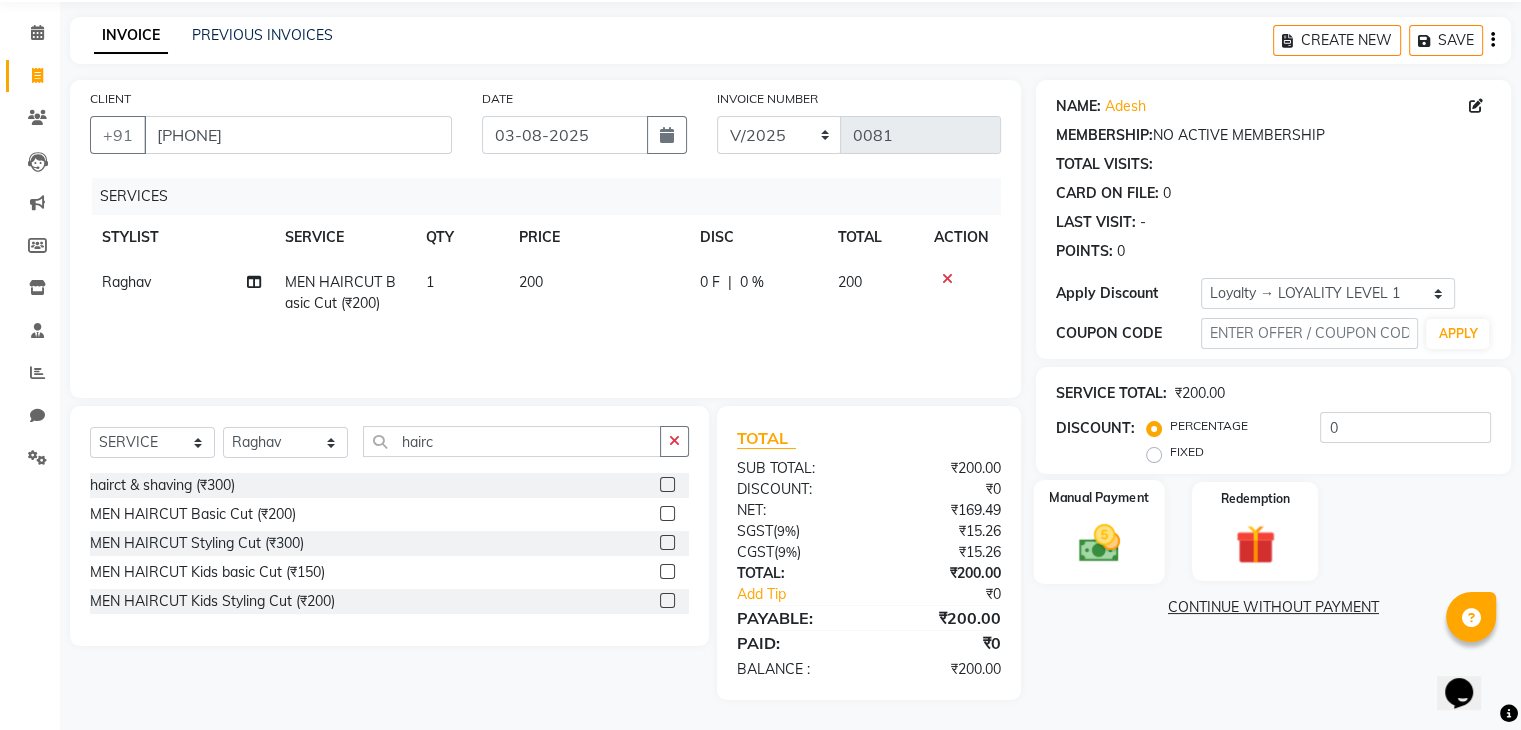 click on "Manual Payment" 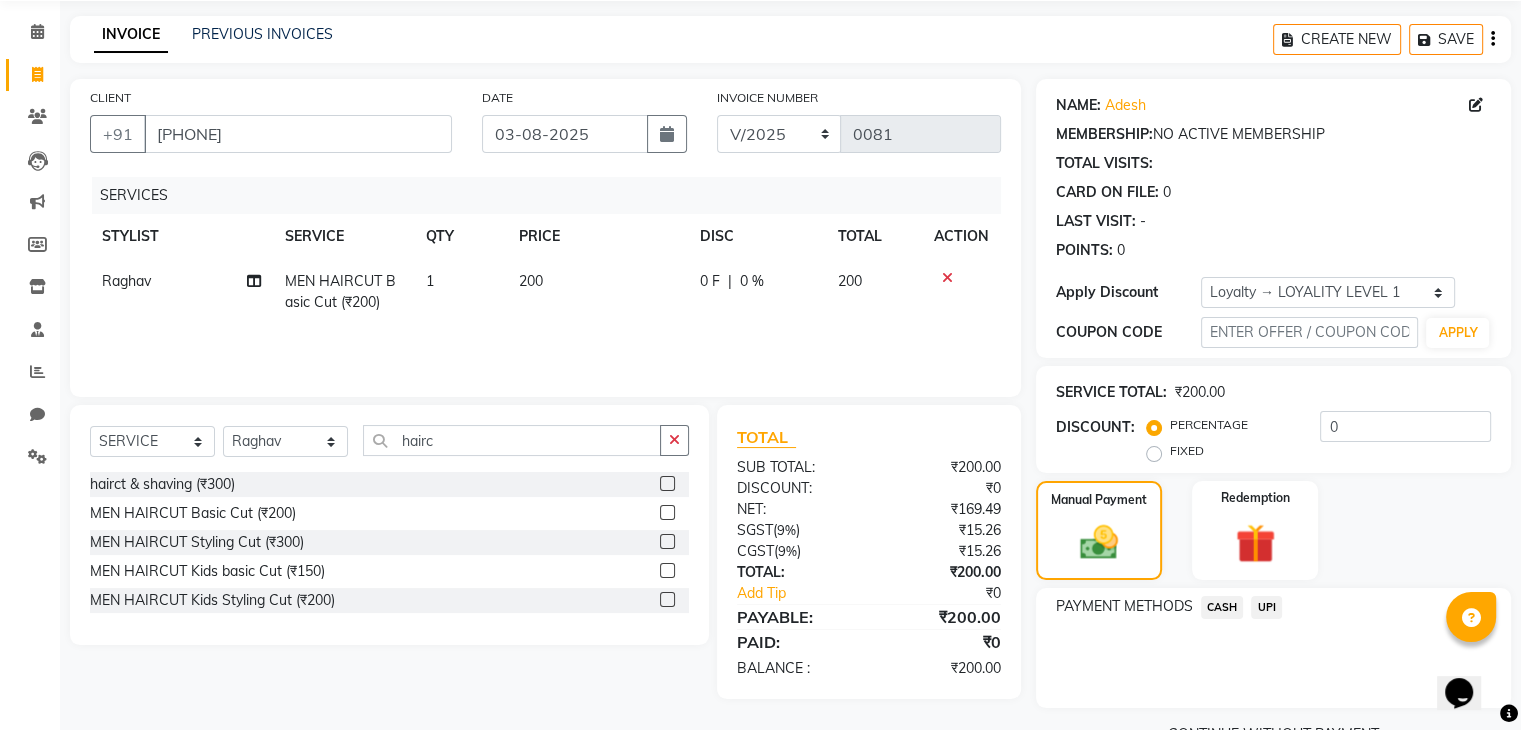 click on "UPI" 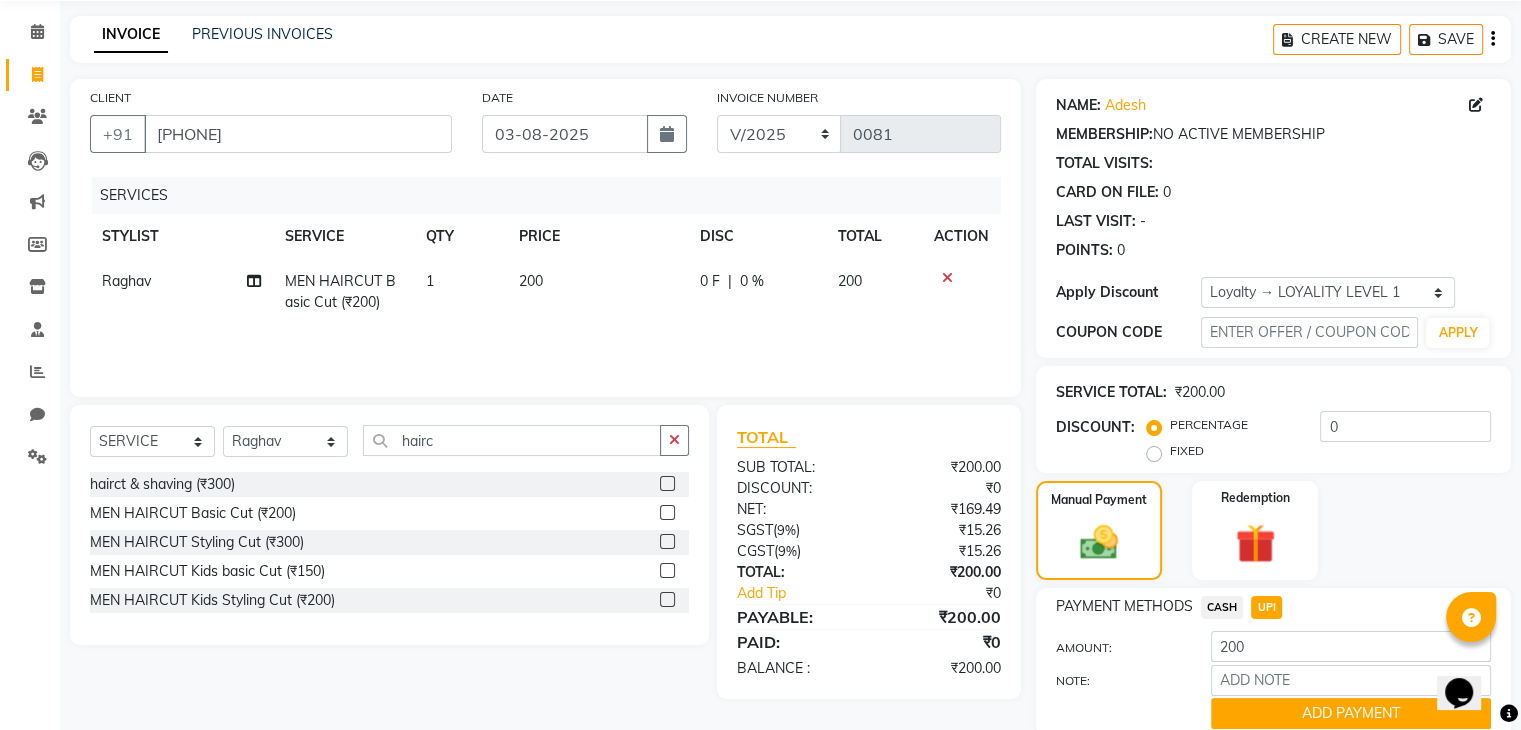 click on "ADD PAYMENT" 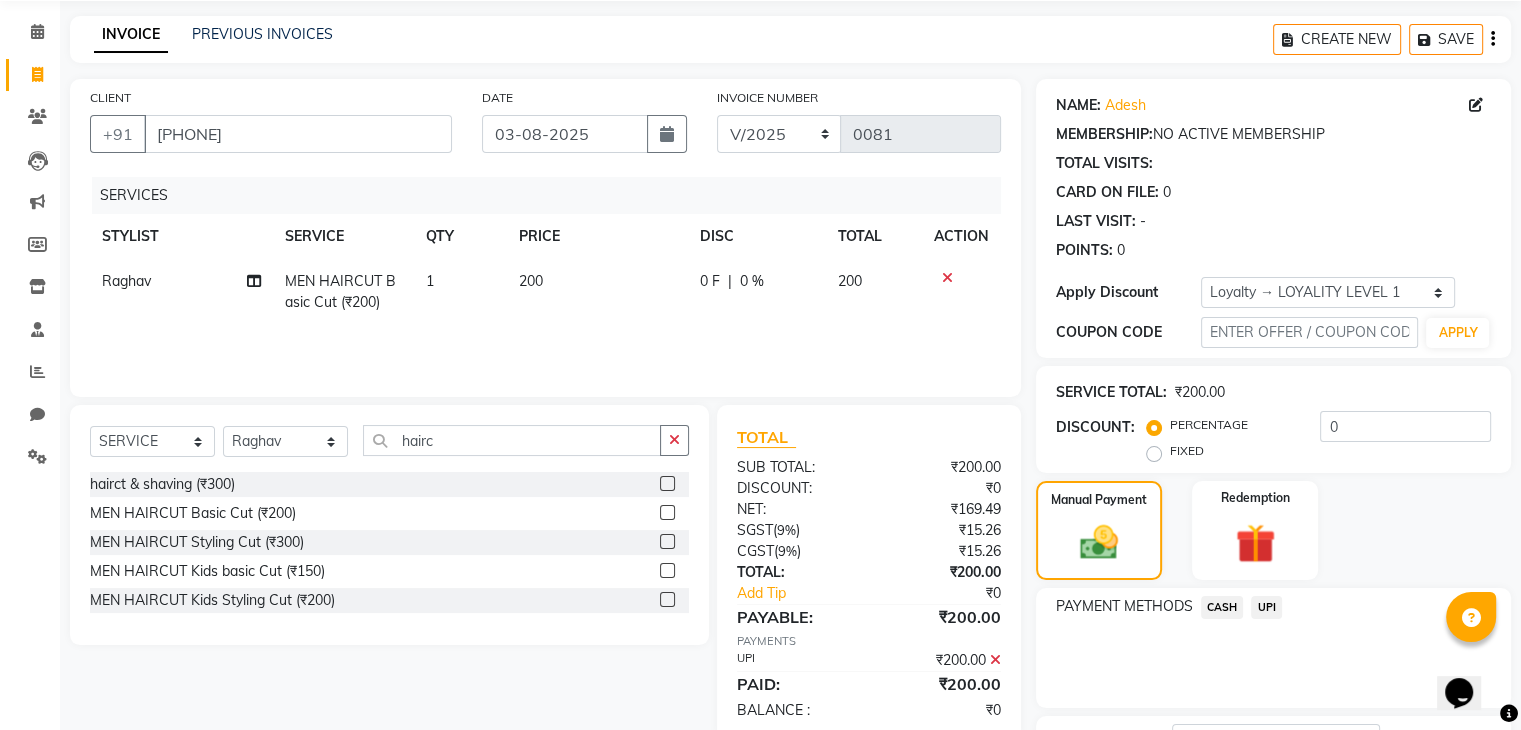 scroll, scrollTop: 232, scrollLeft: 0, axis: vertical 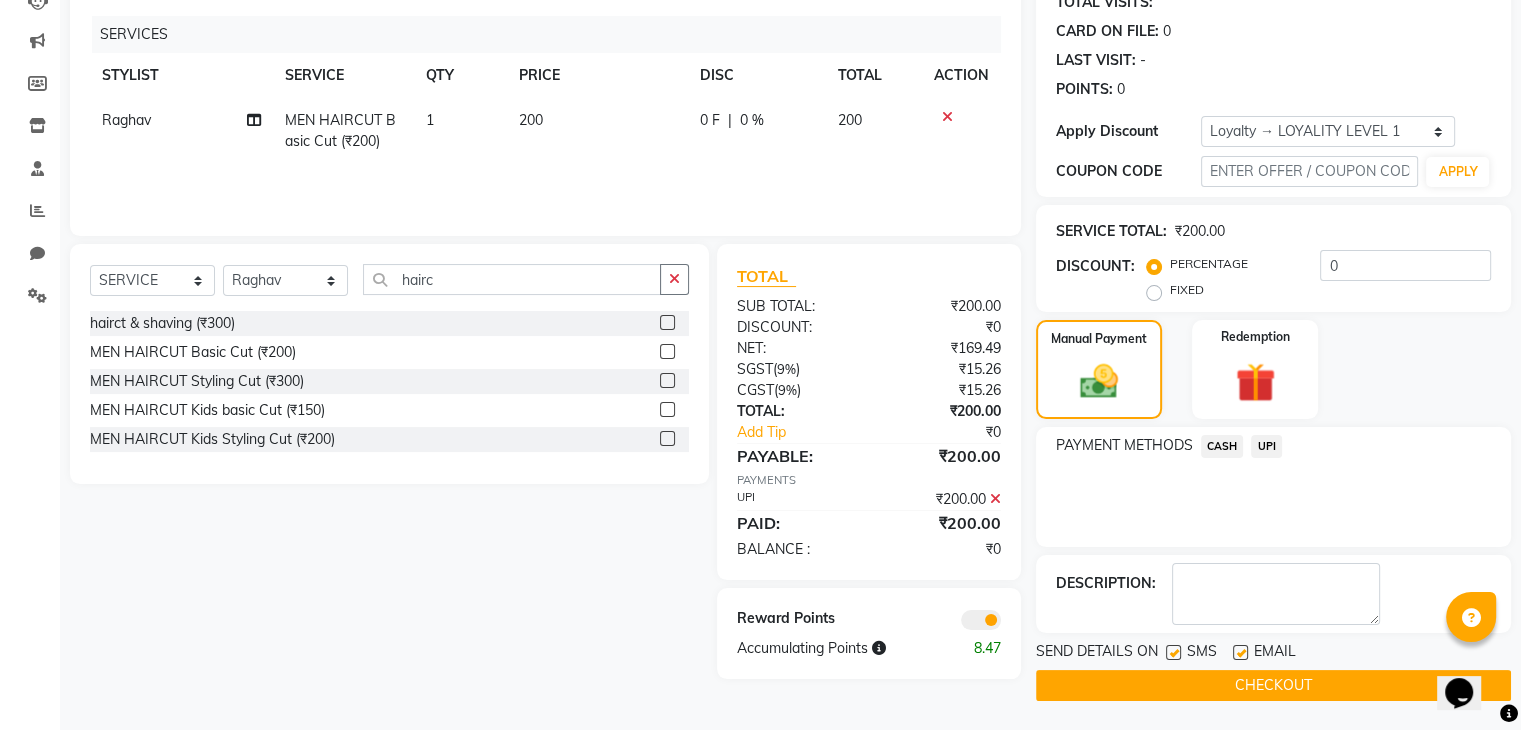 drag, startPoint x: 1266, startPoint y: 690, endPoint x: 1264, endPoint y: 669, distance: 21.095022 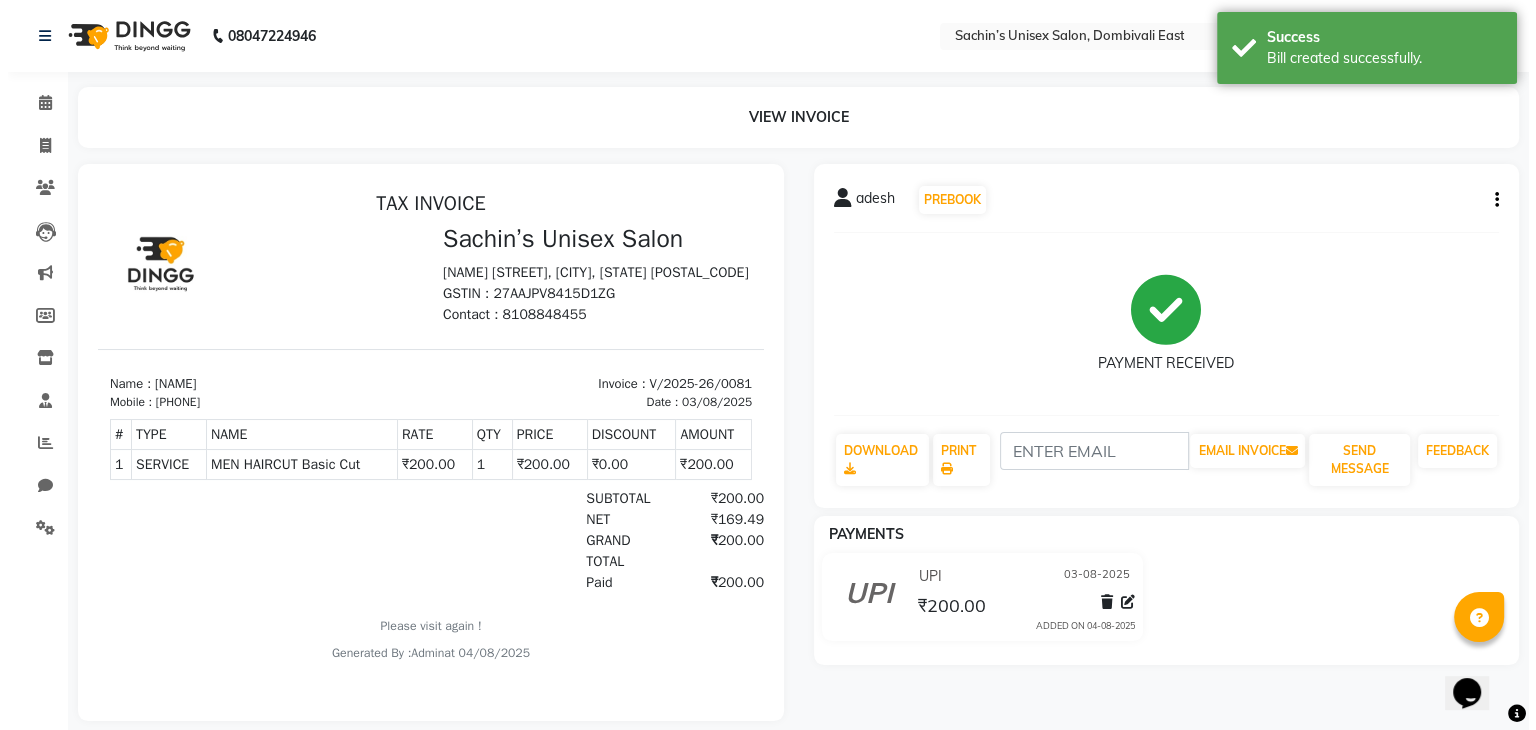 scroll, scrollTop: 0, scrollLeft: 0, axis: both 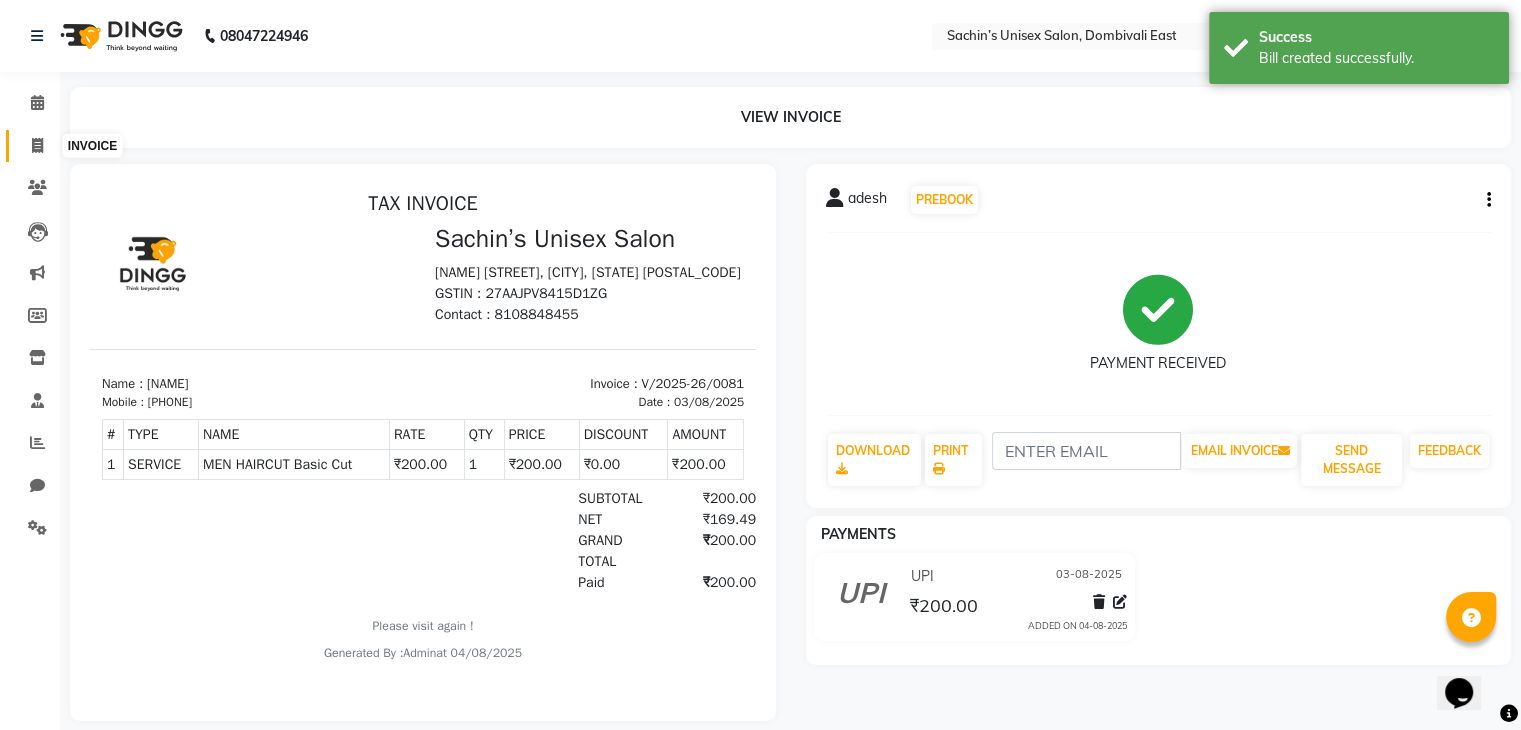 click 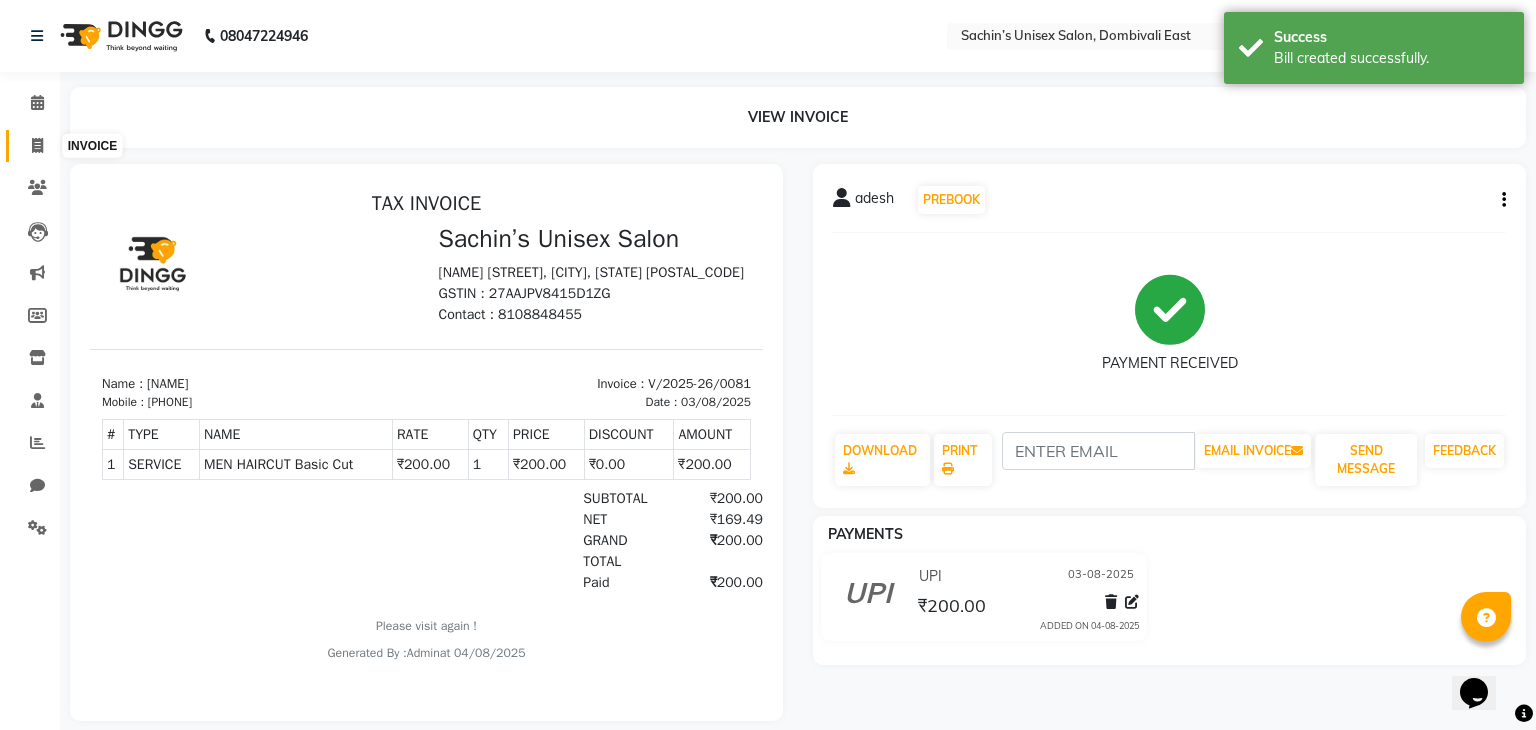select on "8637" 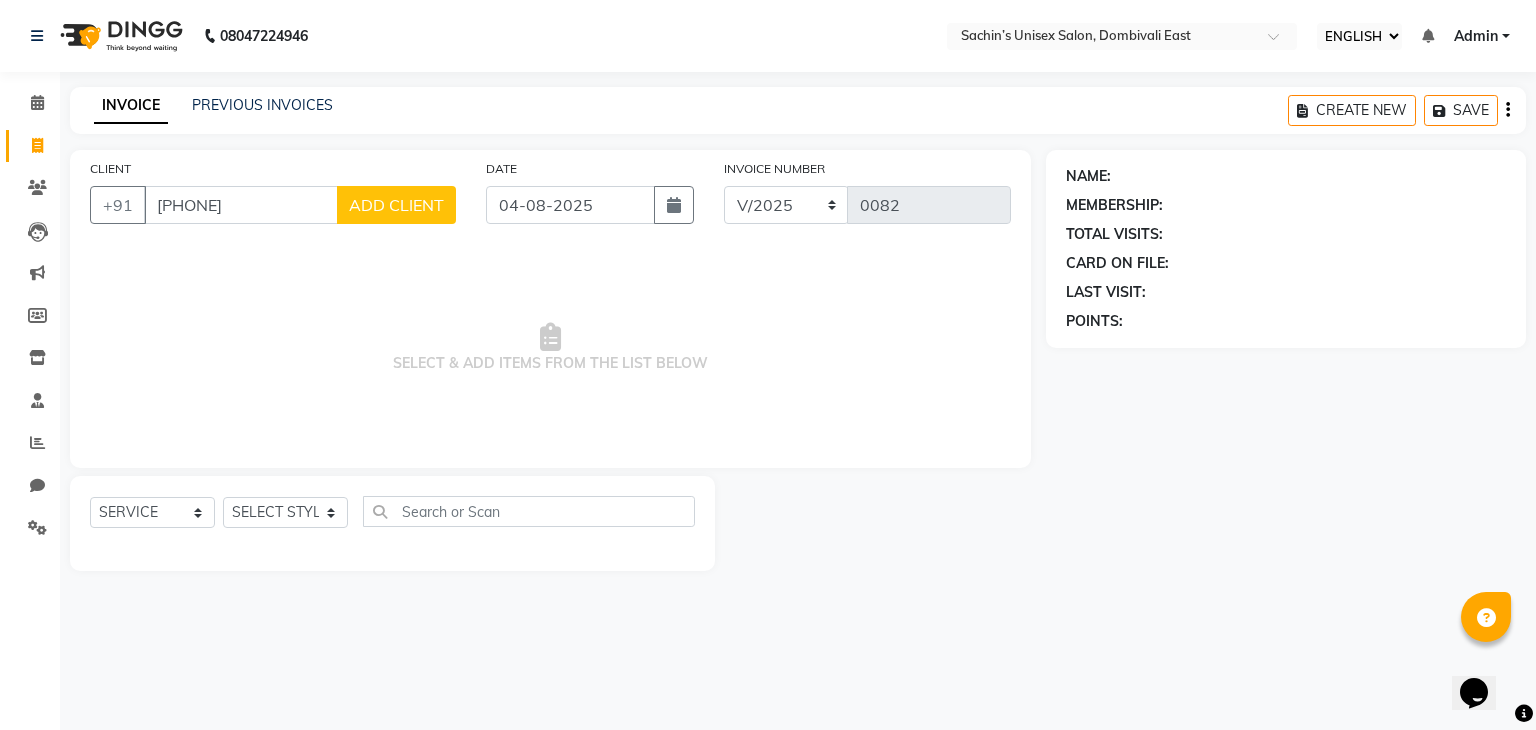 type on "9971532293" 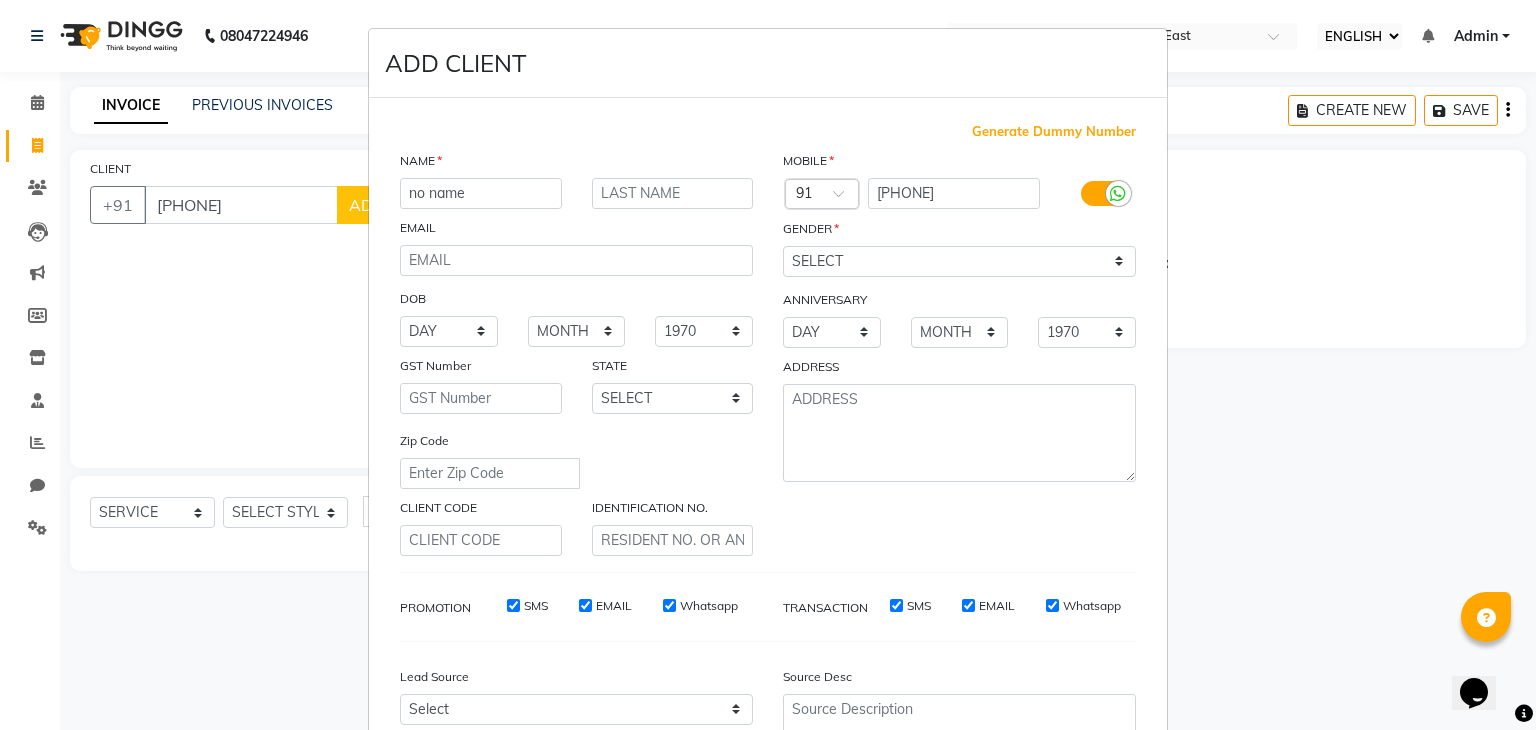 type on "no name" 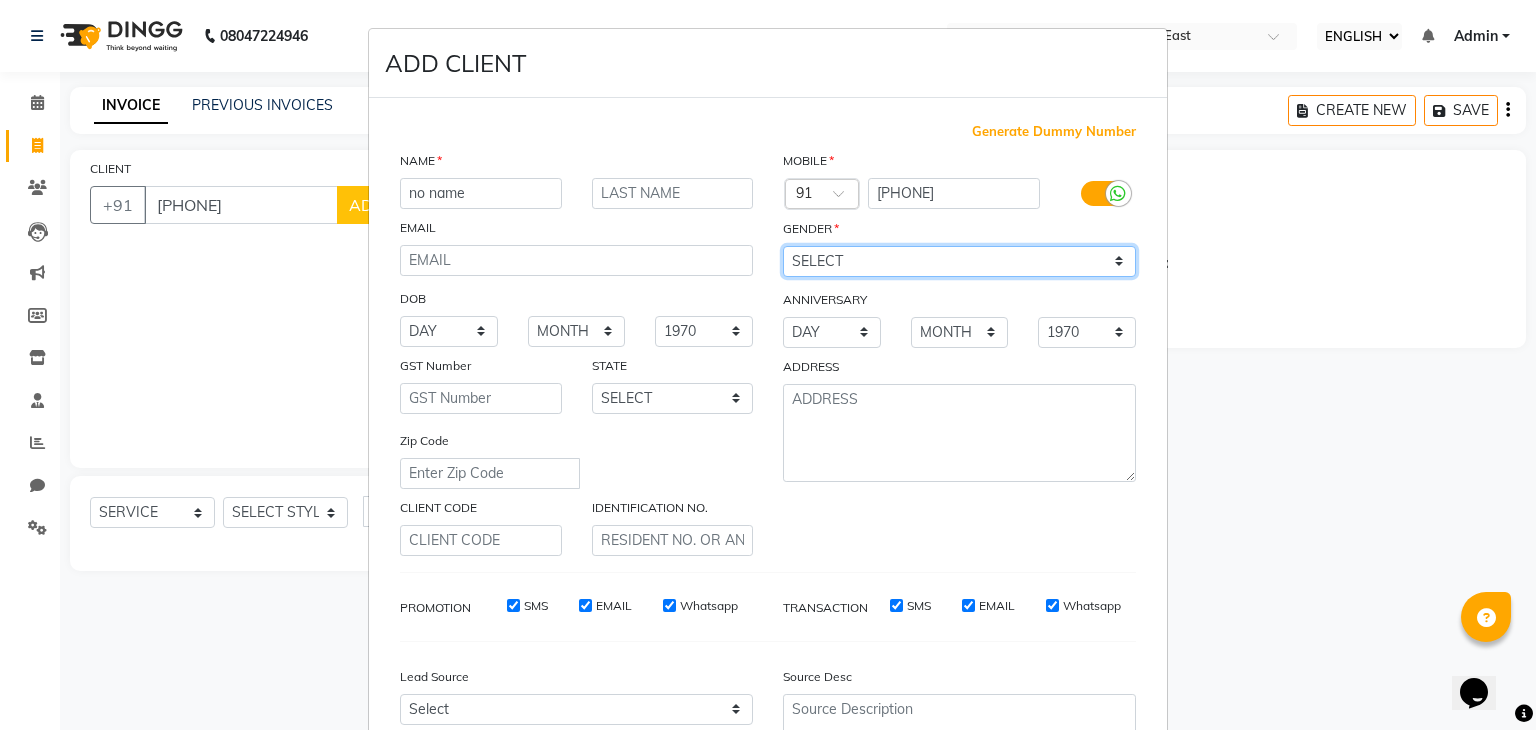 click on "SELECT MALE FEMALE OTHER PREFER NOT TO SAY" at bounding box center [959, 261] 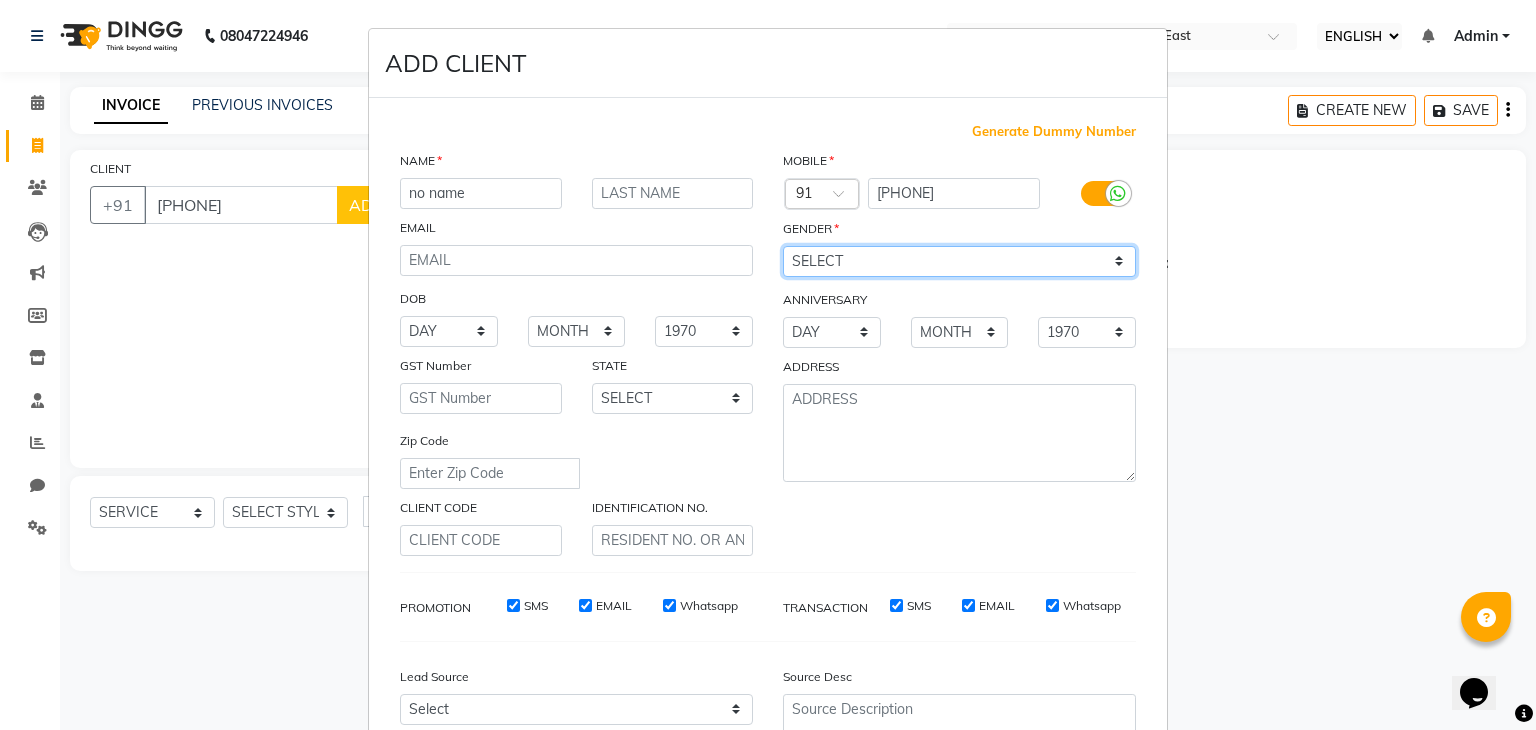 select on "male" 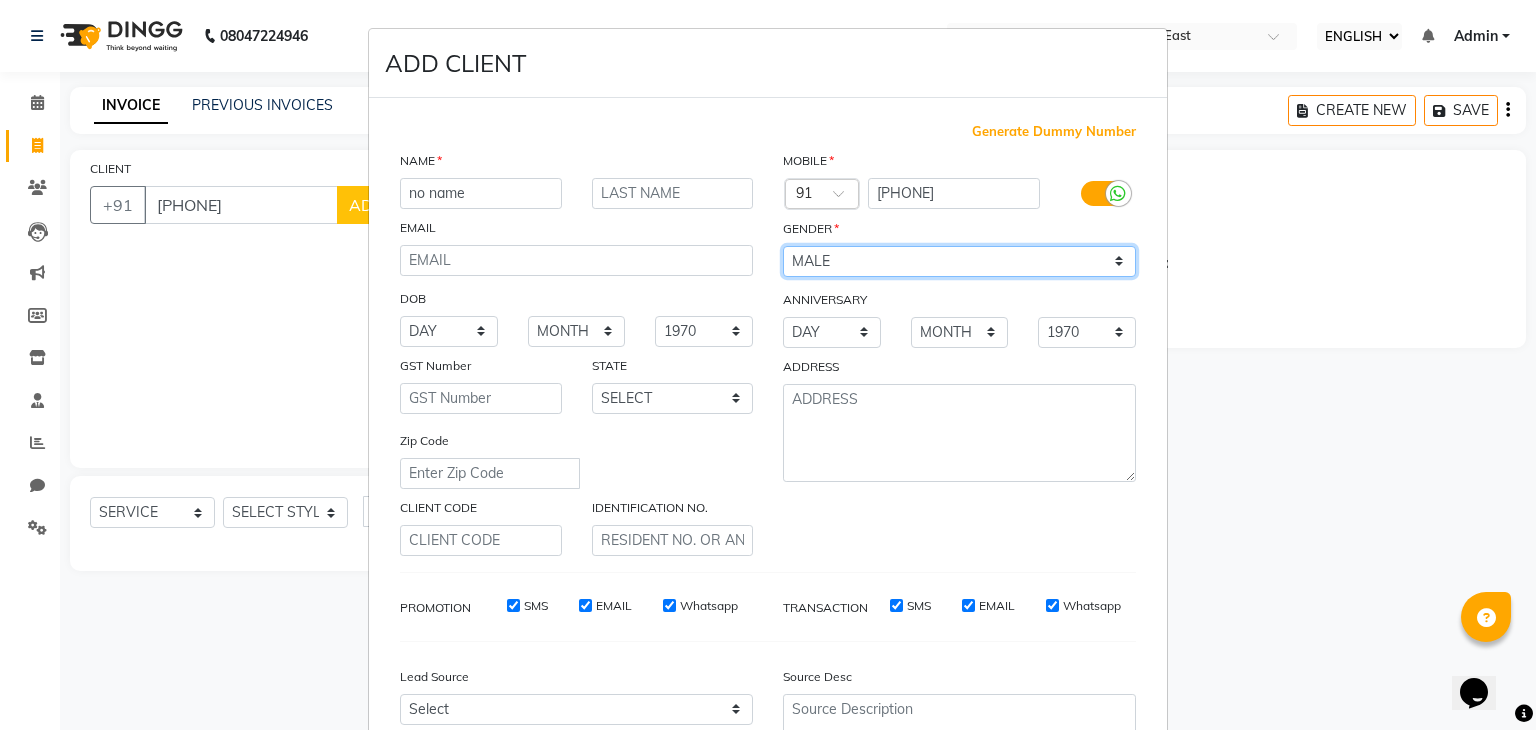 click on "SELECT MALE FEMALE OTHER PREFER NOT TO SAY" at bounding box center [959, 261] 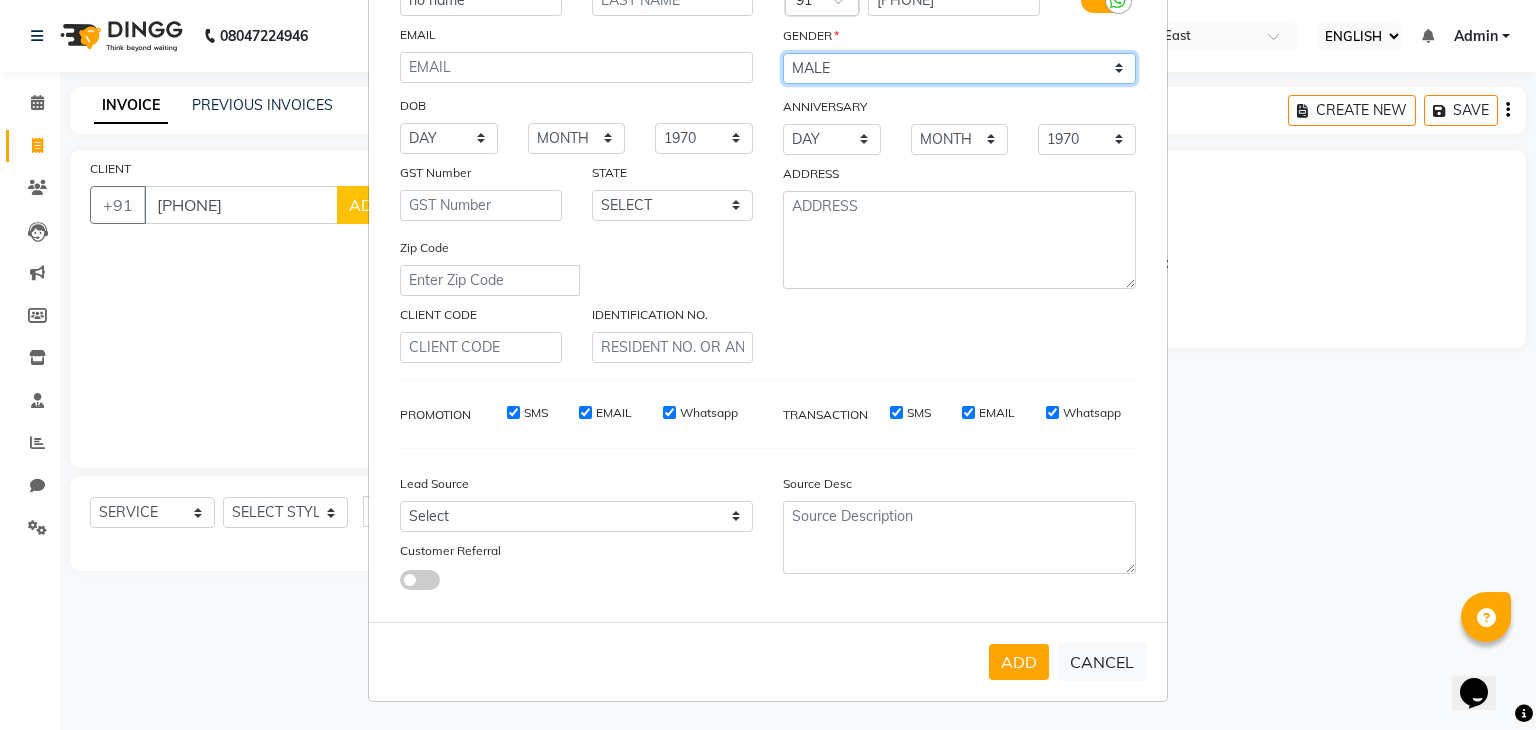 scroll, scrollTop: 203, scrollLeft: 0, axis: vertical 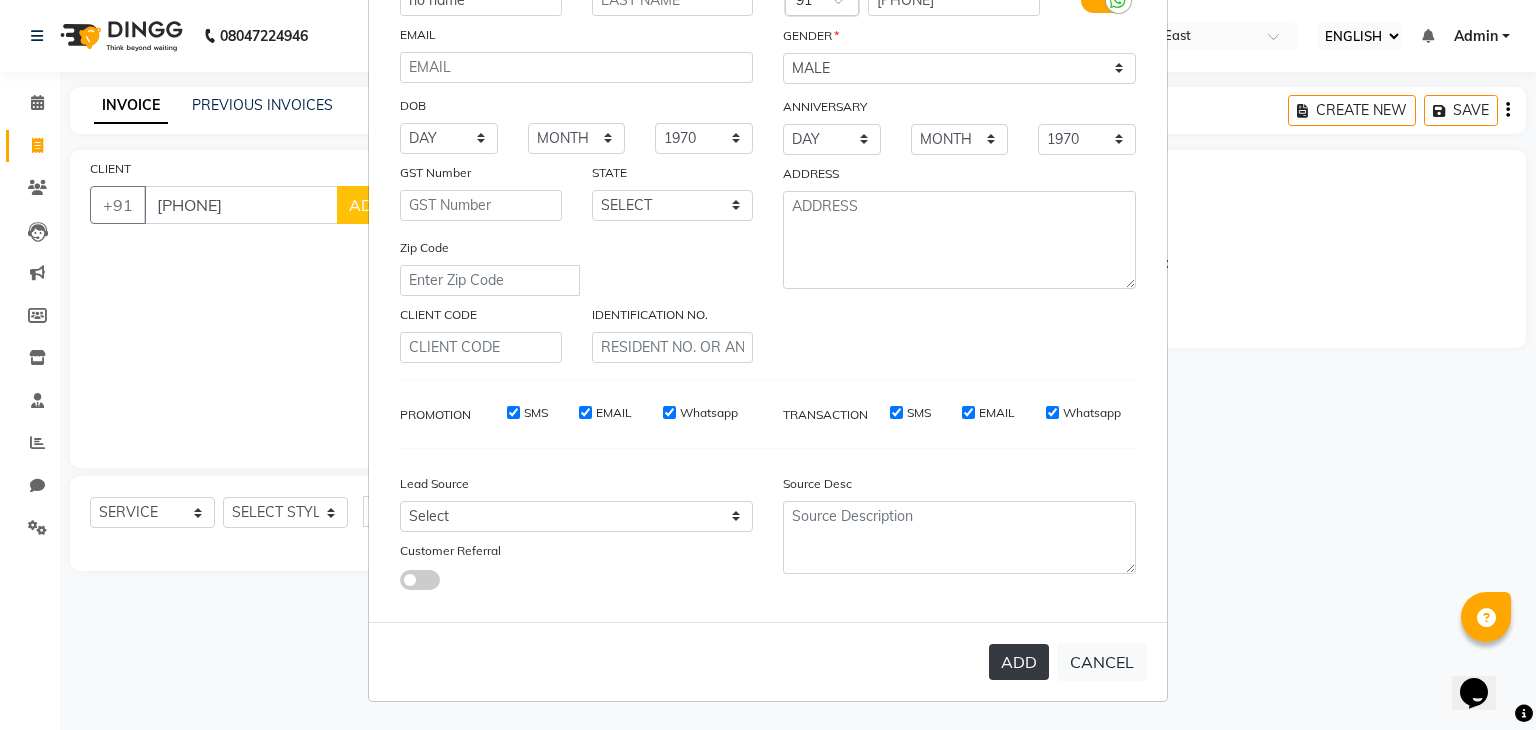 click on "ADD" at bounding box center [1019, 662] 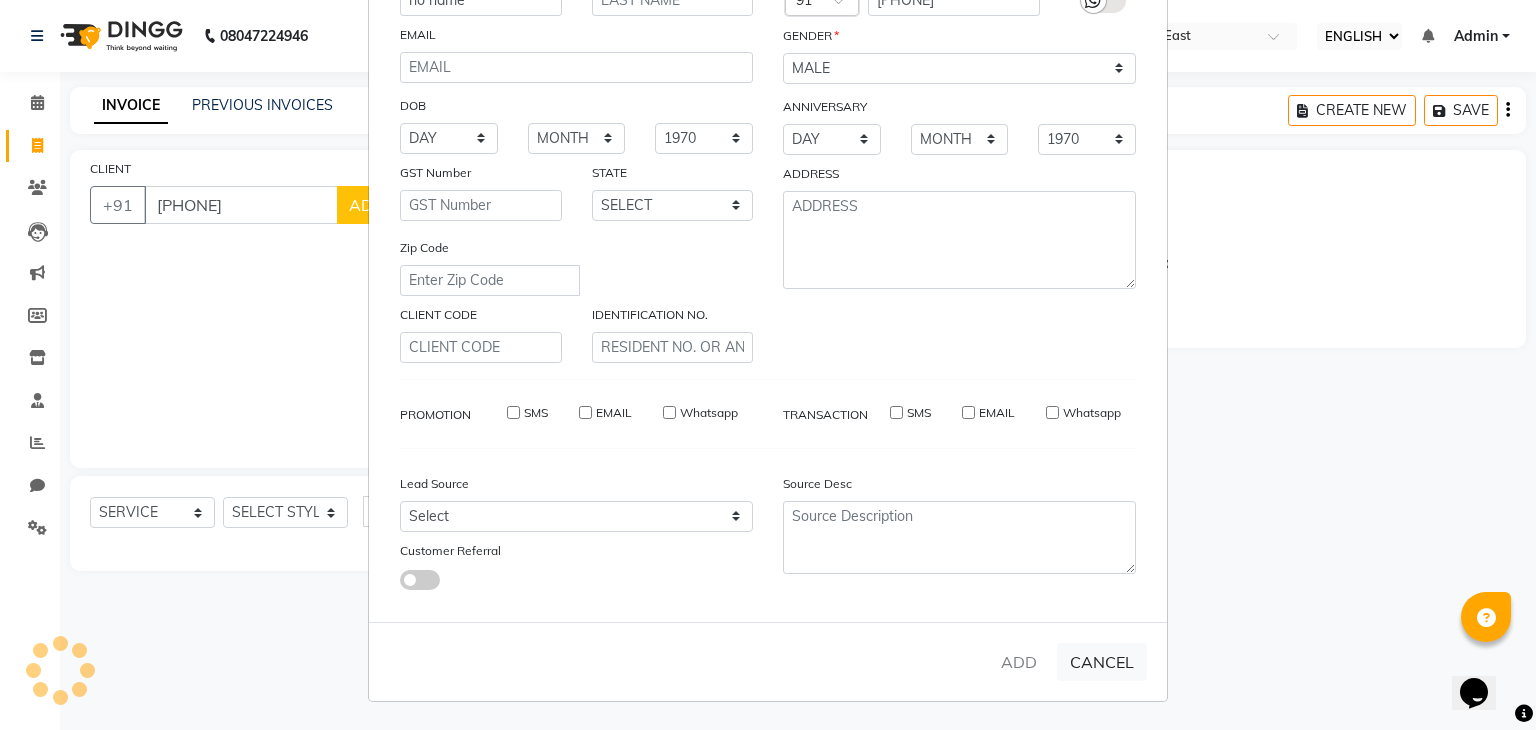 type 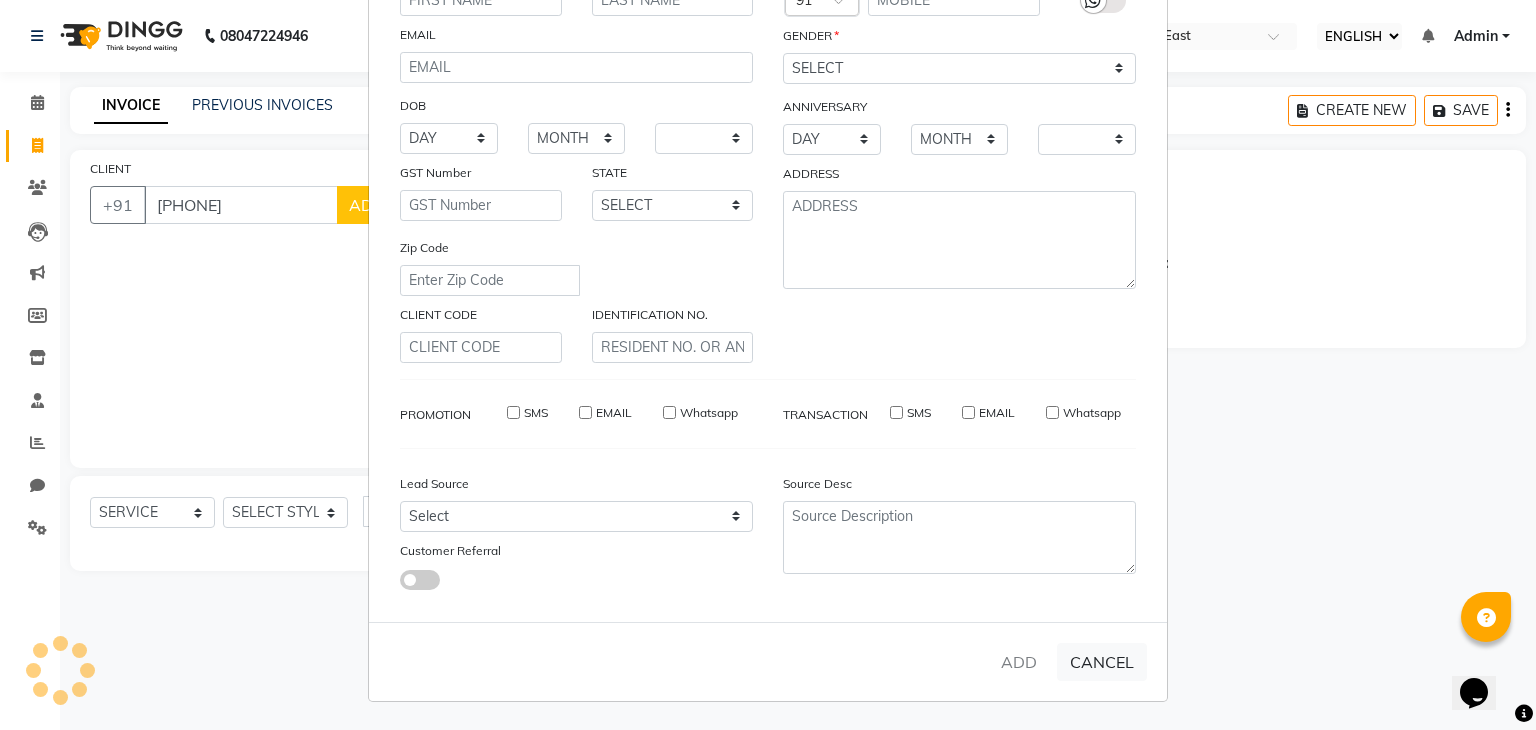 select on "1: Object" 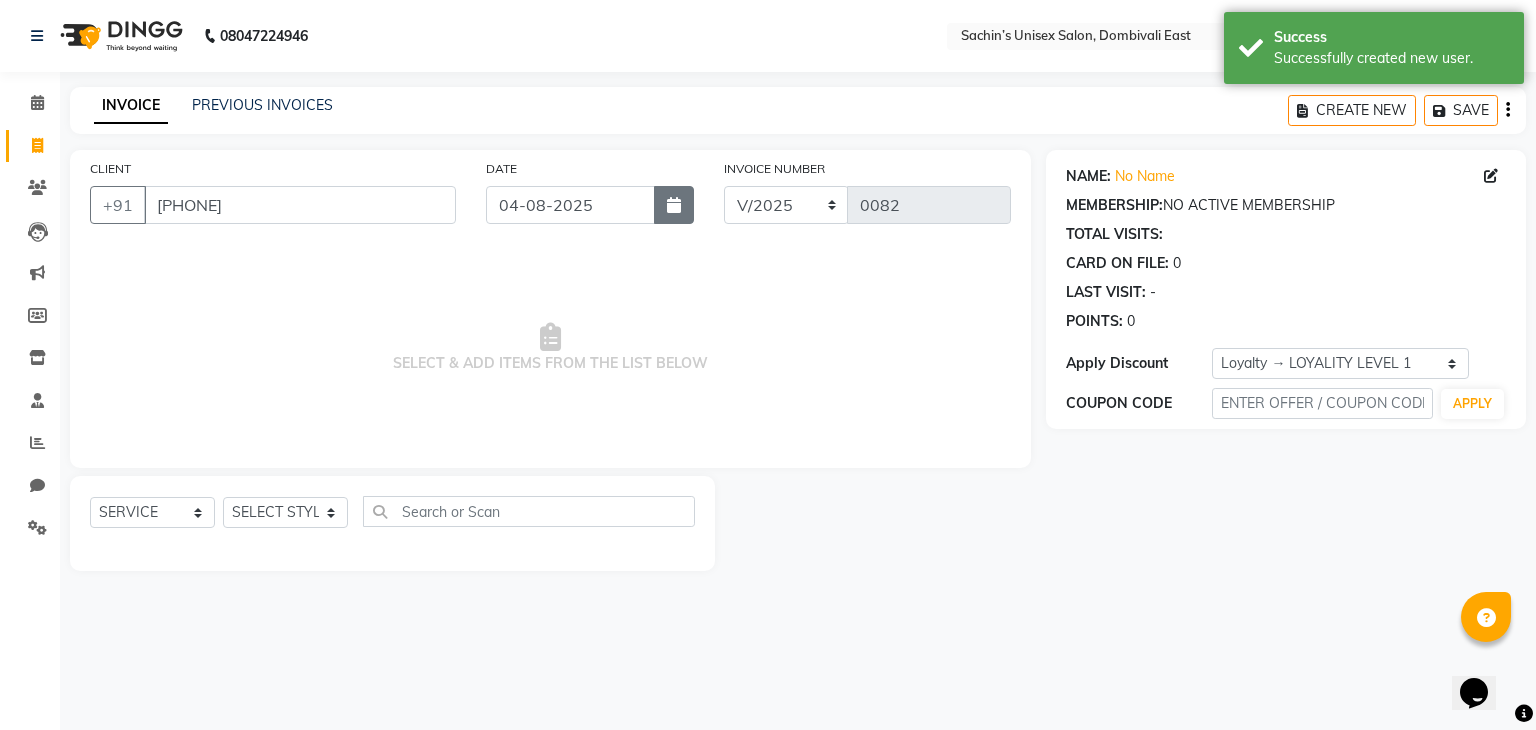 click 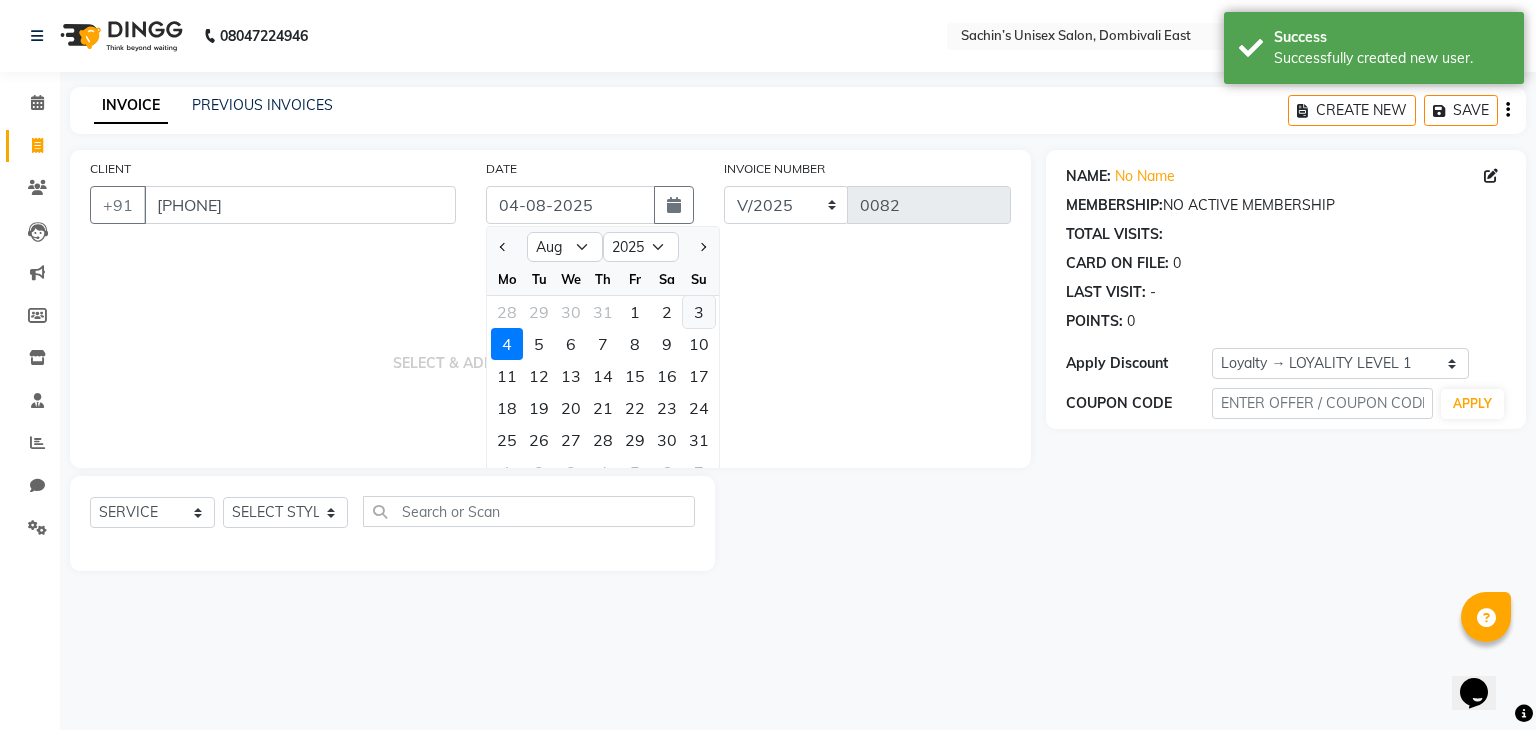 click on "3" 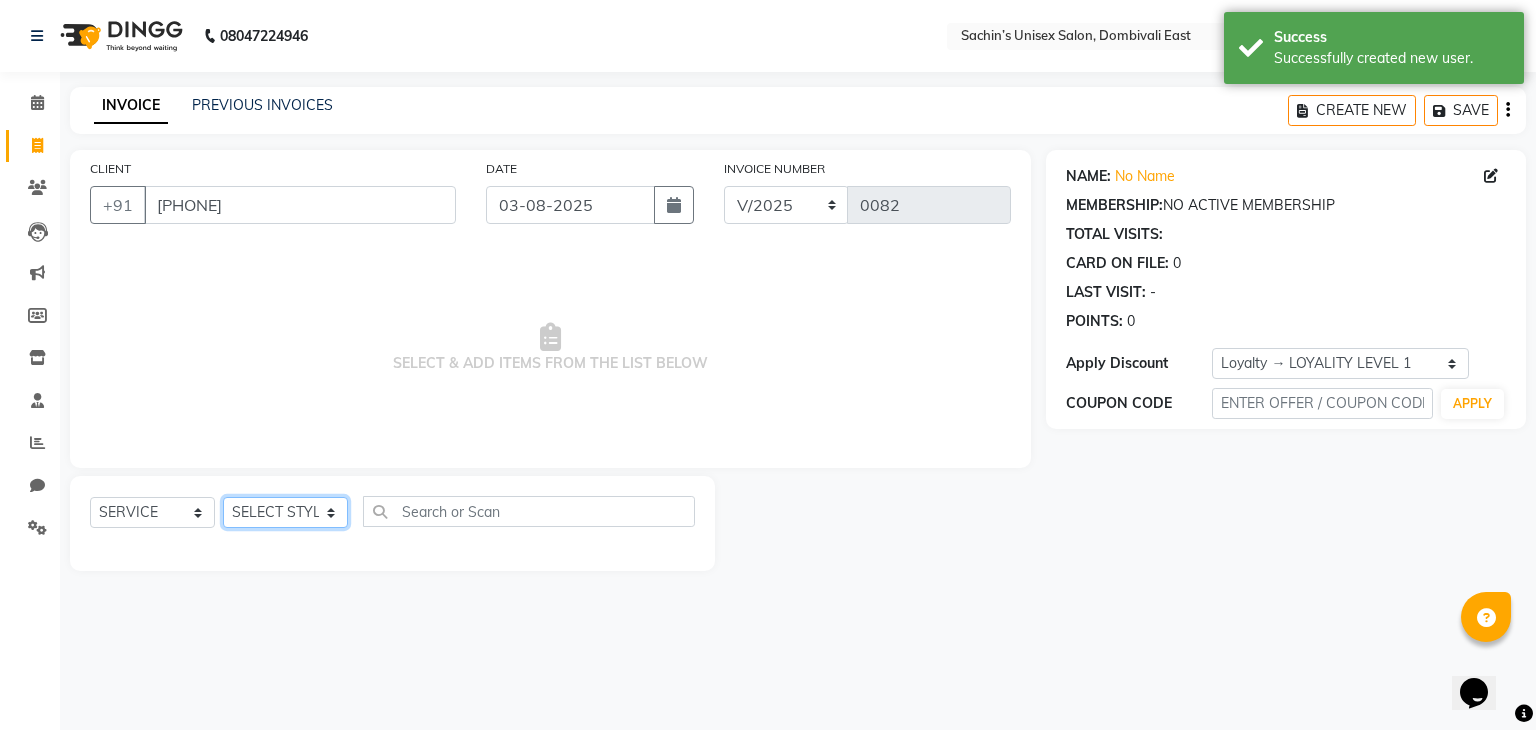 click on "SELECT STYLIST [FIRST] [CITY] Manager [FIRST] [LAST] [LAST]" 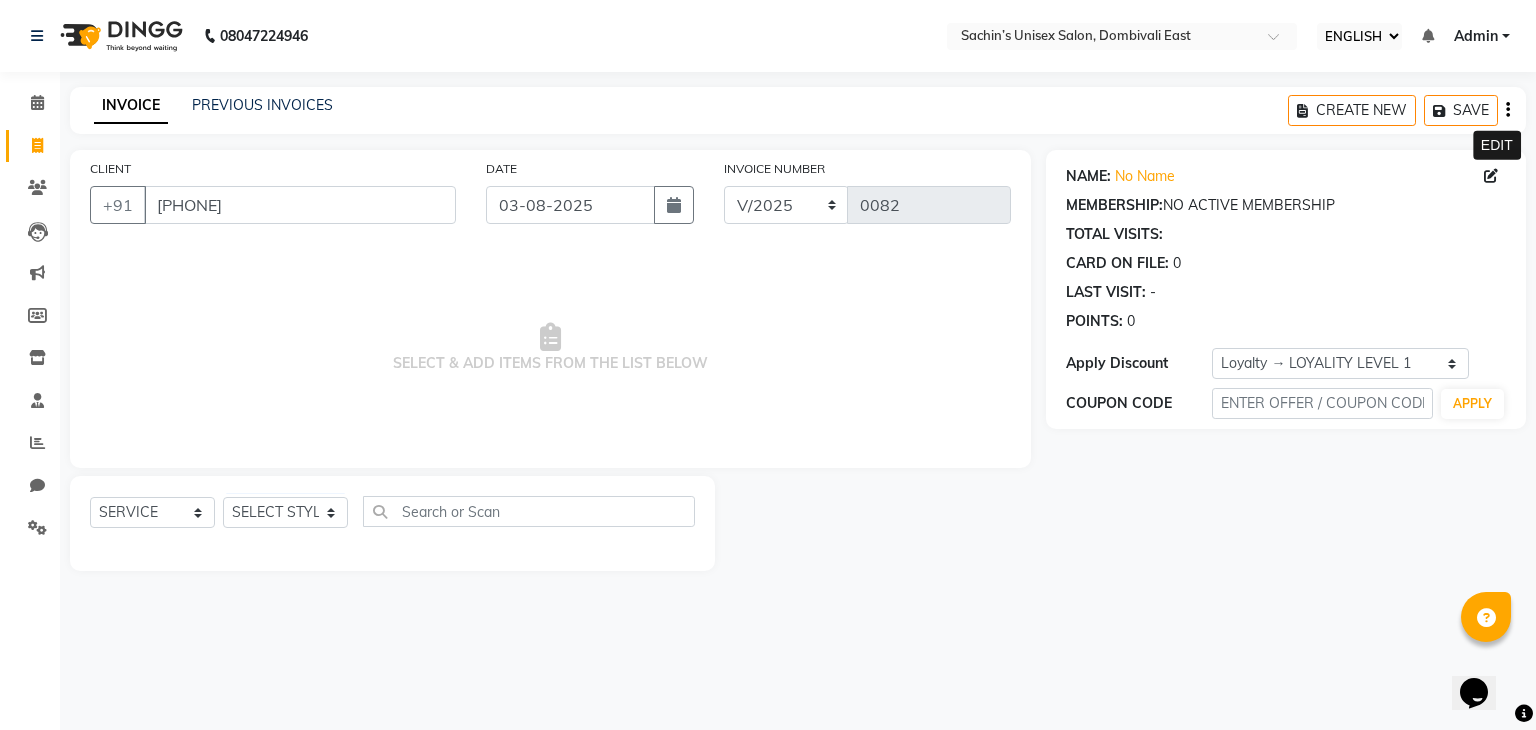 click 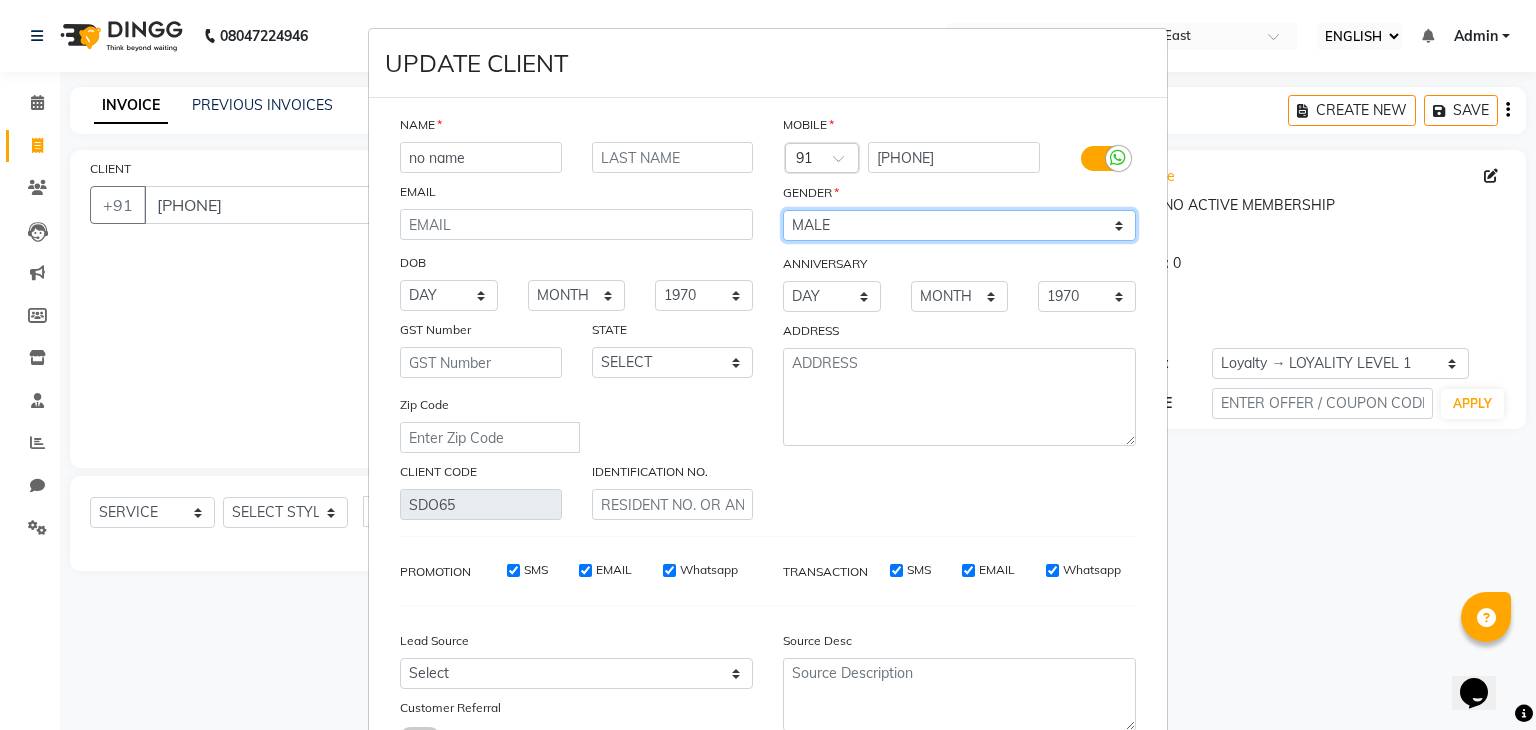 click on "SELECT MALE FEMALE OTHER PREFER NOT TO SAY" at bounding box center [959, 225] 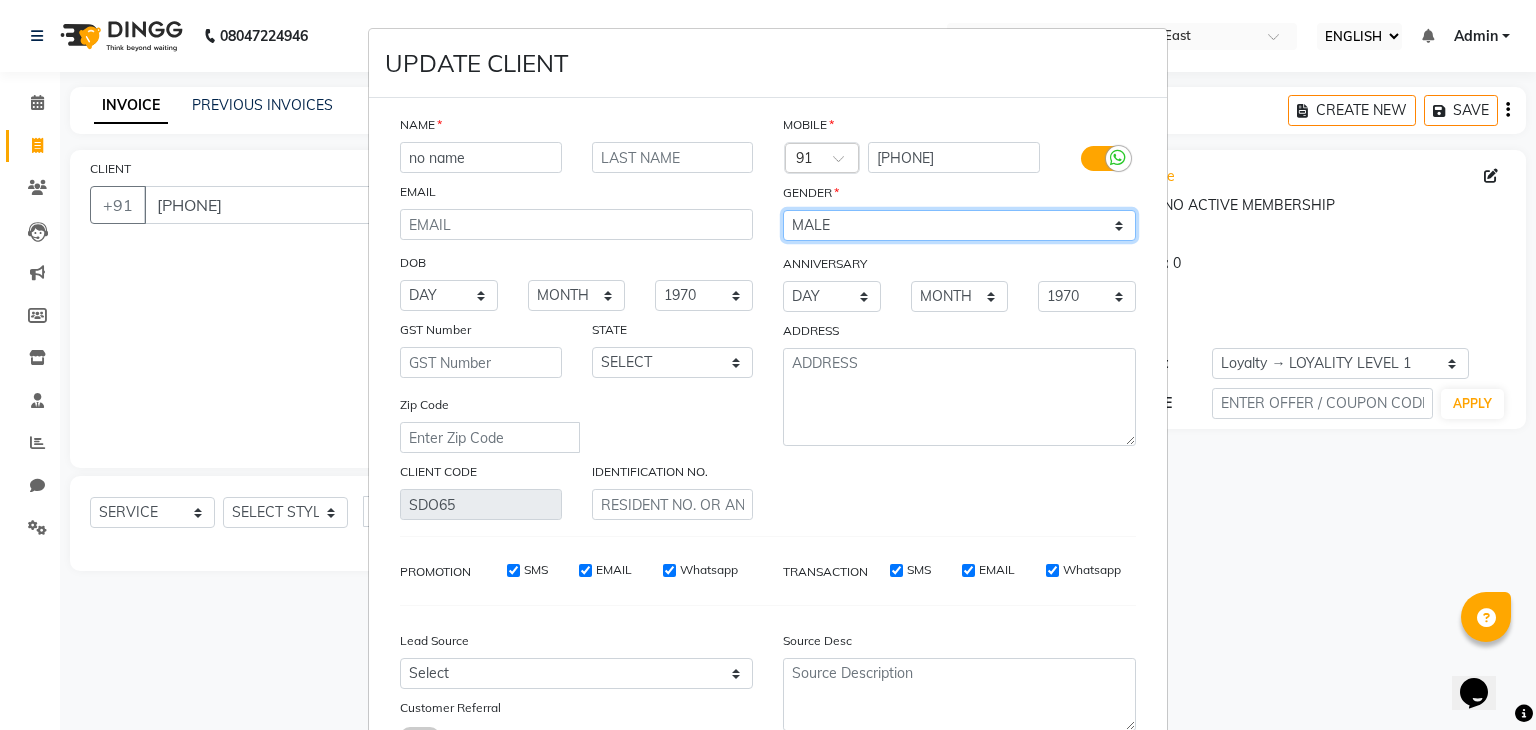 select on "female" 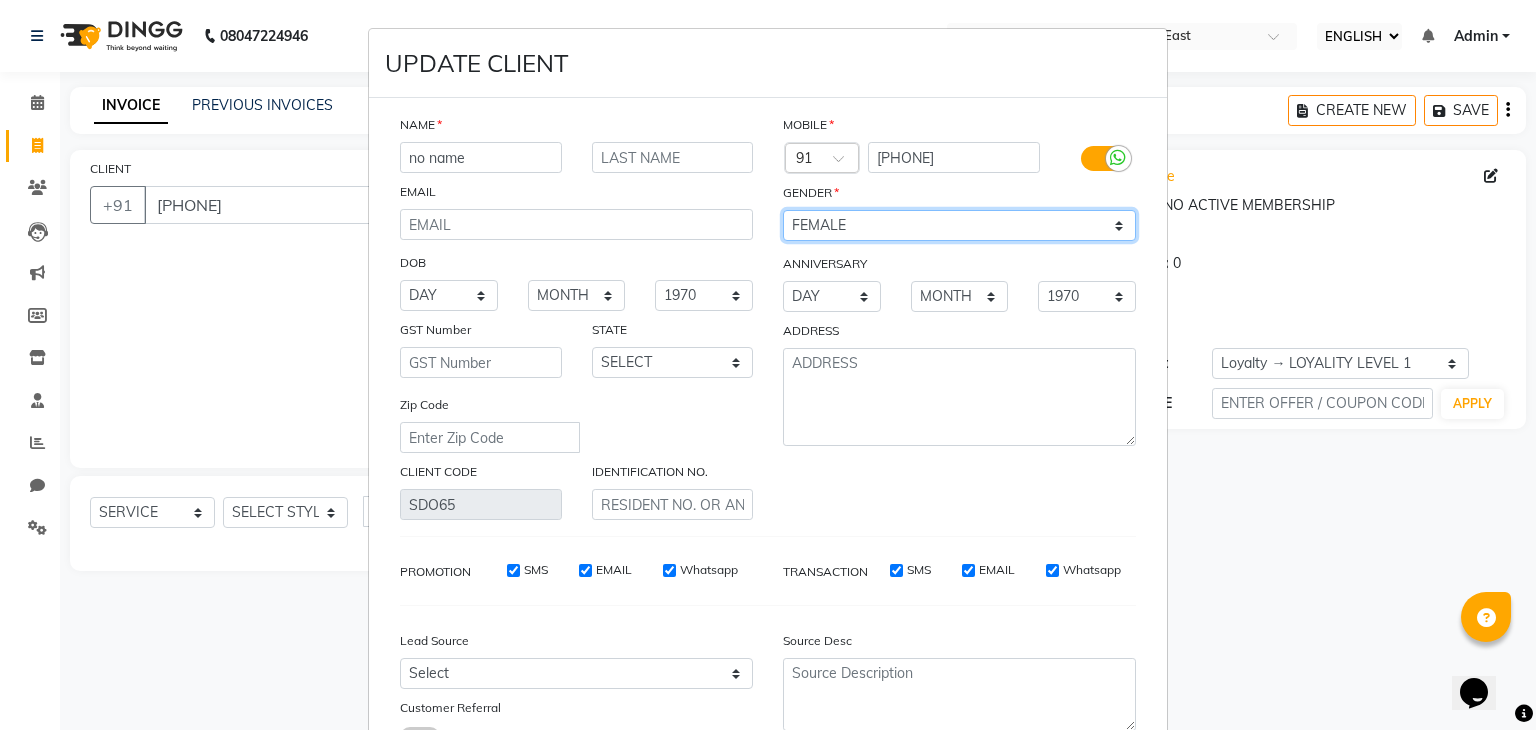 click on "SELECT MALE FEMALE OTHER PREFER NOT TO SAY" at bounding box center [959, 225] 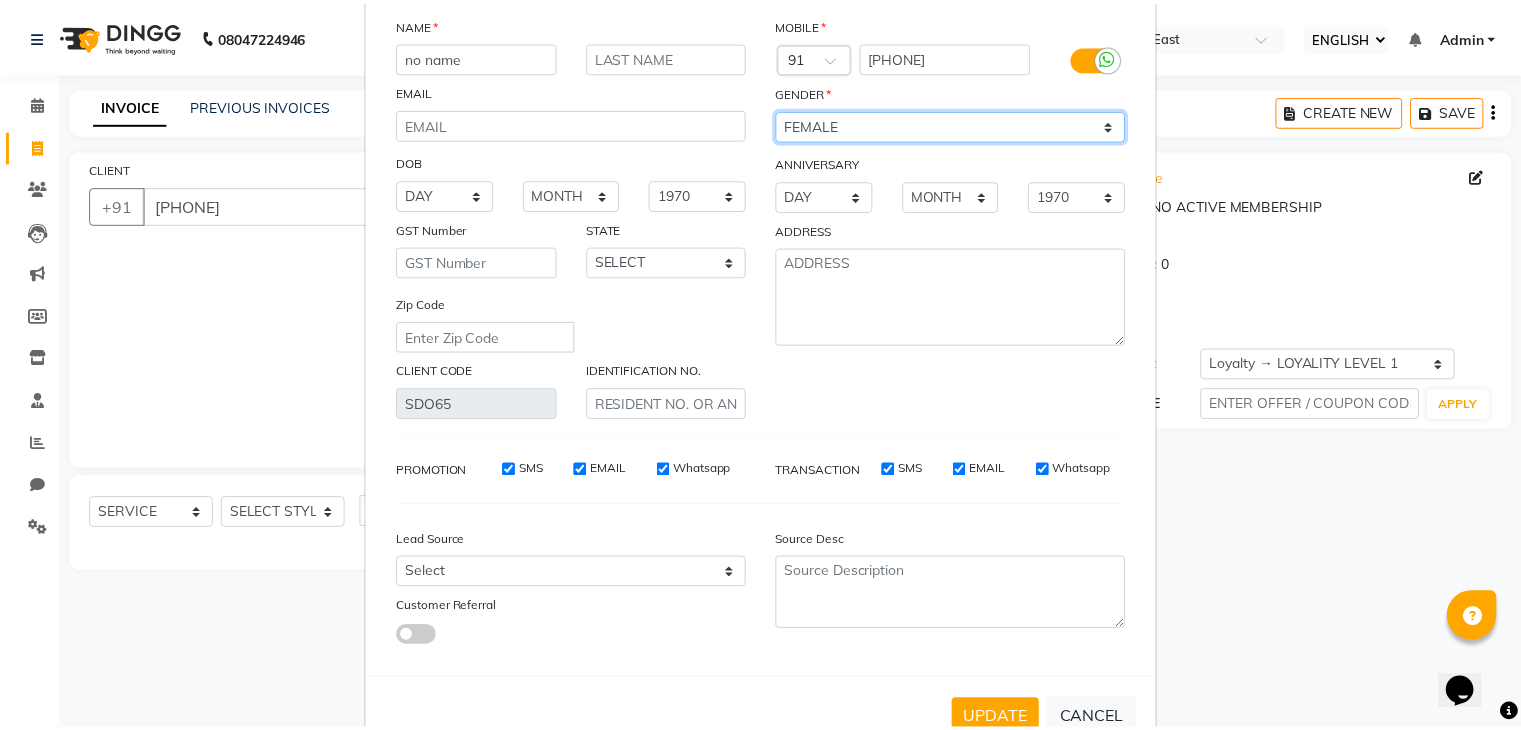 scroll, scrollTop: 168, scrollLeft: 0, axis: vertical 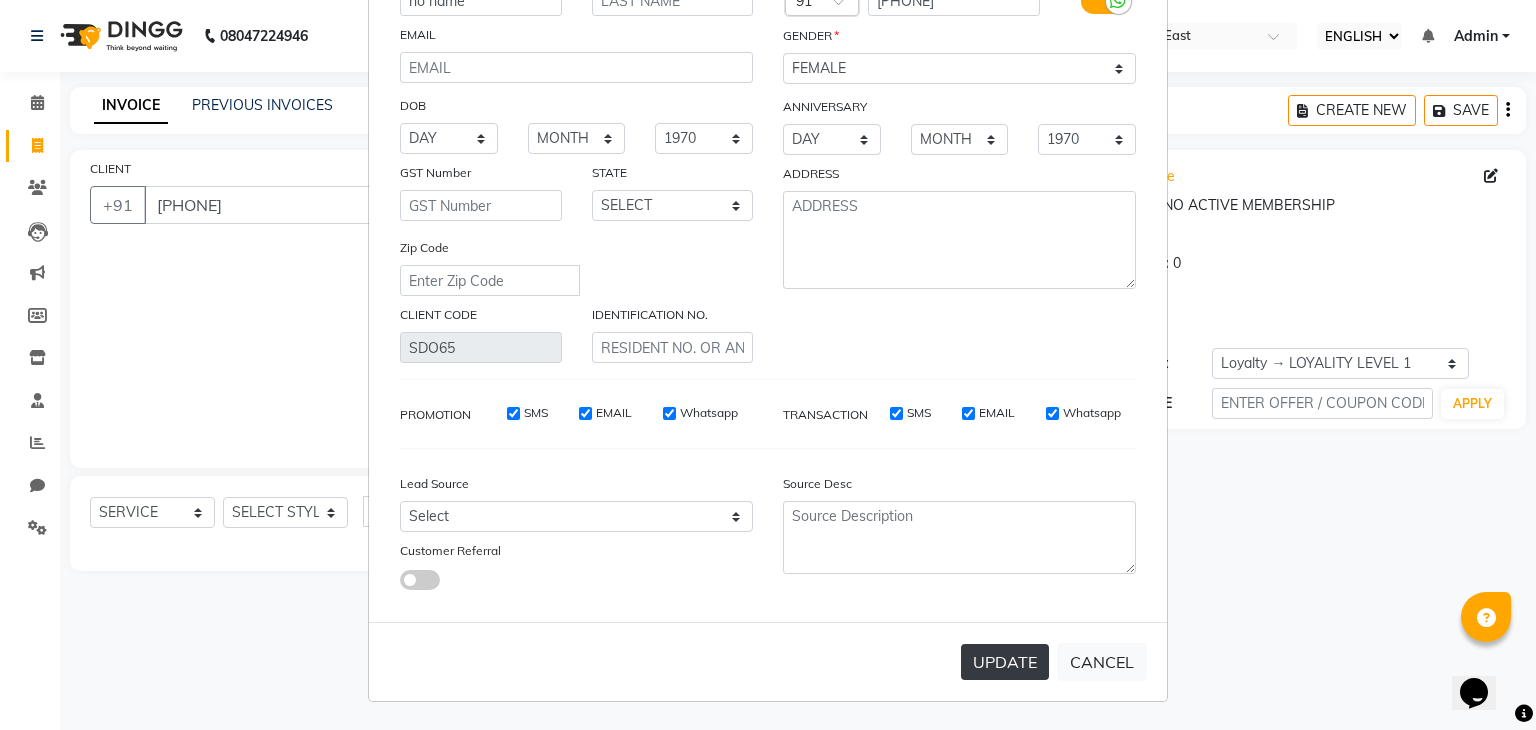 click on "UPDATE" at bounding box center [1005, 662] 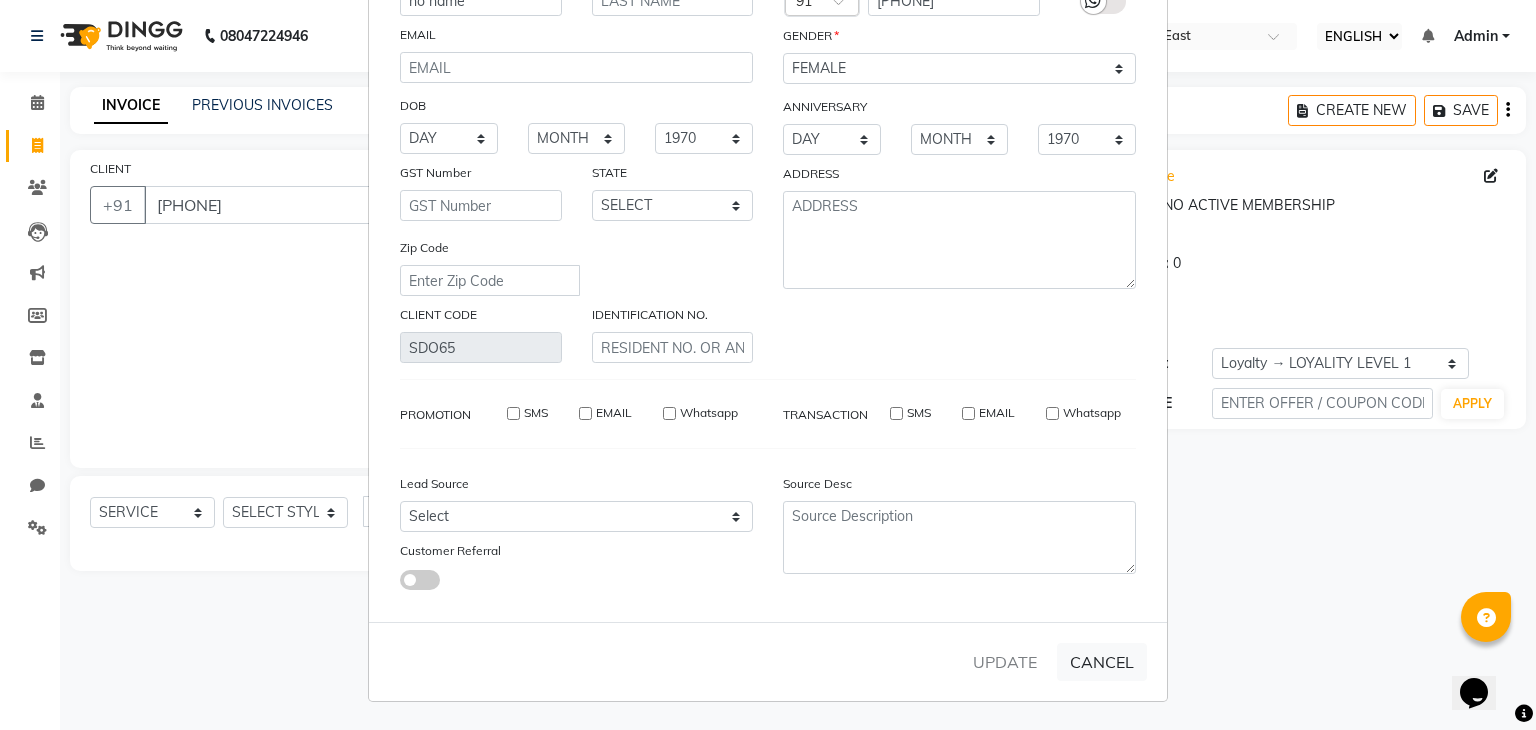 type 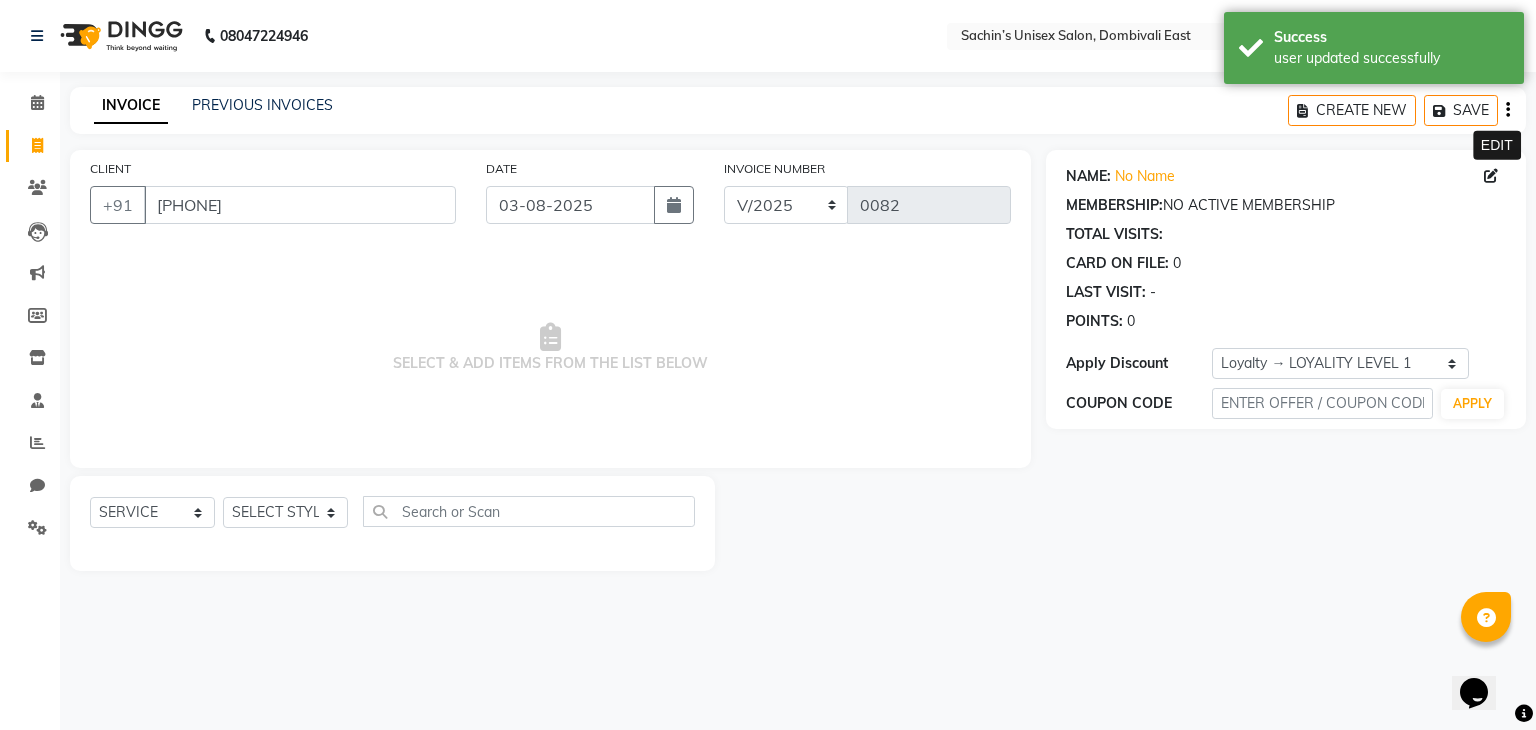 select on "1: Object" 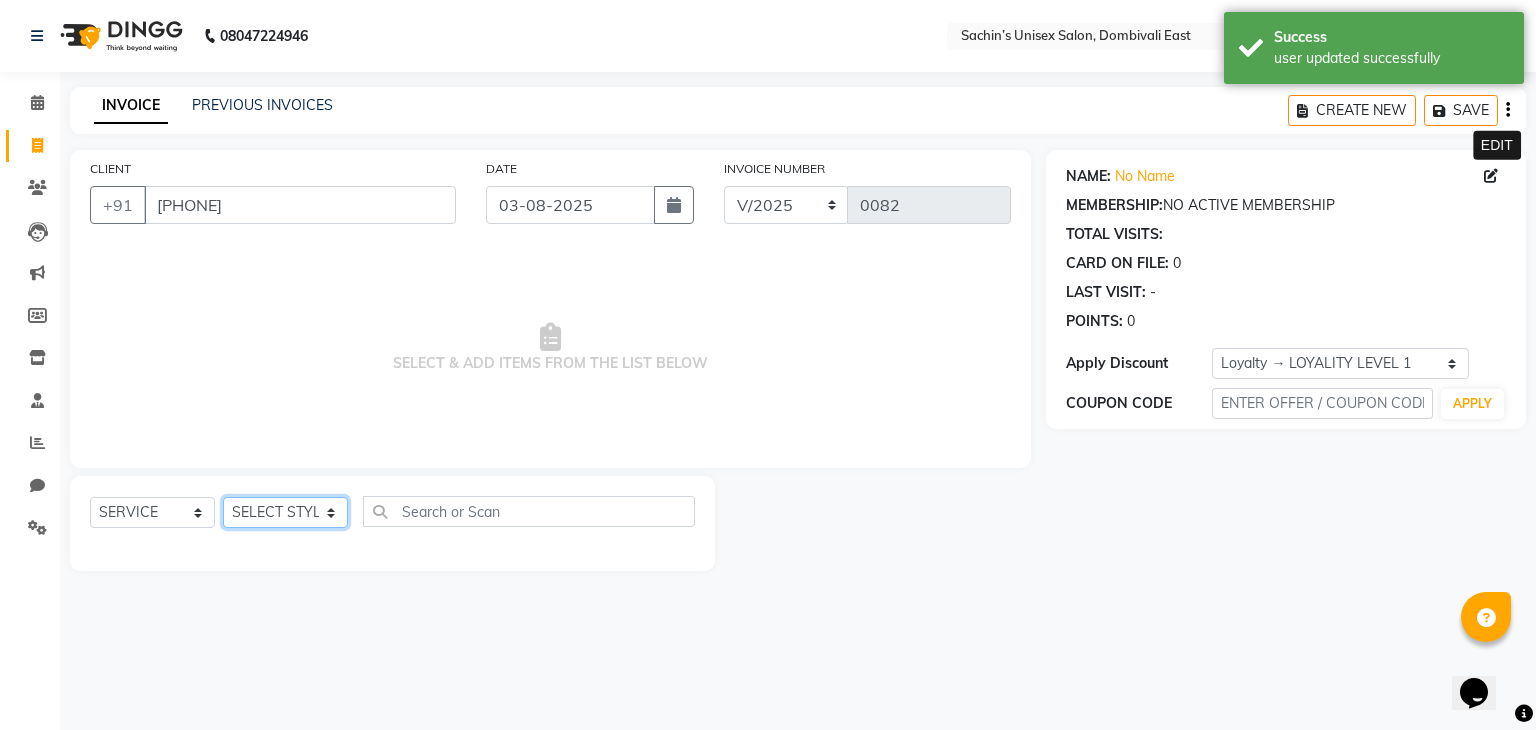 click on "SELECT STYLIST [FIRST] [CITY] Manager [FIRST] [LAST] [LAST]" 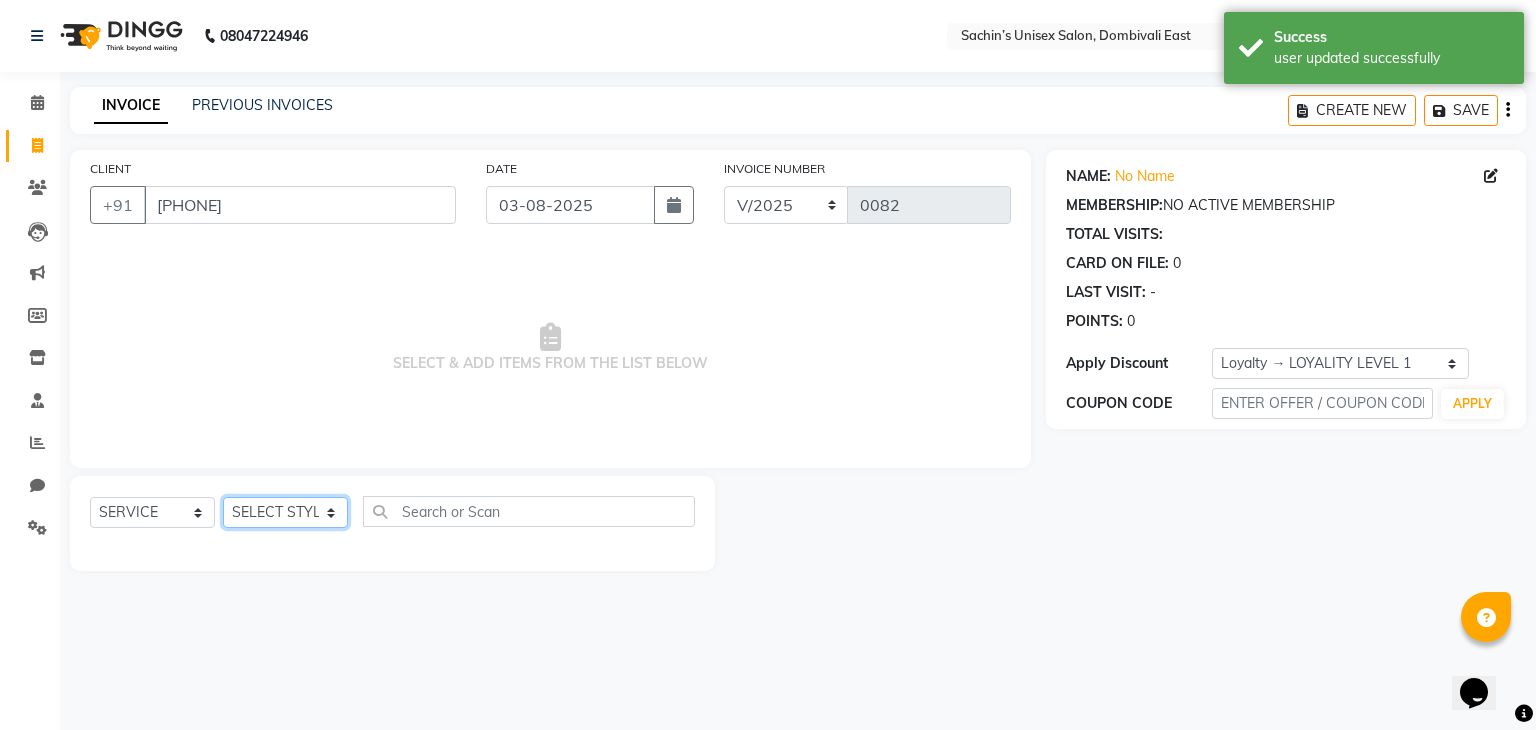 select on "86911" 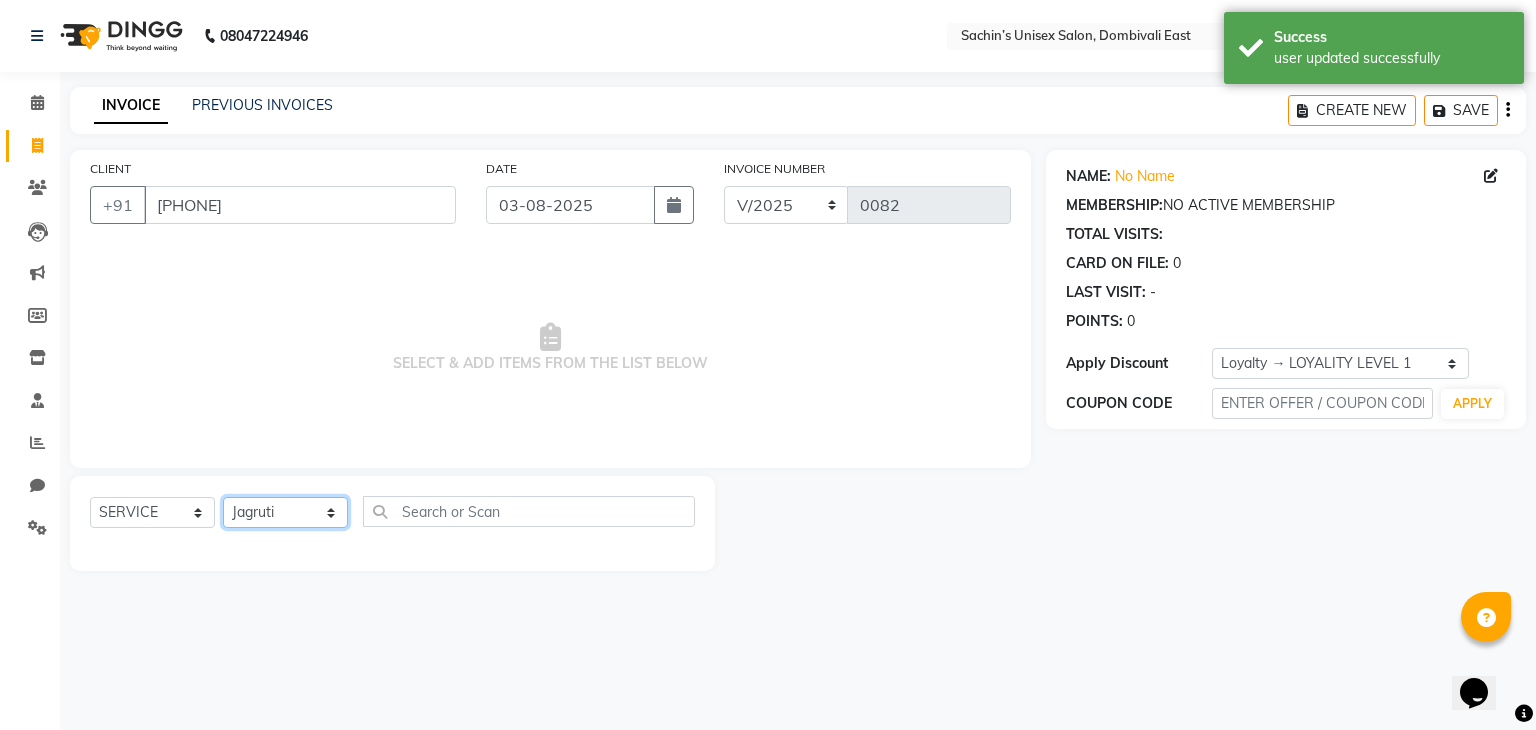 click on "SELECT STYLIST [FIRST] [CITY] Manager [FIRST] [LAST] [LAST]" 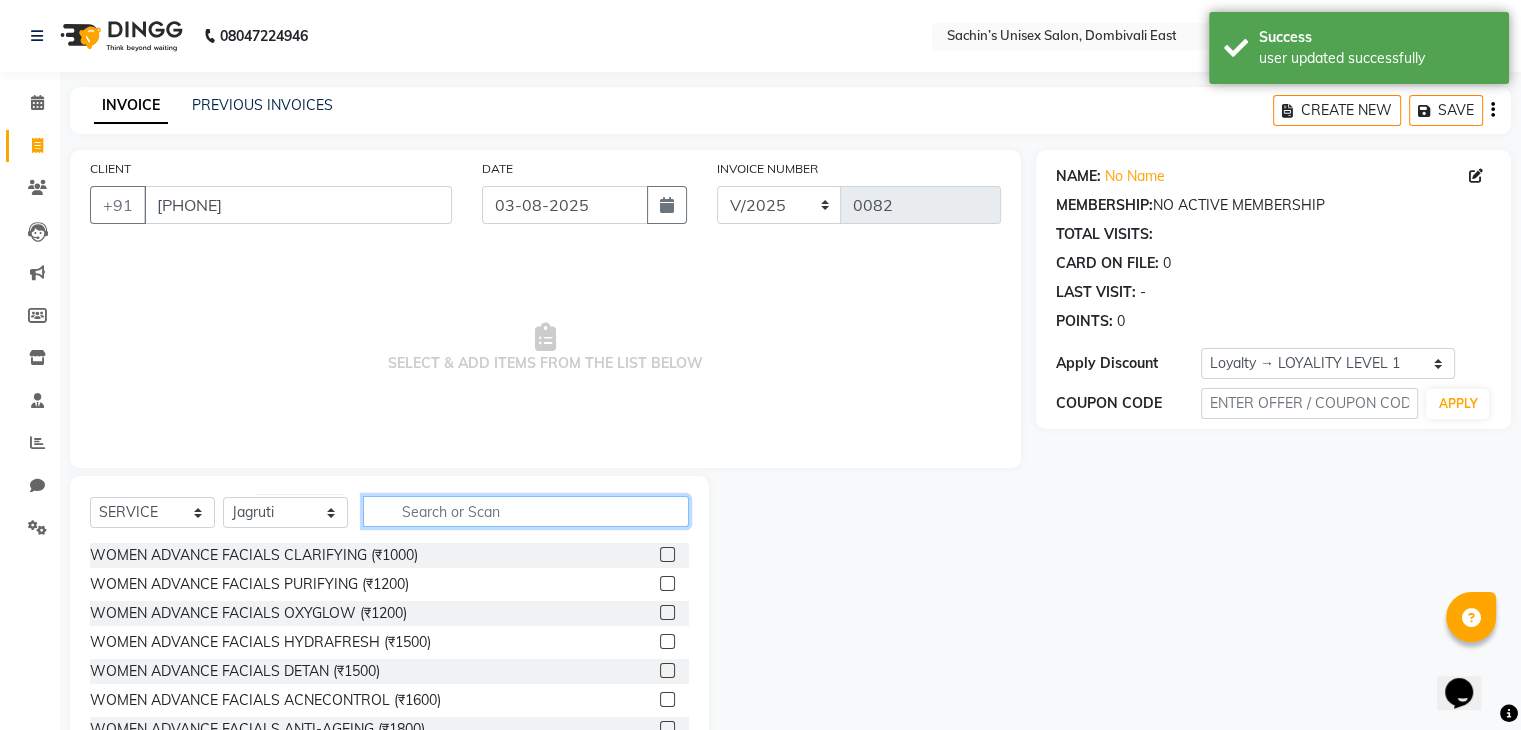 click 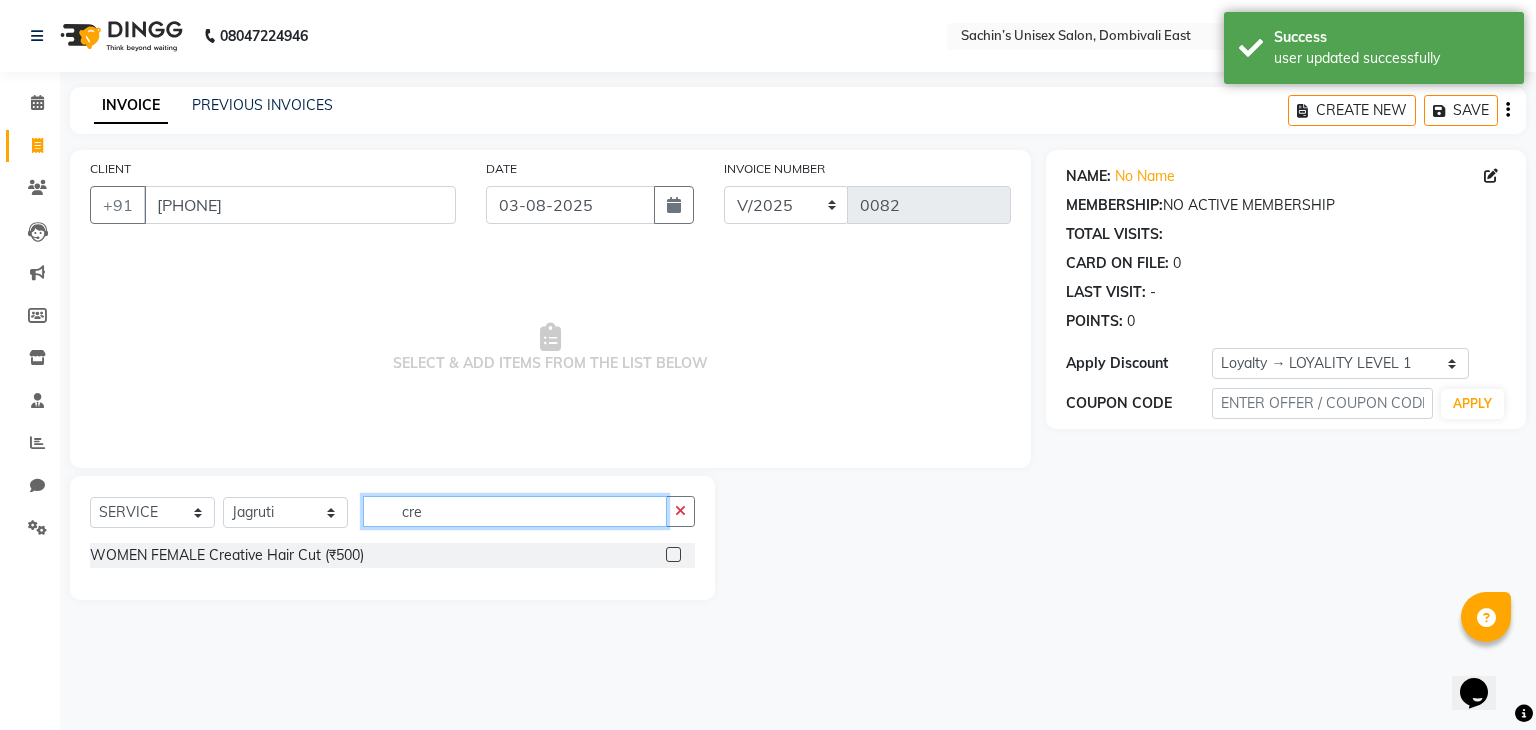 type on "cre" 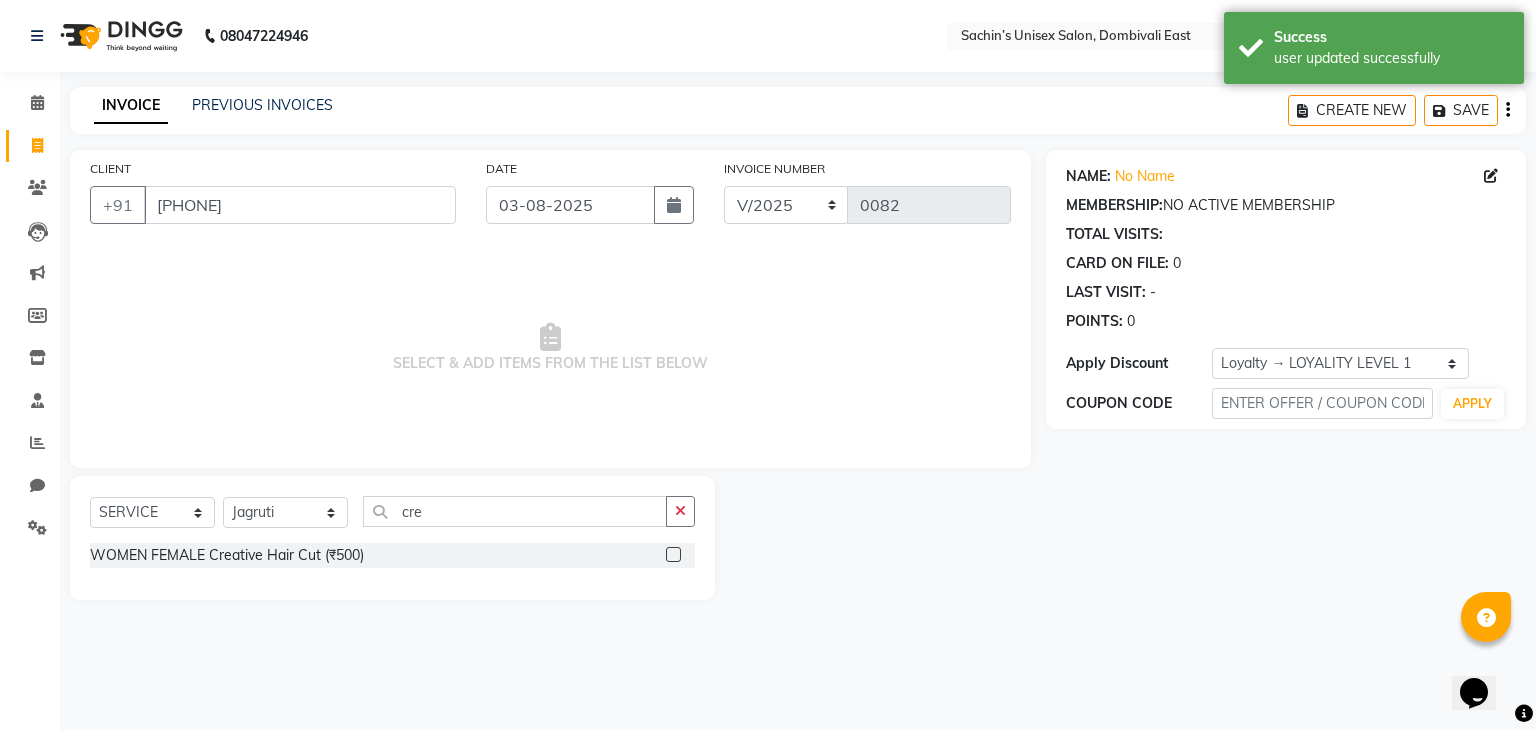 click 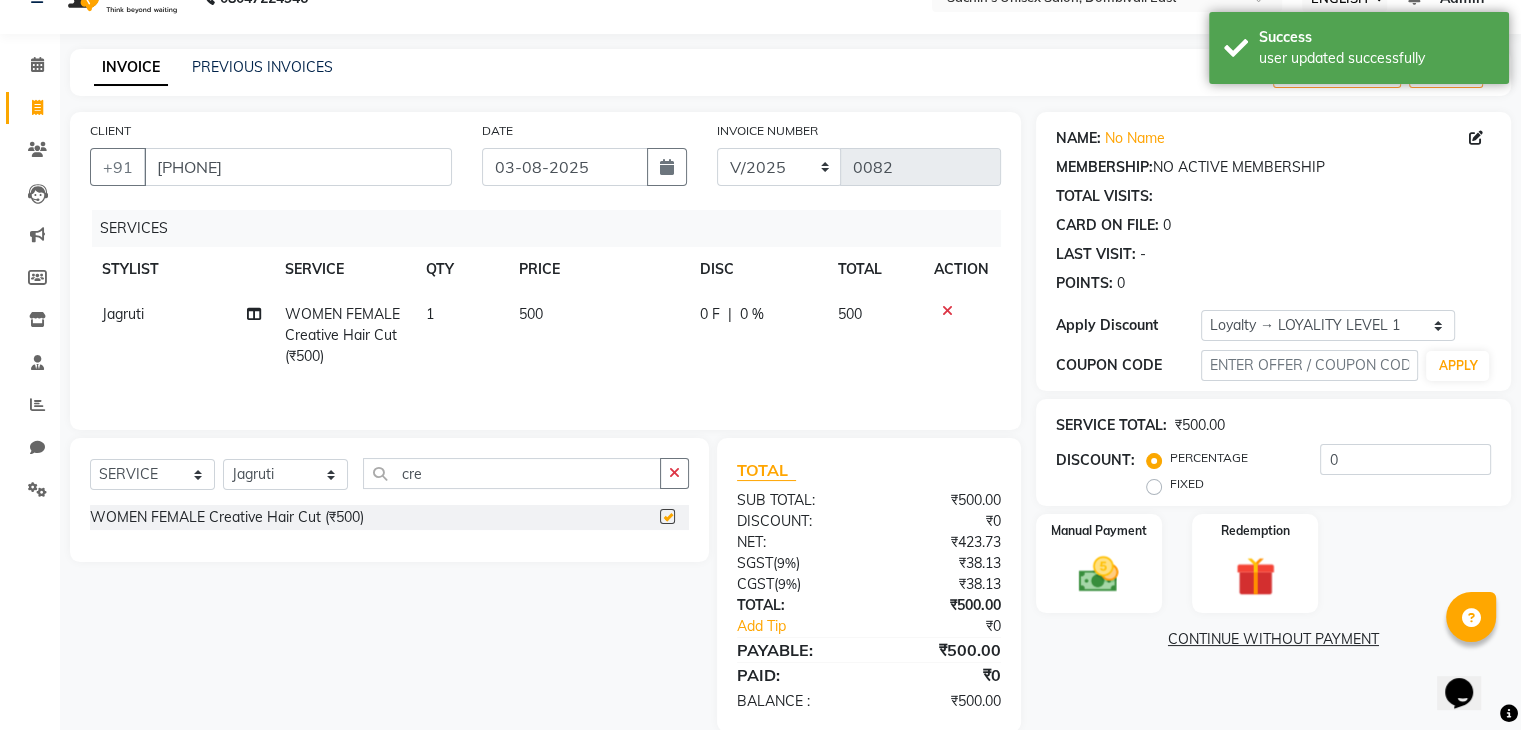 checkbox on "false" 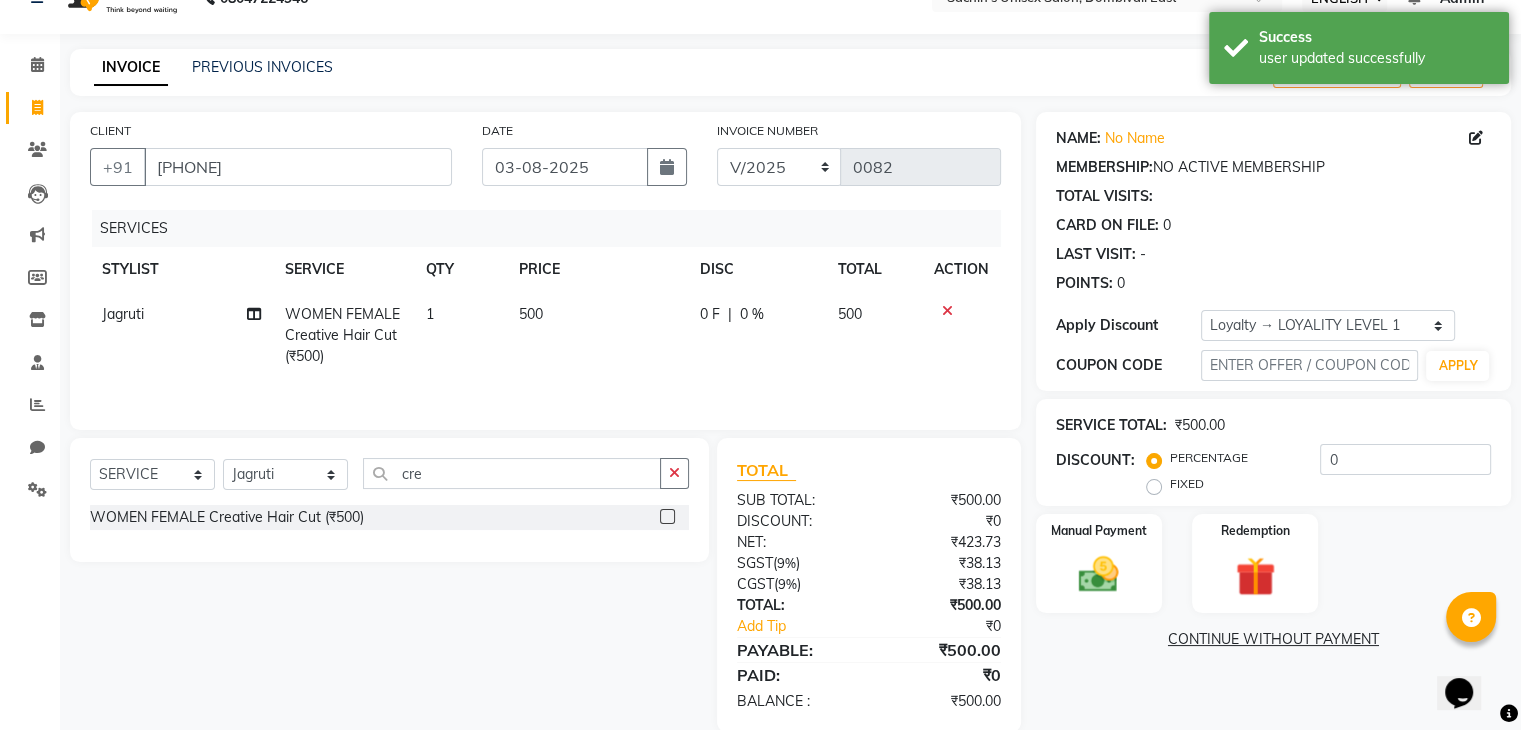 scroll, scrollTop: 71, scrollLeft: 0, axis: vertical 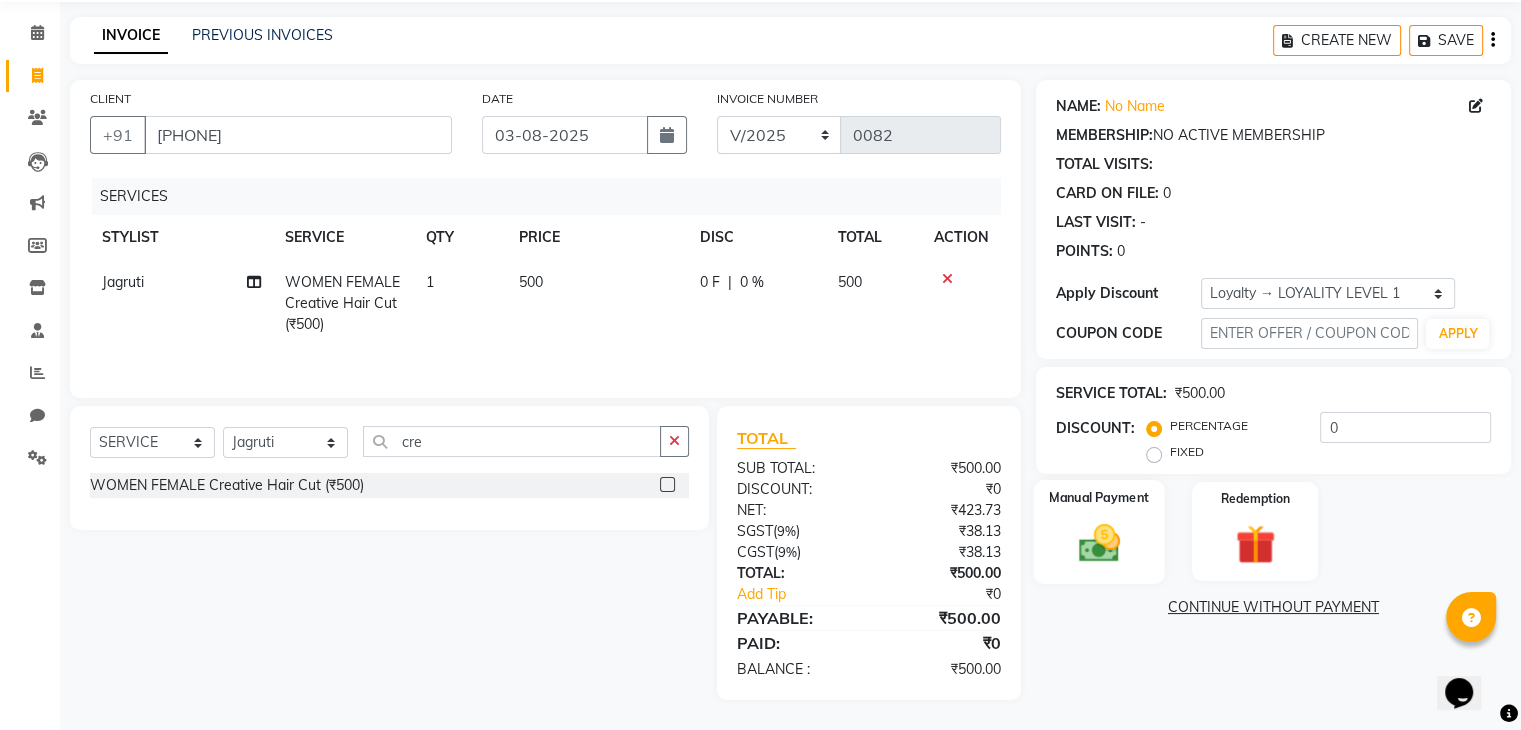 click on "Manual Payment" 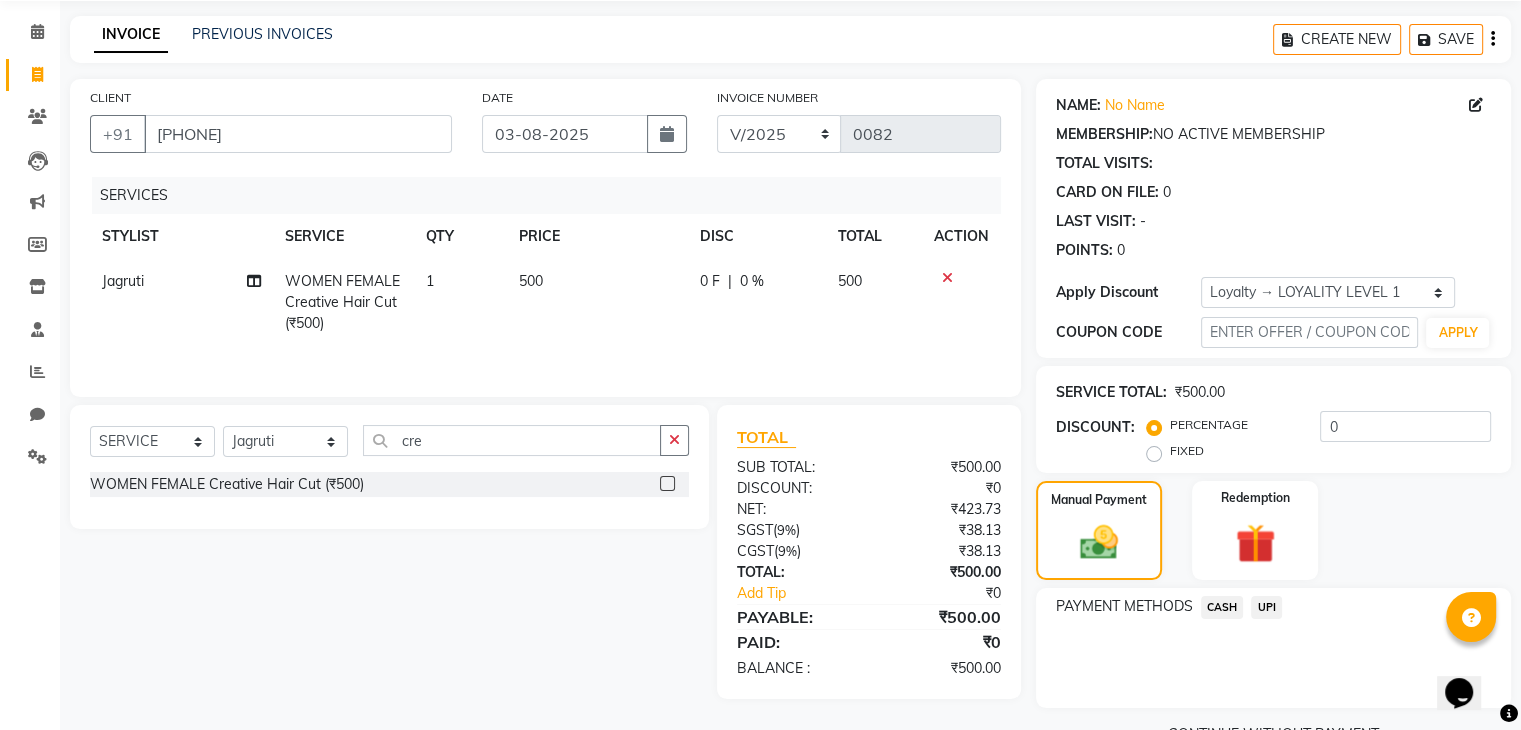 click on "UPI" 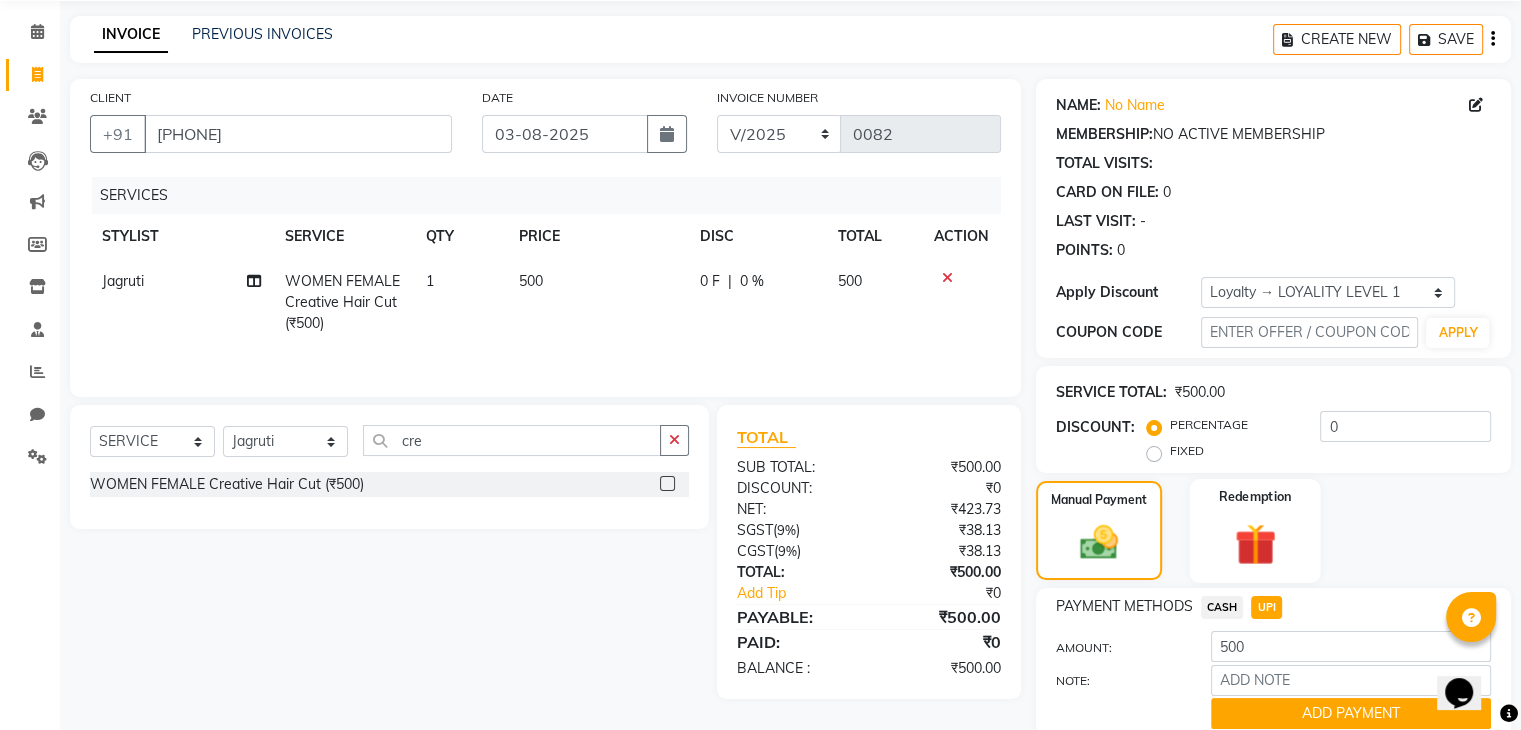 scroll, scrollTop: 152, scrollLeft: 0, axis: vertical 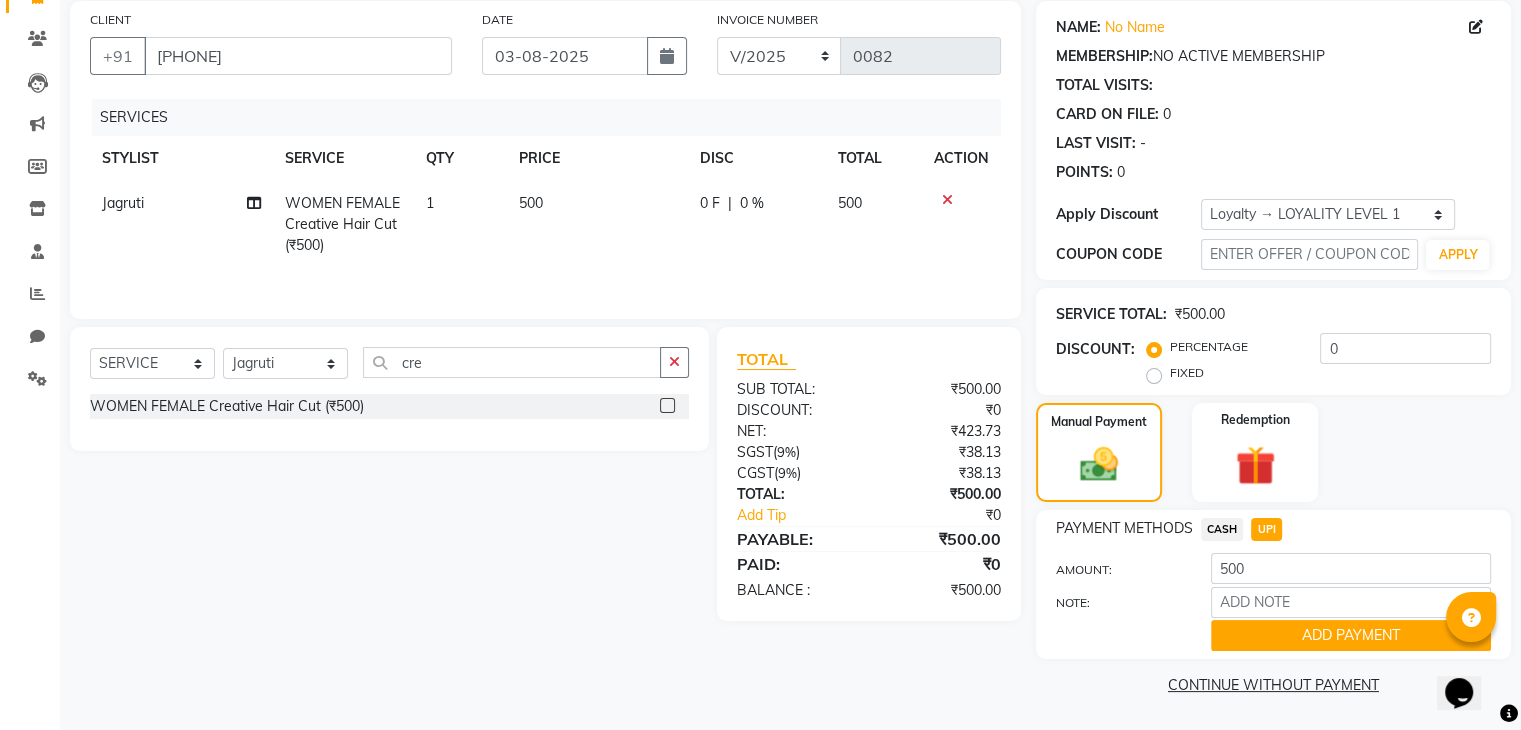 click on "ADD PAYMENT" 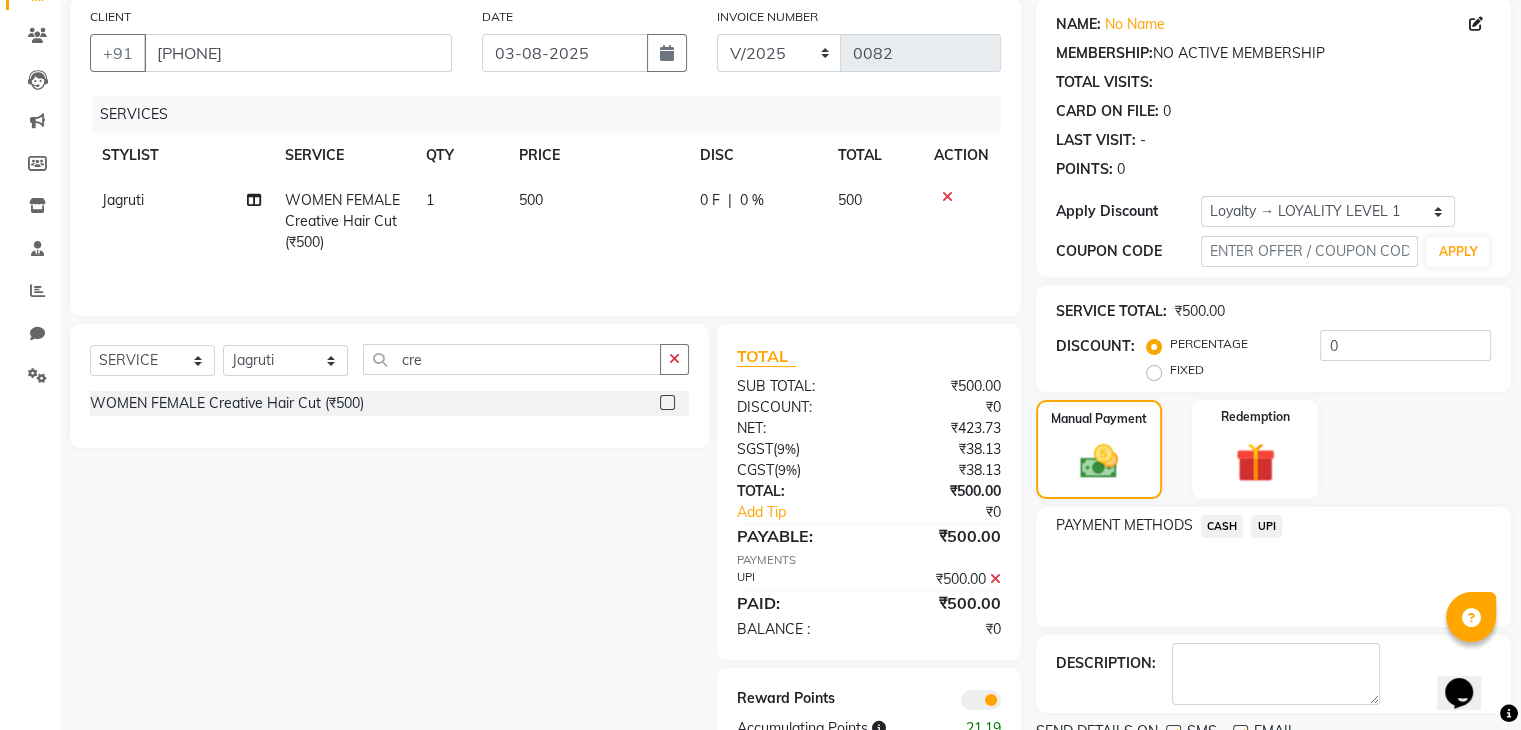 scroll, scrollTop: 232, scrollLeft: 0, axis: vertical 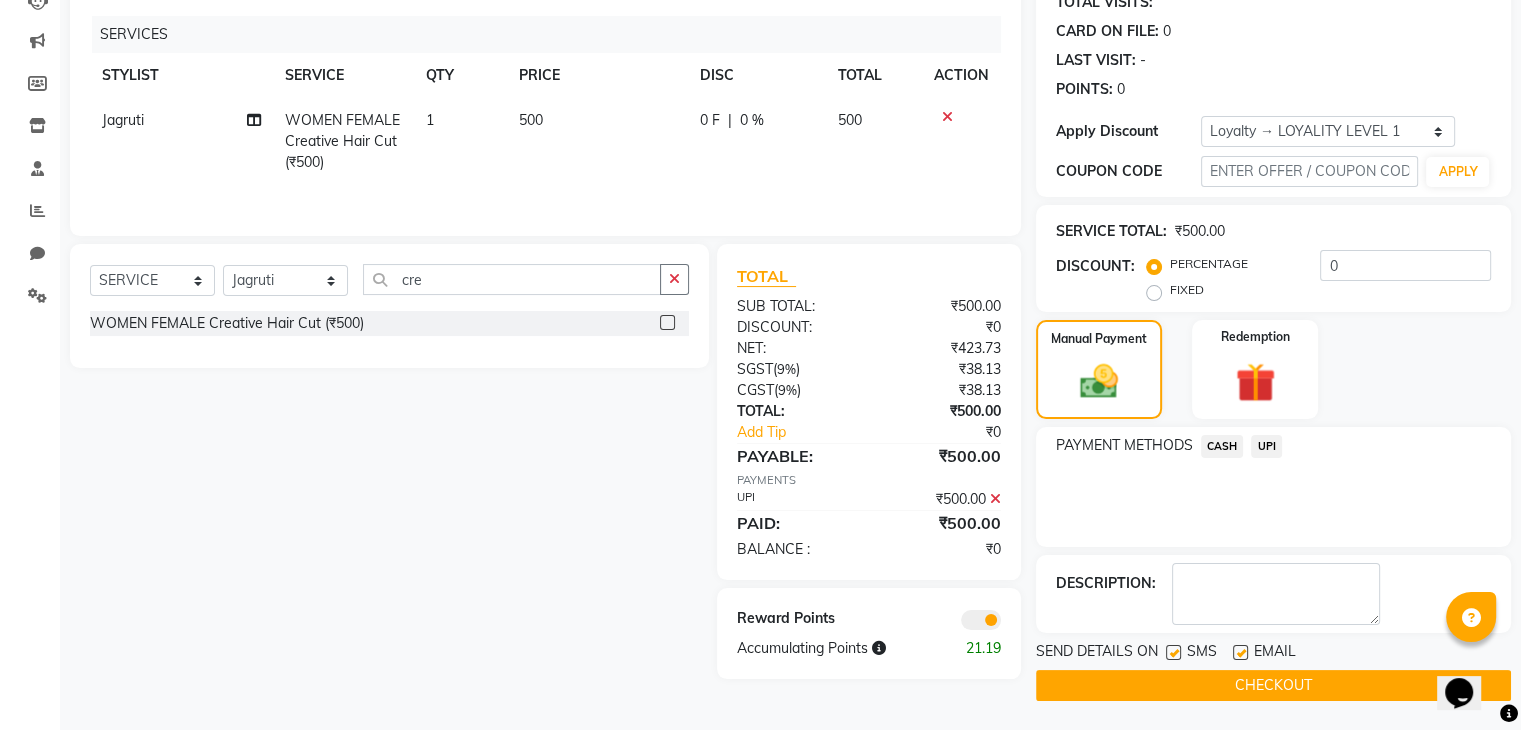 click on "CHECKOUT" 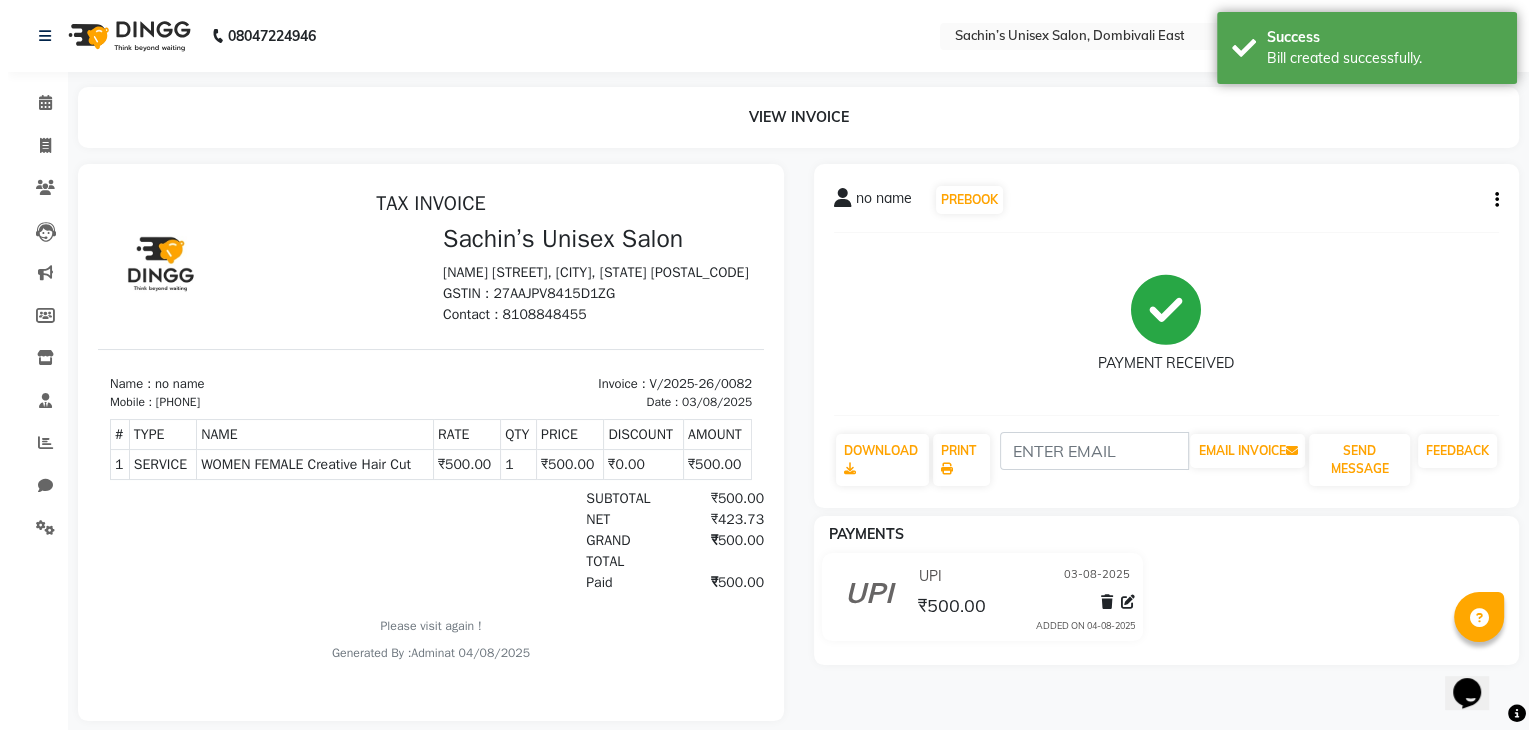scroll, scrollTop: 0, scrollLeft: 0, axis: both 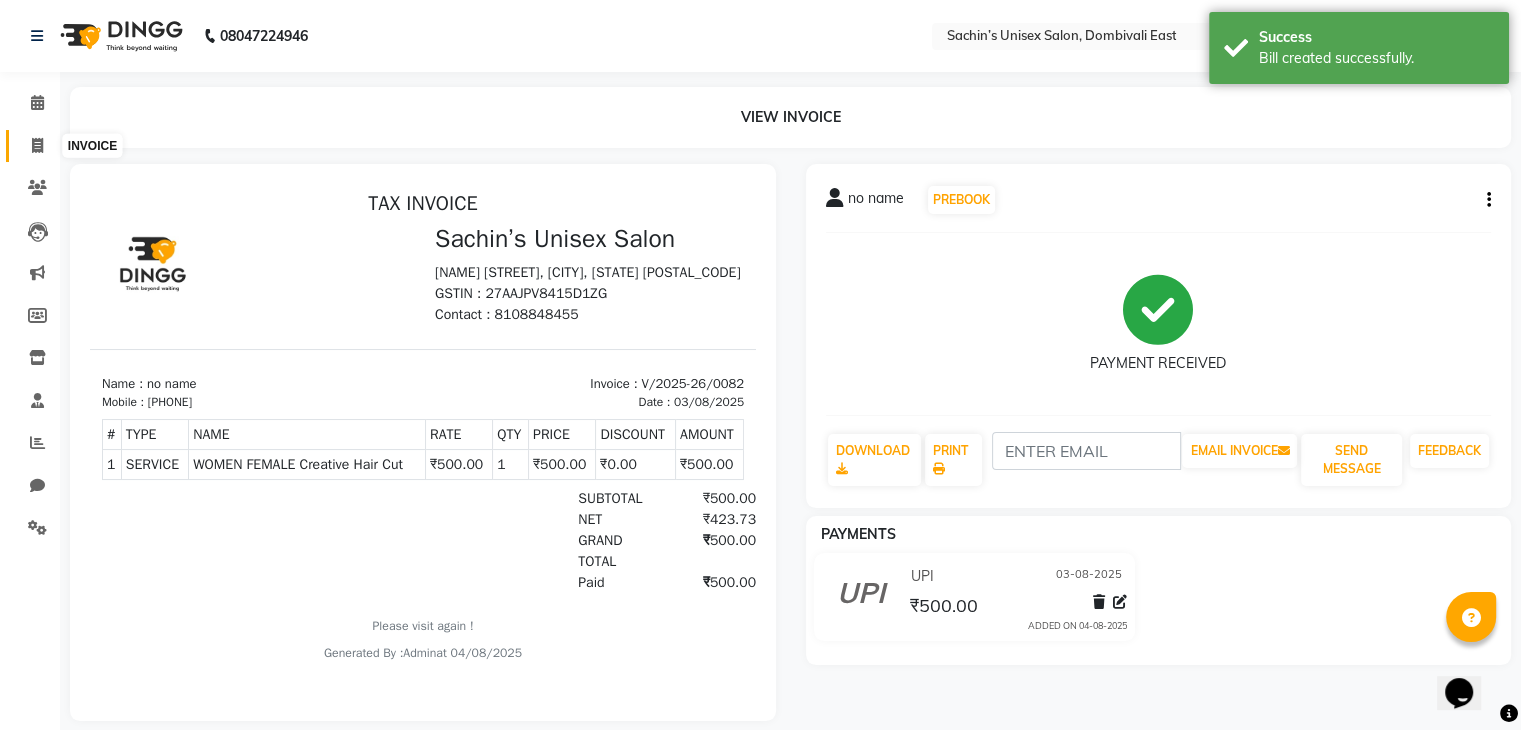 click 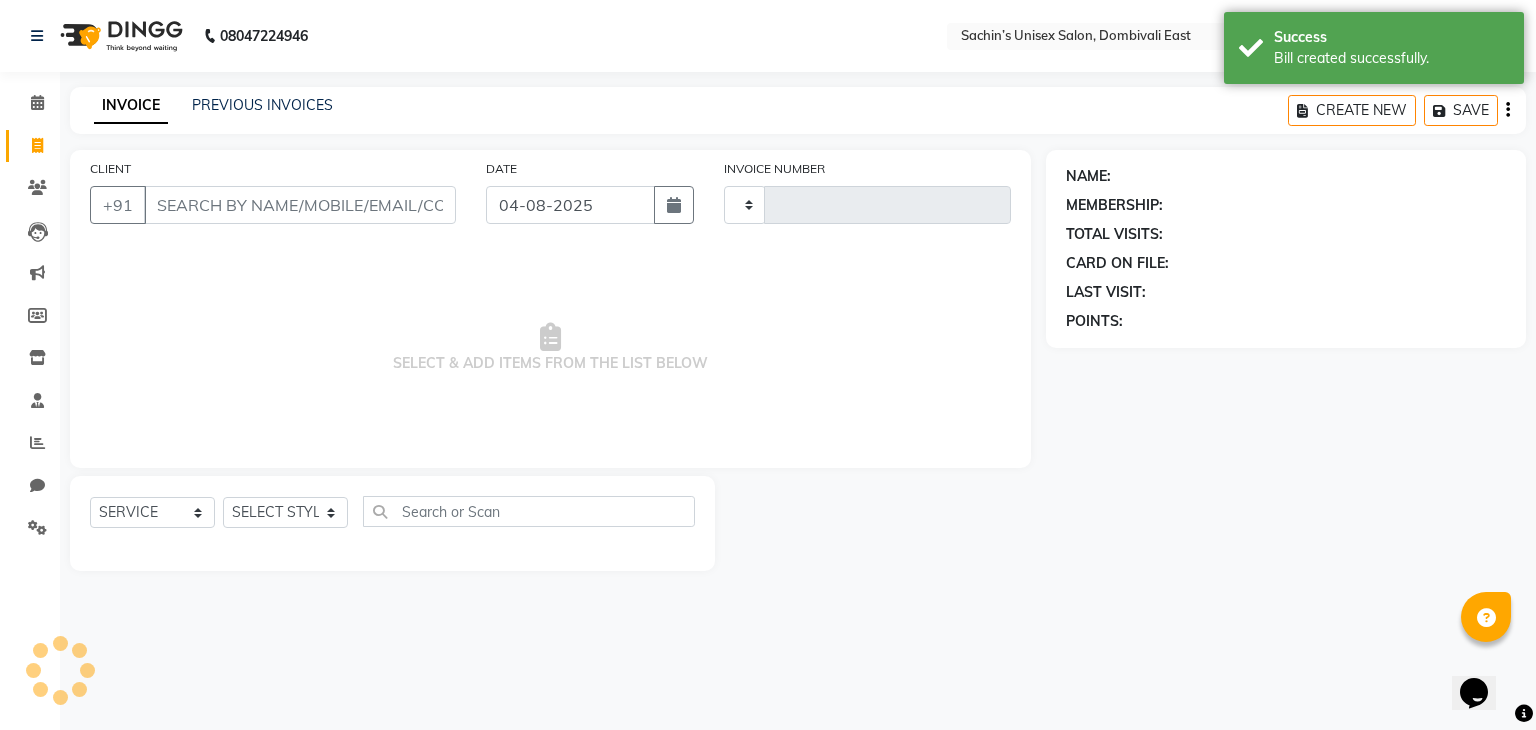 type on "0083" 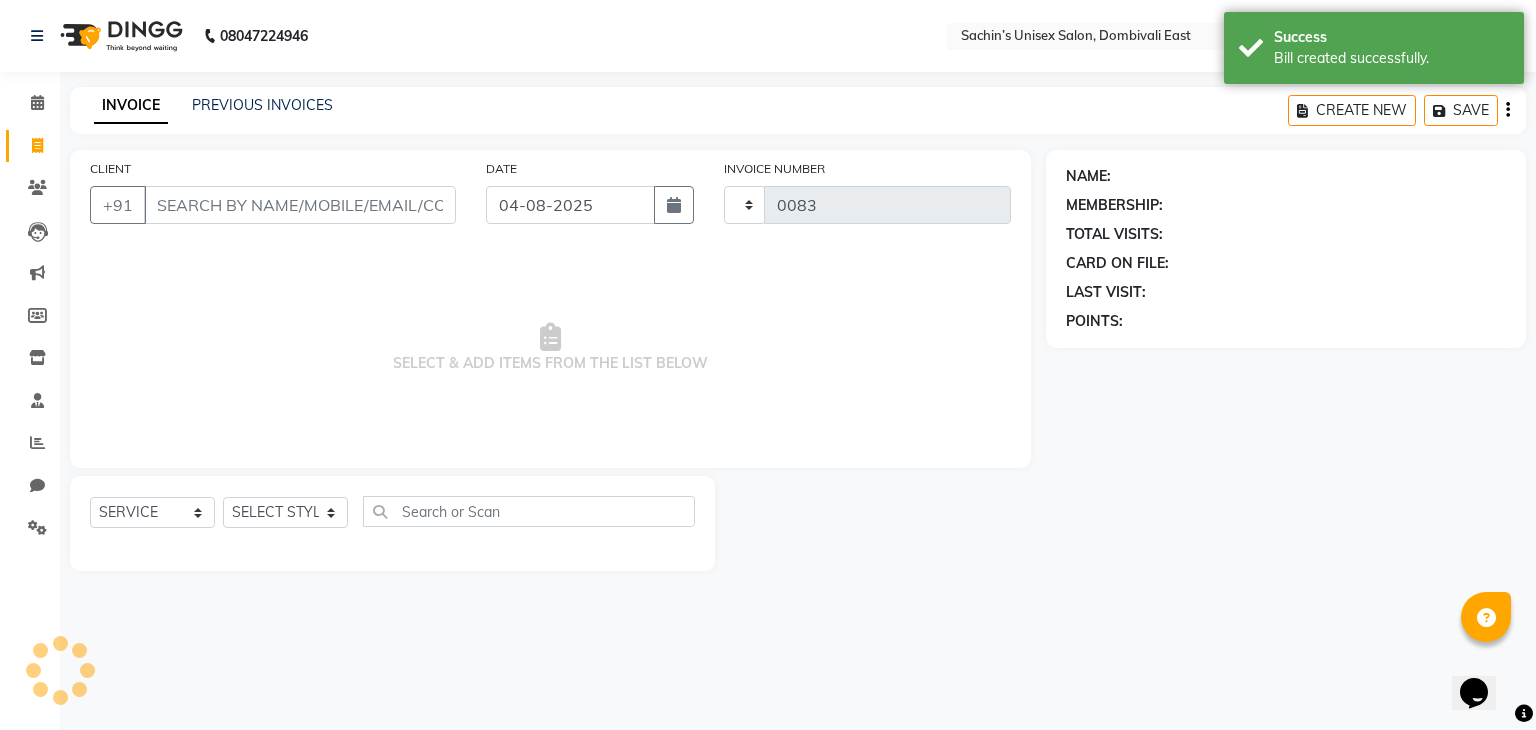 select on "8637" 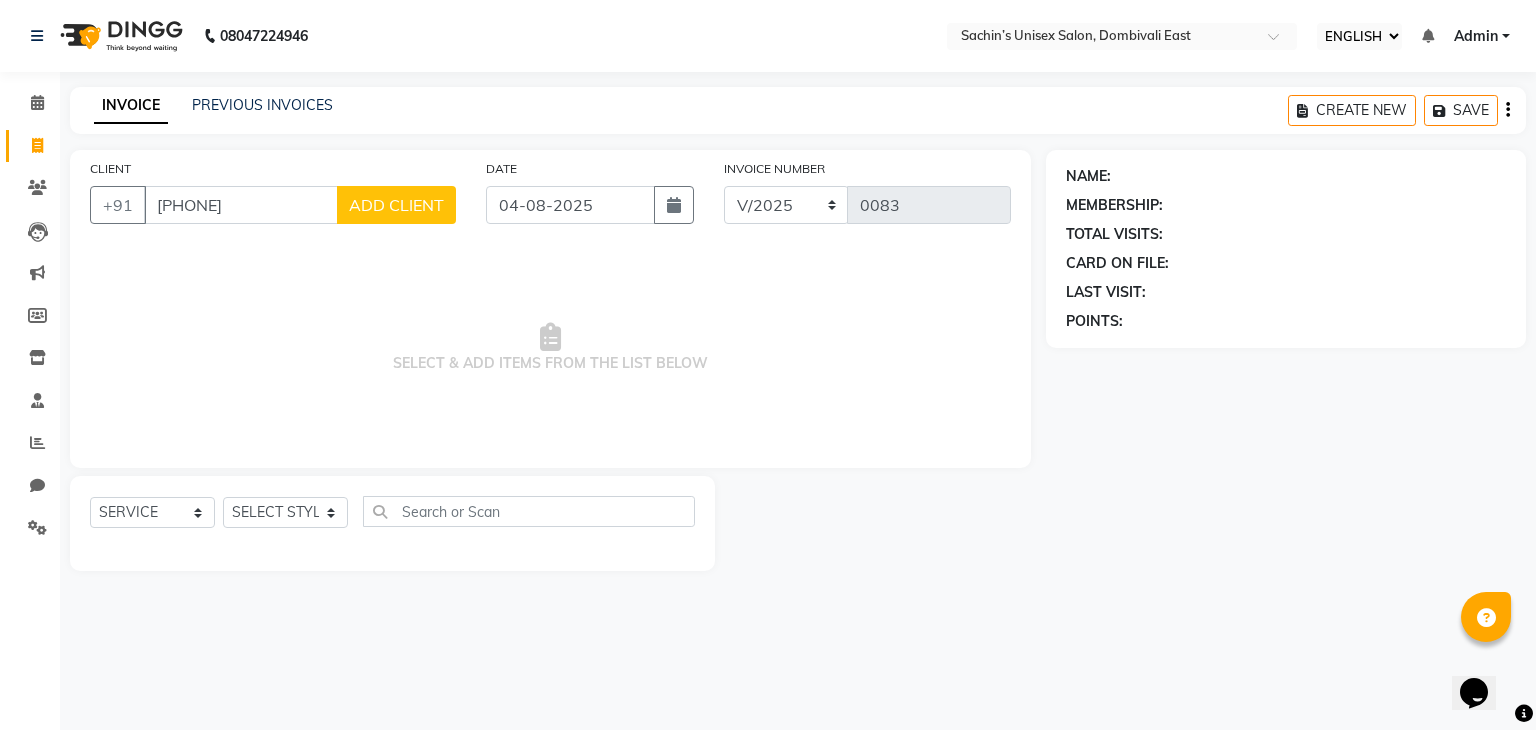 type on "9892487901" 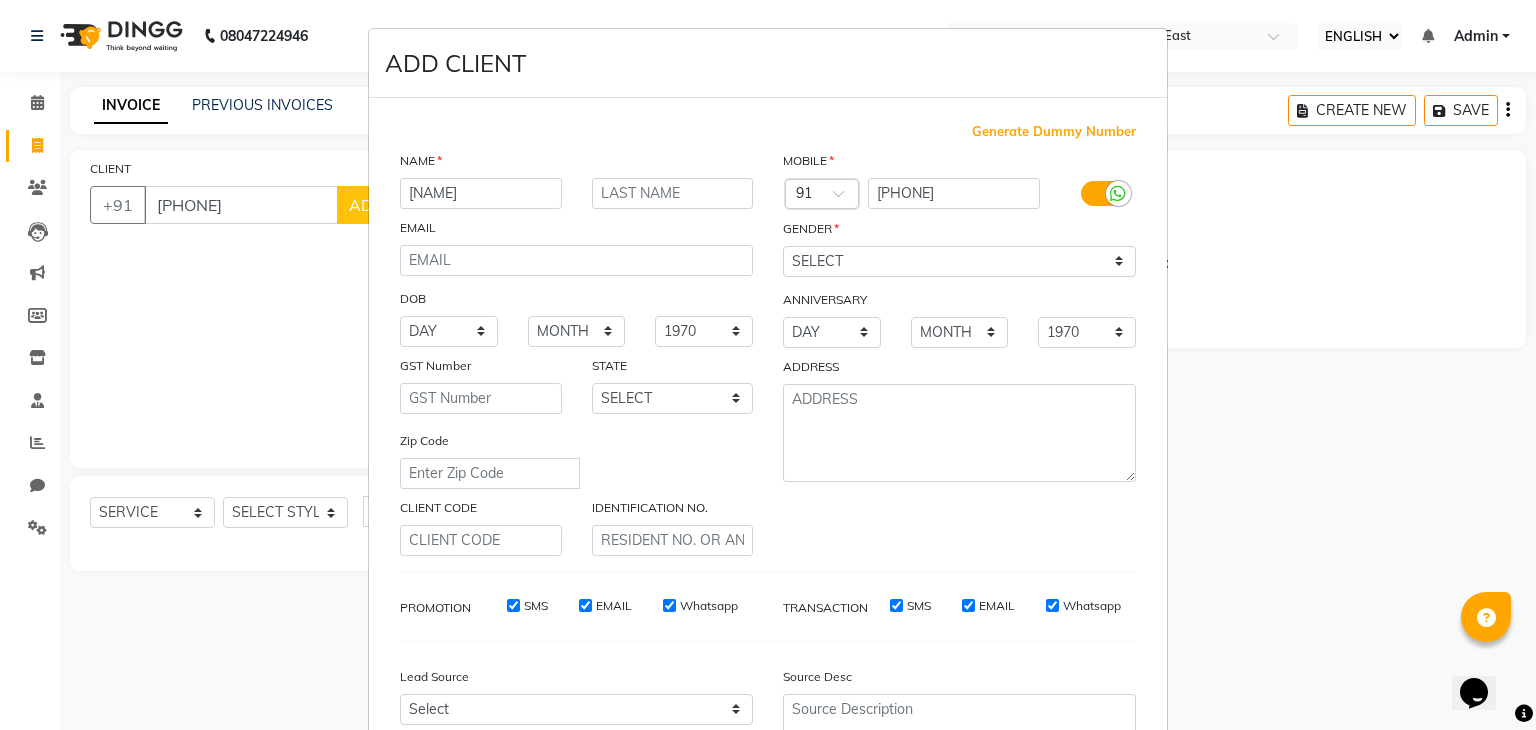 type on "pradip" 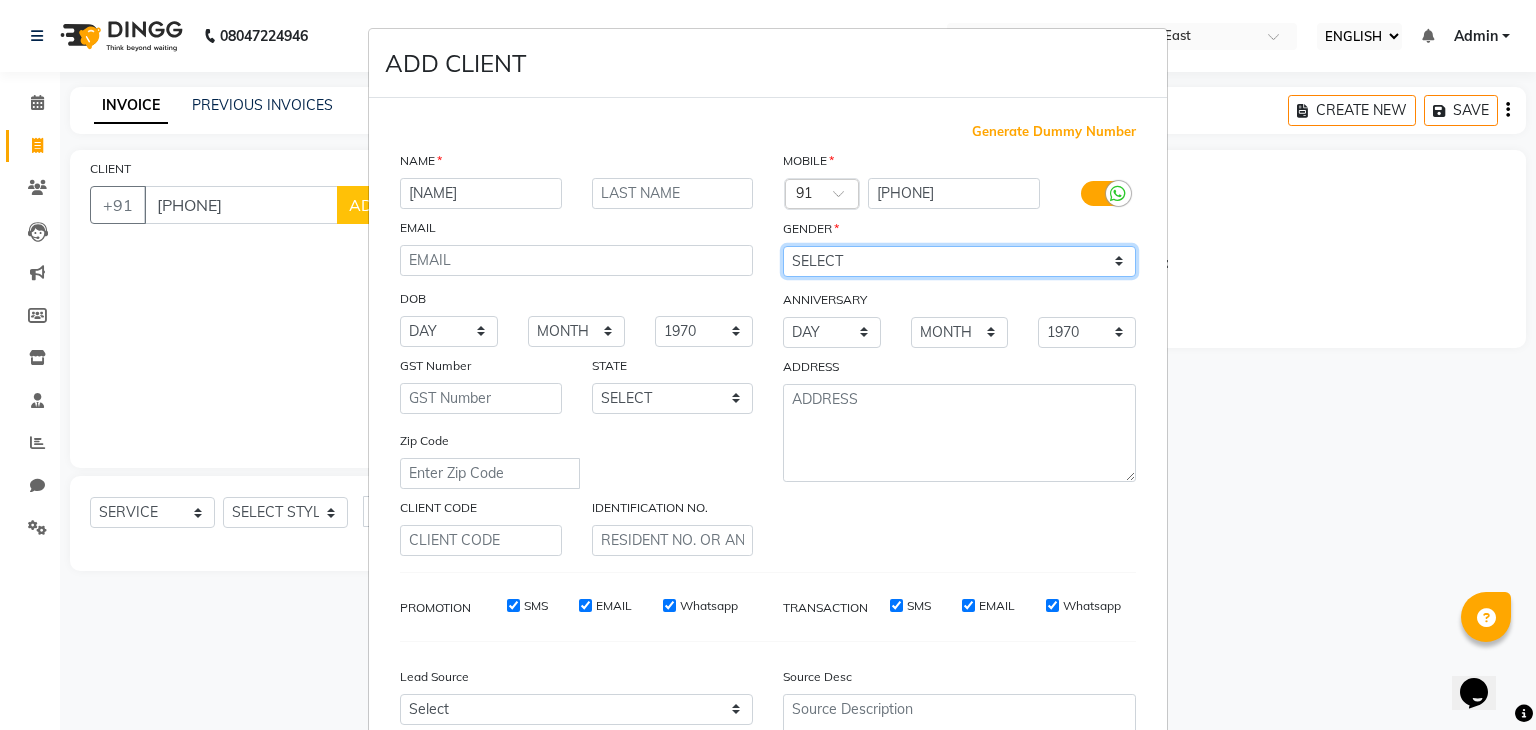 click on "SELECT MALE FEMALE OTHER PREFER NOT TO SAY" at bounding box center (959, 261) 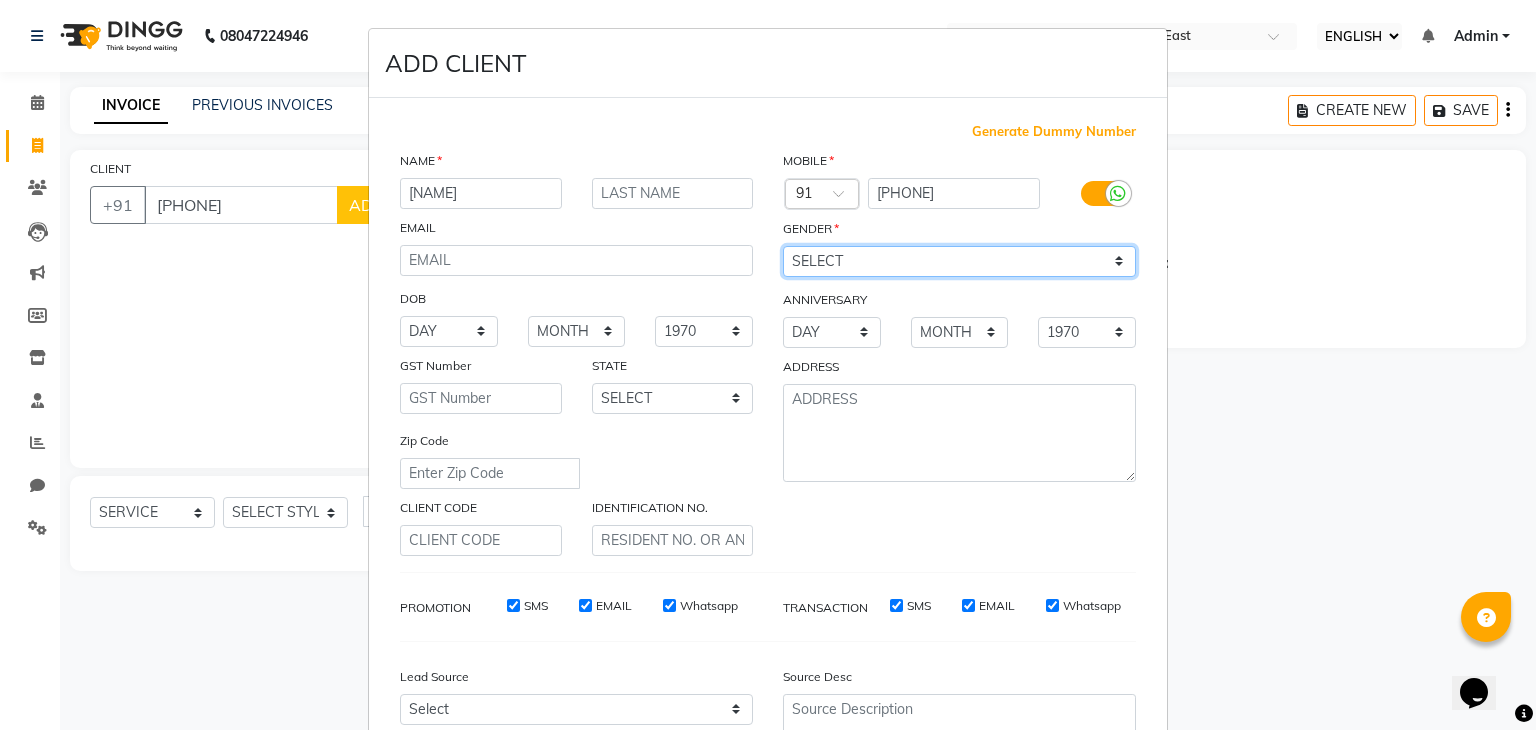 select on "male" 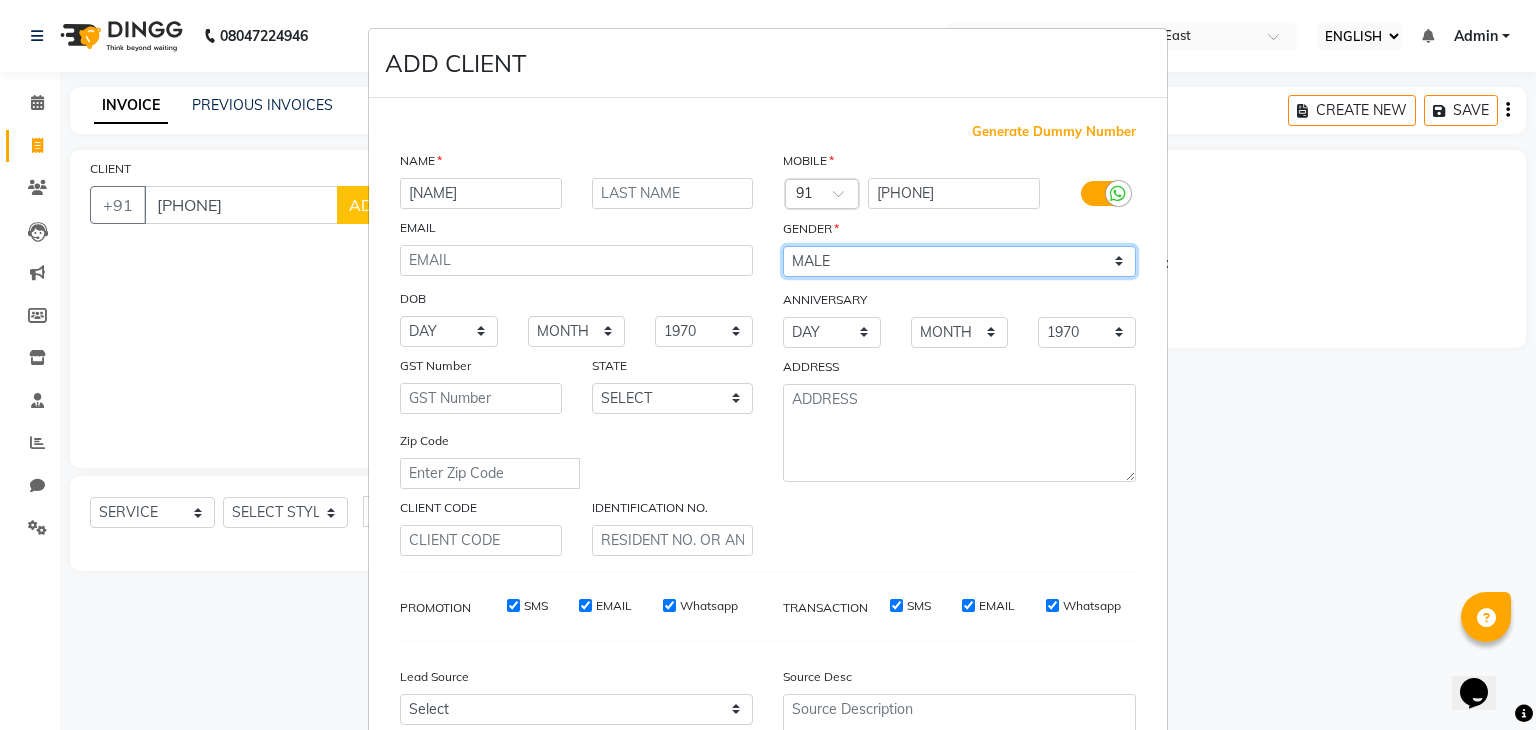click on "SELECT MALE FEMALE OTHER PREFER NOT TO SAY" at bounding box center [959, 261] 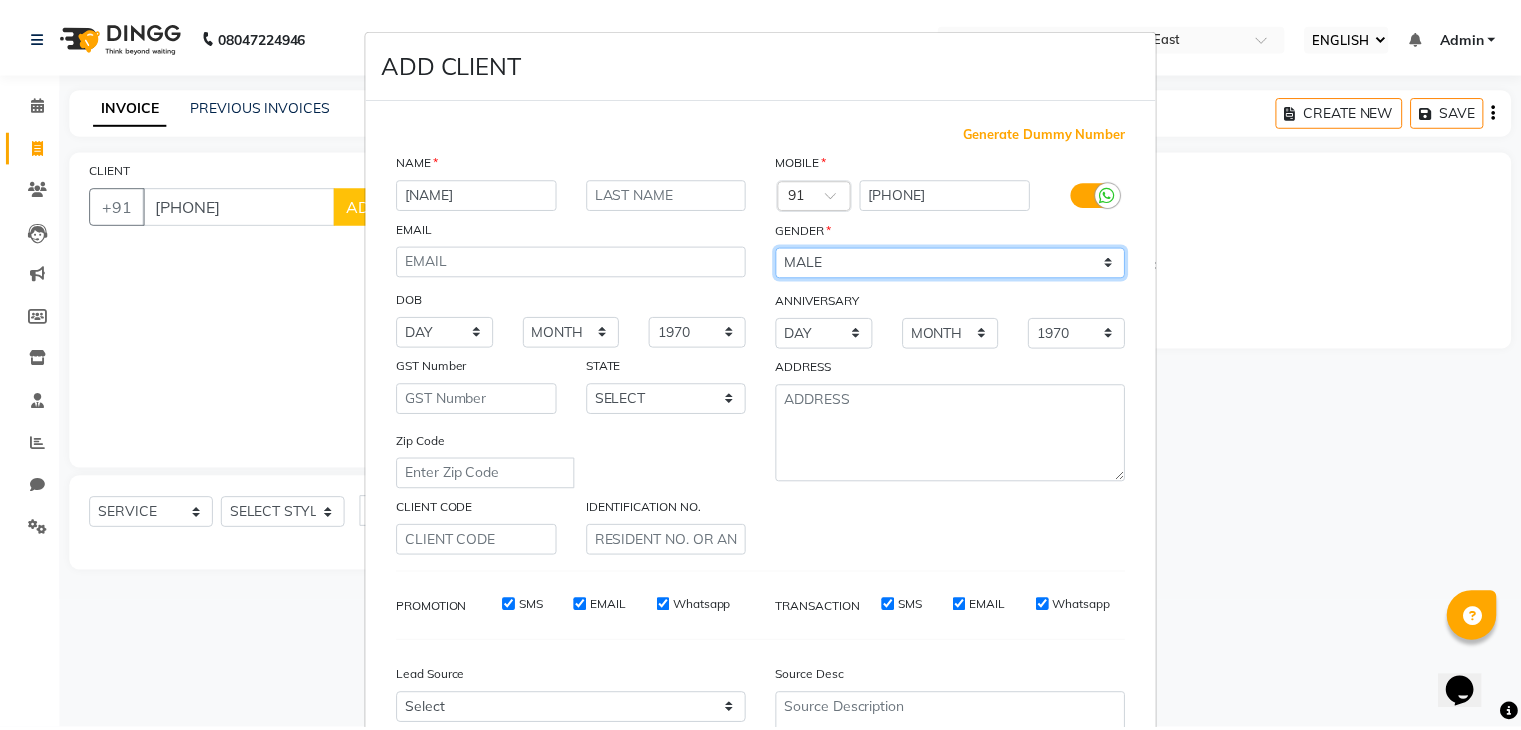 scroll, scrollTop: 203, scrollLeft: 0, axis: vertical 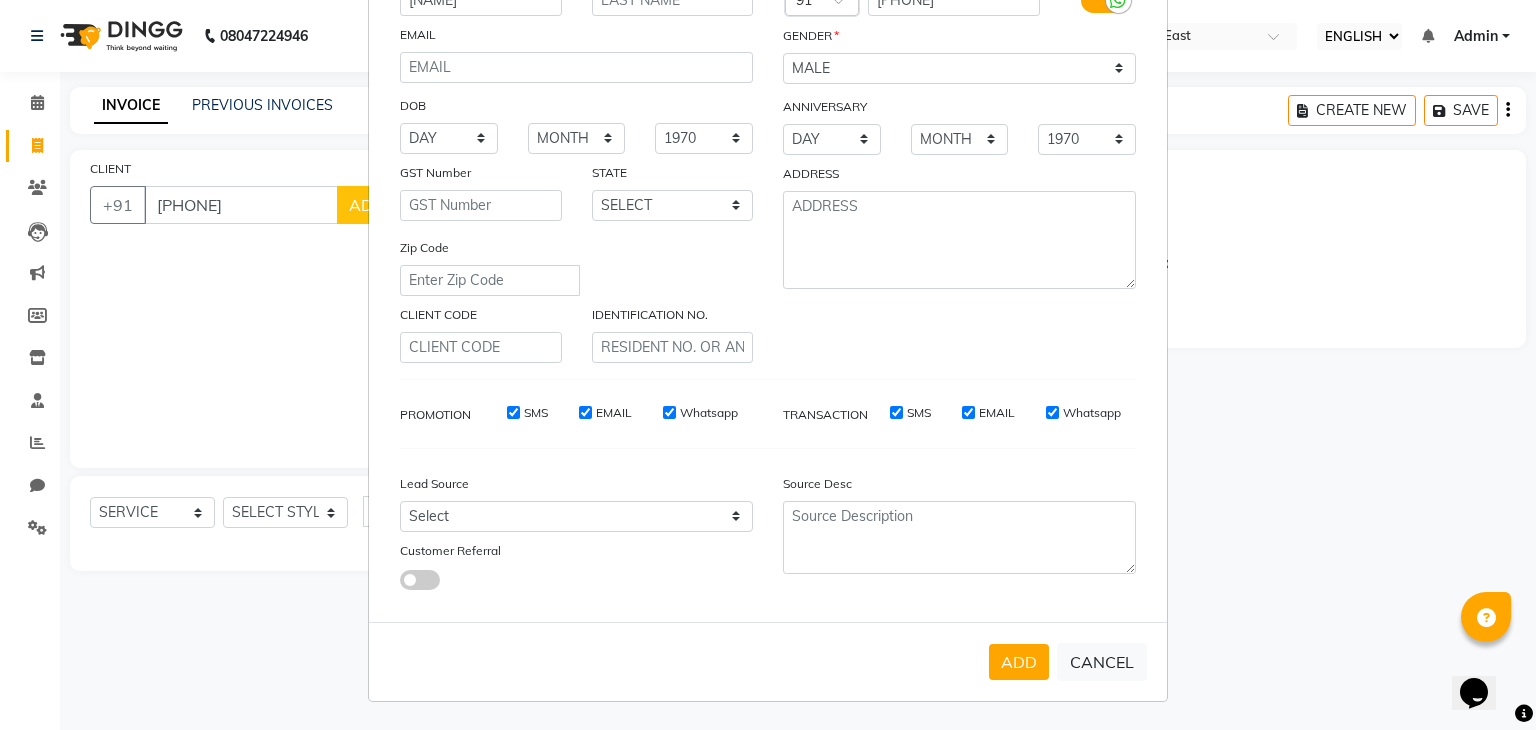 drag, startPoint x: 1017, startPoint y: 656, endPoint x: 1008, endPoint y: 651, distance: 10.29563 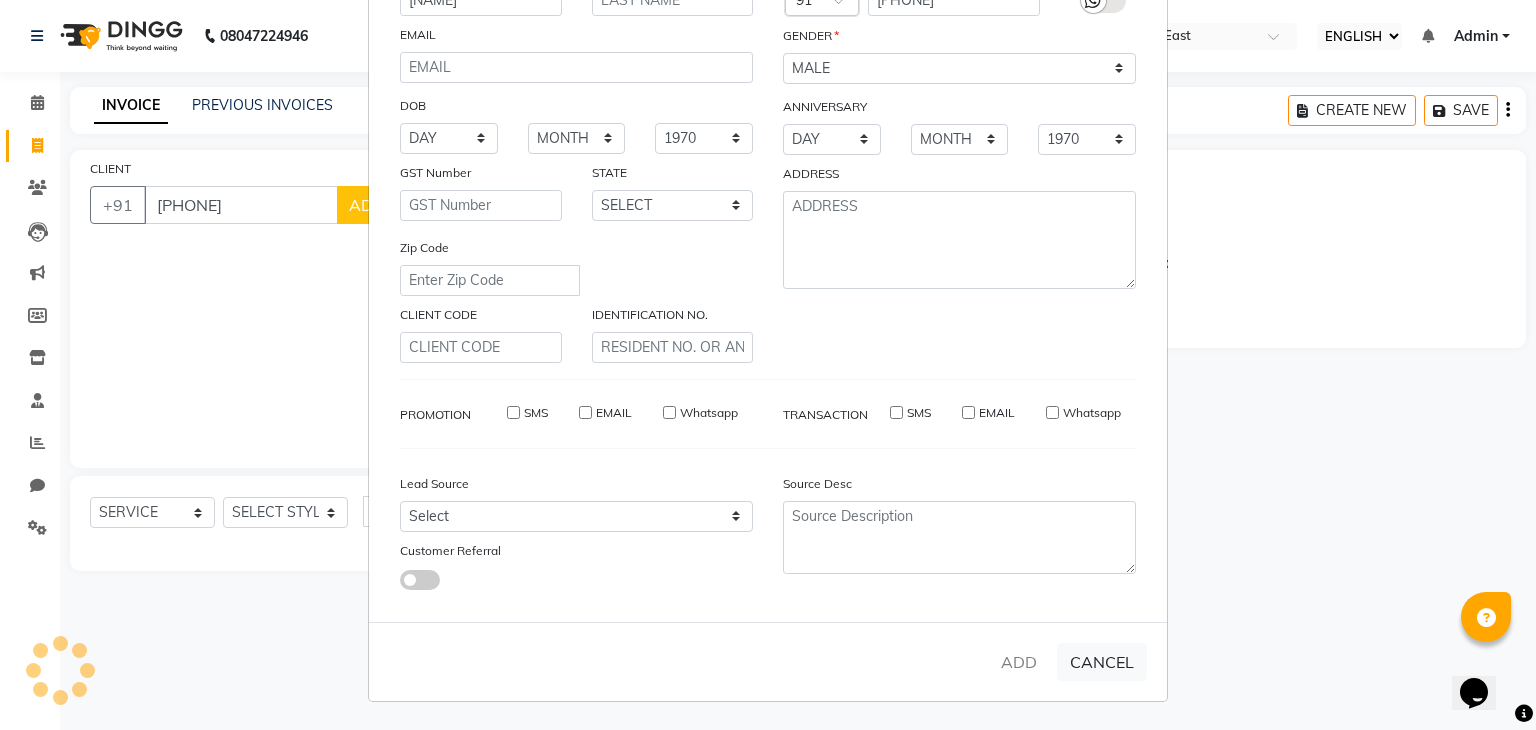 type 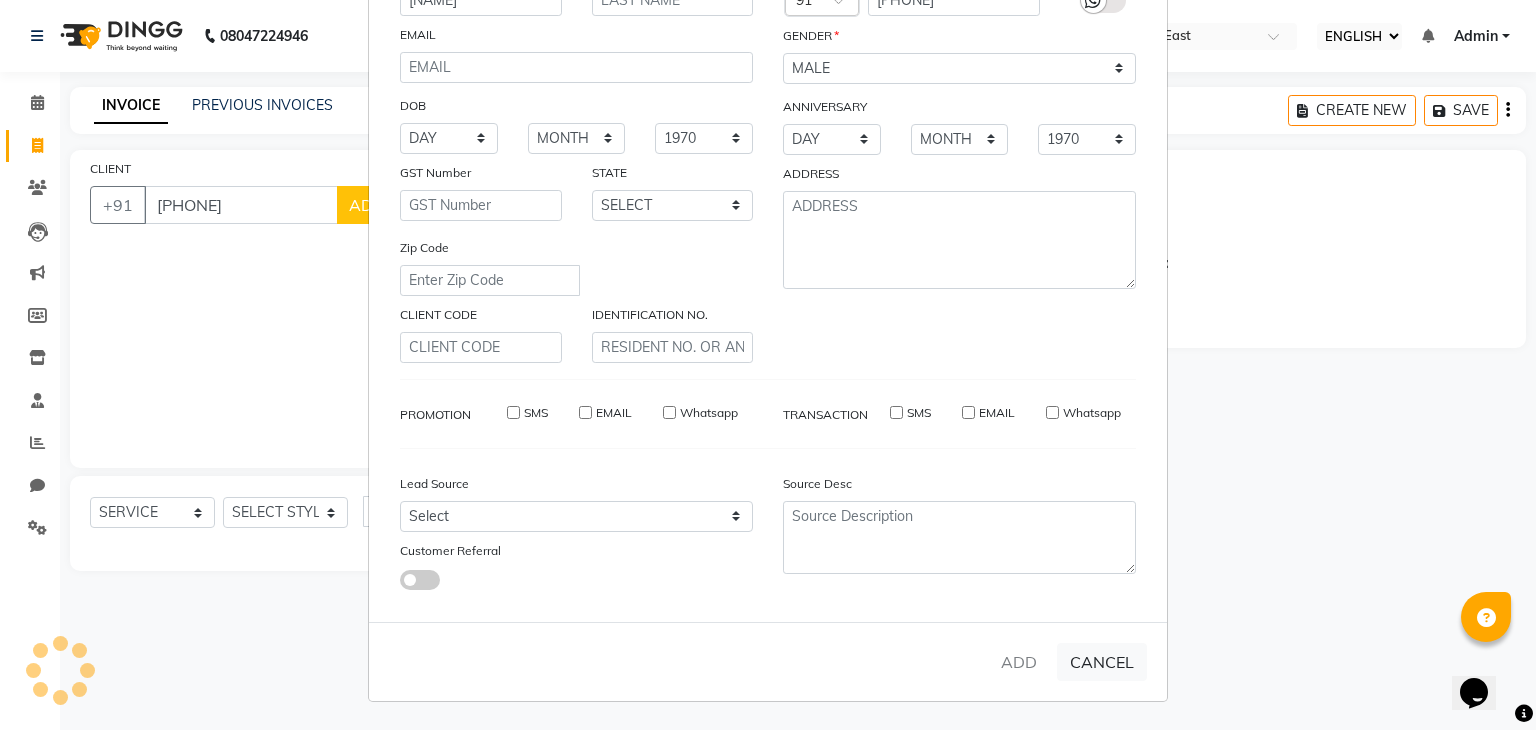 select 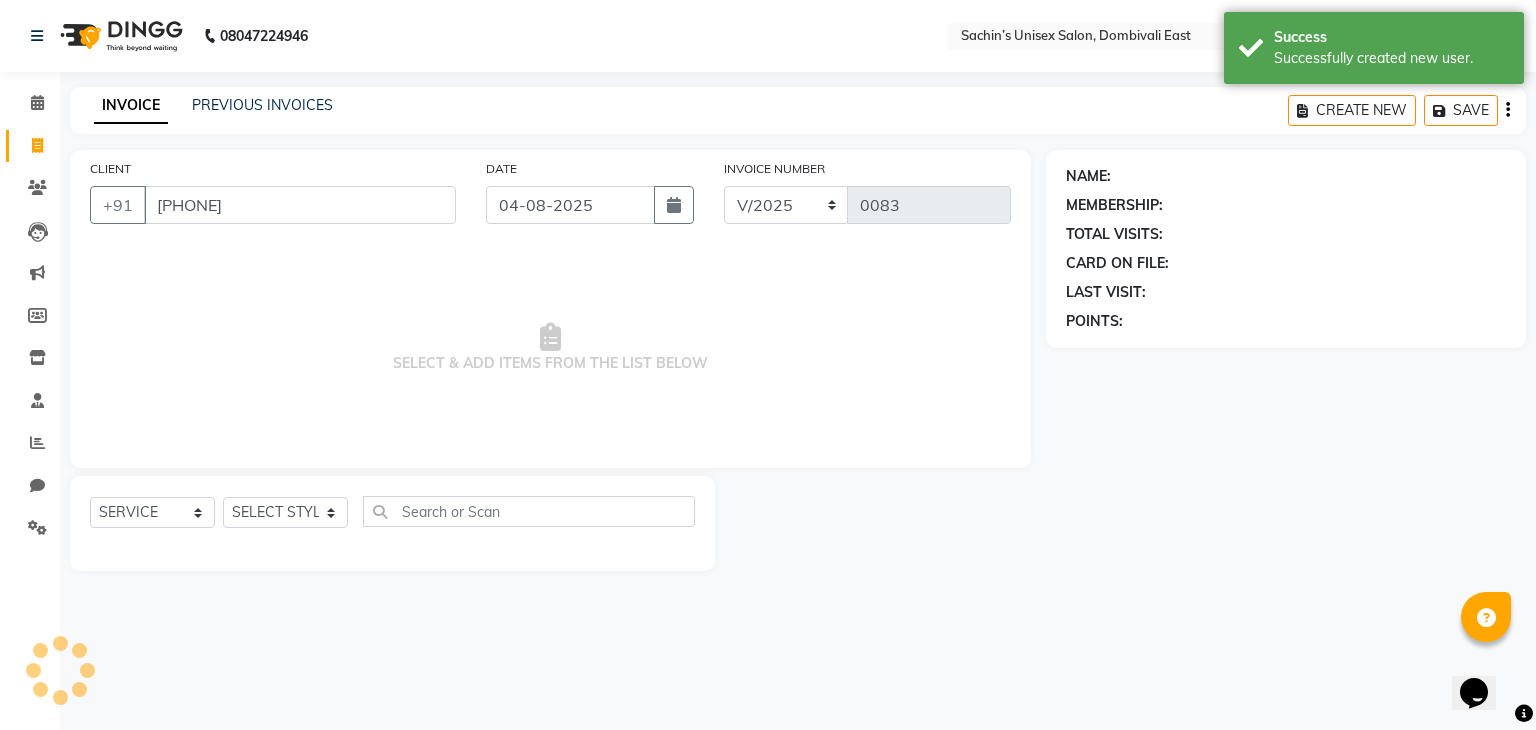 select on "1: Object" 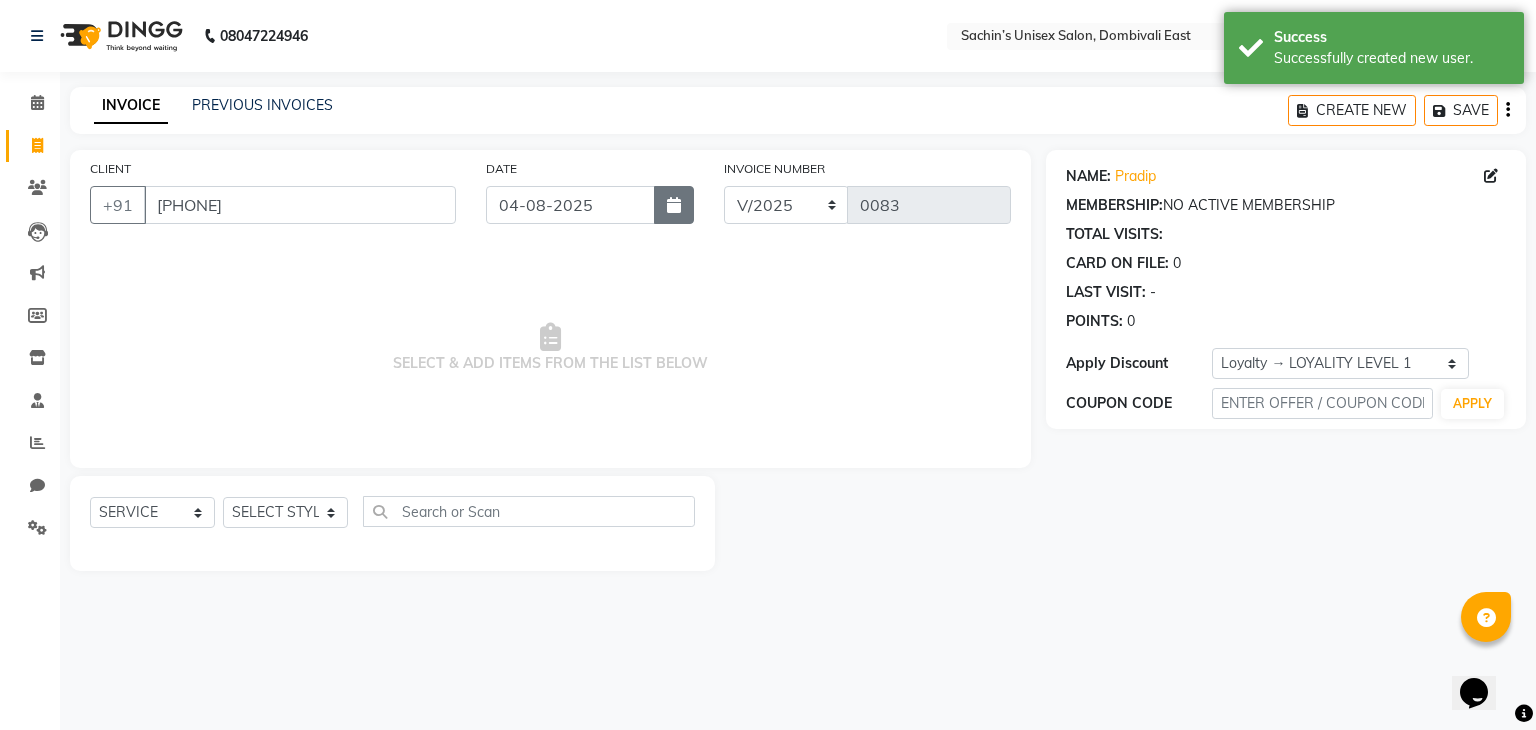 click 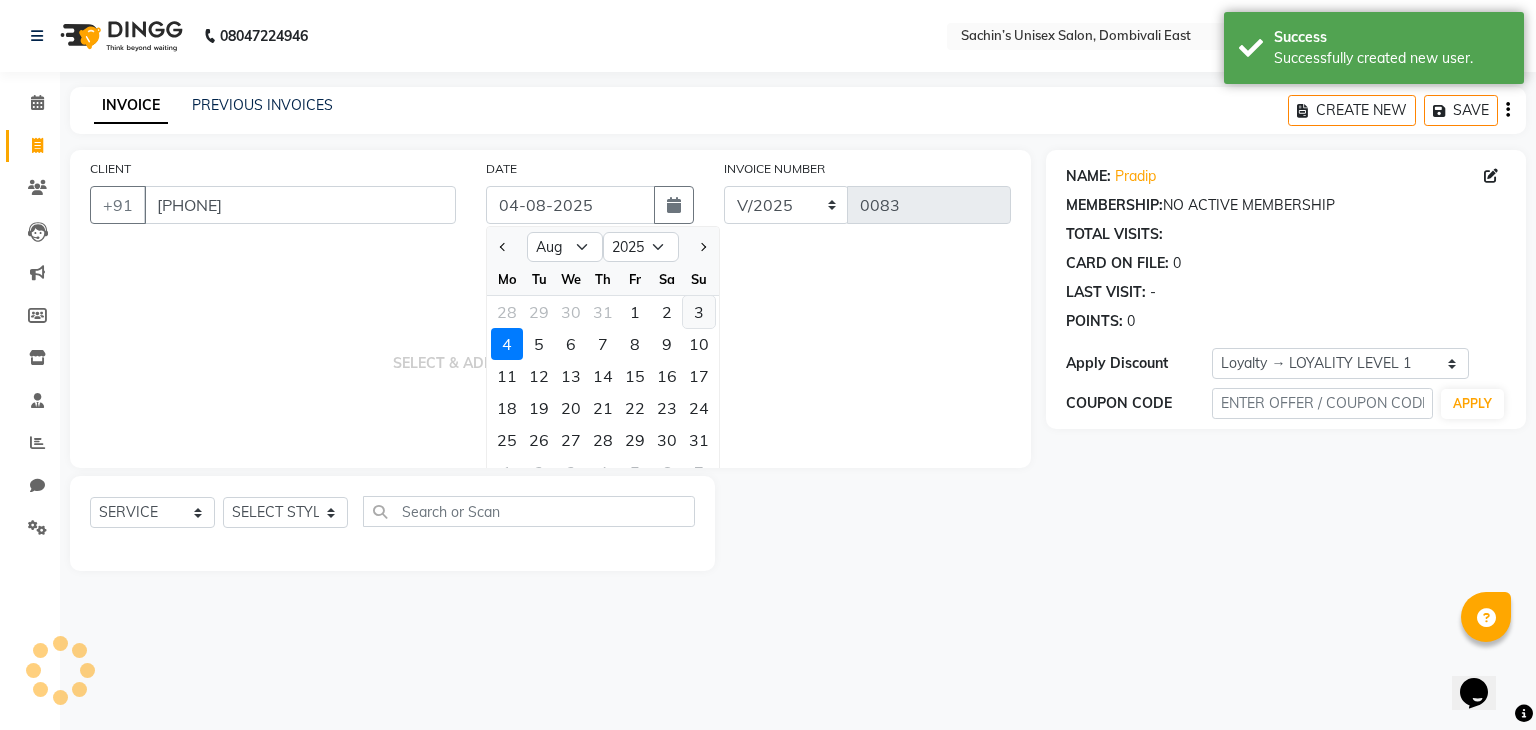 click on "3" 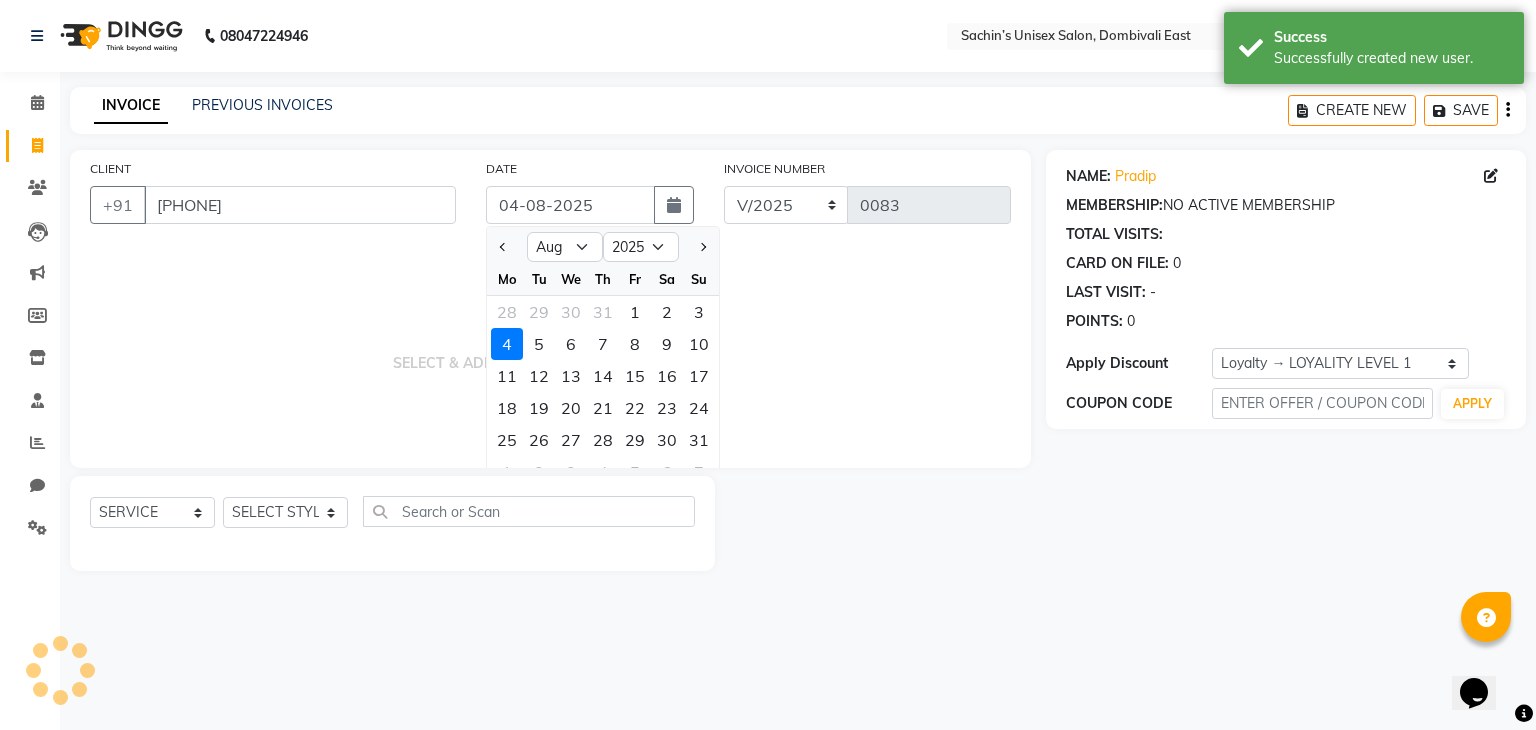 type on "03-08-2025" 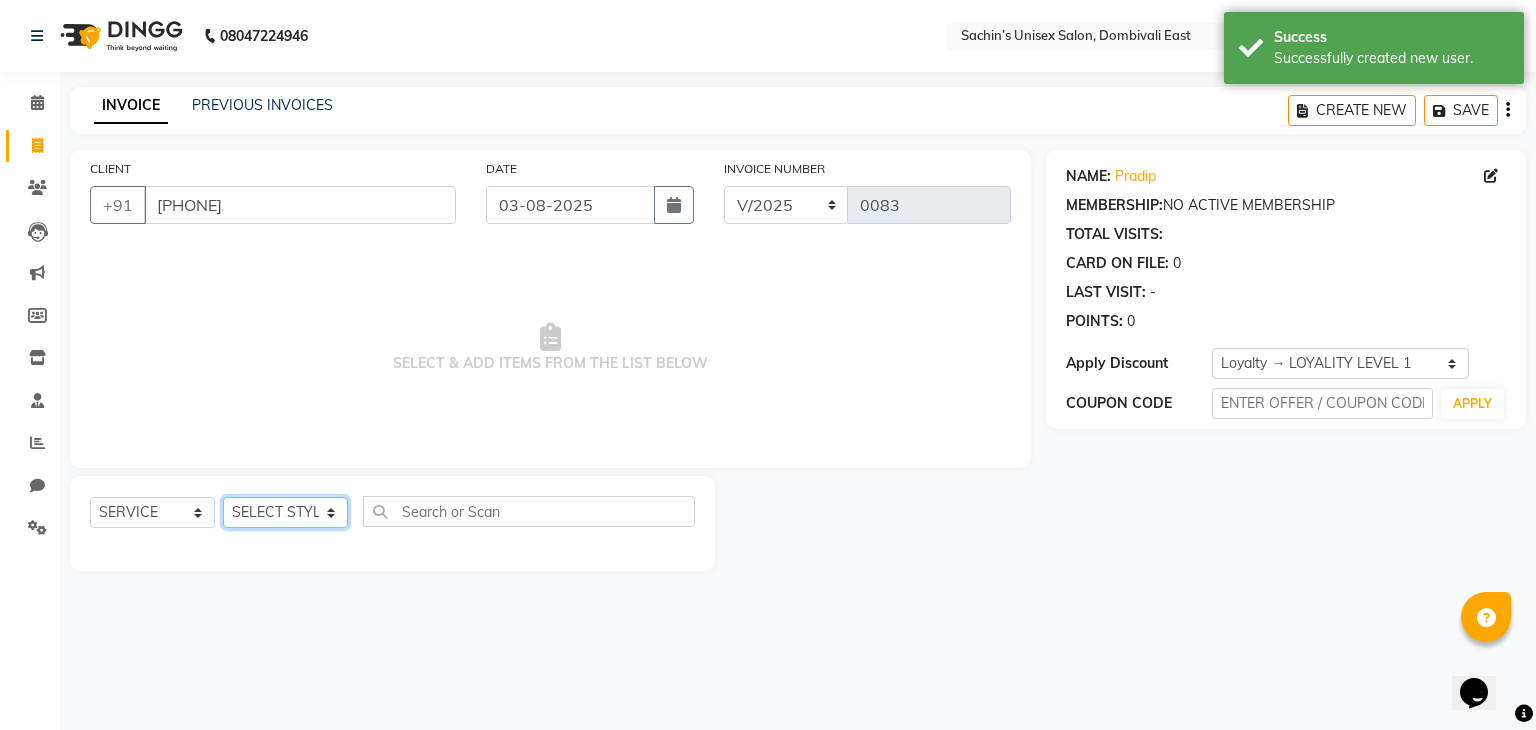click on "SELECT STYLIST [FIRST] [CITY] Manager [FIRST] [LAST] [LAST]" 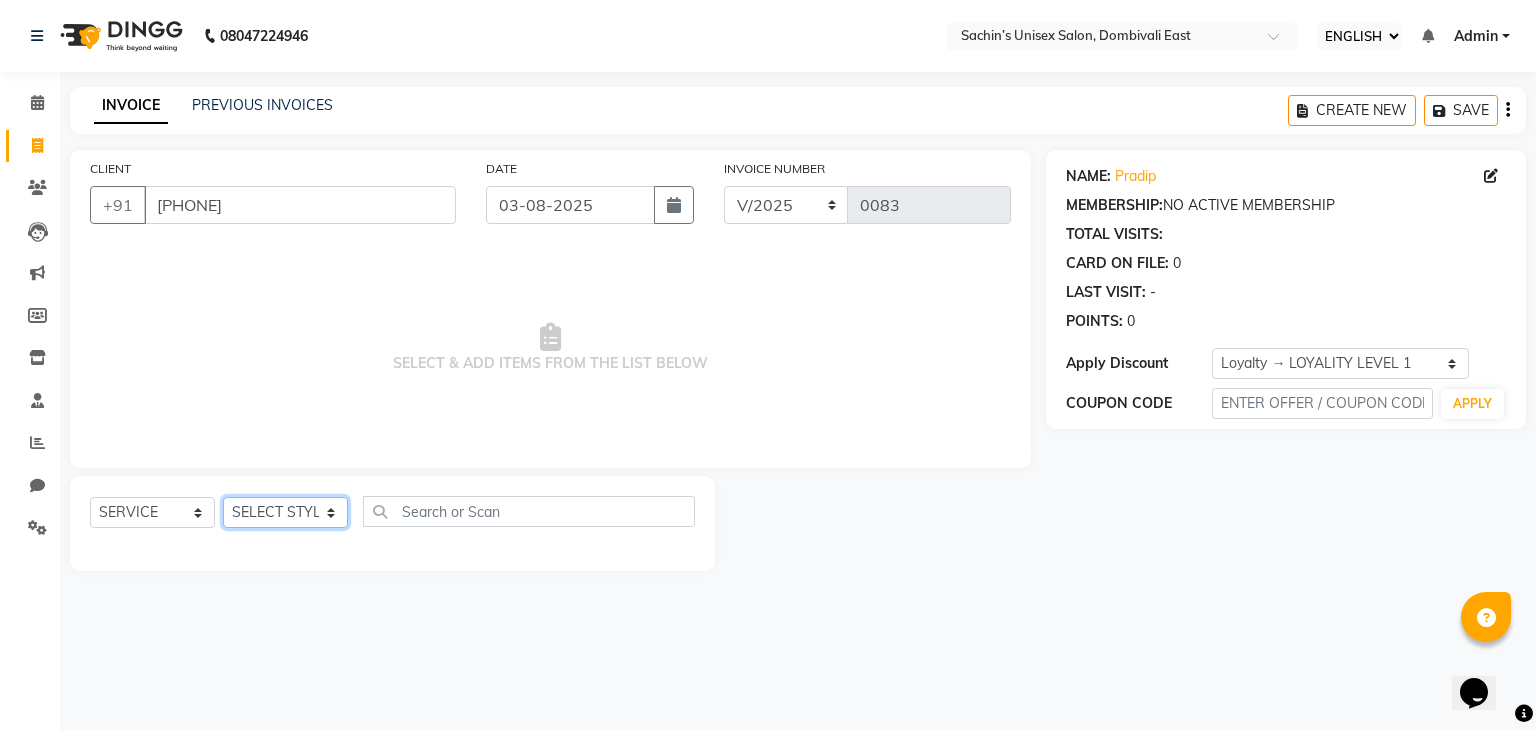 select on "86910" 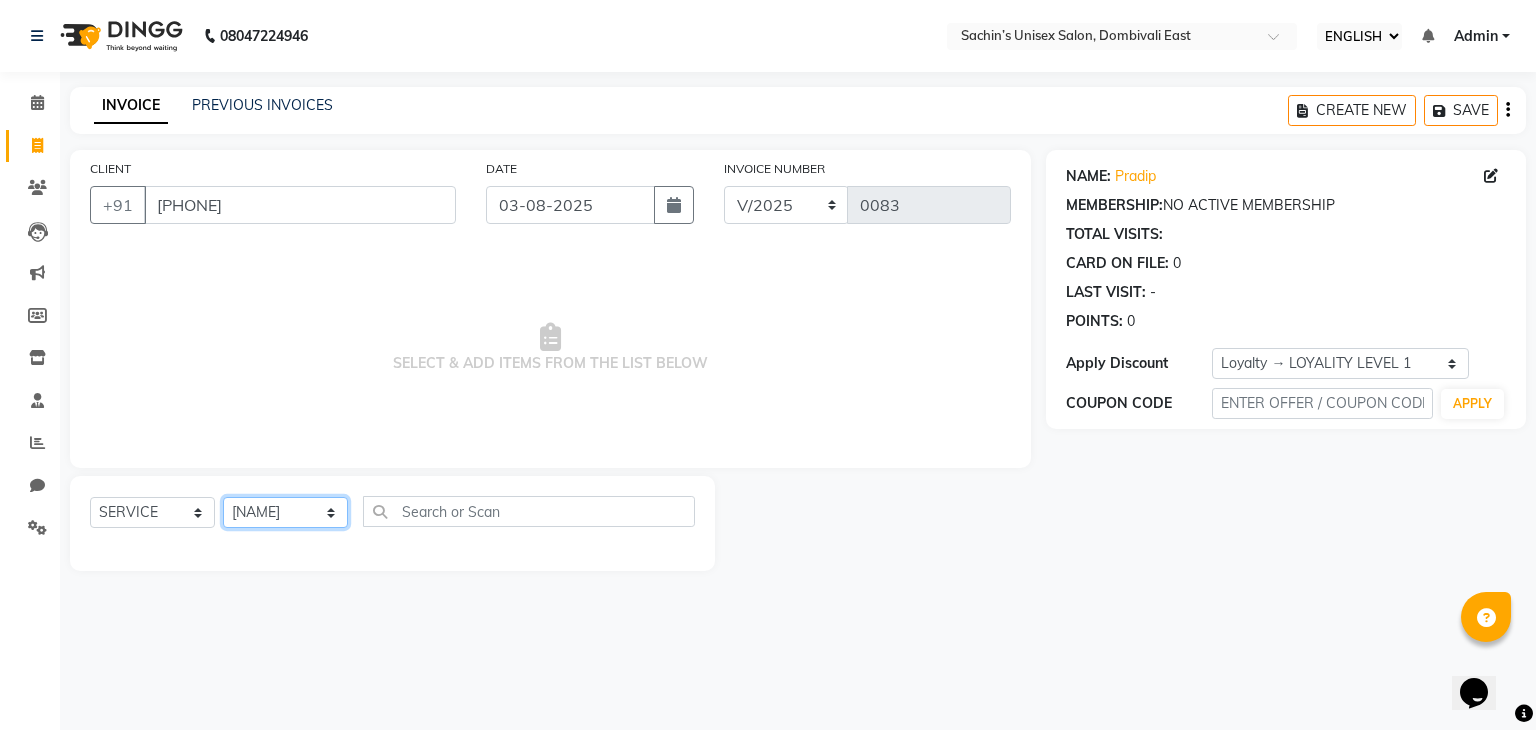 click on "SELECT STYLIST [FIRST] [CITY] Manager [FIRST] [LAST] [LAST]" 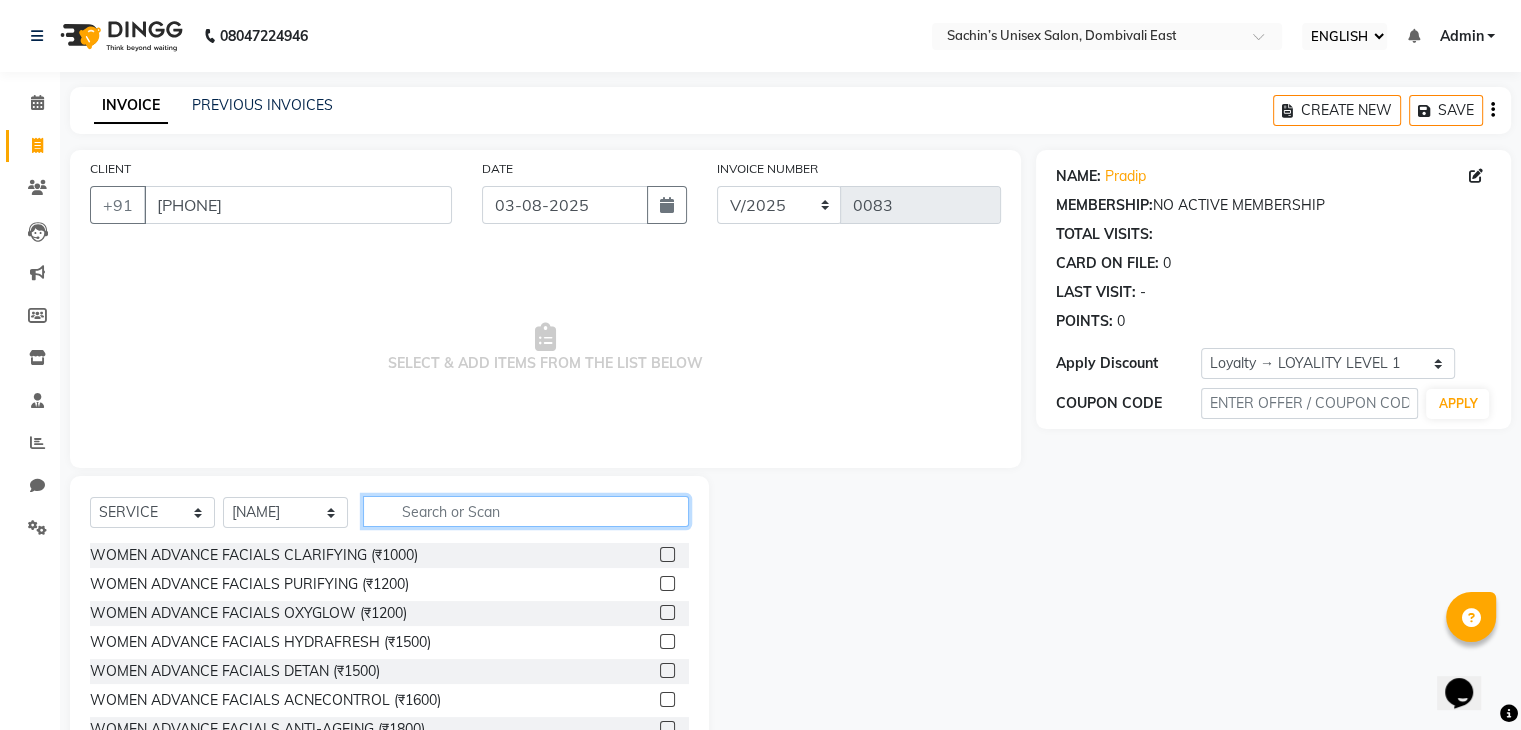 click 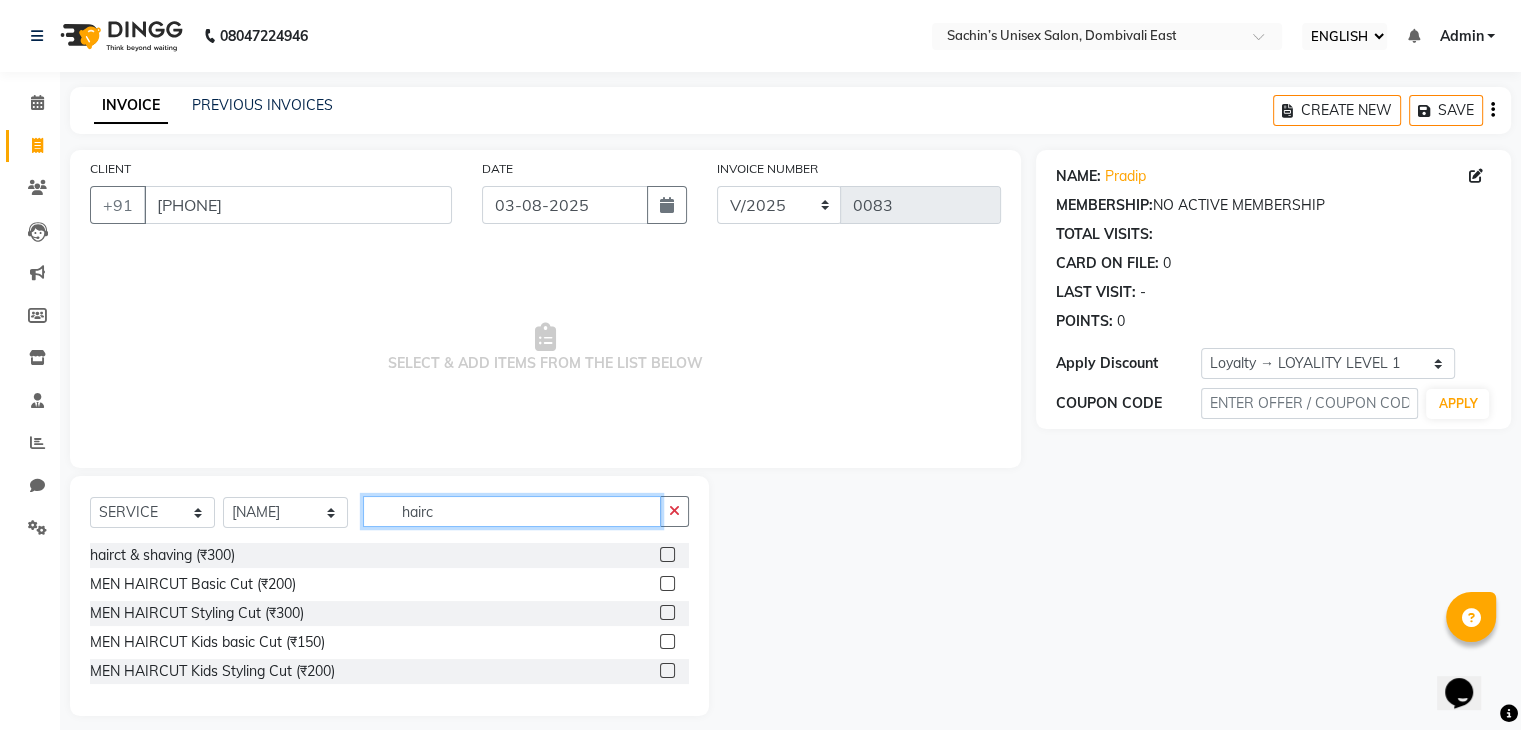 type on "hairc" 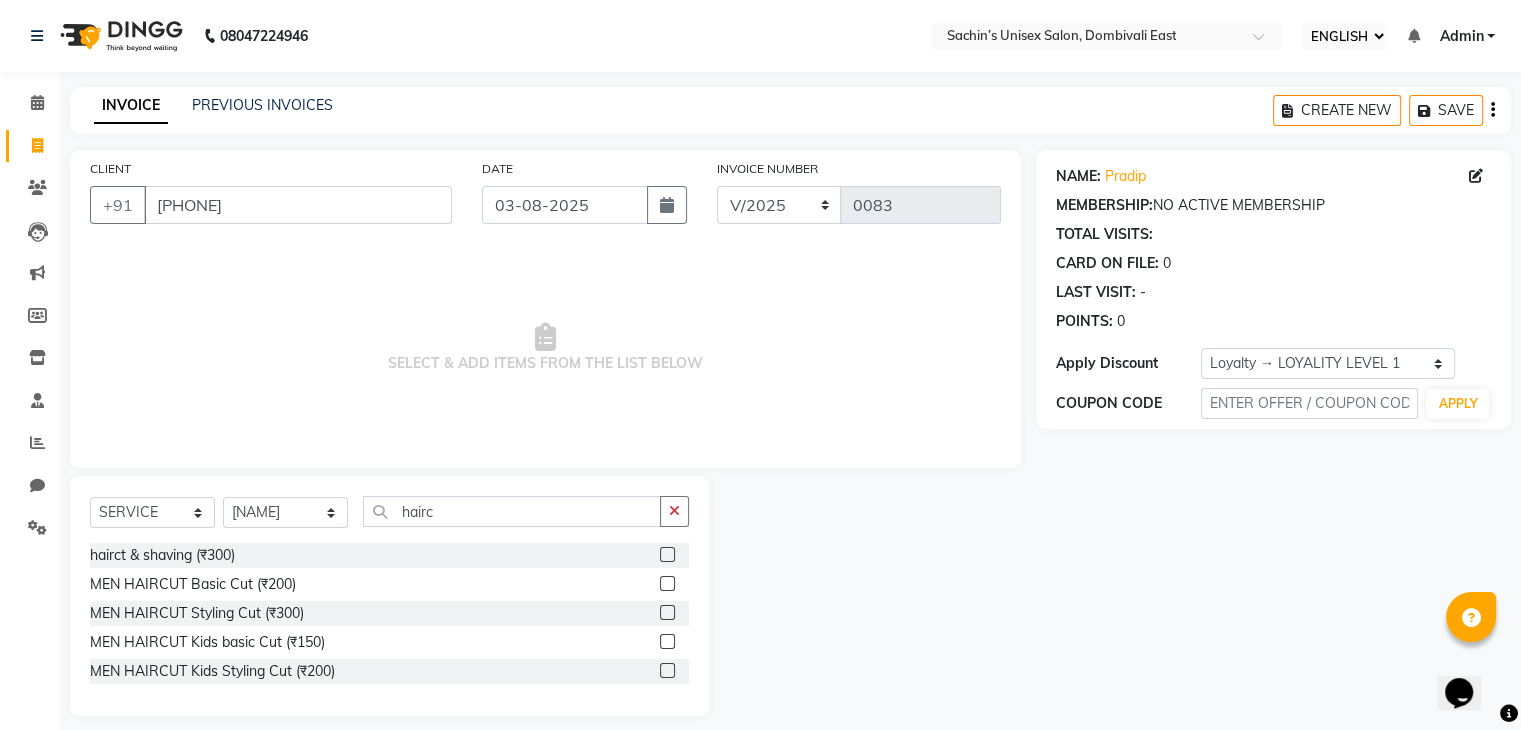 click 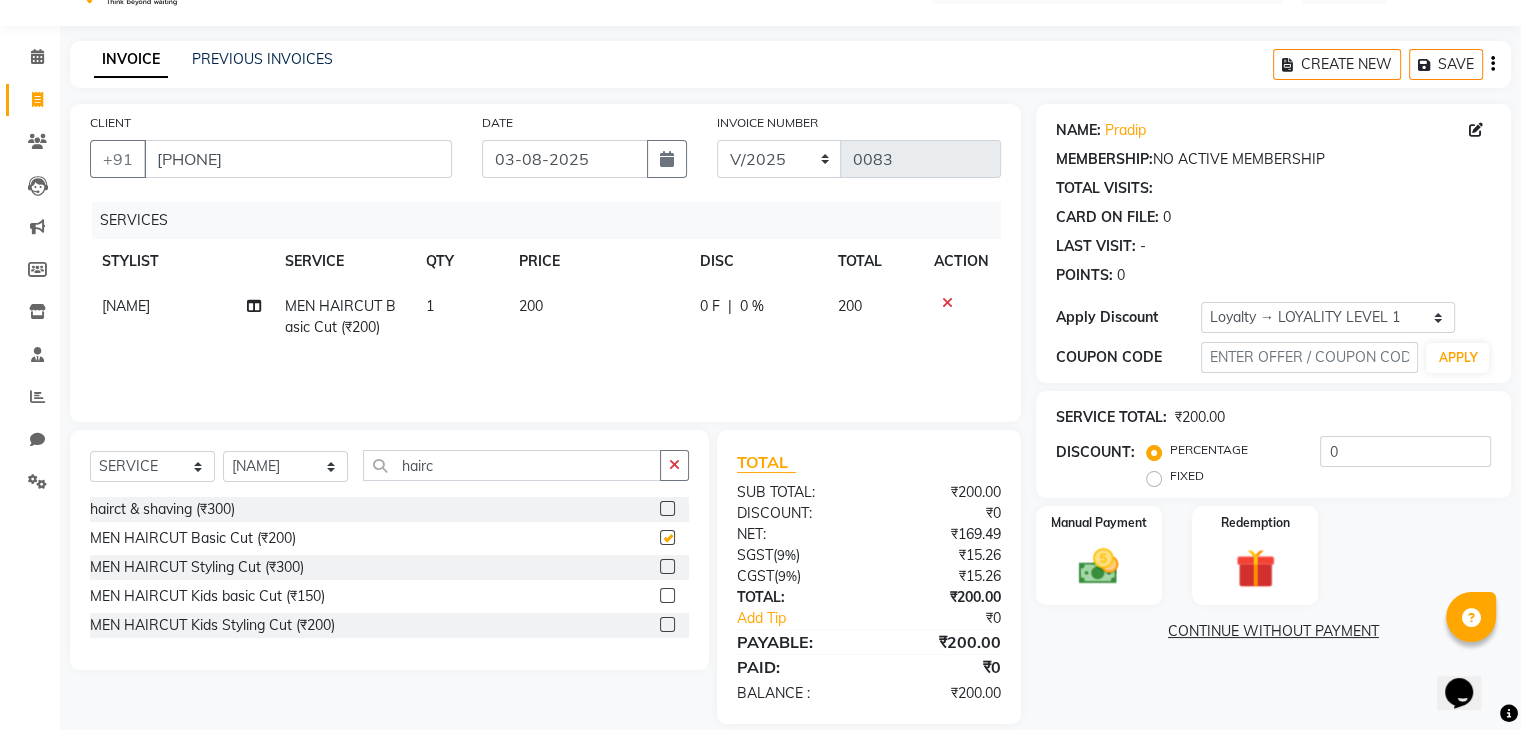 checkbox on "false" 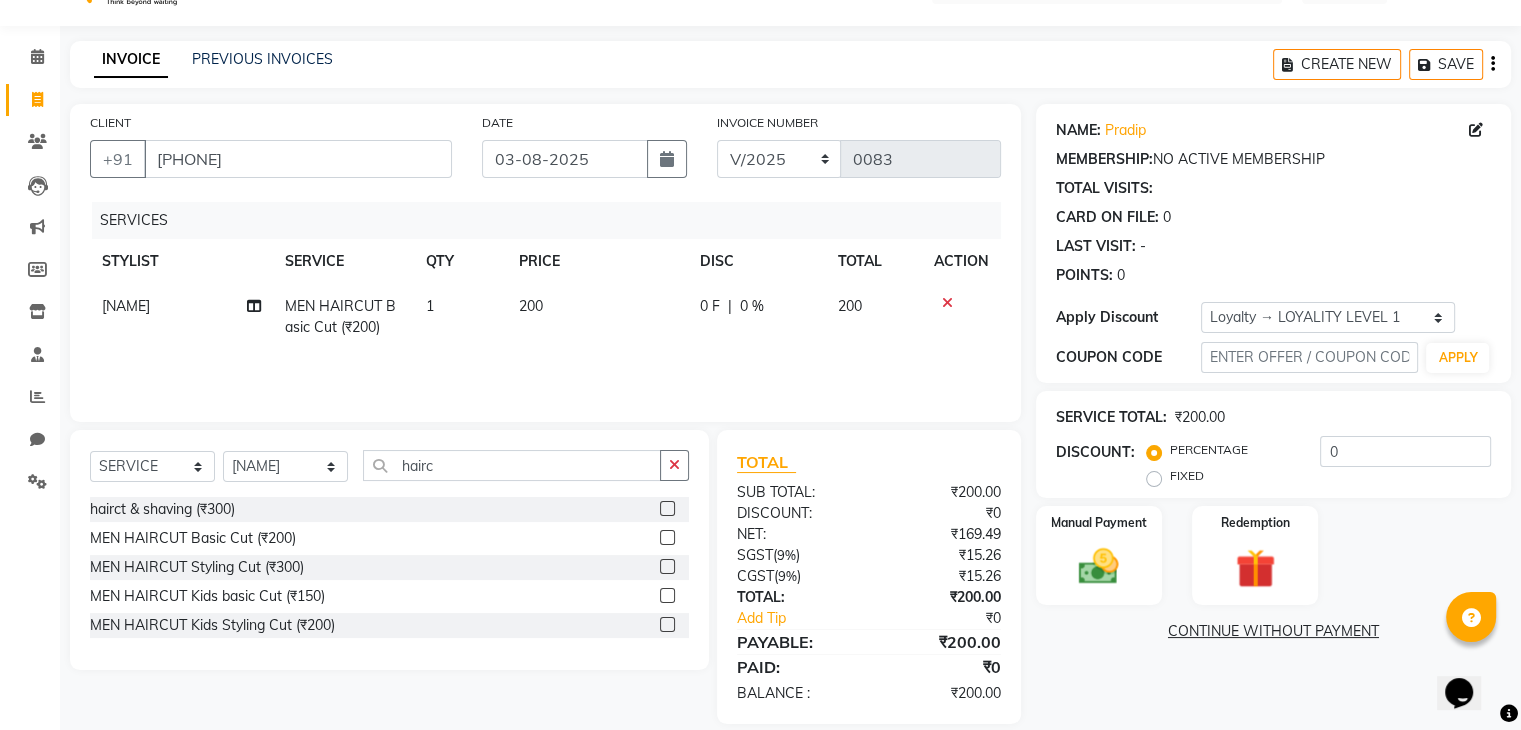 scroll, scrollTop: 71, scrollLeft: 0, axis: vertical 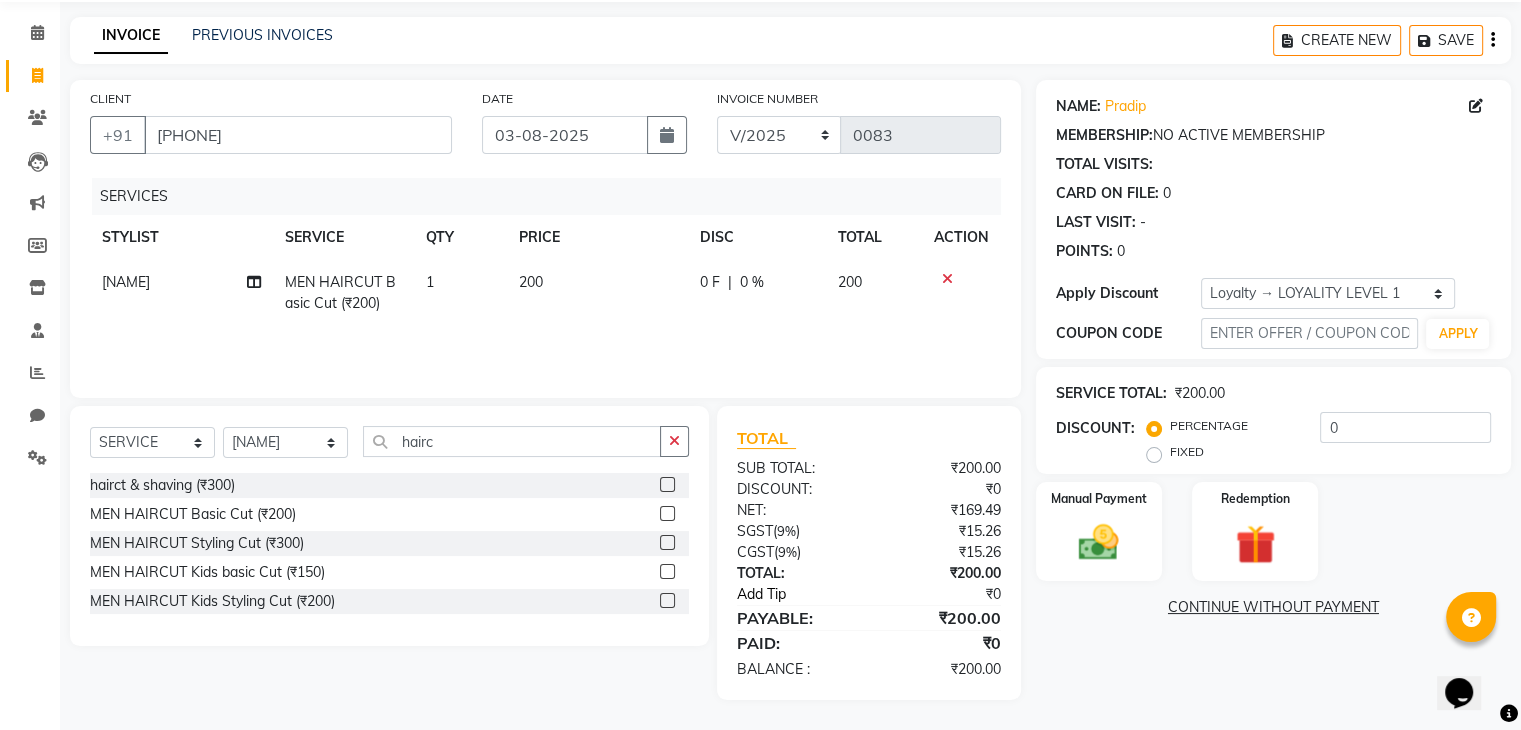 click on "Add Tip" 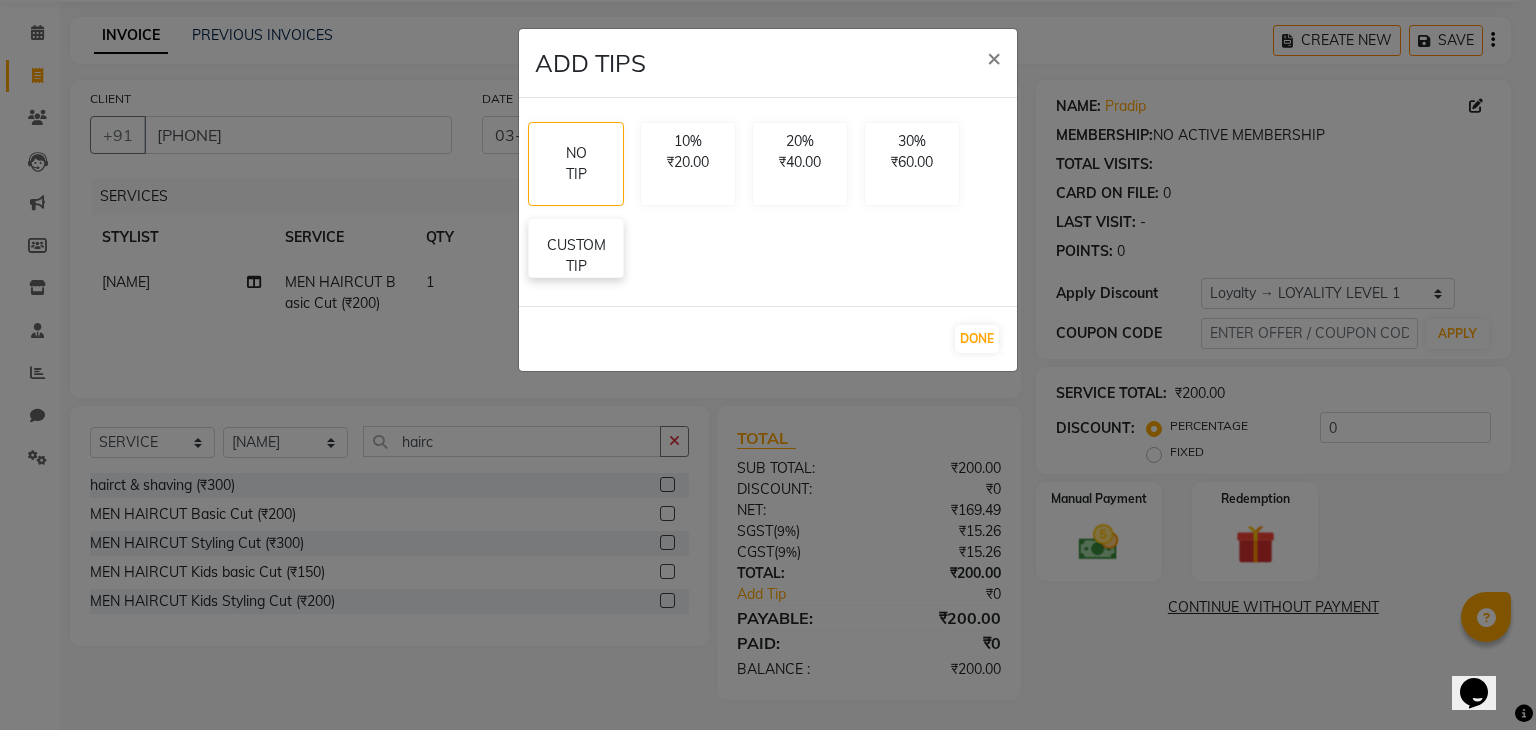 click on "CUSTOM TIP" 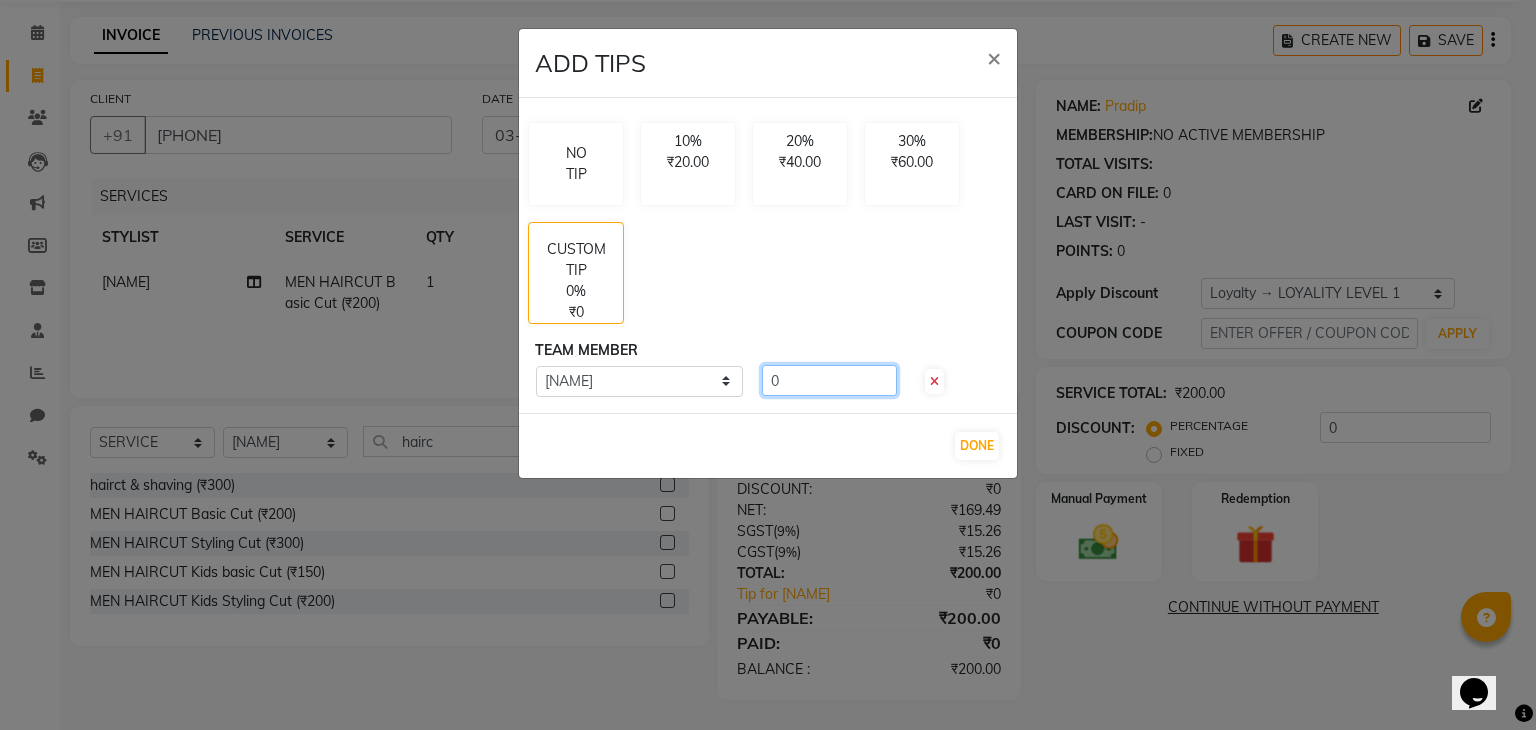 click on "0" 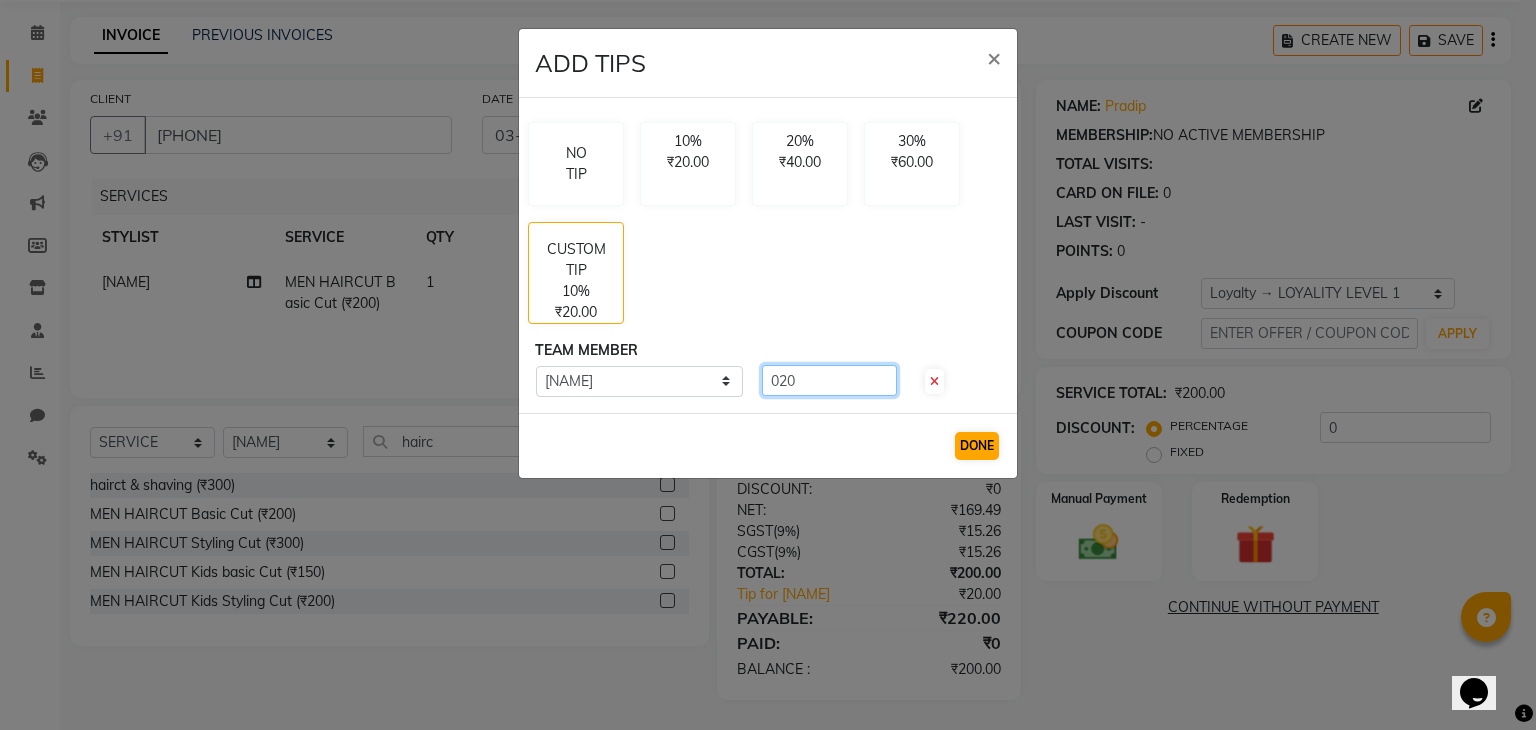 type on "020" 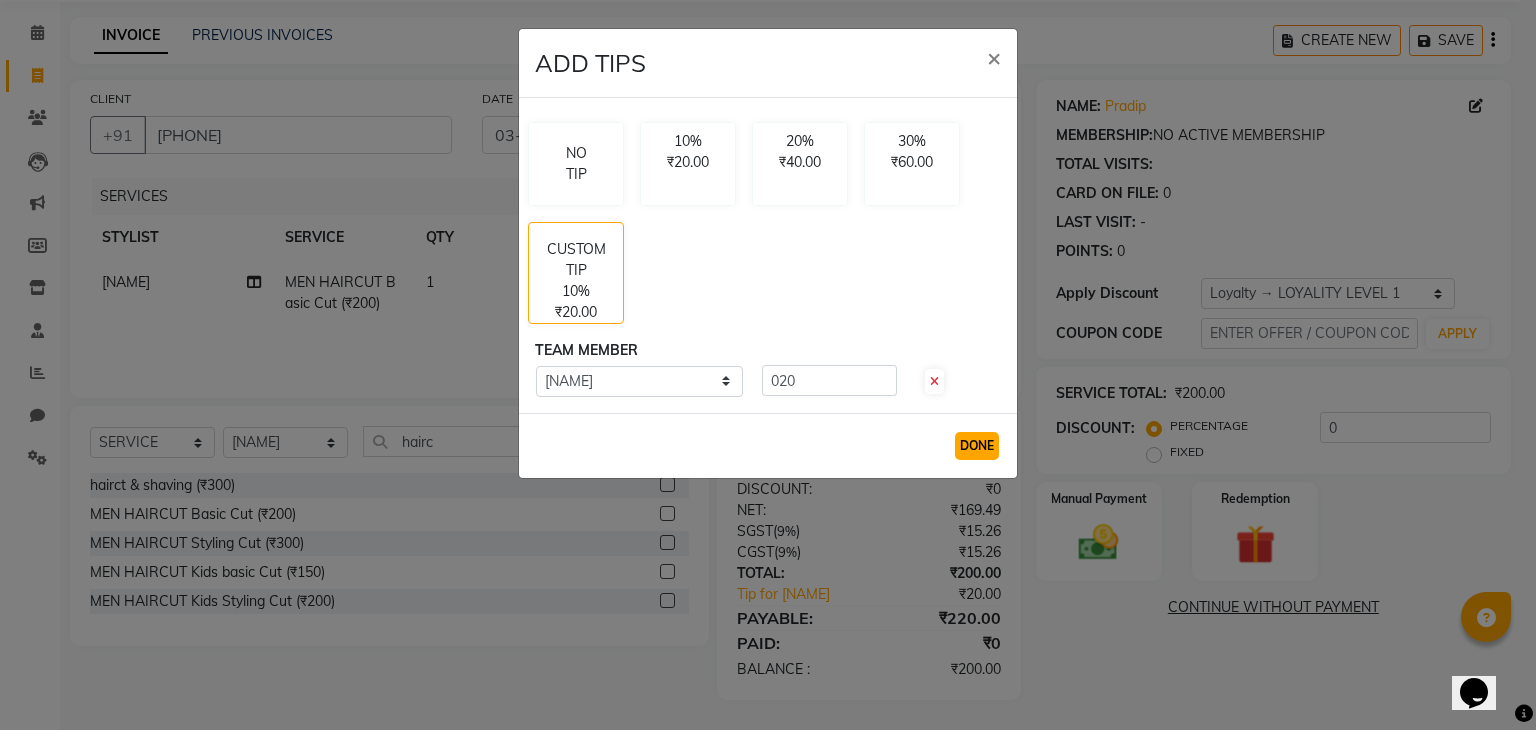 click on "DONE" 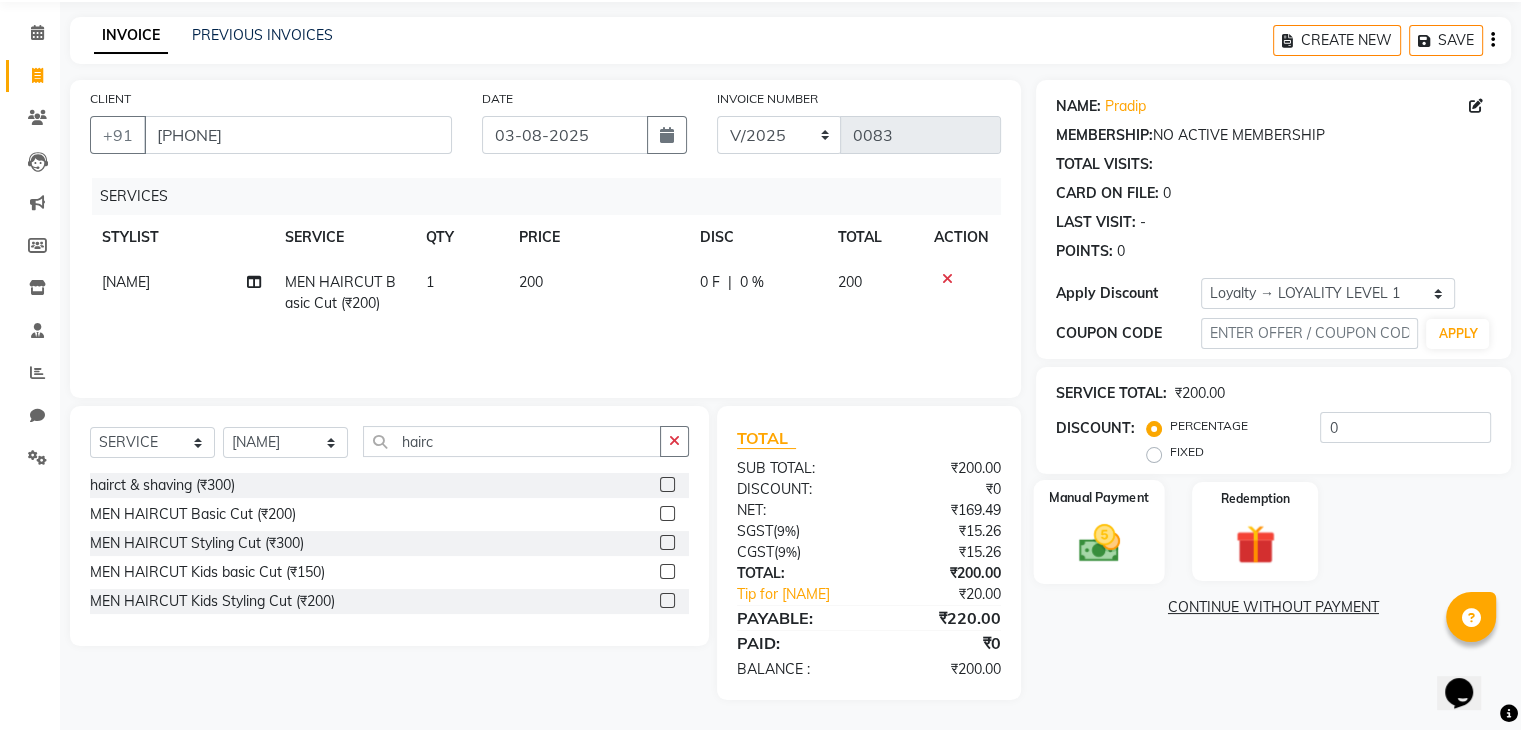 click on "Manual Payment" 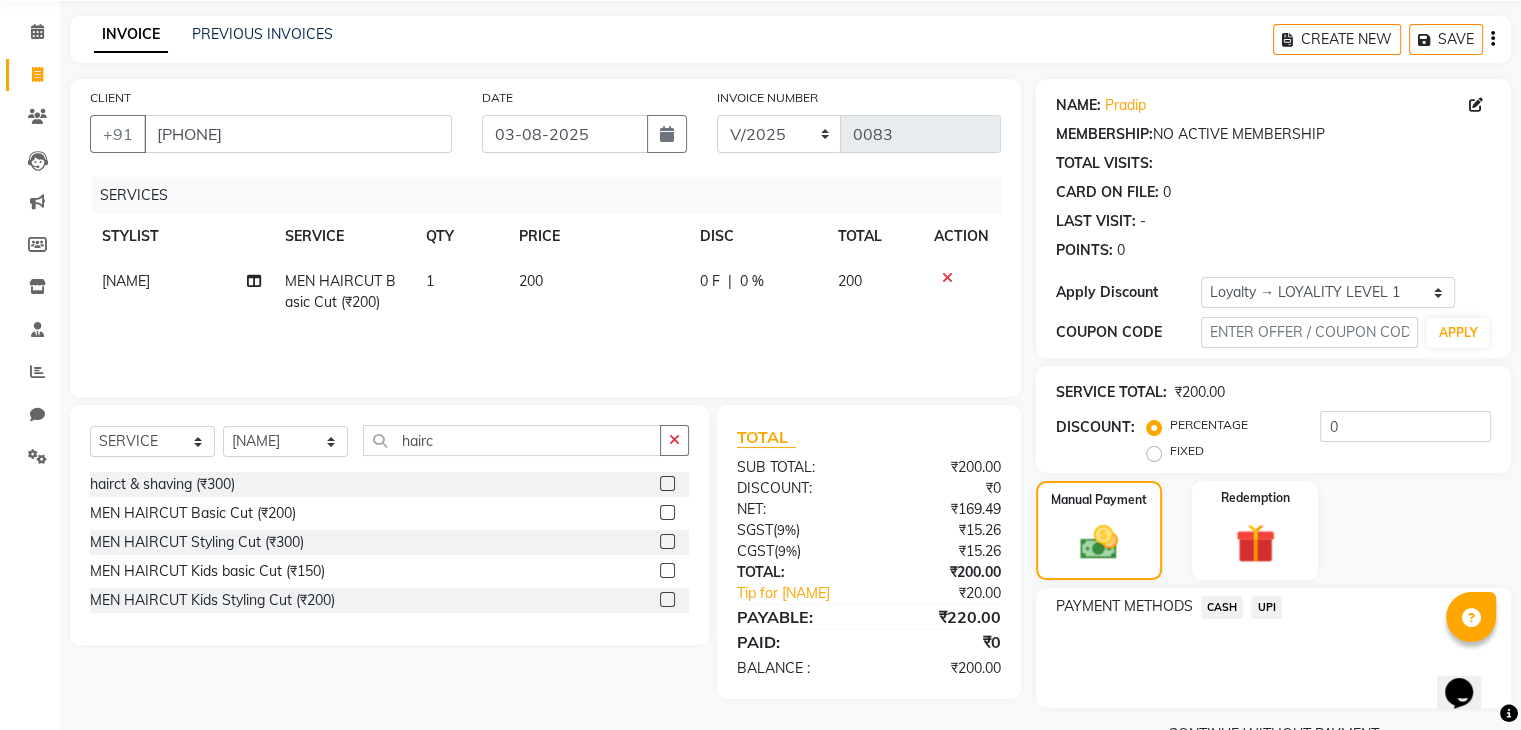 click on "UPI" 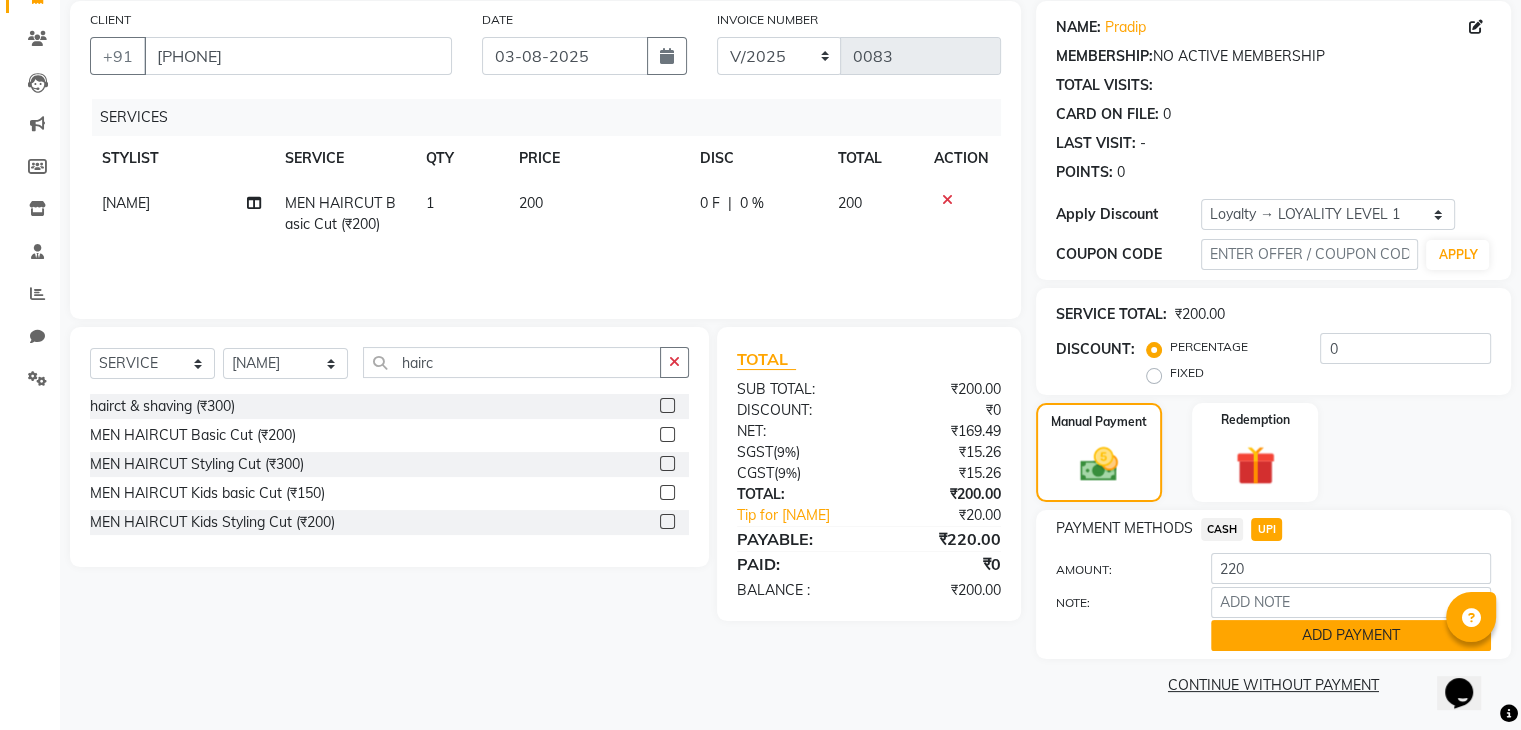 click on "ADD PAYMENT" 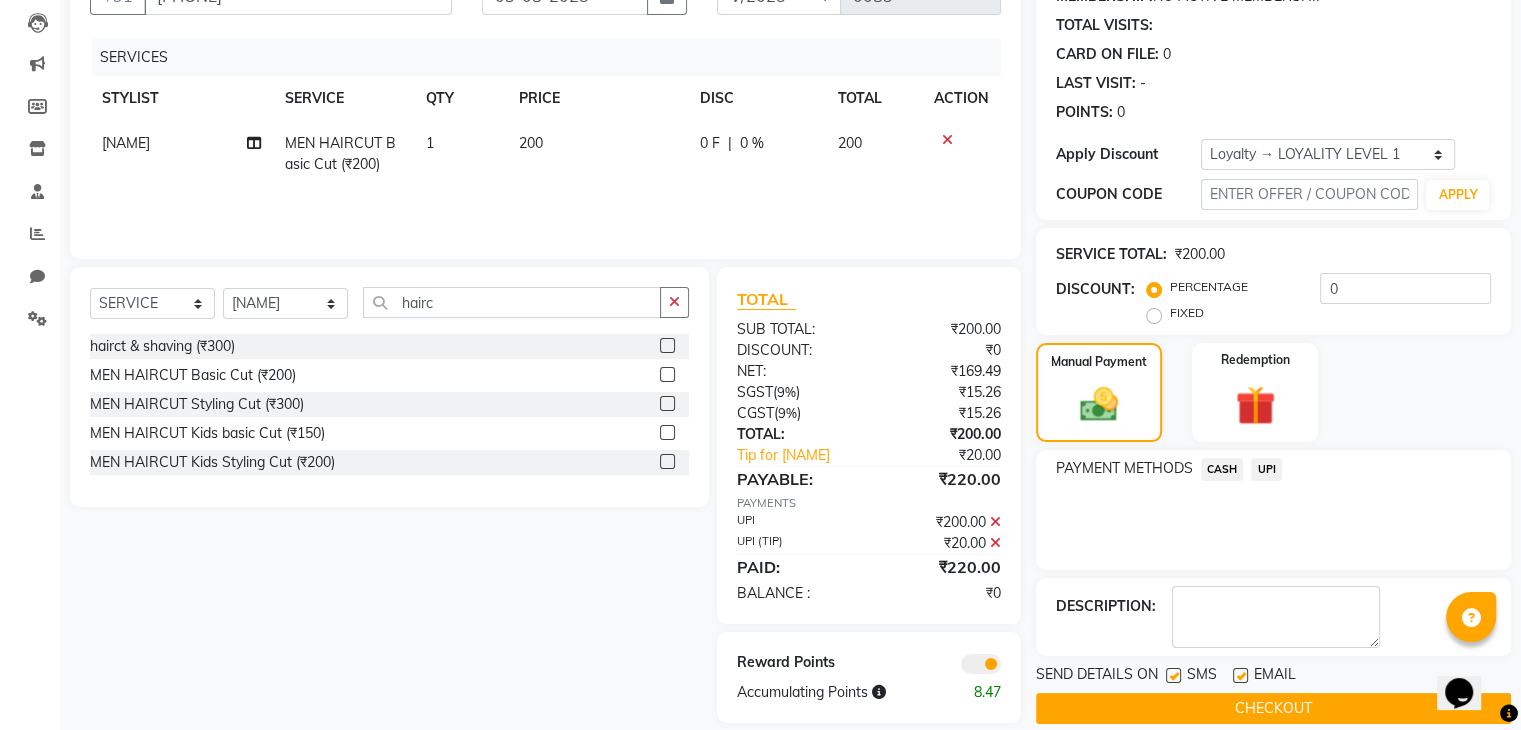 scroll, scrollTop: 234, scrollLeft: 0, axis: vertical 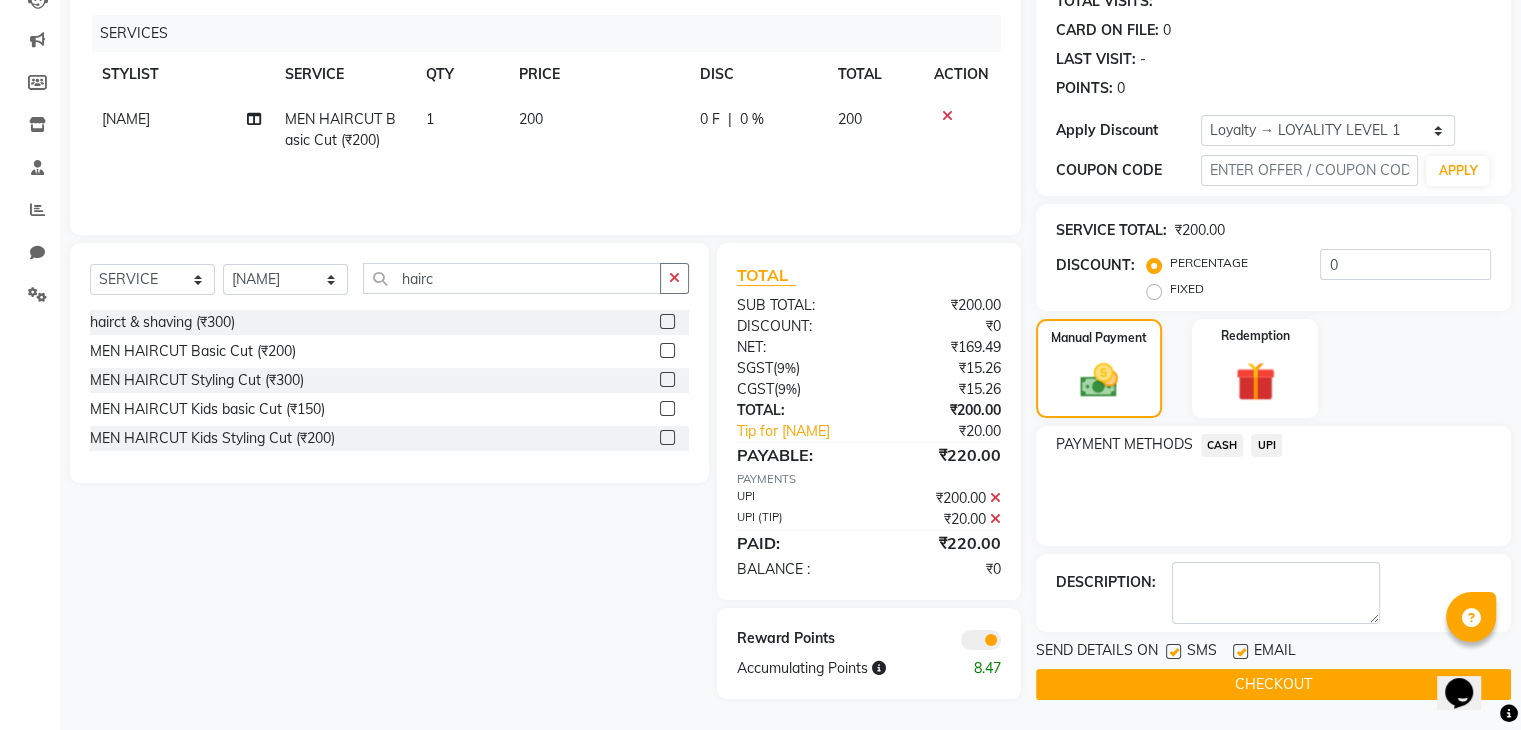 click on "CHECKOUT" 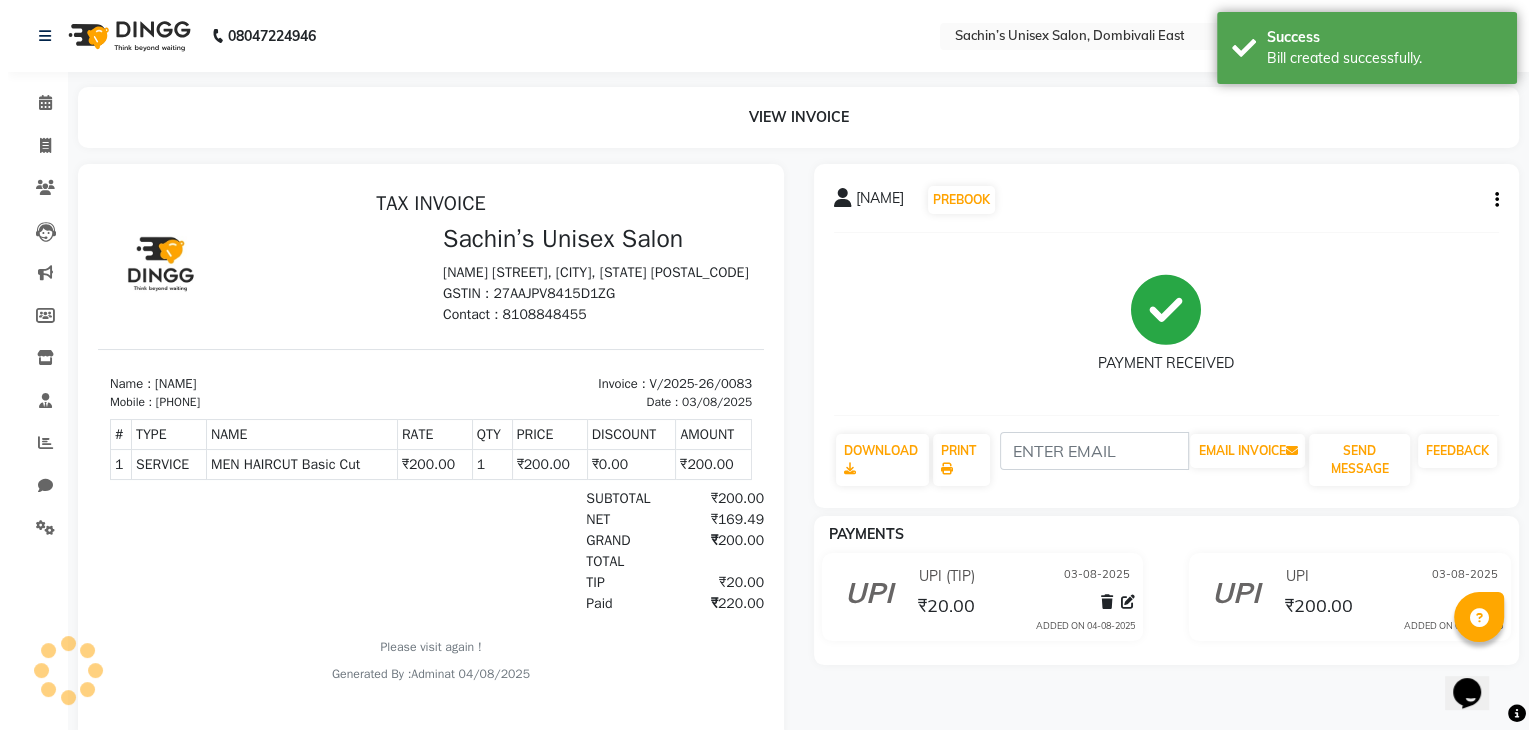scroll, scrollTop: 0, scrollLeft: 0, axis: both 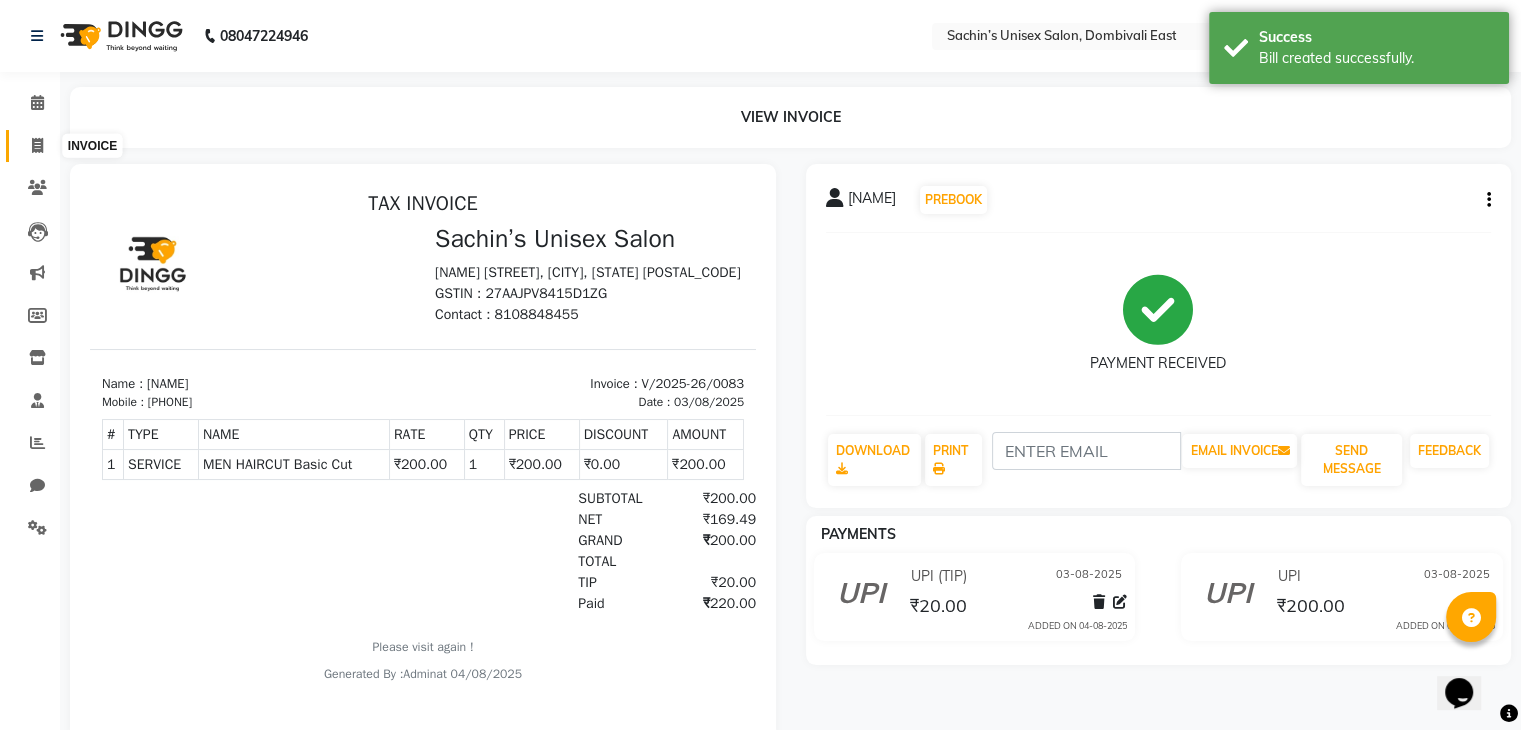 click 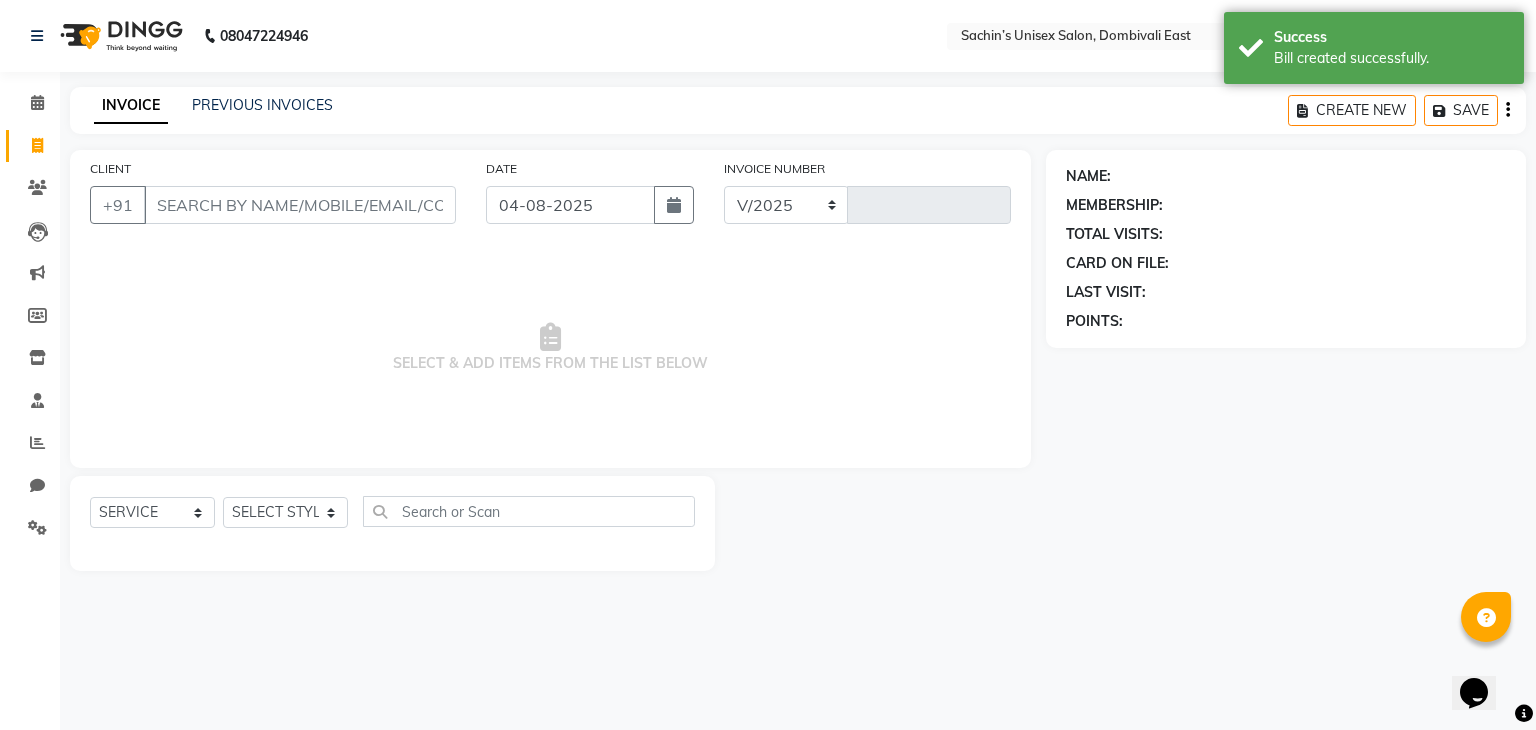 select on "8637" 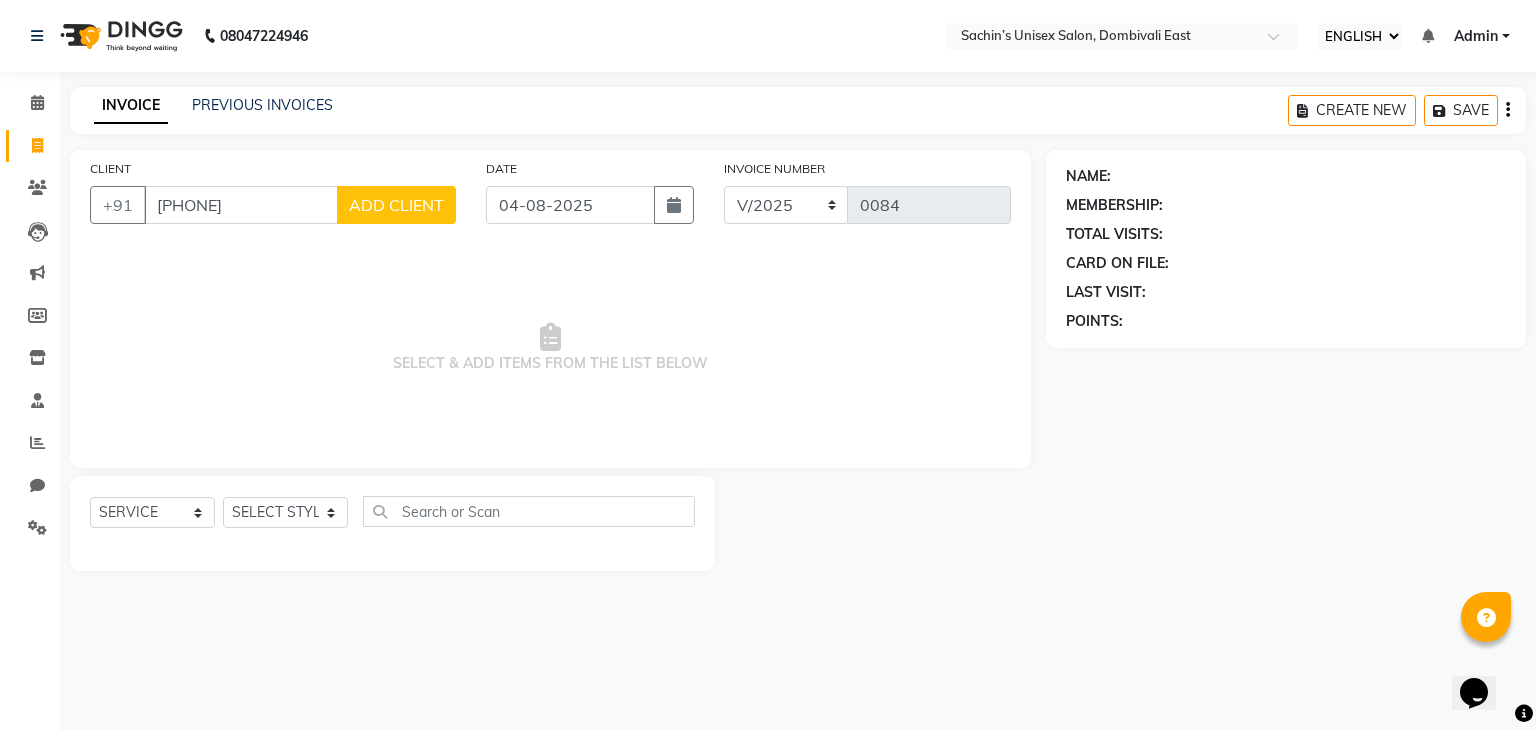 type on "8828577101" 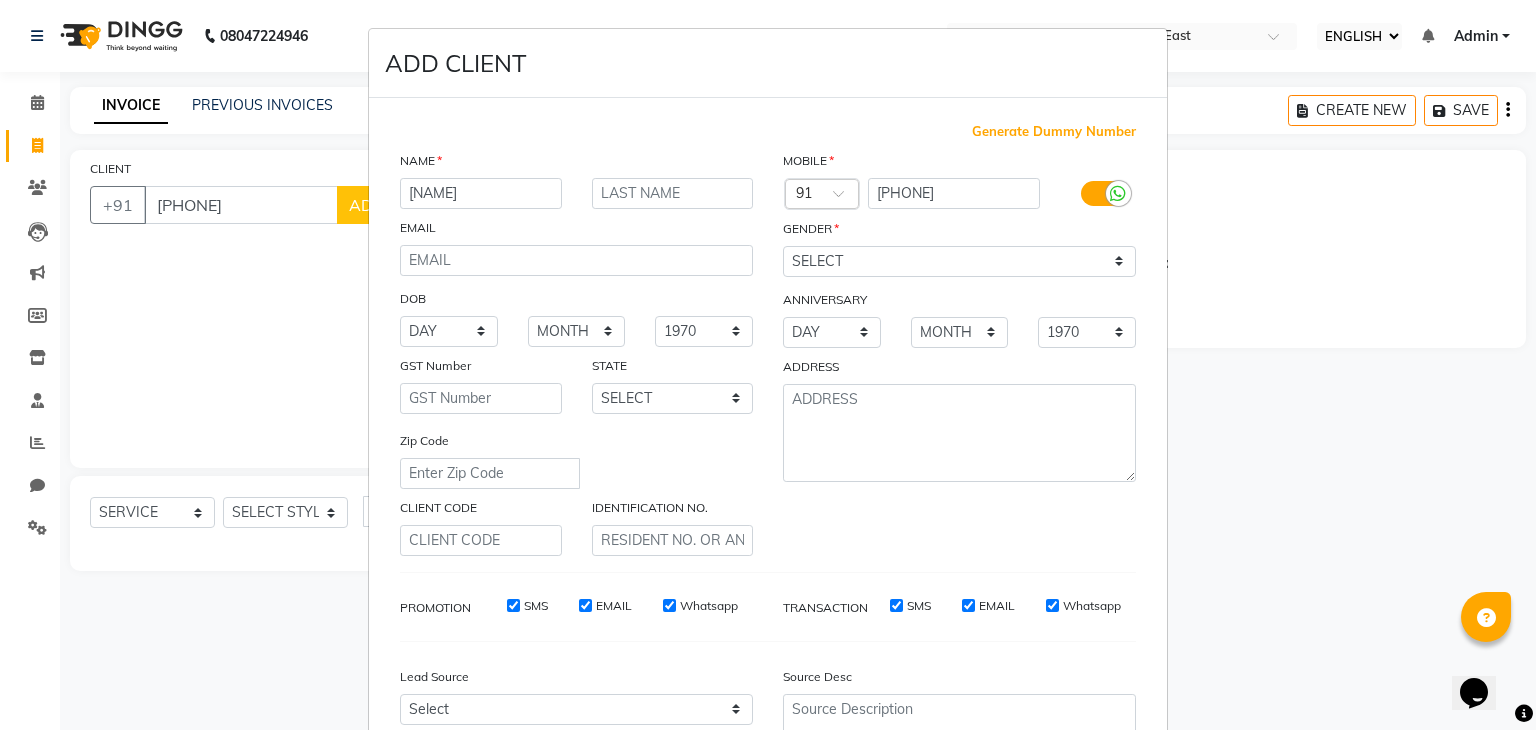 type on "pratmesh" 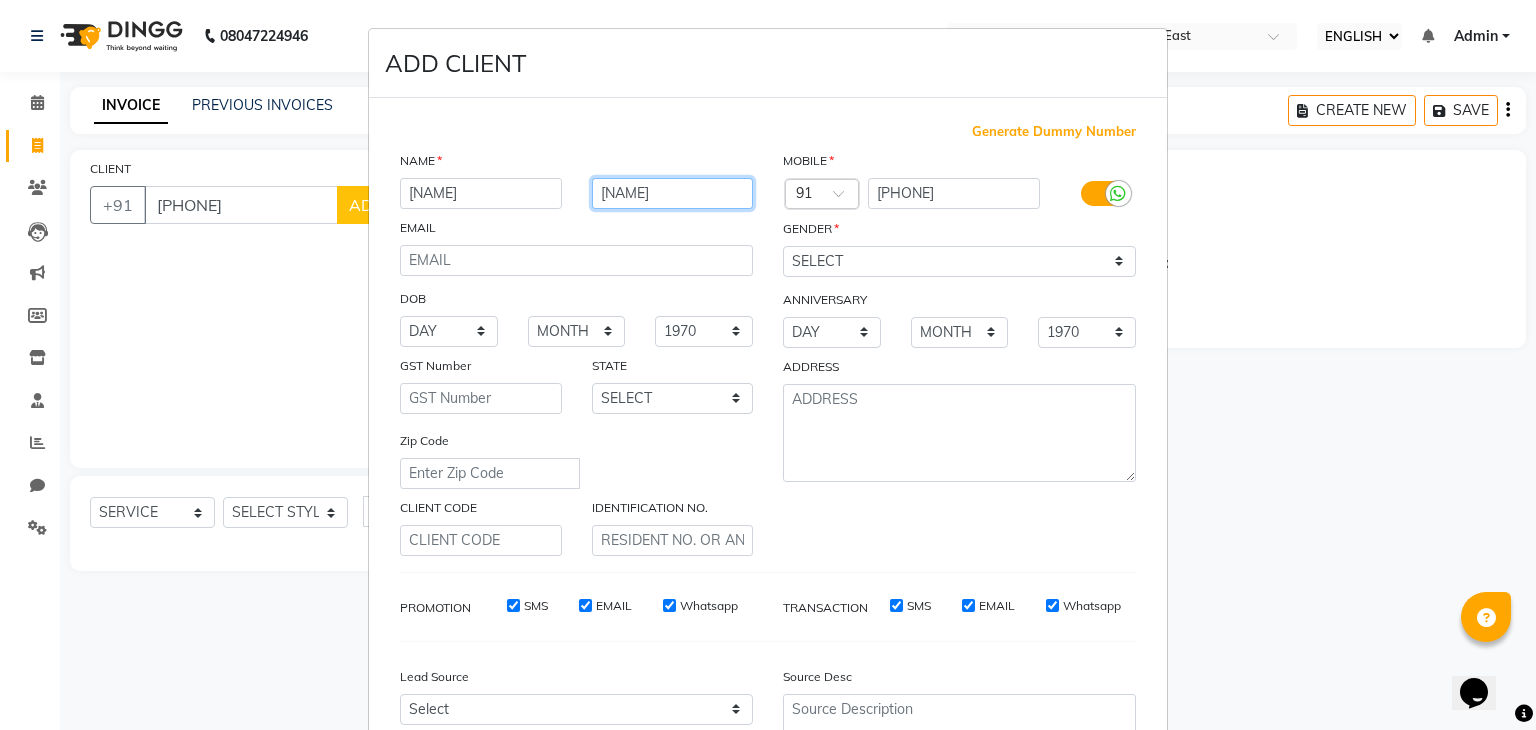 type on "champanerkar" 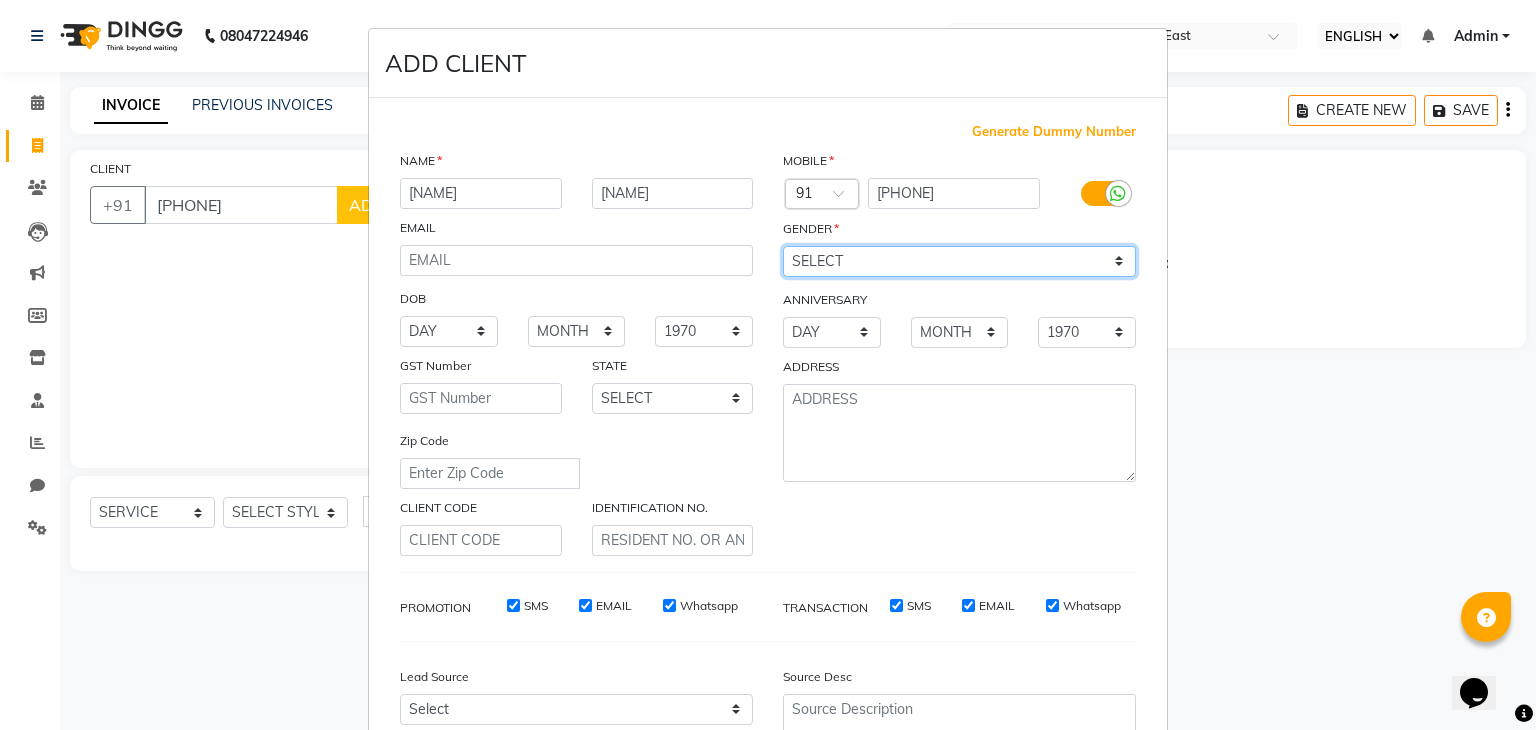 click on "SELECT MALE FEMALE OTHER PREFER NOT TO SAY" at bounding box center (959, 261) 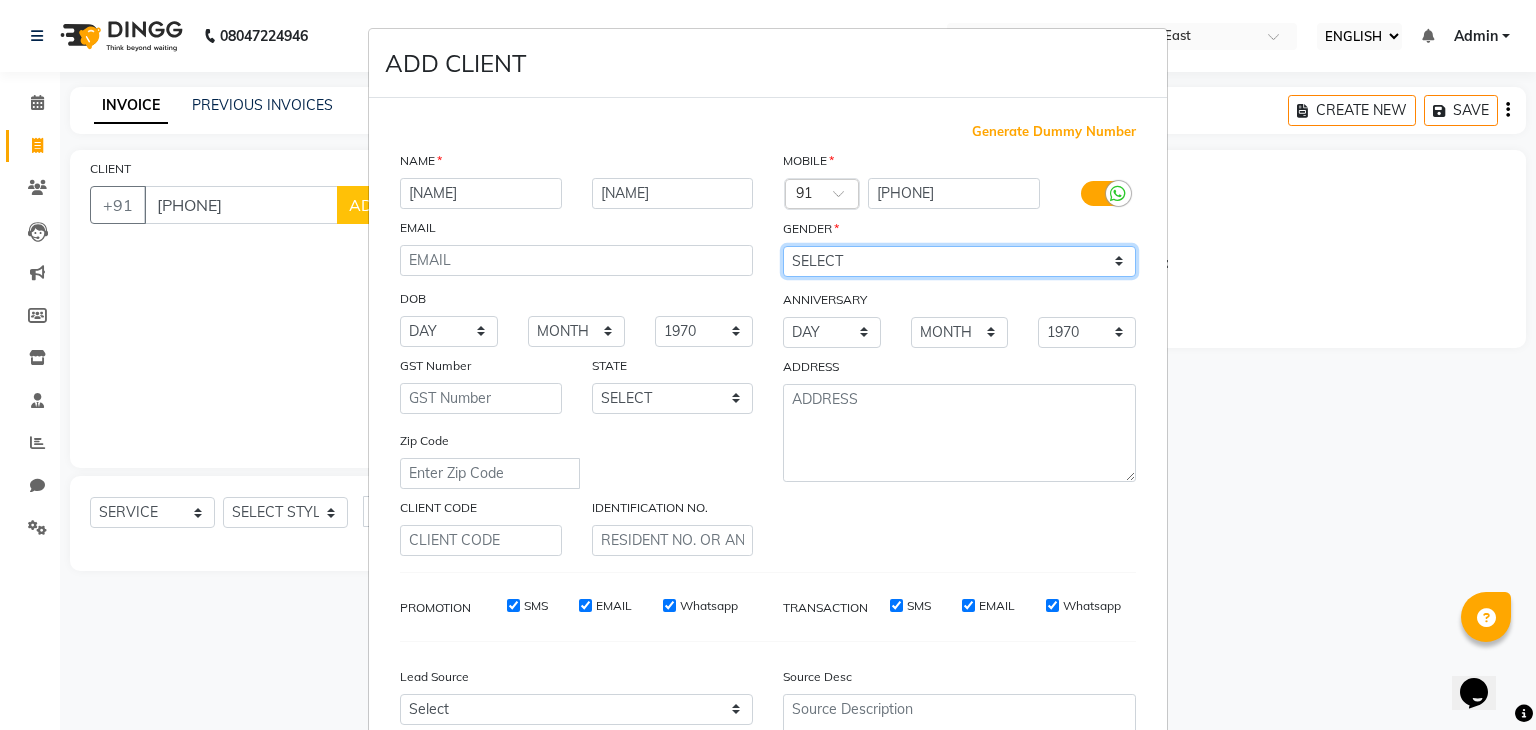 select on "male" 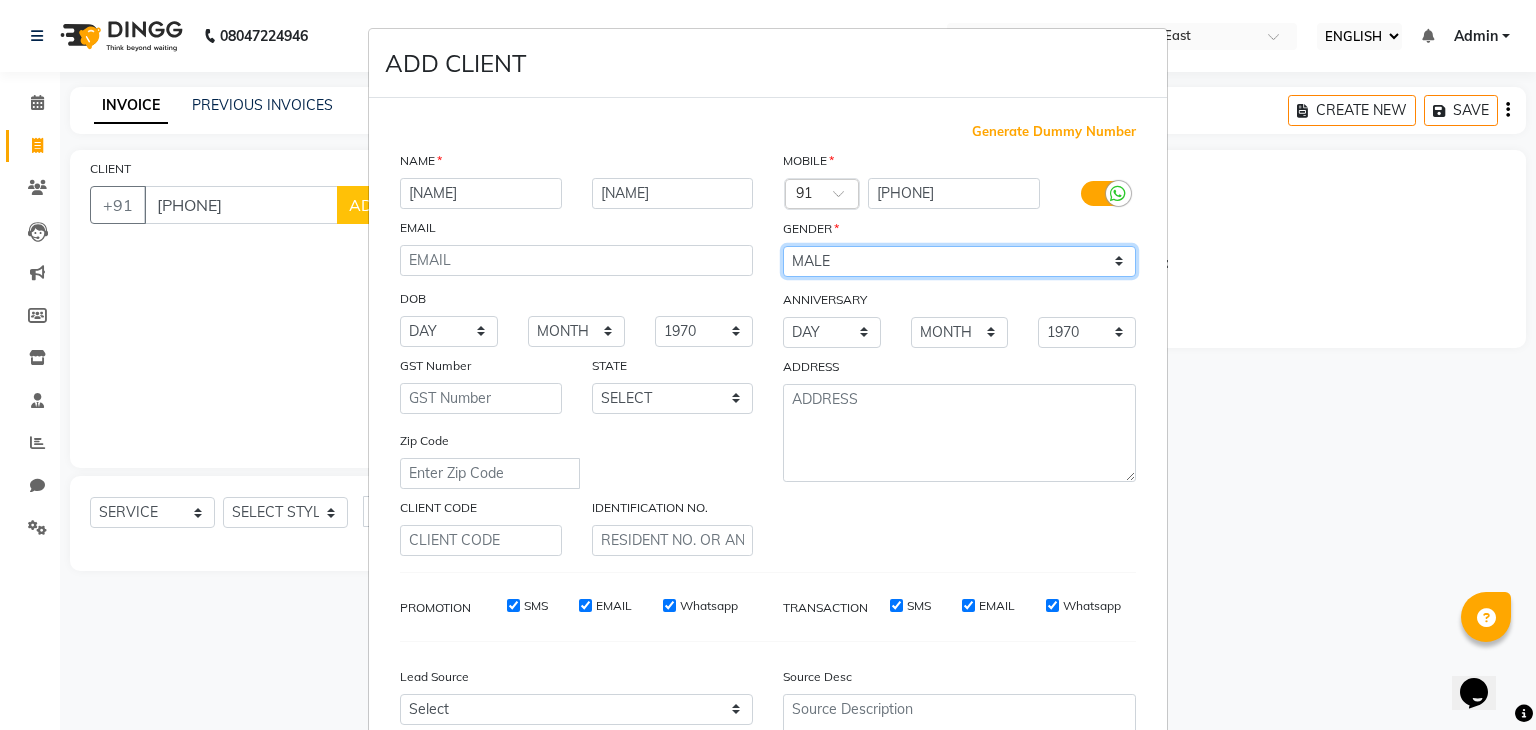 click on "SELECT MALE FEMALE OTHER PREFER NOT TO SAY" at bounding box center [959, 261] 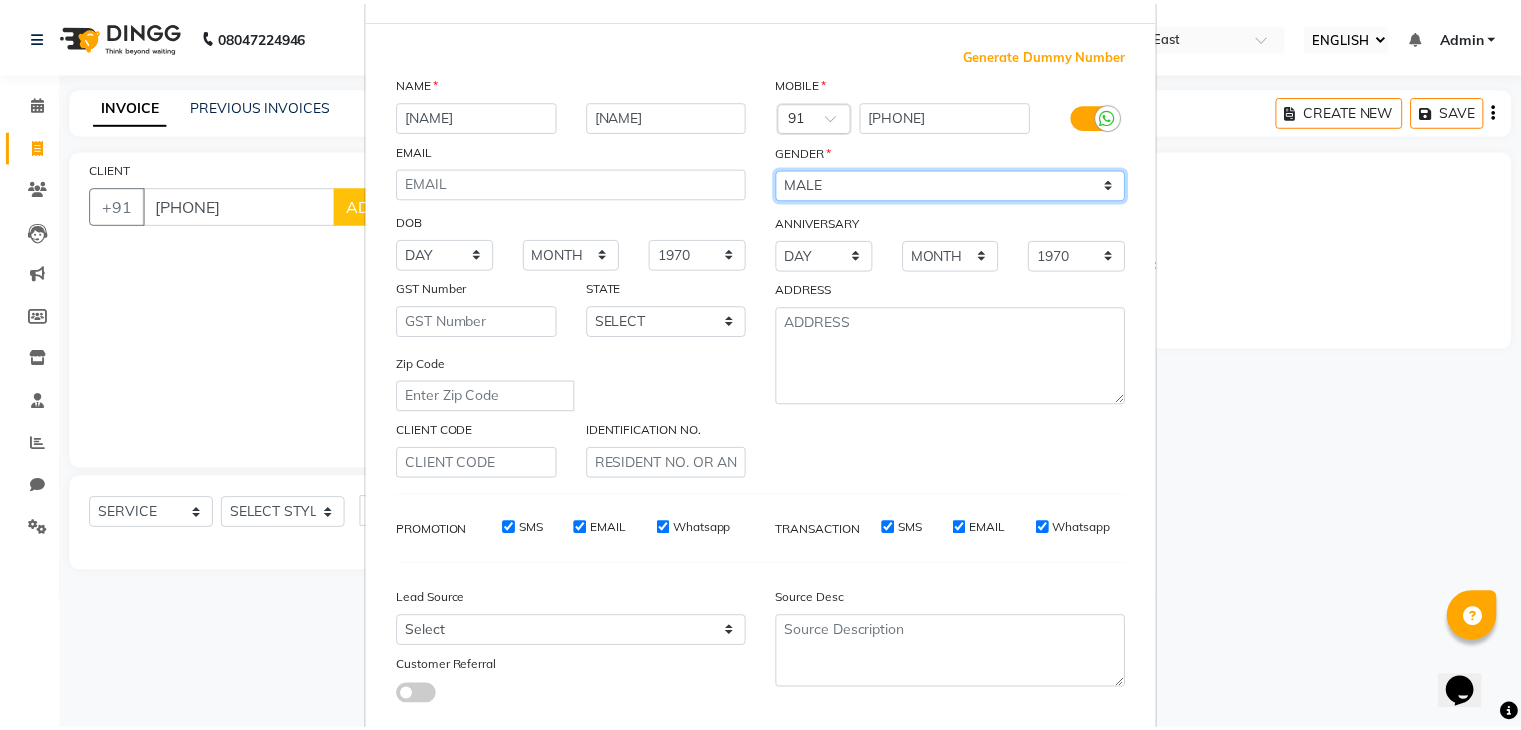 scroll, scrollTop: 203, scrollLeft: 0, axis: vertical 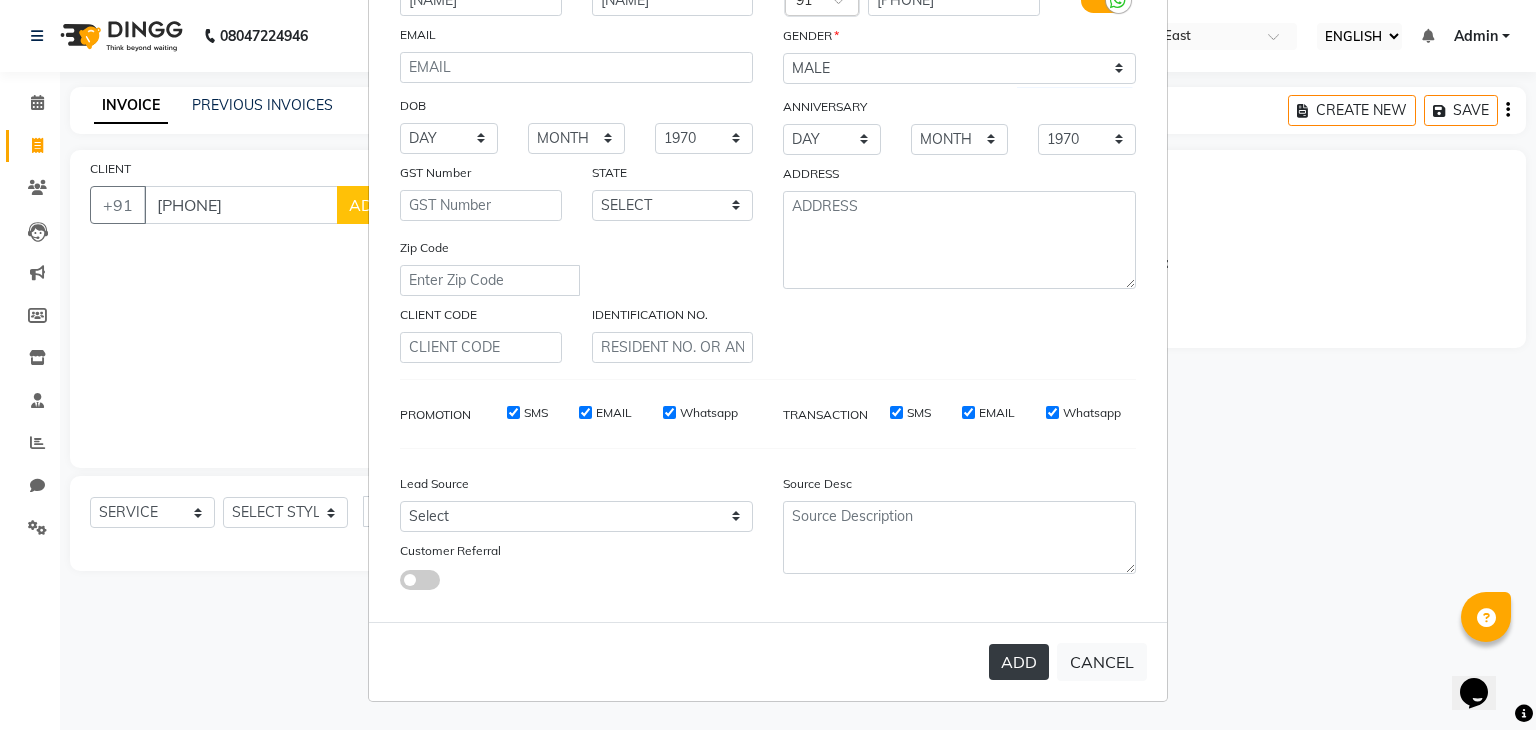 click on "ADD" at bounding box center (1019, 662) 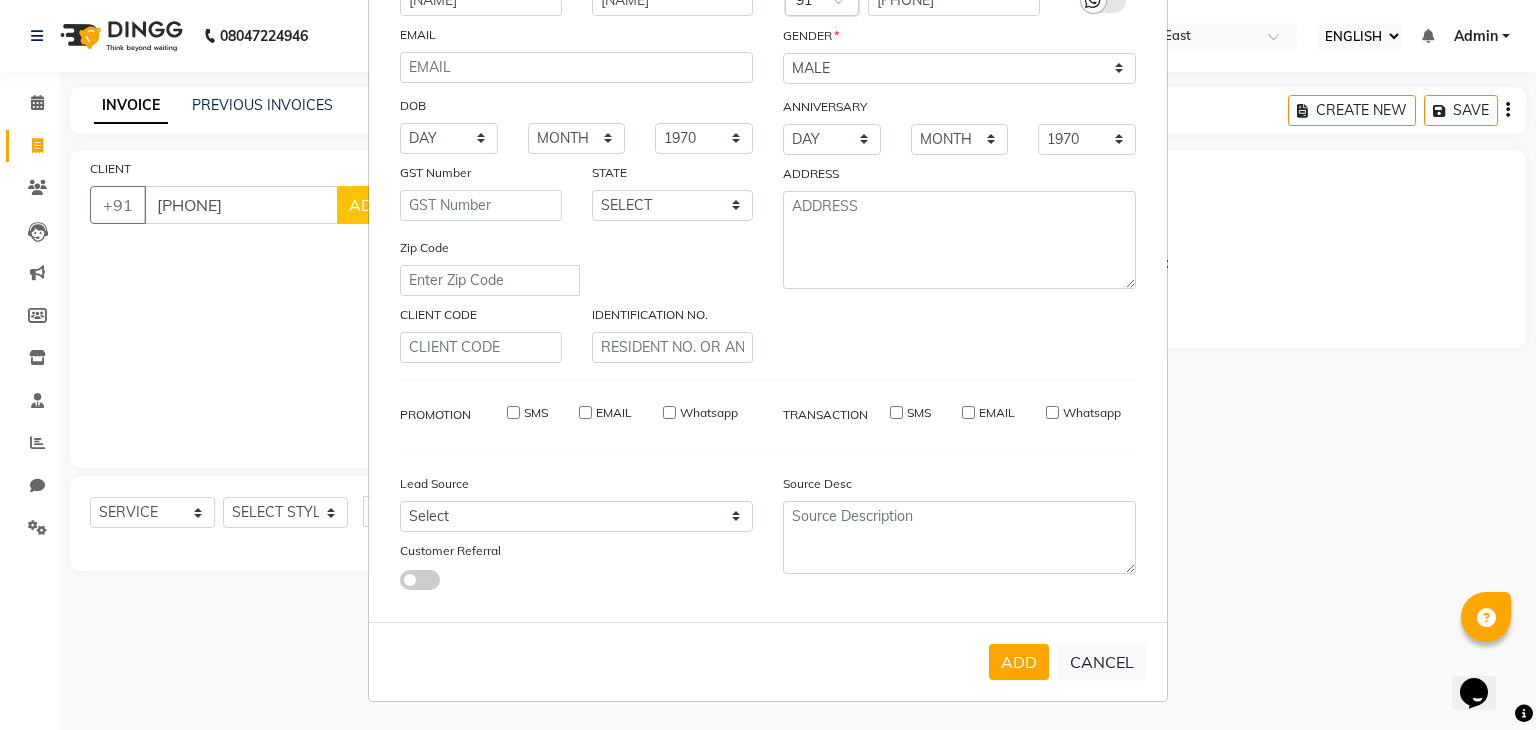 type 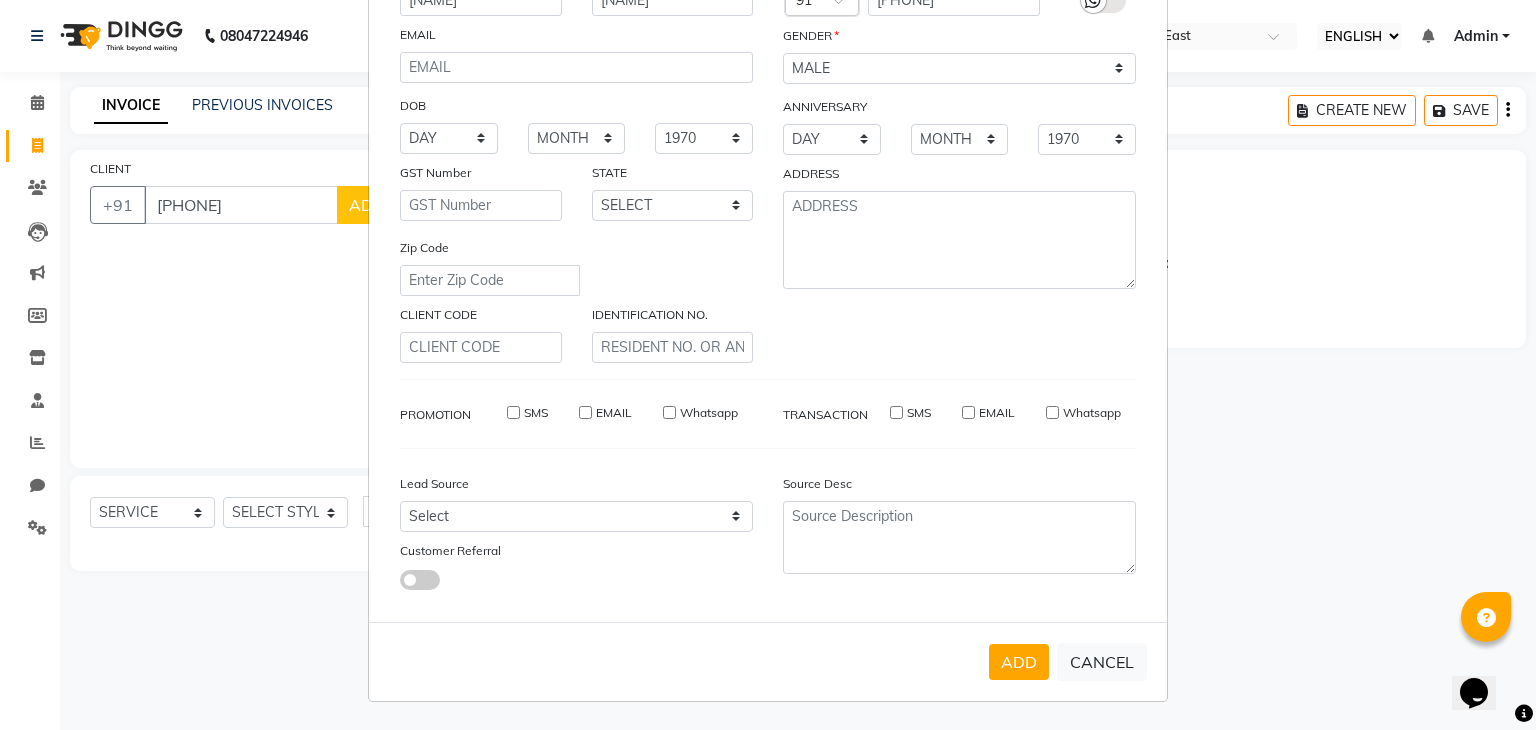 type 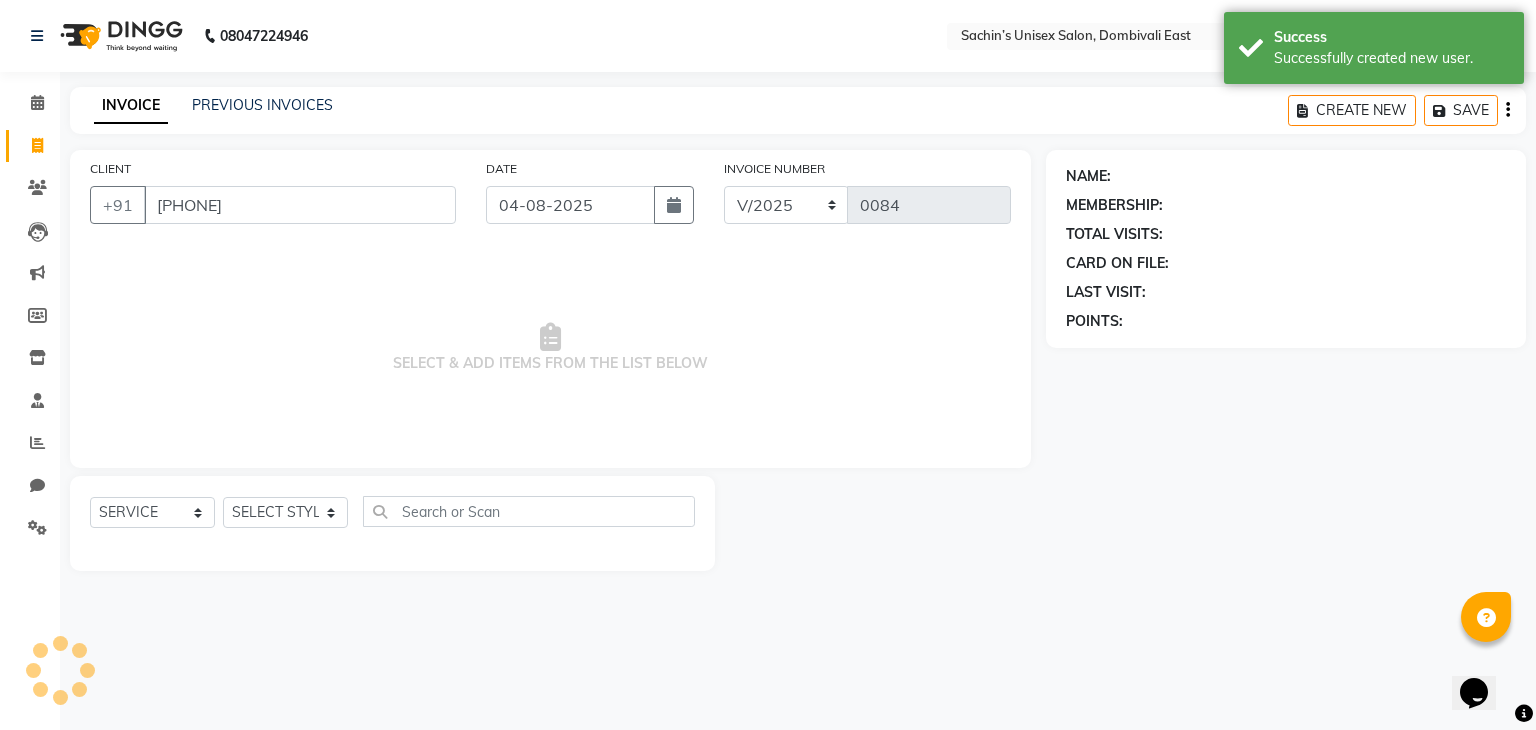 select on "1: Object" 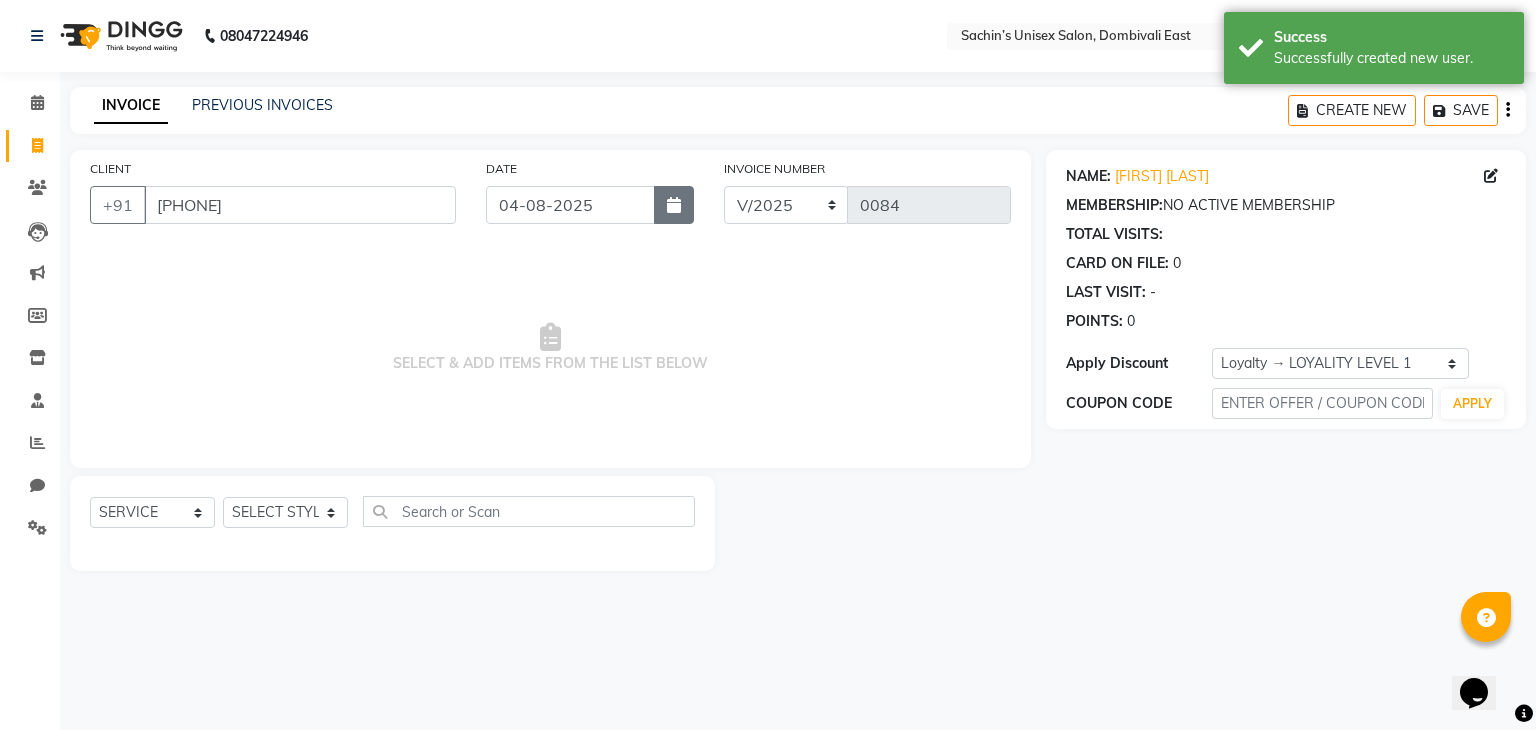 click 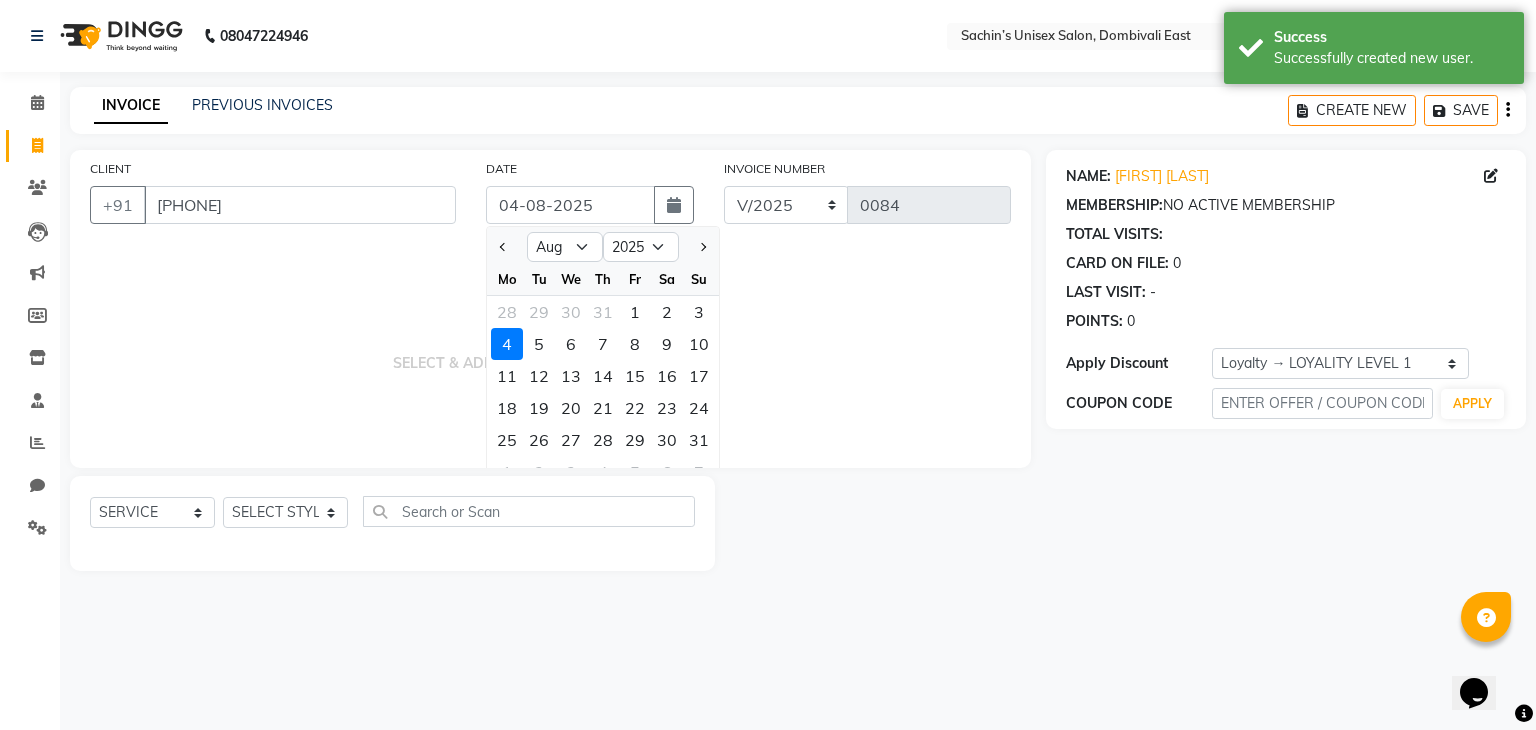 click on "3" 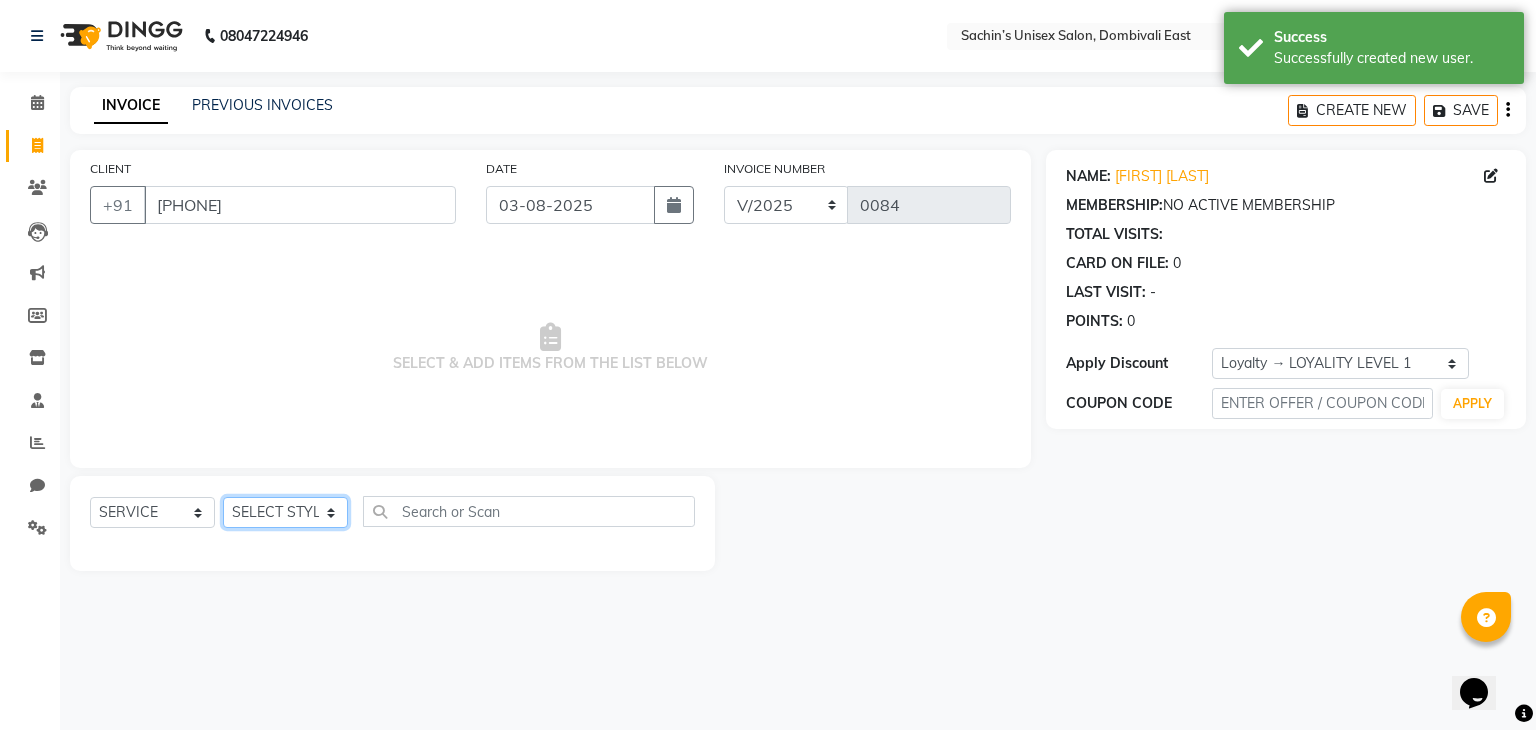 click on "SELECT STYLIST [FIRST] [CITY] Manager [FIRST] [LAST] [LAST]" 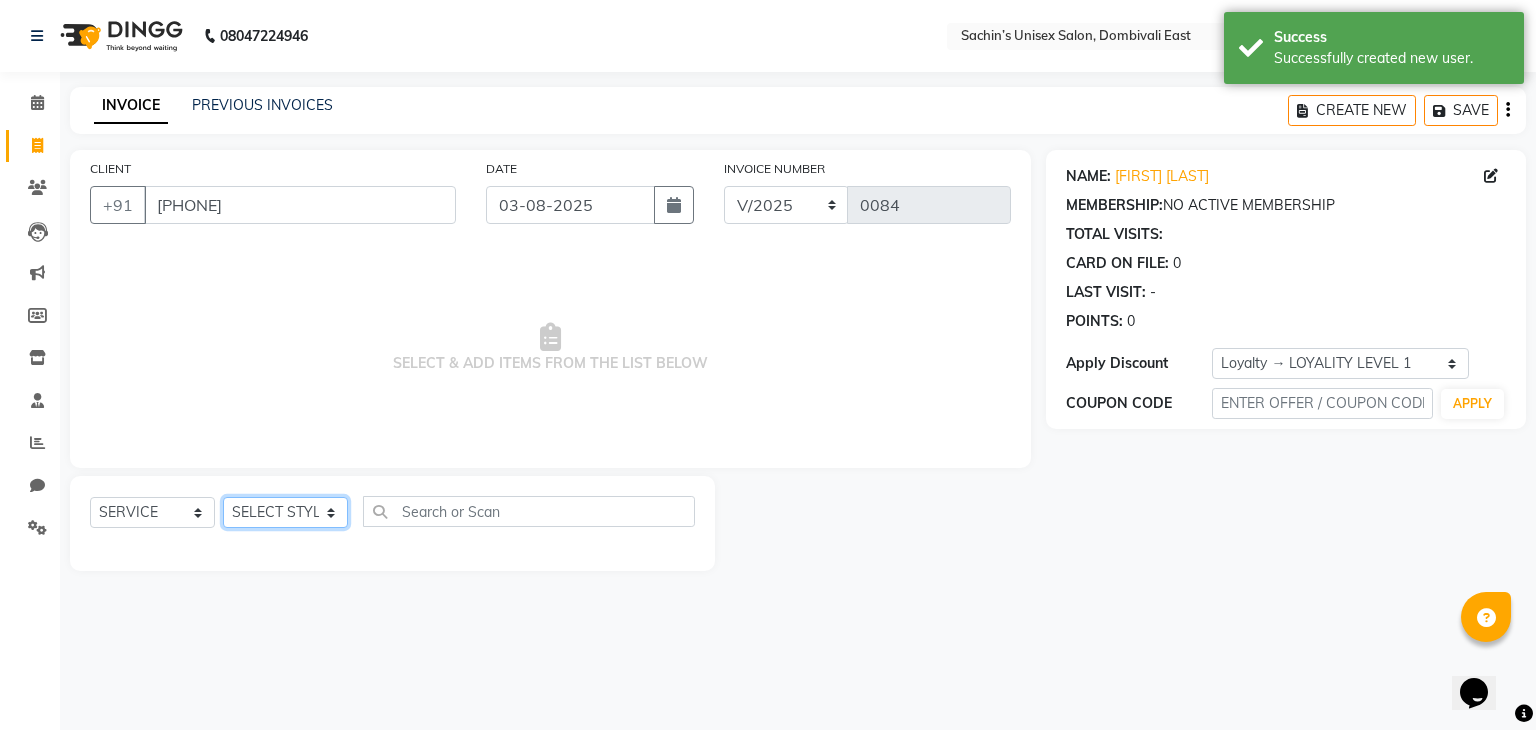select on "86913" 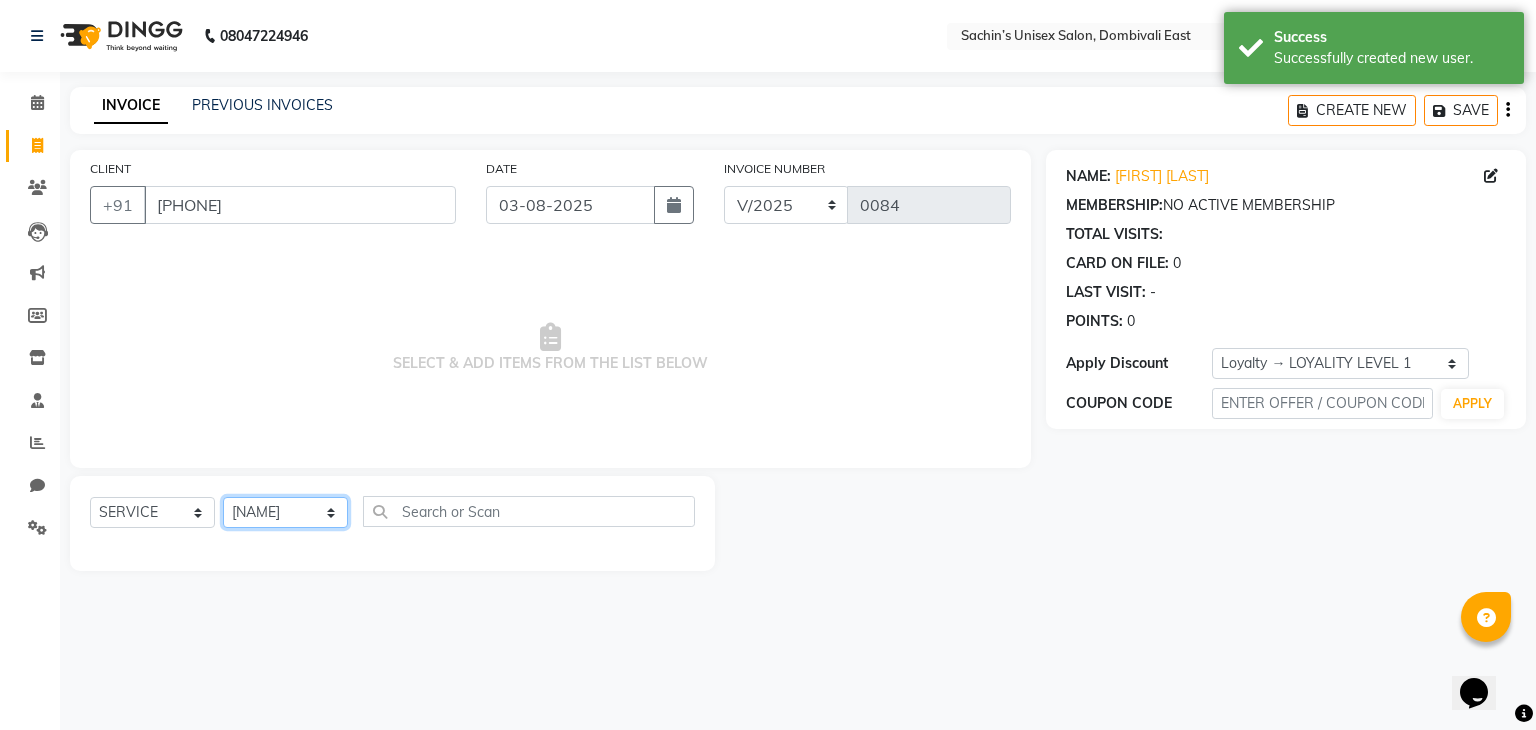 click on "SELECT STYLIST [FIRST] [CITY] Manager [FIRST] [LAST] [LAST]" 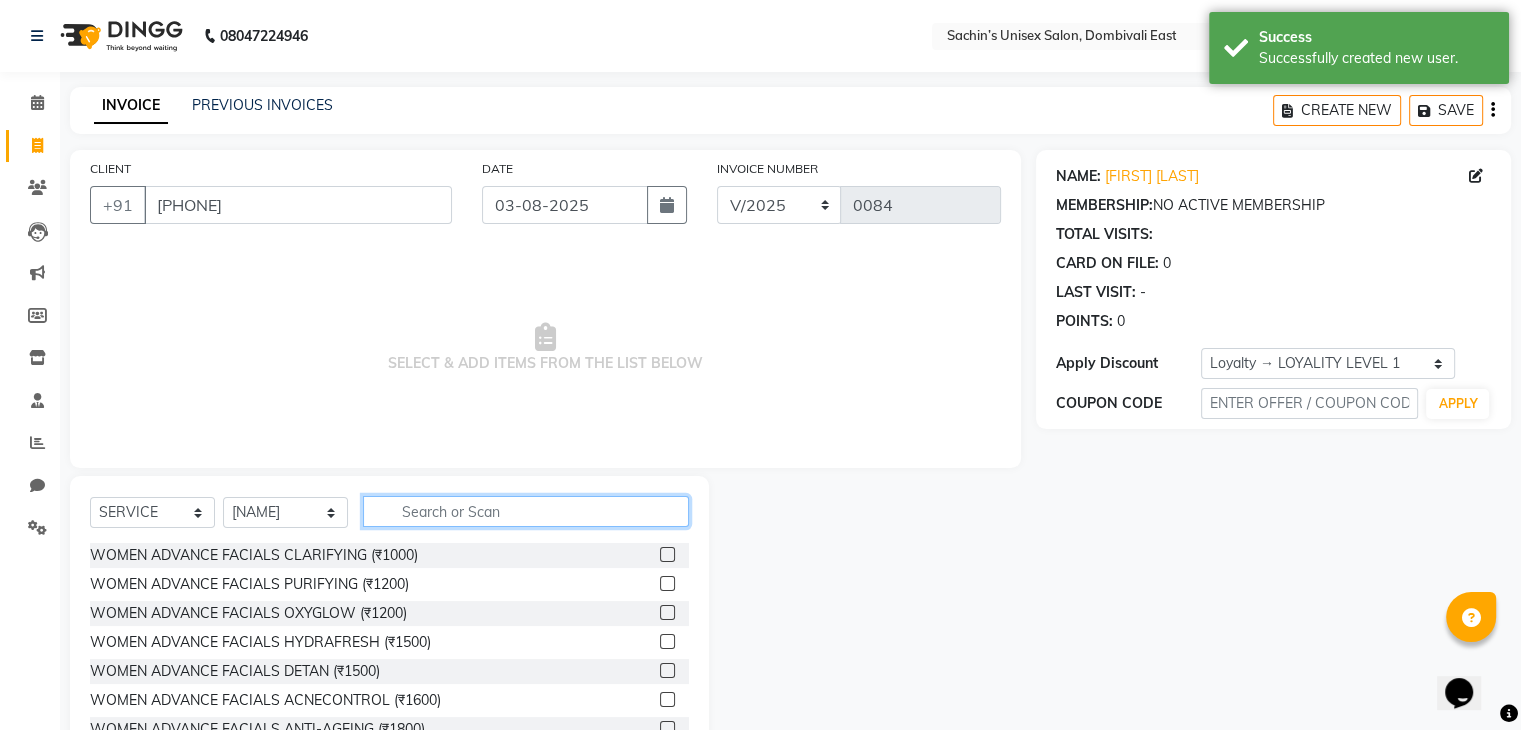 click 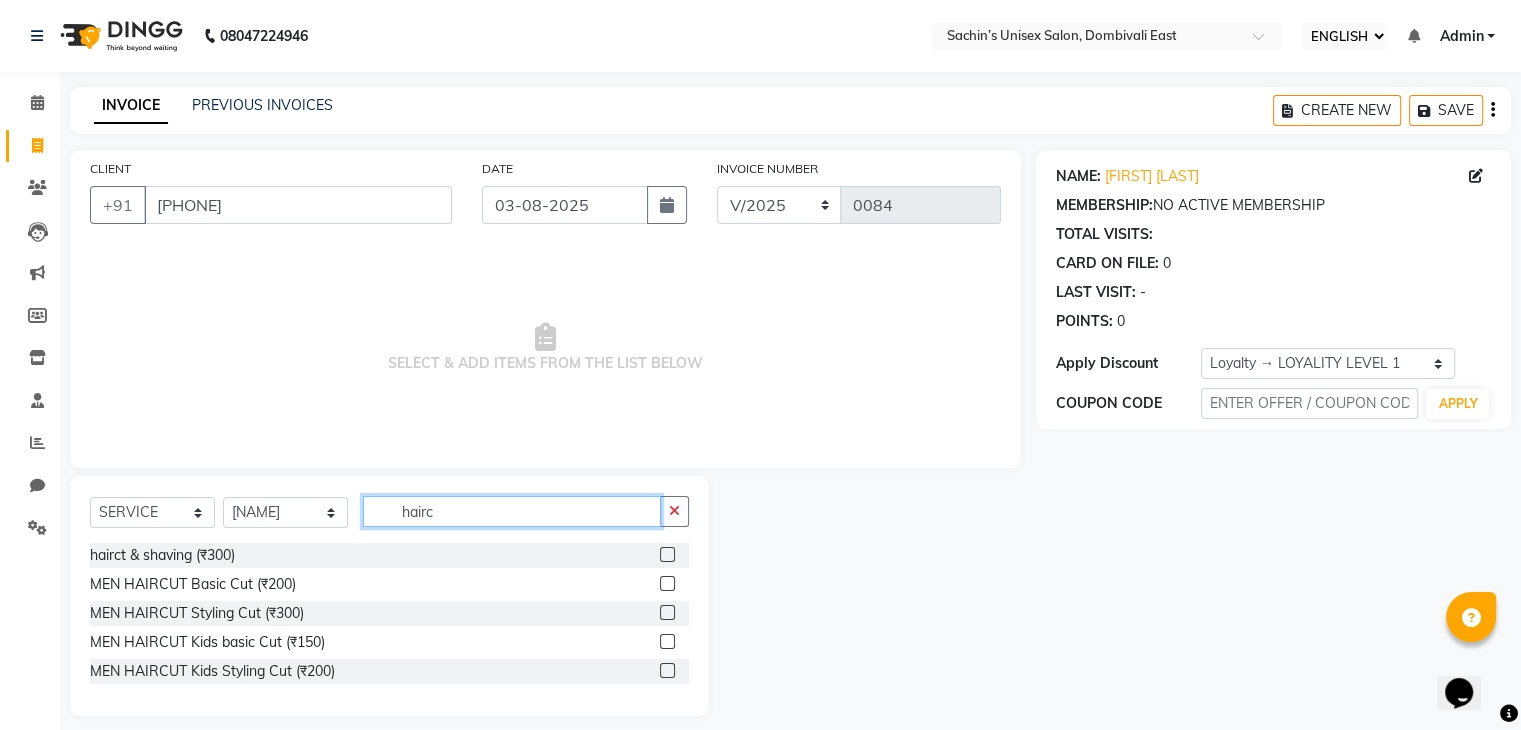 type on "hairc" 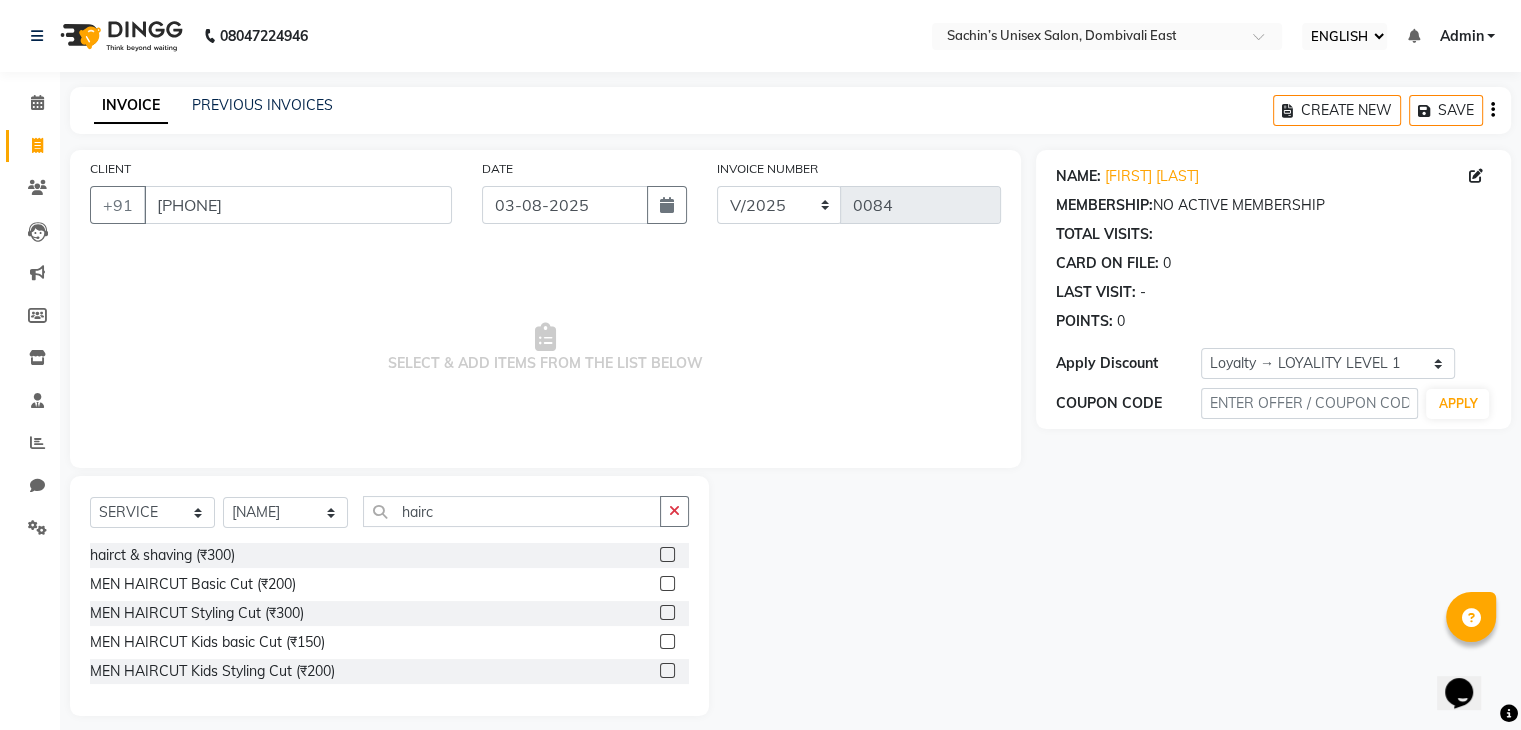 click 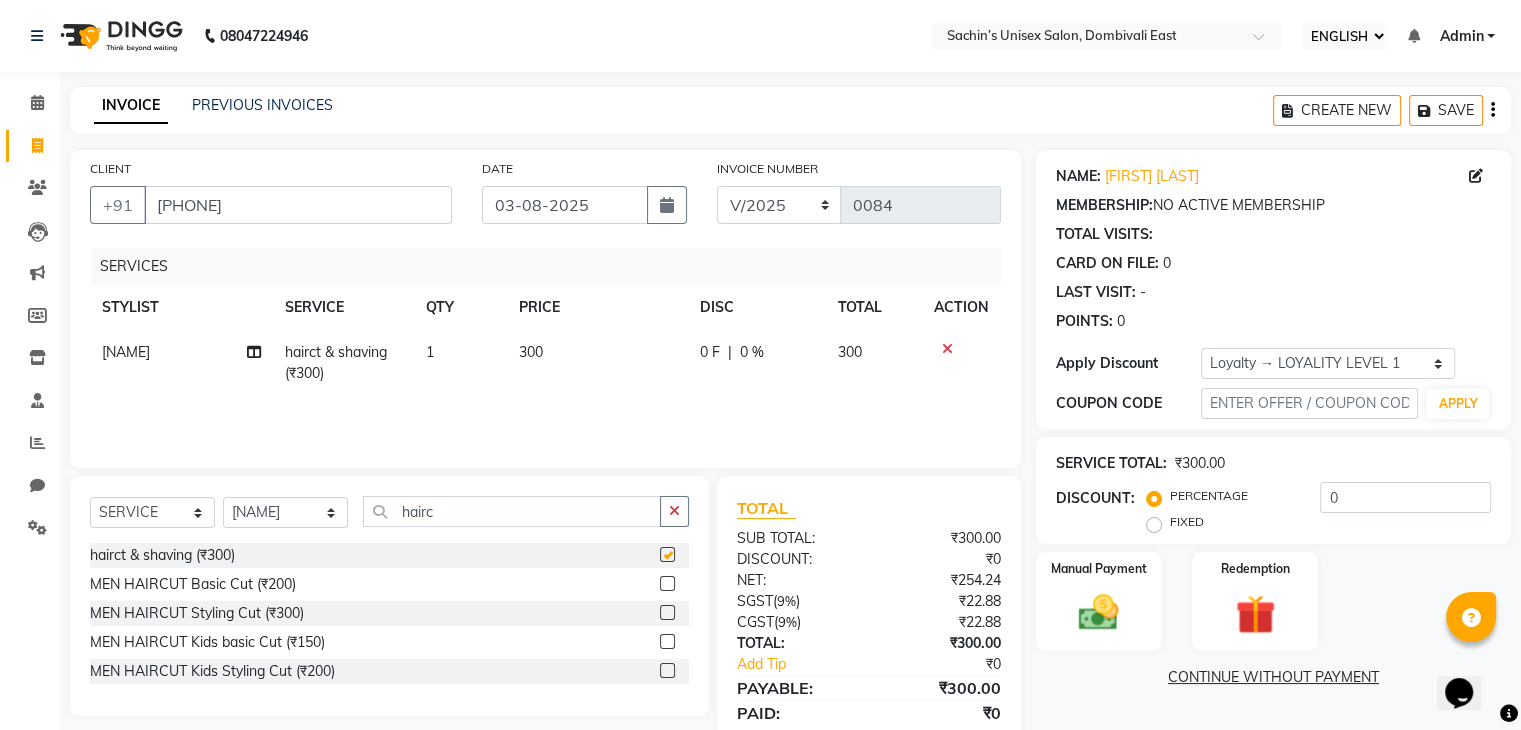 checkbox on "false" 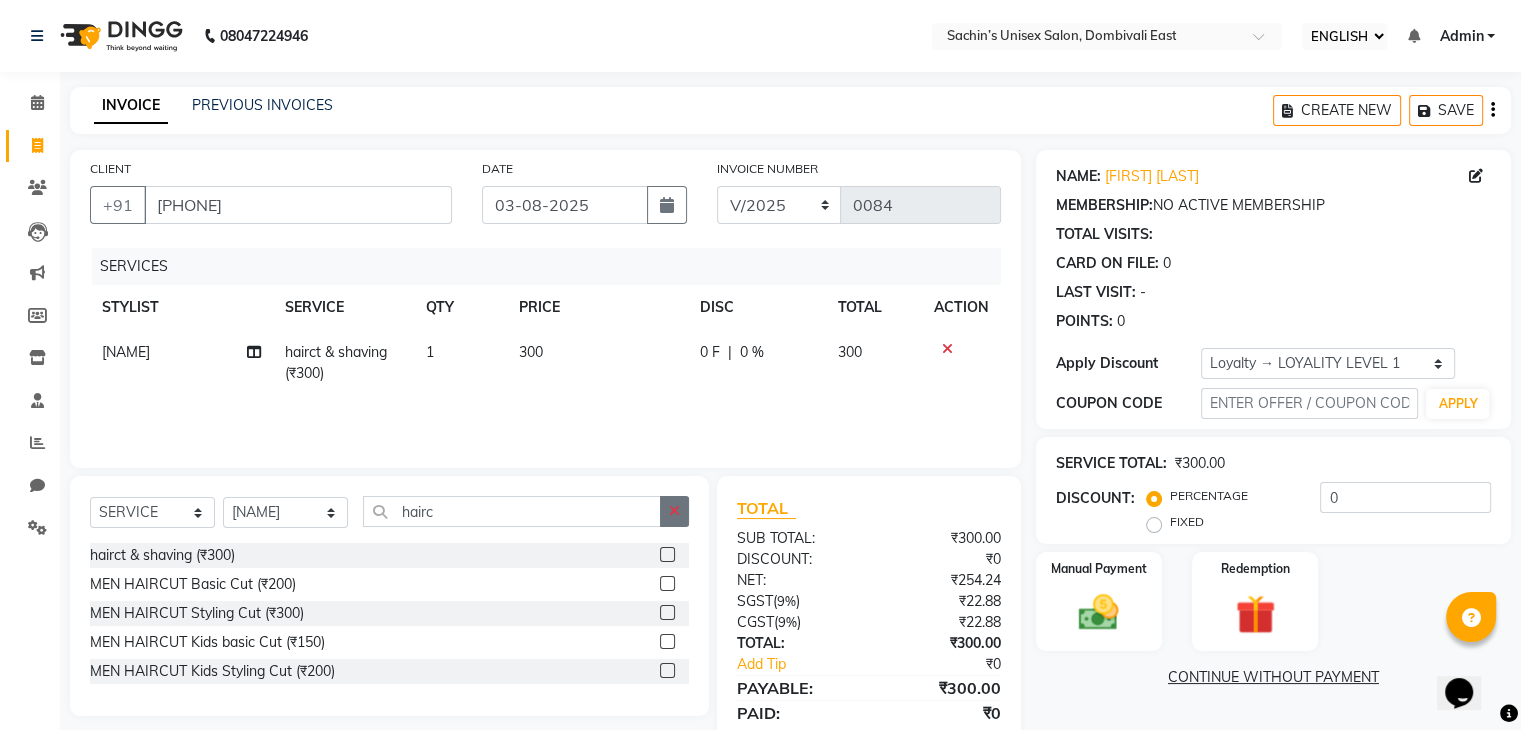 click 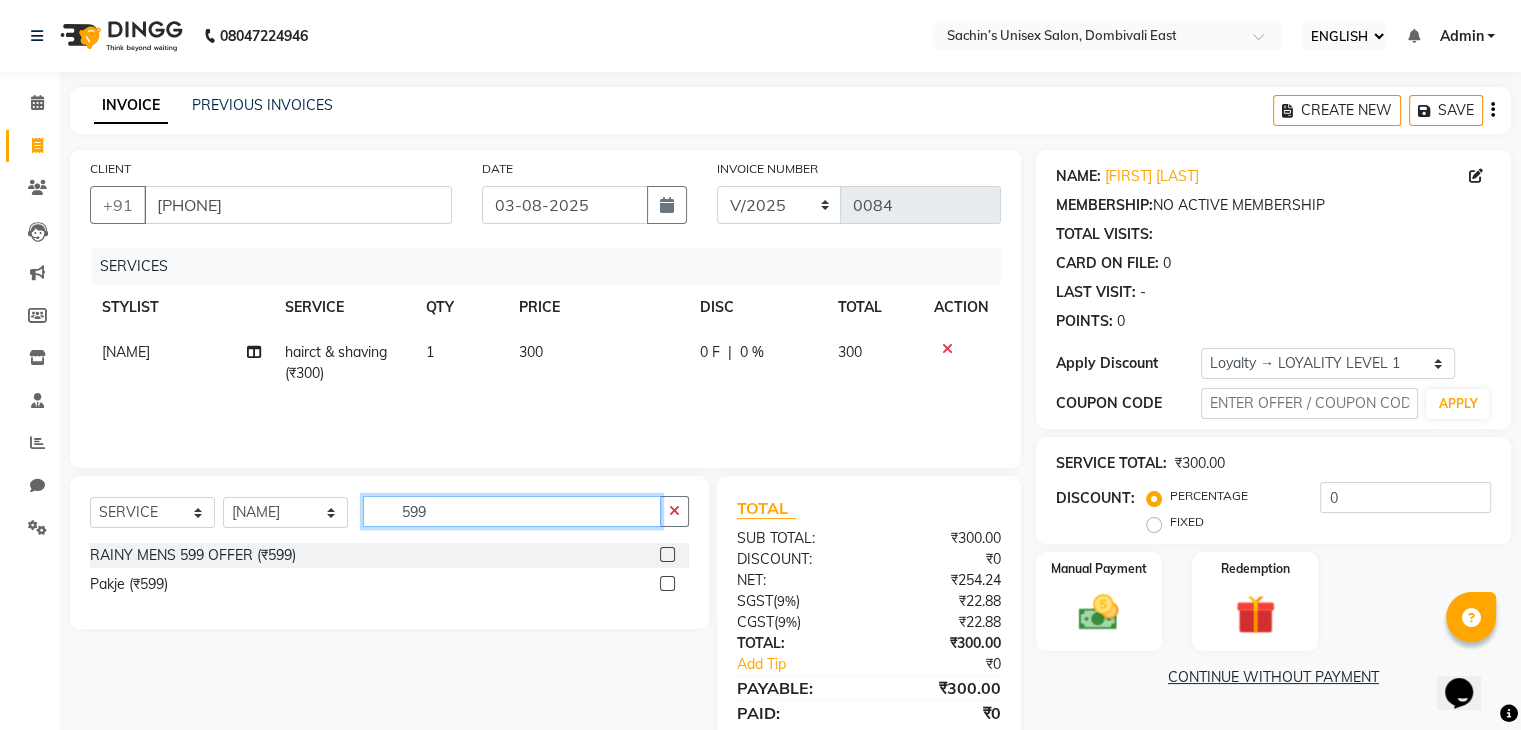 type 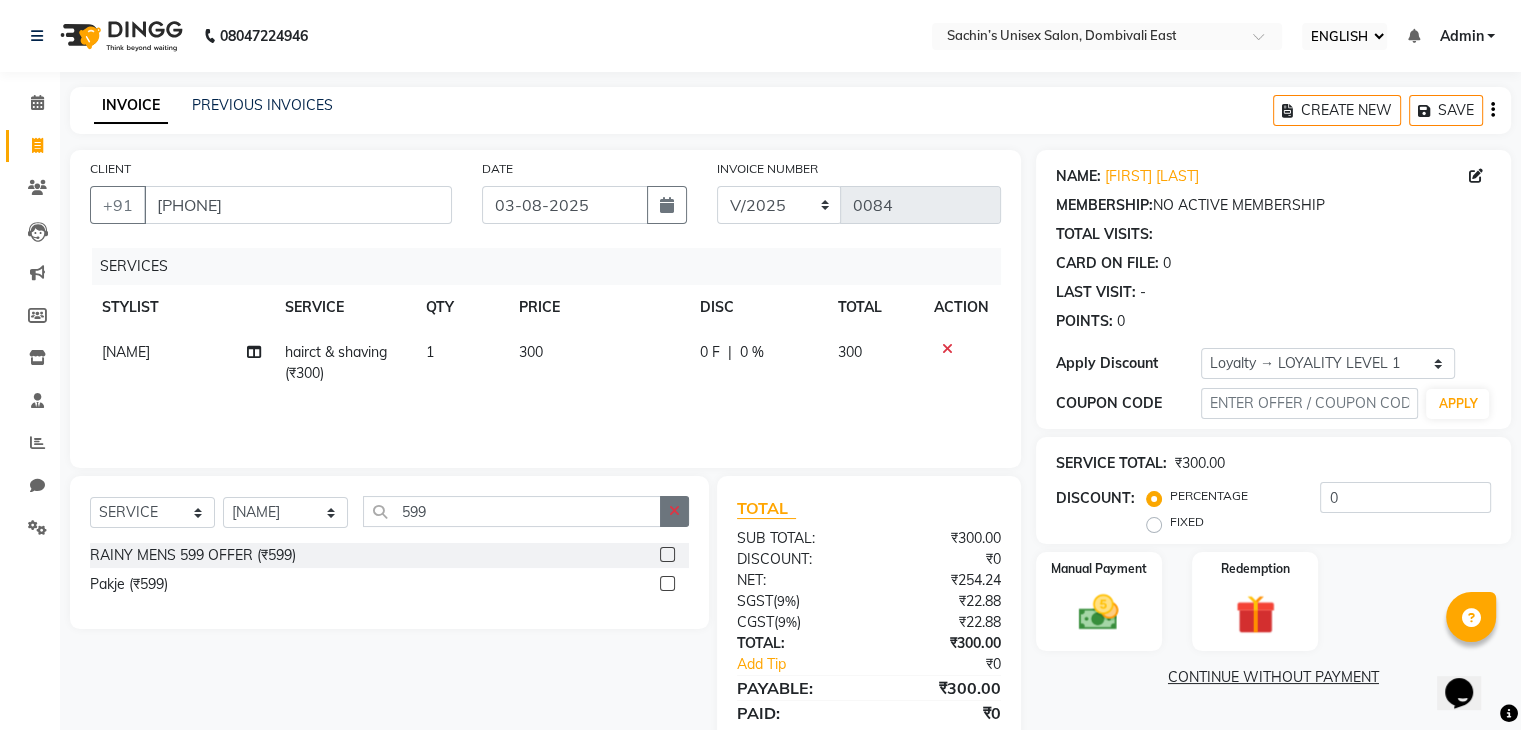click 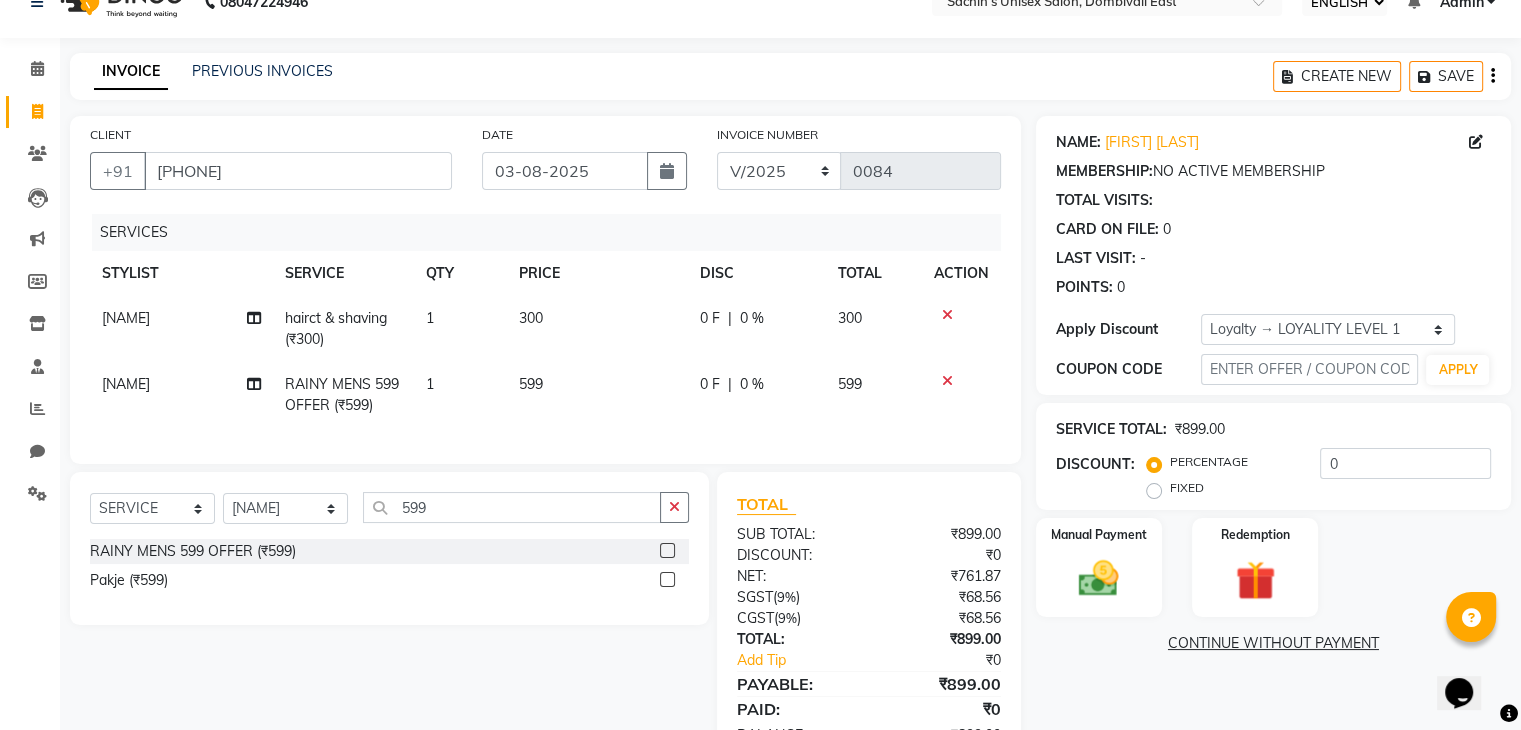 scroll, scrollTop: 116, scrollLeft: 0, axis: vertical 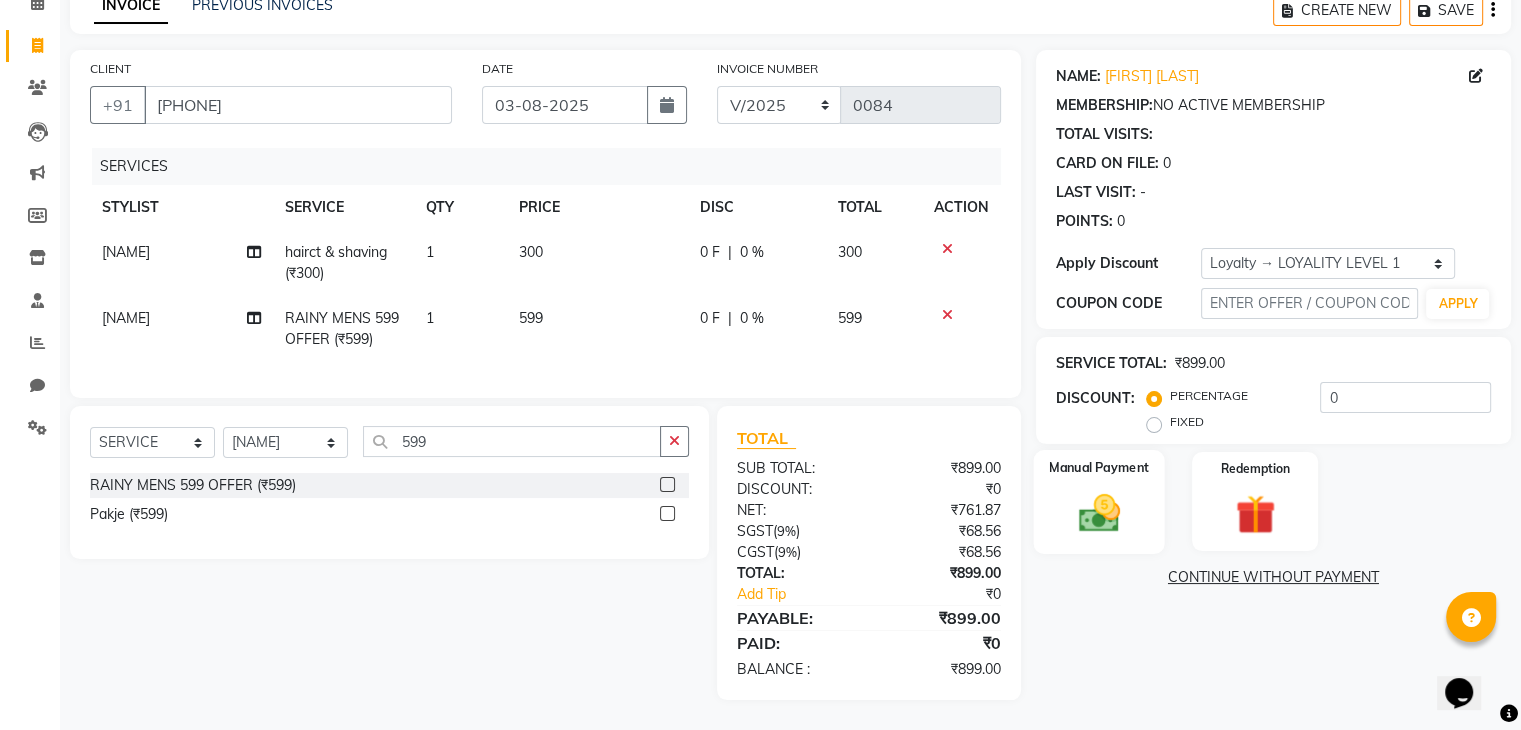 click on "Manual Payment" 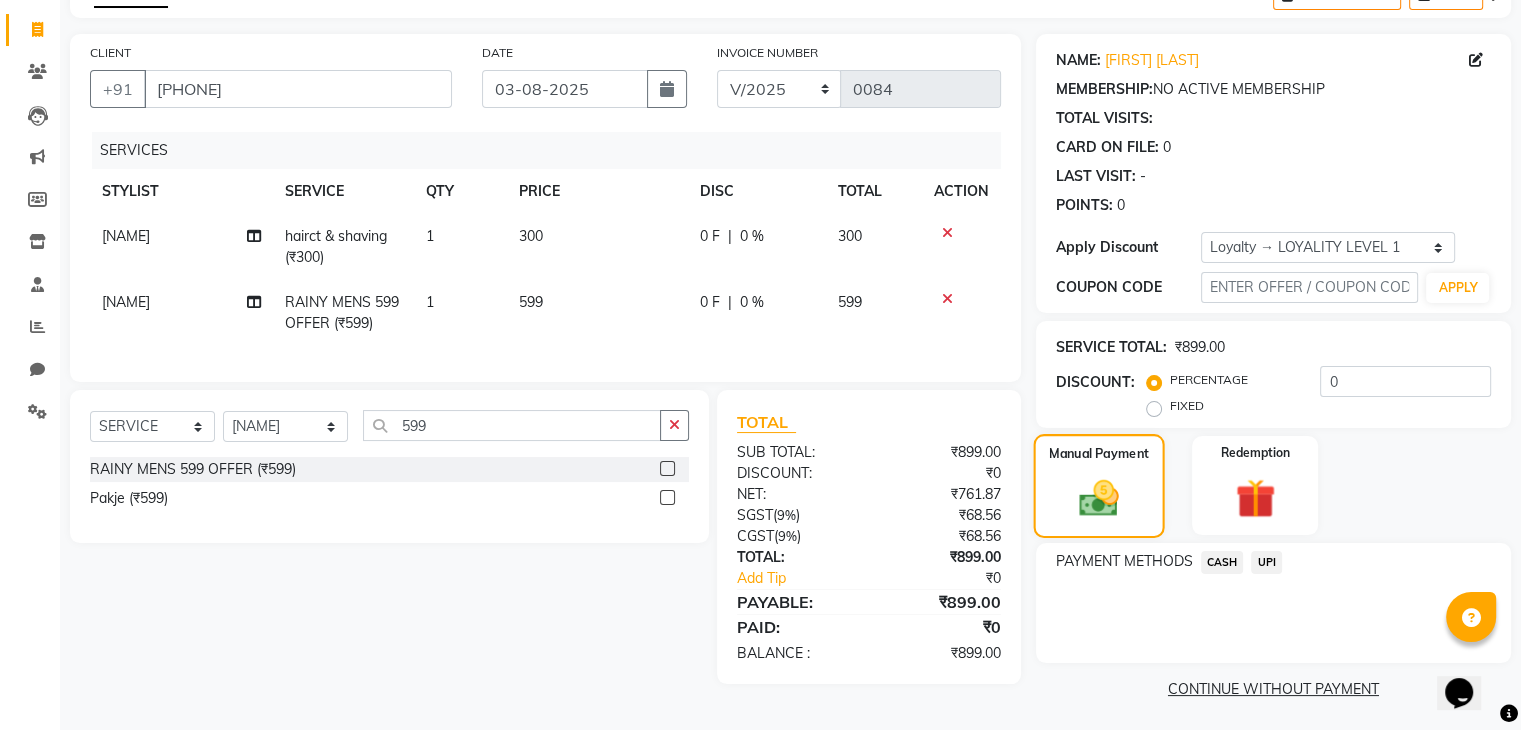 scroll, scrollTop: 120, scrollLeft: 0, axis: vertical 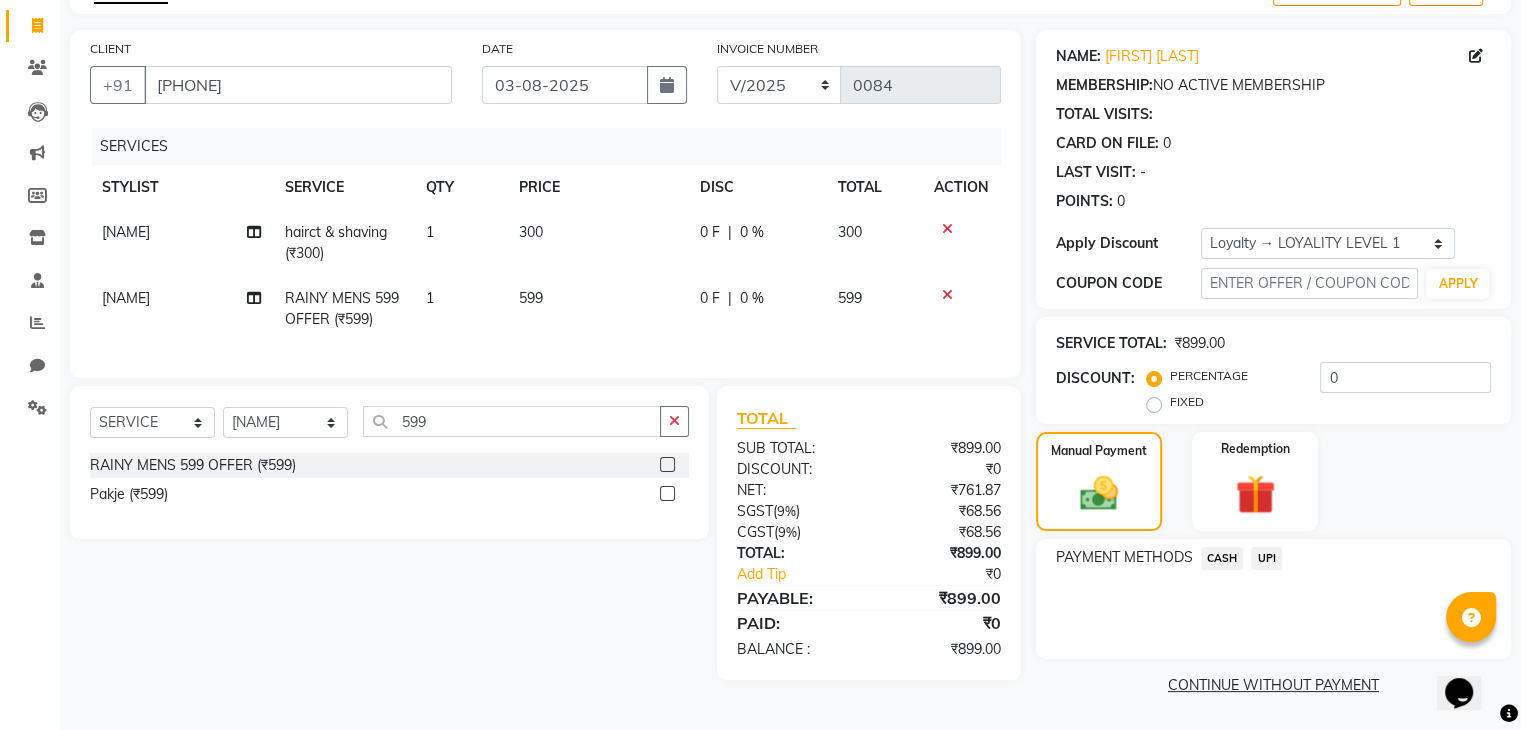 click on "UPI" 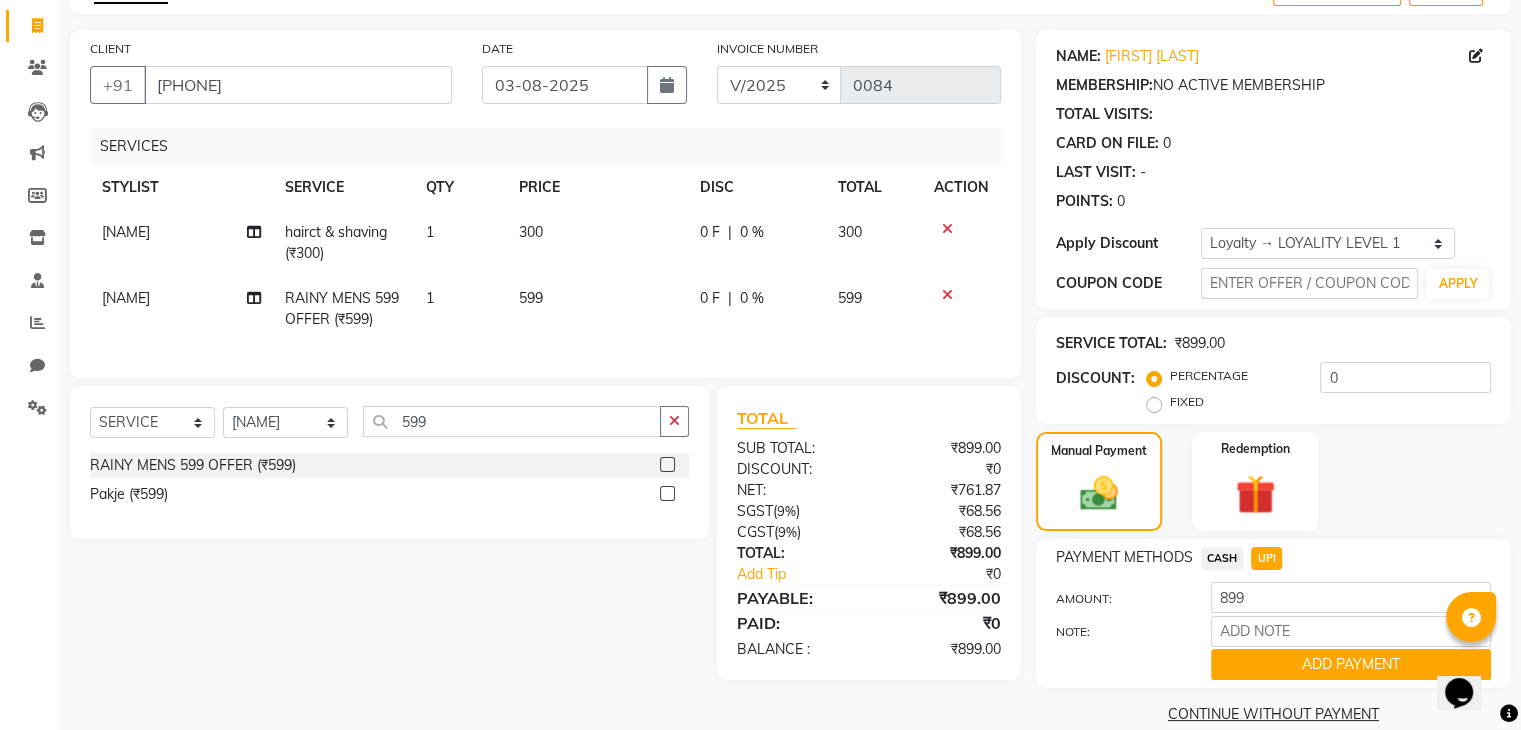 click on "ADD PAYMENT" 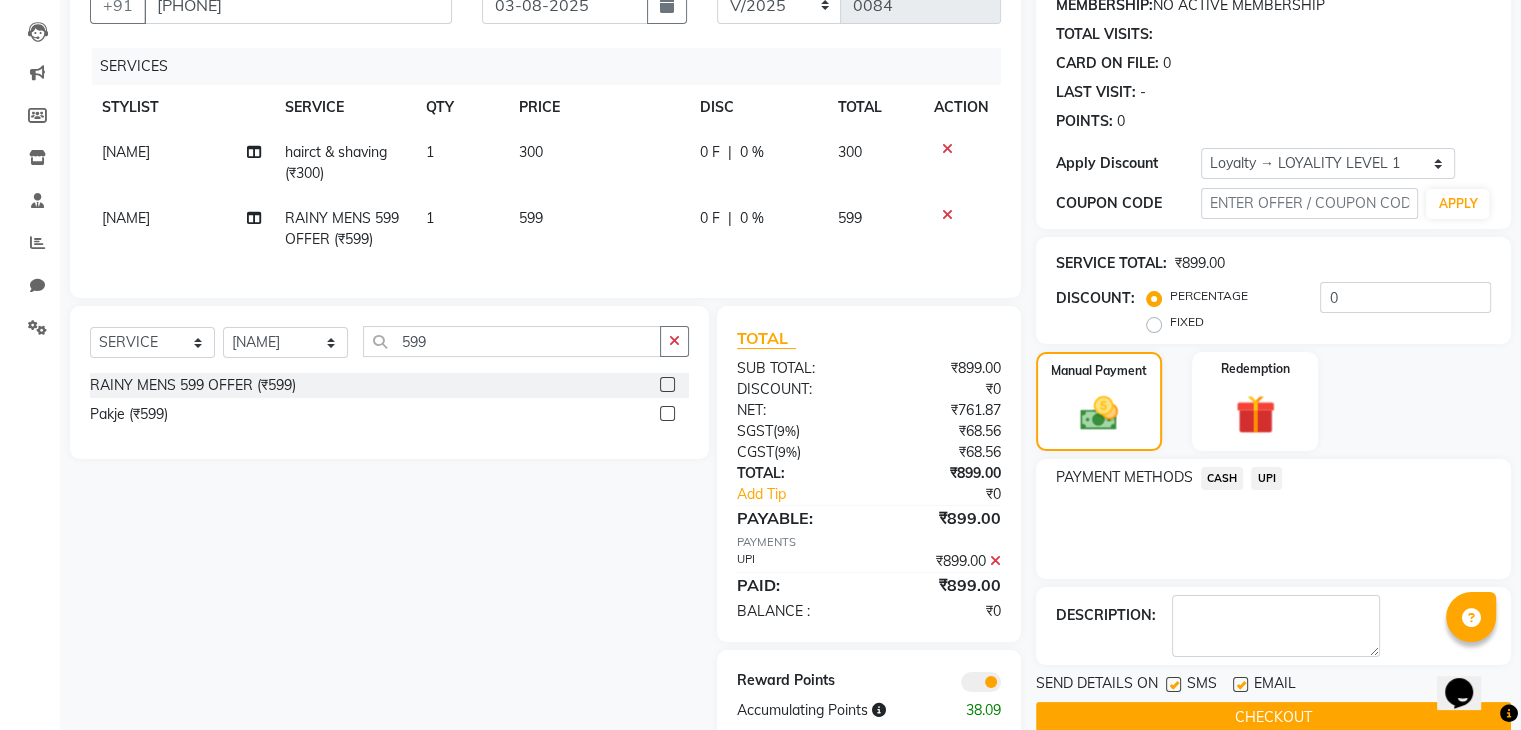 scroll, scrollTop: 258, scrollLeft: 0, axis: vertical 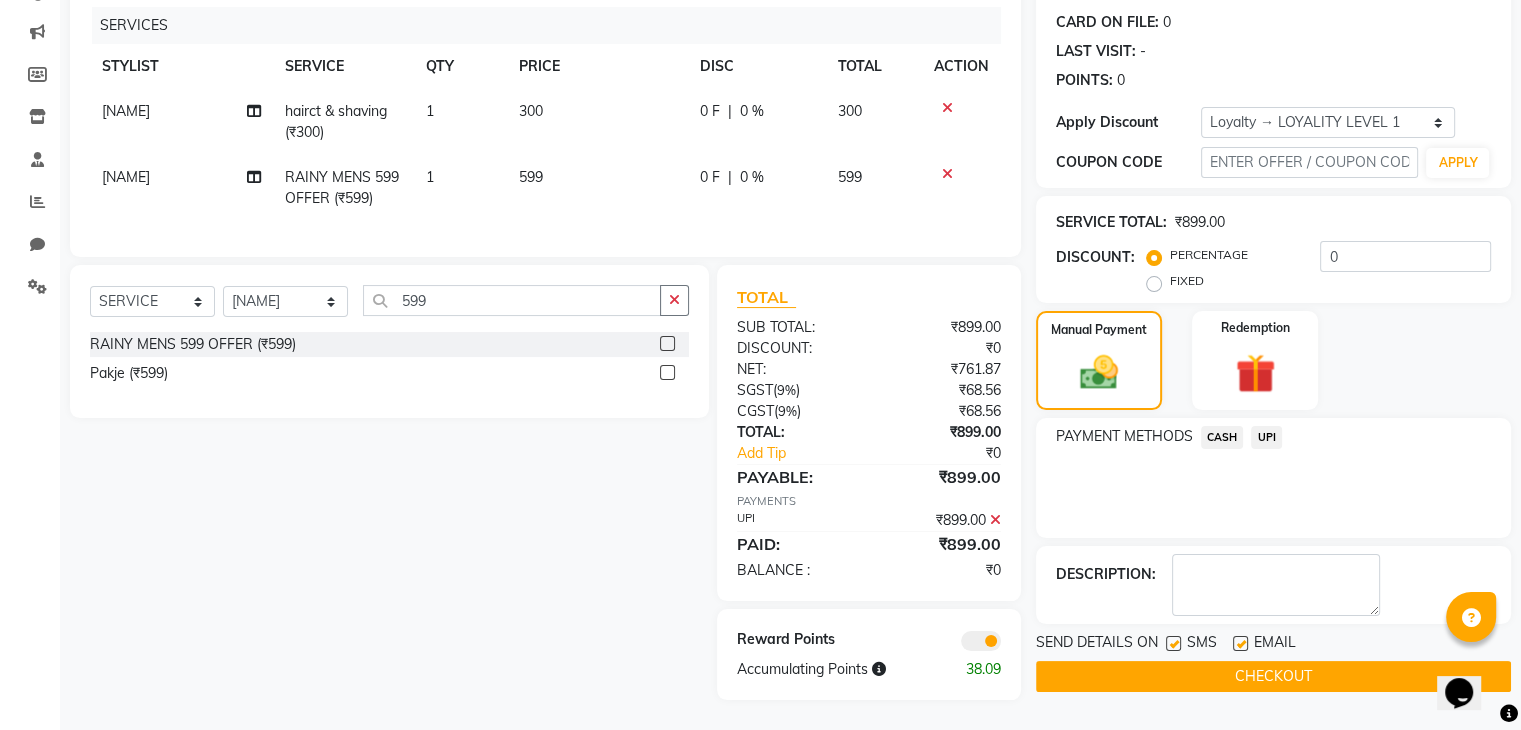 click on "NAME: Pratmesh Champanerkar MEMBERSHIP:  NO ACTIVE MEMBERSHIP  TOTAL VISITS:   CARD ON FILE:  0 LAST VISIT:   - POINTS:   0  Apply Discount SELECT  Loyalty → LOYALITY LEVEL 1  COUPON CODE APPLY SERVICE TOTAL:  ₹899.00  DISCOUNT:  PERCENTAGE   FIXED  0 Manual Payment Redemption PAYMENT METHODS  CASH   UPI  DESCRIPTION:                  SEND DETAILS ON SMS EMAIL  CHECKOUT" 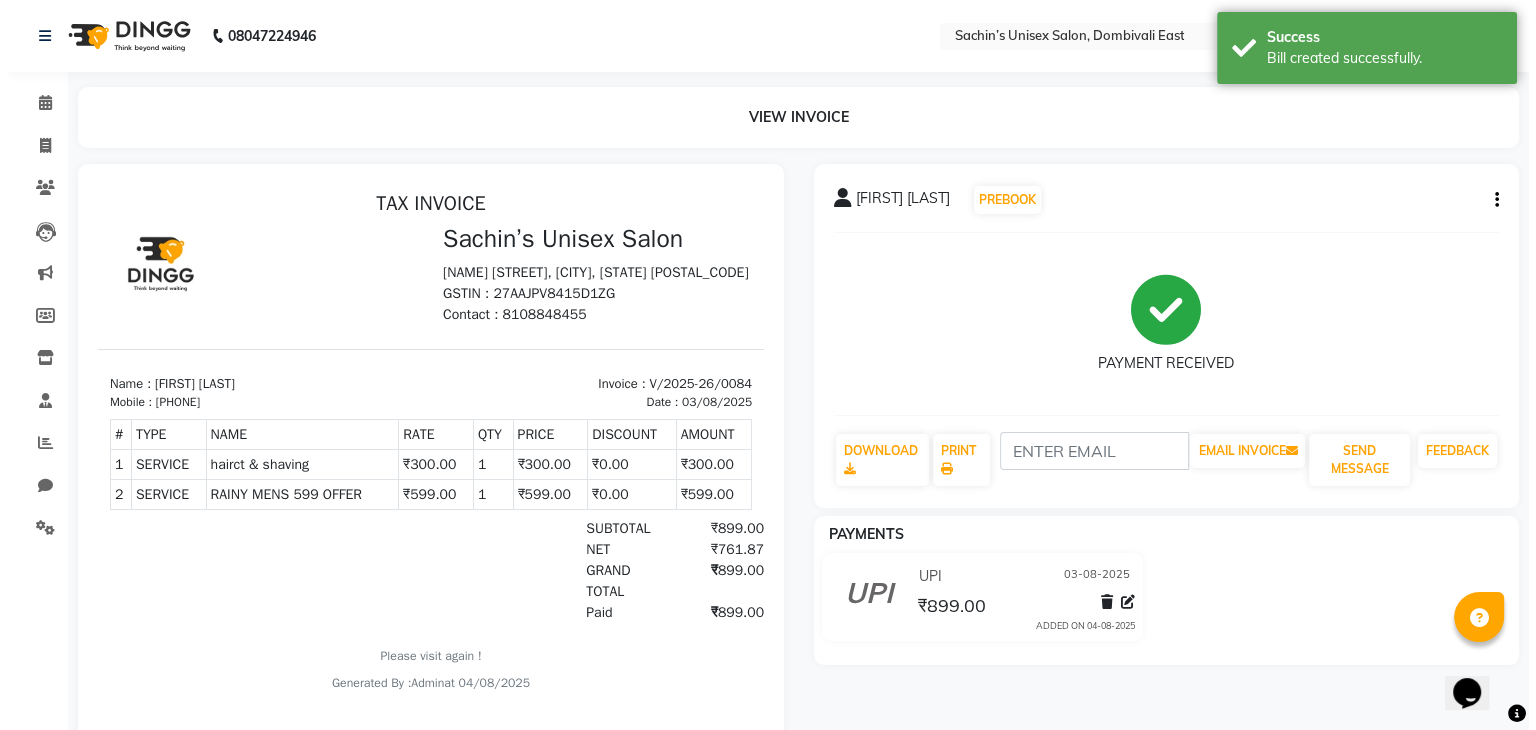 scroll, scrollTop: 0, scrollLeft: 0, axis: both 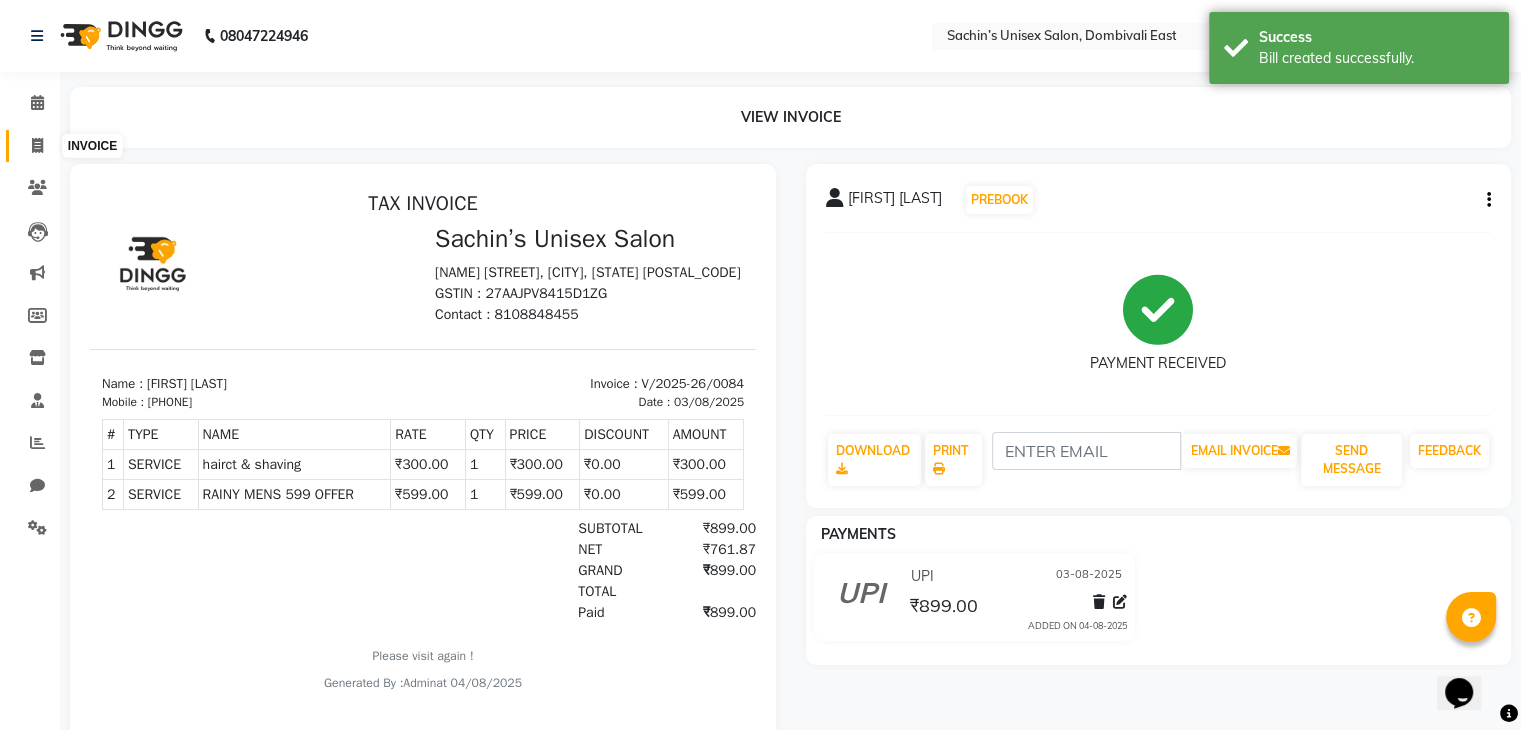 click 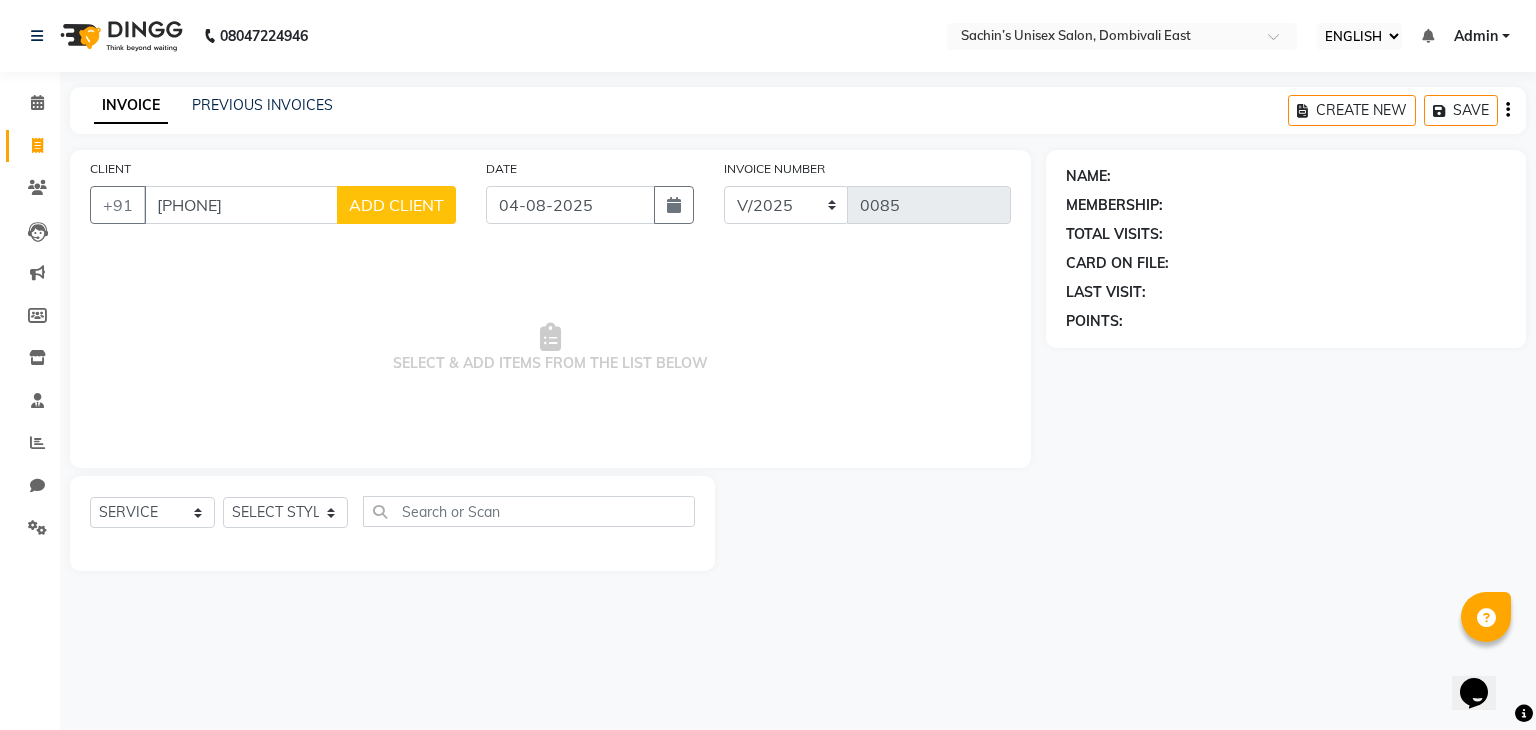 click on "ADD CLIENT" 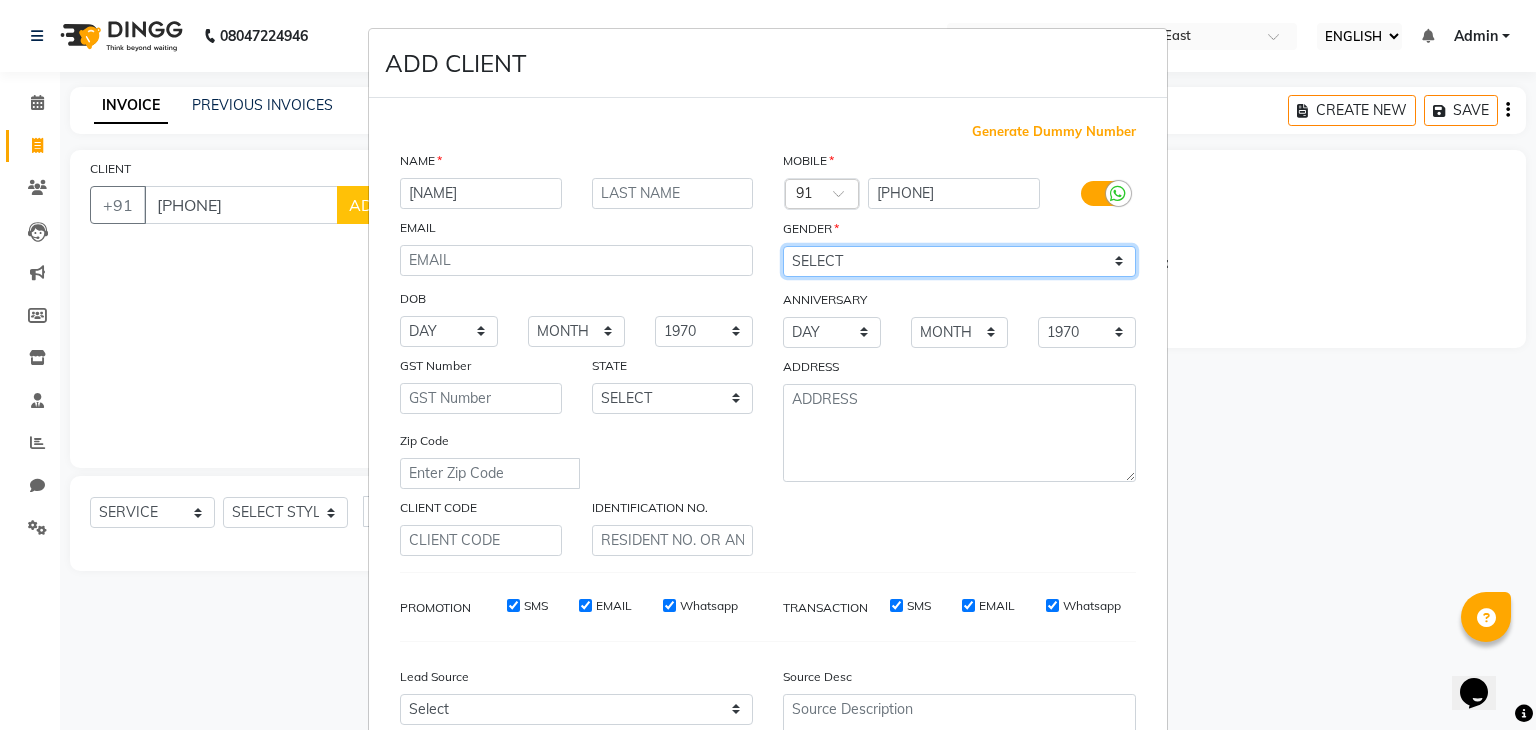 click on "SELECT MALE FEMALE OTHER PREFER NOT TO SAY" at bounding box center [959, 261] 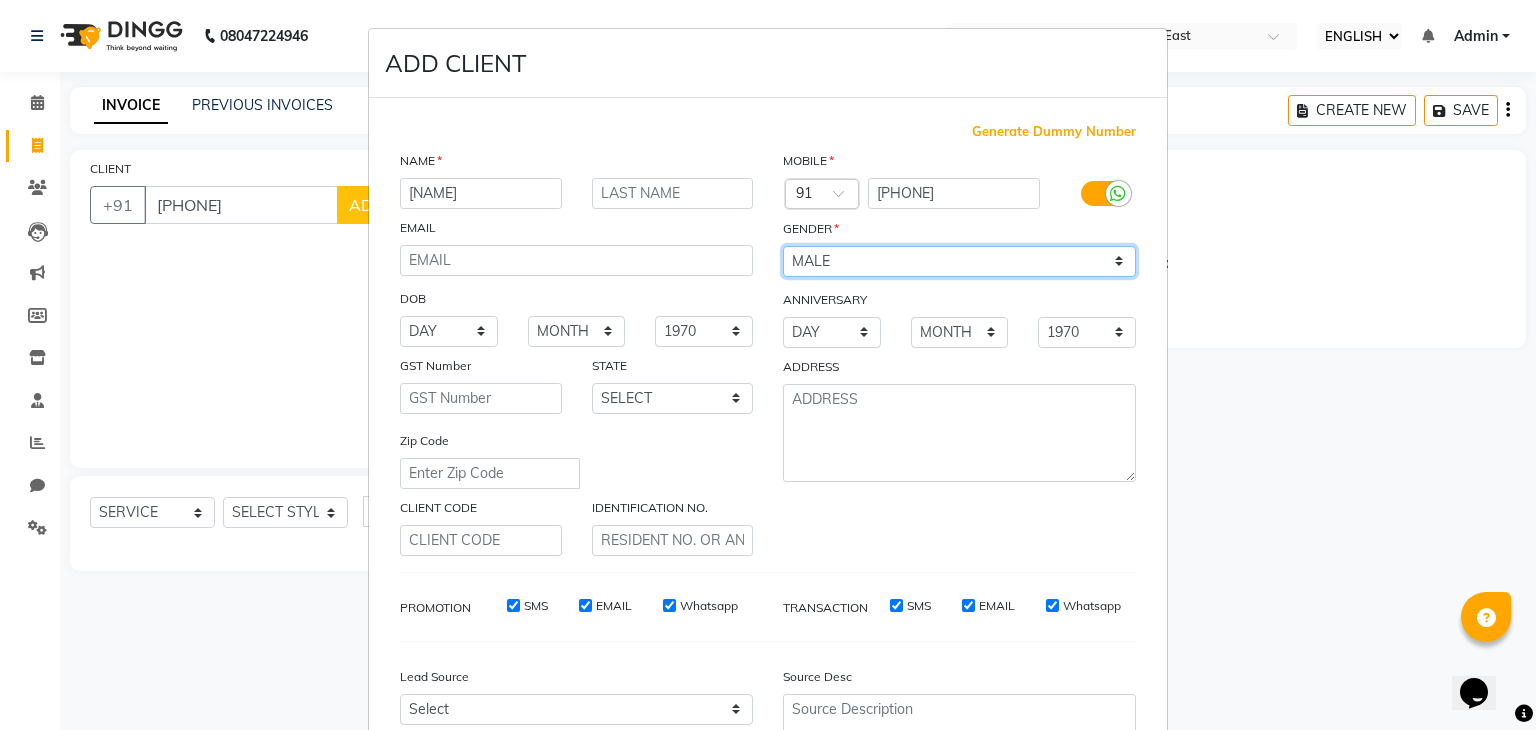 click on "SELECT MALE FEMALE OTHER PREFER NOT TO SAY" at bounding box center (959, 261) 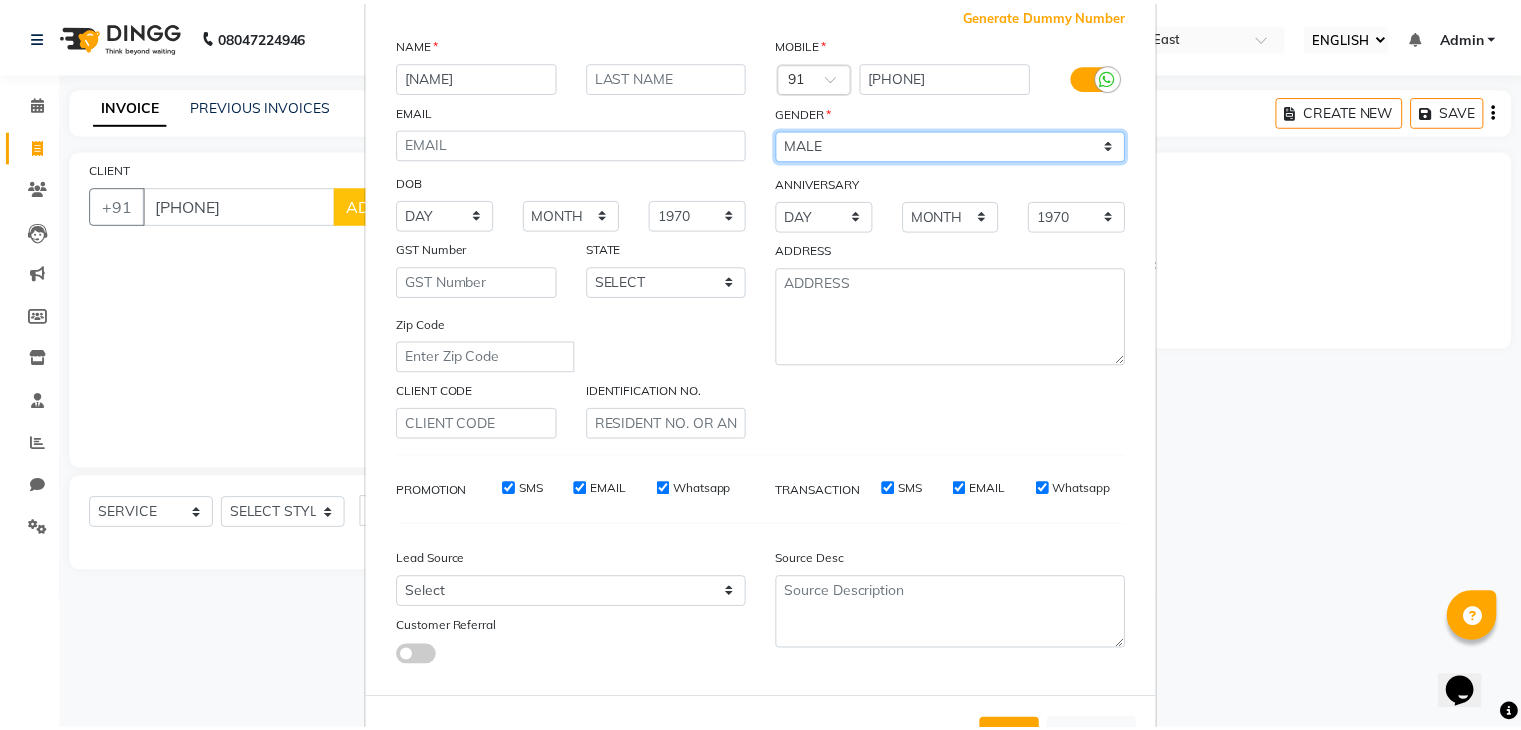 scroll, scrollTop: 203, scrollLeft: 0, axis: vertical 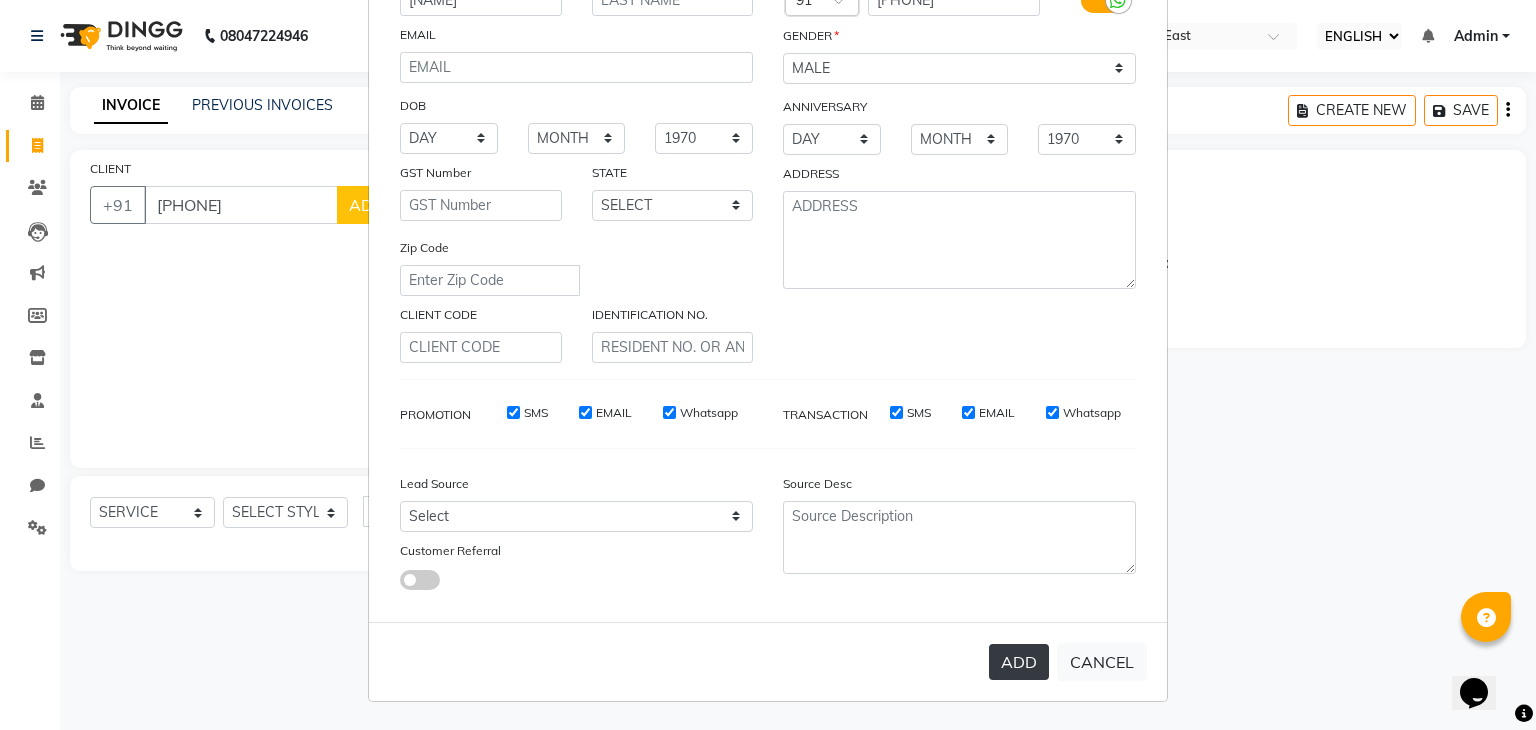 click on "ADD" at bounding box center (1019, 662) 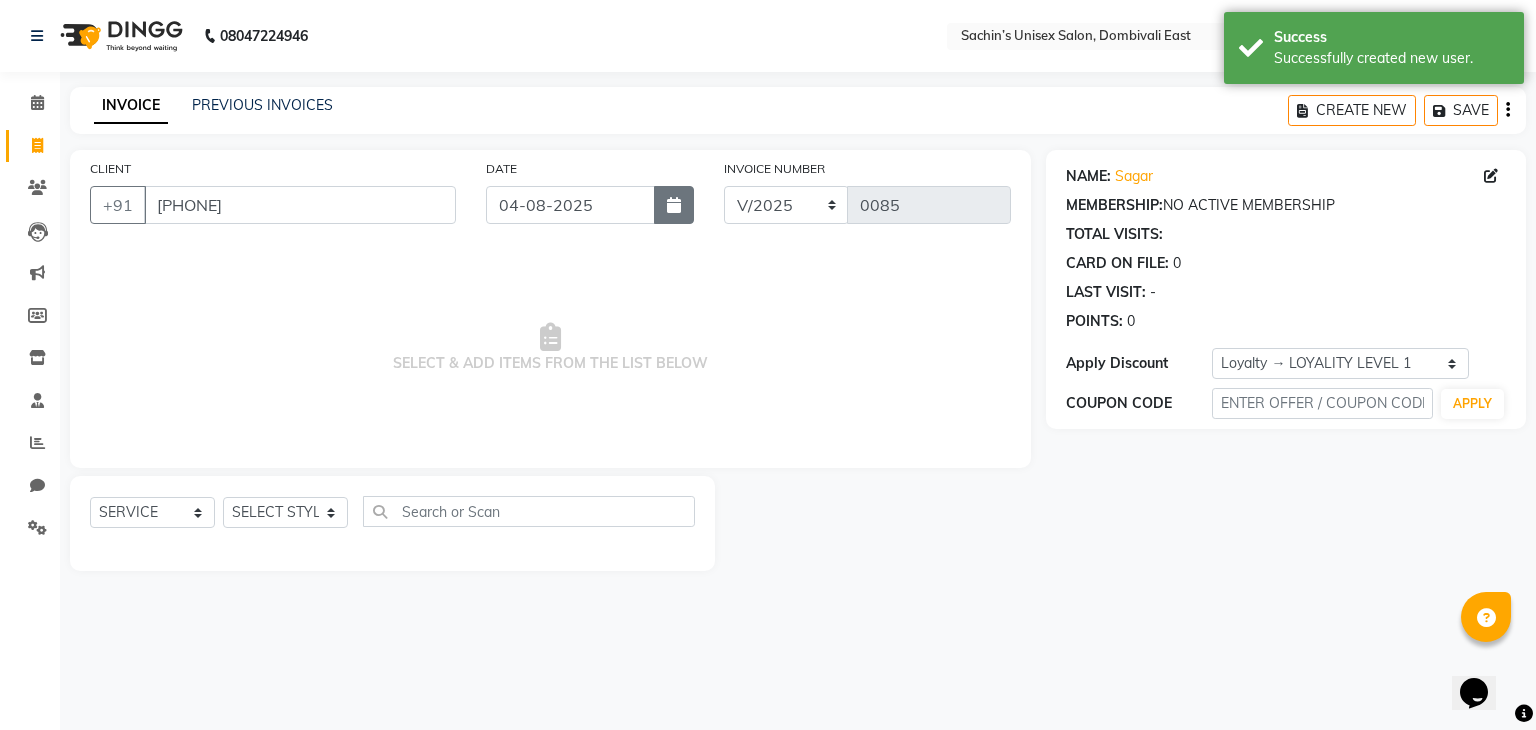 click 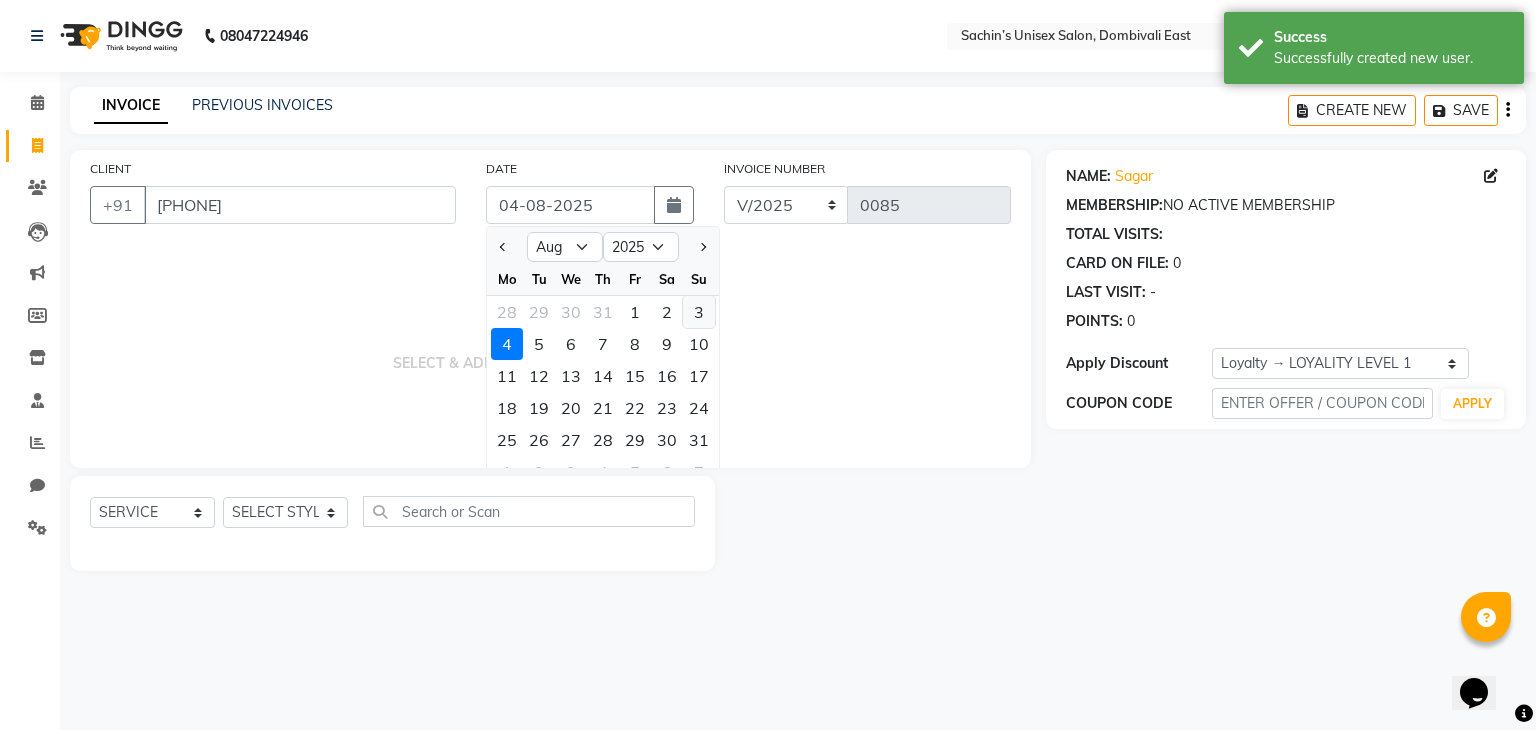 click on "3" 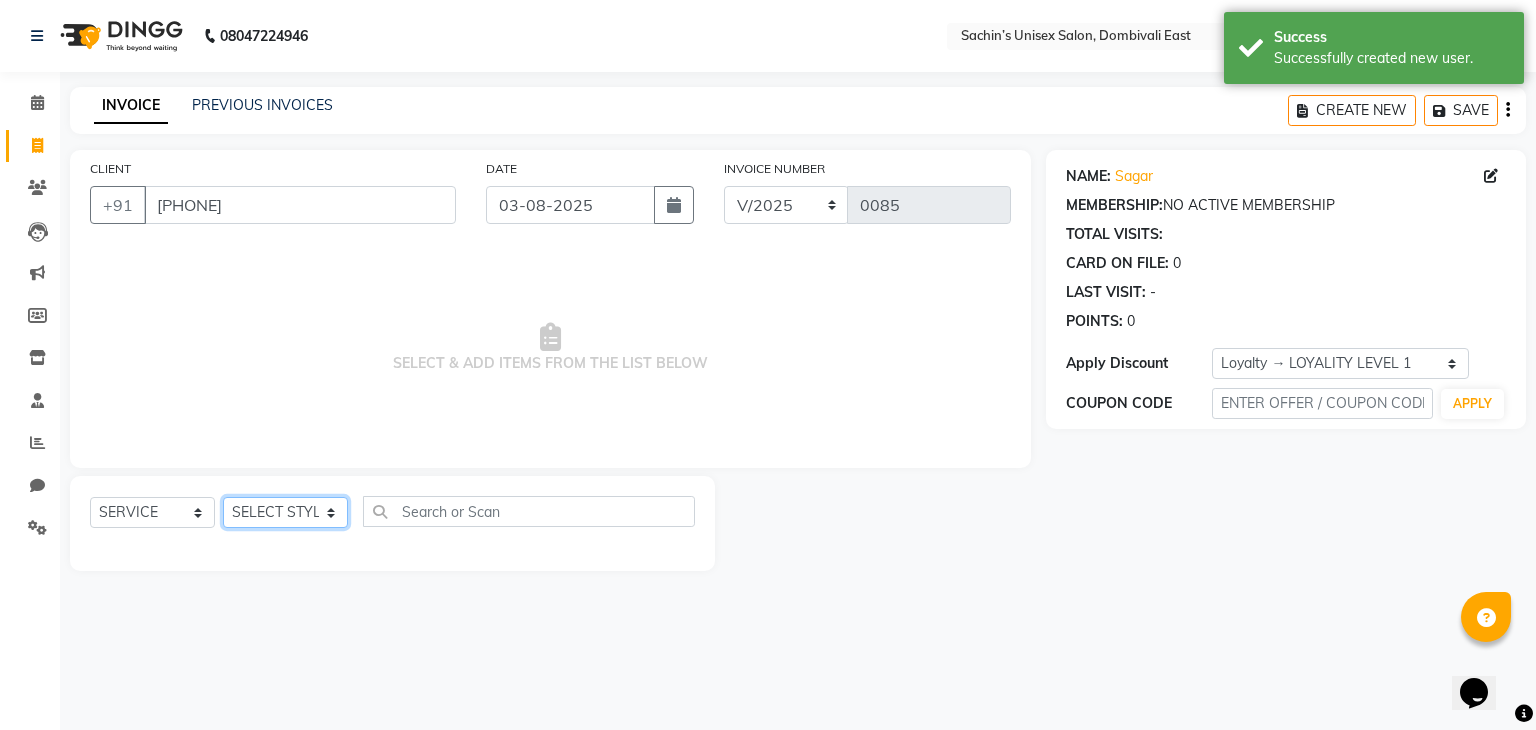 click on "SELECT STYLIST [FIRST] [CITY] Manager [FIRST] [LAST] [LAST]" 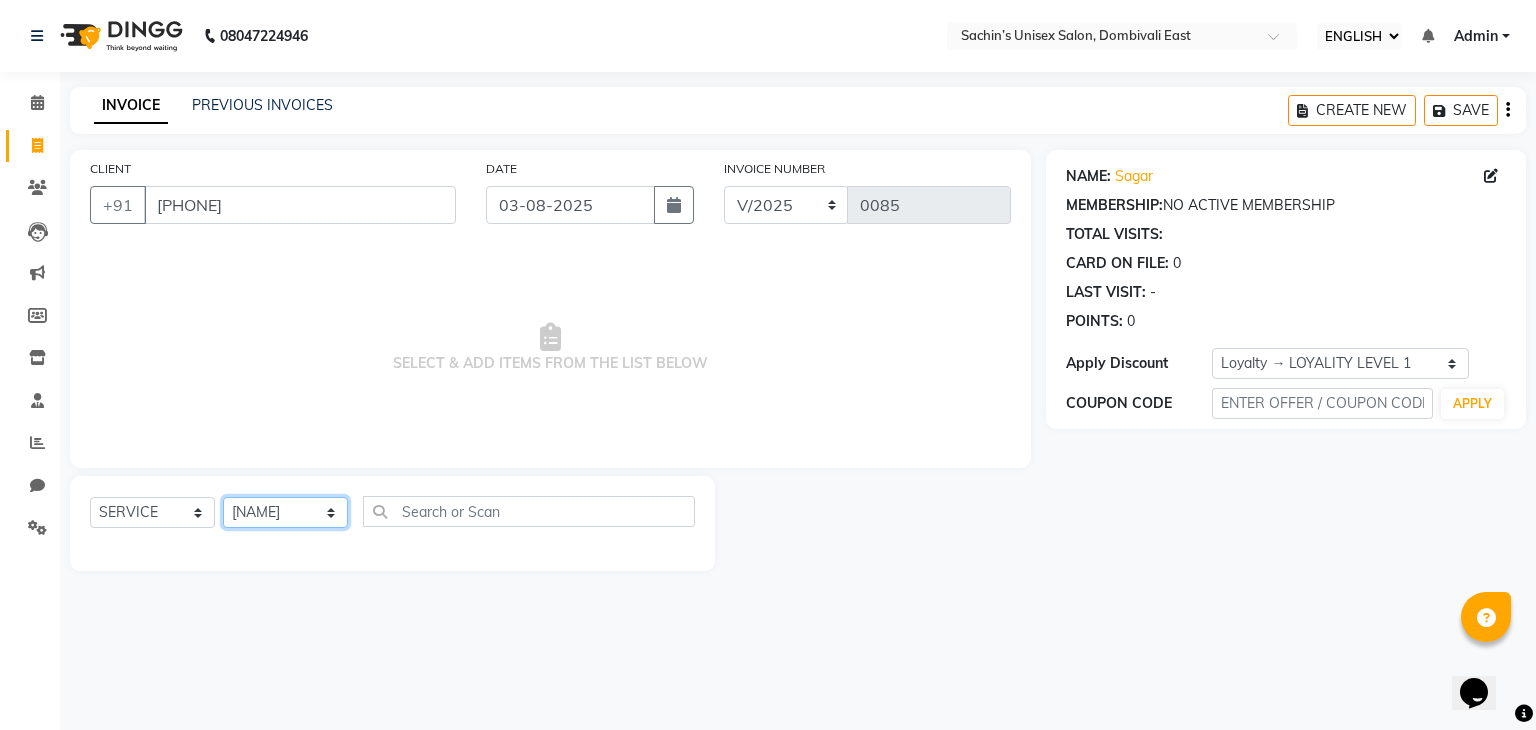 click on "SELECT STYLIST [FIRST] [CITY] Manager [FIRST] [LAST] [LAST]" 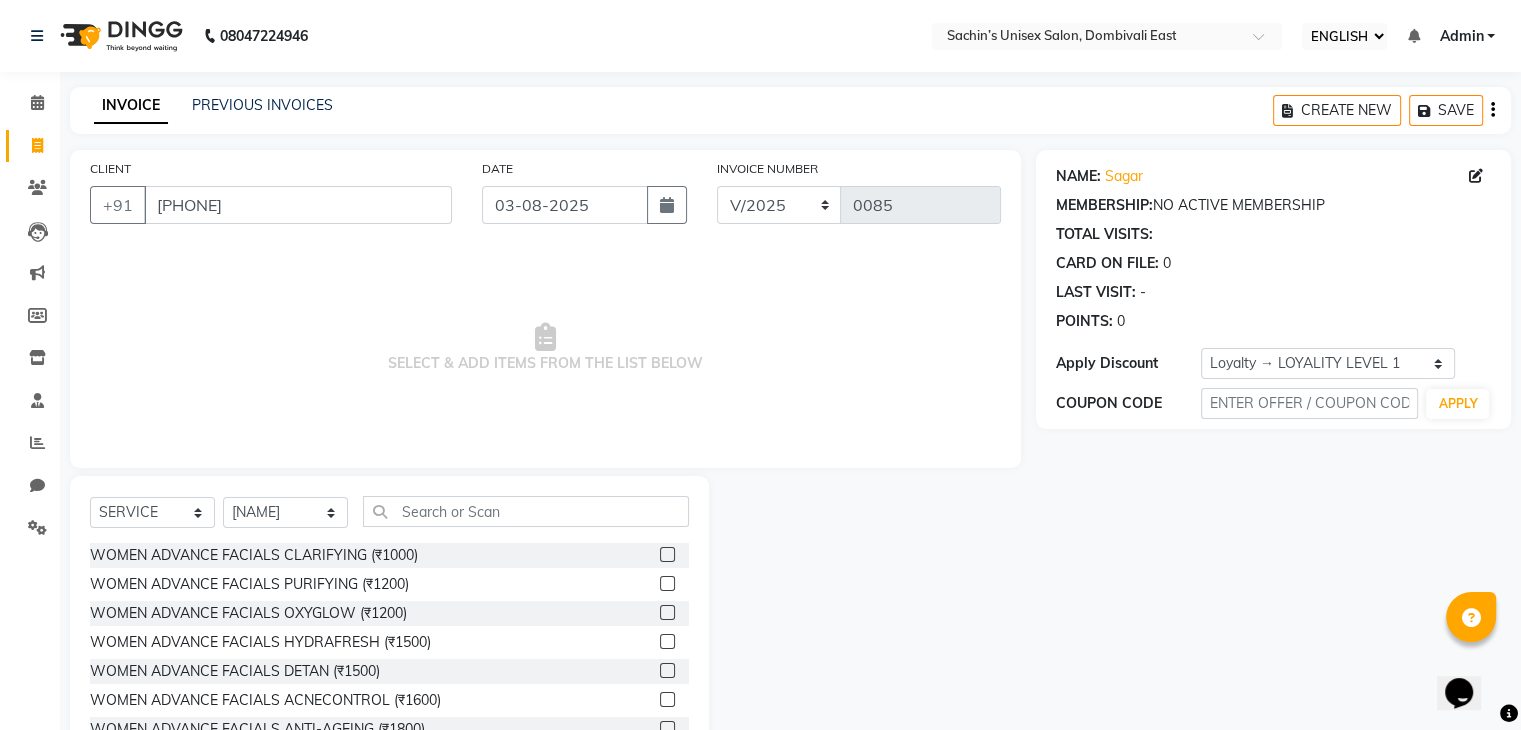 click on "SELECT  SERVICE  PRODUCT  MEMBERSHIP  PACKAGE VOUCHER PREPAID GIFT CARD  SELECT STYLIST Alam Dombivali Manager Jagruti Navshad Raghav Vora Mam WOMEN ADVANCE FACIALS  CLARIFYING (₹1000)  WOMEN ADVANCE FACIALS  PURIFYING (₹1200)  WOMEN ADVANCE FACIALS  OXYGLOW (₹1200)  WOMEN ADVANCE FACIALS  HYDRAFRESH (₹1500)  WOMEN ADVANCE FACIALS  DETAN (₹1500)  WOMEN ADVANCE FACIALS  ACNECONTROL (₹1600)  WOMEN ADVANCE FACIALS  ANTI-AGEING (₹1800)  WOMEN ADVANCE FACIALS  SENSI LIGHT (₹1800)  WOMEN ADVANCE FACIALS  REJUVENATING (₹2000)  WOMEN ADVANCE FACIALS  SKIN LIGHTENING (₹2000)  WOMEN DESIGNER FACIALS  COLLAGEN (₹2200)  WOMEN DESIGNER FACIALS  GOLD SIGNATURE (₹2200)  WOMEN DESIGNER FACIALS  DIAMOND (₹2200)  WOMEN DESIGNER FACIALS  PLATINUM (₹2200)  WOMEN DESIGNER FACIALS  SKIN BRIGHTENING (₹2500)  WOMEN LUXURY FACIALS  SHINE GLOW (₹2500)  WOMEN LUXURY FACIALS  03+WHITENING (₹3500)  WOMEN LUXURY FACIALS  03+SEAWEED (₹3500)  WOMEN LUXURY FACIALS  03+BRIDAL (₹4000)  EYEBROWS (₹50)" 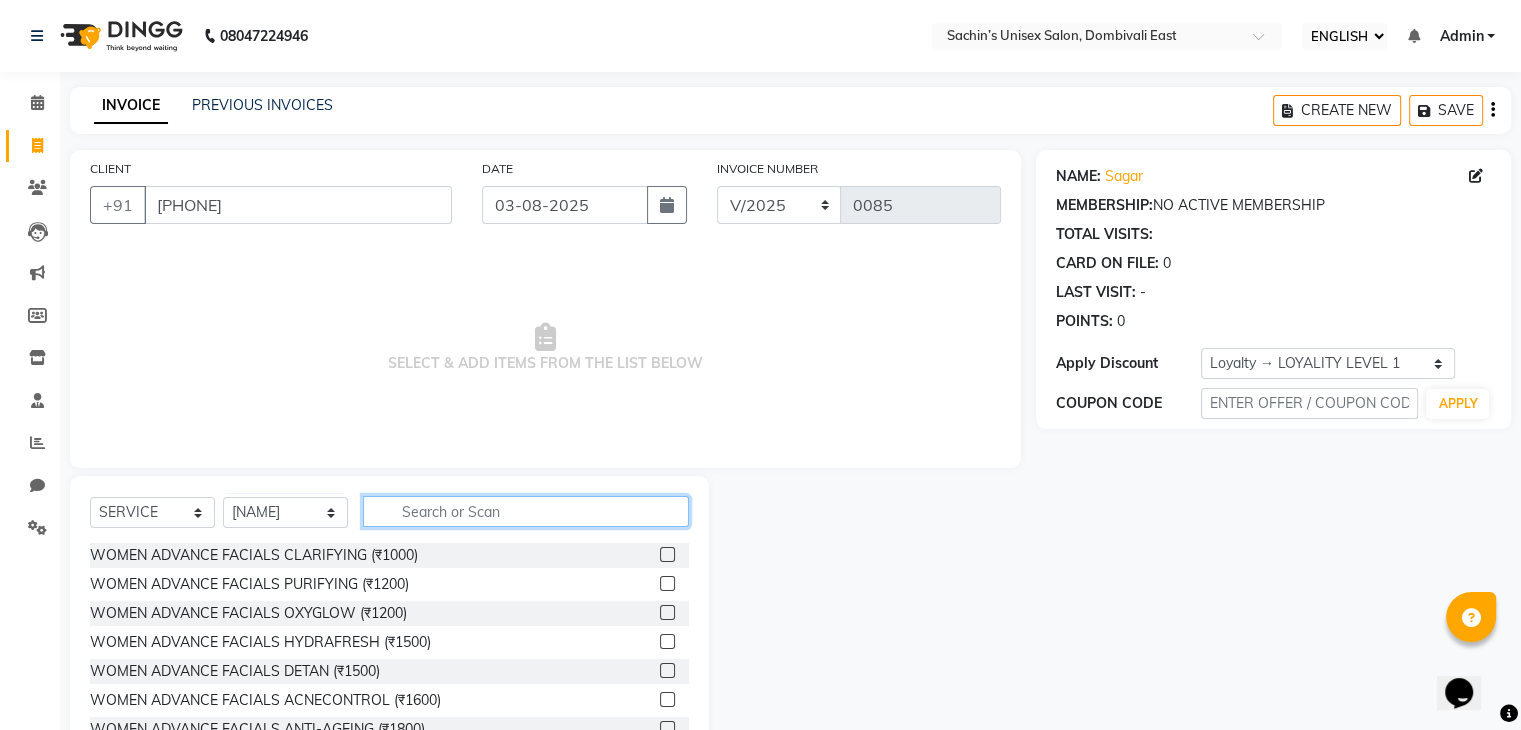 click 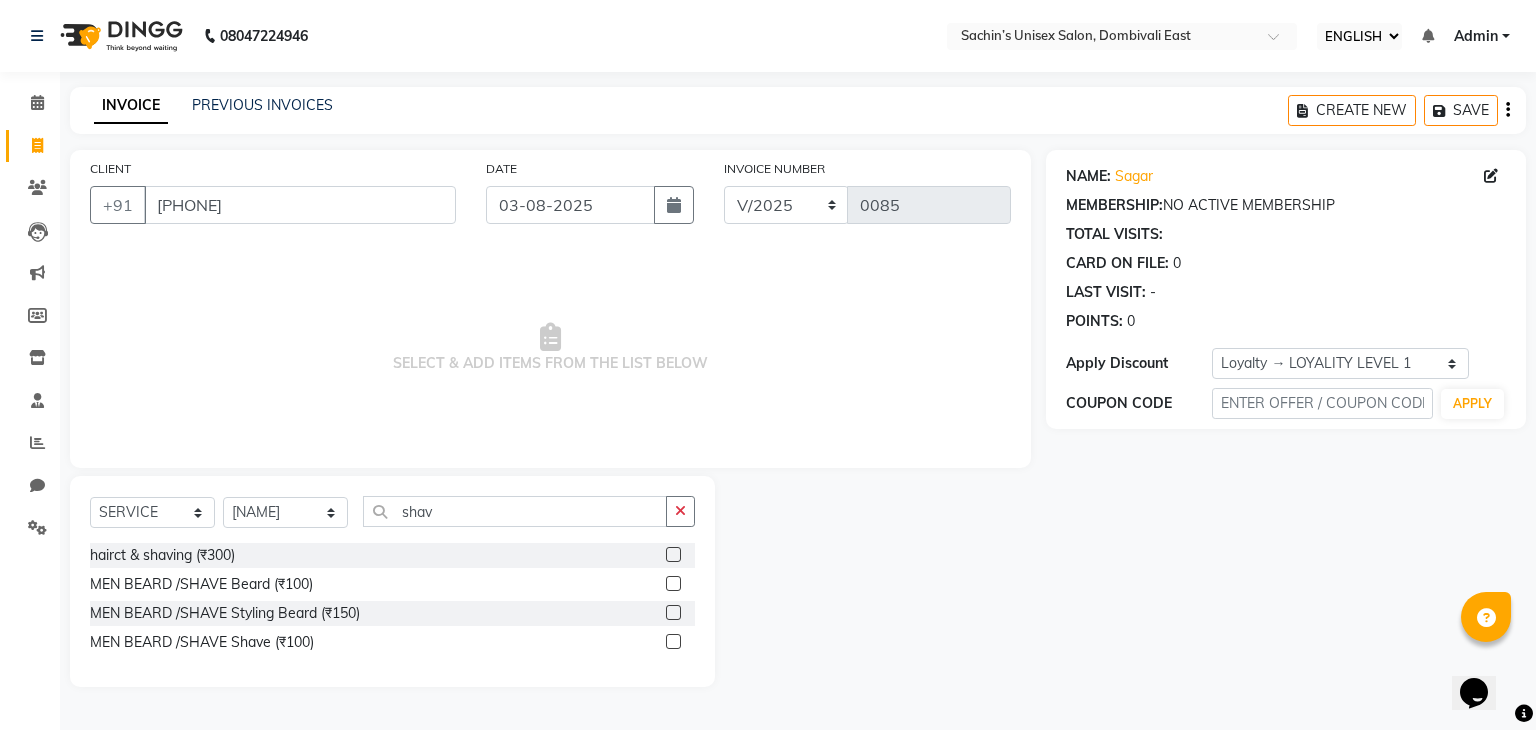 click 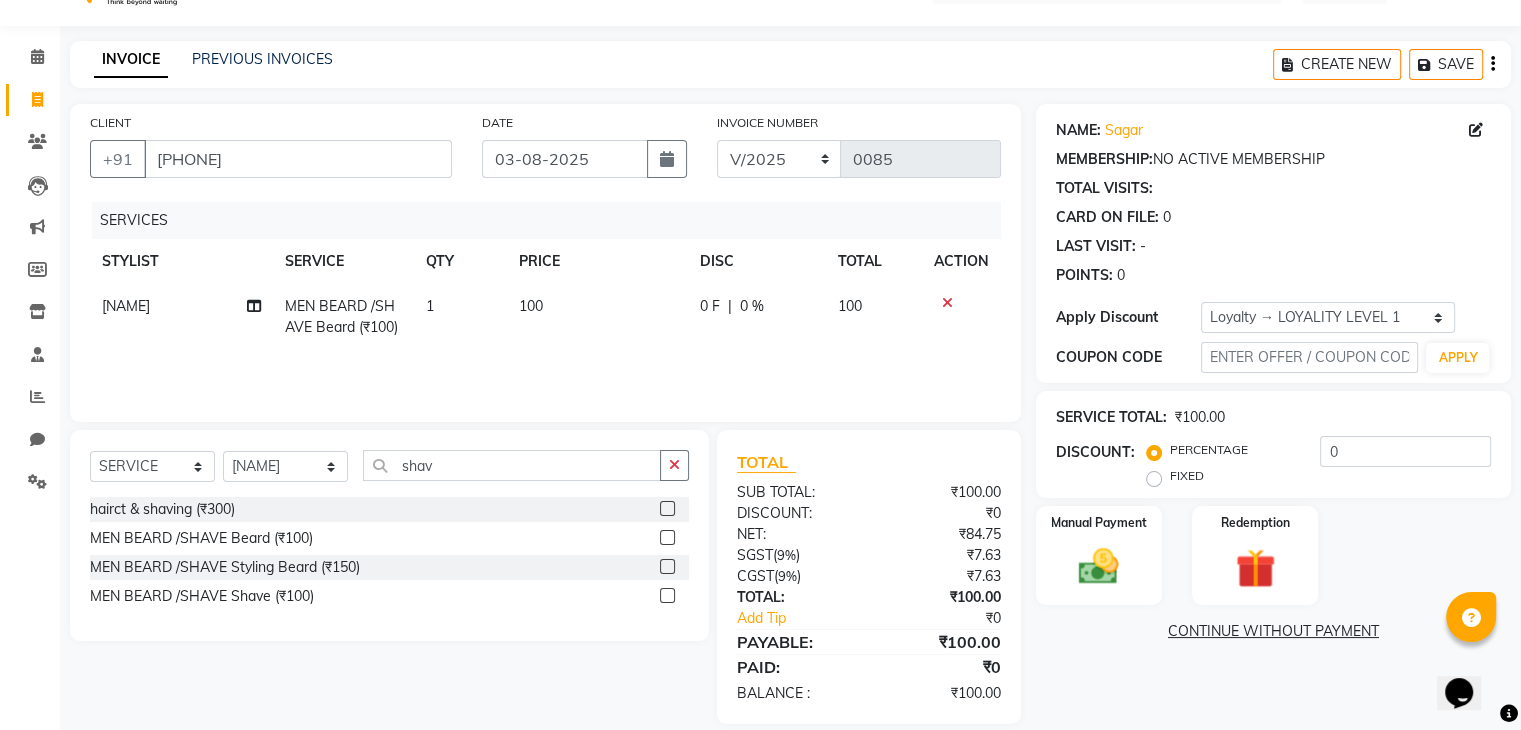 scroll, scrollTop: 71, scrollLeft: 0, axis: vertical 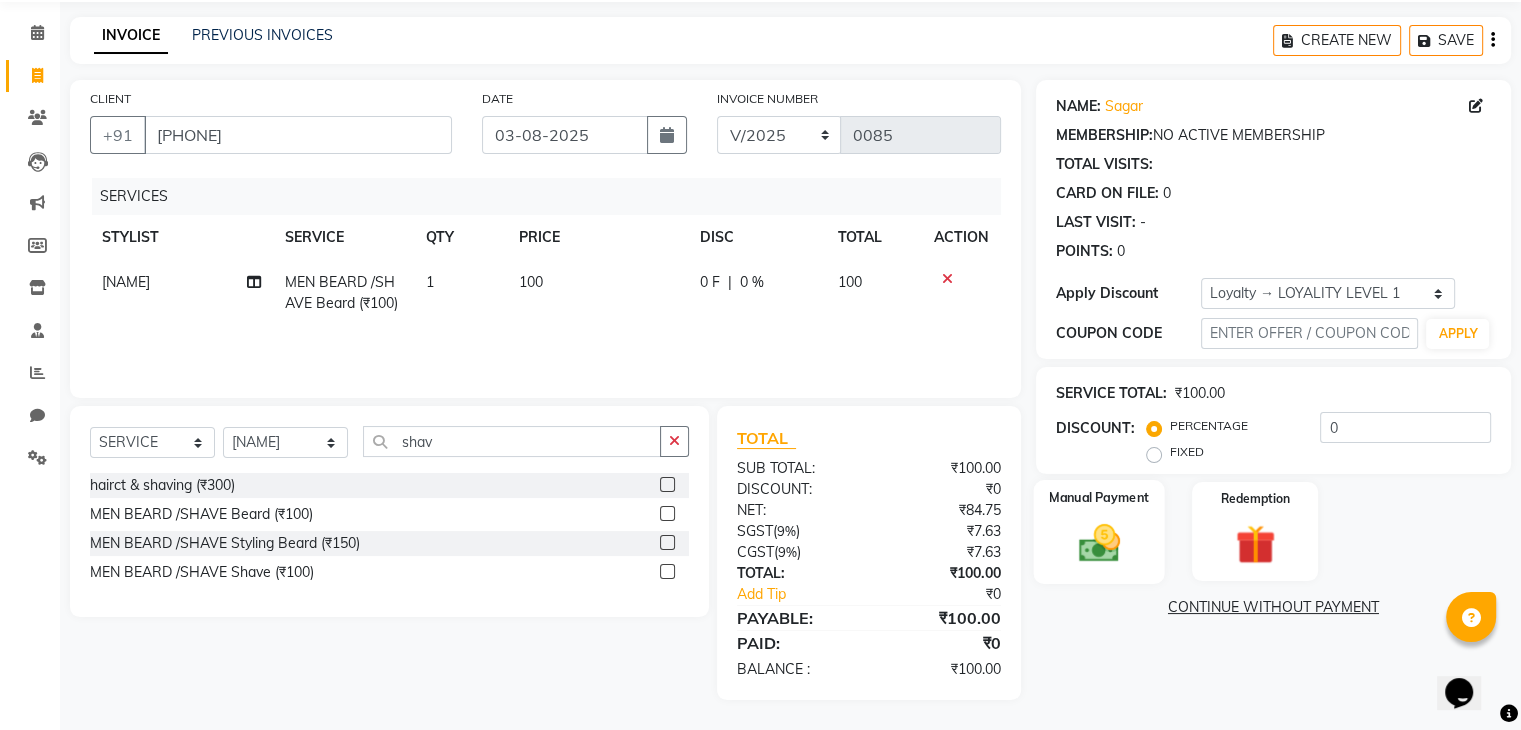 click on "Manual Payment" 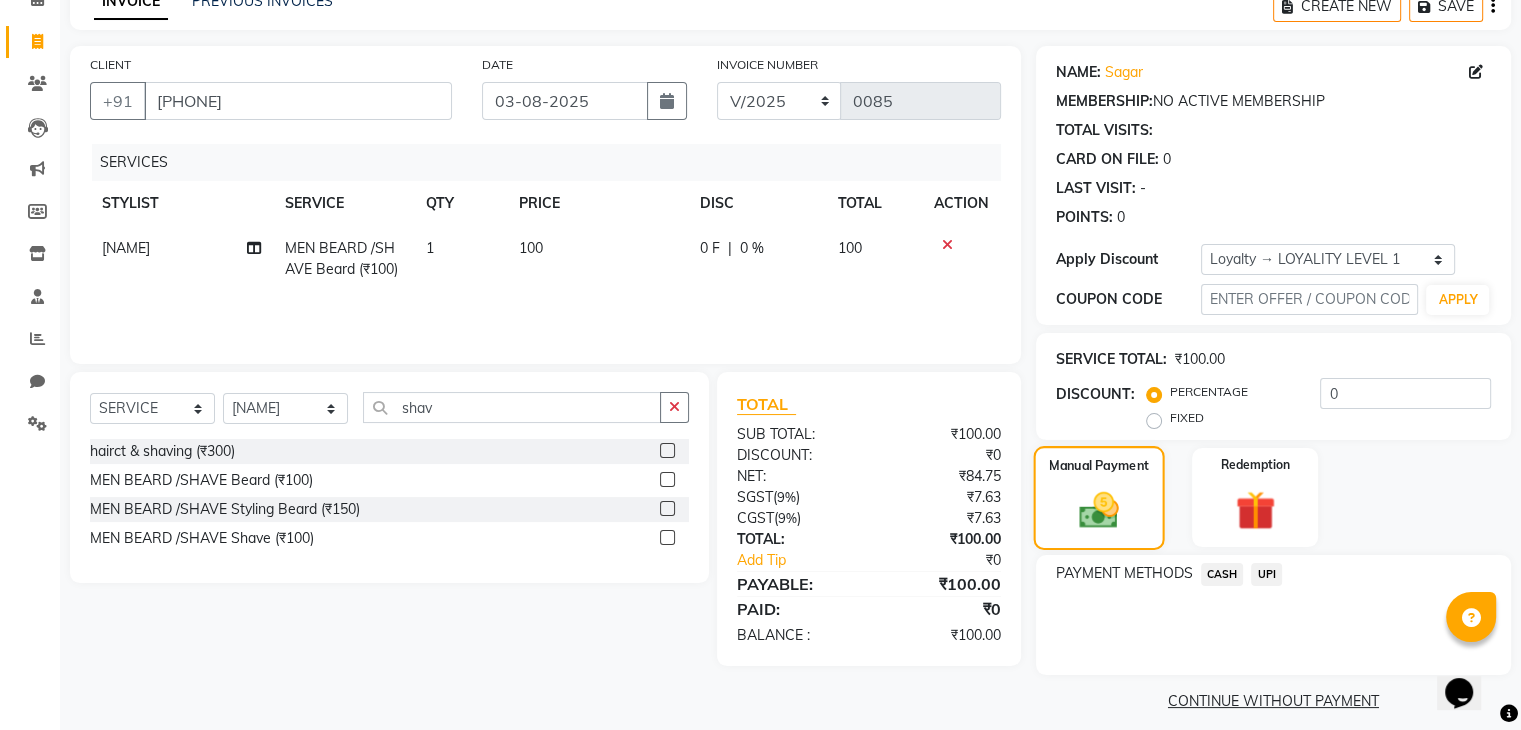 scroll, scrollTop: 120, scrollLeft: 0, axis: vertical 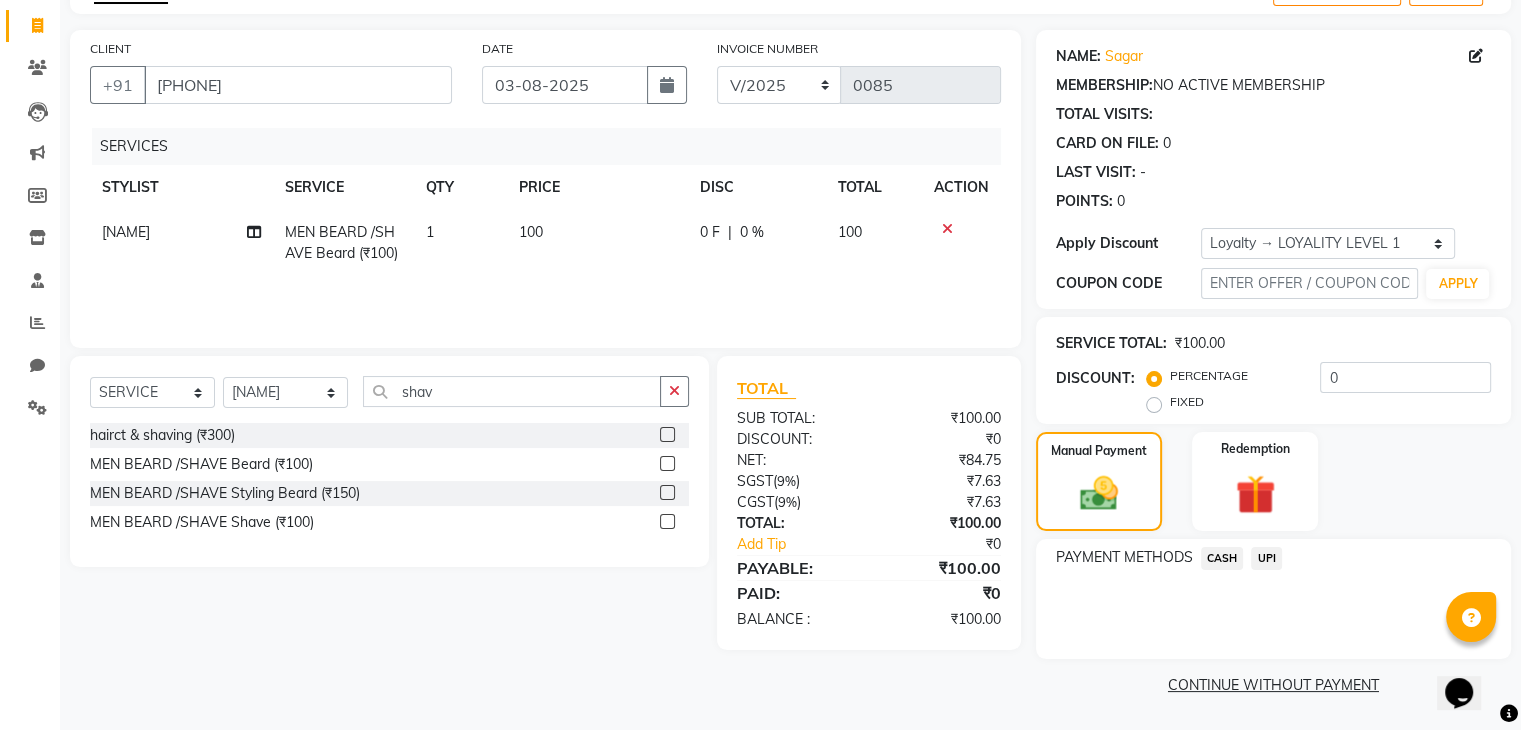 click on "UPI" 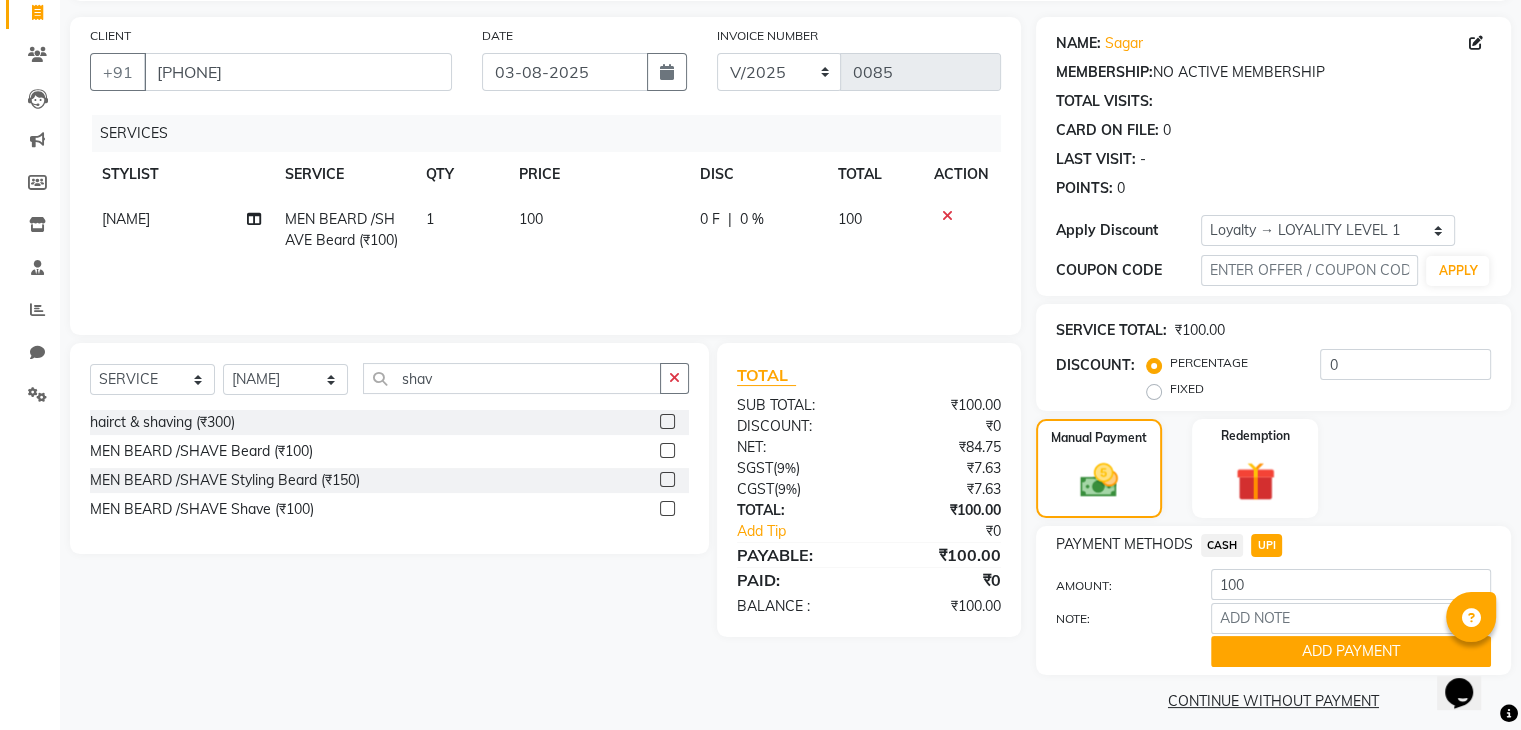 scroll, scrollTop: 152, scrollLeft: 0, axis: vertical 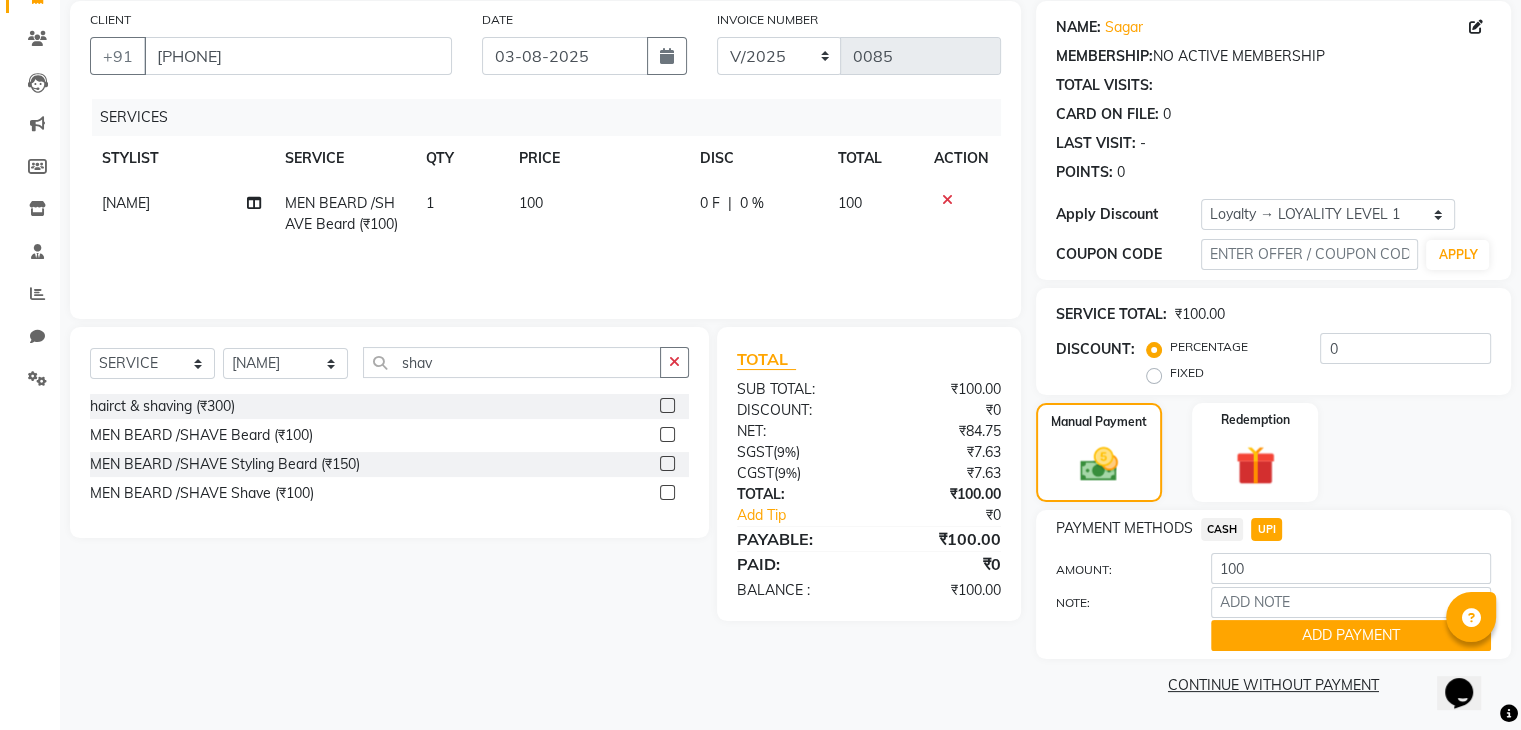 drag, startPoint x: 1272, startPoint y: 633, endPoint x: 1281, endPoint y: 623, distance: 13.453624 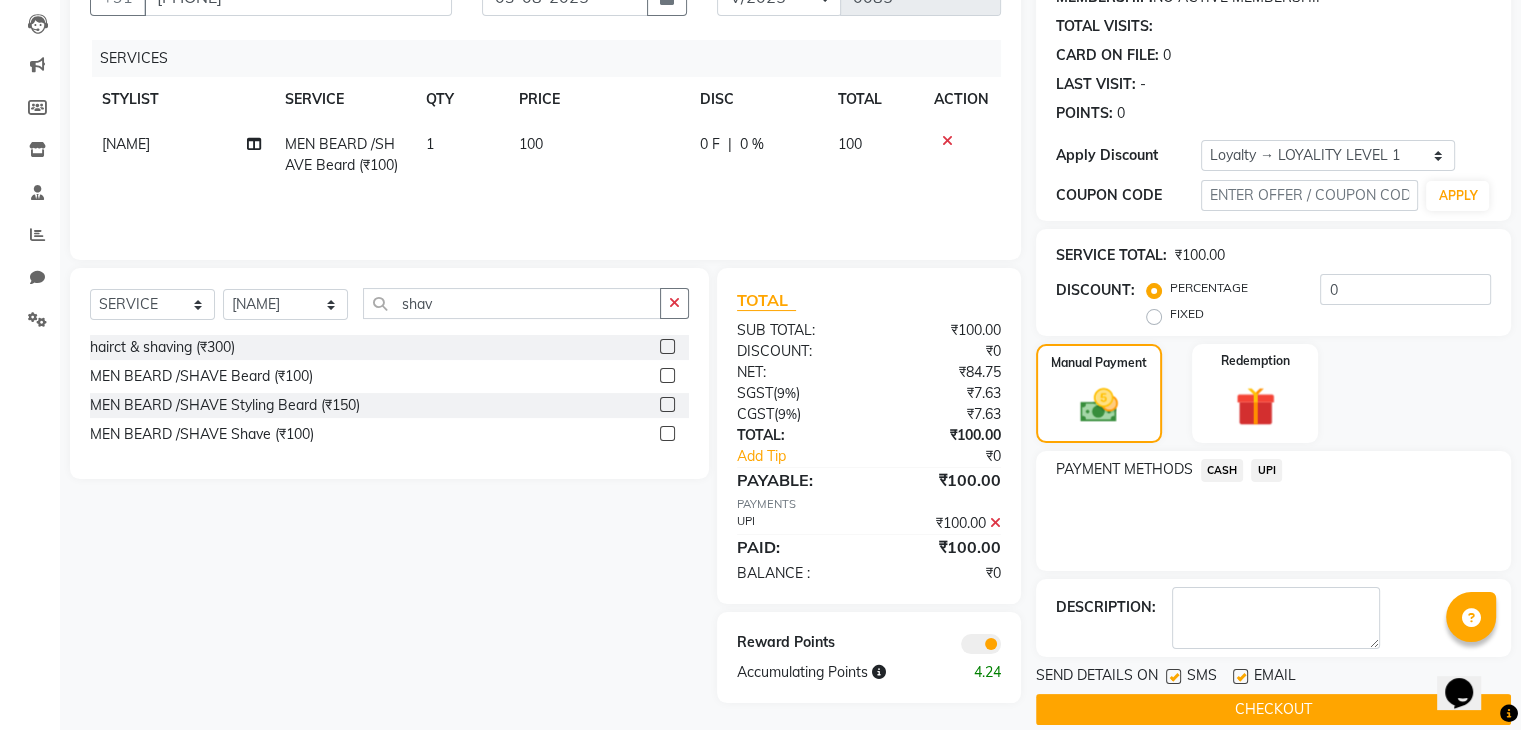 scroll, scrollTop: 232, scrollLeft: 0, axis: vertical 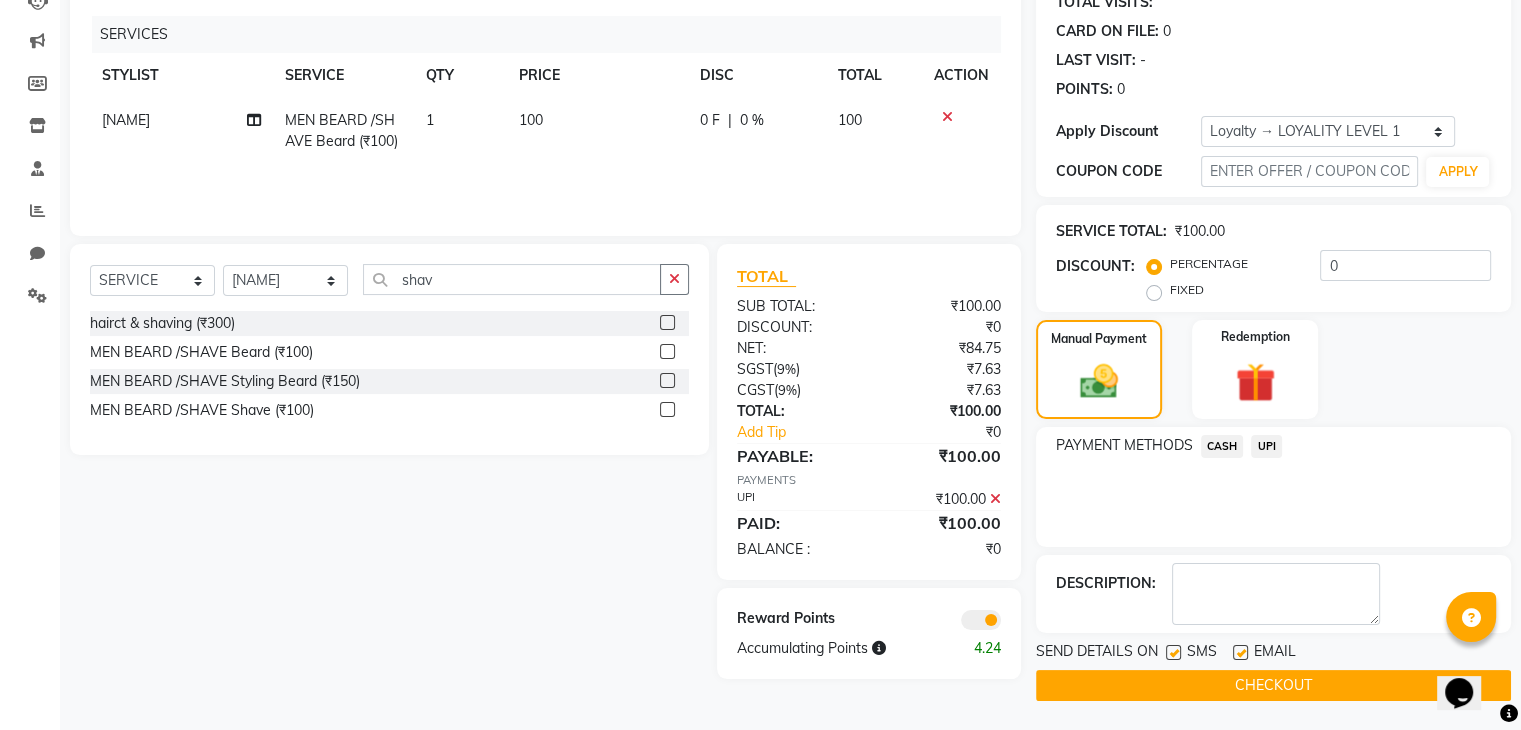 click on "CHECKOUT" 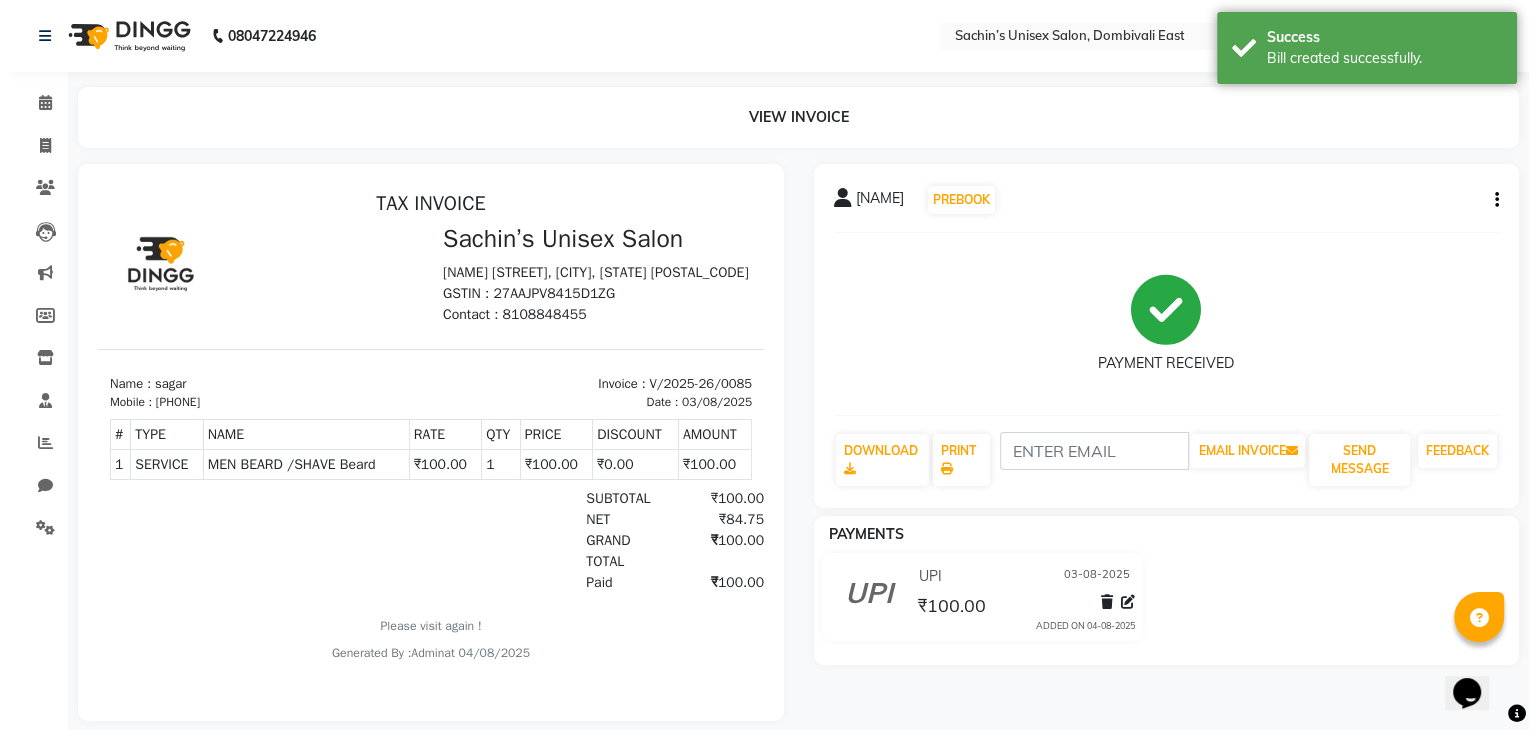 scroll, scrollTop: 0, scrollLeft: 0, axis: both 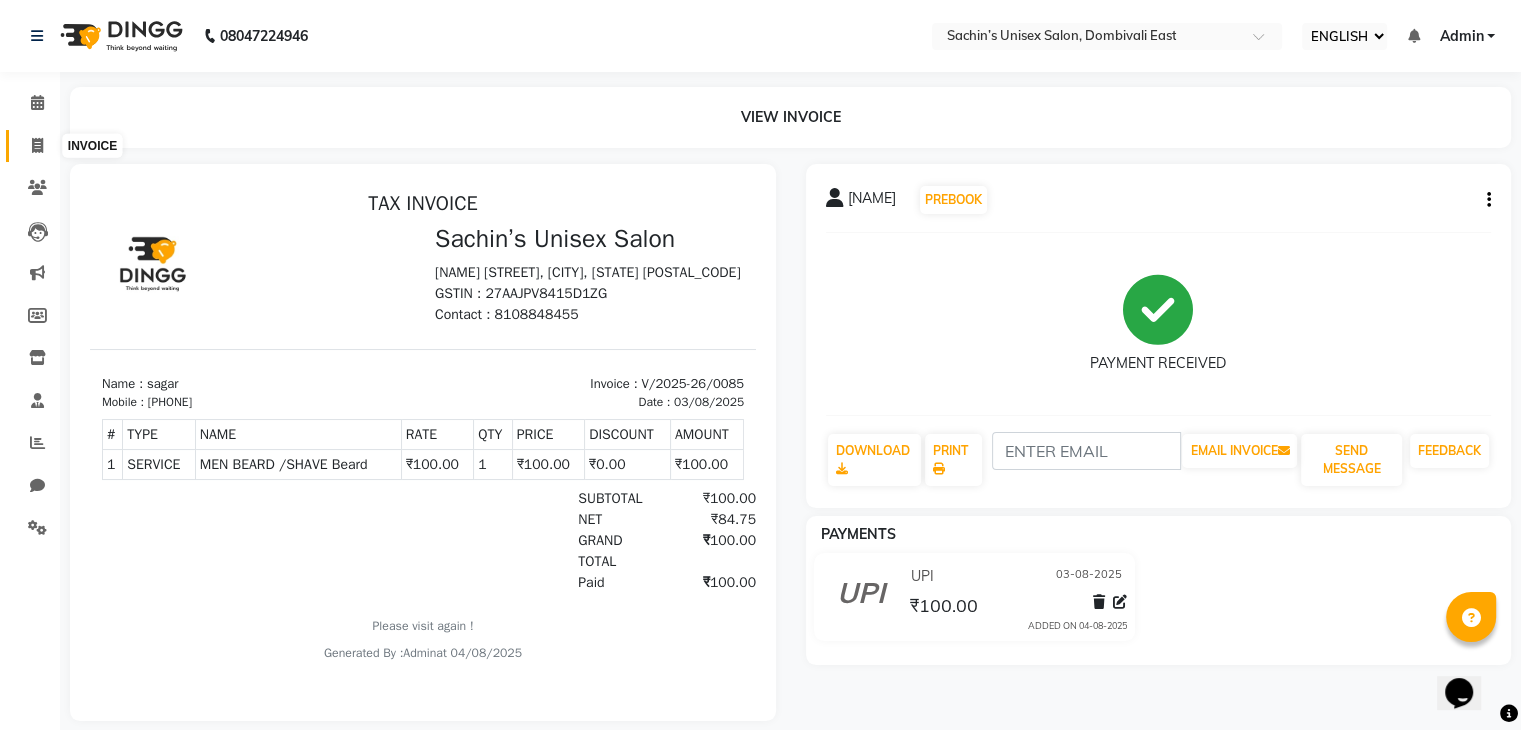 click 